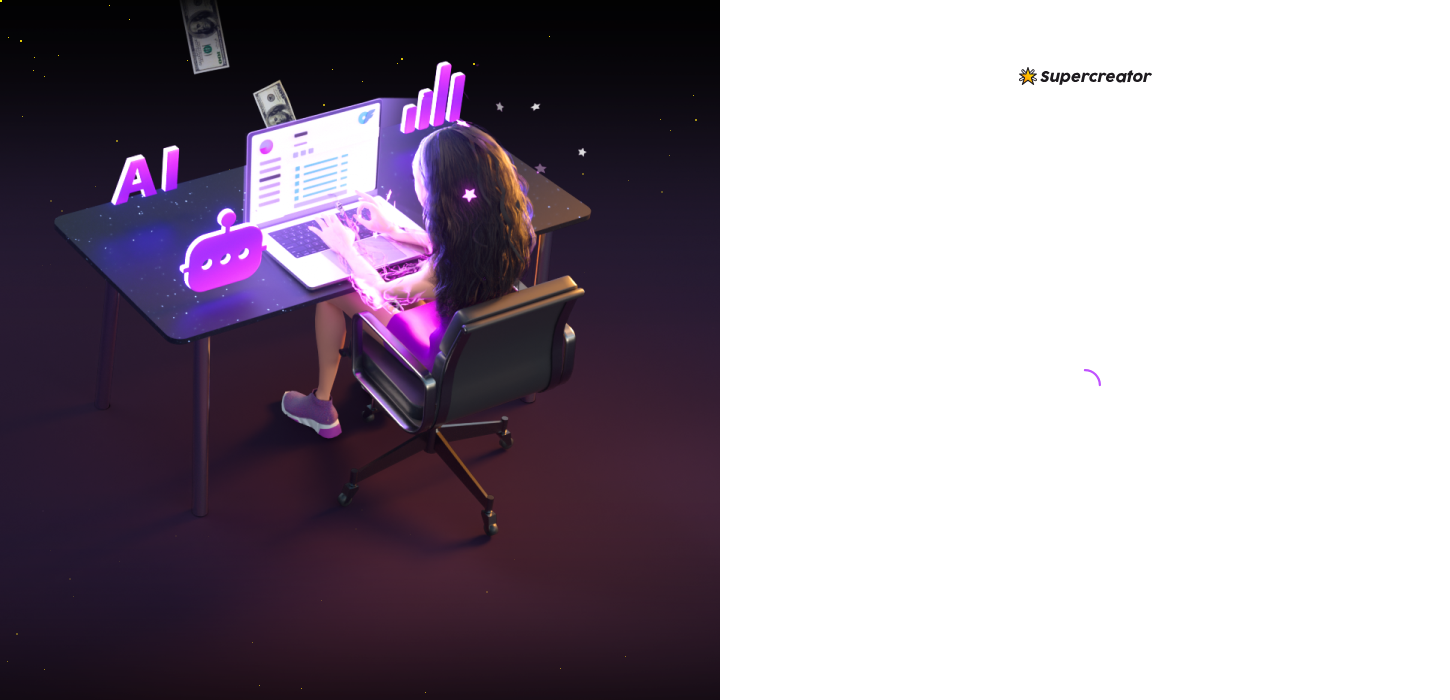 scroll, scrollTop: 0, scrollLeft: 0, axis: both 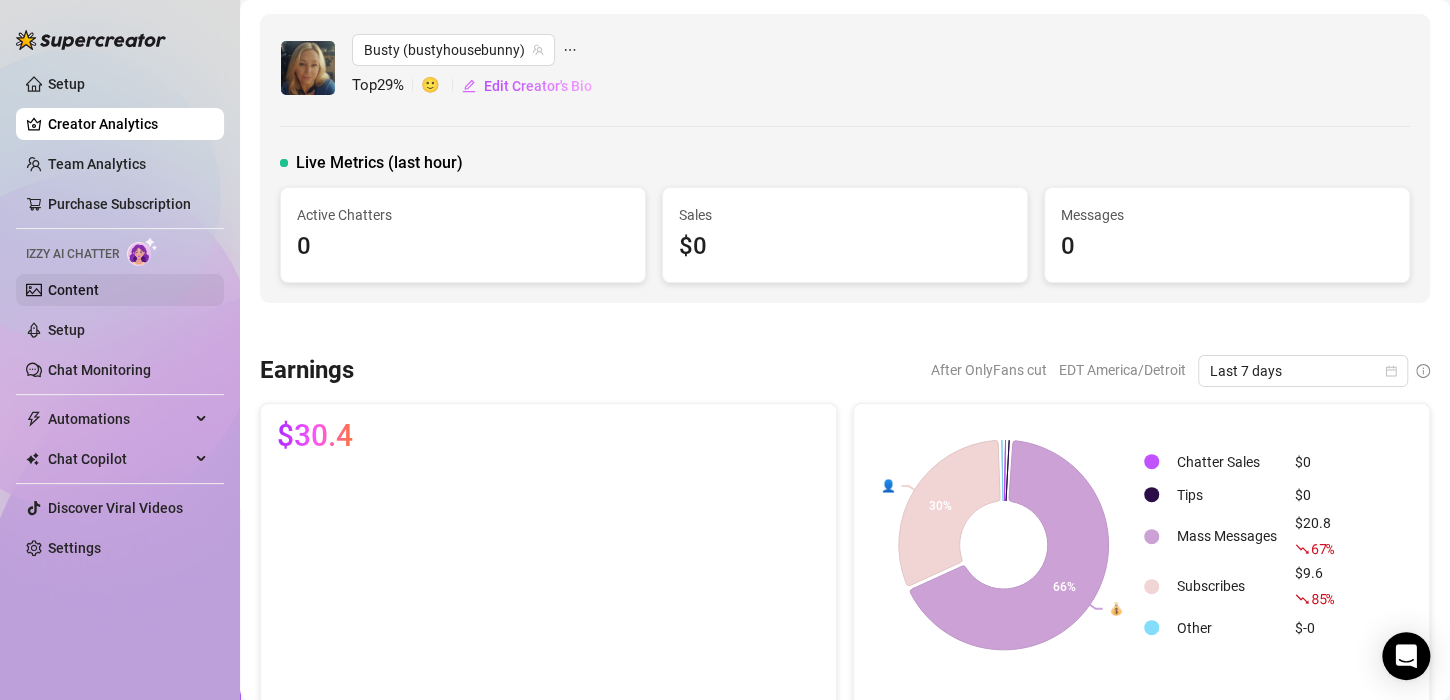 click on "Content" at bounding box center (73, 290) 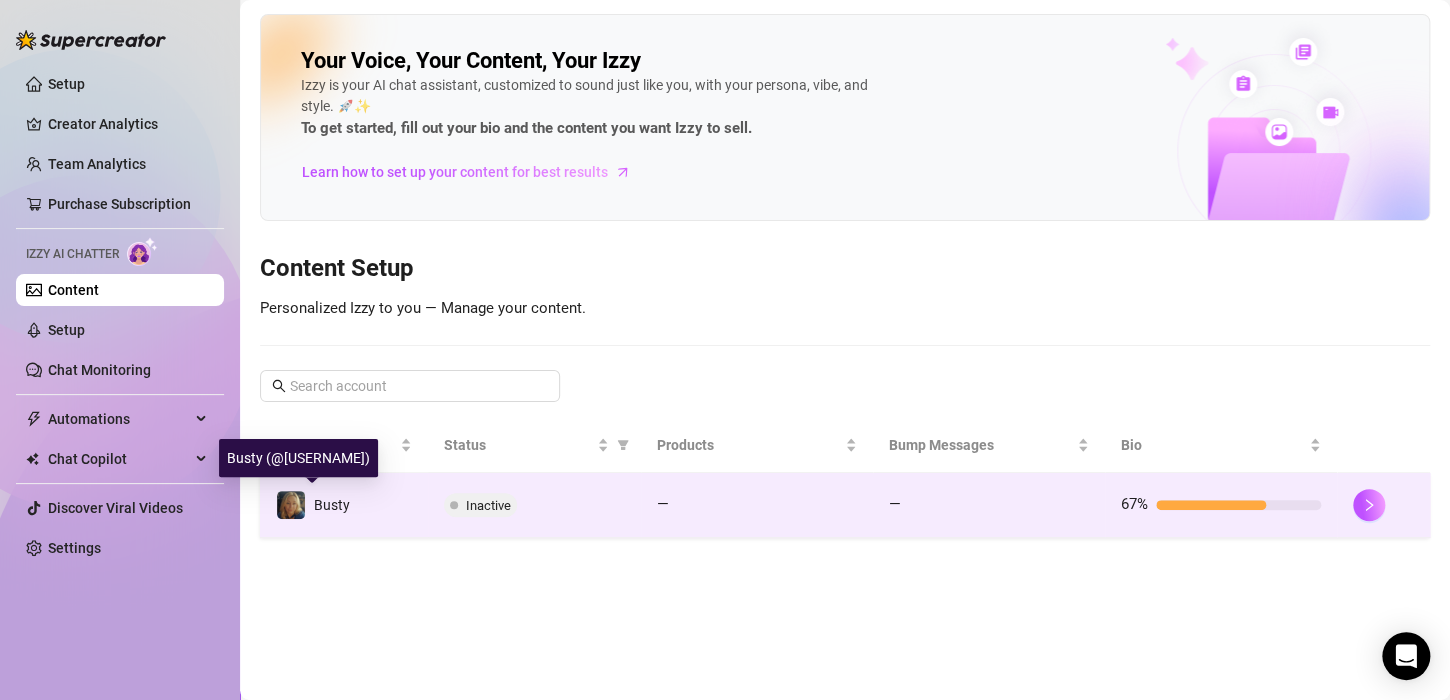 click on "Busty" at bounding box center (332, 505) 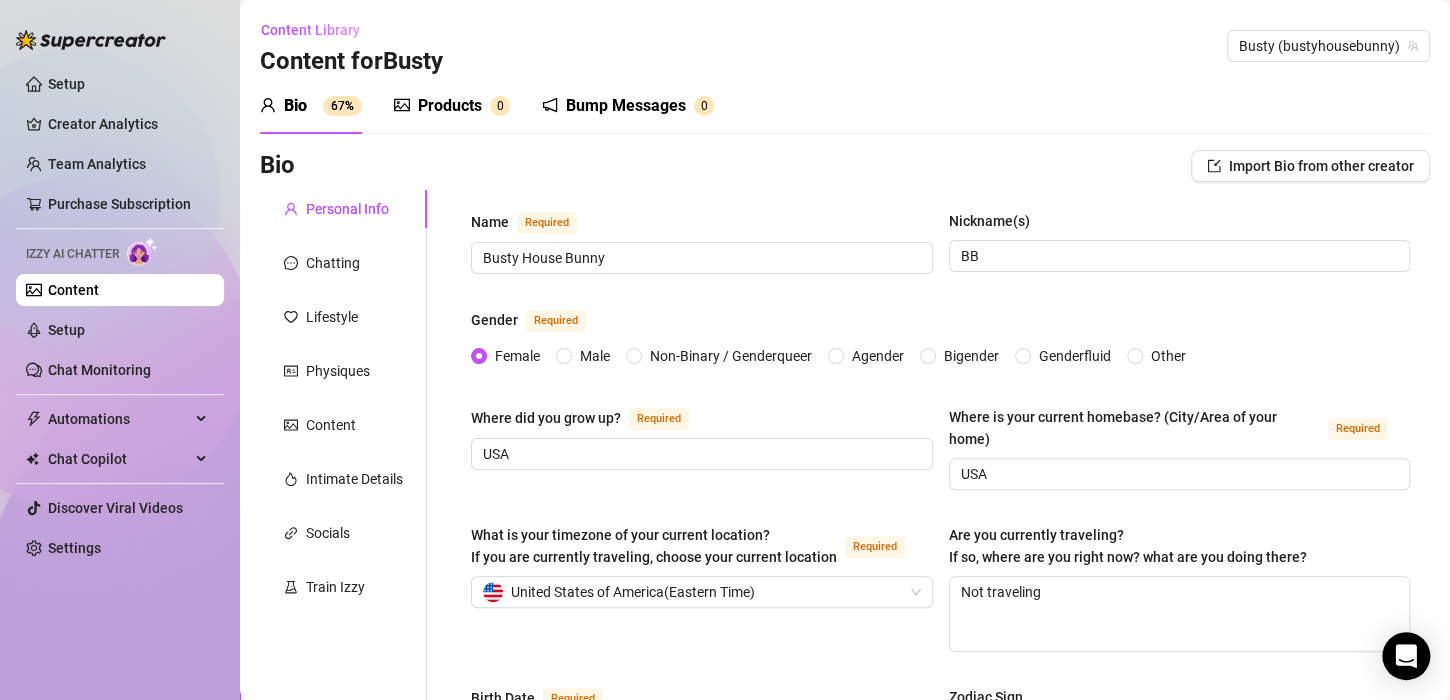 click on "Products" at bounding box center (450, 106) 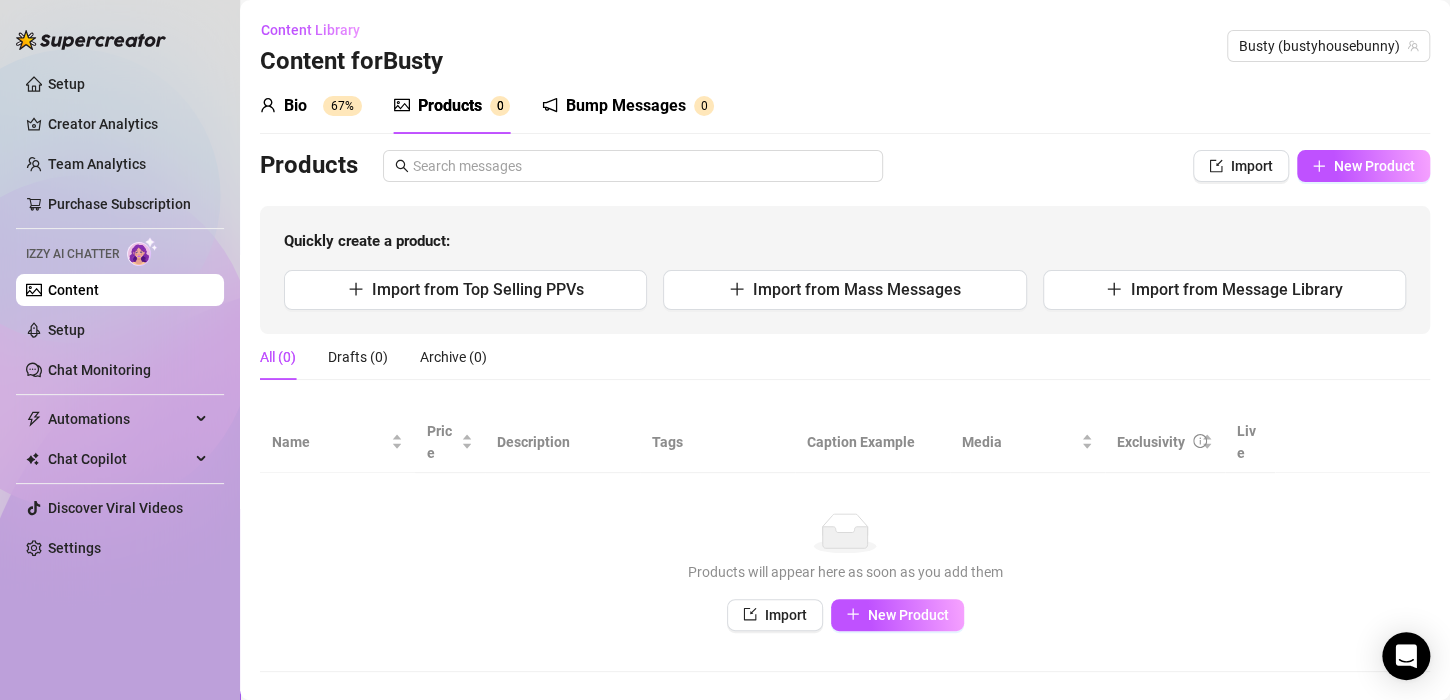 scroll, scrollTop: 31, scrollLeft: 0, axis: vertical 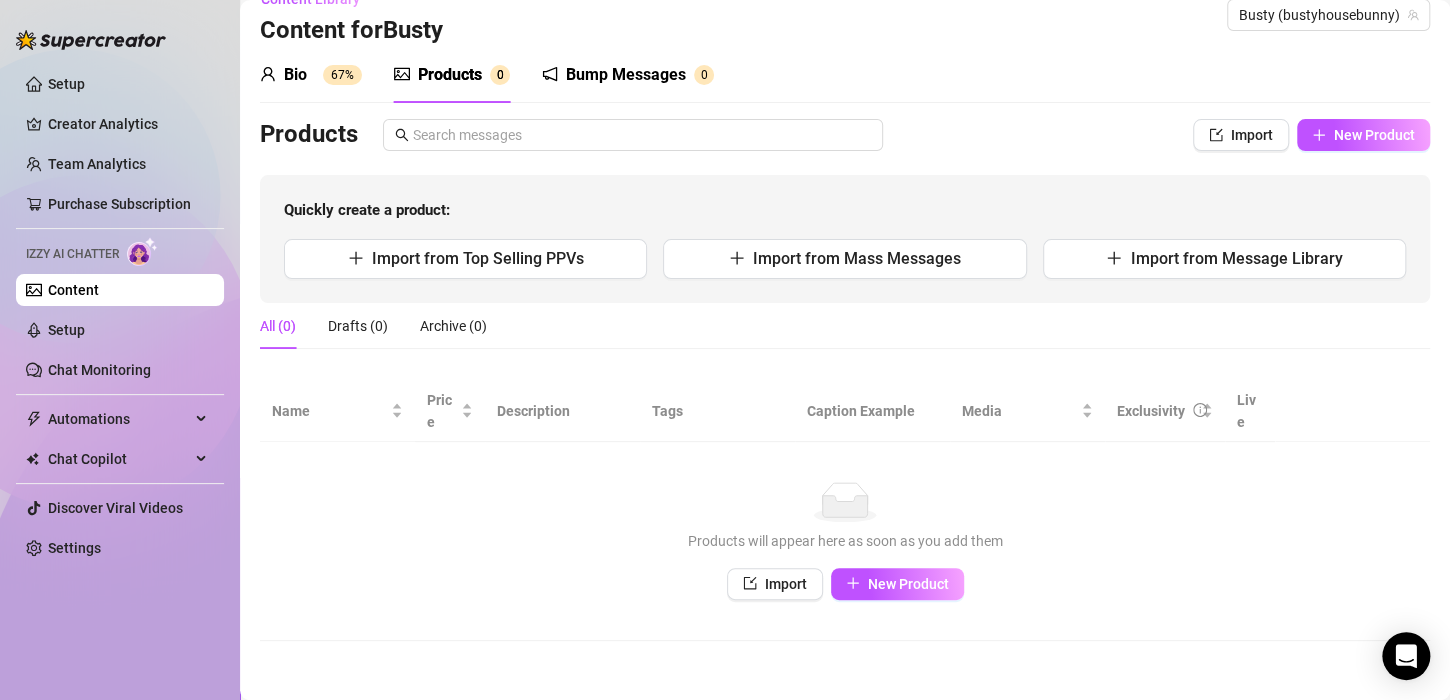drag, startPoint x: 1323, startPoint y: 129, endPoint x: 975, endPoint y: 129, distance: 348 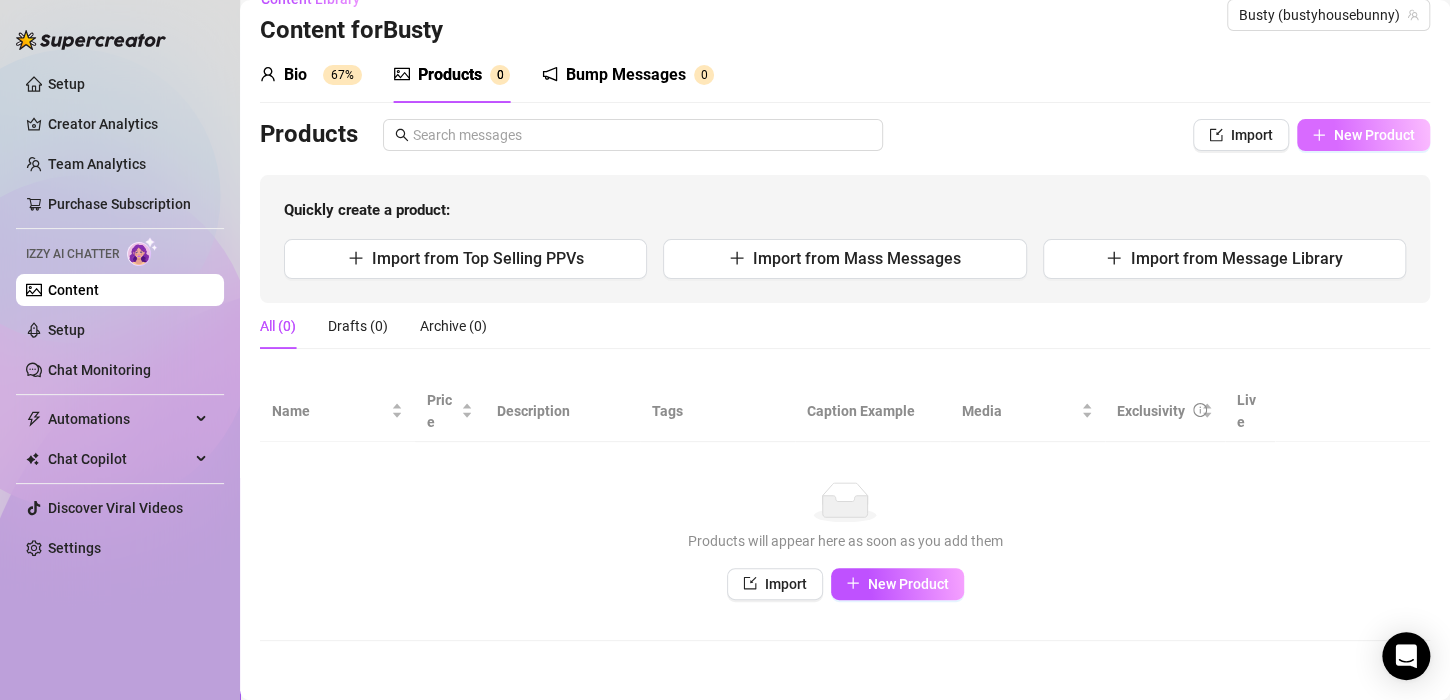 click on "New Product" at bounding box center [1374, 135] 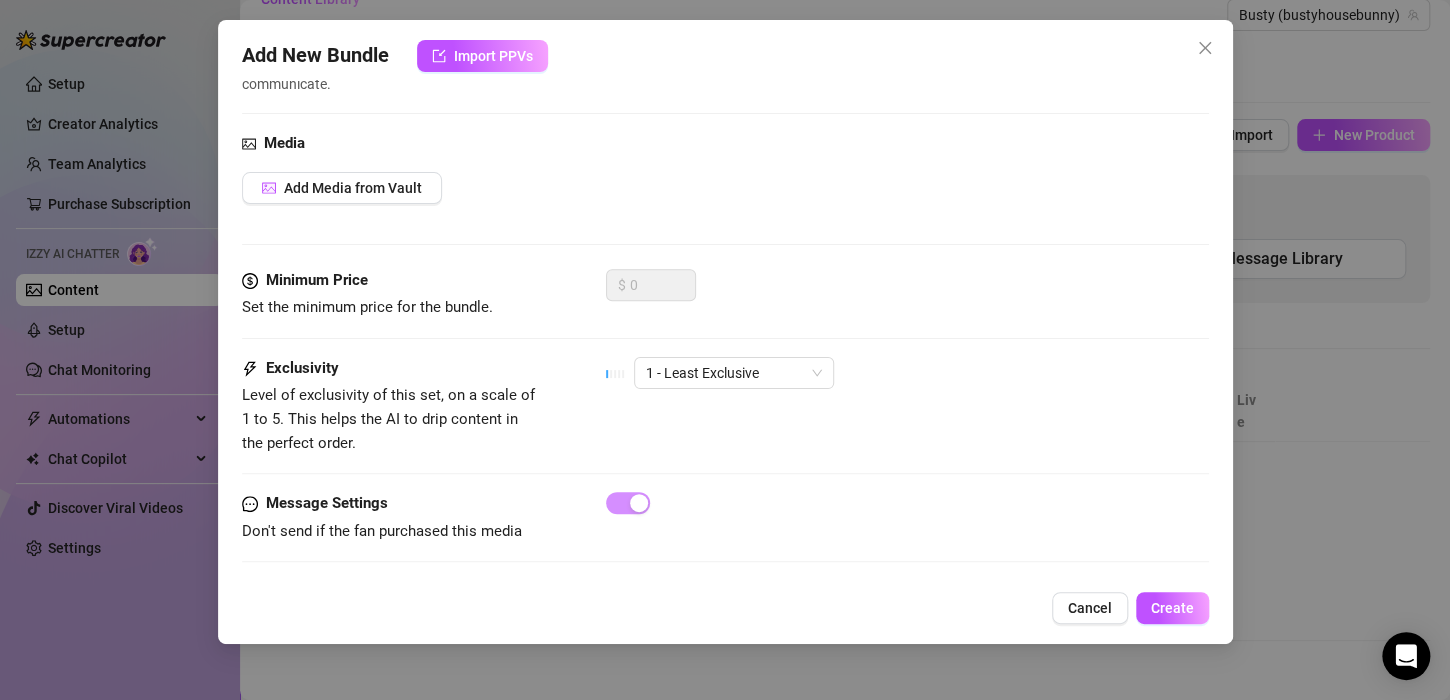 scroll, scrollTop: 610, scrollLeft: 0, axis: vertical 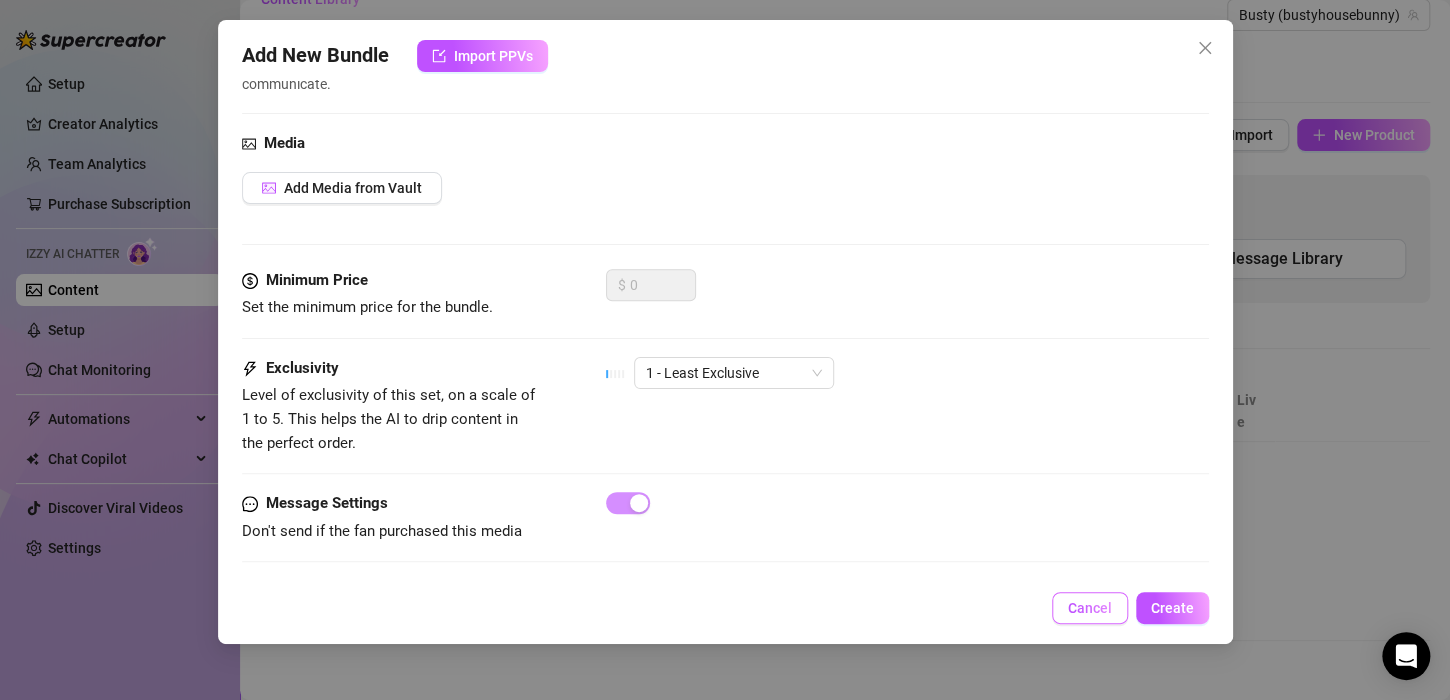 click on "Cancel" at bounding box center (1090, 608) 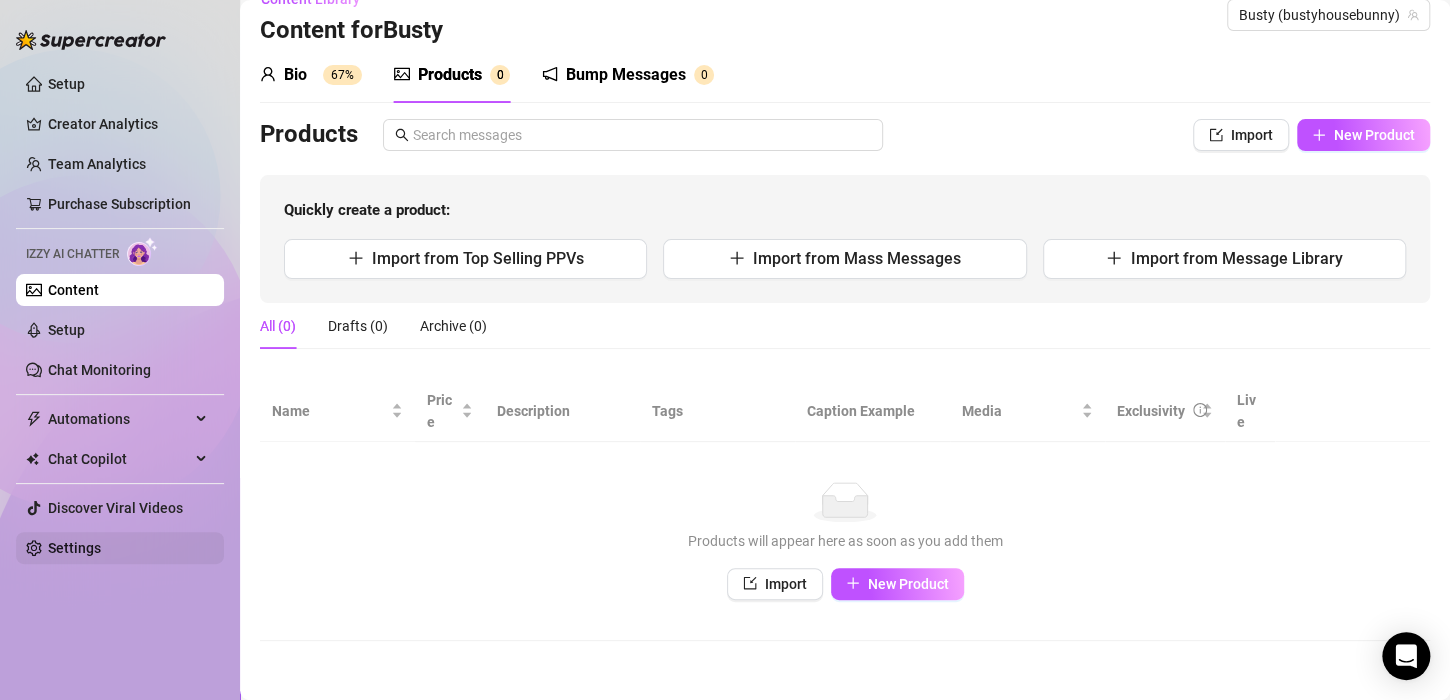 click on "Settings" at bounding box center [74, 548] 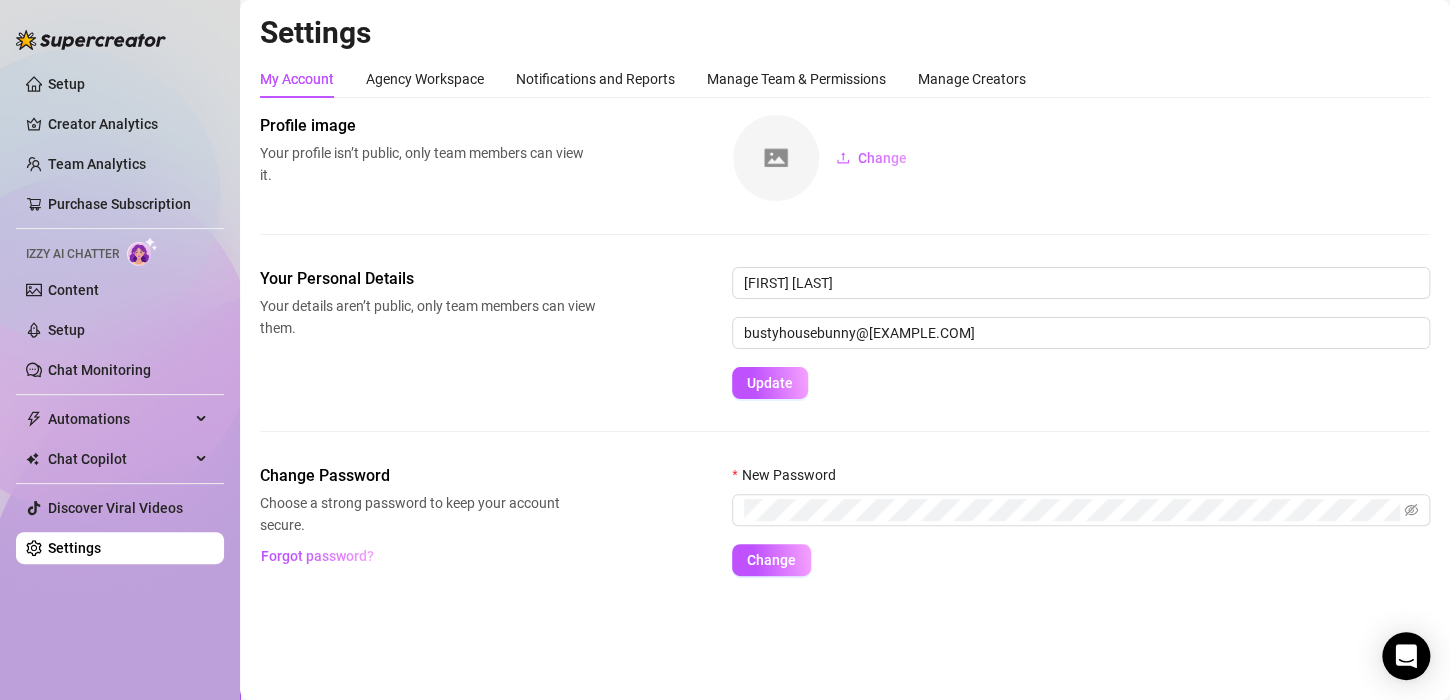 scroll, scrollTop: 0, scrollLeft: 0, axis: both 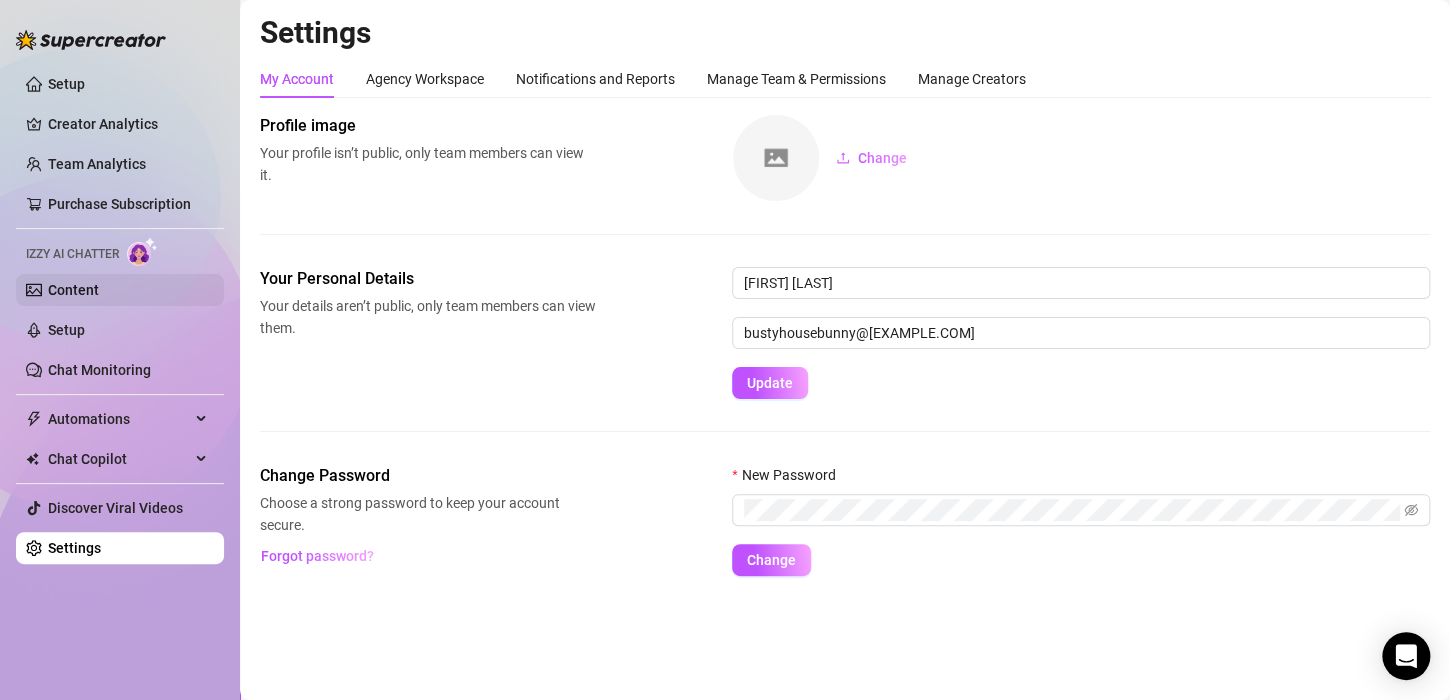 click on "Content" at bounding box center (73, 290) 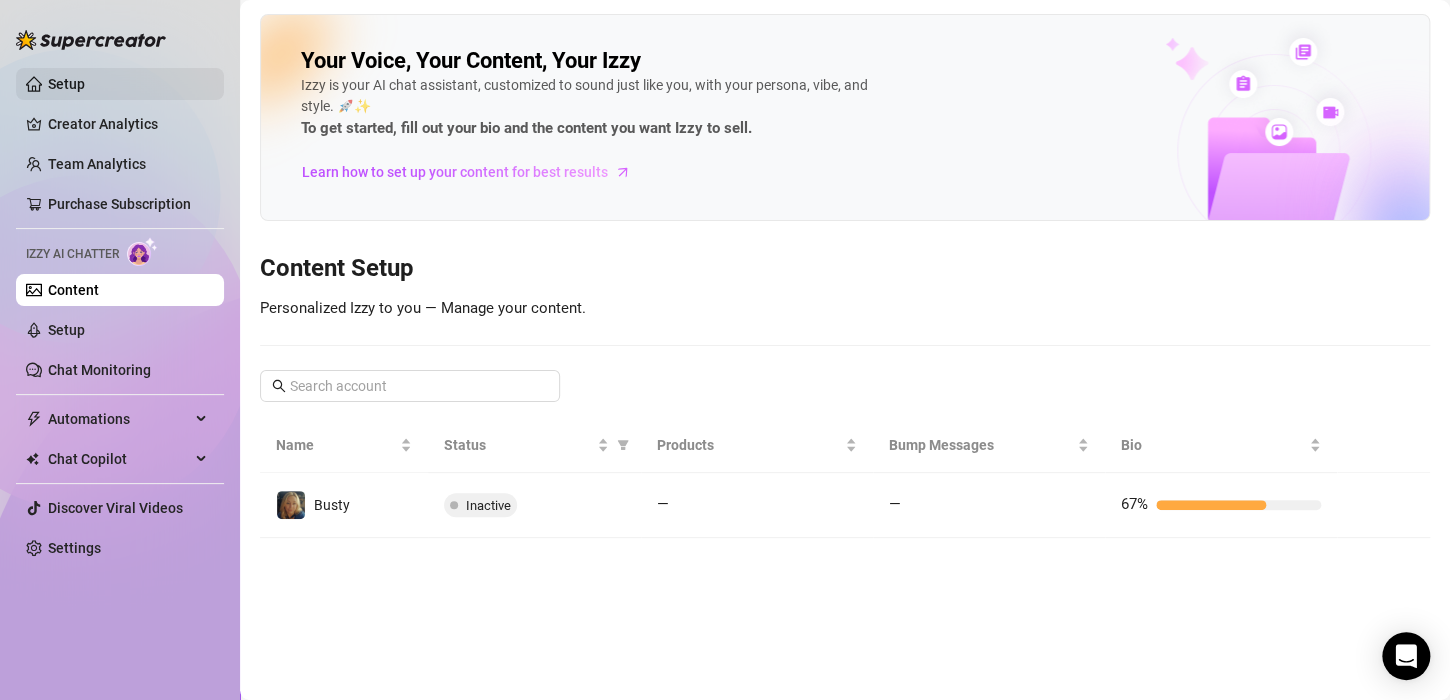 click on "Setup" at bounding box center [66, 84] 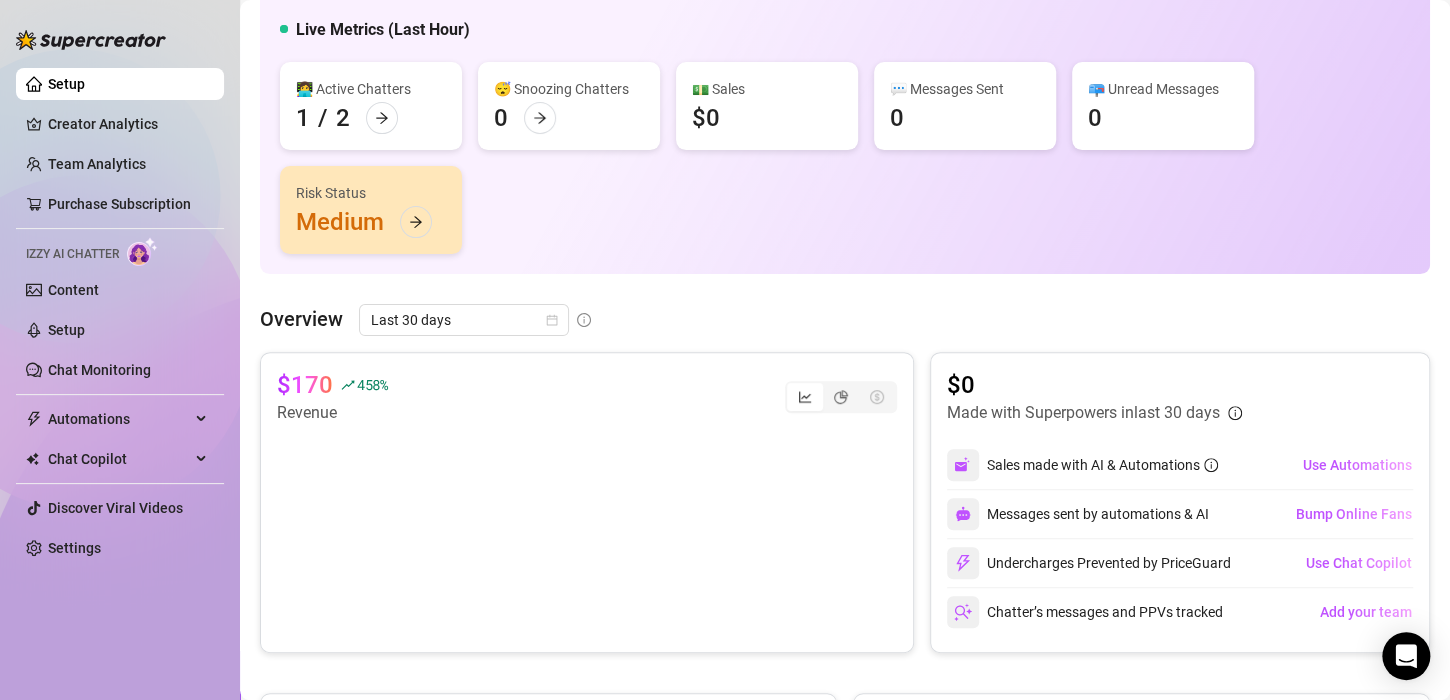 scroll, scrollTop: 0, scrollLeft: 0, axis: both 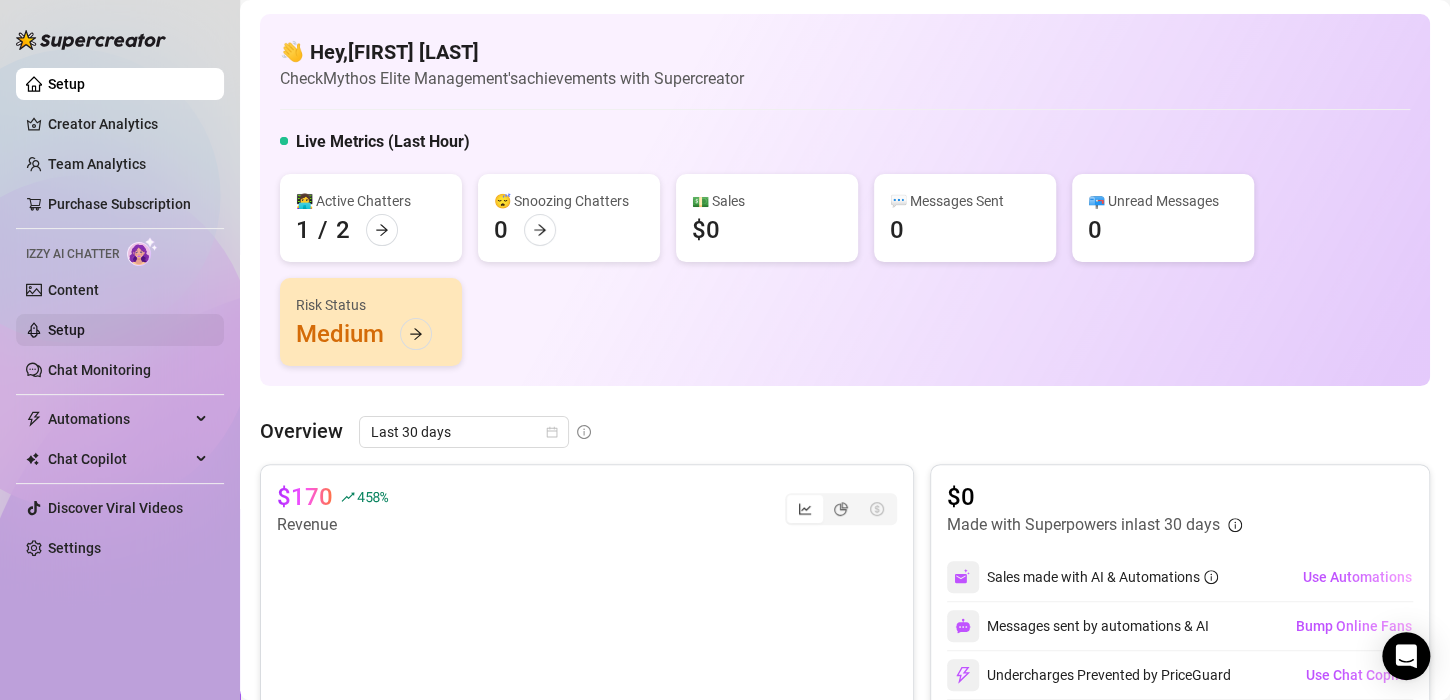 drag, startPoint x: 81, startPoint y: 326, endPoint x: 69, endPoint y: 335, distance: 15 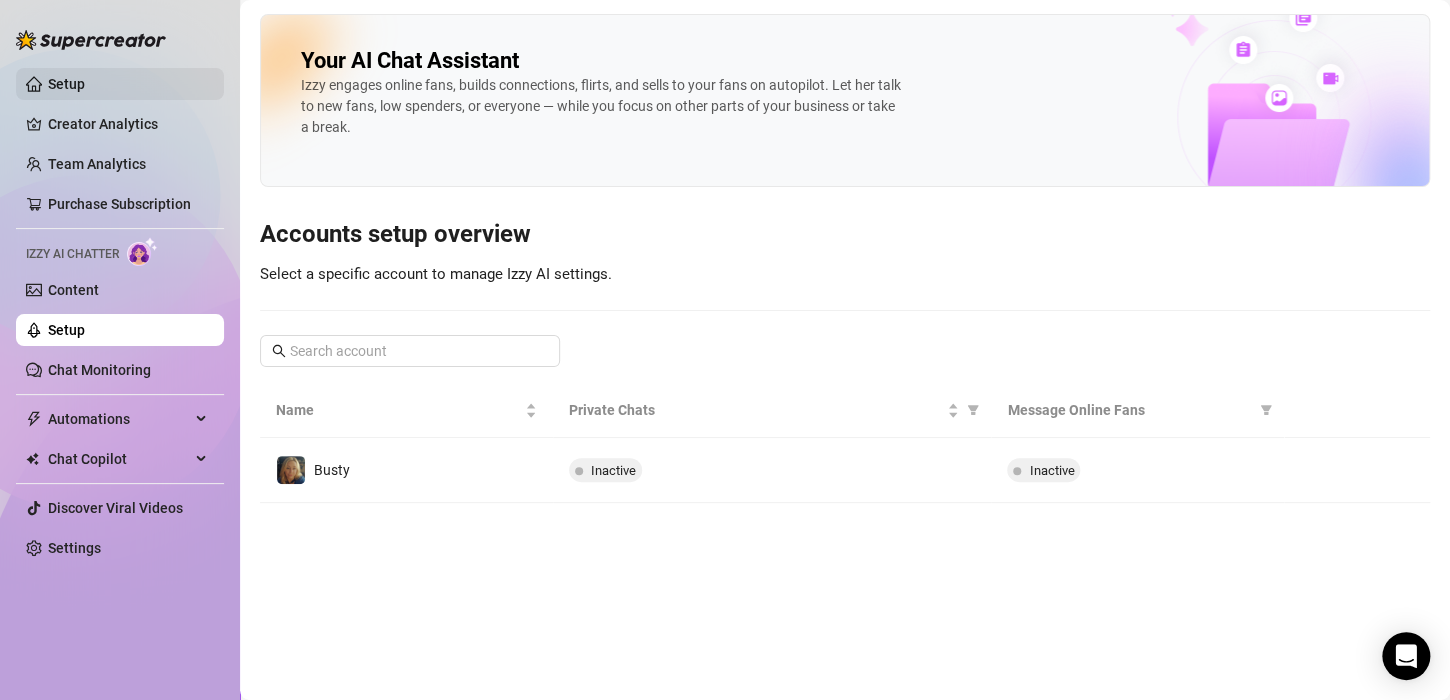 click on "Setup" at bounding box center (66, 84) 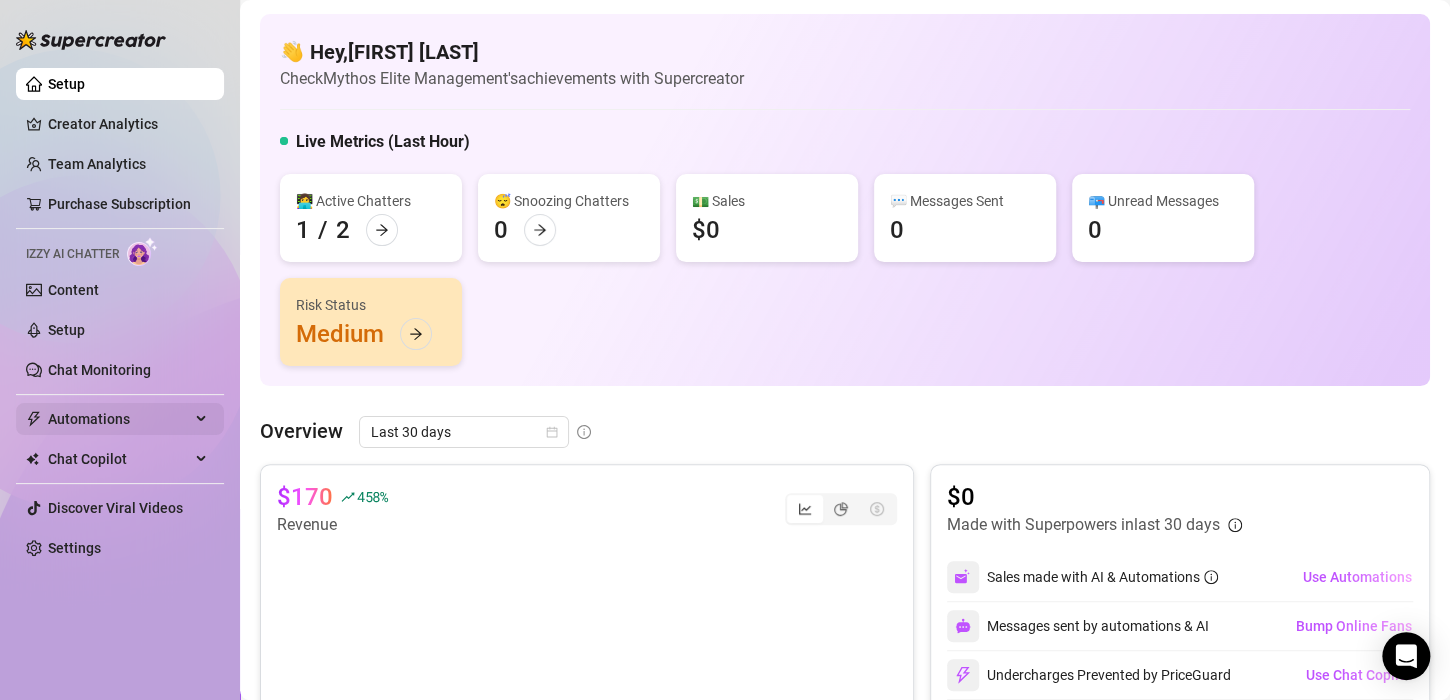 click on "Automations" at bounding box center (120, 419) 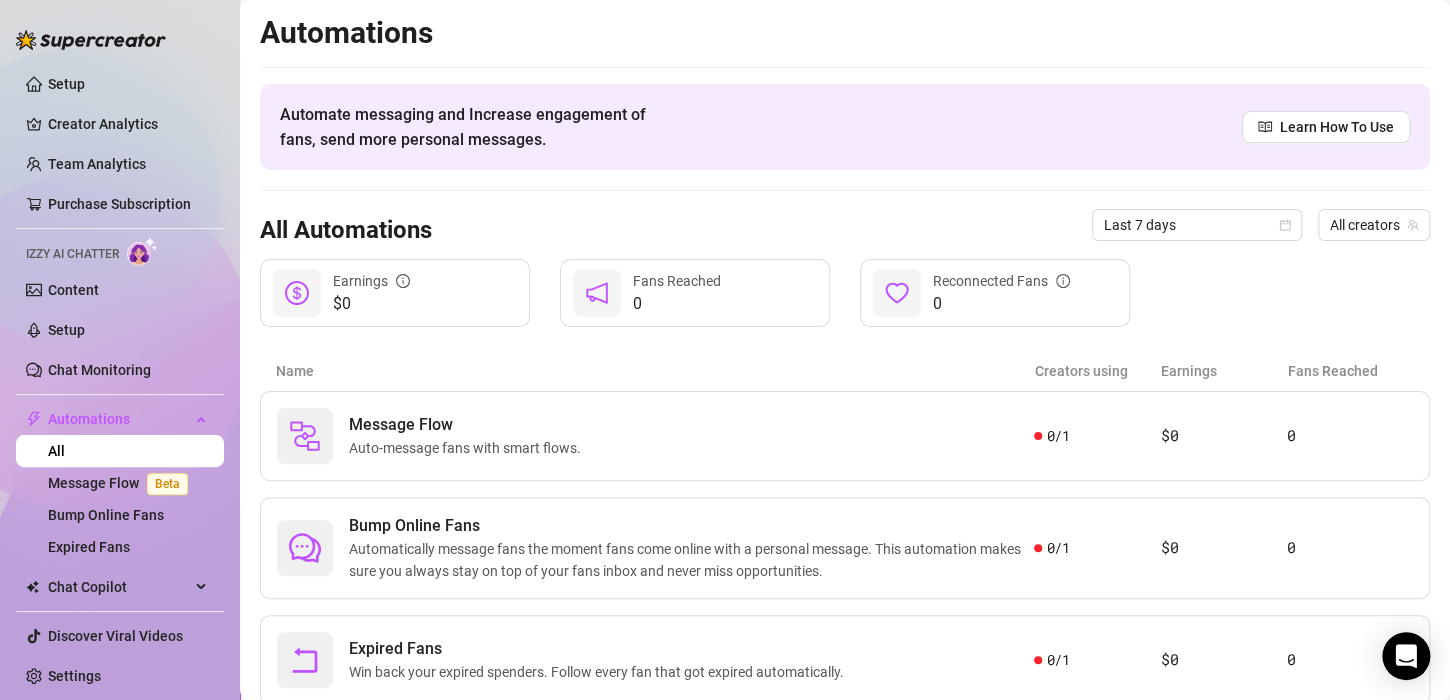 scroll, scrollTop: 63, scrollLeft: 0, axis: vertical 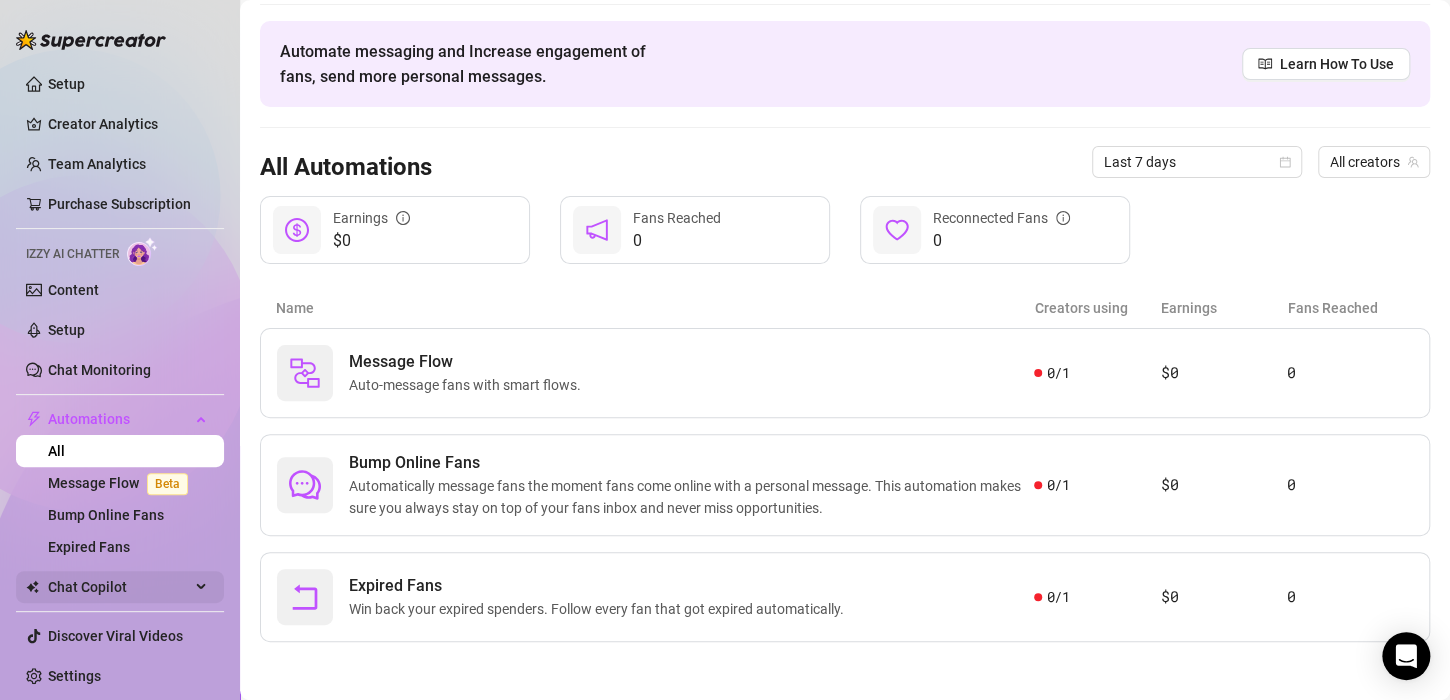 click on "Chat Copilot" at bounding box center [119, 587] 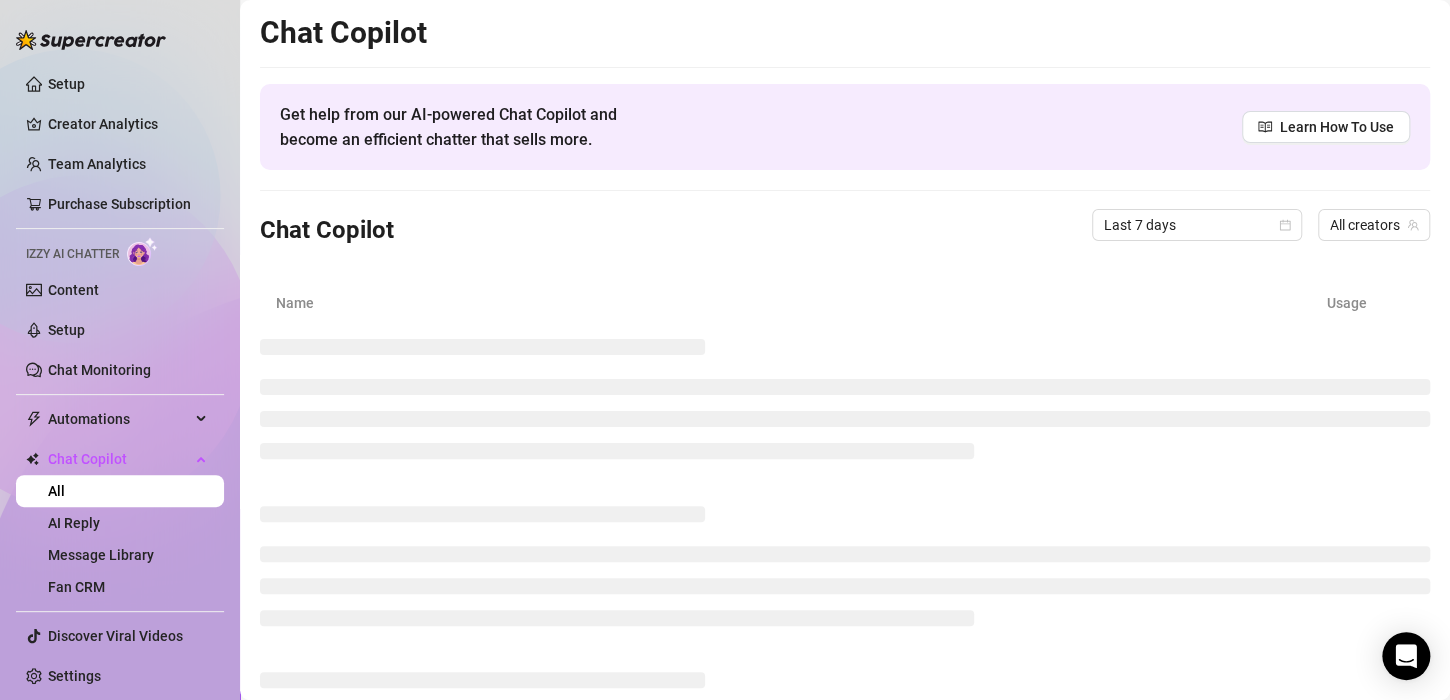 drag, startPoint x: 52, startPoint y: 674, endPoint x: 219, endPoint y: 603, distance: 181.46625 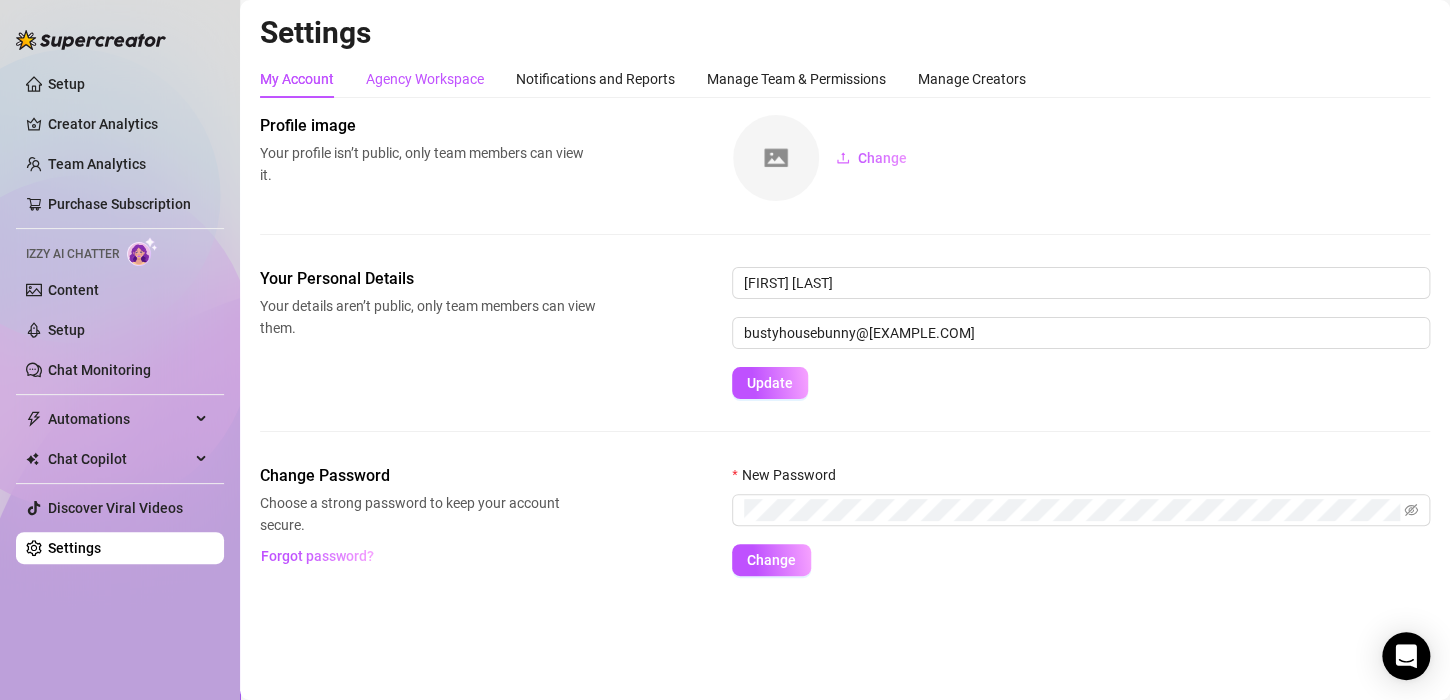 click on "Agency Workspace" at bounding box center (425, 79) 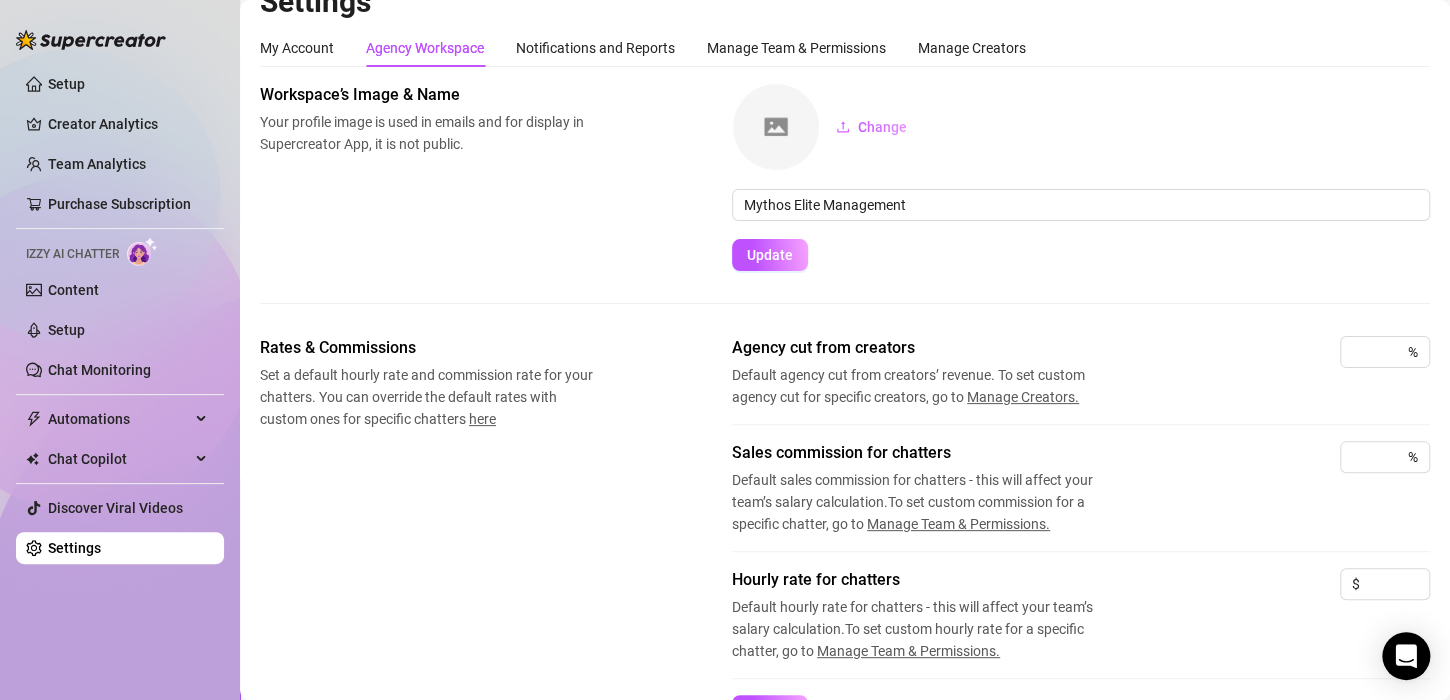 scroll, scrollTop: 12, scrollLeft: 0, axis: vertical 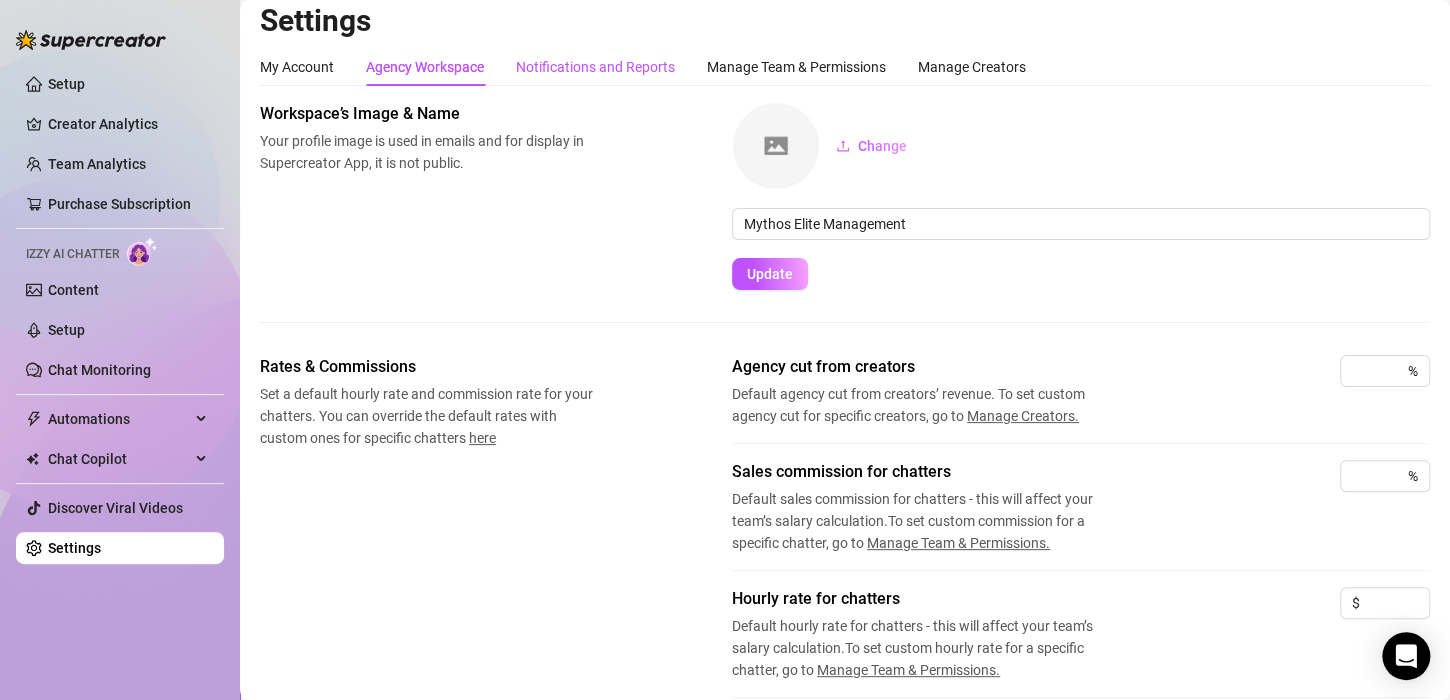 click on "Notifications and Reports" at bounding box center [595, 67] 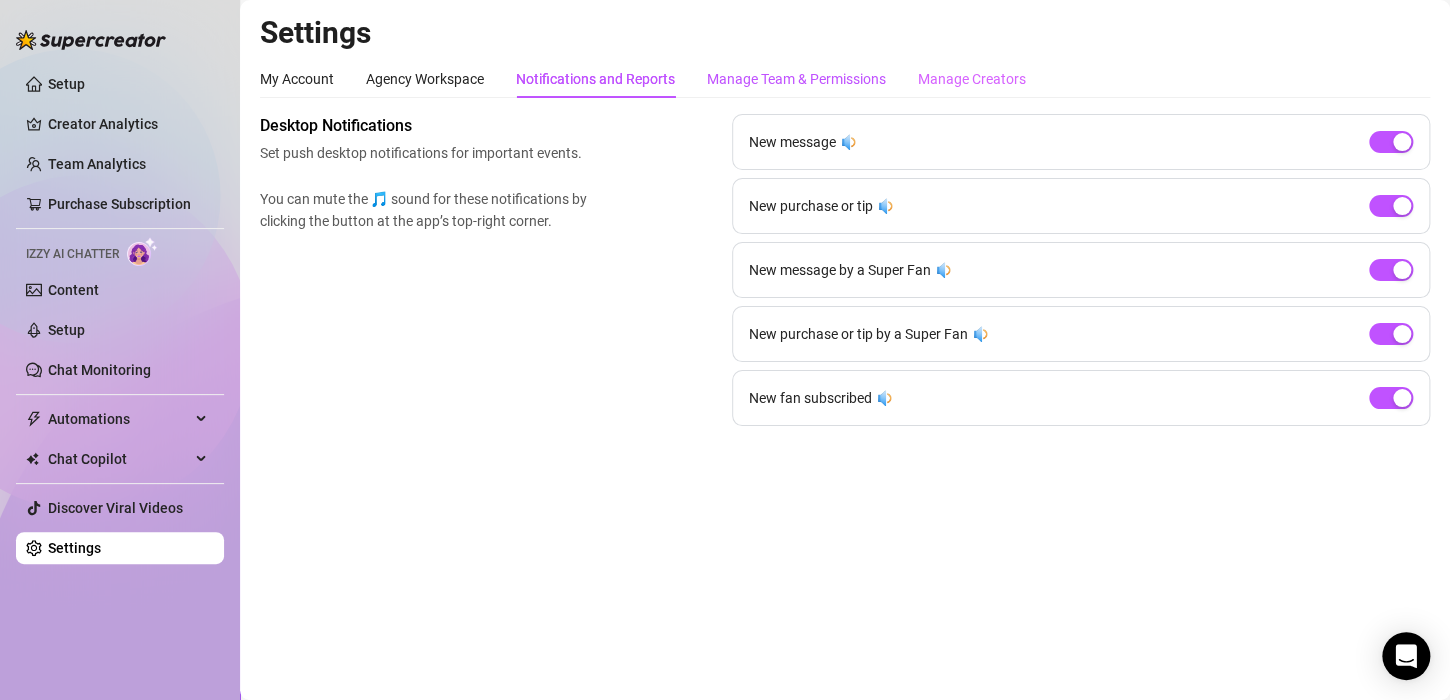drag, startPoint x: 856, startPoint y: 77, endPoint x: 988, endPoint y: 71, distance: 132.13629 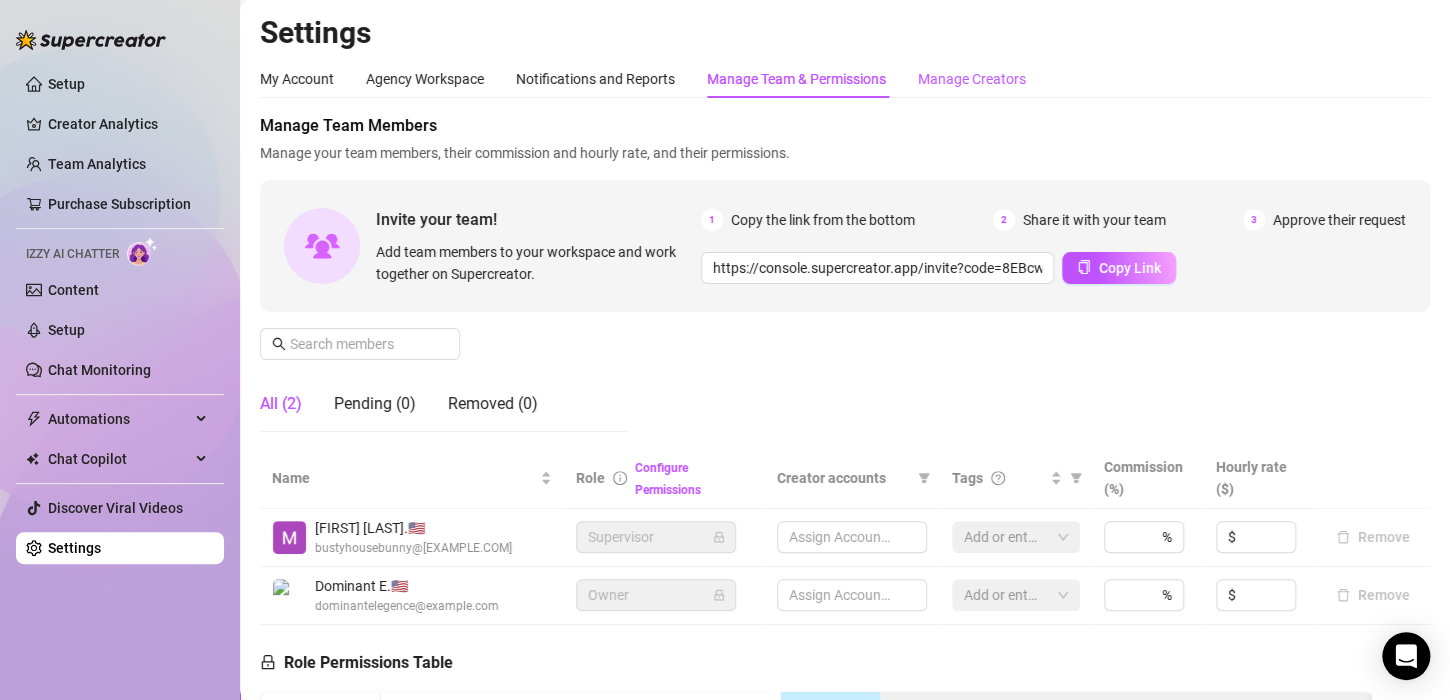 click on "Manage Creators" at bounding box center (972, 79) 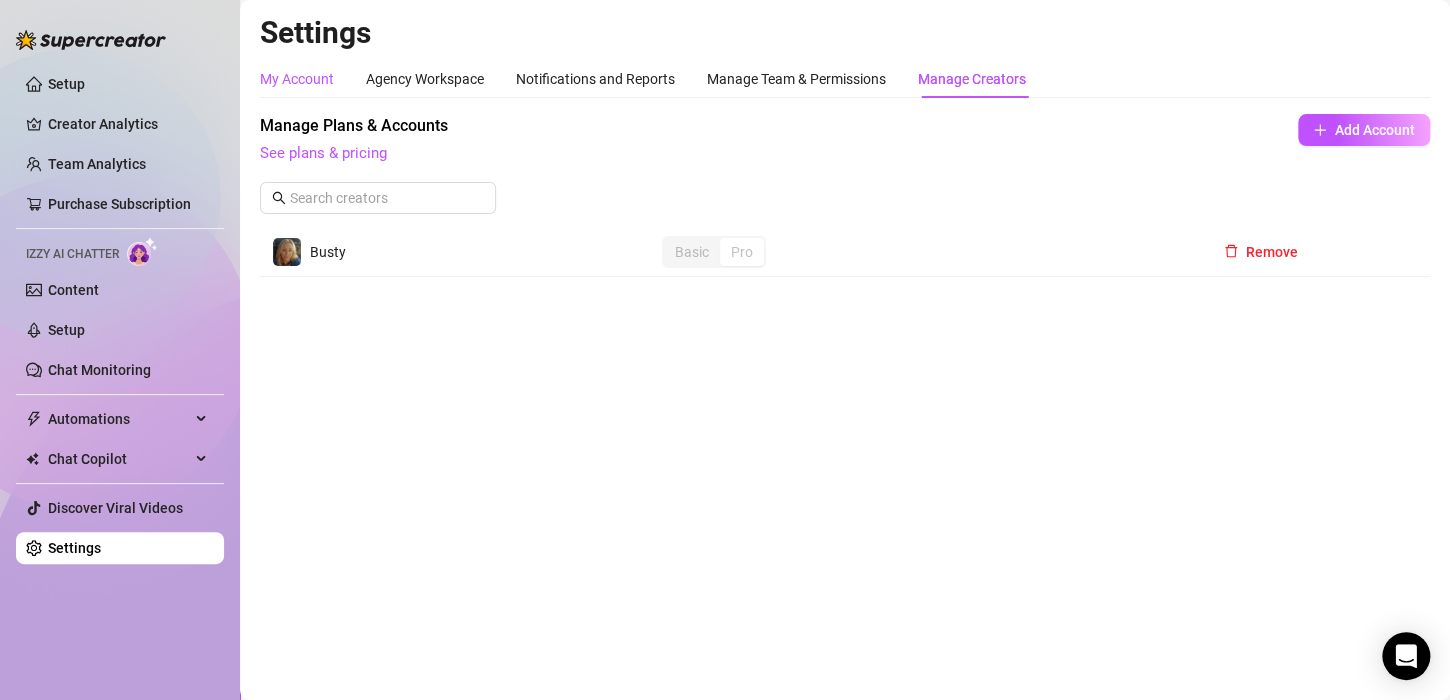 click on "My Account" at bounding box center [297, 79] 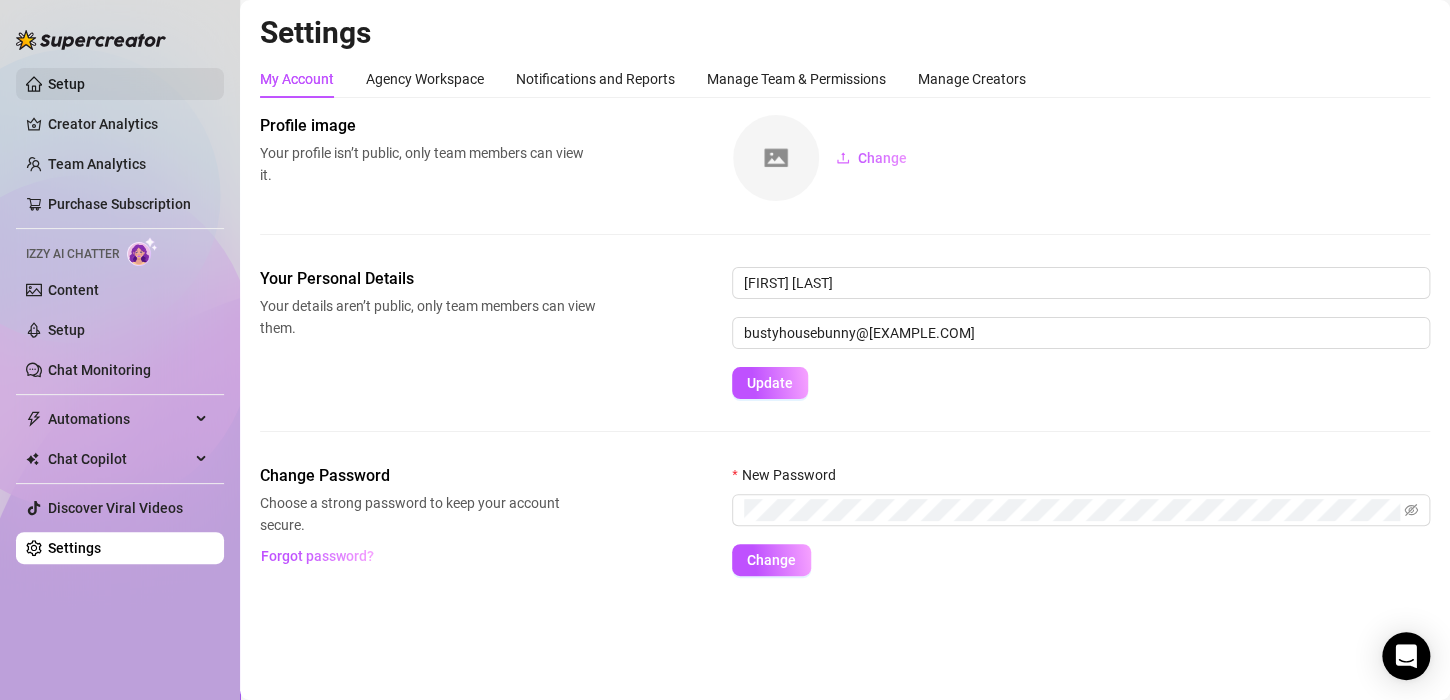 click on "Setup" at bounding box center (66, 84) 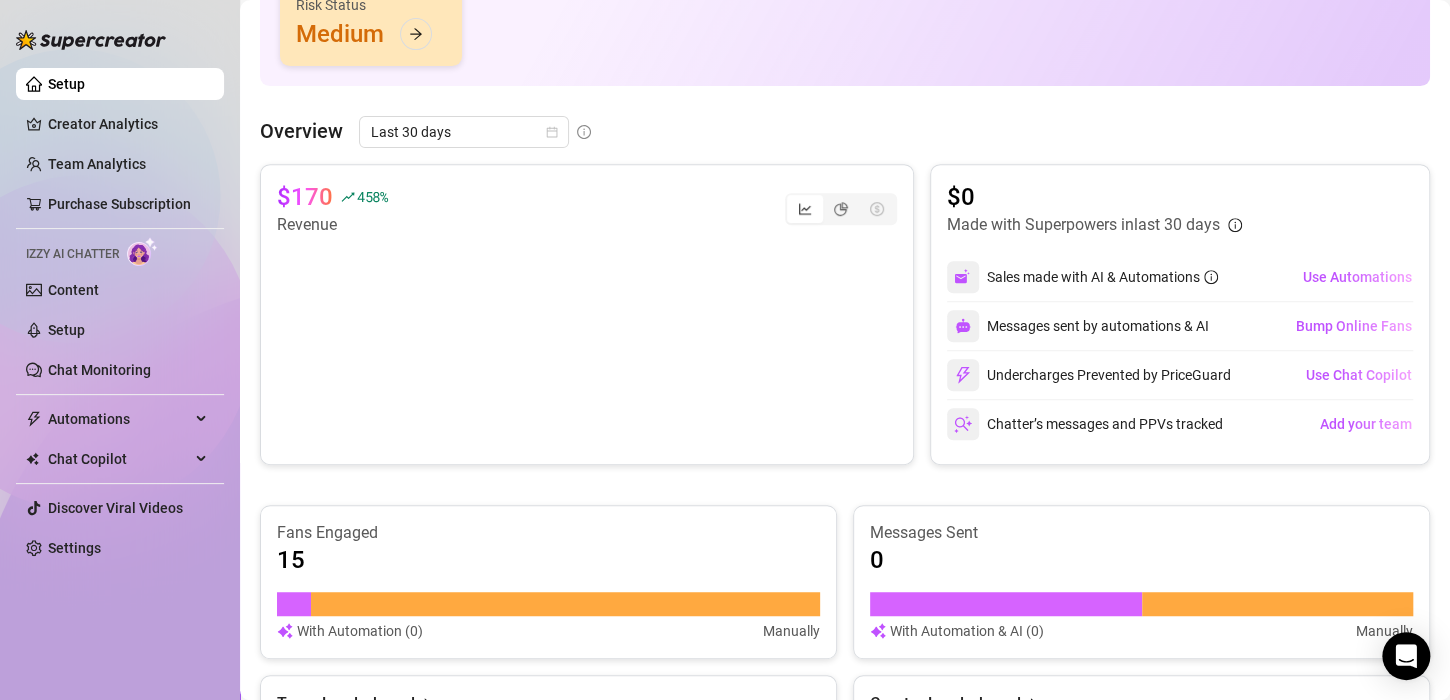 scroll, scrollTop: 200, scrollLeft: 0, axis: vertical 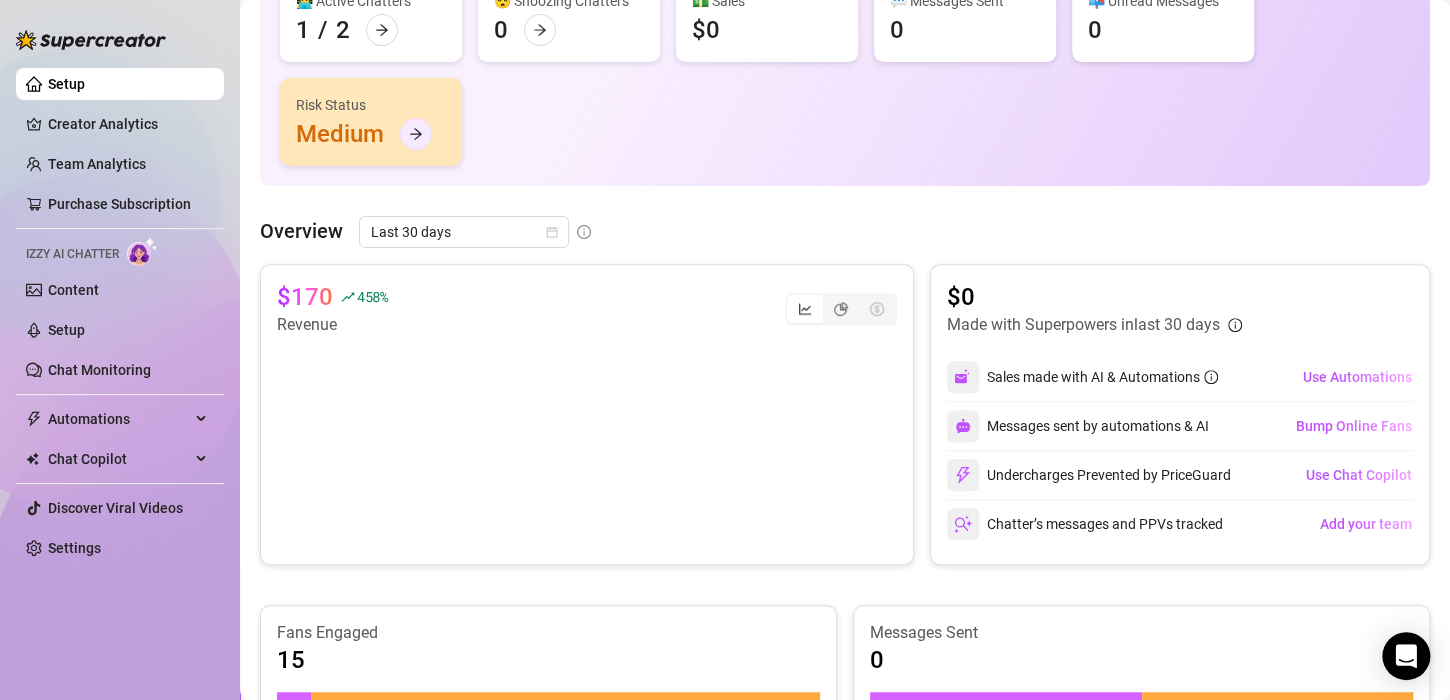 click 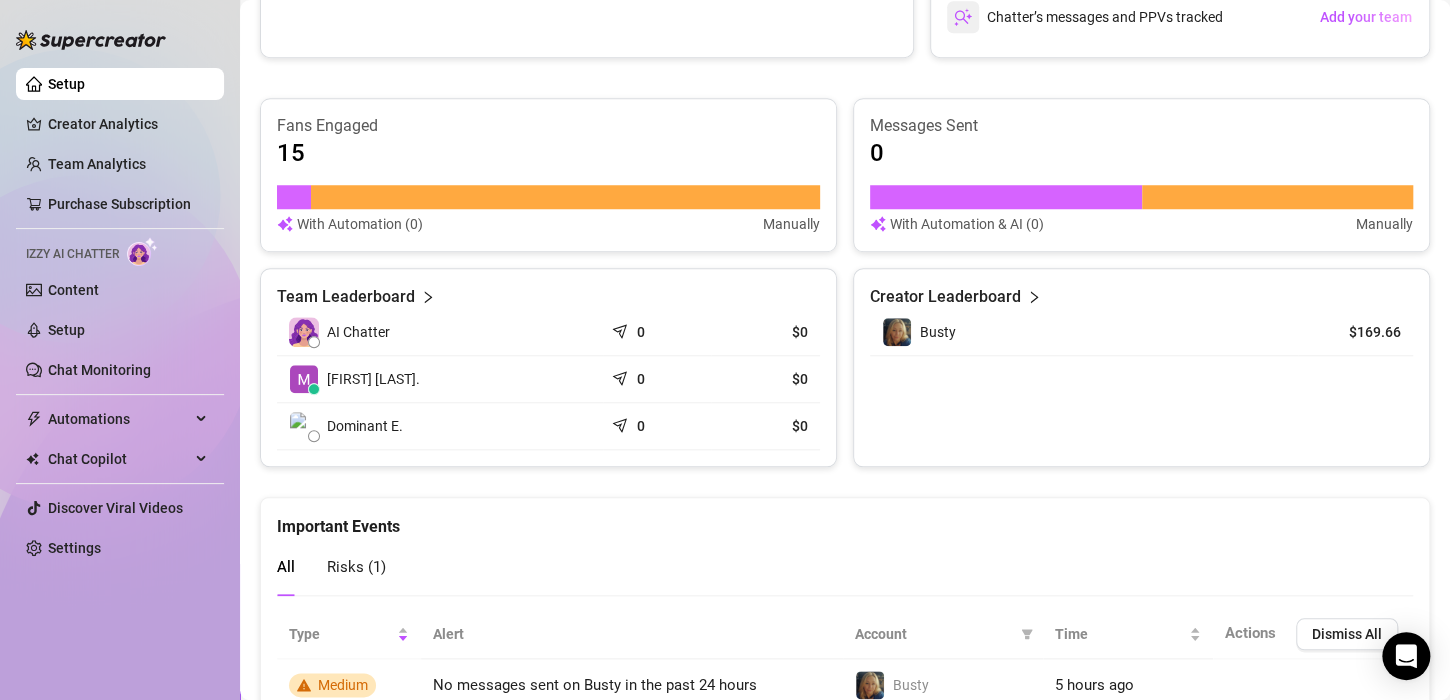 scroll, scrollTop: 793, scrollLeft: 0, axis: vertical 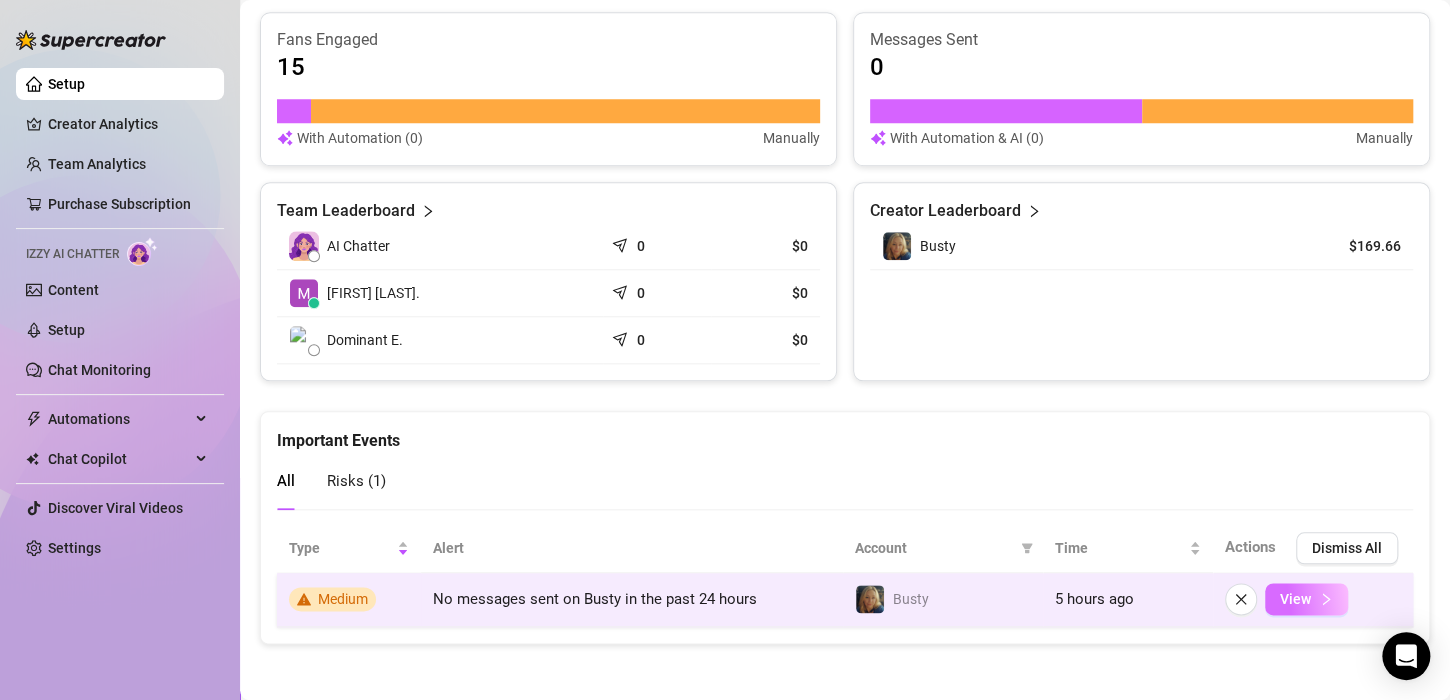 click on "View" at bounding box center [1306, 599] 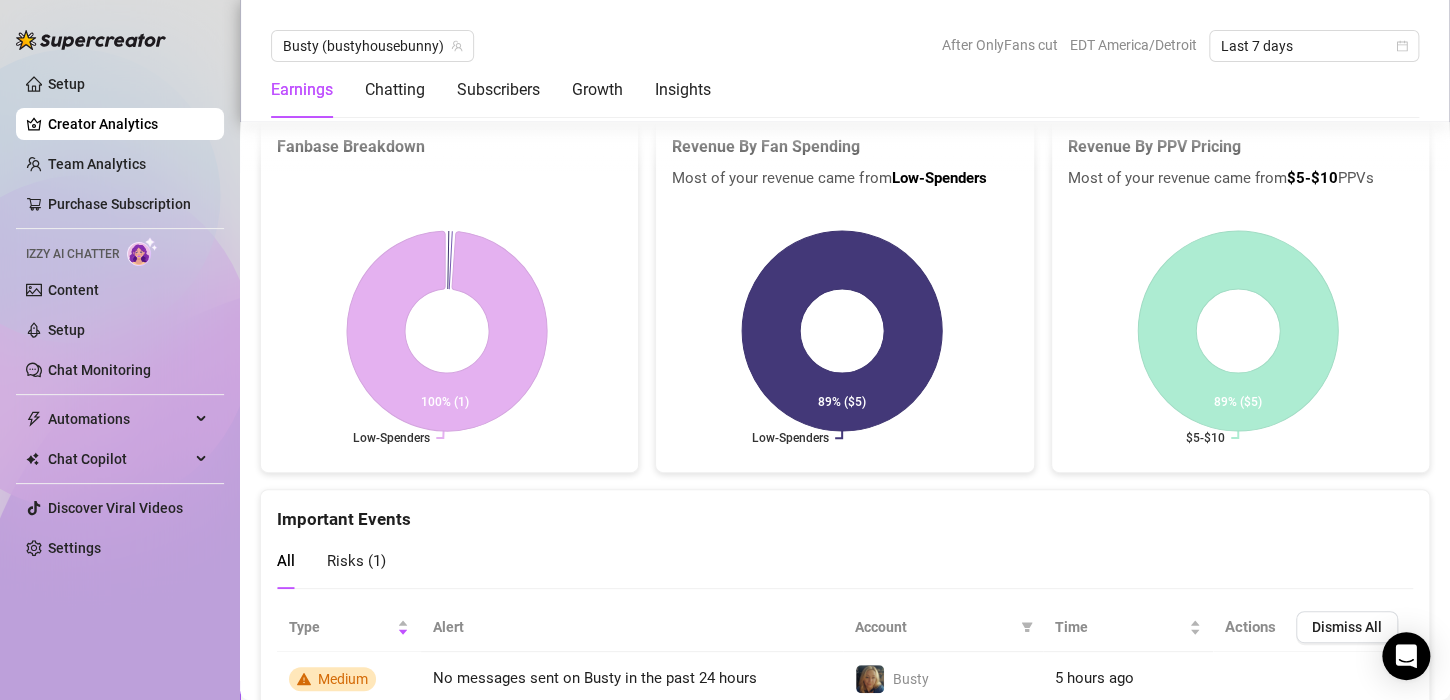 scroll, scrollTop: 3638, scrollLeft: 0, axis: vertical 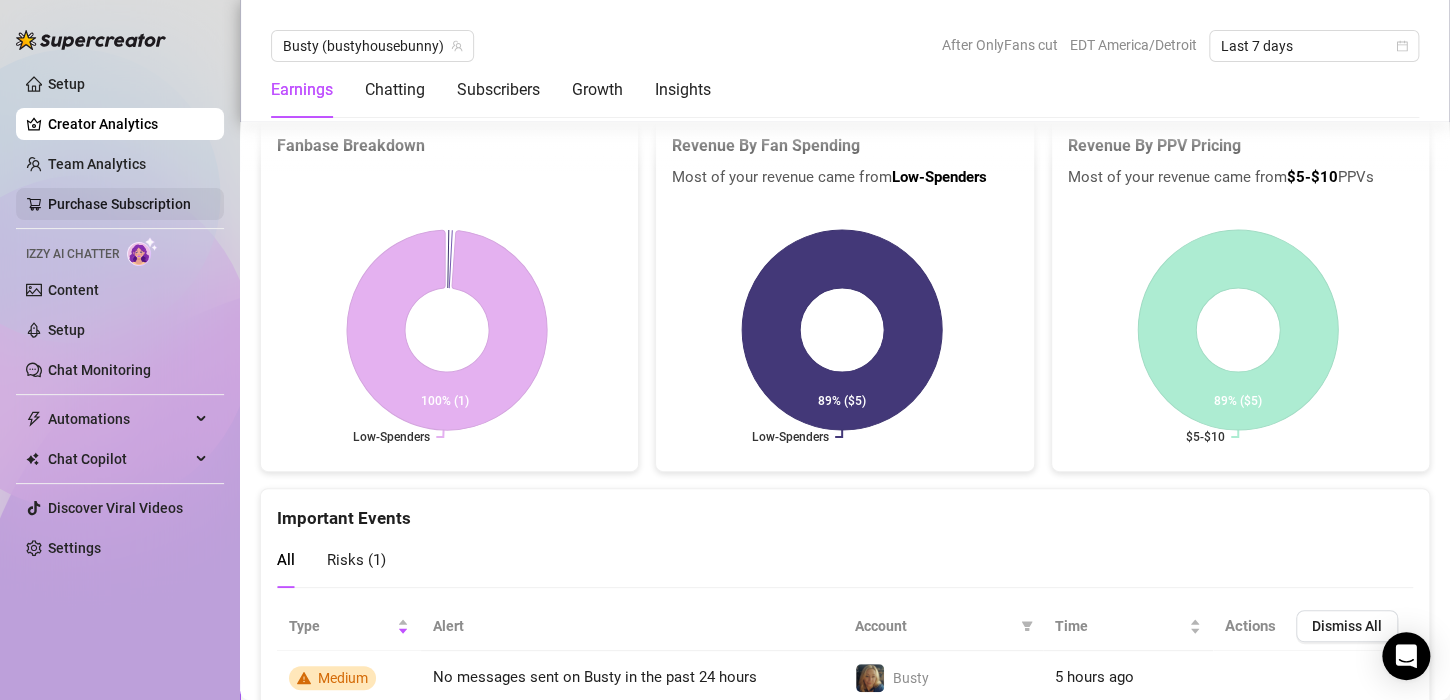 click on "Purchase Subscription" at bounding box center (119, 204) 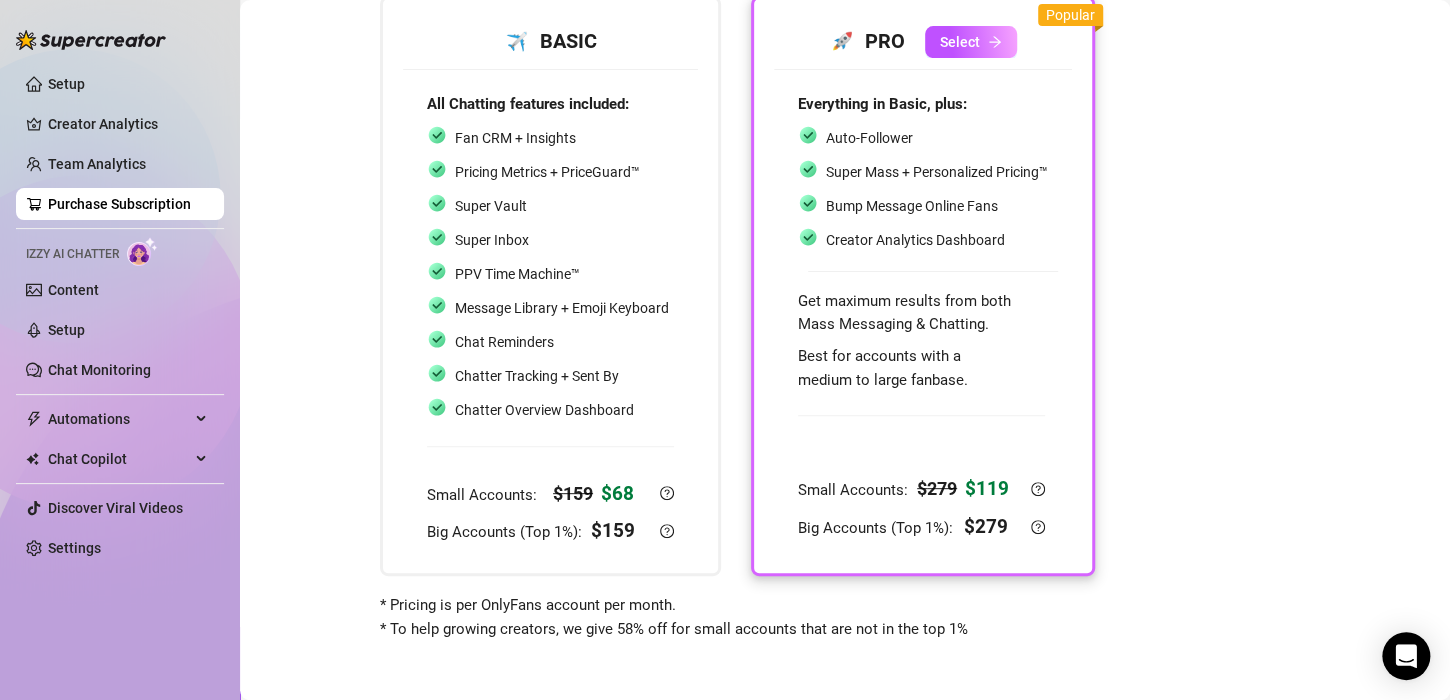 scroll, scrollTop: 137, scrollLeft: 0, axis: vertical 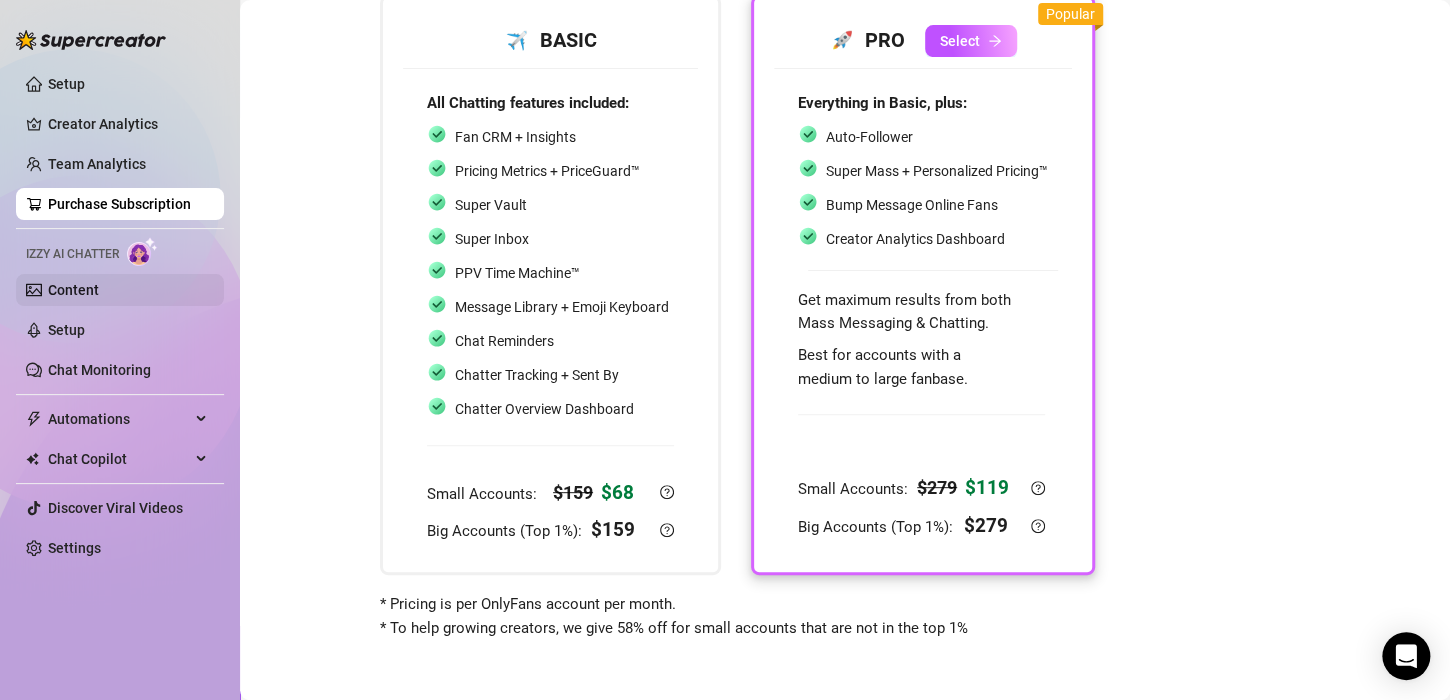 click on "Content" at bounding box center [73, 290] 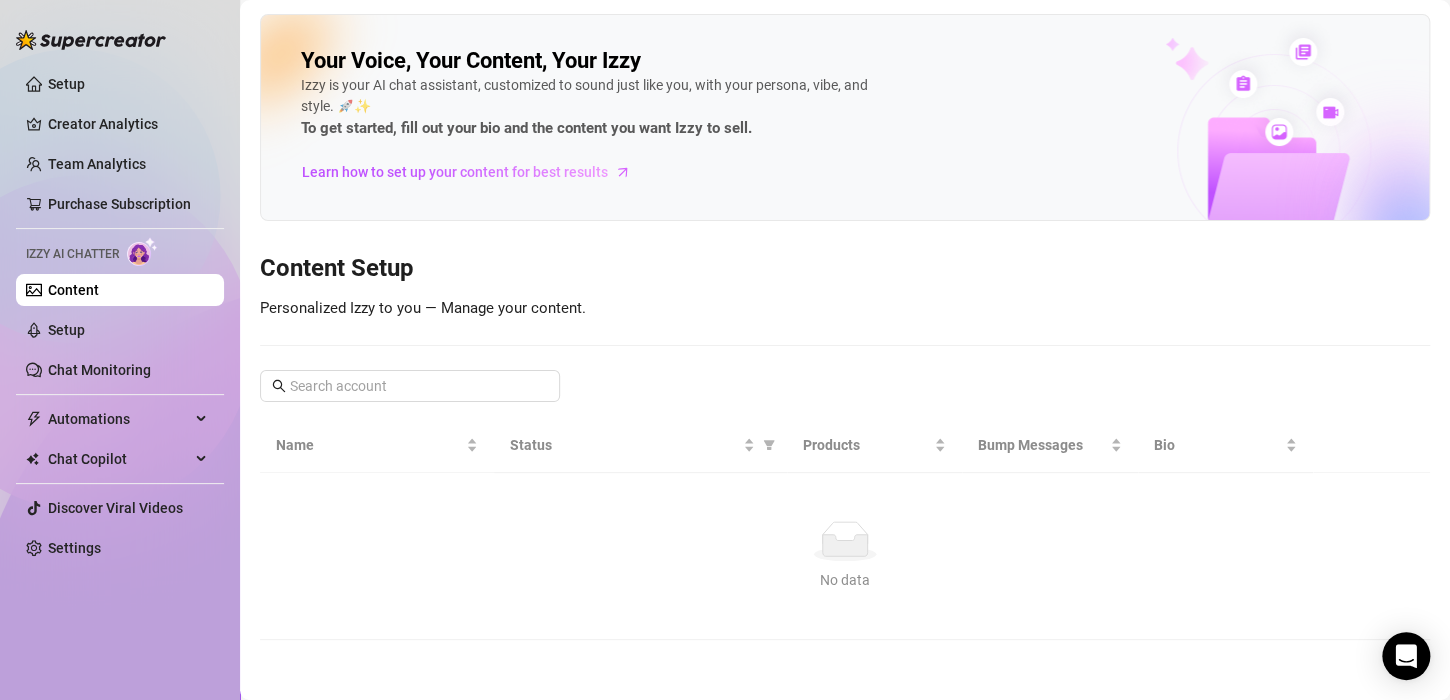scroll, scrollTop: 0, scrollLeft: 0, axis: both 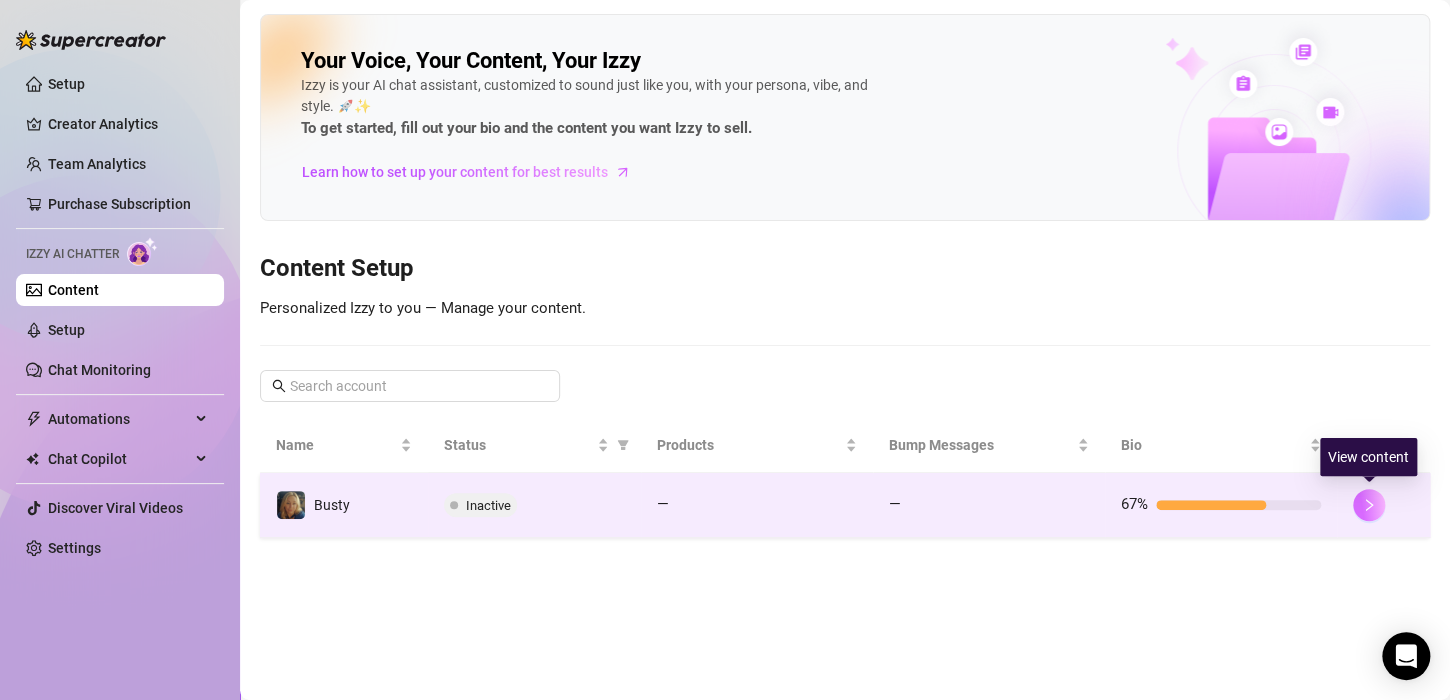 click 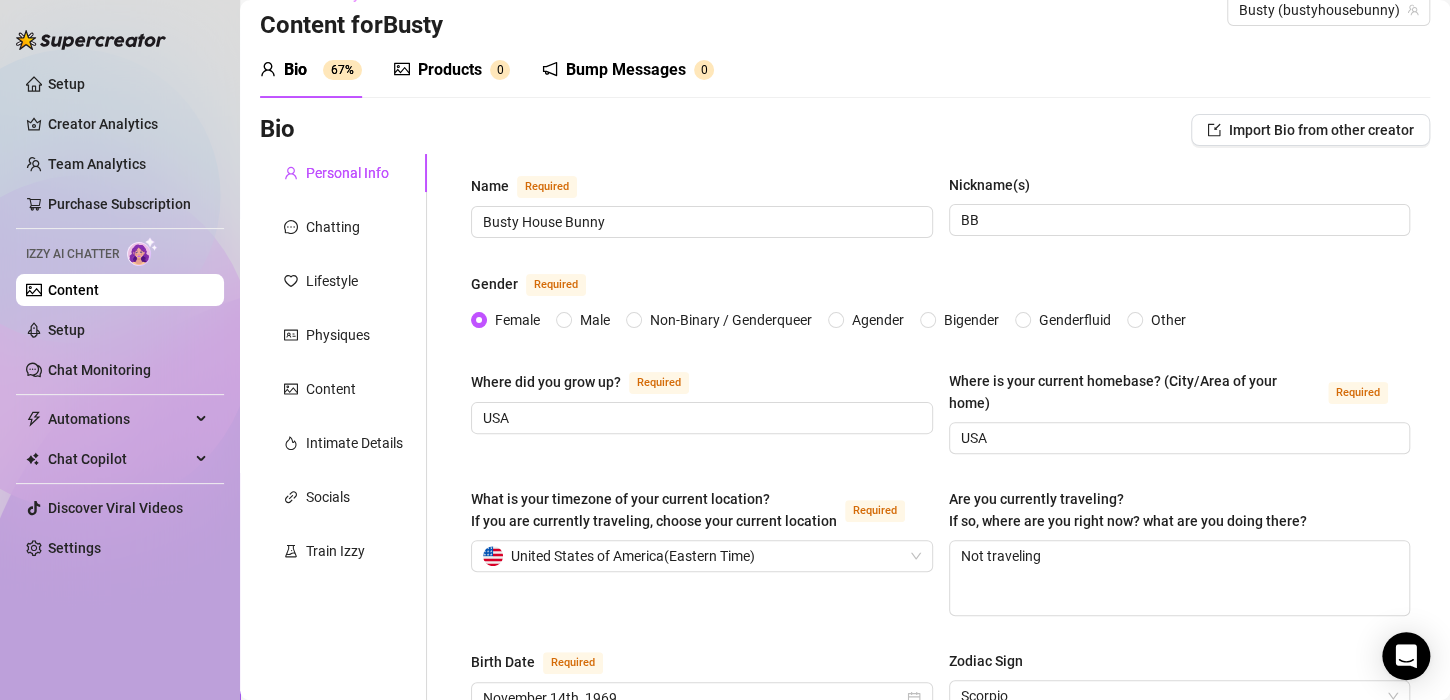scroll, scrollTop: 0, scrollLeft: 0, axis: both 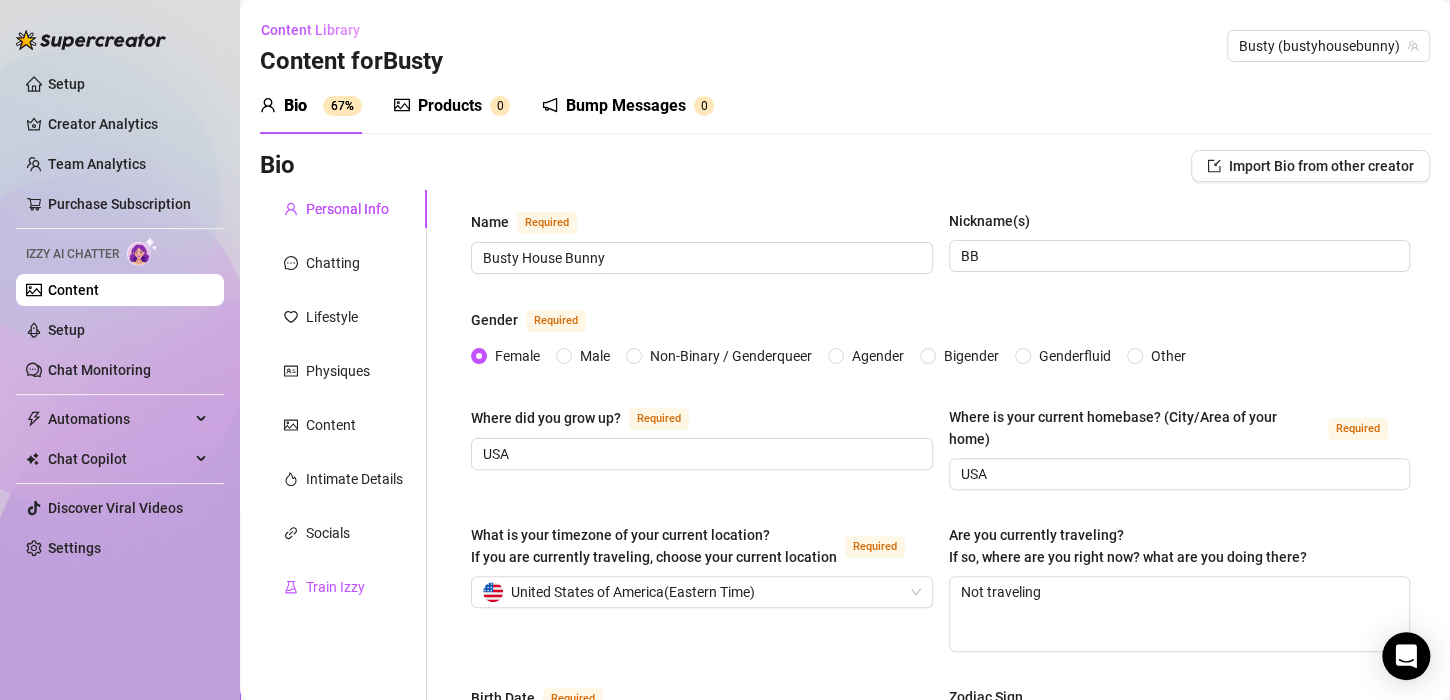 click on "Train Izzy" at bounding box center [335, 587] 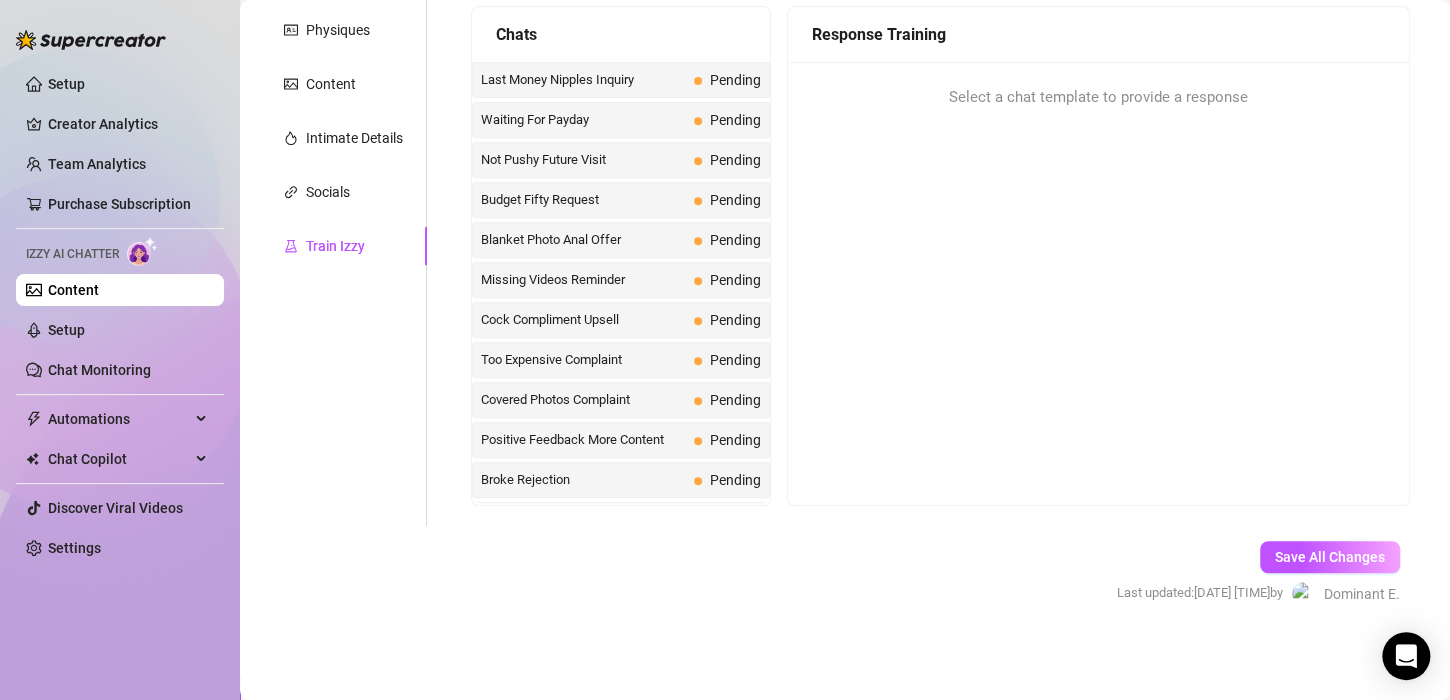 scroll, scrollTop: 0, scrollLeft: 0, axis: both 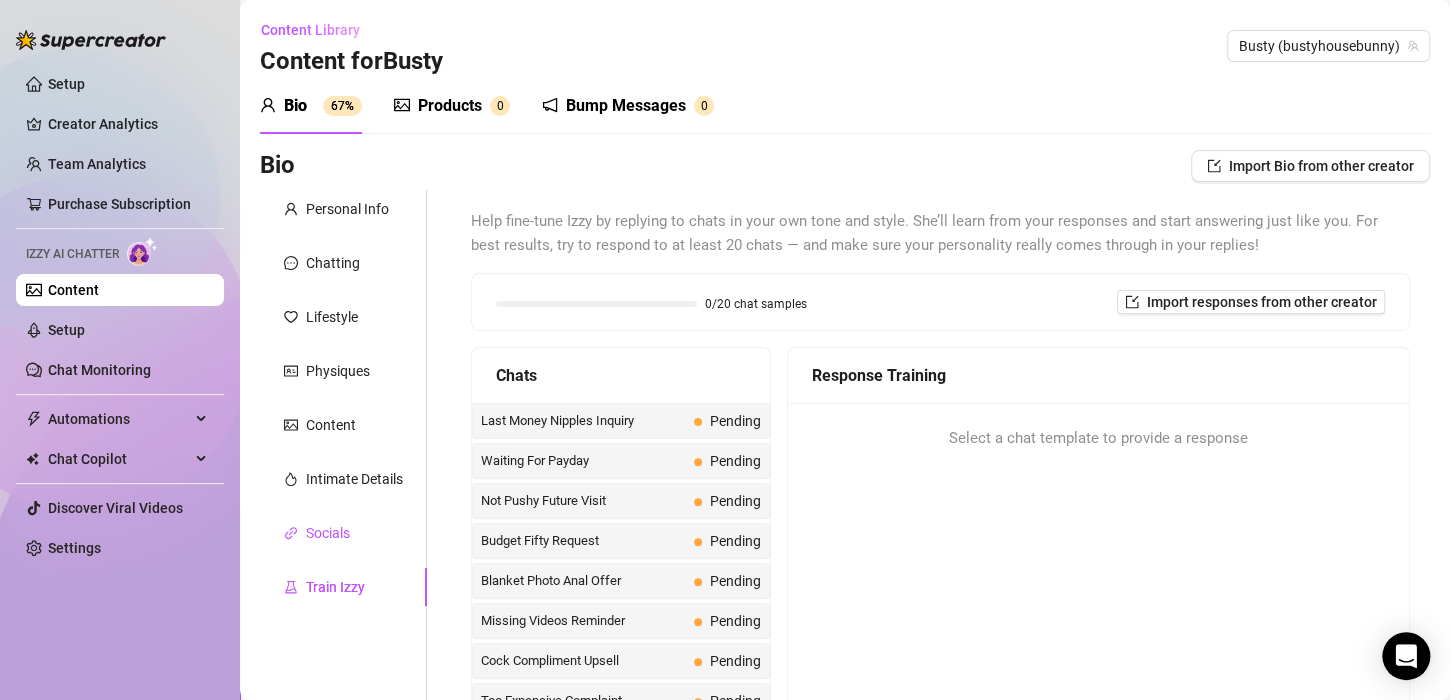 click on "Socials" at bounding box center [328, 533] 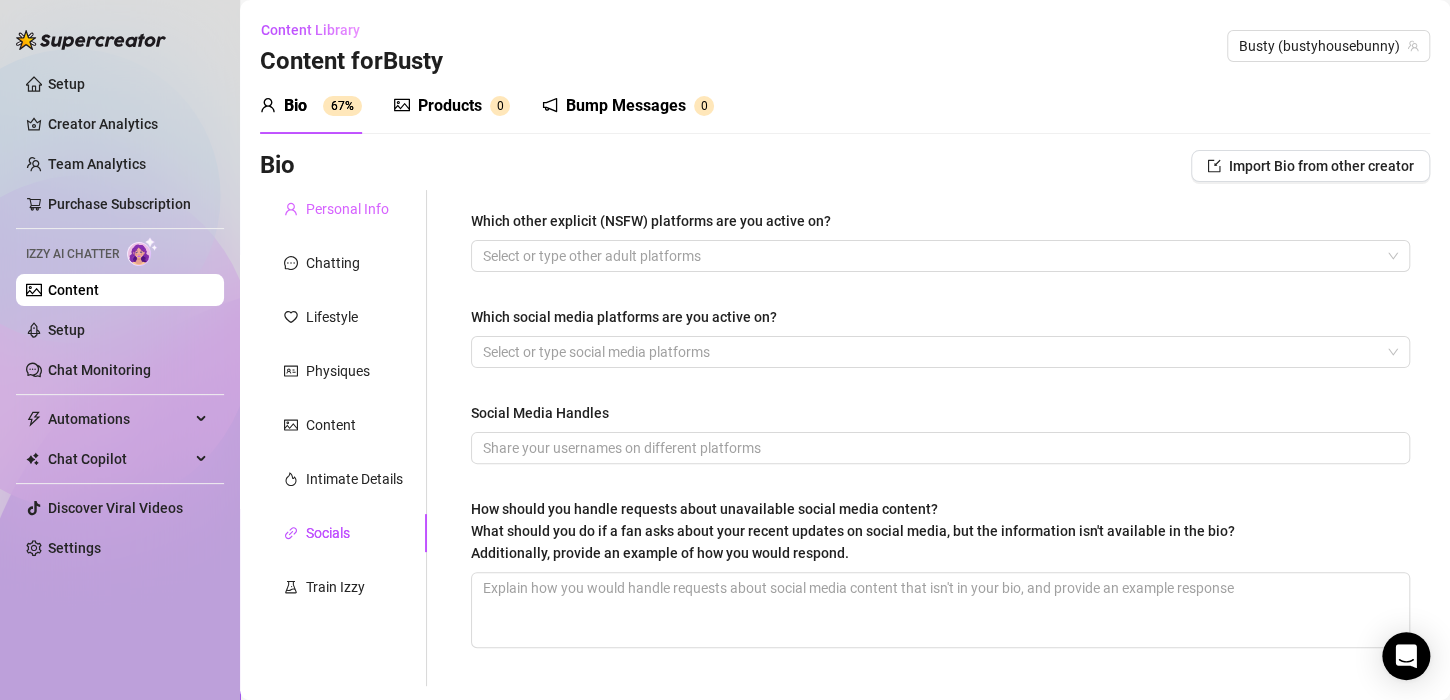click on "Personal Info" at bounding box center [343, 209] 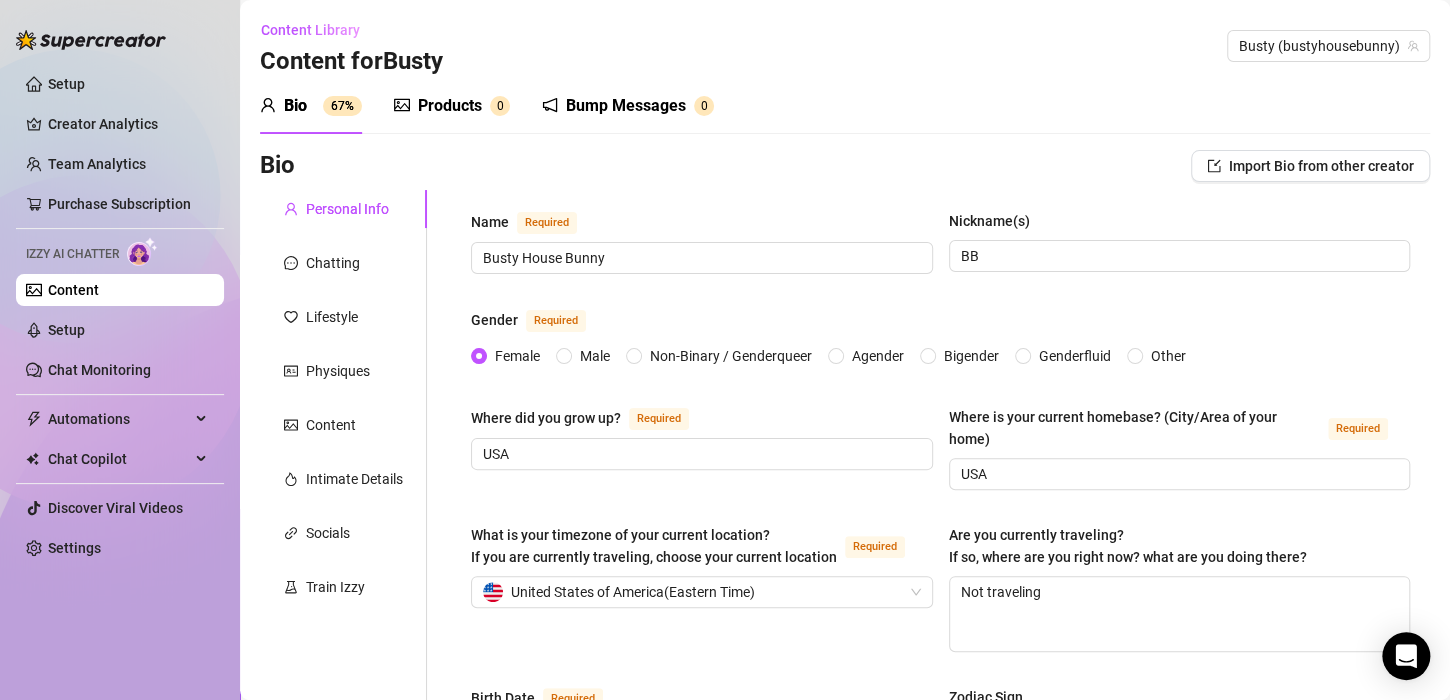 click on "Products" at bounding box center [450, 106] 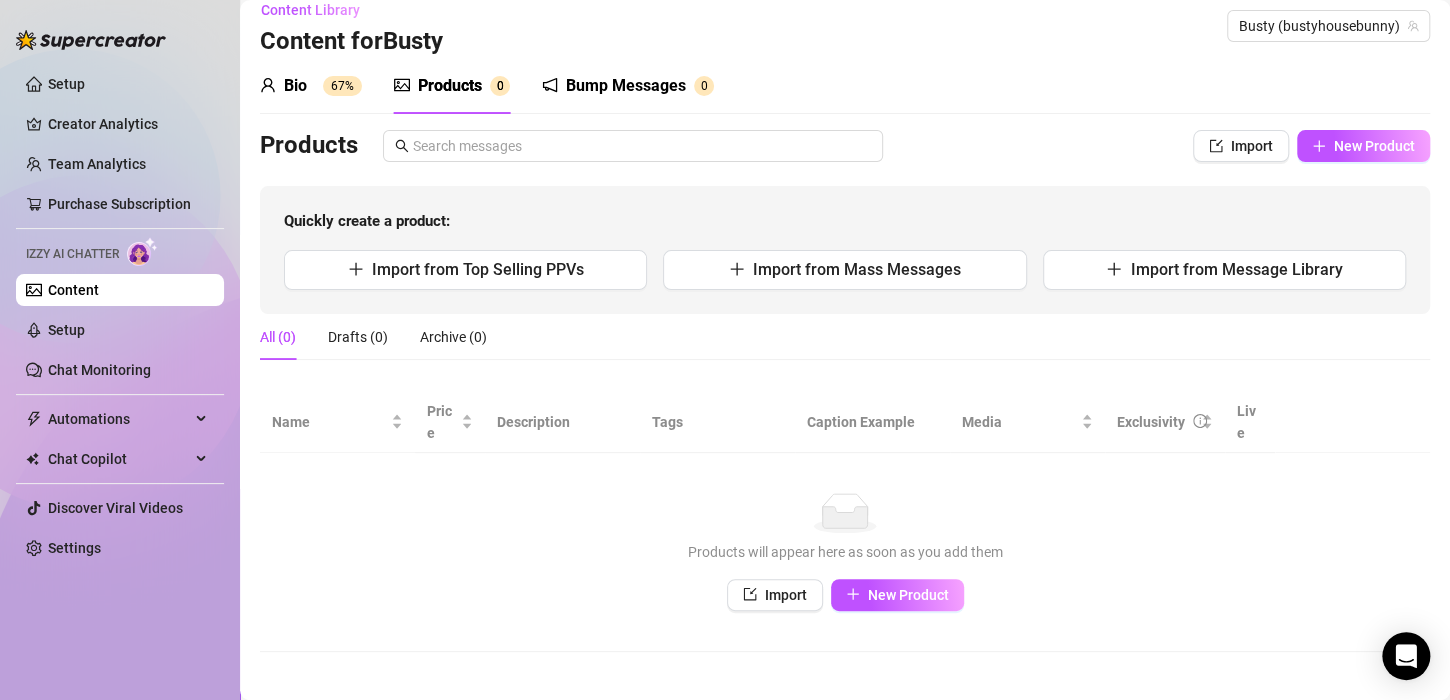 scroll, scrollTop: 31, scrollLeft: 0, axis: vertical 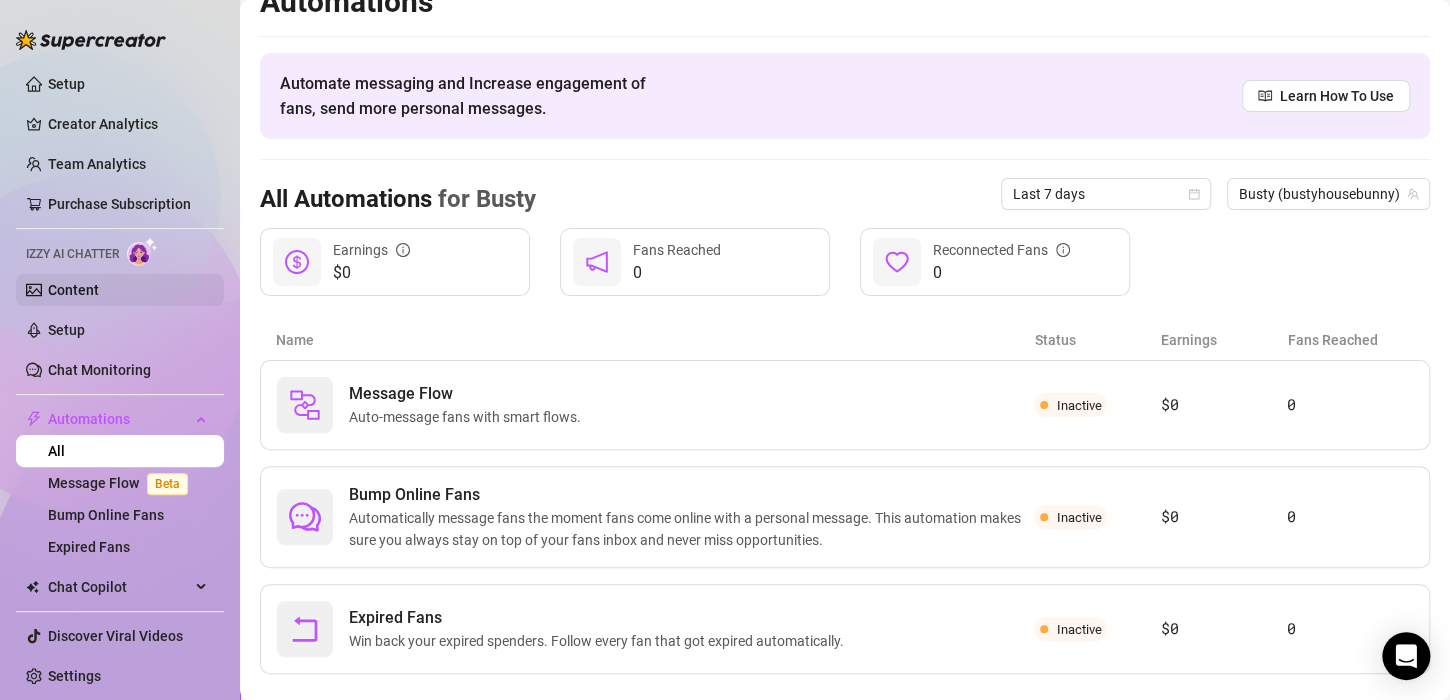 click on "Content" at bounding box center [73, 290] 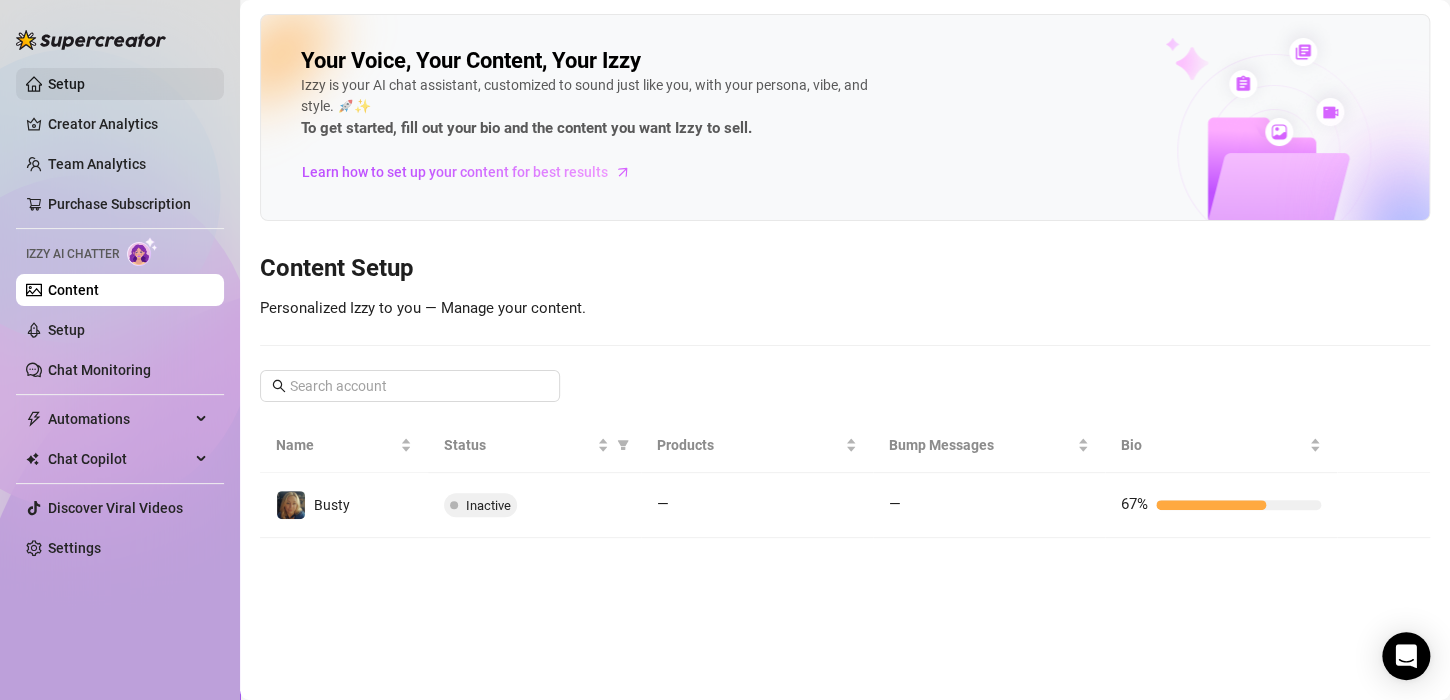 click on "Setup" at bounding box center [66, 84] 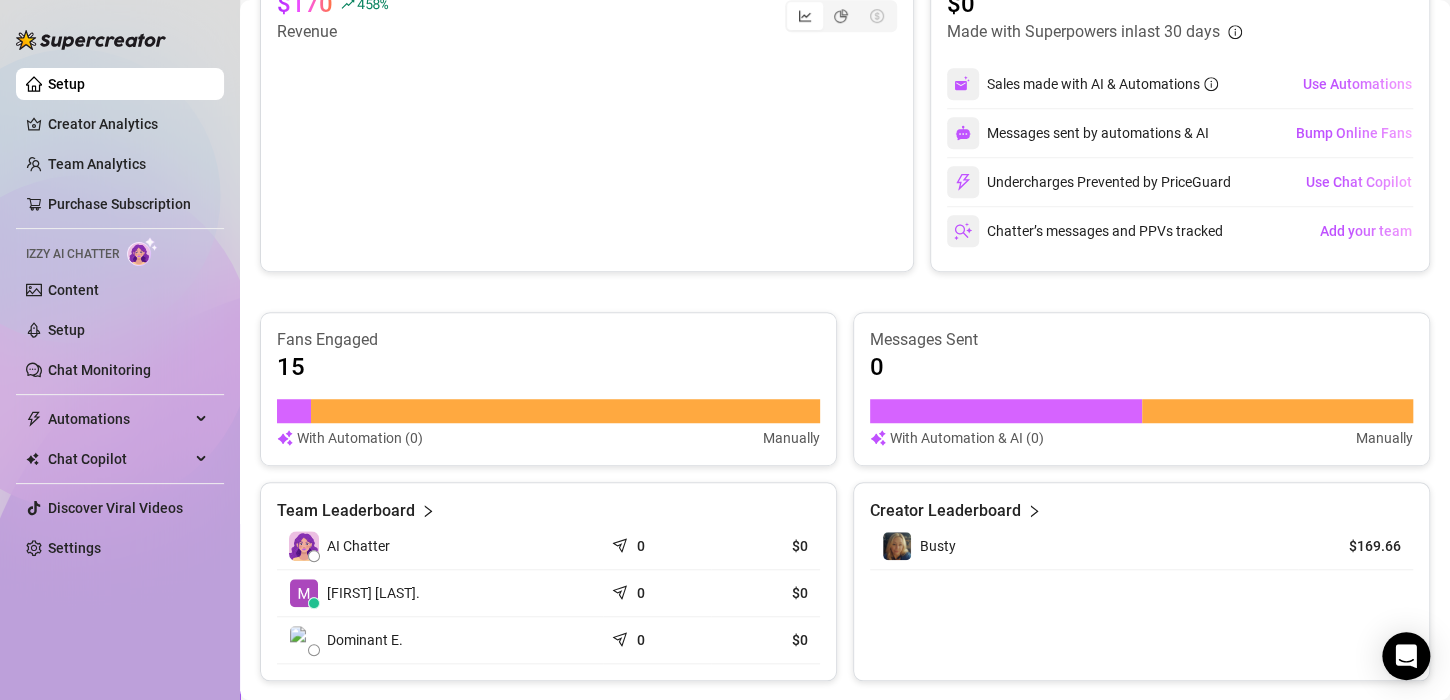 scroll, scrollTop: 0, scrollLeft: 0, axis: both 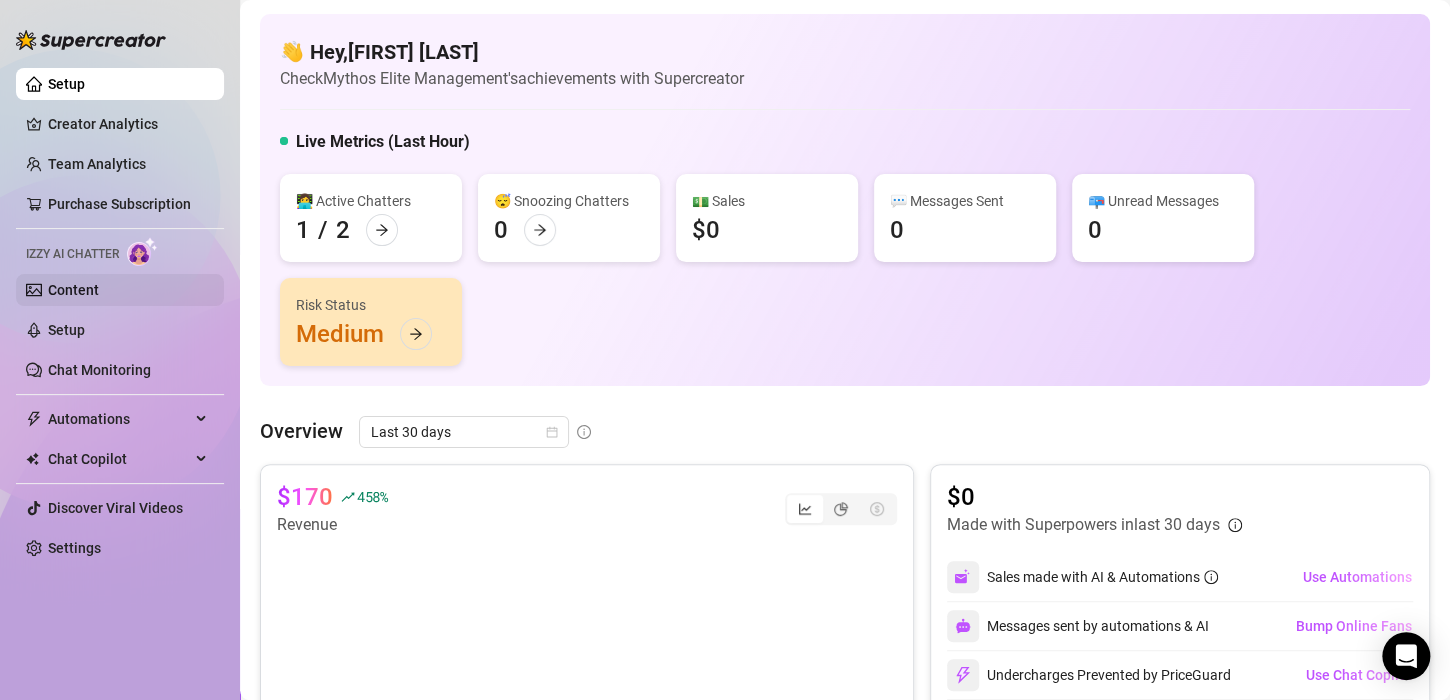 click on "Content" at bounding box center [73, 290] 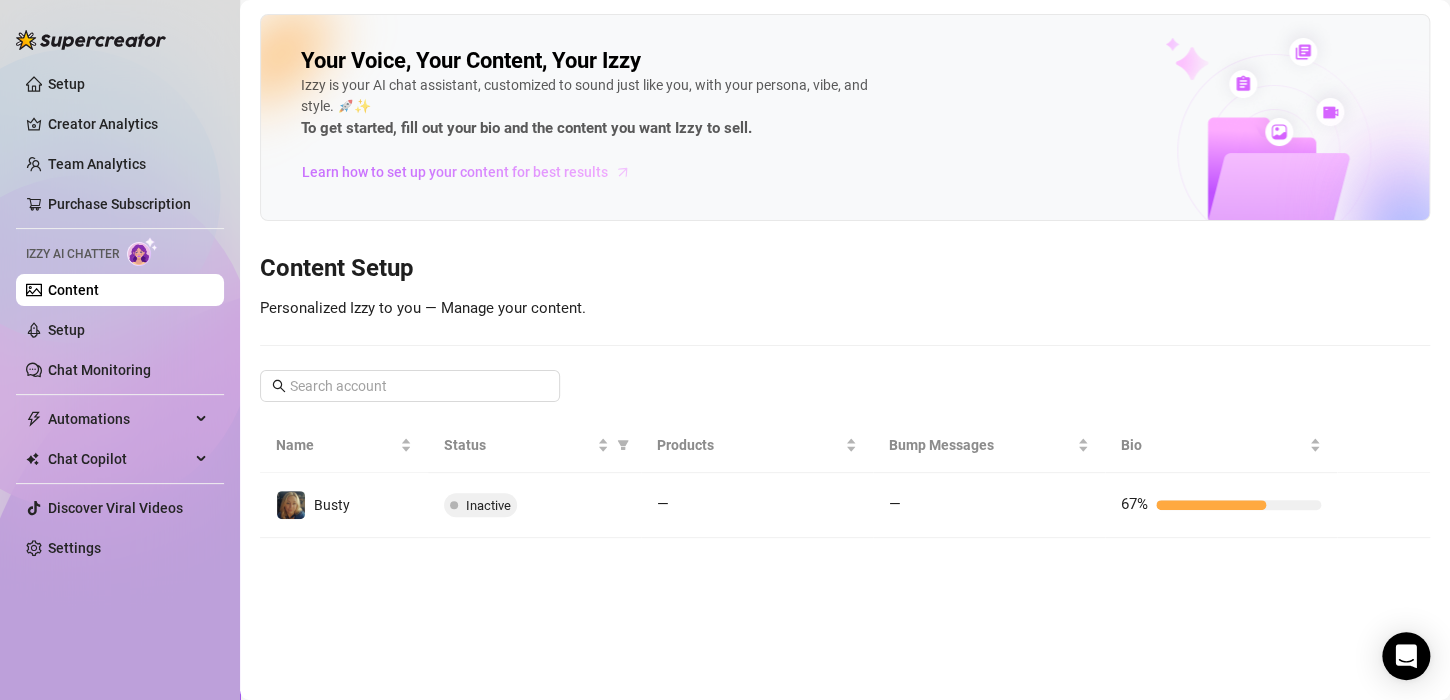 click on "Learn how to set up your content for best results" at bounding box center (455, 172) 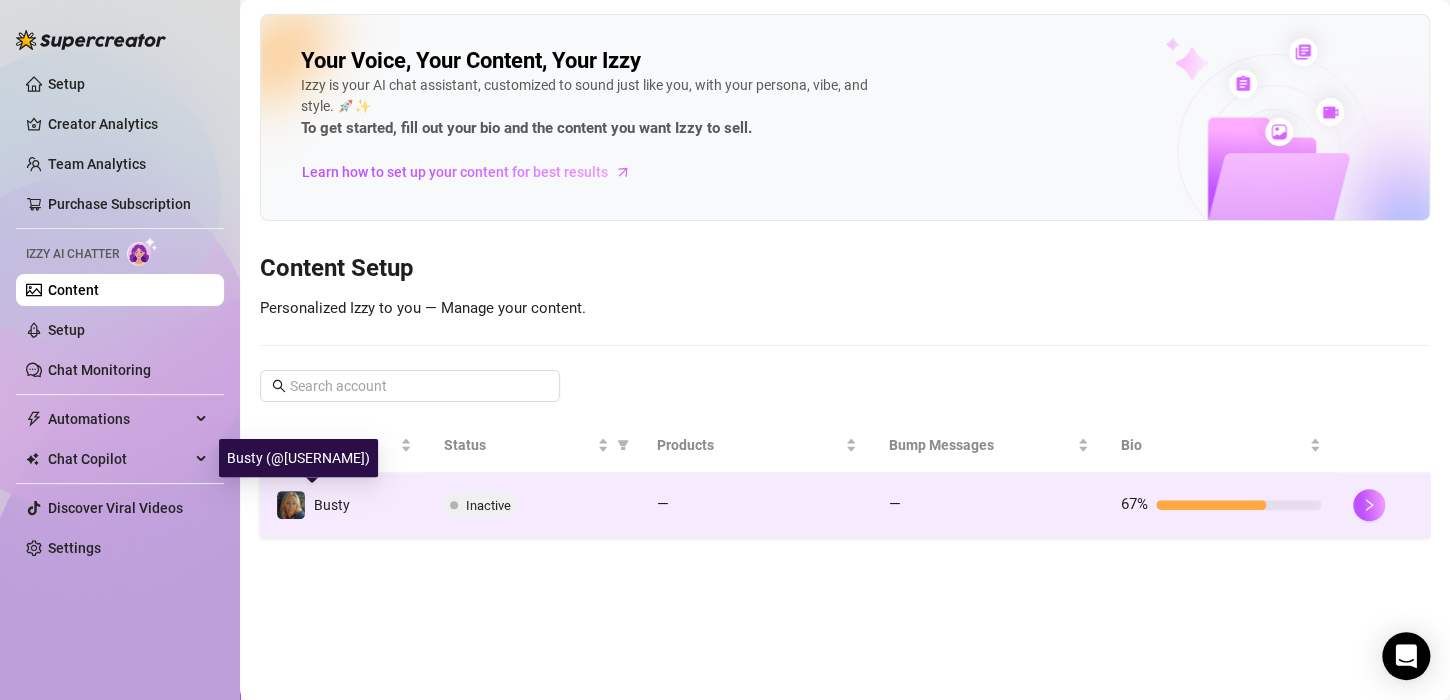 click on "Busty" at bounding box center [332, 505] 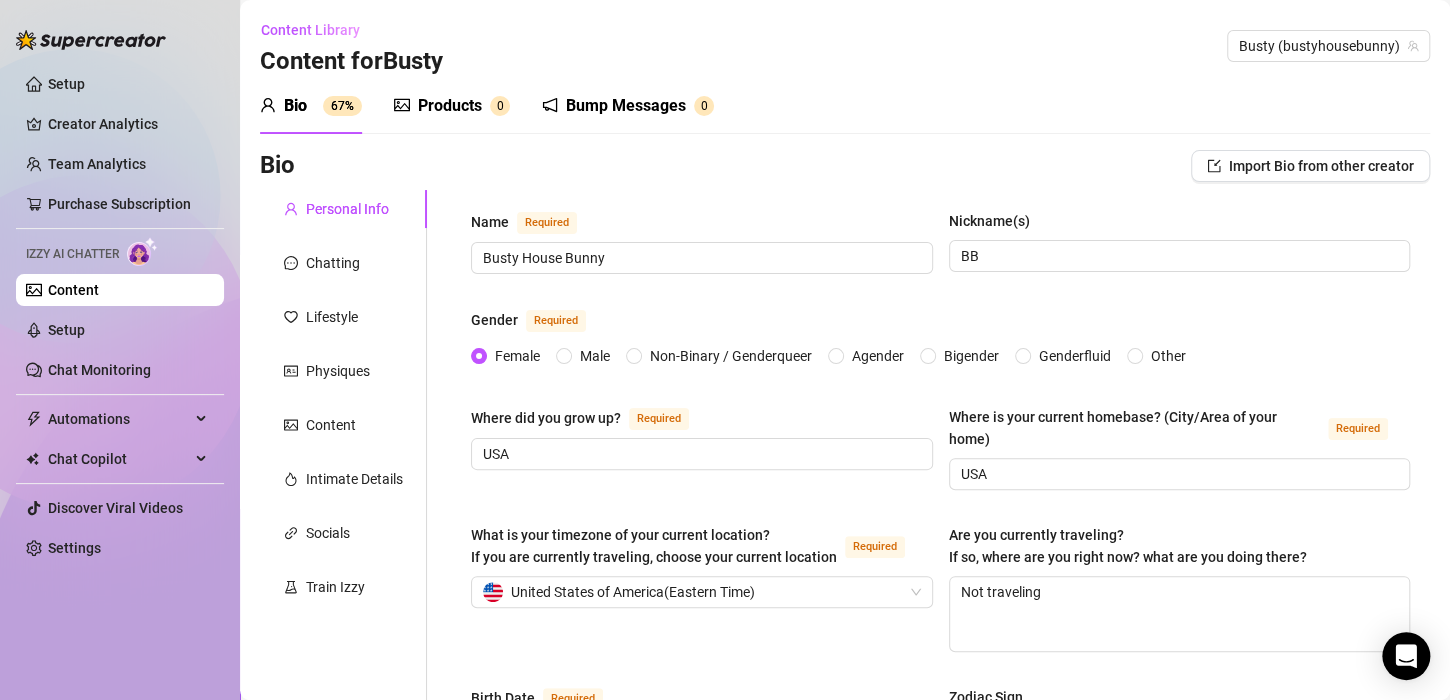 click on "Products" at bounding box center (450, 106) 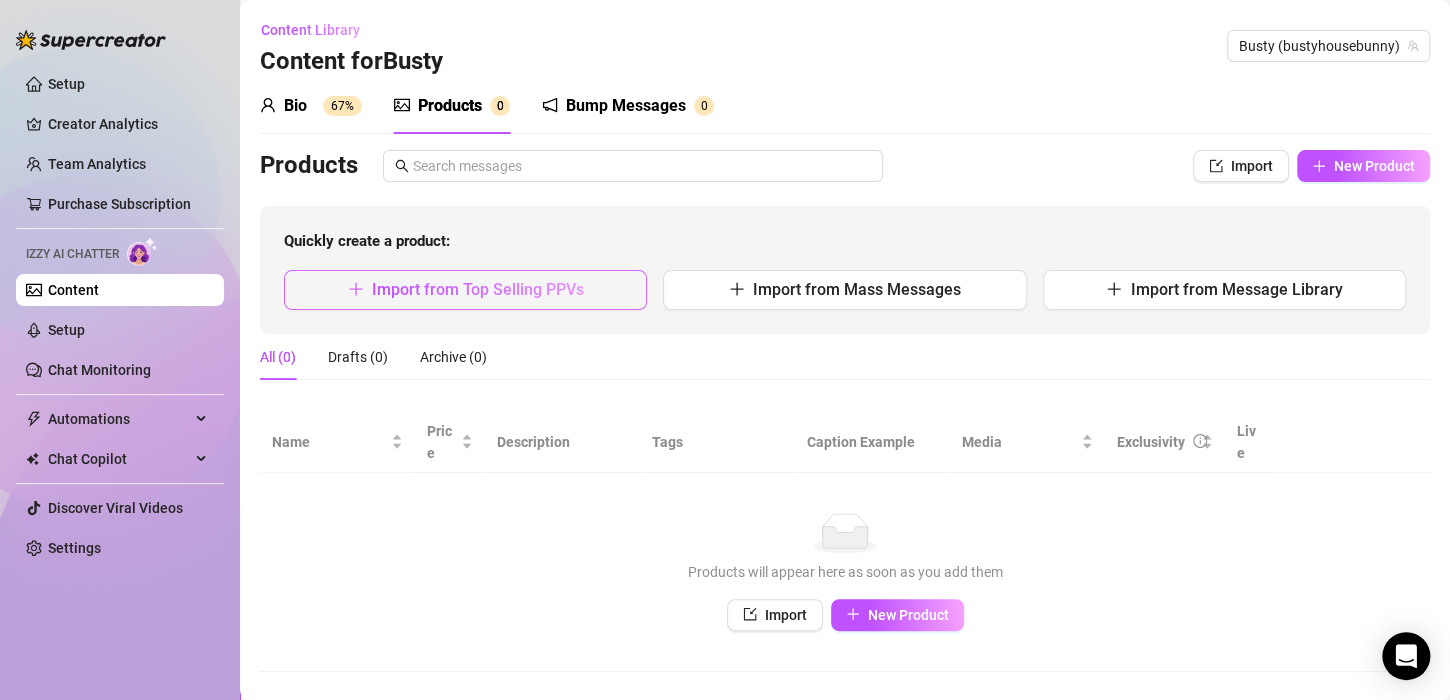 click on "Import from Top Selling PPVs" at bounding box center (465, 290) 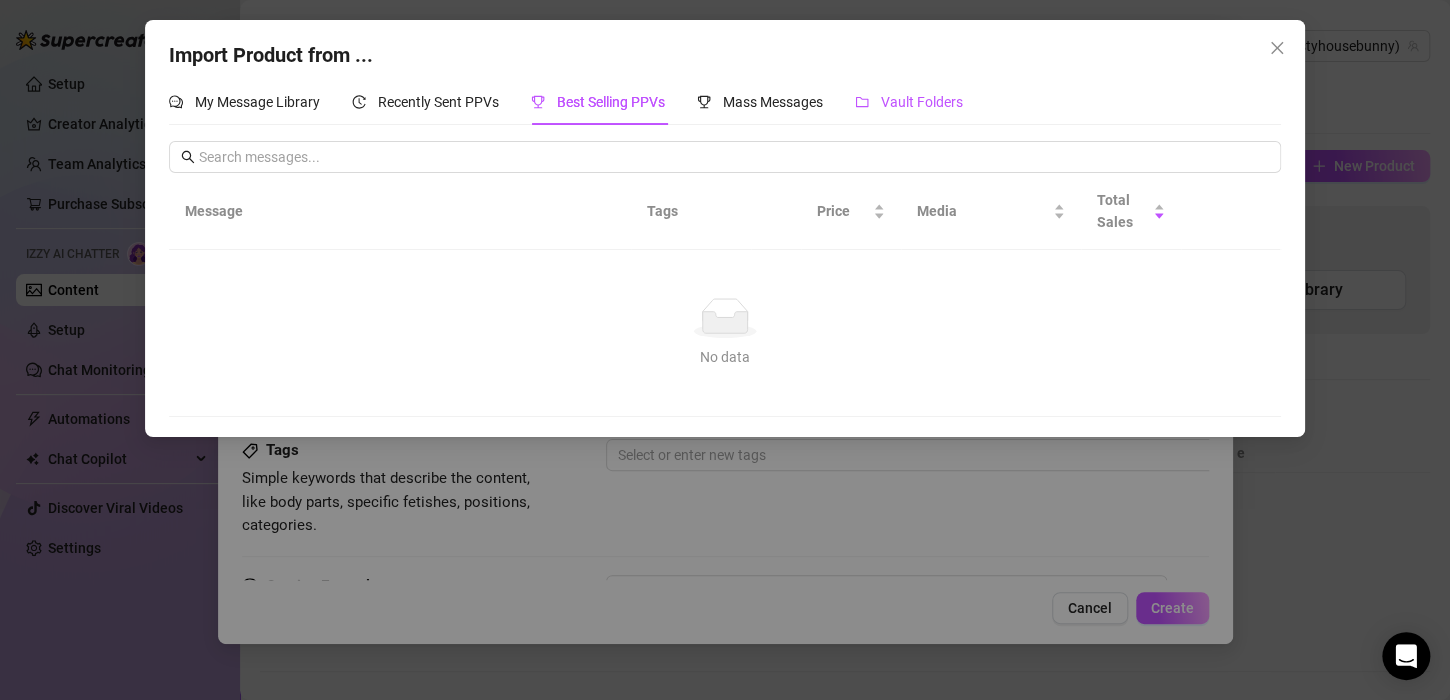 click on "Vault Folders" at bounding box center [922, 102] 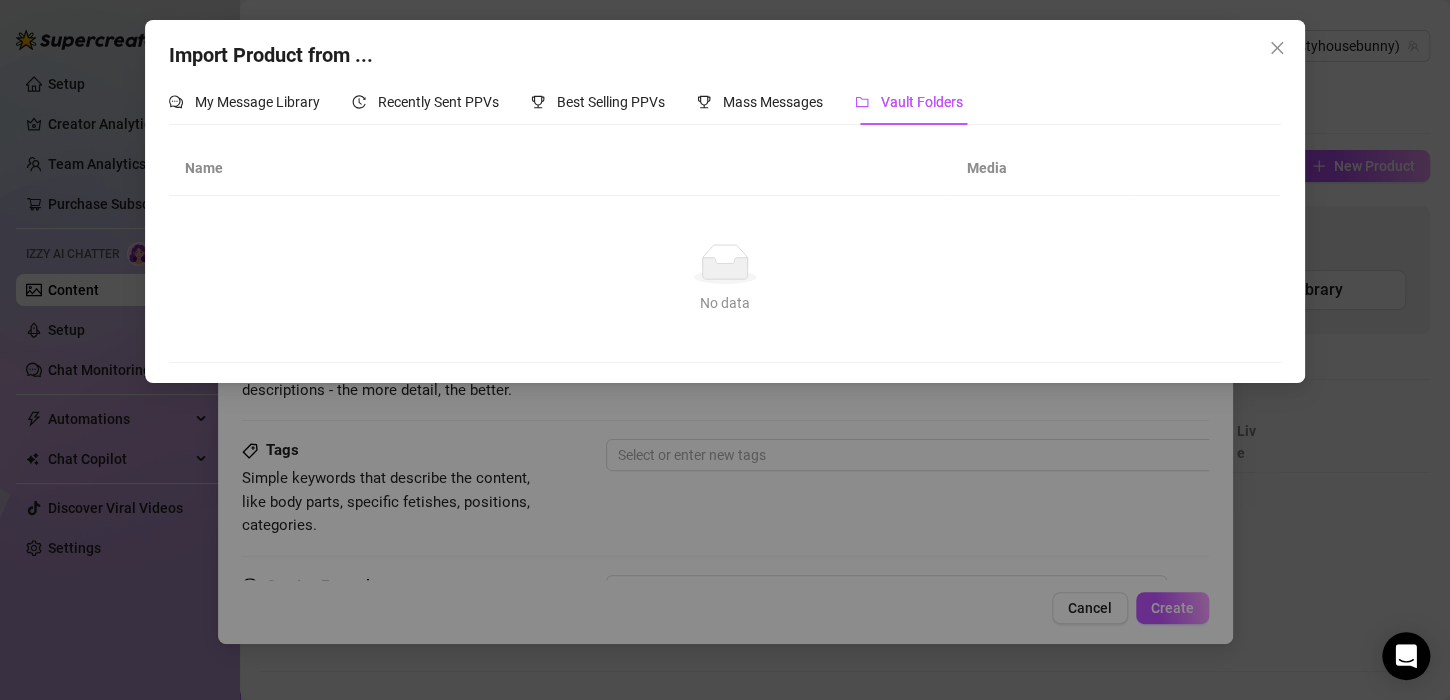 click on "No data" at bounding box center (725, 264) 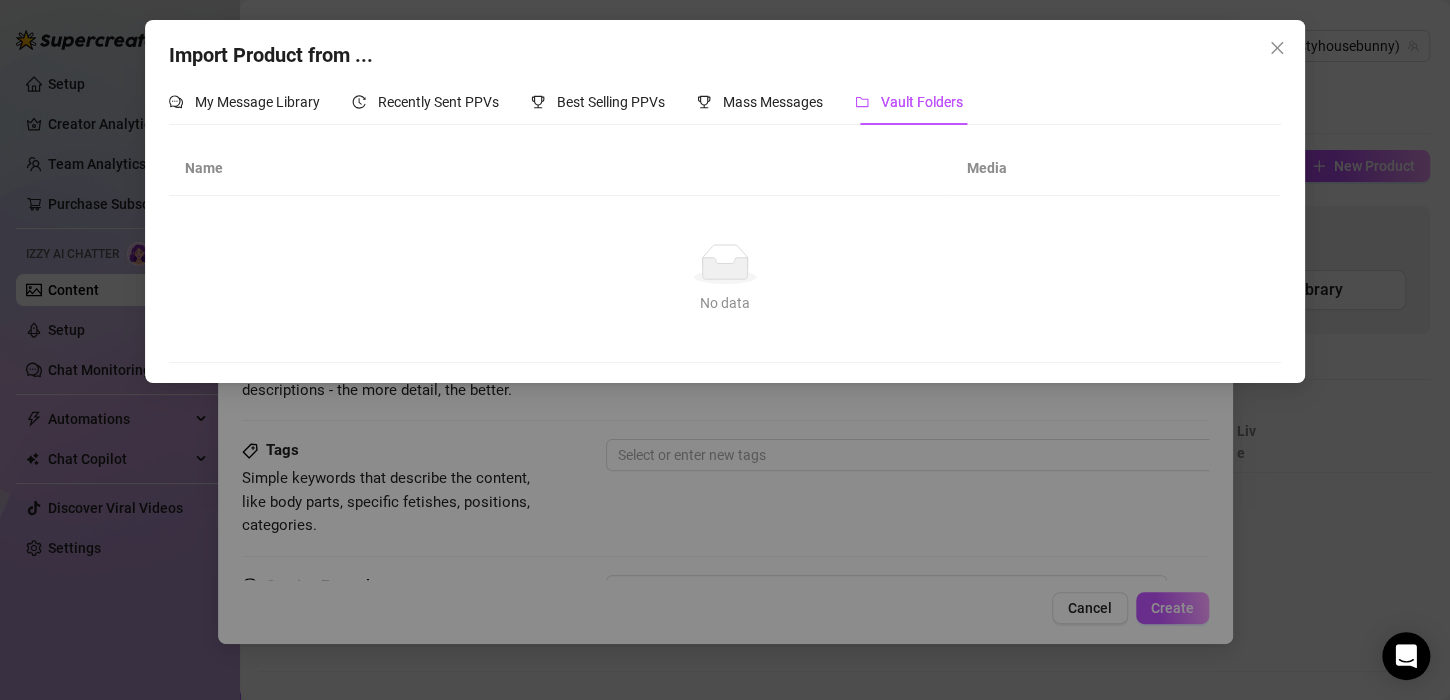 drag, startPoint x: 347, startPoint y: 204, endPoint x: 1278, endPoint y: 50, distance: 943.6509 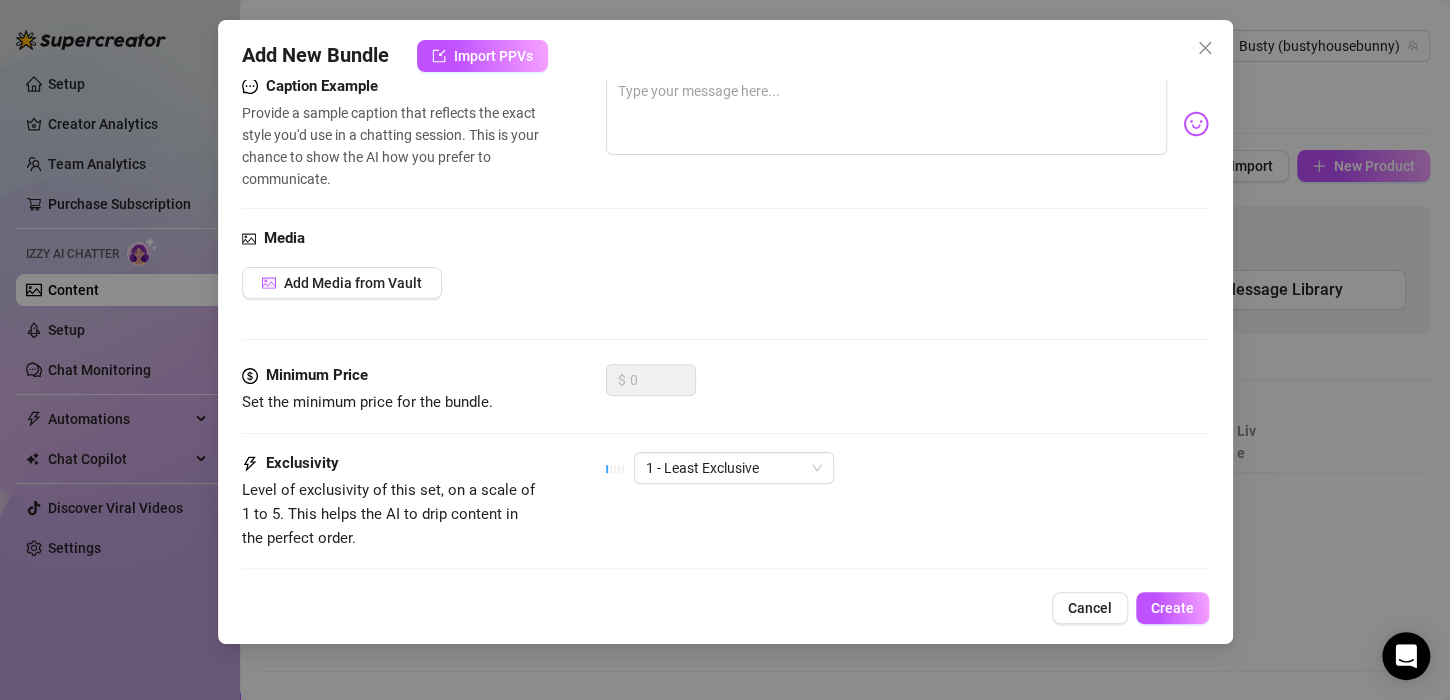 scroll, scrollTop: 600, scrollLeft: 0, axis: vertical 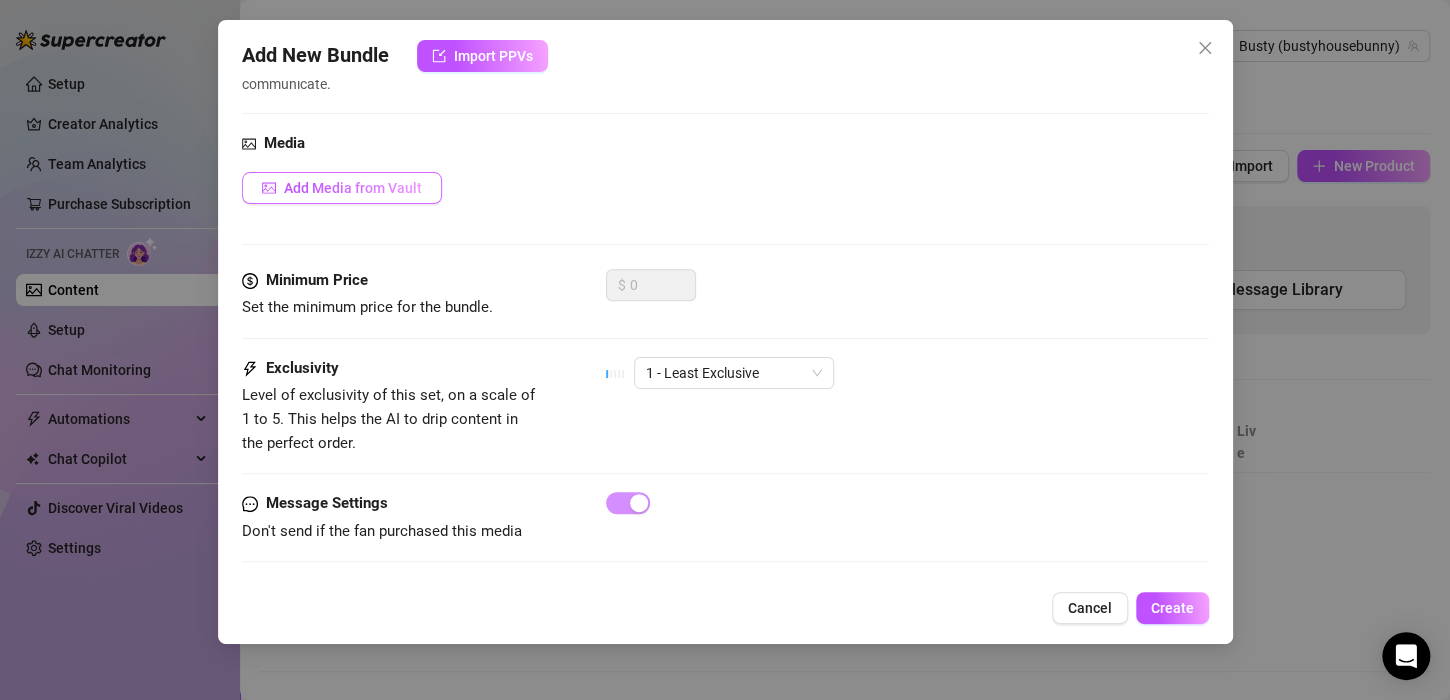 click on "Add Media from Vault" at bounding box center (353, 188) 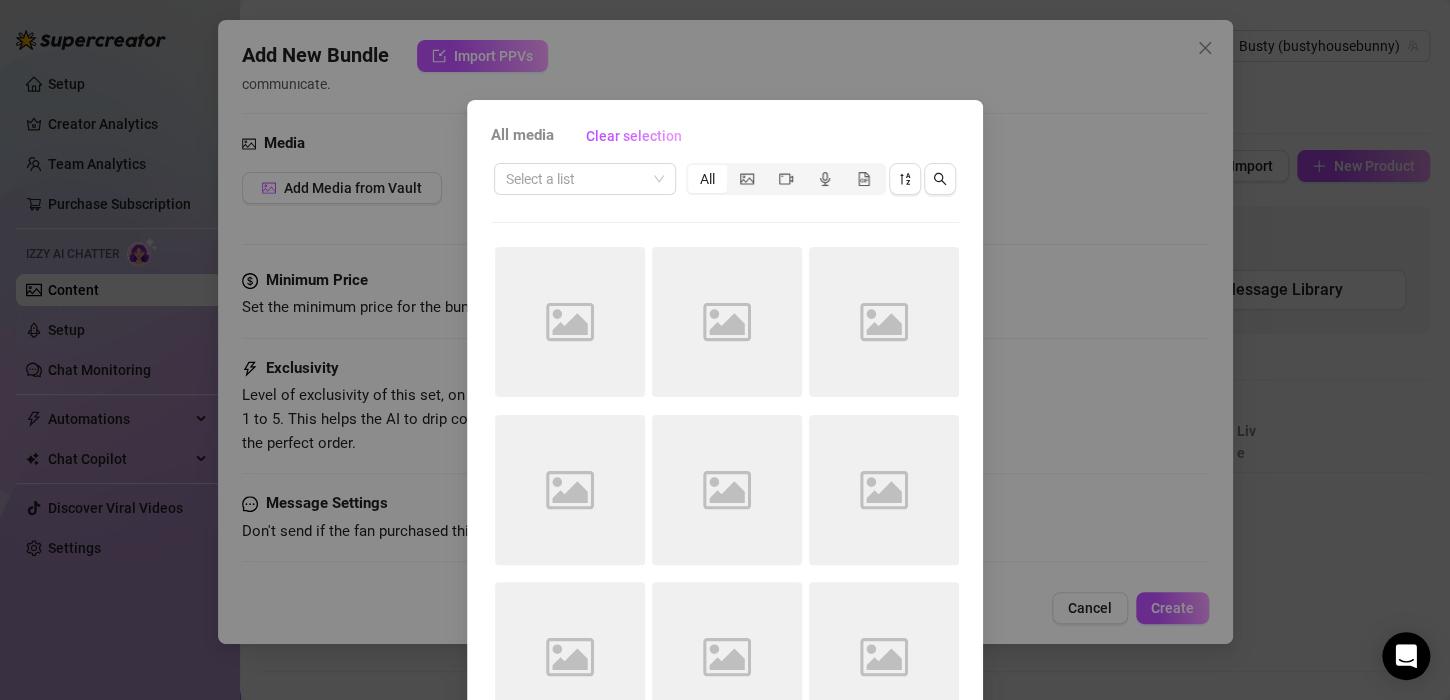 drag, startPoint x: 693, startPoint y: 125, endPoint x: 595, endPoint y: 47, distance: 125.25175 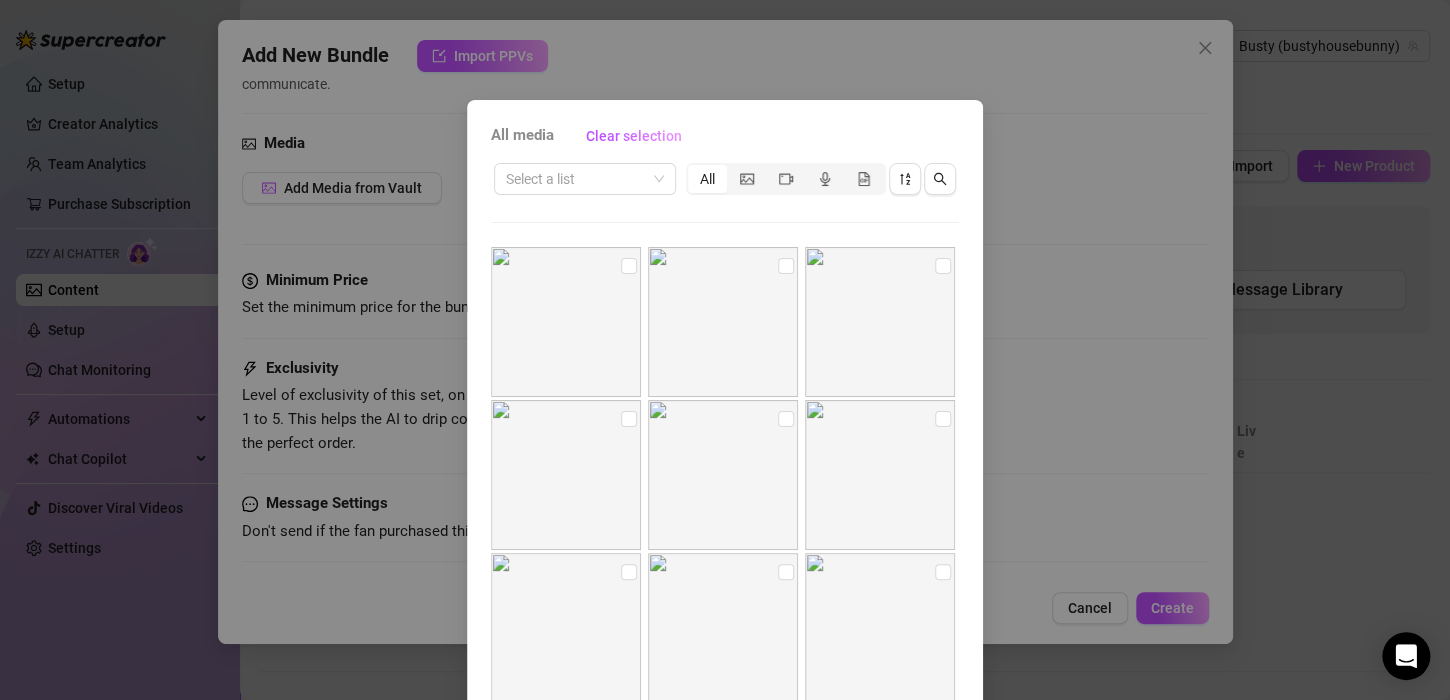 drag, startPoint x: 715, startPoint y: 119, endPoint x: 597, endPoint y: 54, distance: 134.71823 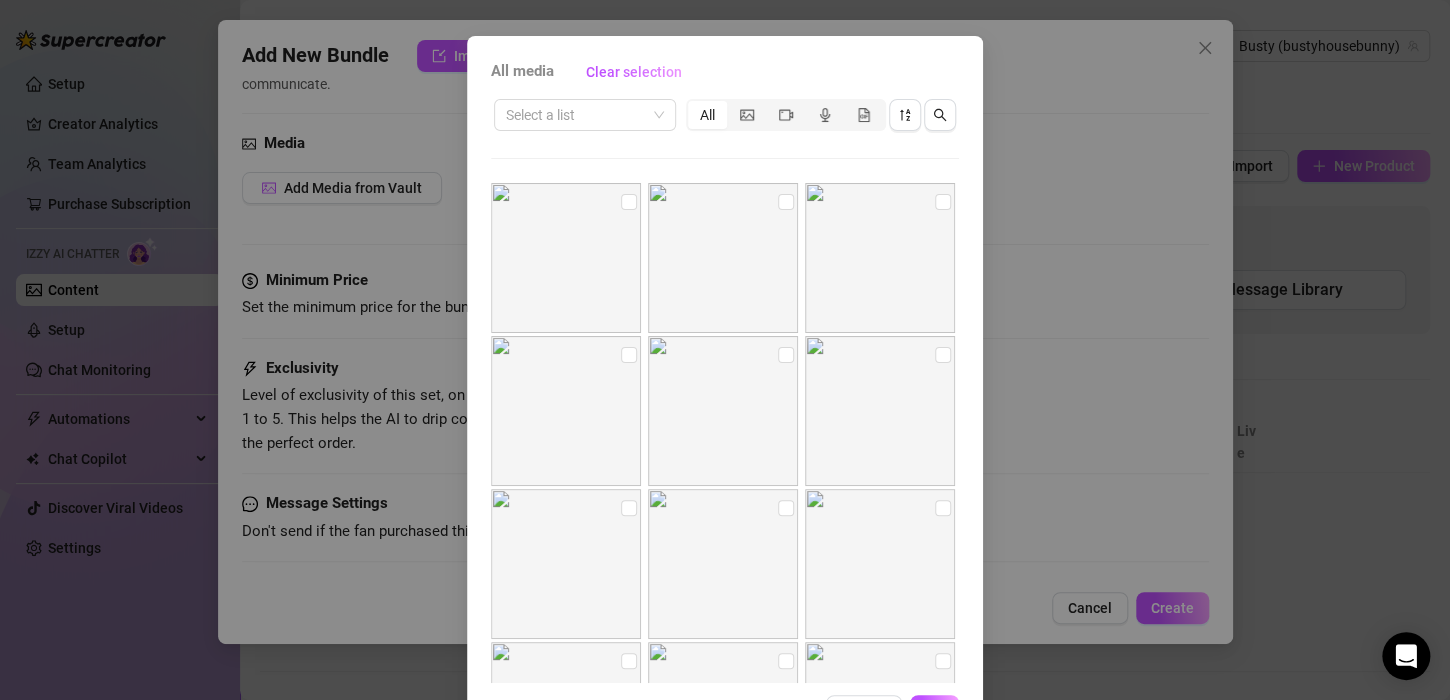 scroll, scrollTop: 135, scrollLeft: 0, axis: vertical 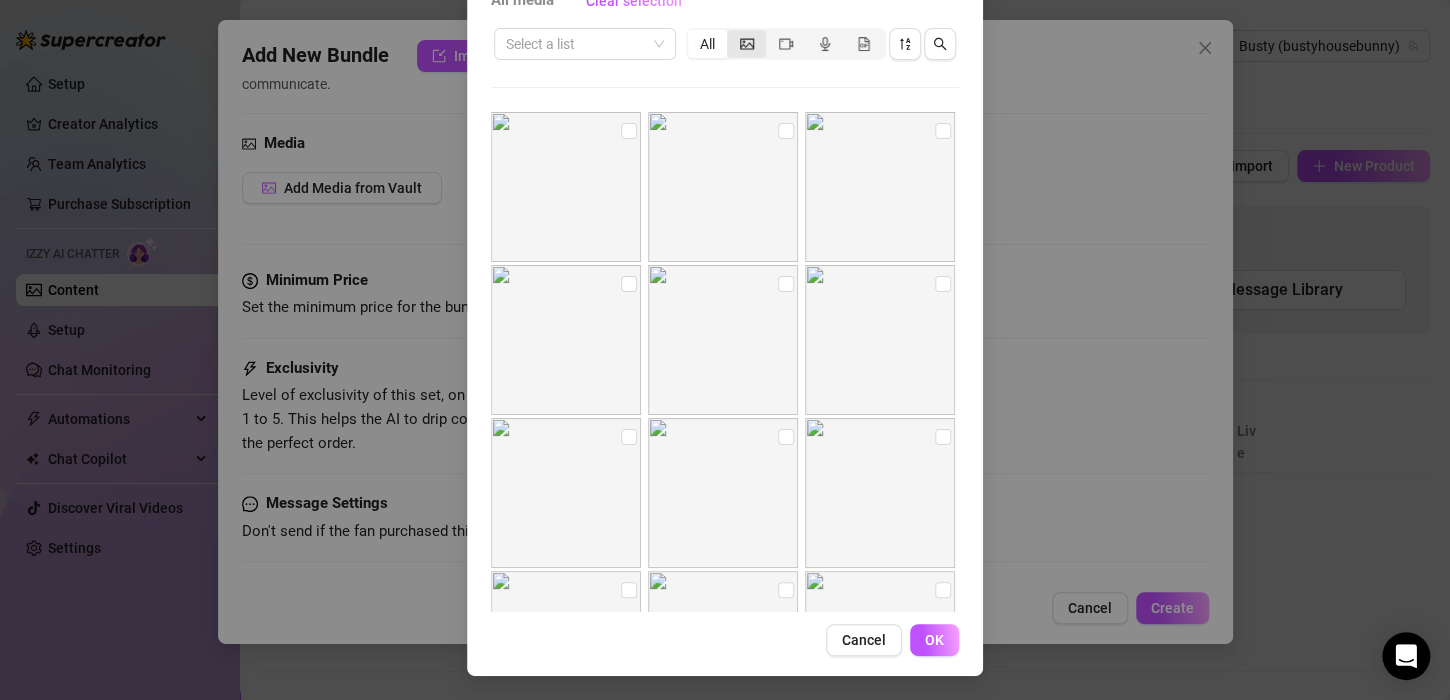 click 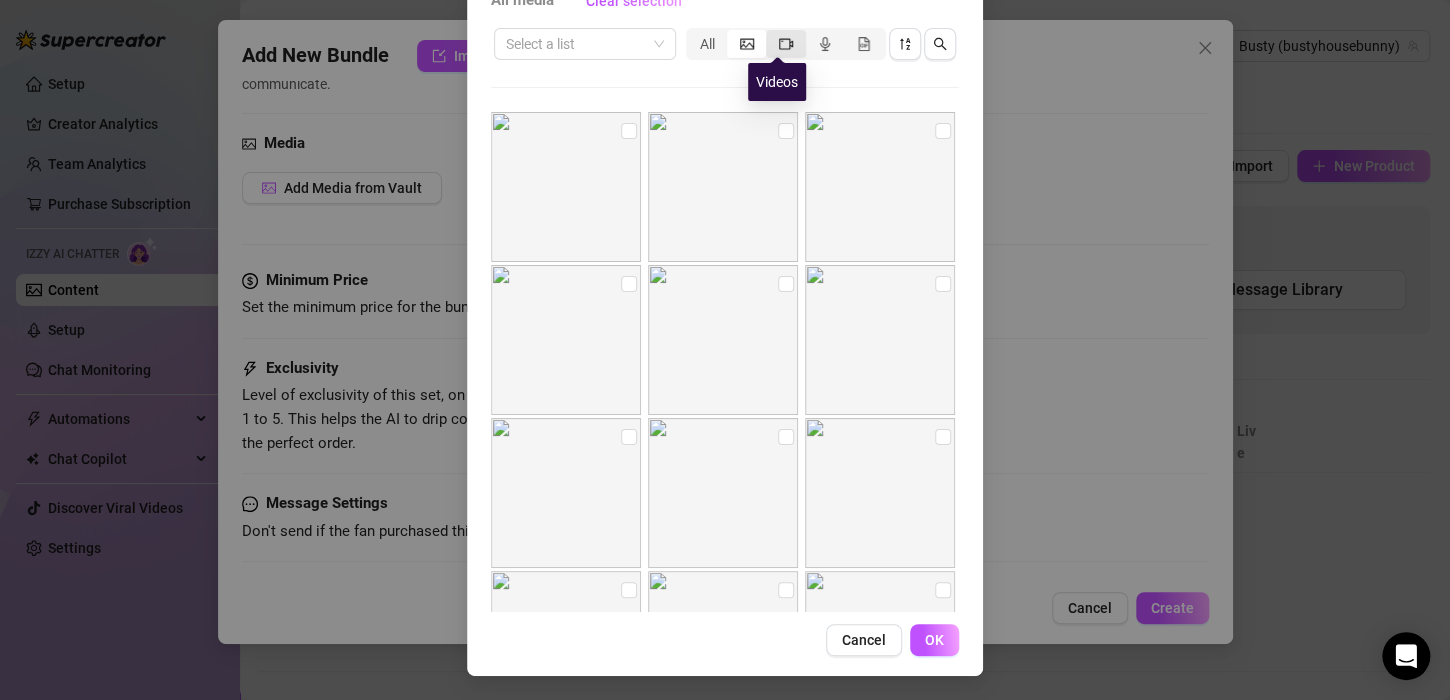 click 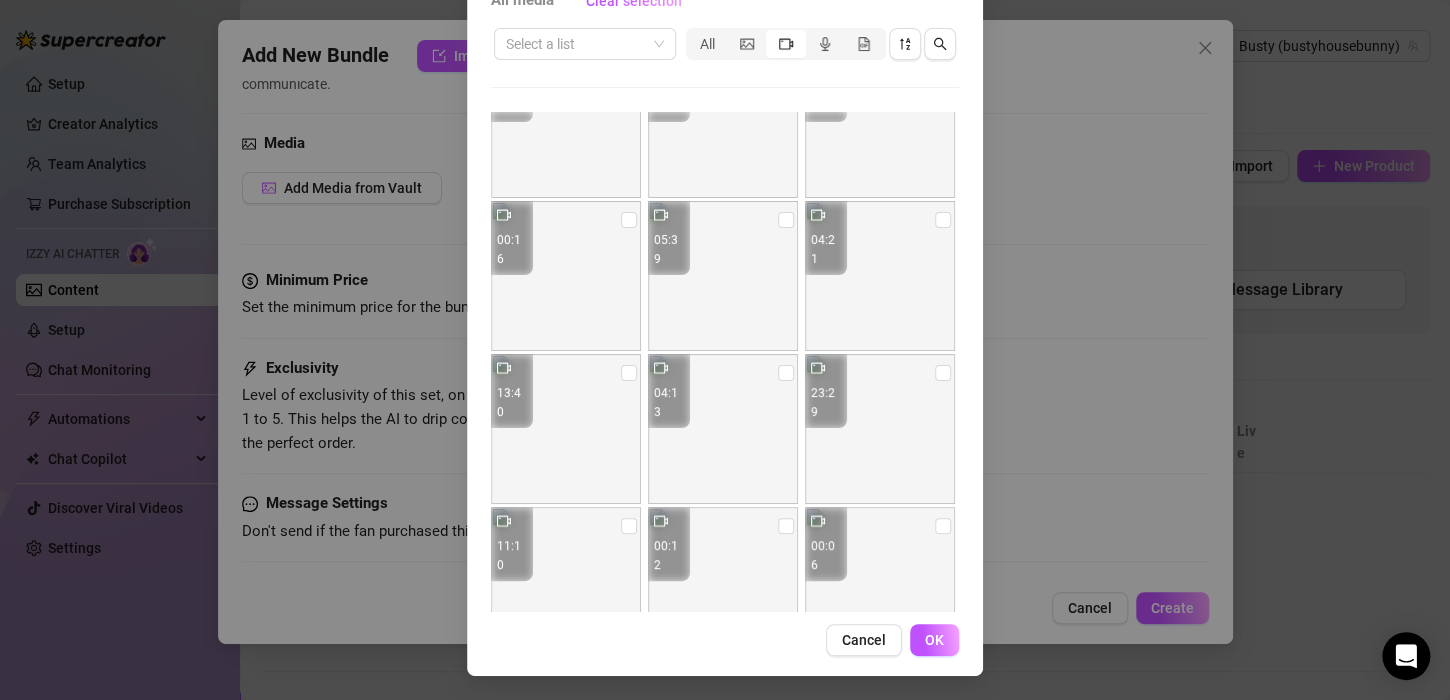 scroll, scrollTop: 0, scrollLeft: 0, axis: both 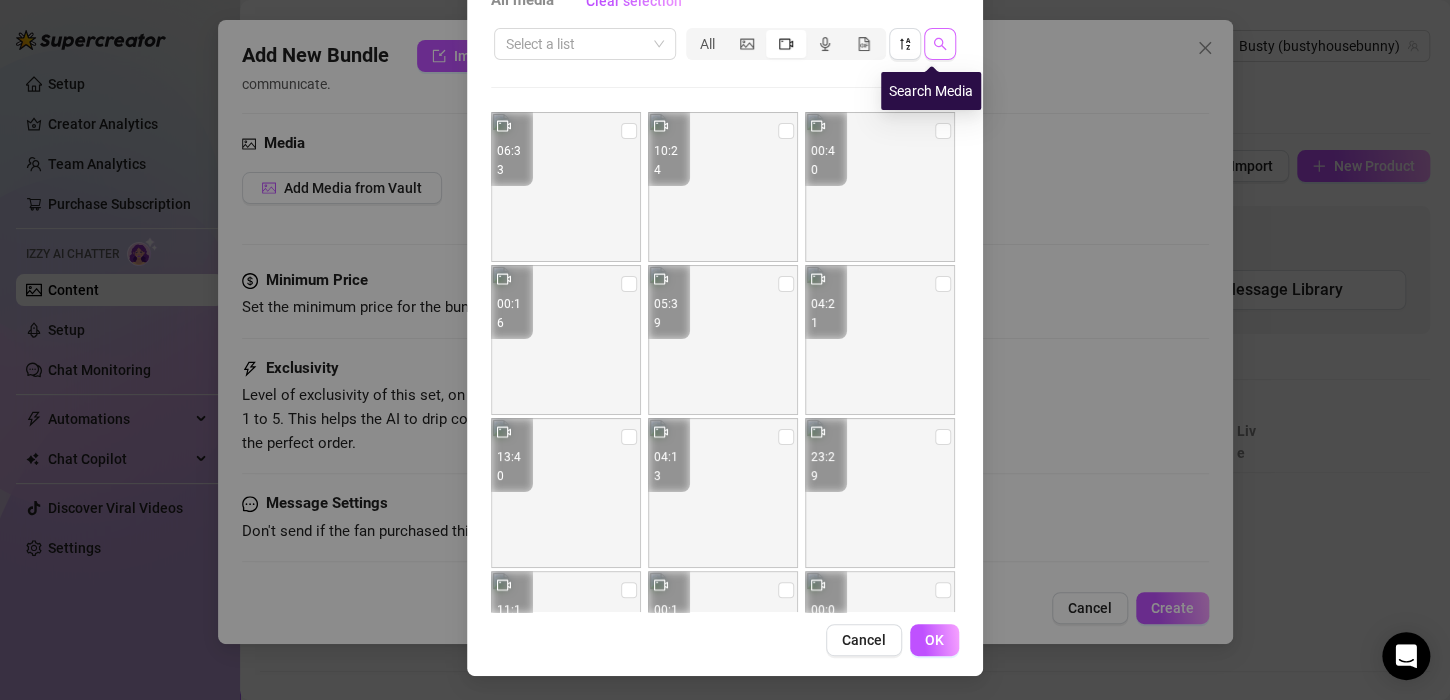 click 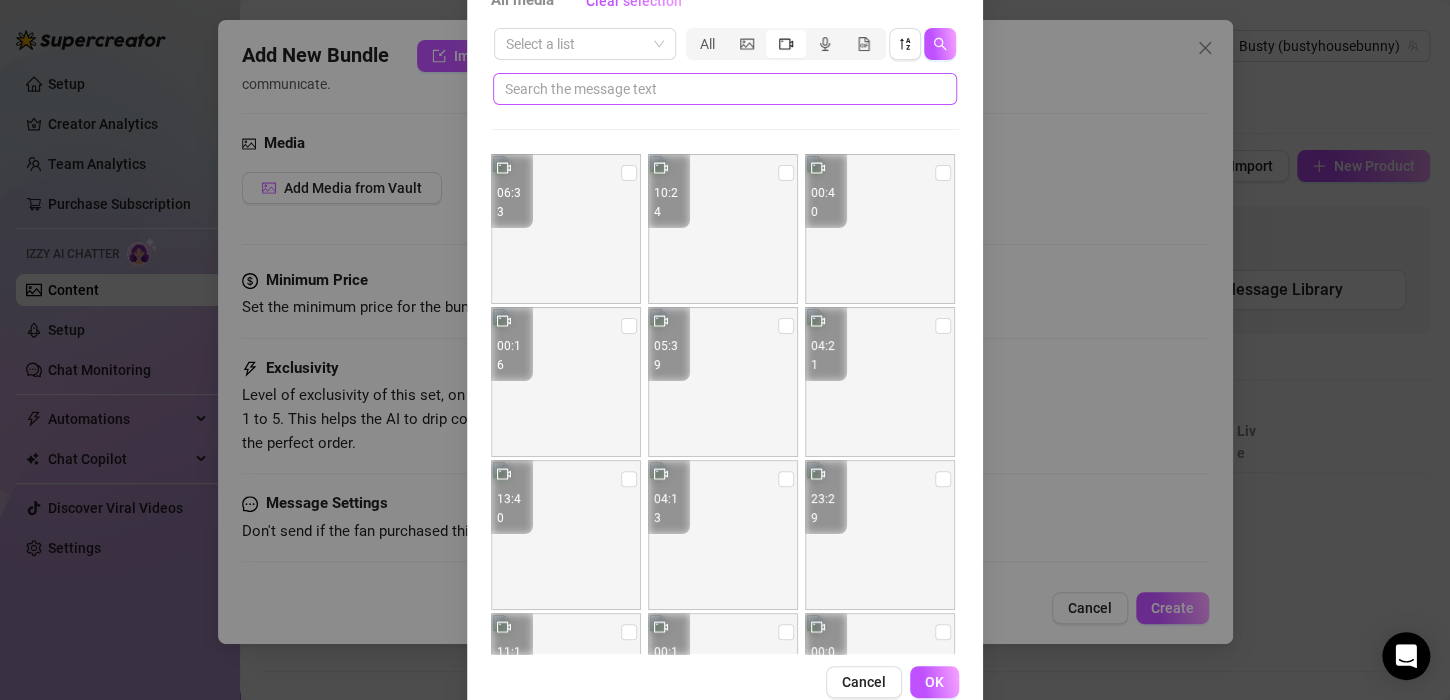scroll, scrollTop: 0, scrollLeft: 0, axis: both 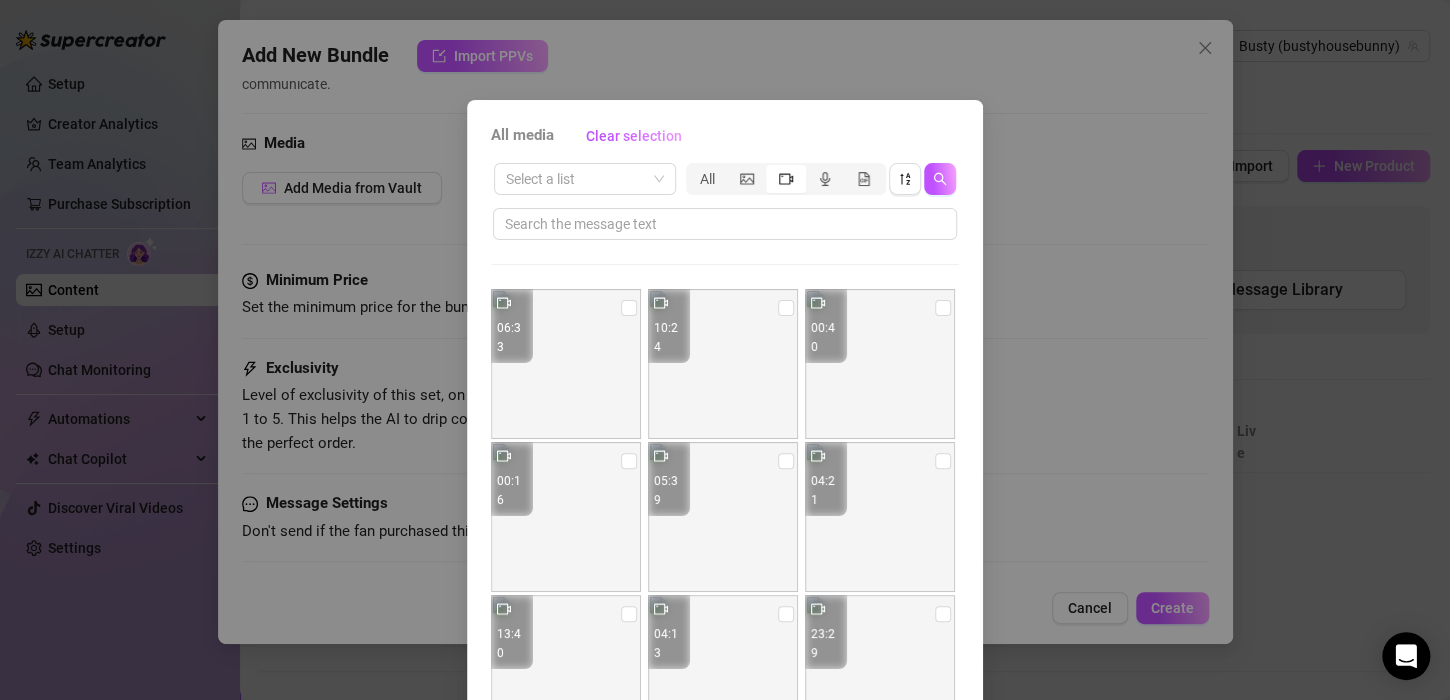 click on "All media" at bounding box center (522, 136) 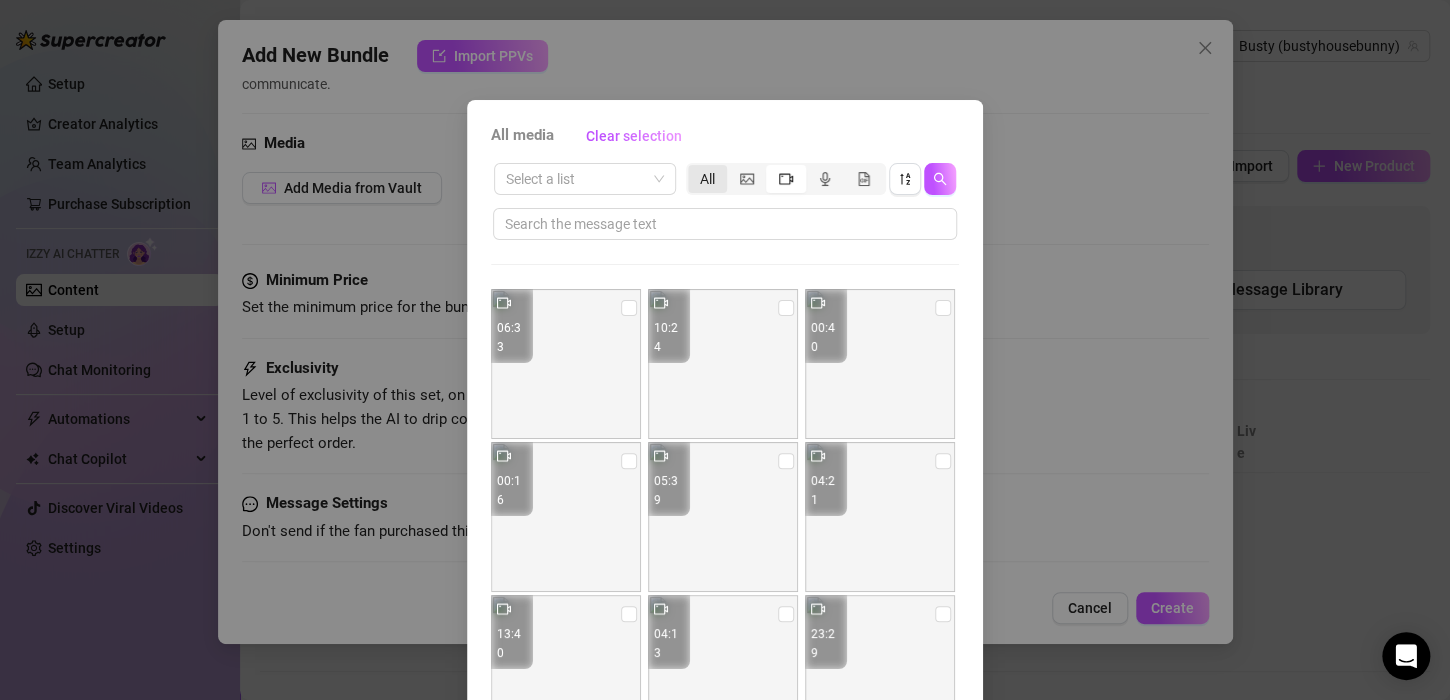 click on "All" at bounding box center (707, 179) 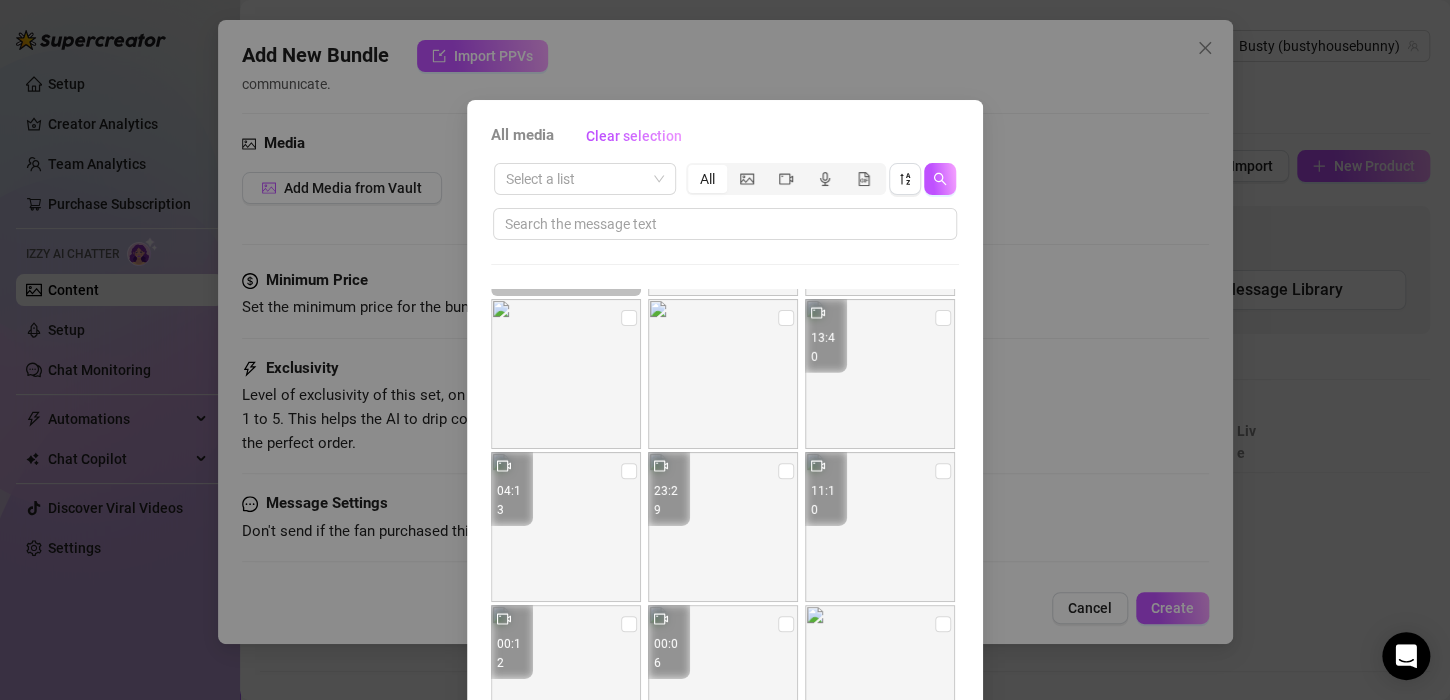 scroll, scrollTop: 3201, scrollLeft: 0, axis: vertical 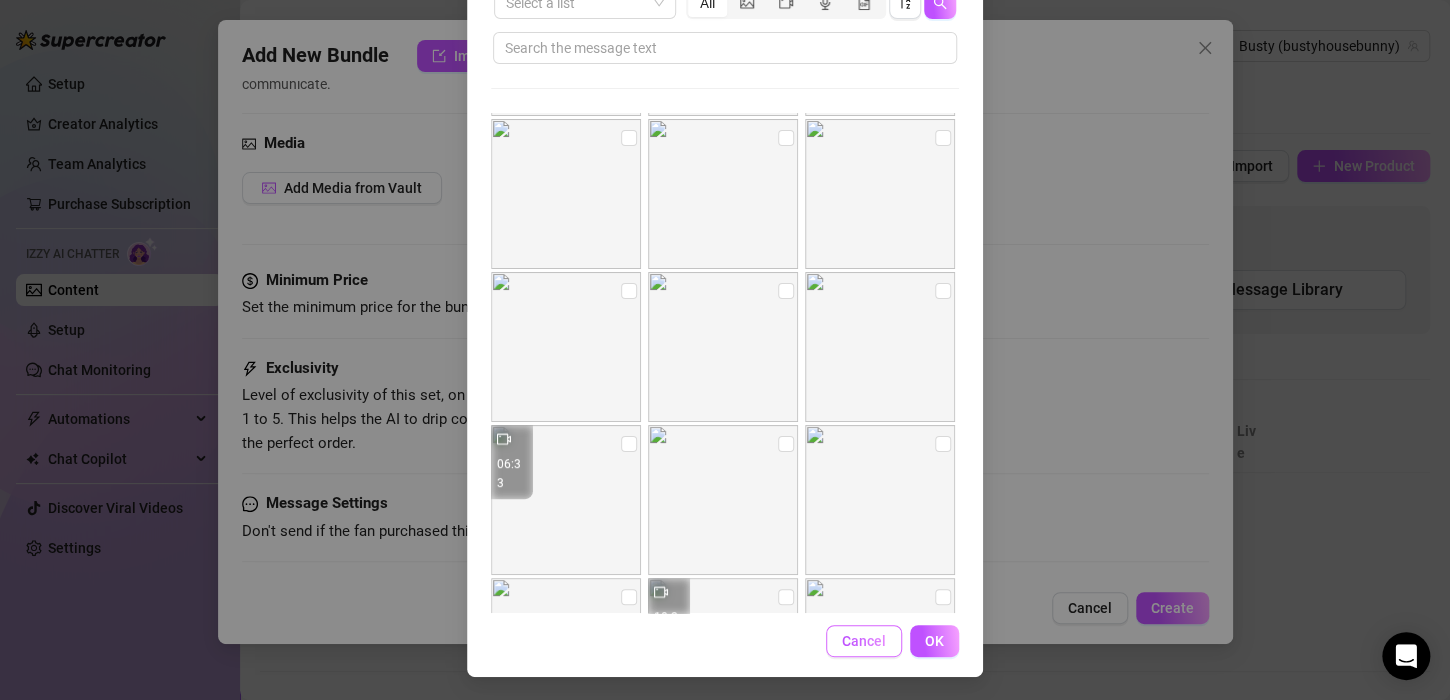 click on "Cancel" at bounding box center (864, 641) 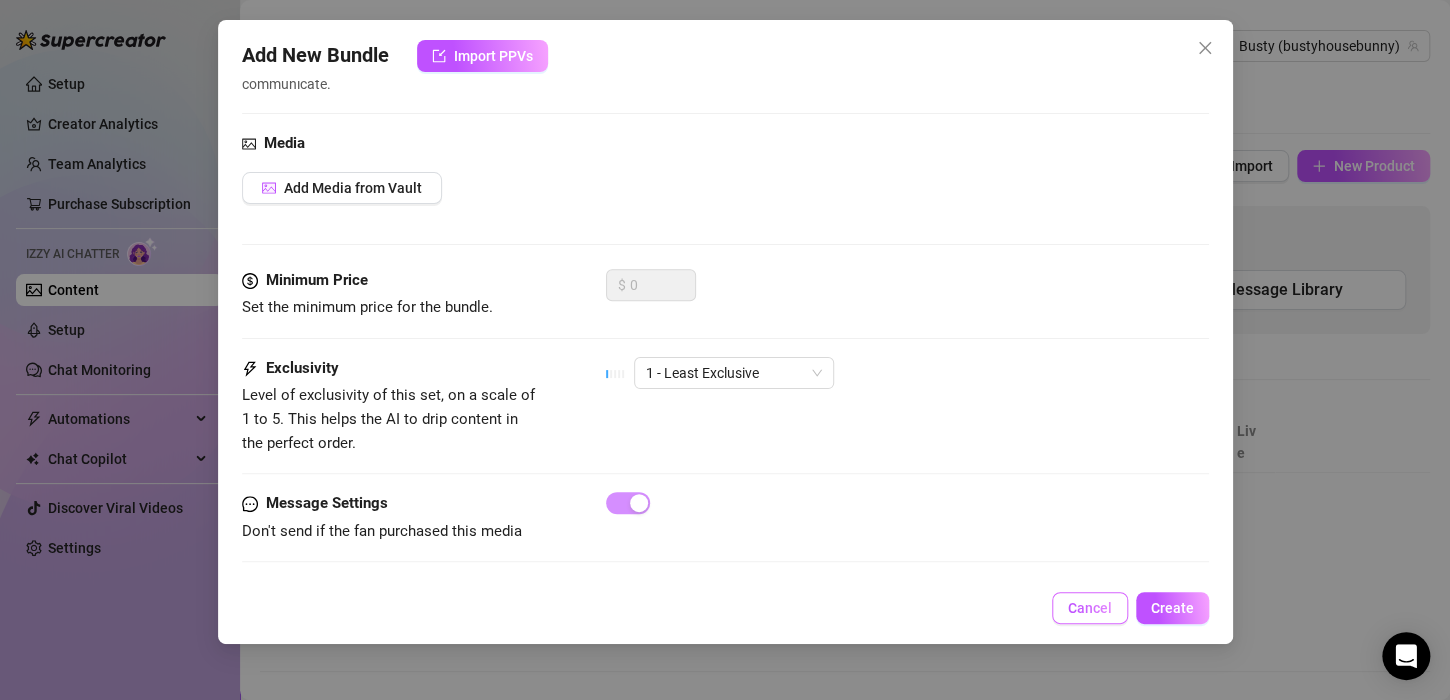 click on "Cancel" at bounding box center (1090, 608) 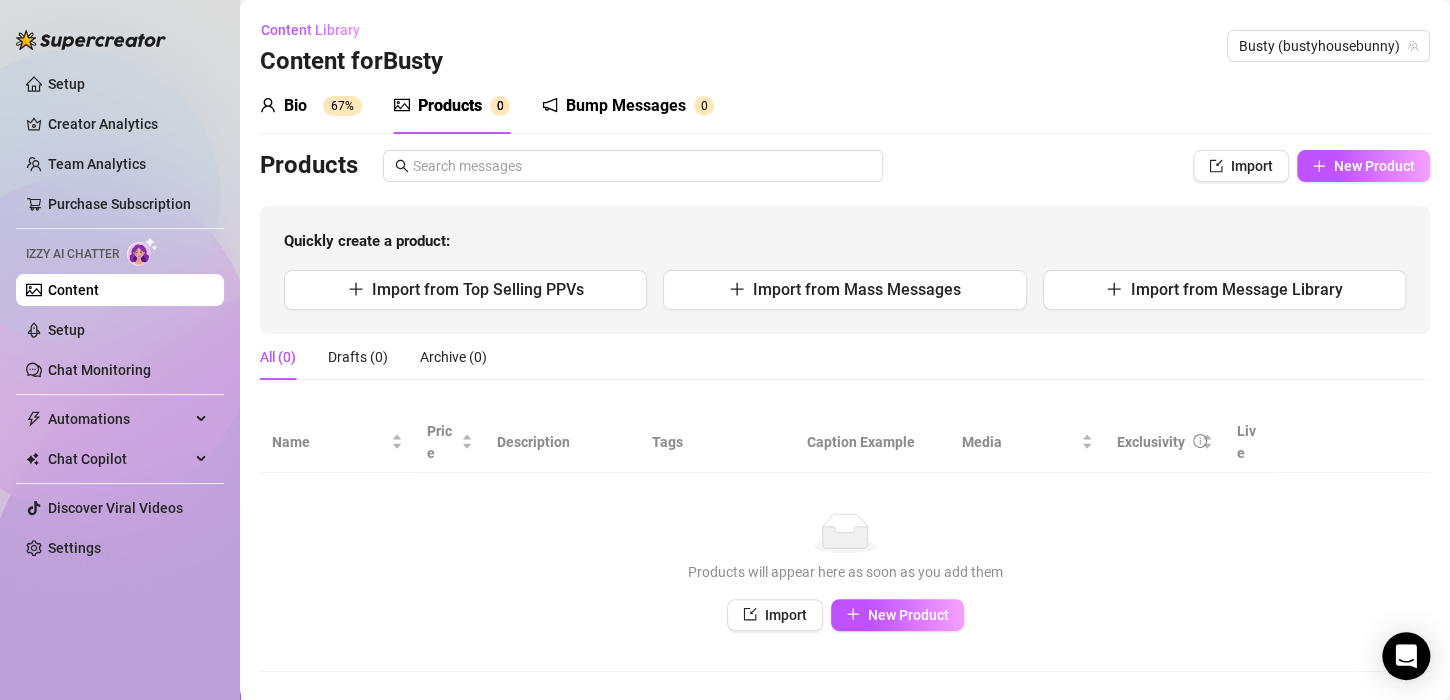 click on "Products Import New Product Quickly create a product: Import from Top Selling PPVs Import from Mass Messages Import from Message Library" at bounding box center [845, 242] 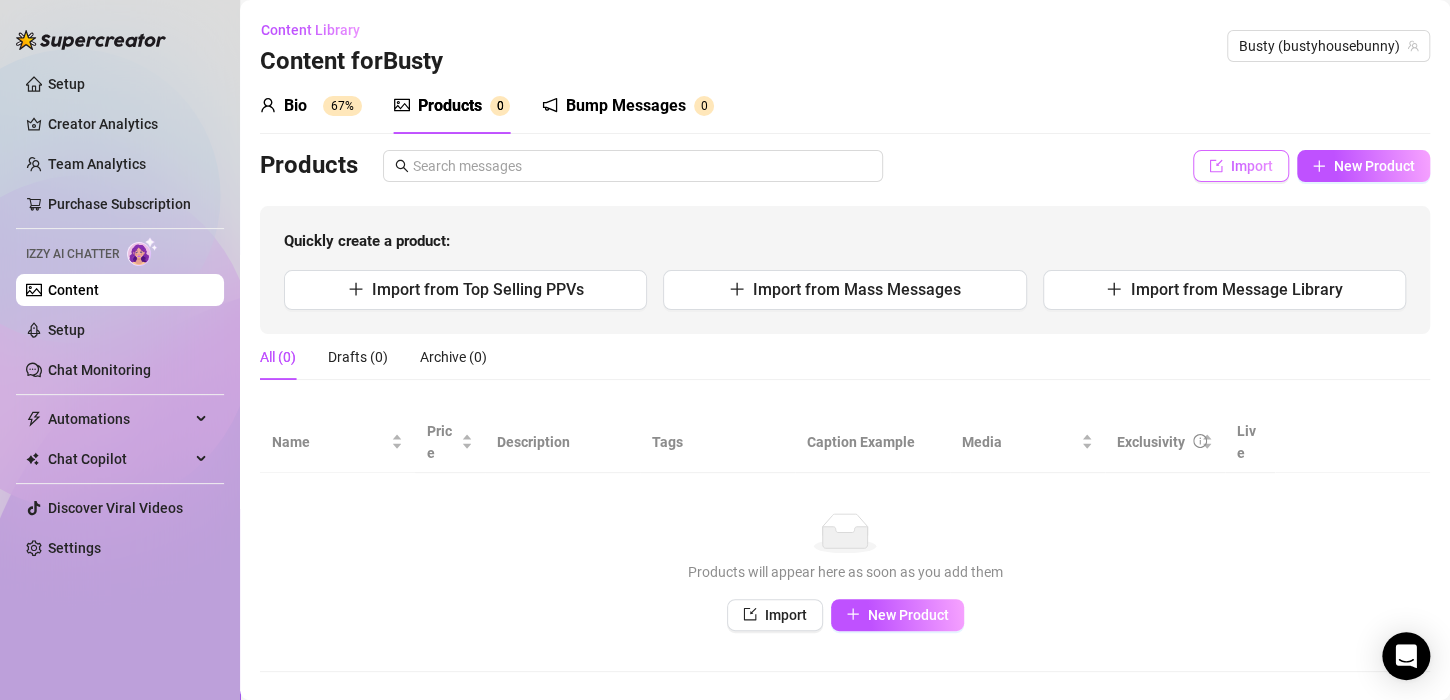 click on "Import" at bounding box center (1241, 166) 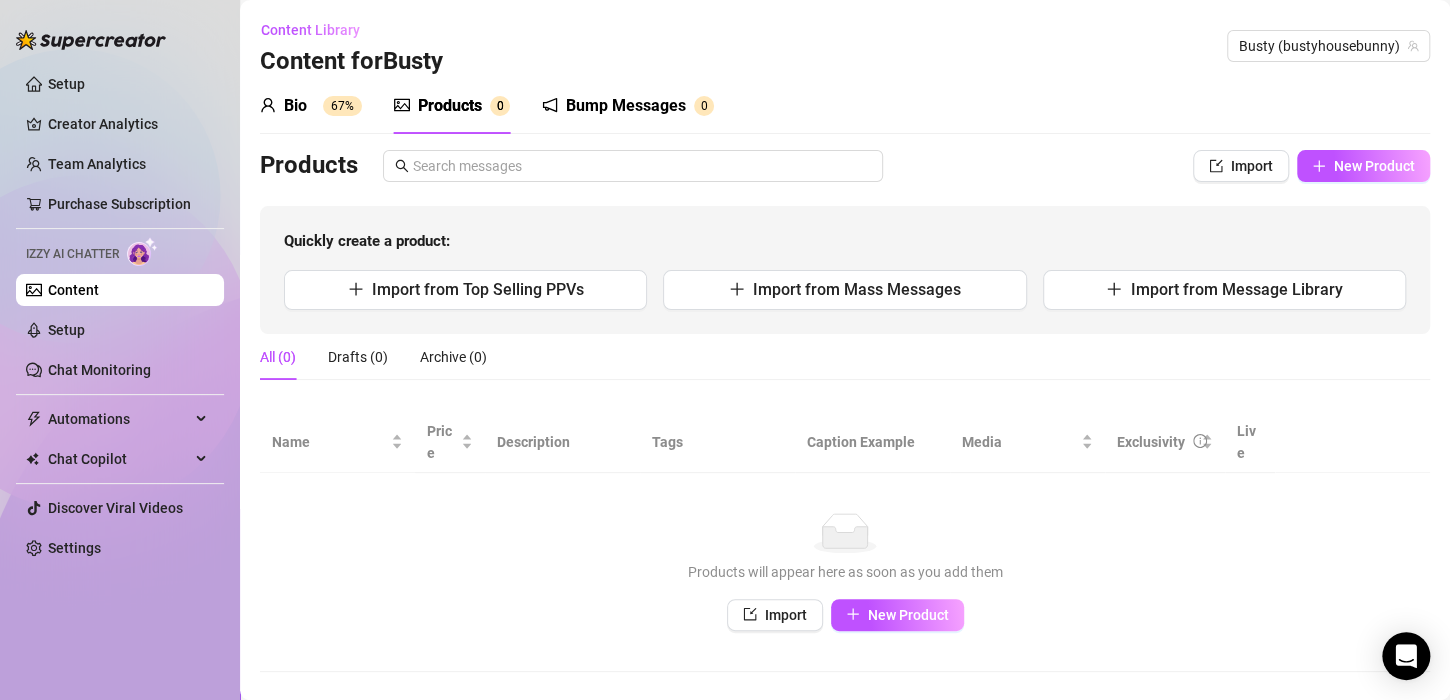 type on "Type your message here..." 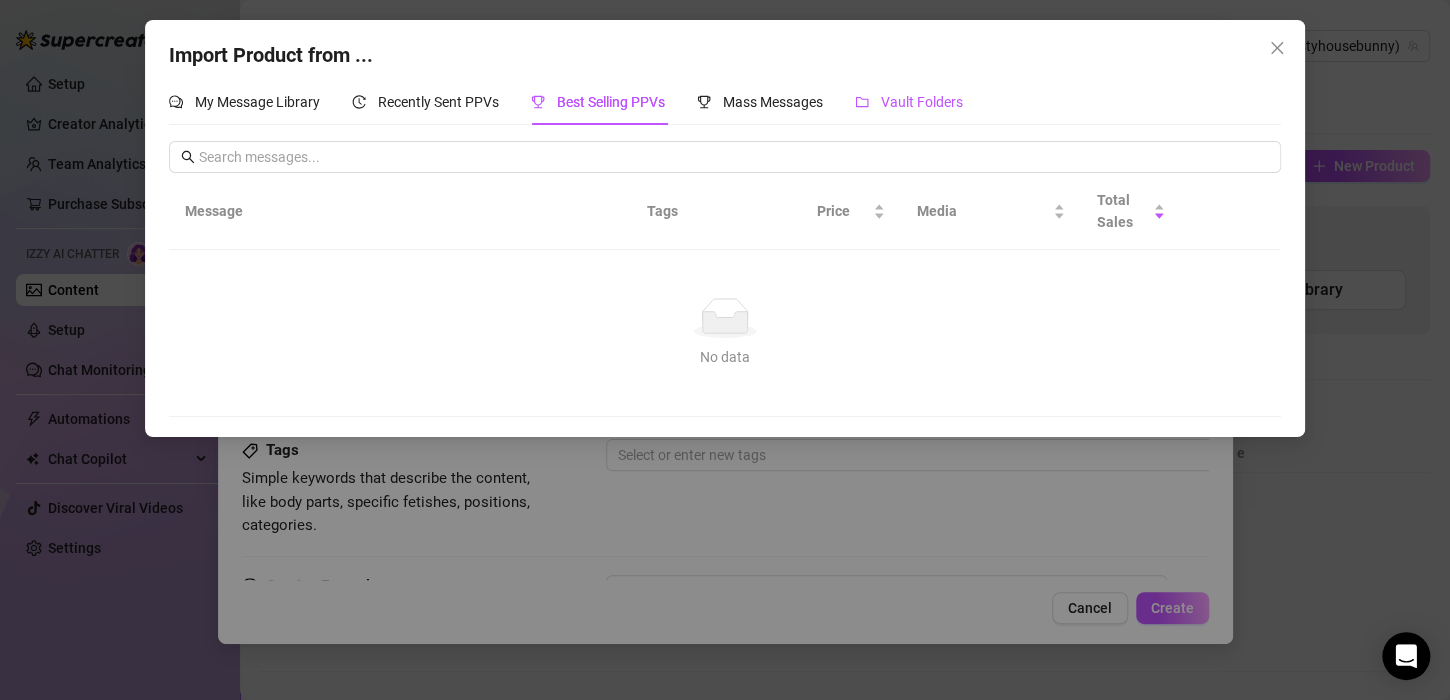 click on "Vault Folders" at bounding box center (922, 102) 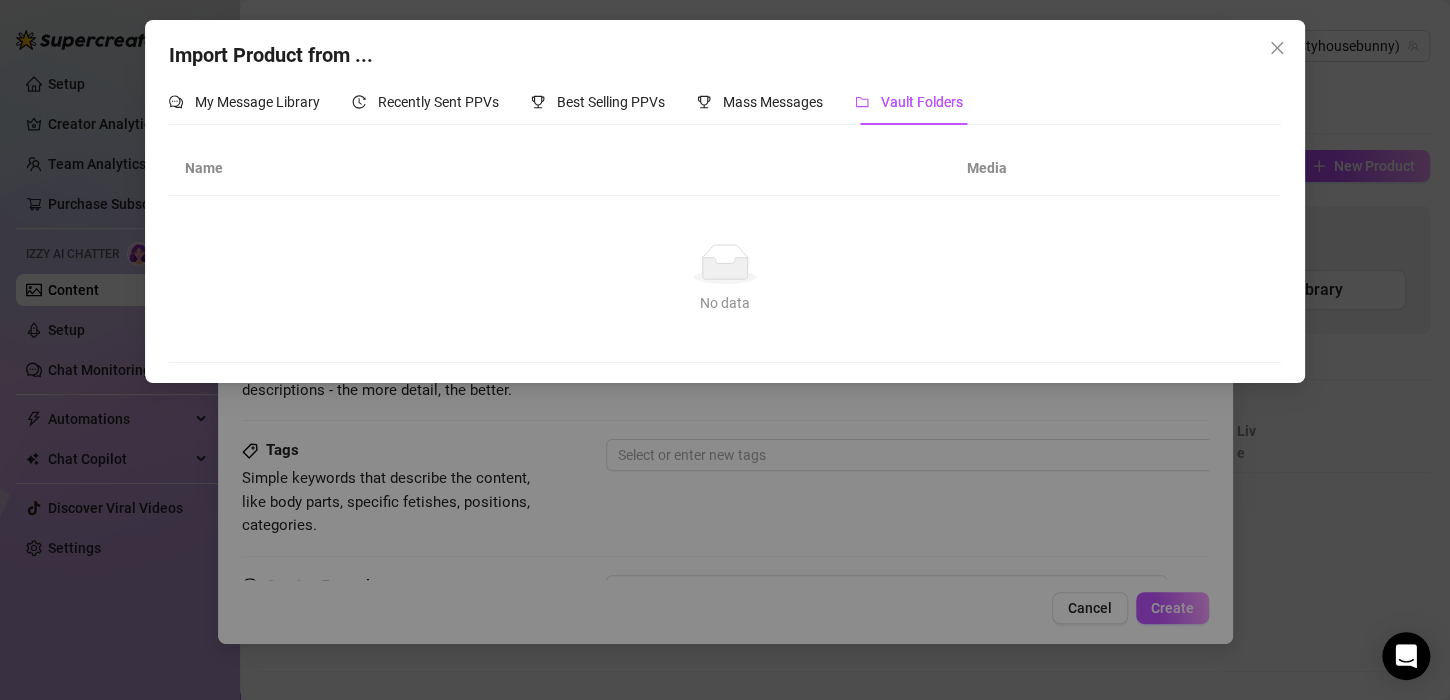 click 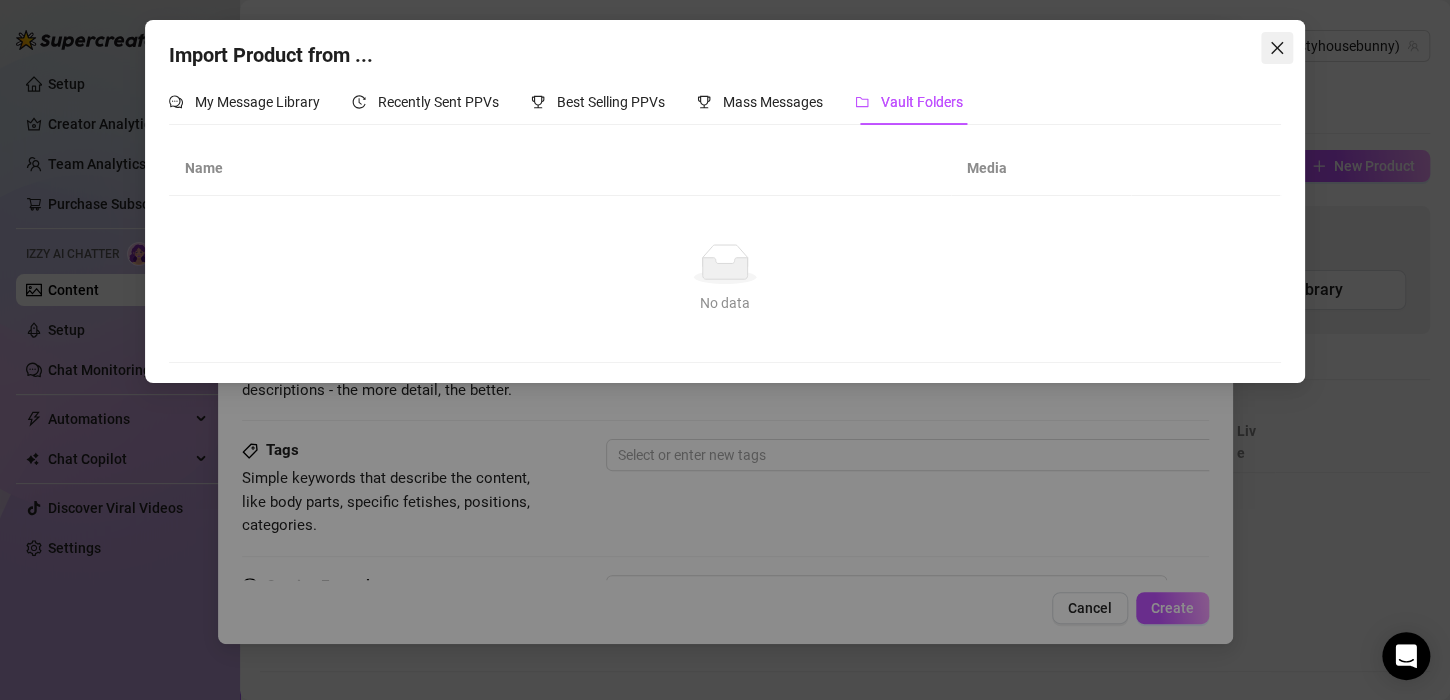 click 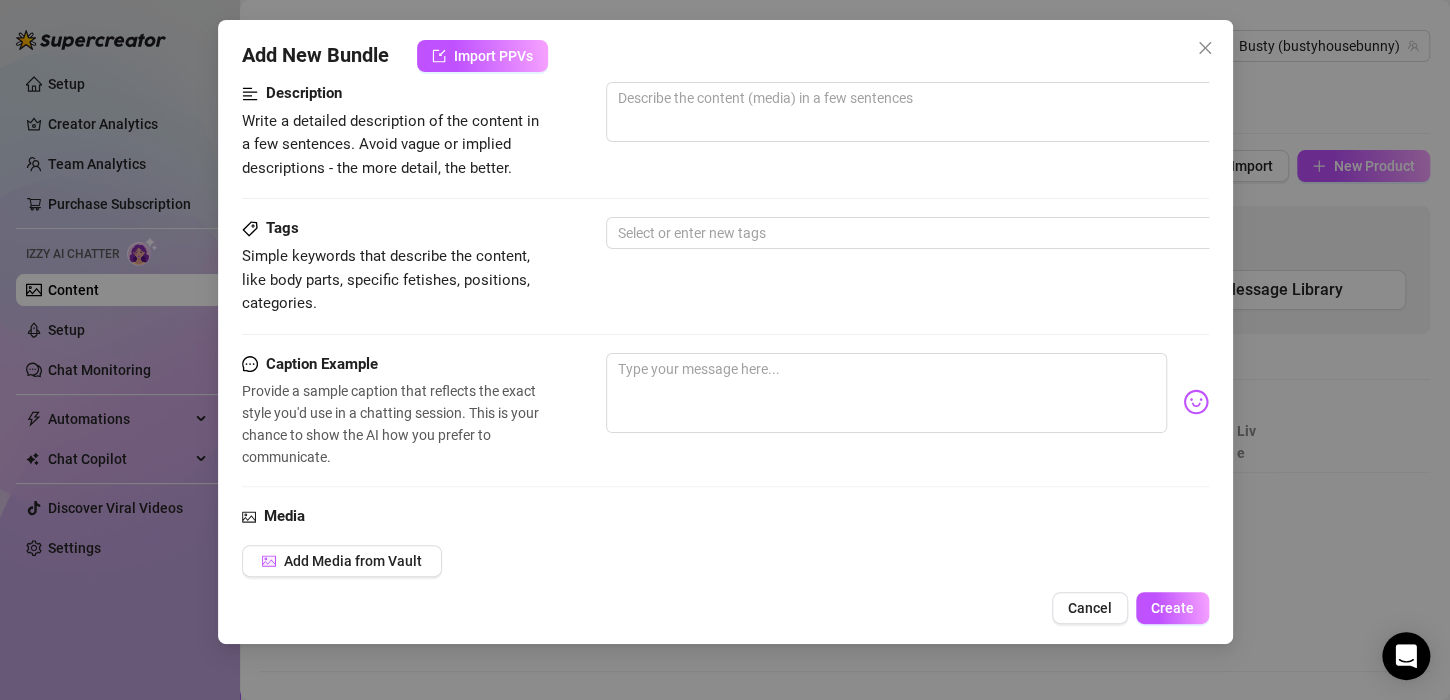 scroll, scrollTop: 10, scrollLeft: 0, axis: vertical 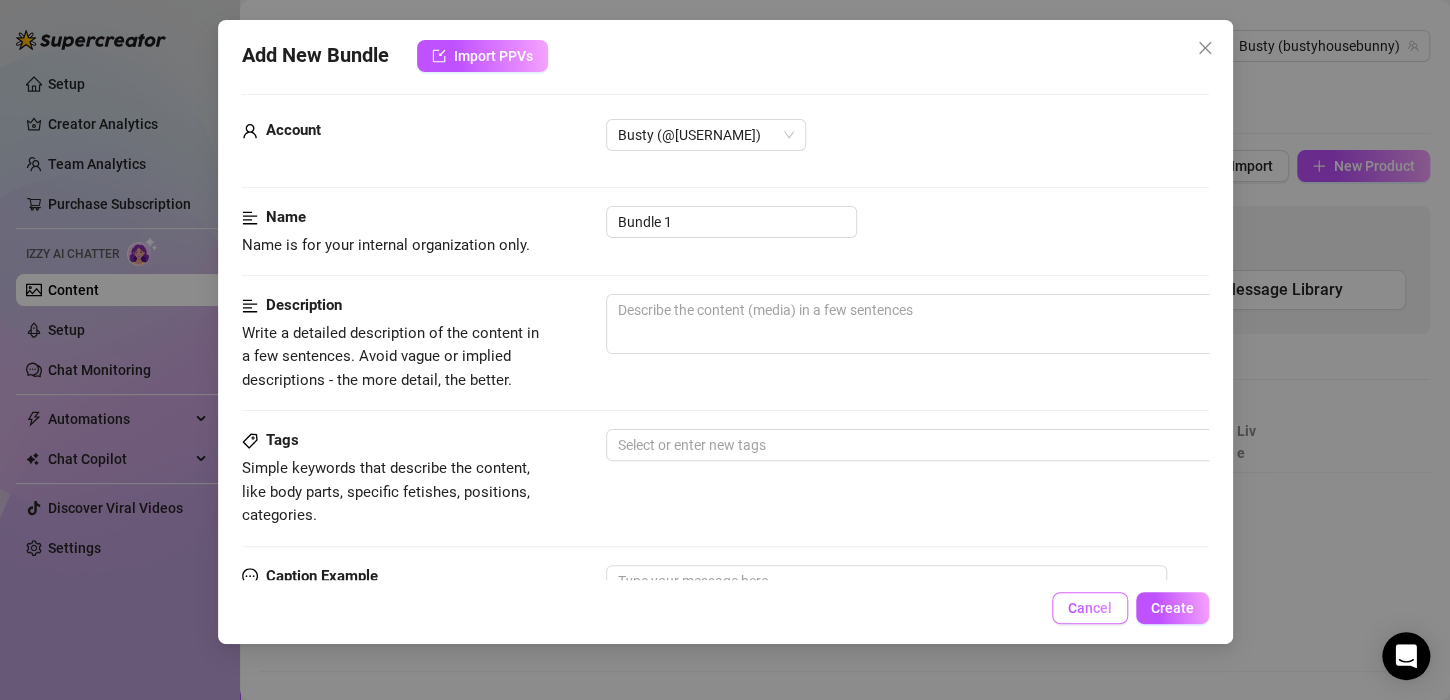click on "Cancel" at bounding box center (1090, 608) 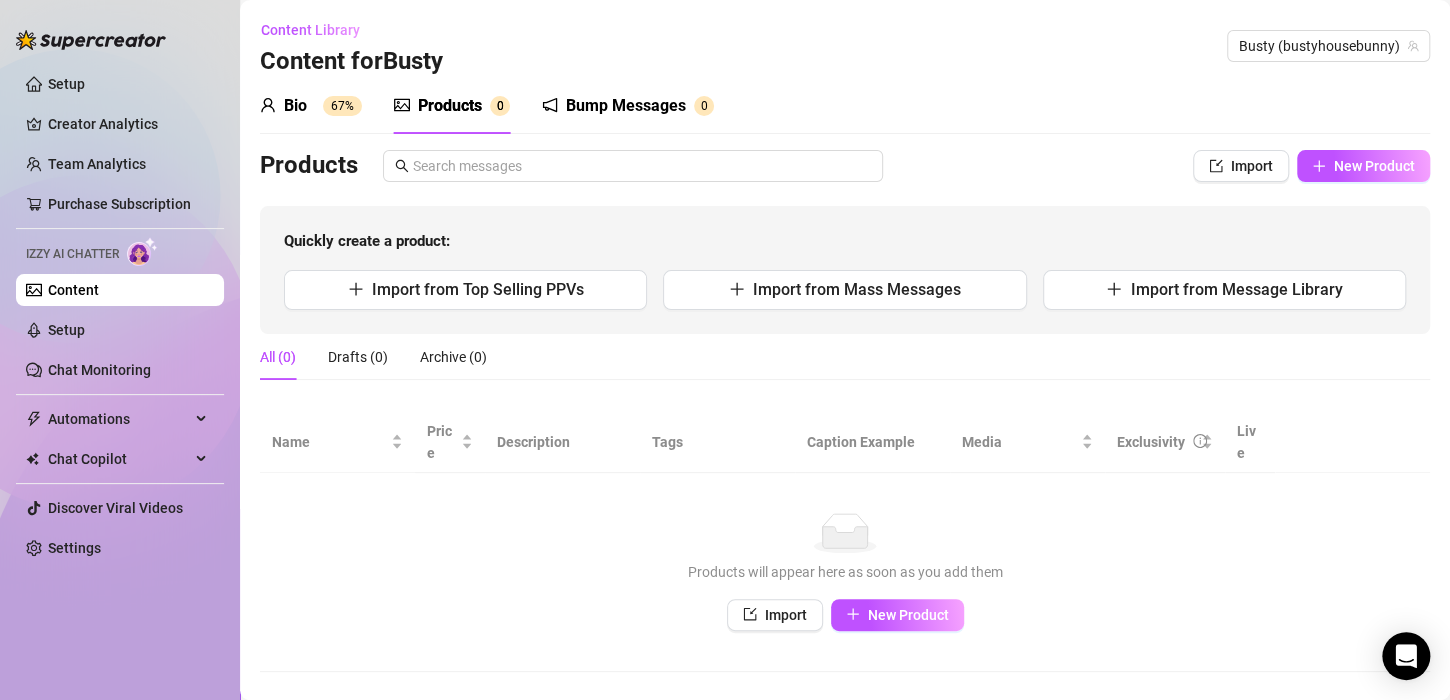 click on "Content" at bounding box center (73, 290) 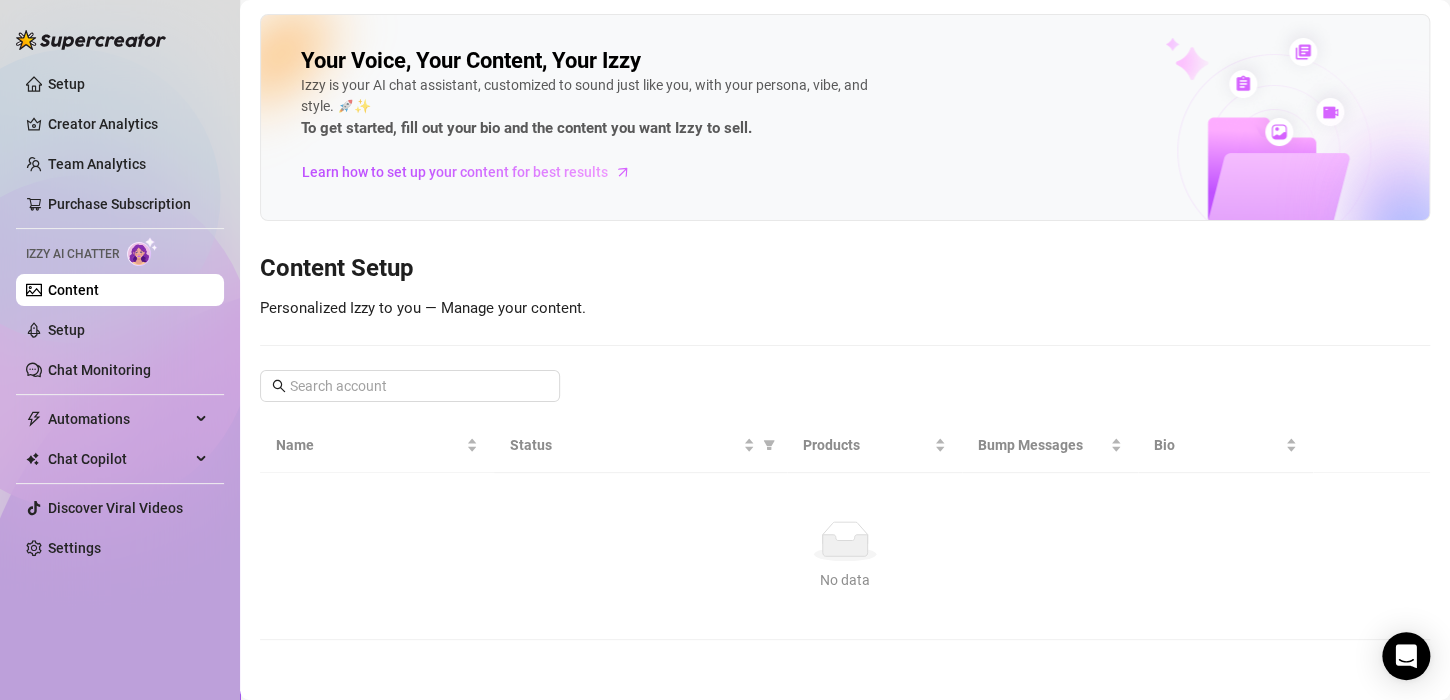 click on "Content" at bounding box center (73, 290) 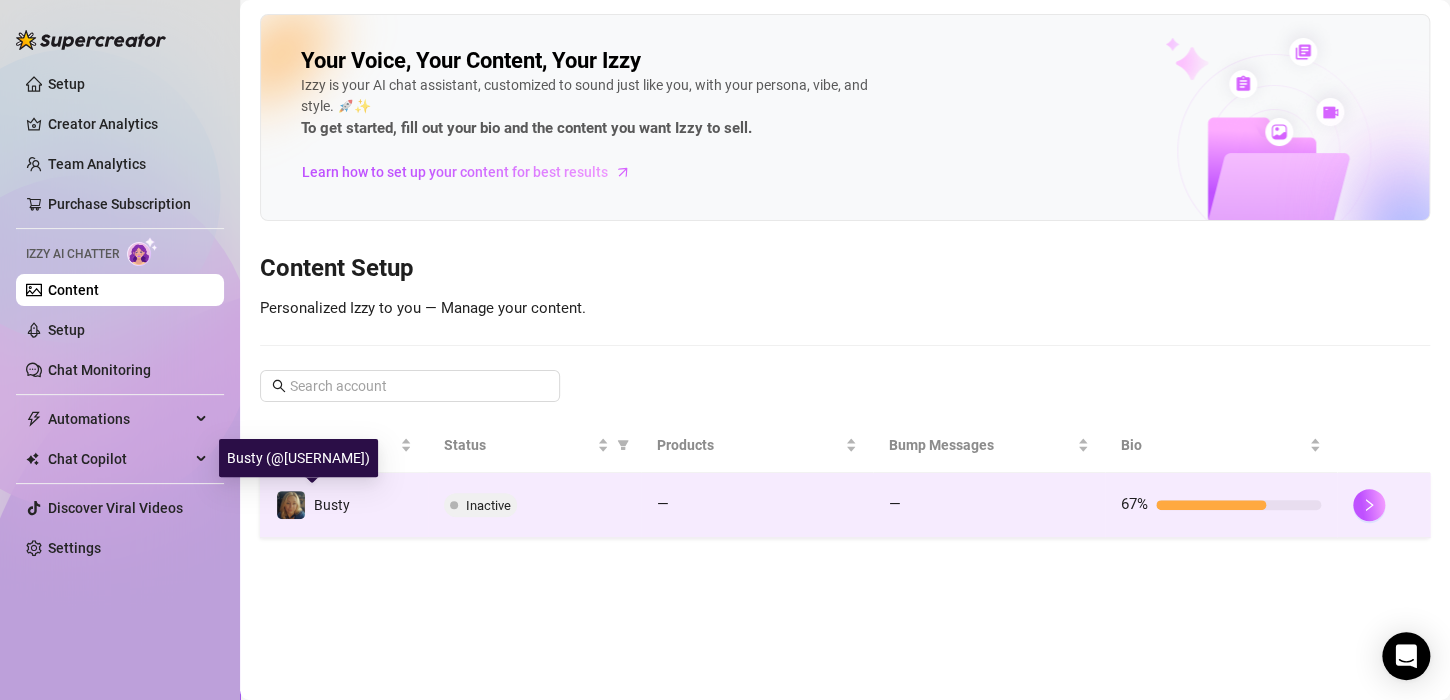 click on "Busty" at bounding box center (332, 505) 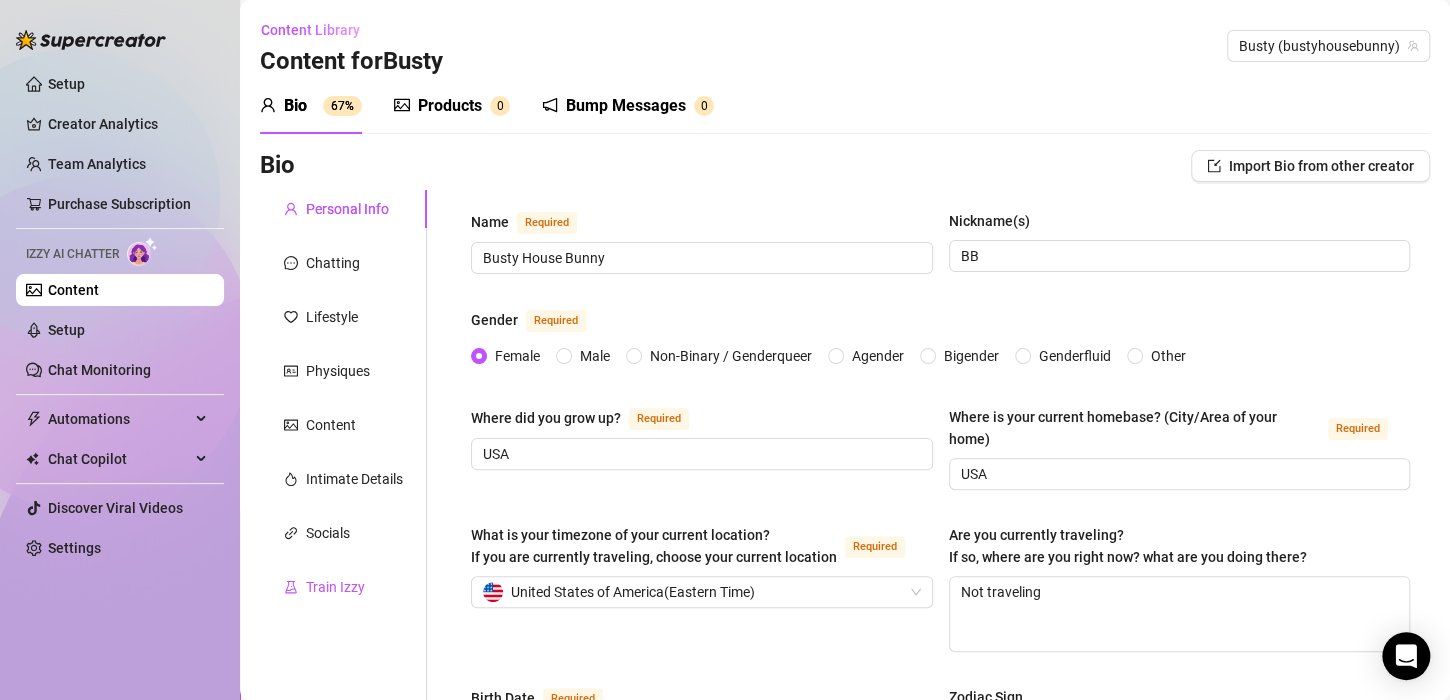 click on "Train Izzy" at bounding box center [335, 587] 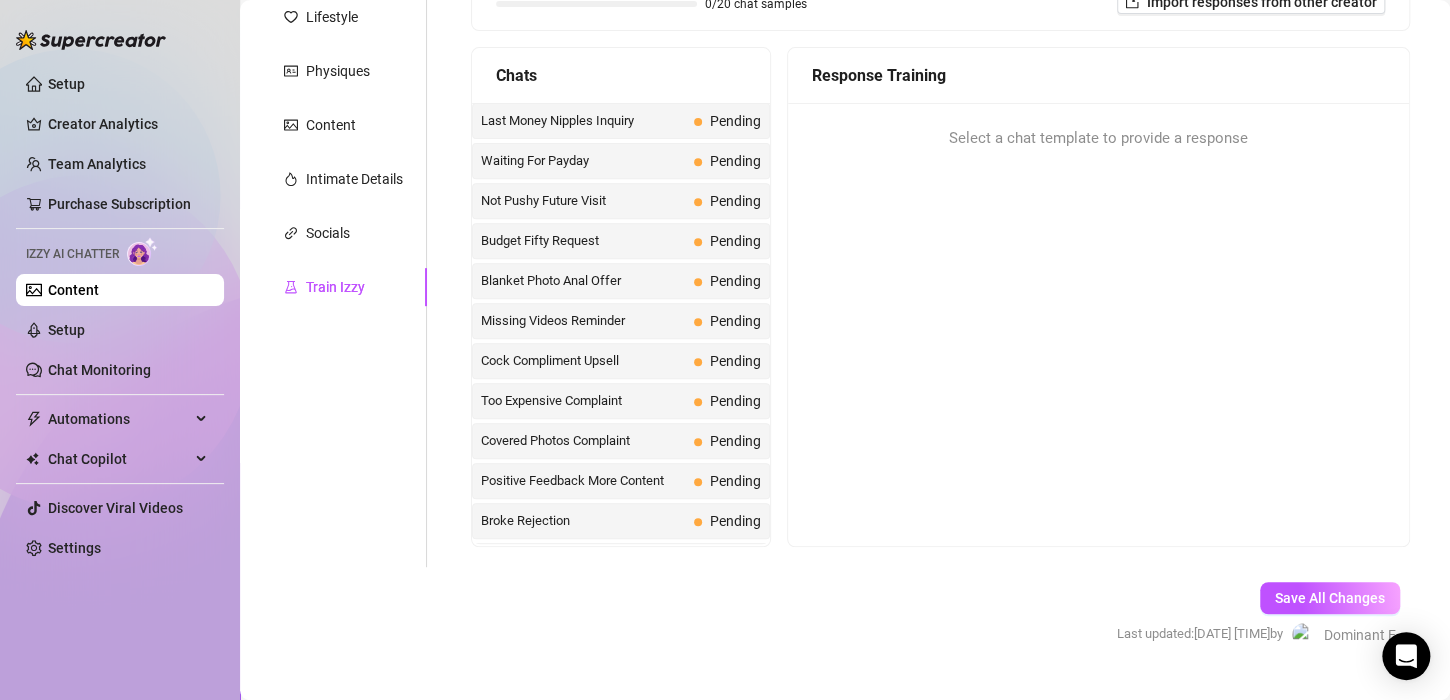 scroll, scrollTop: 0, scrollLeft: 0, axis: both 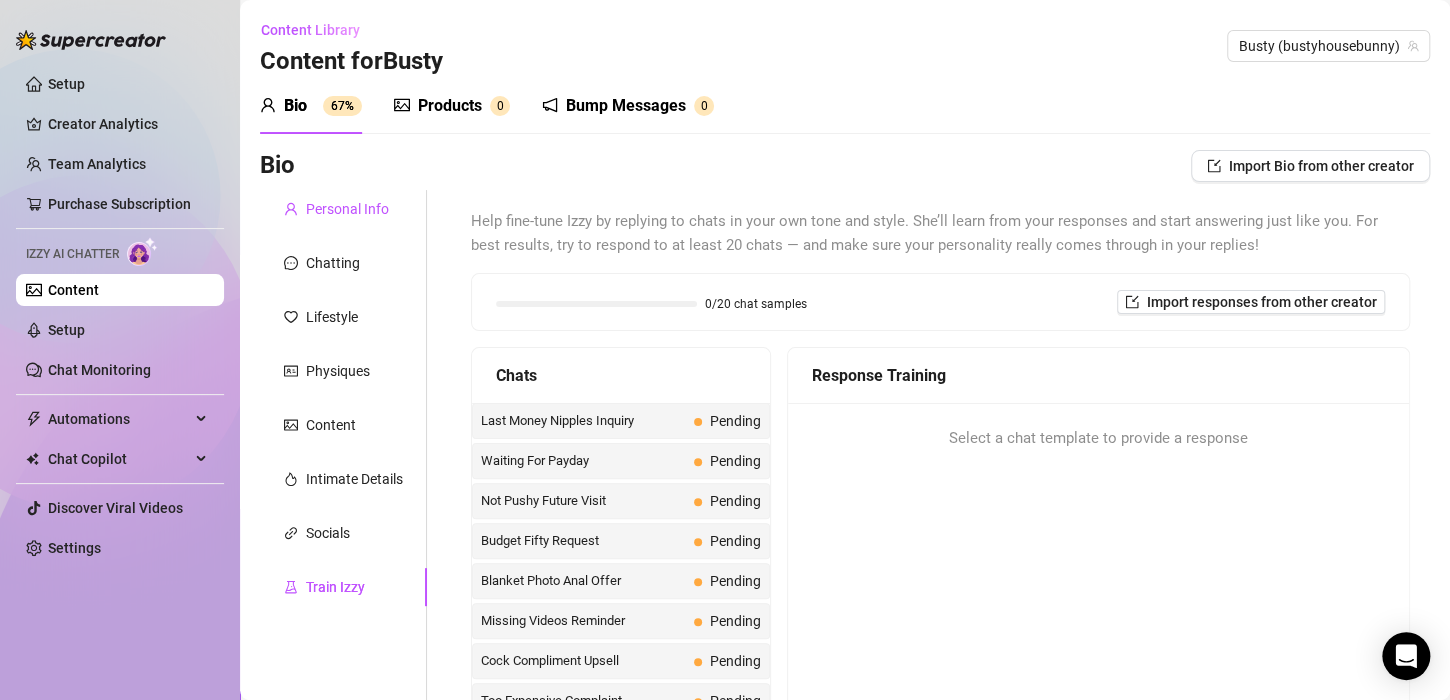 click on "Personal Info" at bounding box center [347, 209] 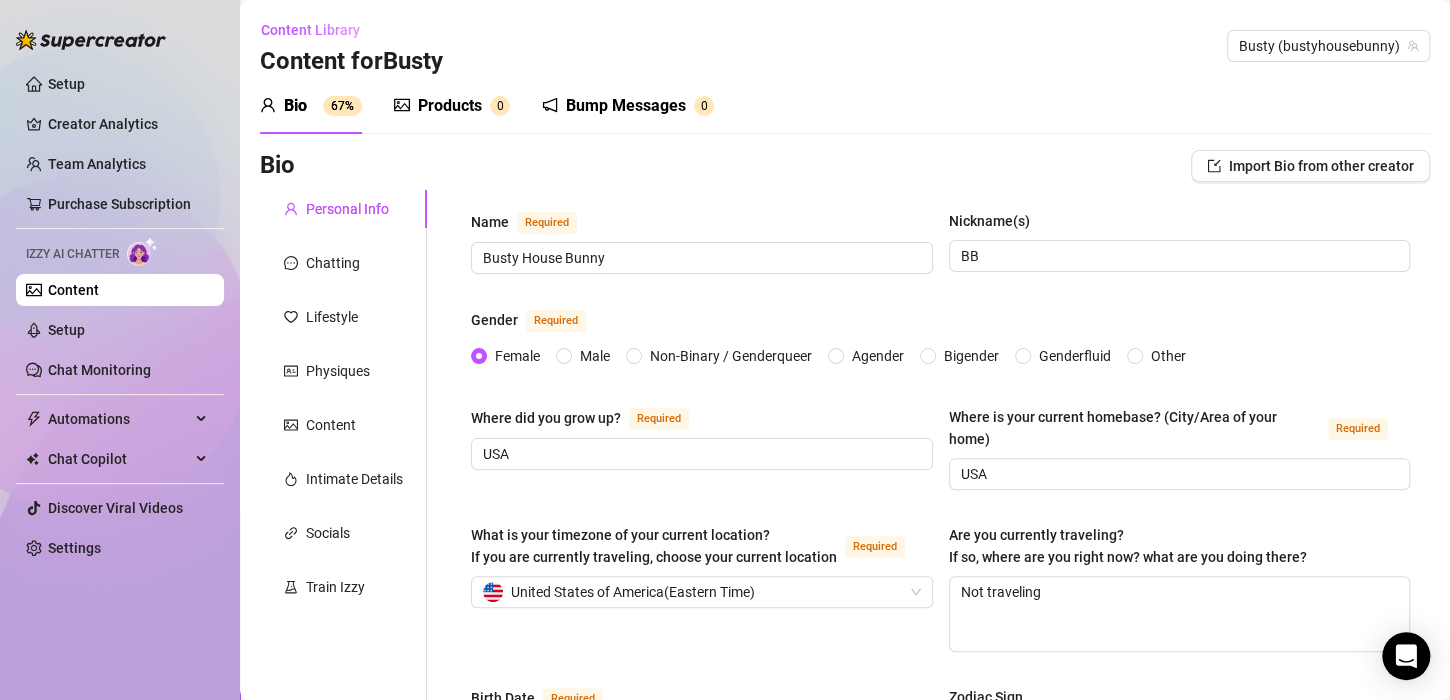 click on "Products 0" at bounding box center (452, 106) 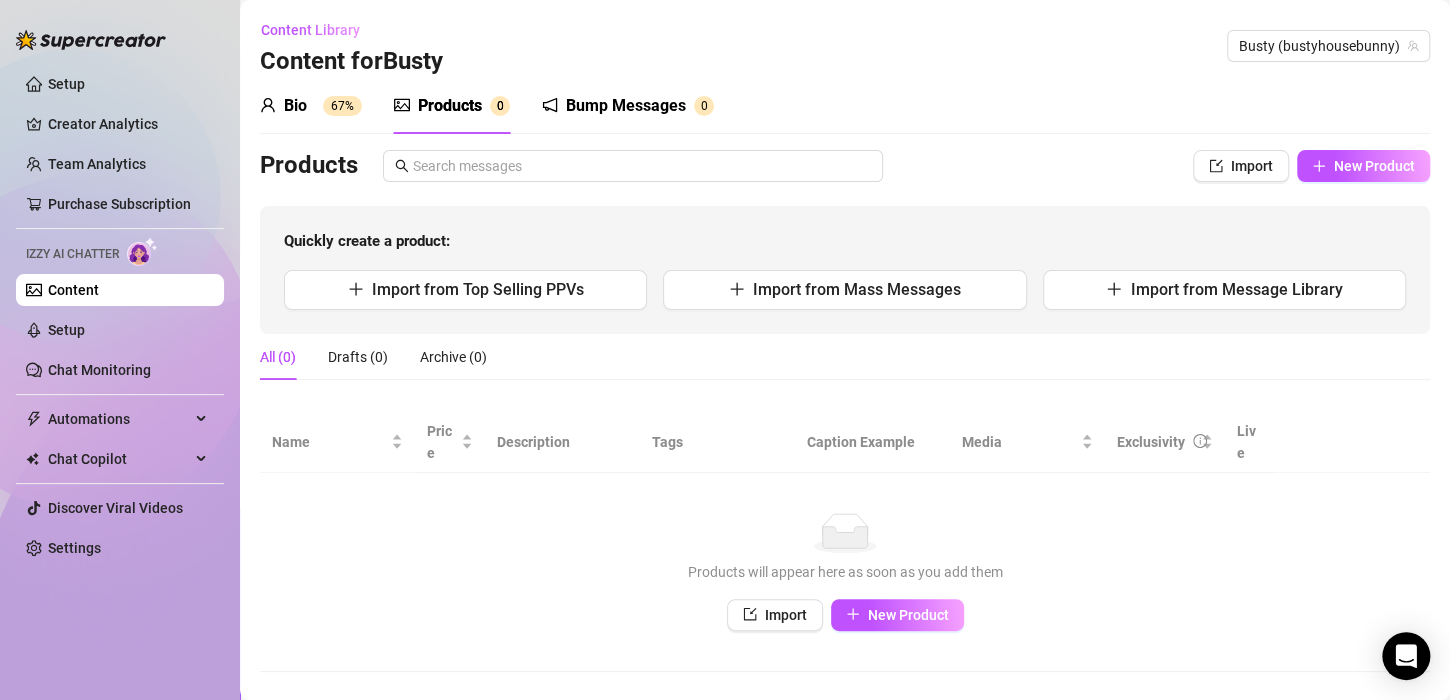 click on "Products Import New Product Quickly create a product: Import from Top Selling PPVs Import from Mass Messages Import from Message Library" at bounding box center [845, 242] 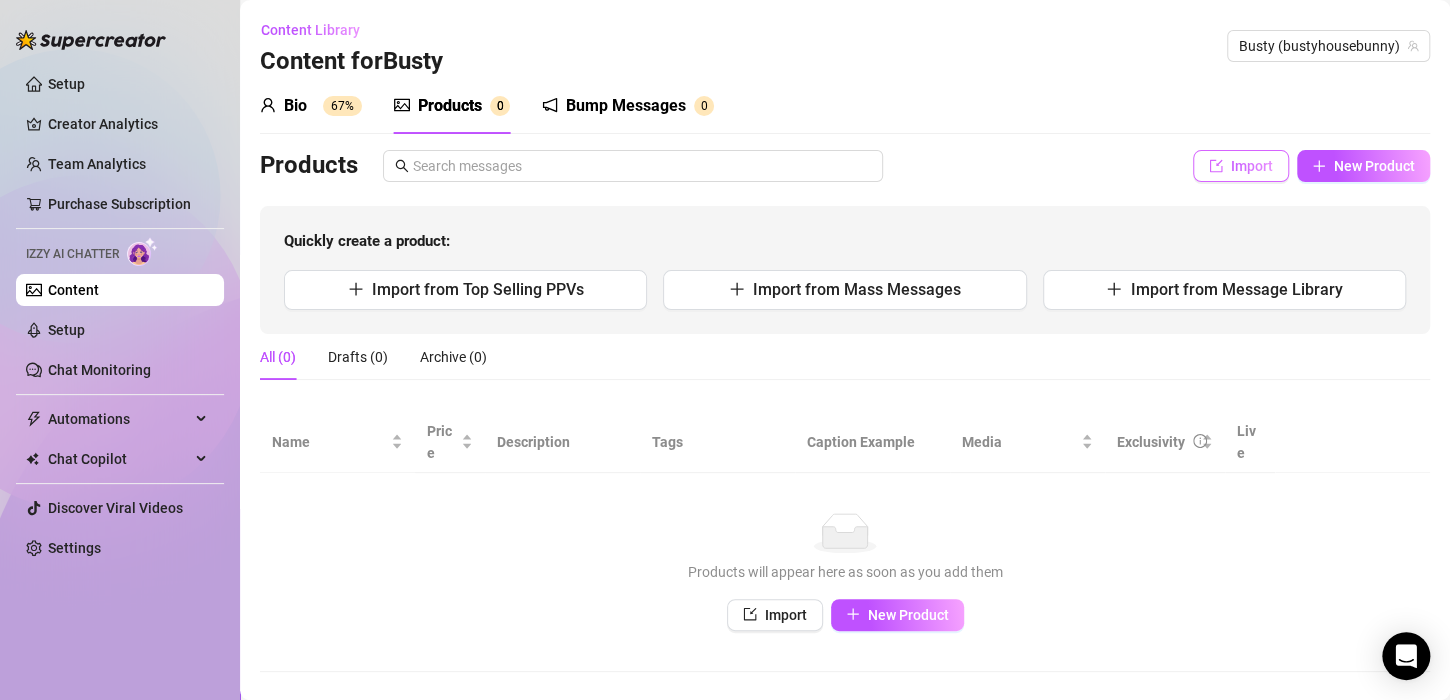 click on "Import" at bounding box center (1252, 166) 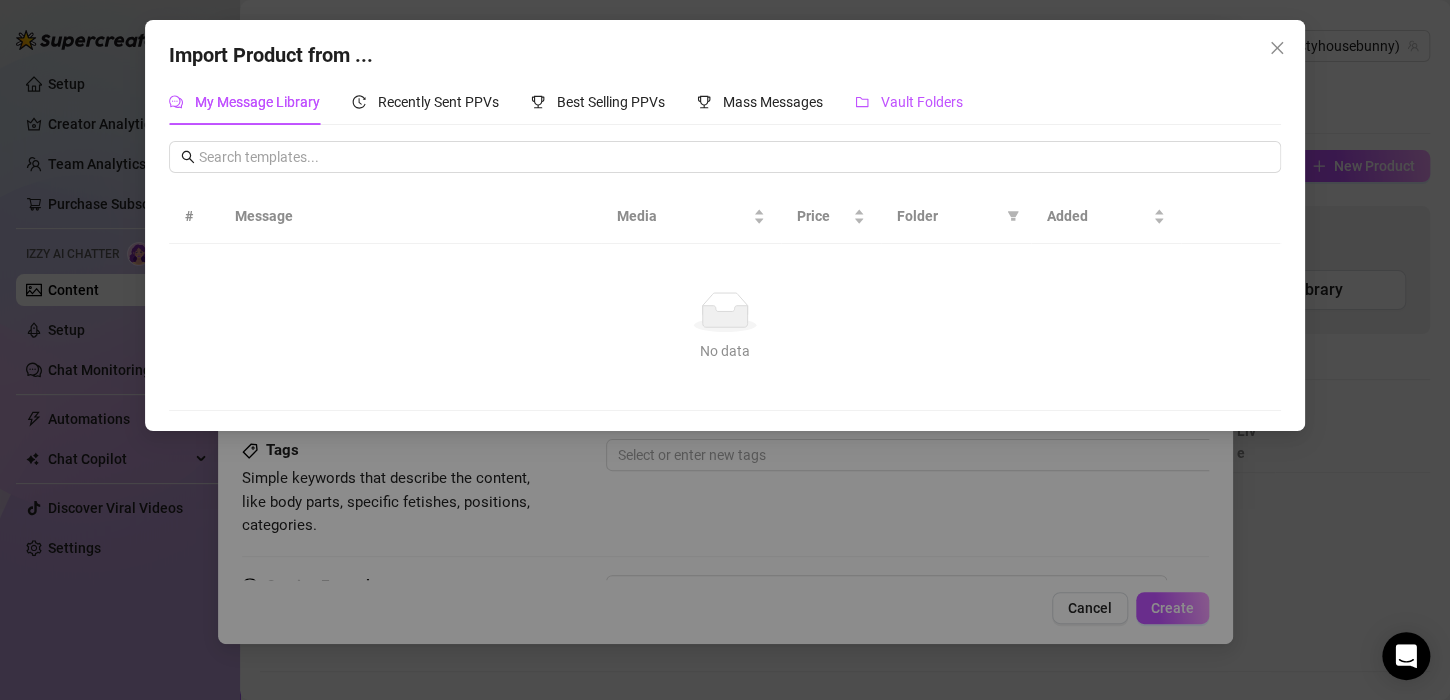 click on "Vault Folders" at bounding box center [922, 102] 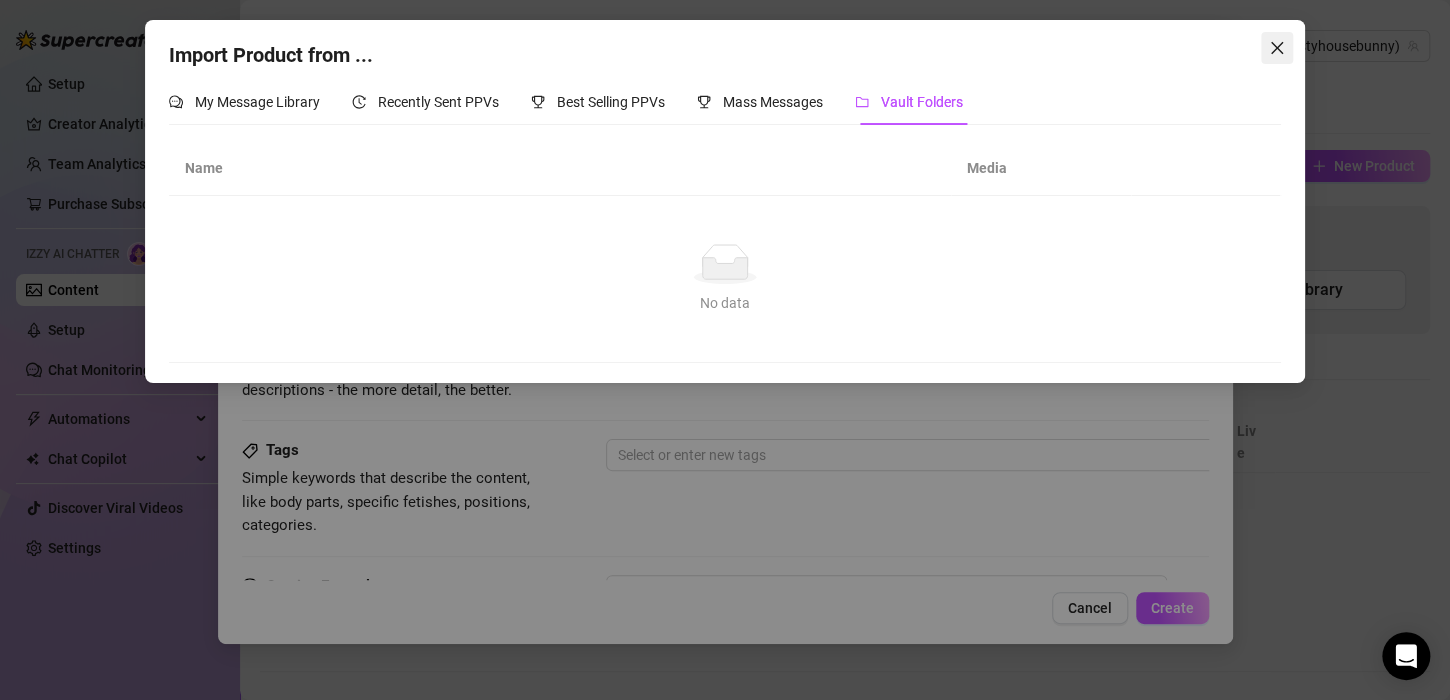 click at bounding box center [1277, 48] 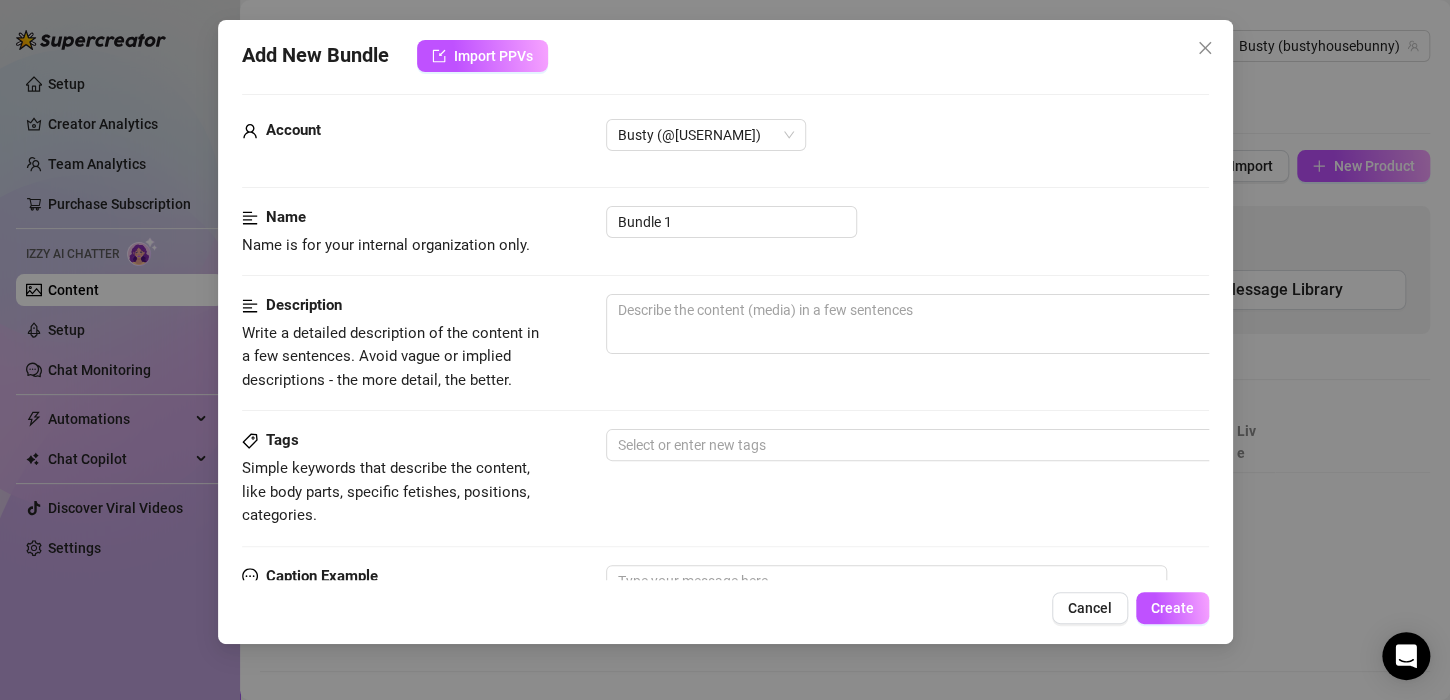 scroll, scrollTop: 0, scrollLeft: 0, axis: both 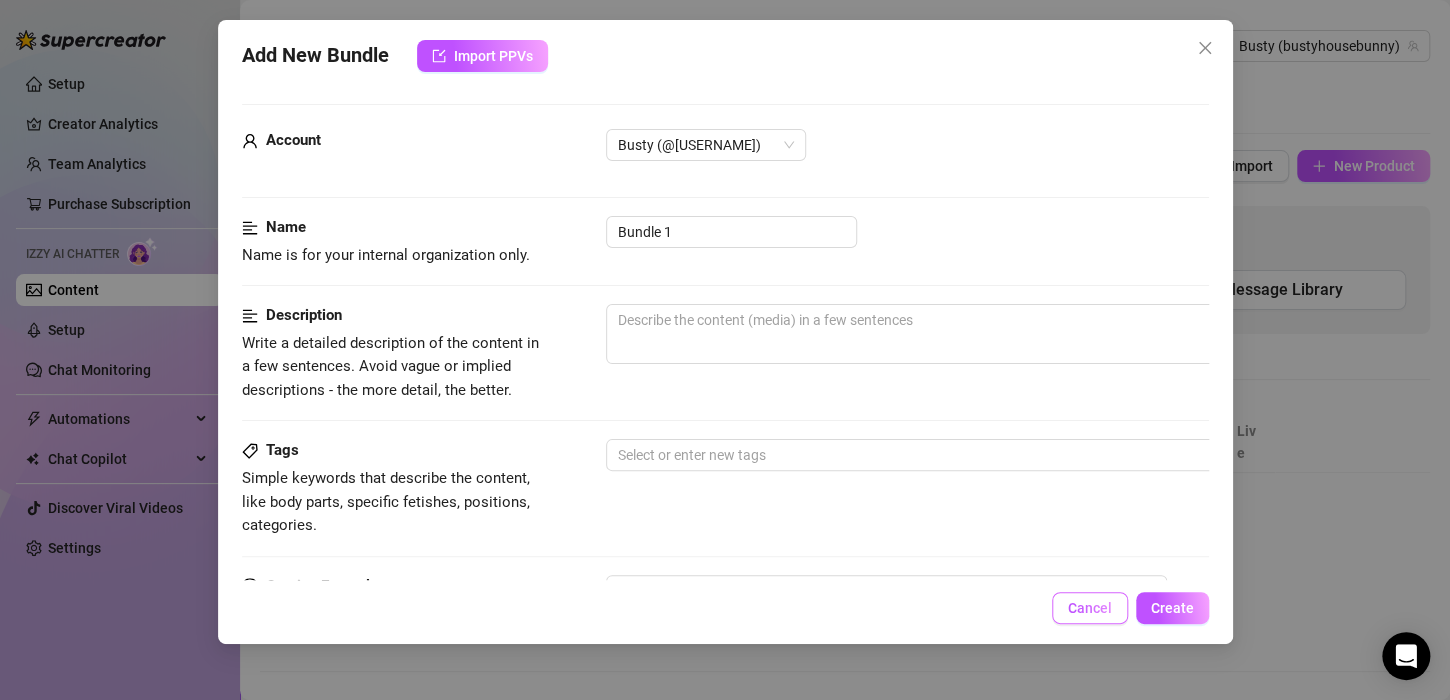 click on "Cancel" at bounding box center (1090, 608) 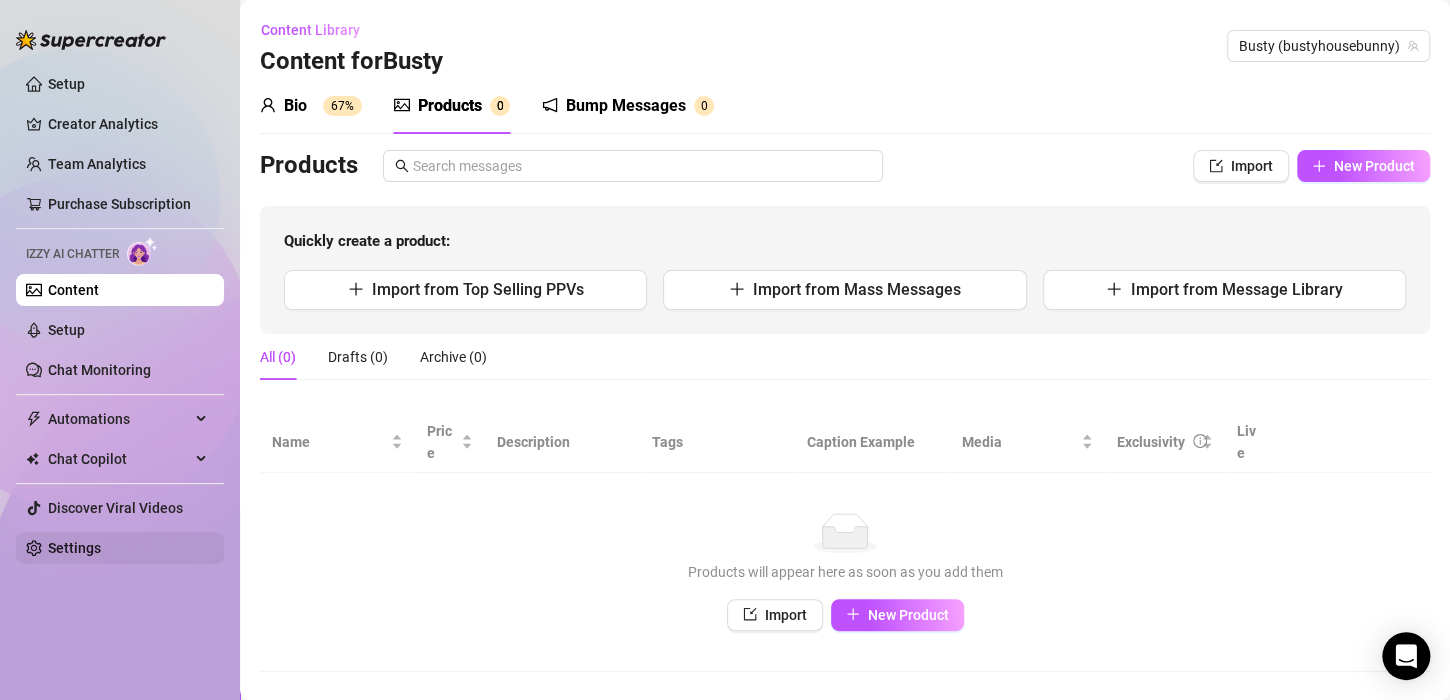 click on "Settings" at bounding box center [74, 548] 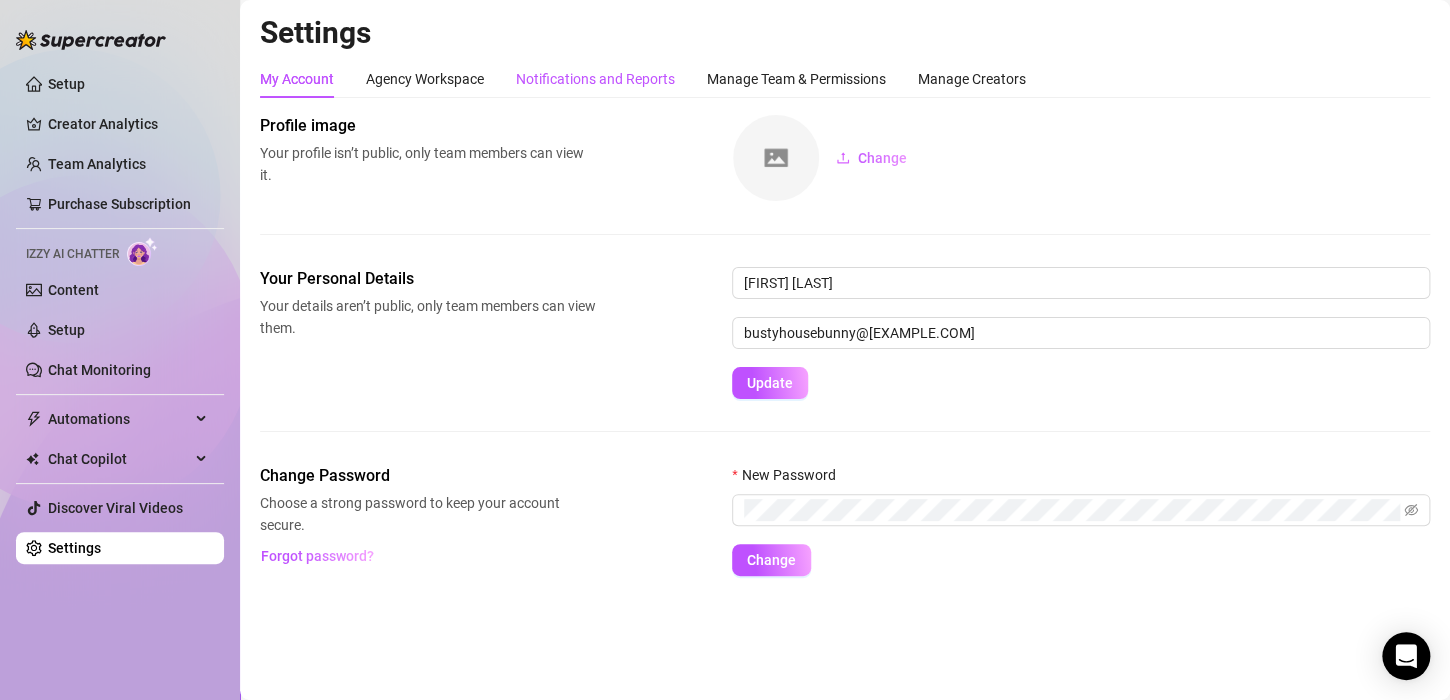 click on "Notifications and Reports" at bounding box center (595, 79) 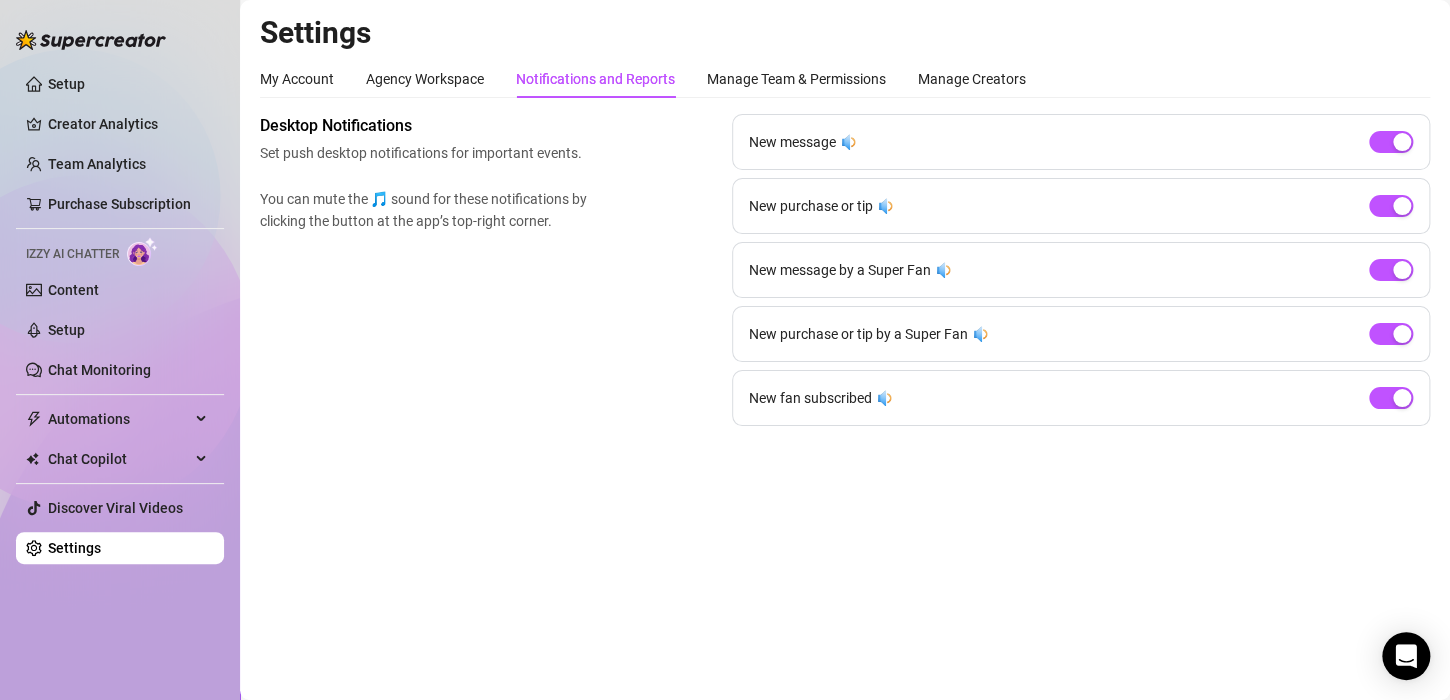 click on "My Account Agency Workspace Notifications and Reports Manage Team  & Permissions Manage Creators" at bounding box center [845, 79] 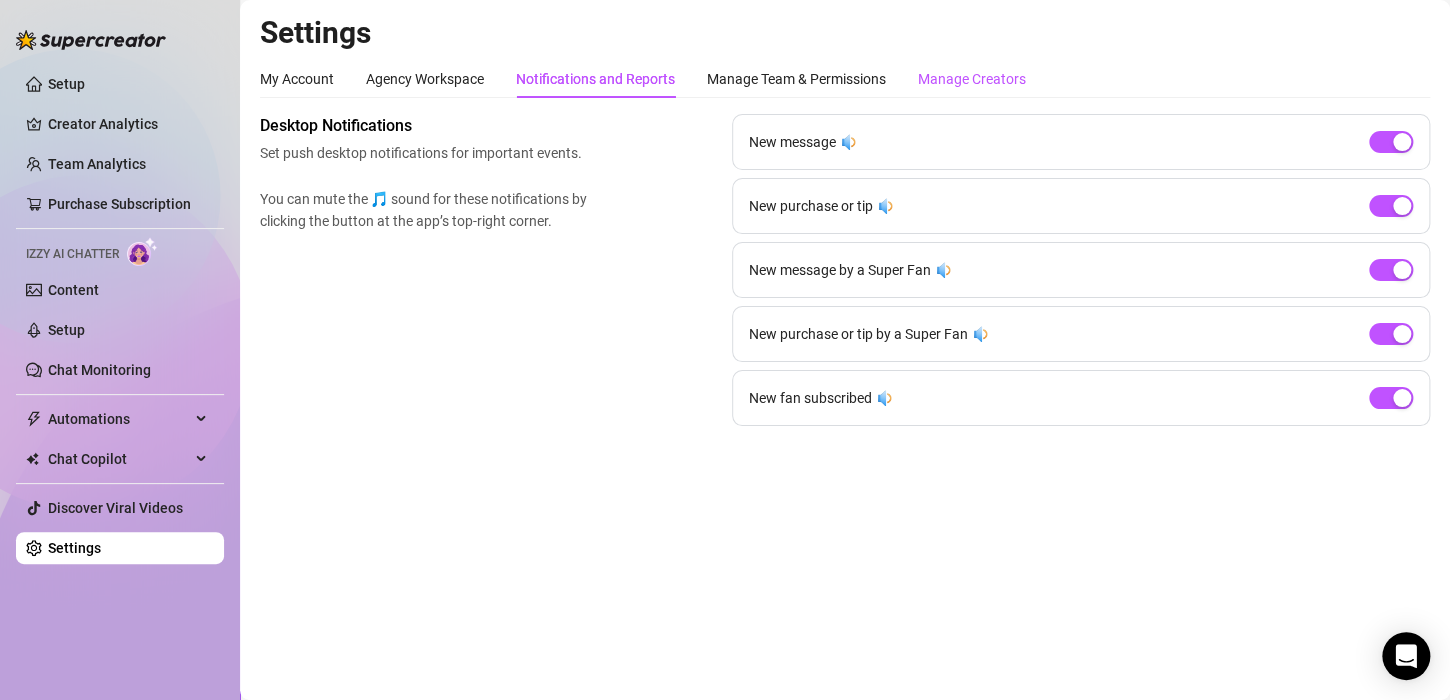 click on "Manage Creators" at bounding box center [972, 79] 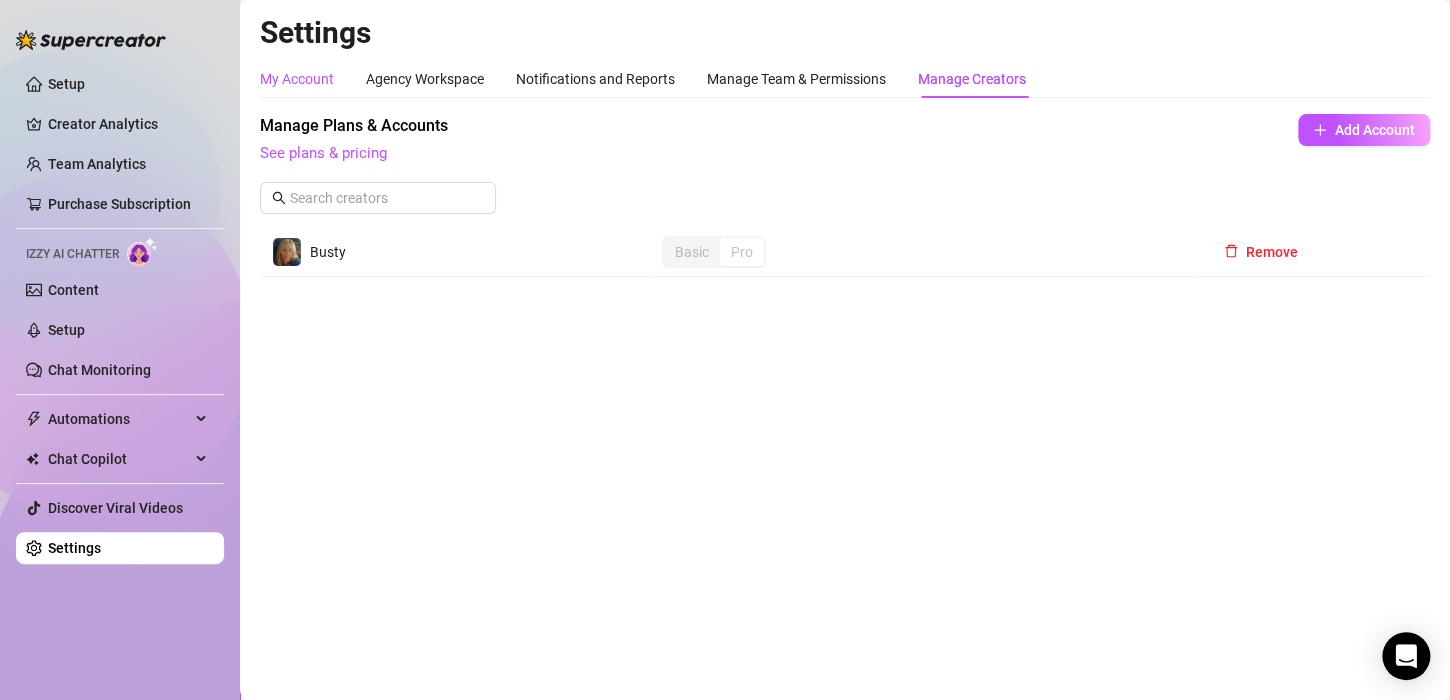click on "My Account" at bounding box center (297, 79) 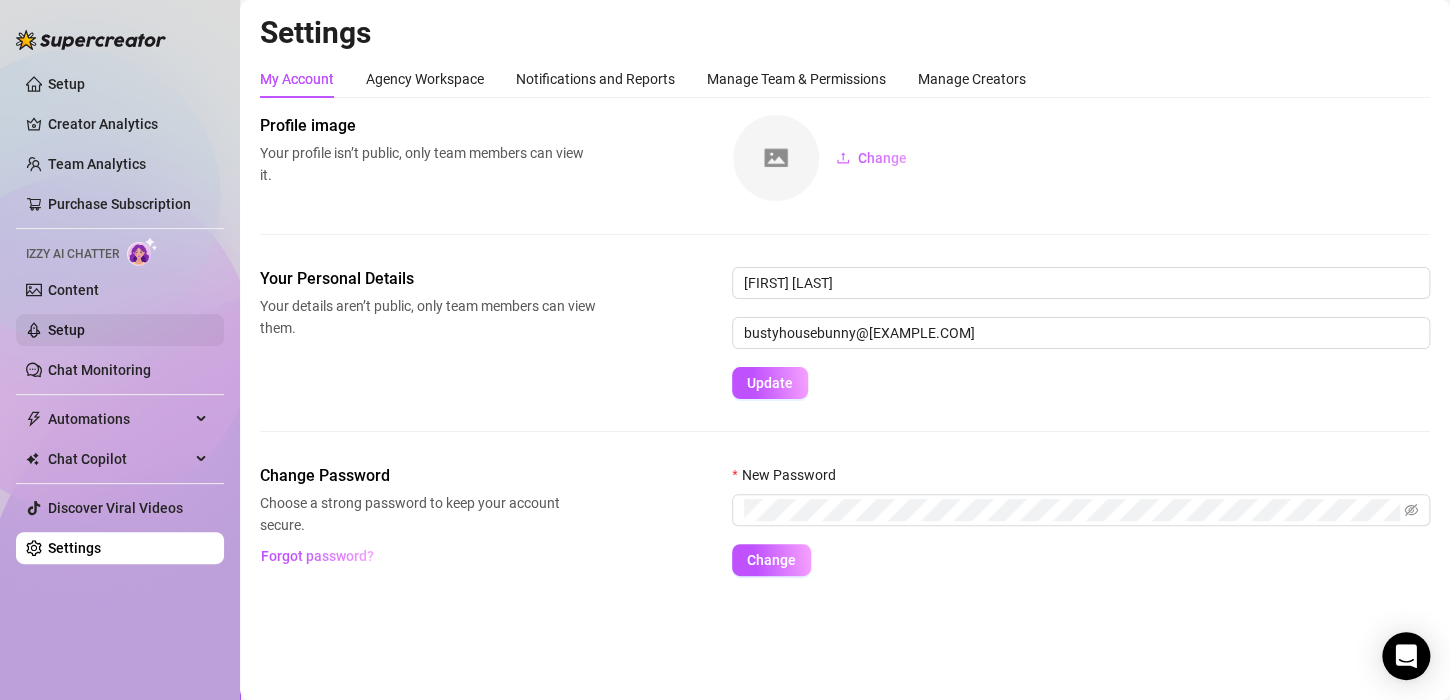 click on "Setup" at bounding box center [66, 330] 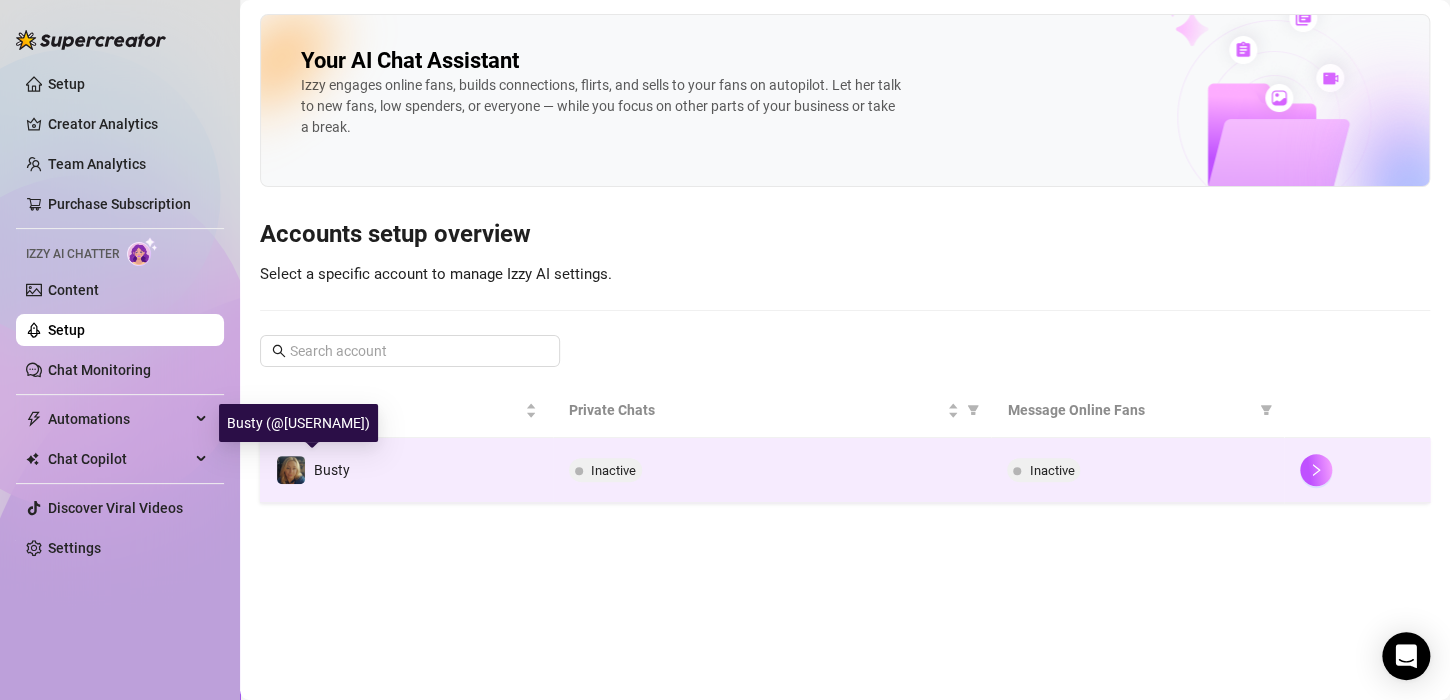 click on "Busty" at bounding box center [313, 470] 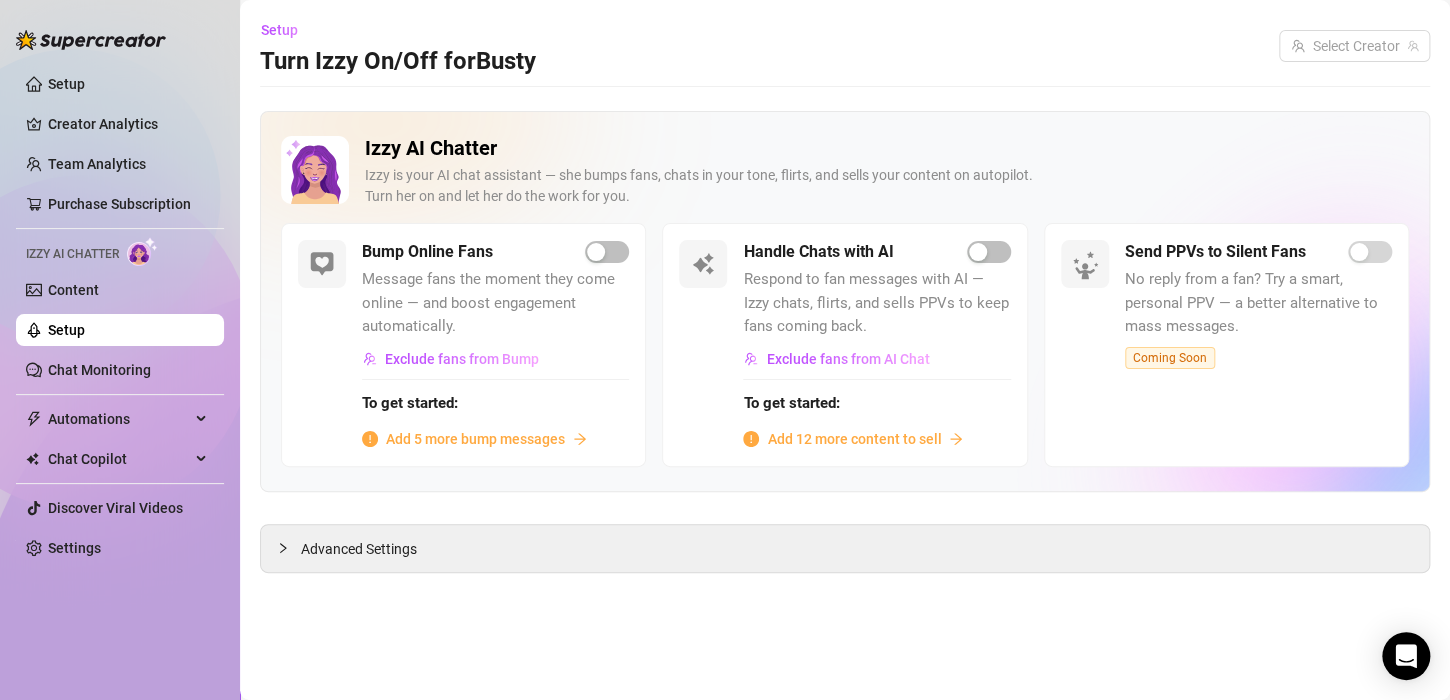 click on "Izzy AI Chatter Izzy is your AI chat assistant — she bumps fans, chats in your tone, flirts, and sells your content on autopilot. Turn her on and let her do the work for you. Bump Online Fans Message fans the moment they come online — and boost engagement automatically. Exclude fans from Bump To get started: Add 5 more bump messages Handle Chats with AI Respond to fan messages with AI — Izzy chats, flirts, and sells PPVs to keep fans coming back. Exclude fans from AI Chat To get started: Add 12 more content to sell Send PPVs to Silent Fans No reply from a fan? Try a smart, personal PPV — a better alternative to mass messages. Coming Soon" at bounding box center (845, 301) 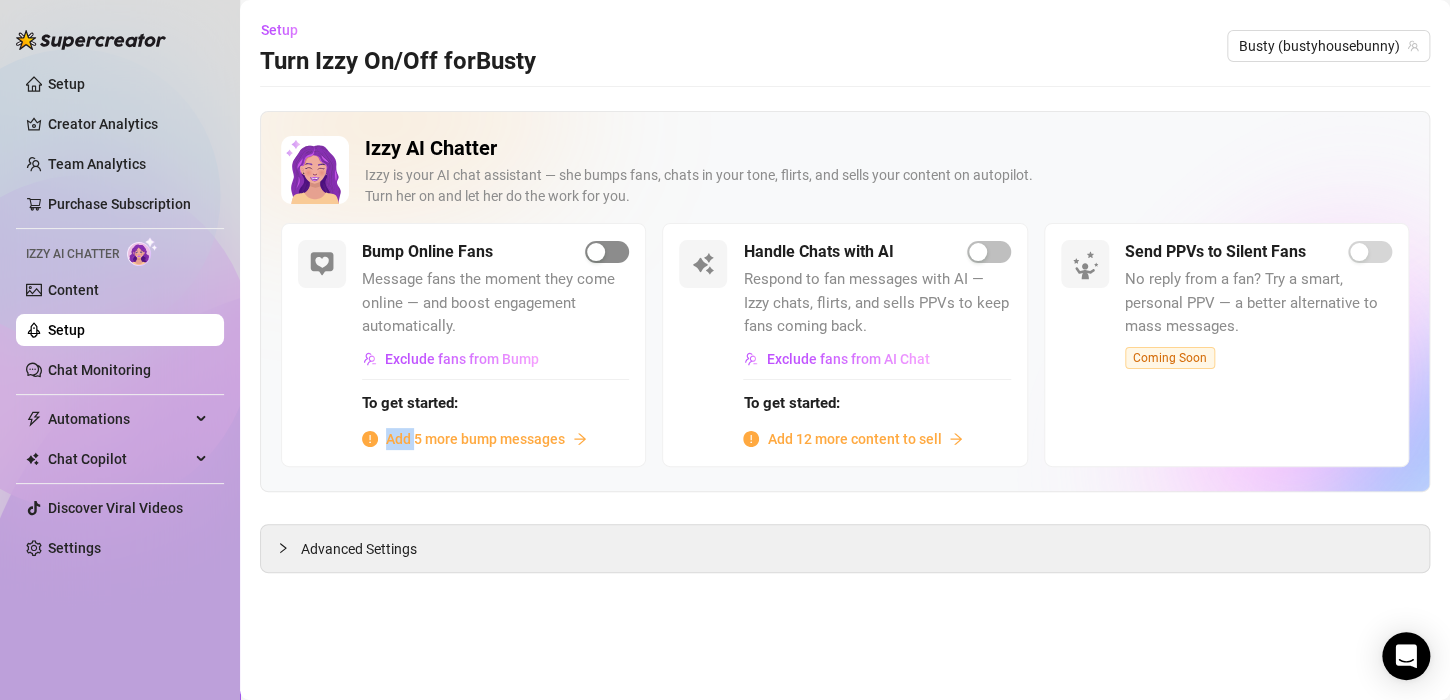 click at bounding box center [596, 252] 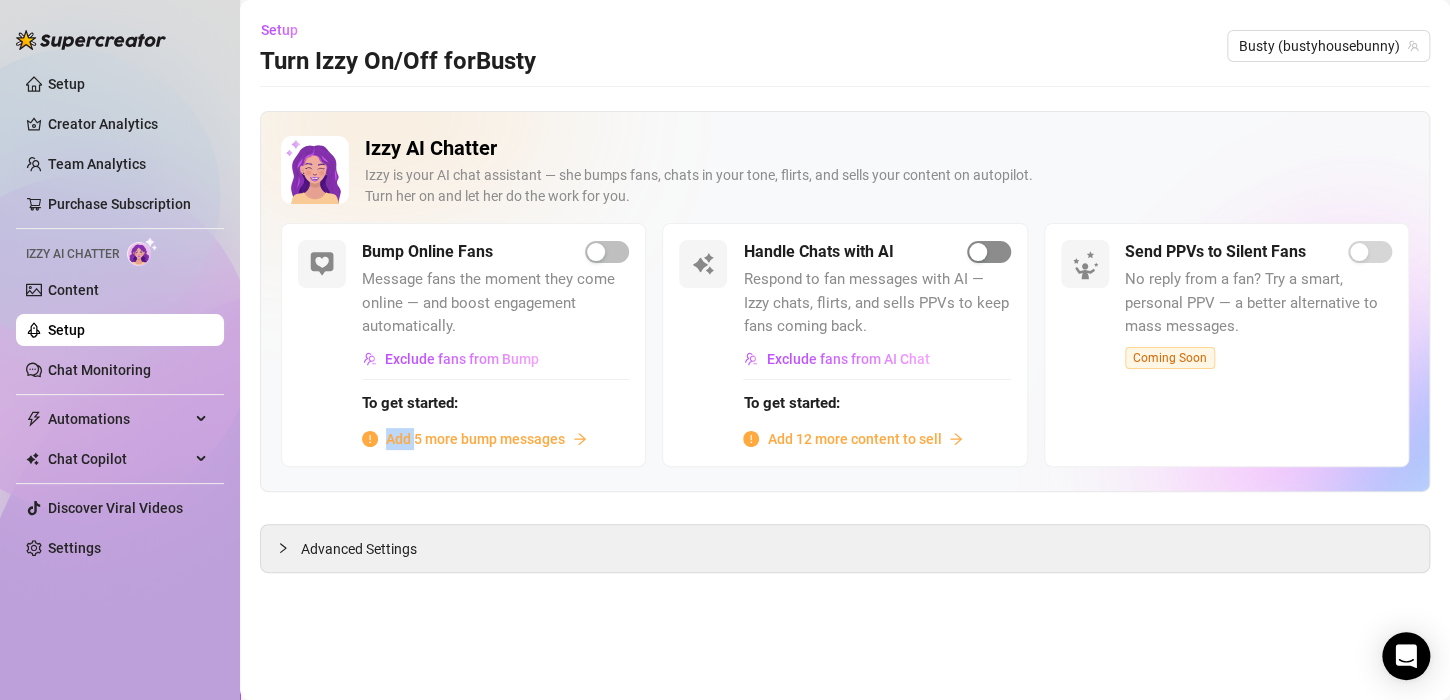 click at bounding box center [978, 252] 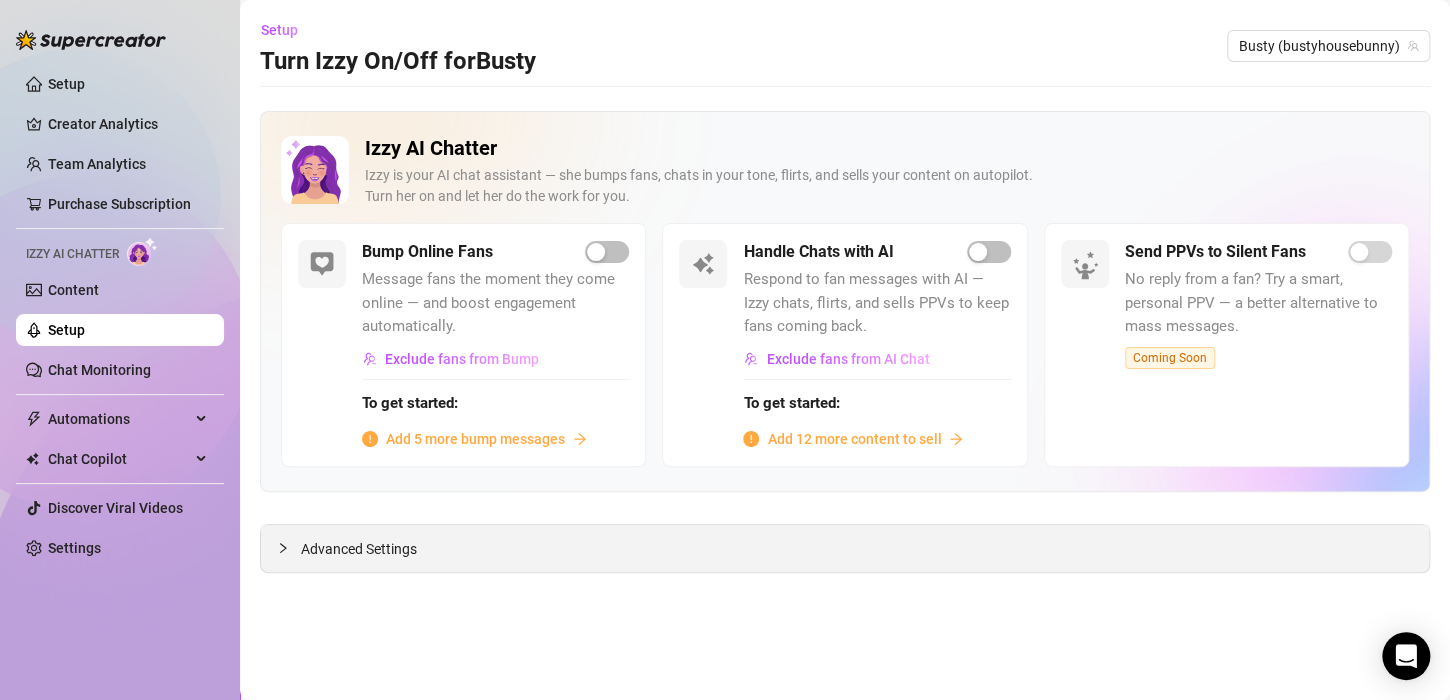 click on "Advanced Settings" at bounding box center [845, 548] 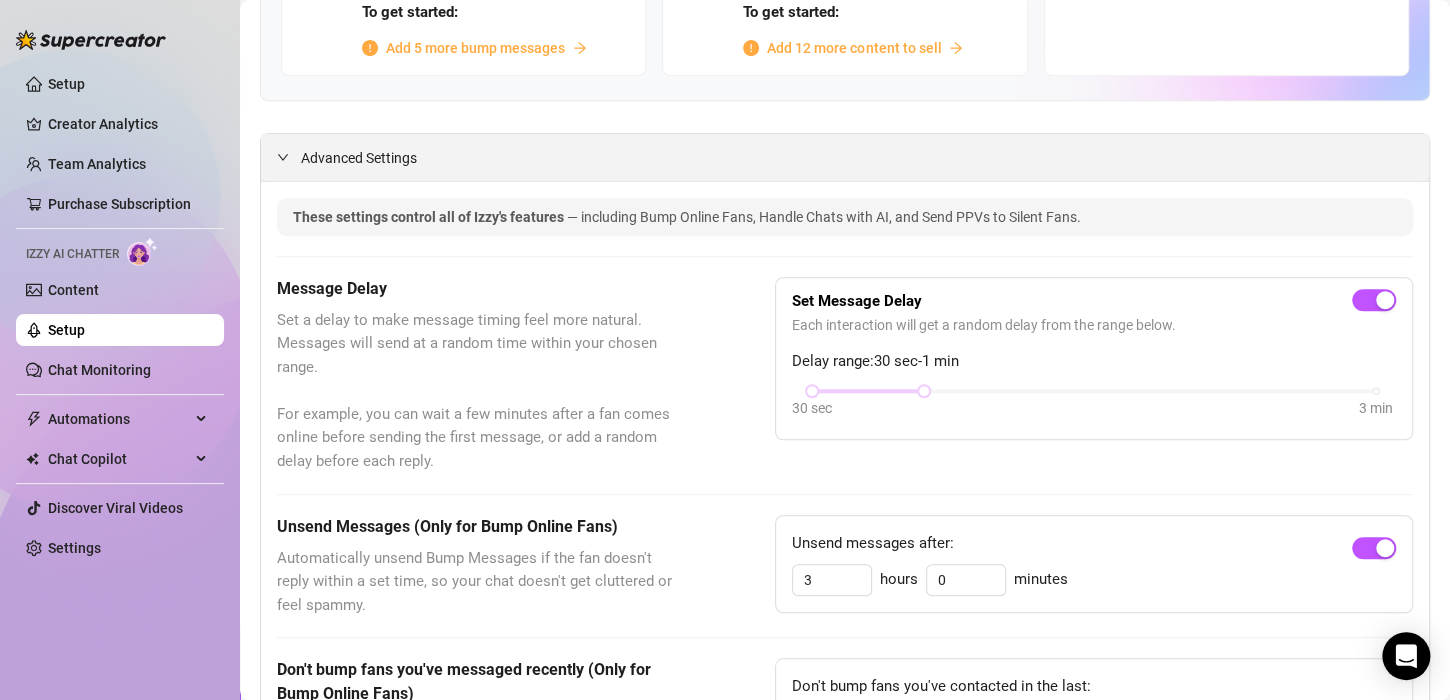 scroll, scrollTop: 500, scrollLeft: 0, axis: vertical 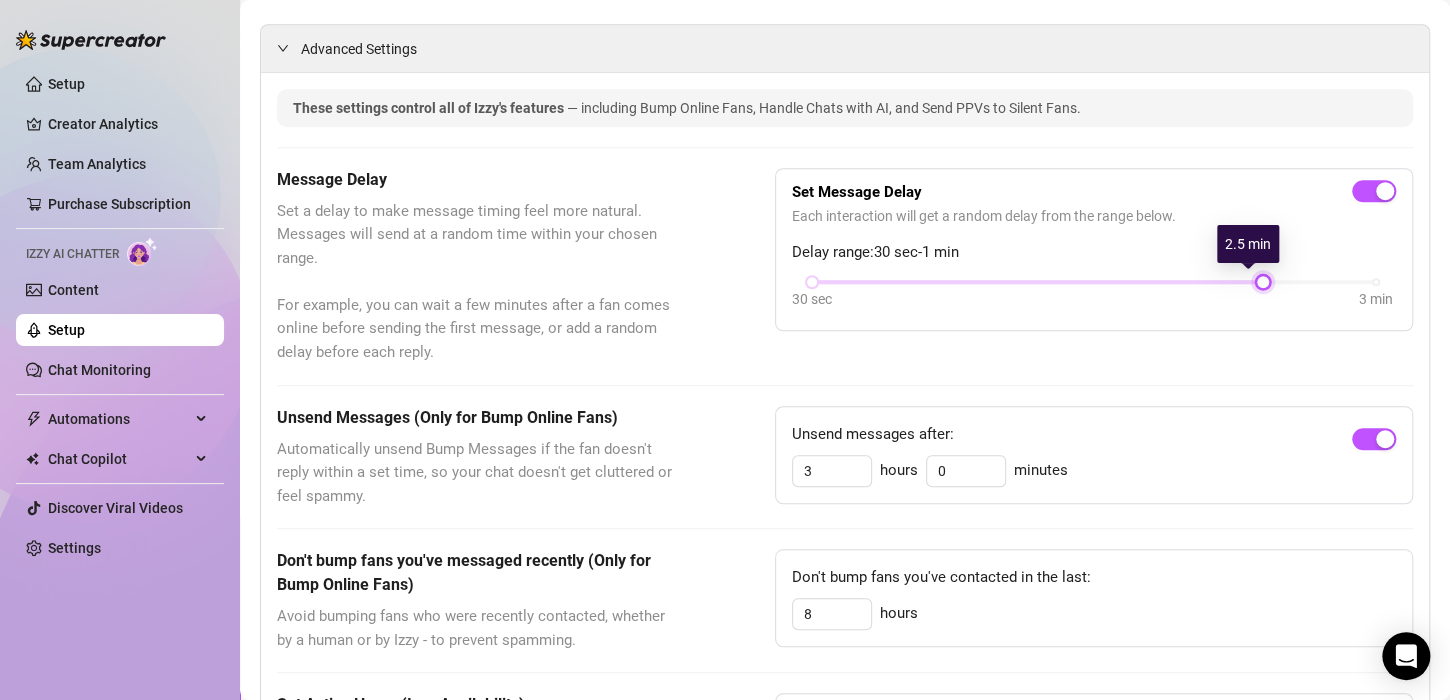 drag, startPoint x: 917, startPoint y: 282, endPoint x: 1261, endPoint y: 266, distance: 344.3719 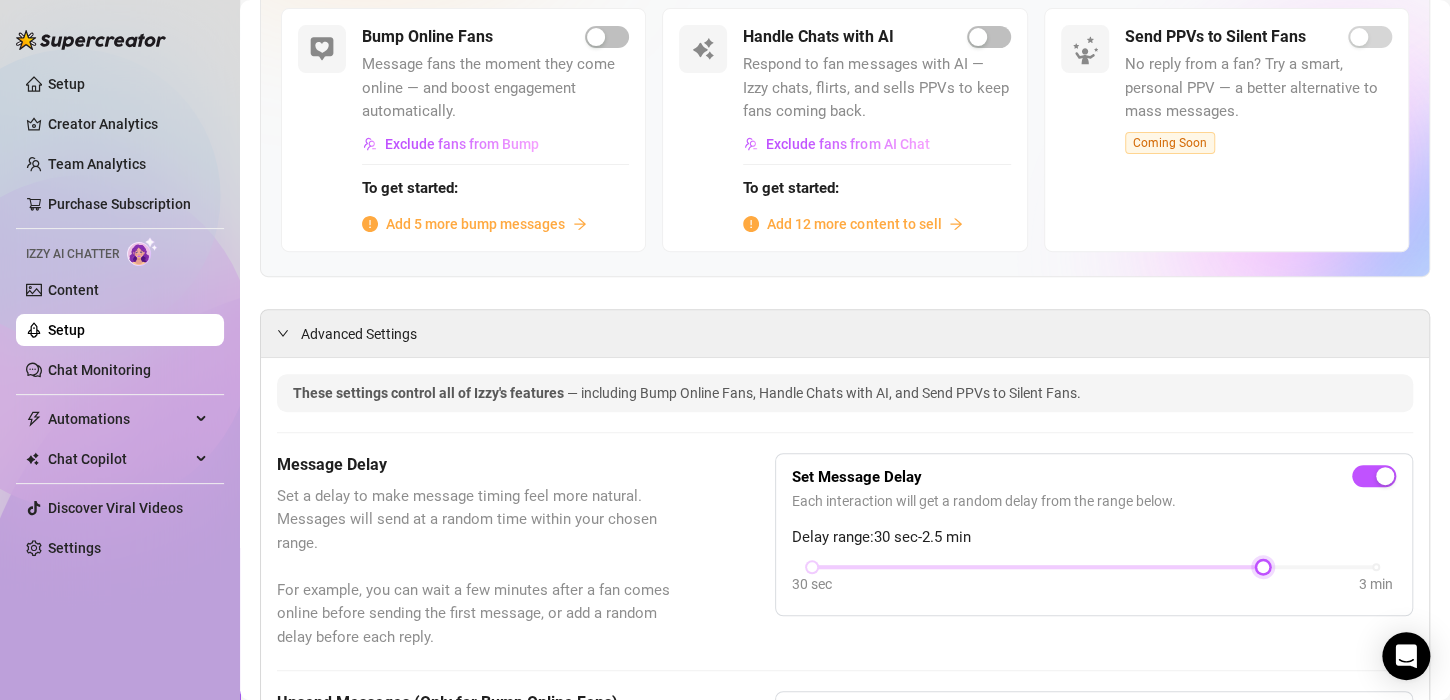 scroll, scrollTop: 200, scrollLeft: 0, axis: vertical 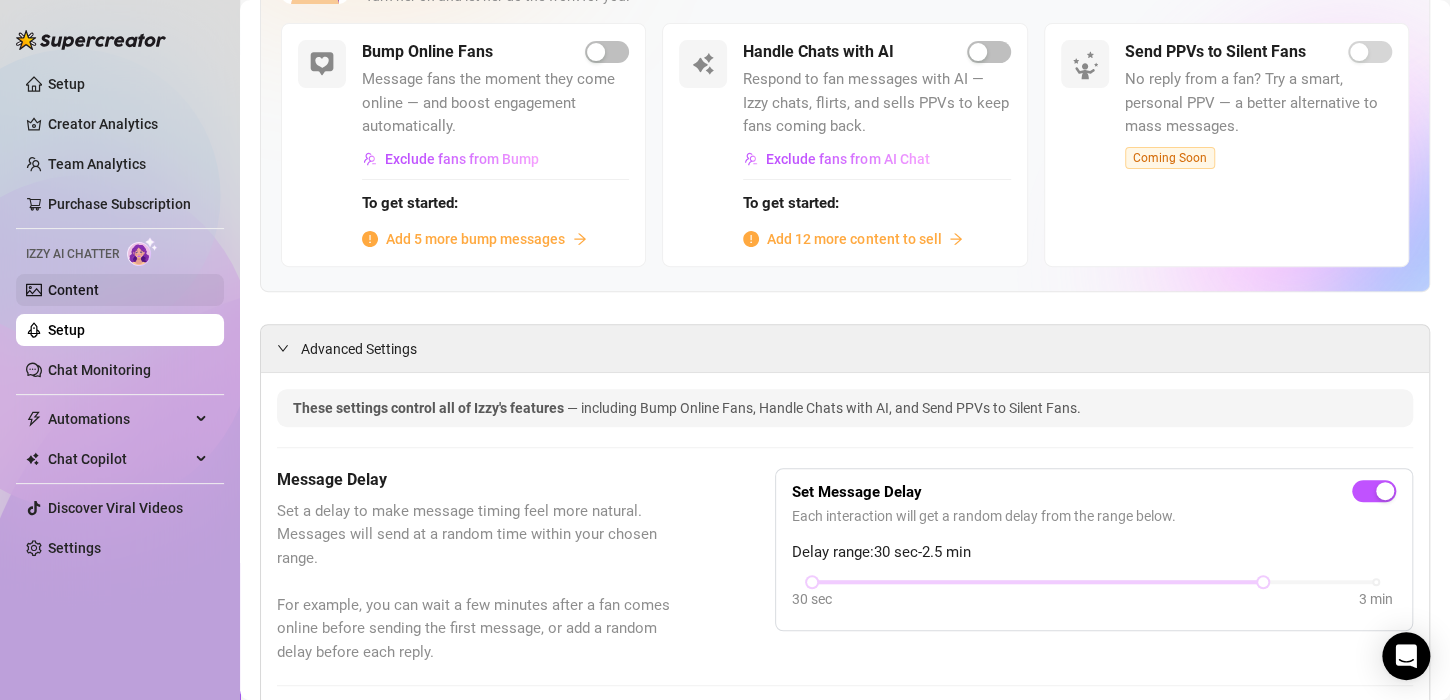 click on "Content" at bounding box center [73, 290] 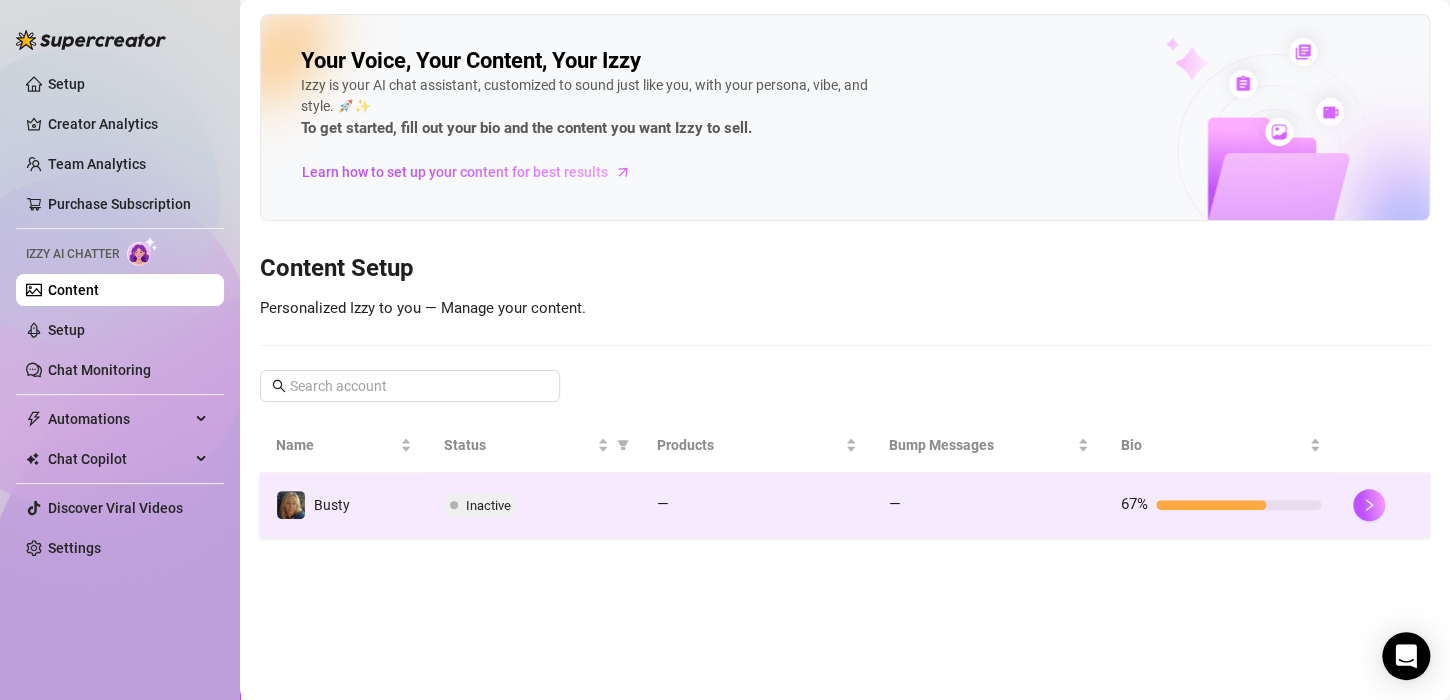 click on "Inactive" at bounding box center (488, 505) 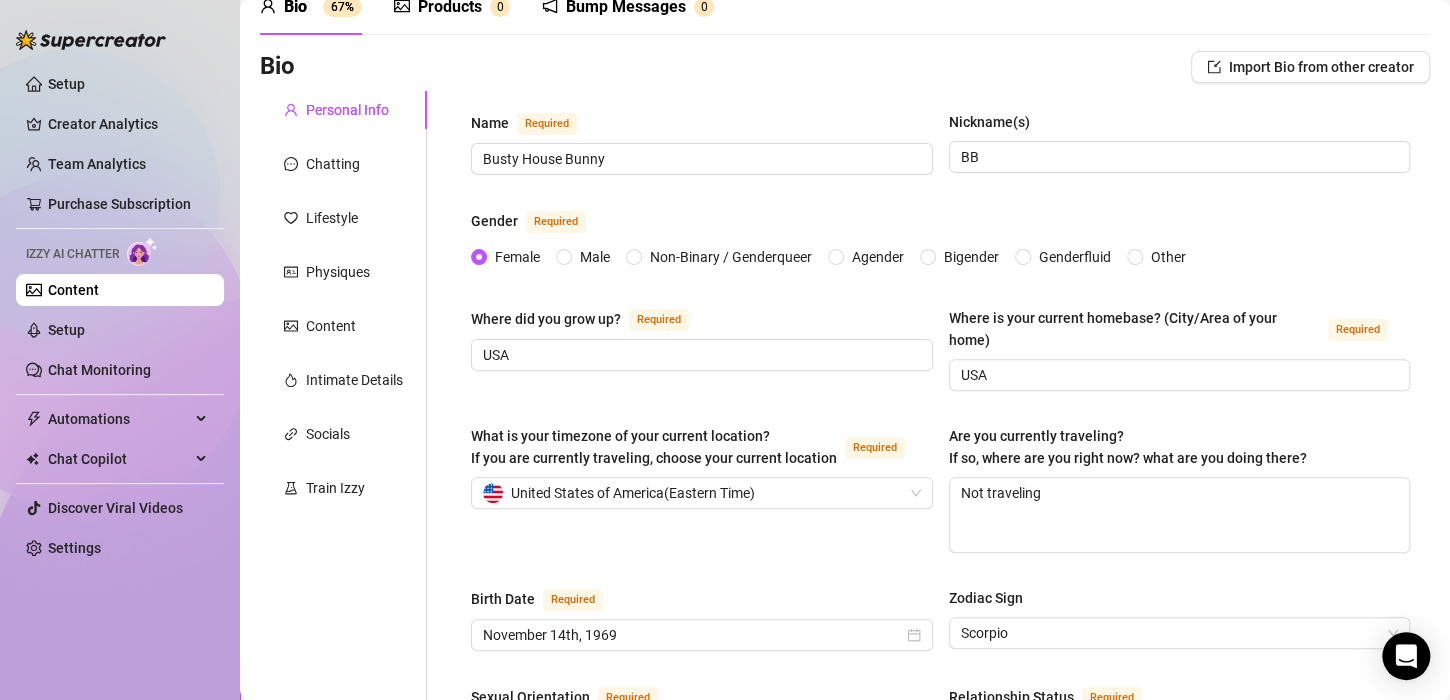 scroll, scrollTop: 0, scrollLeft: 0, axis: both 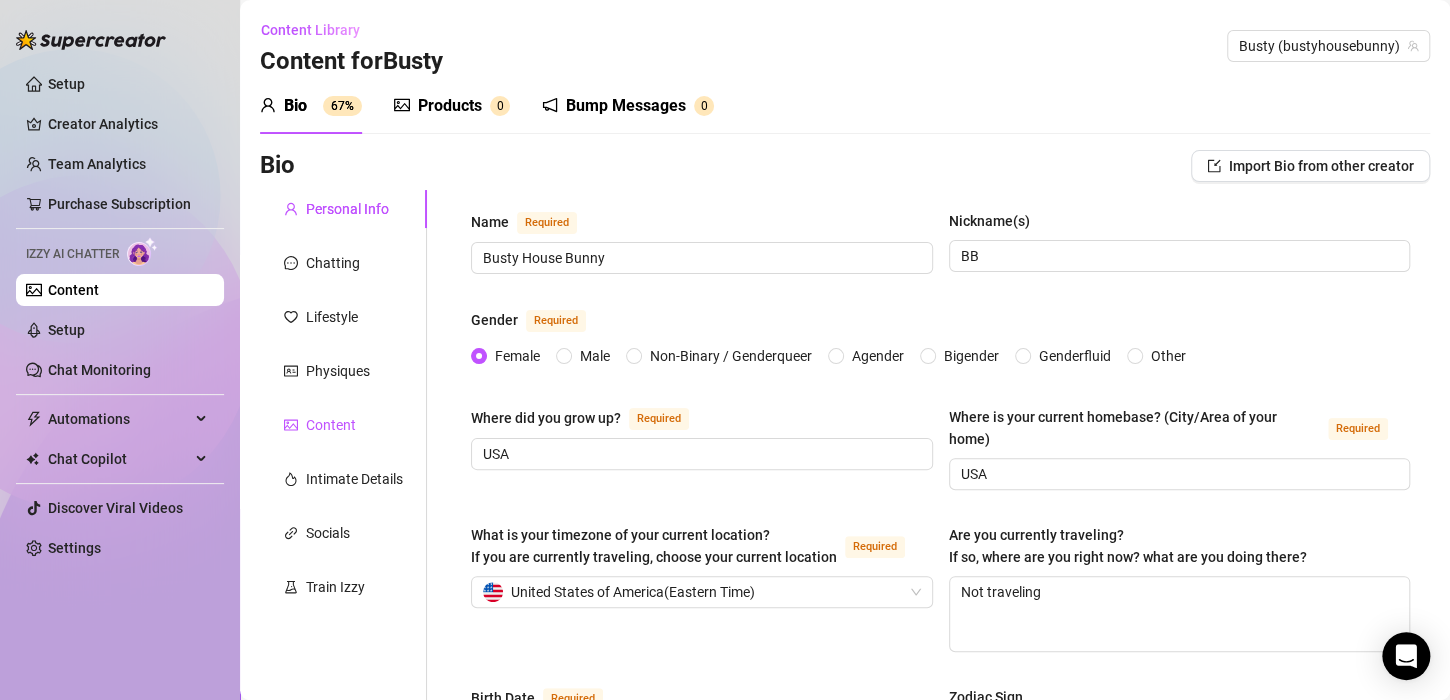 click on "Content" at bounding box center [331, 425] 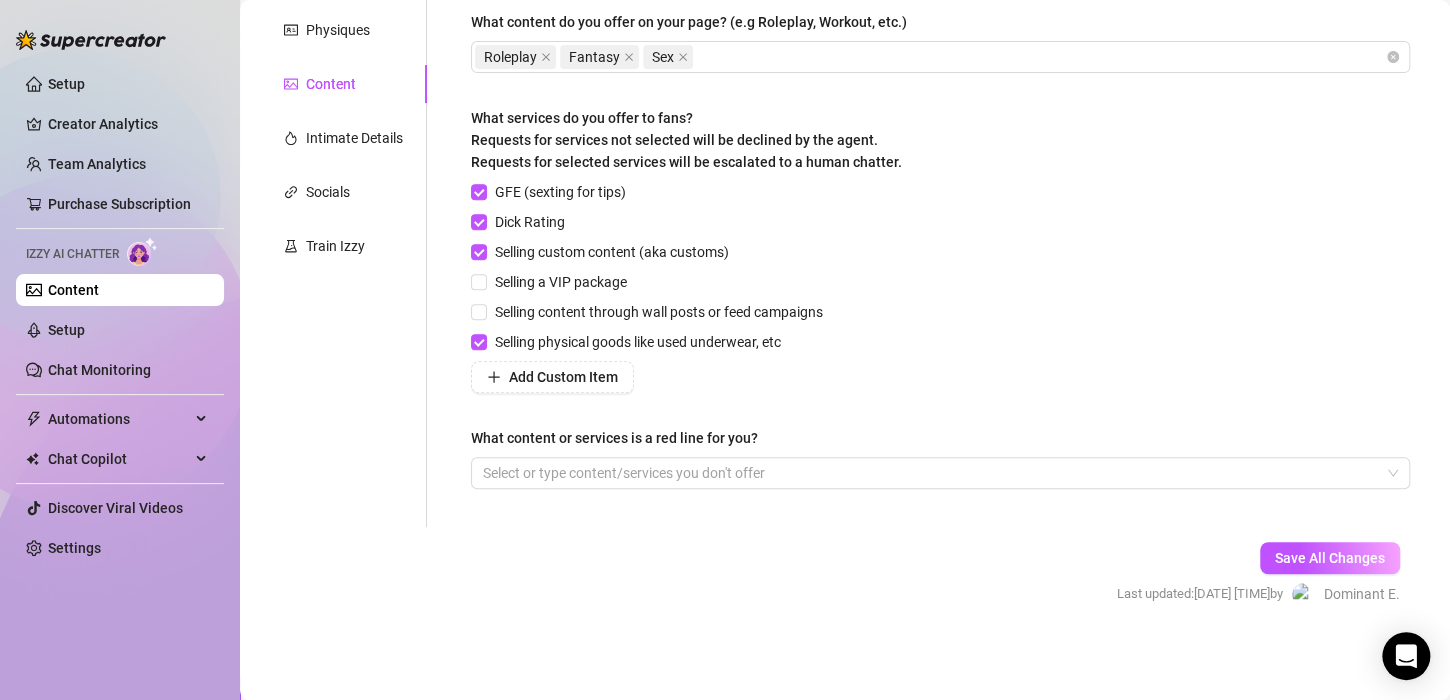 scroll, scrollTop: 0, scrollLeft: 0, axis: both 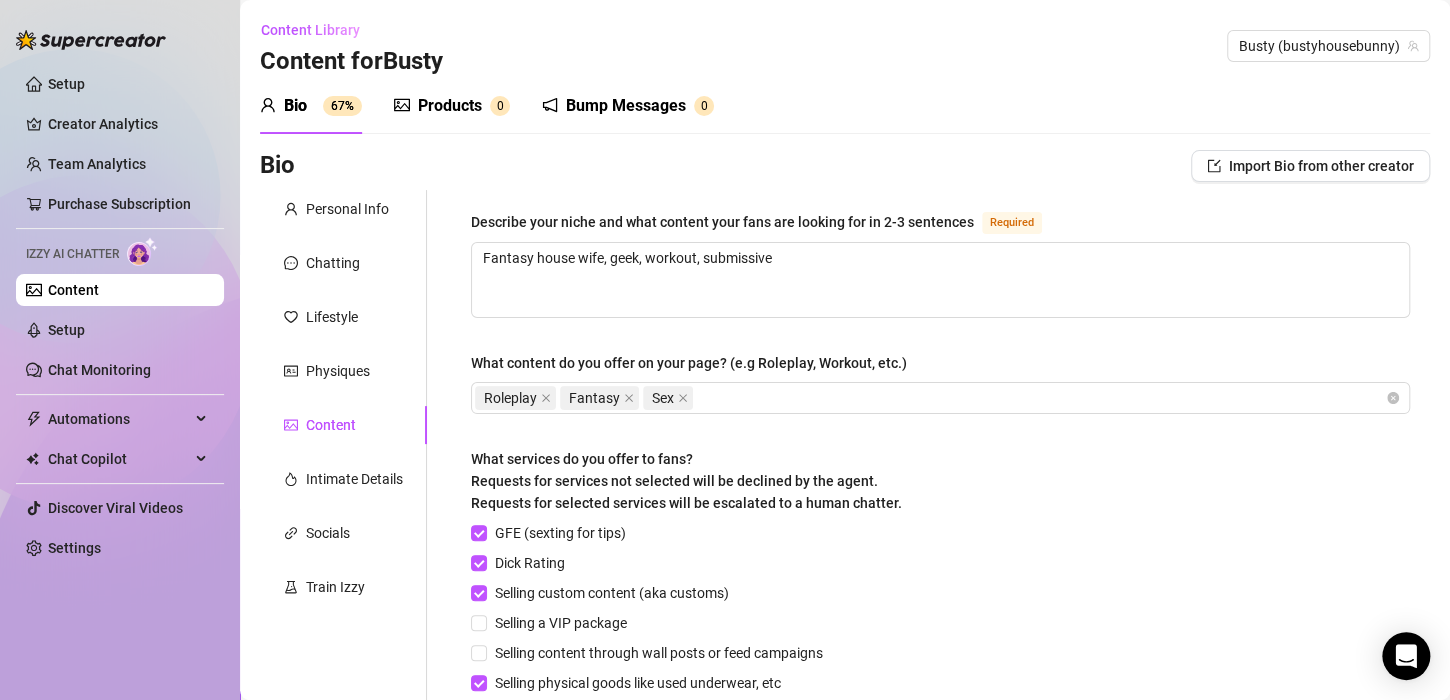 click on "0" at bounding box center [500, 106] 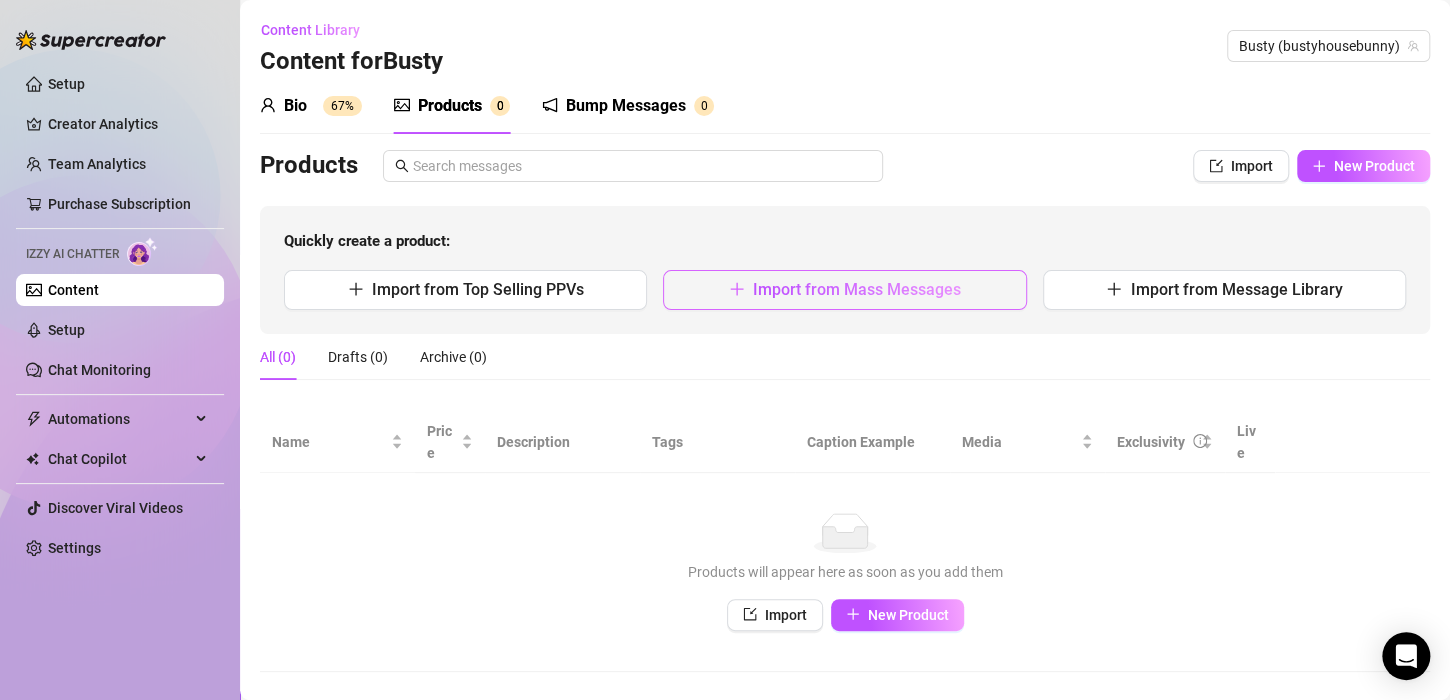 click on "Import from Mass Messages" at bounding box center (857, 289) 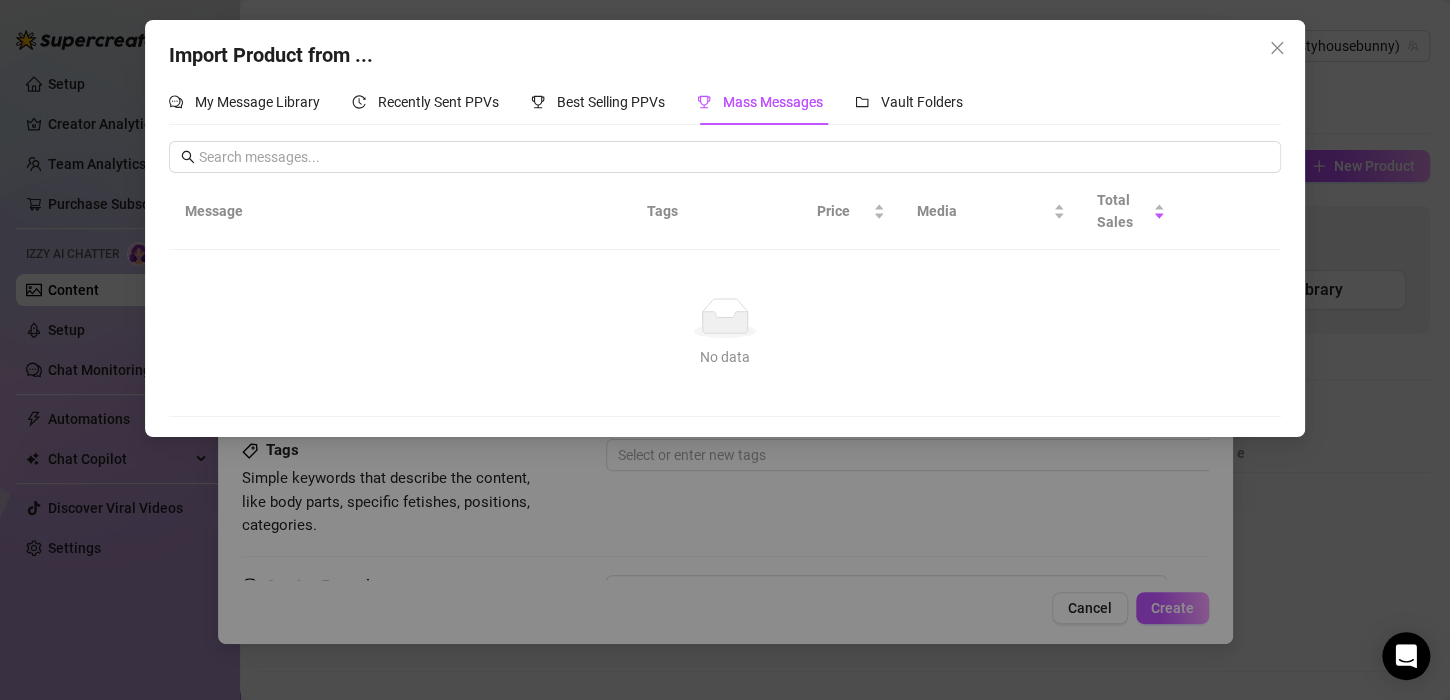 click on "No data" 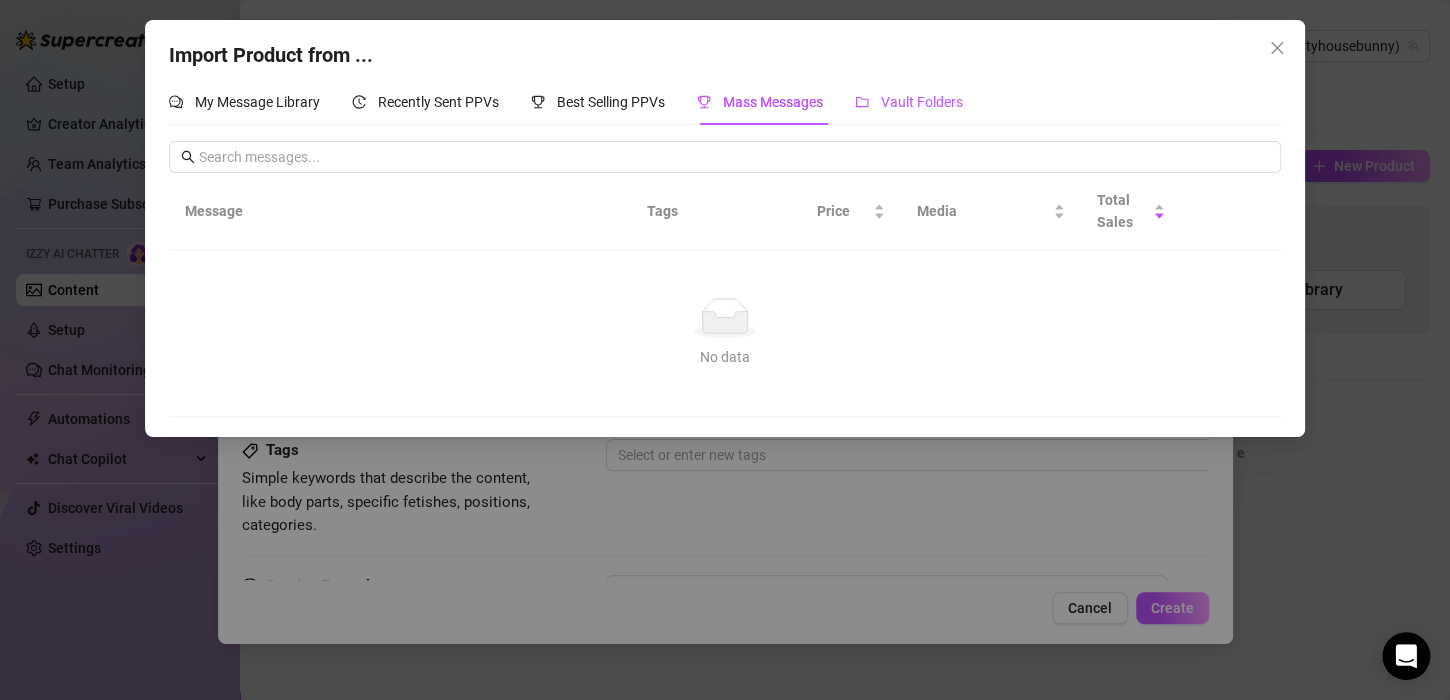 click on "Vault Folders" at bounding box center (922, 102) 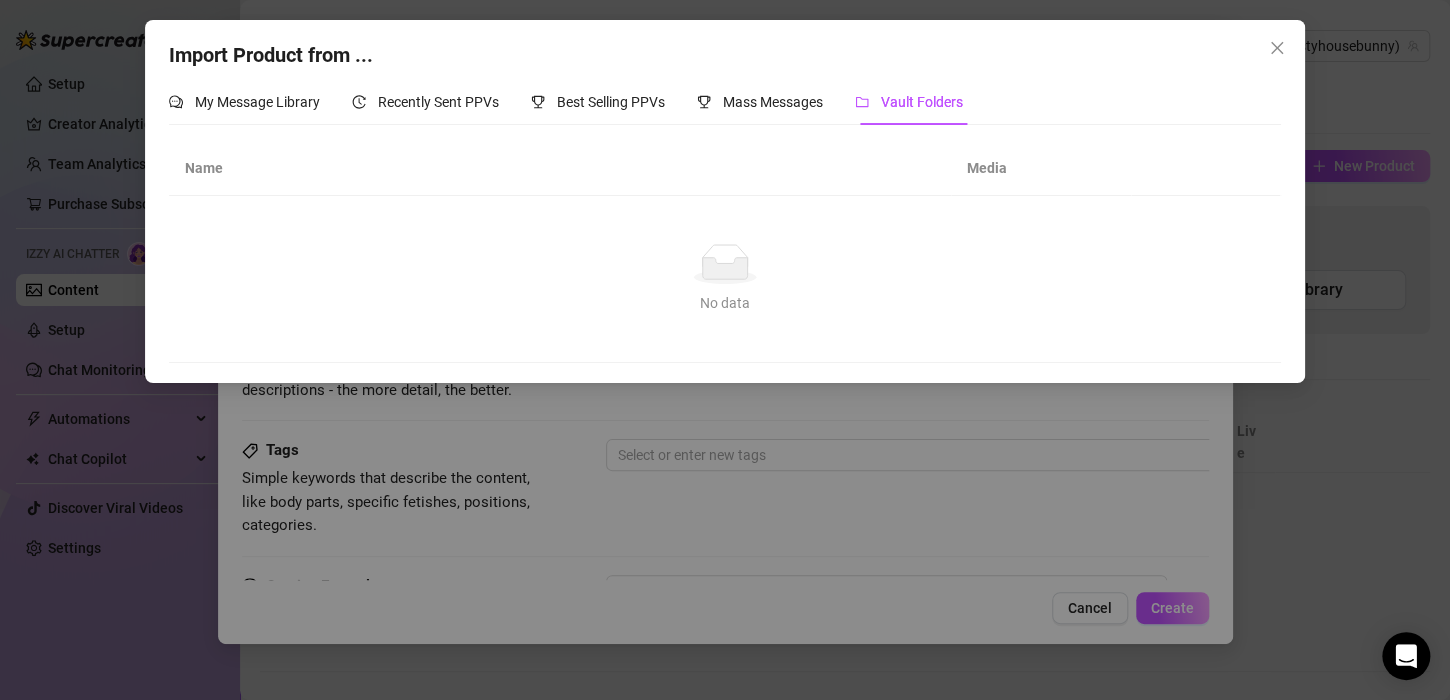 click on "Media" at bounding box center (1041, 168) 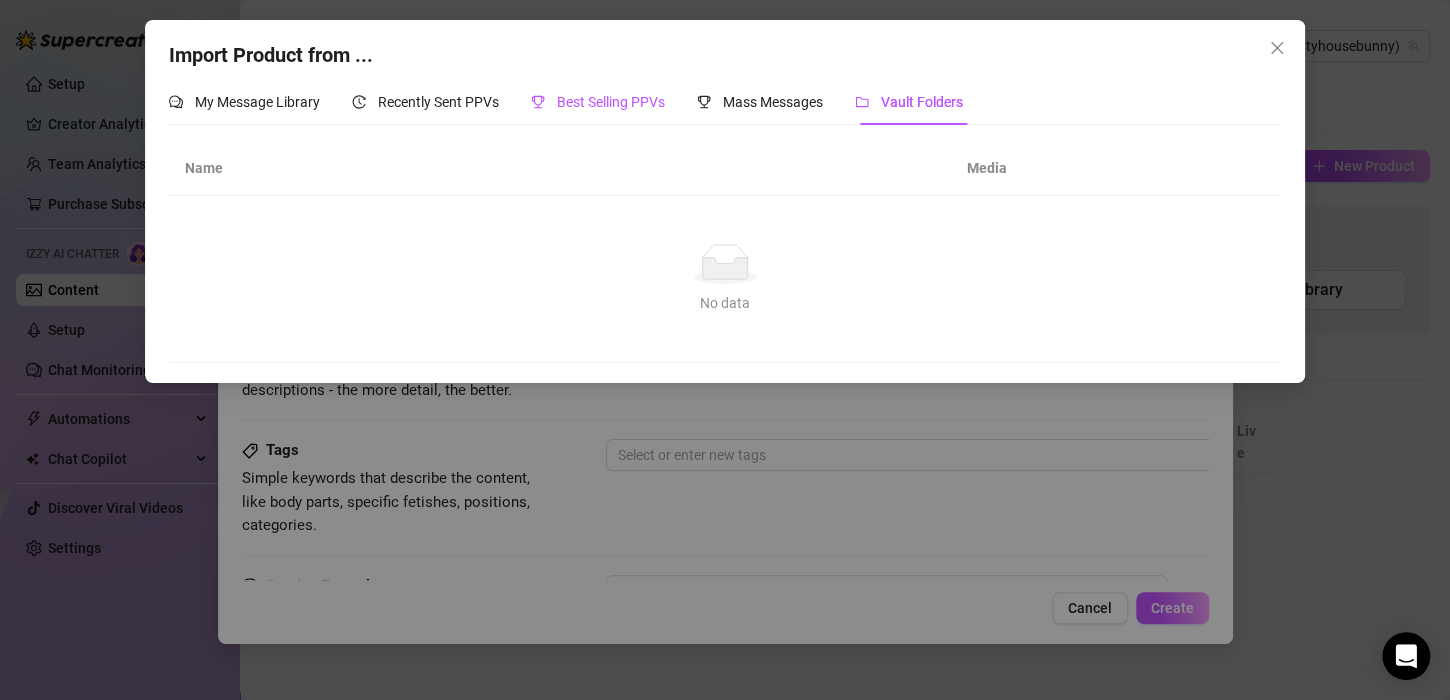 click on "Best Selling PPVs" at bounding box center [611, 102] 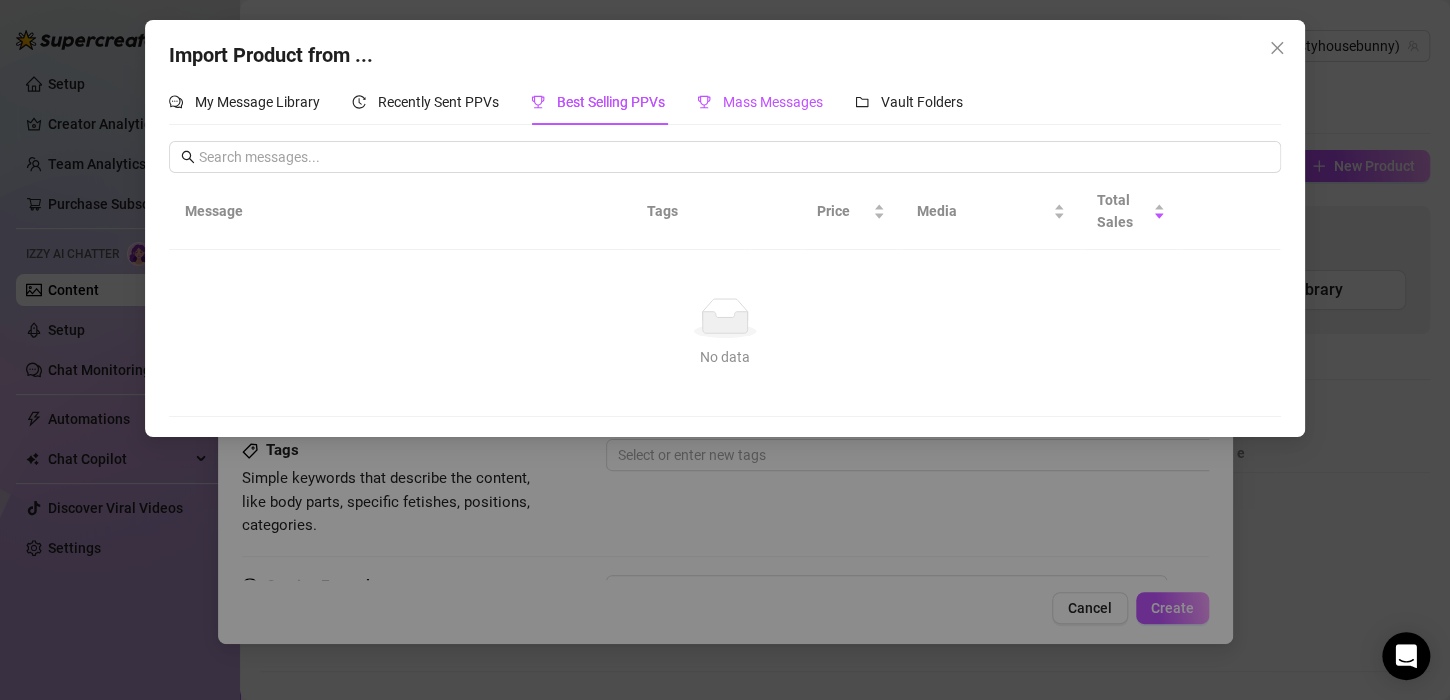 click on "Mass Messages" at bounding box center [773, 102] 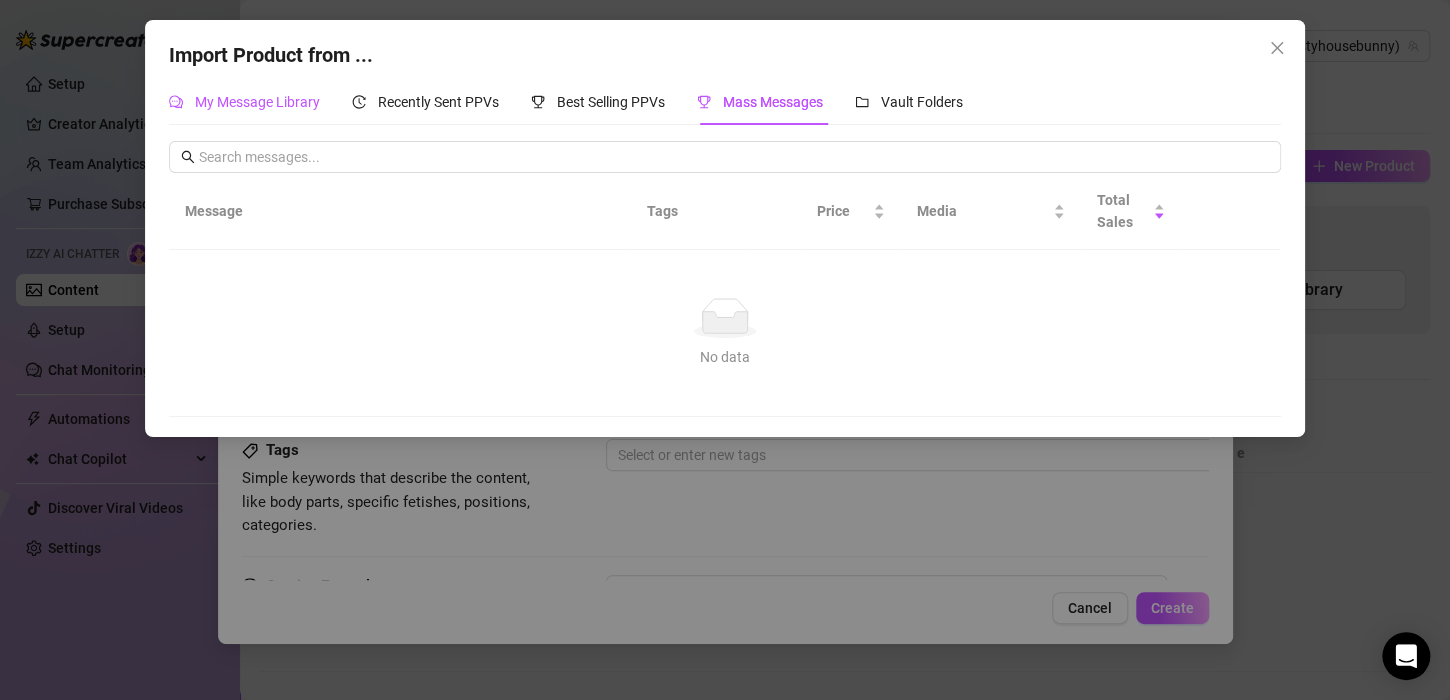 click on "My Message Library" at bounding box center (257, 102) 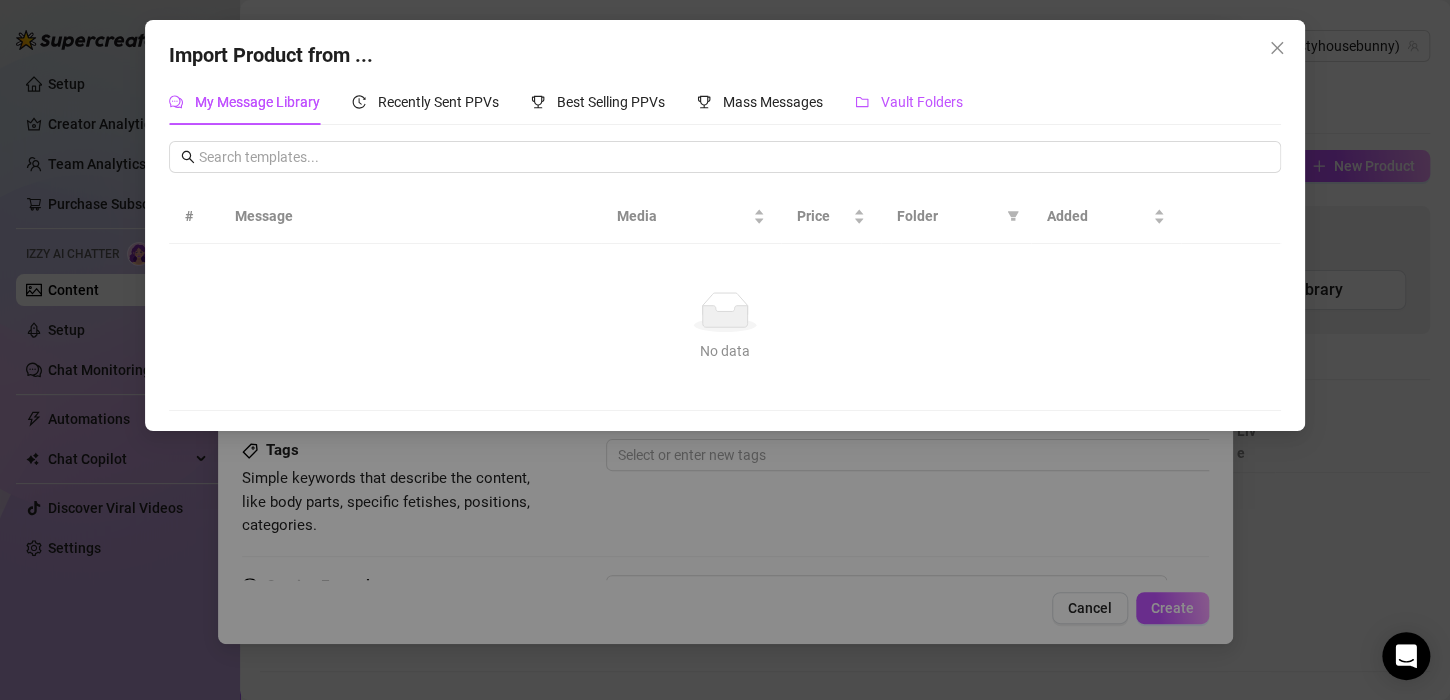 click on "Vault Folders" at bounding box center [909, 102] 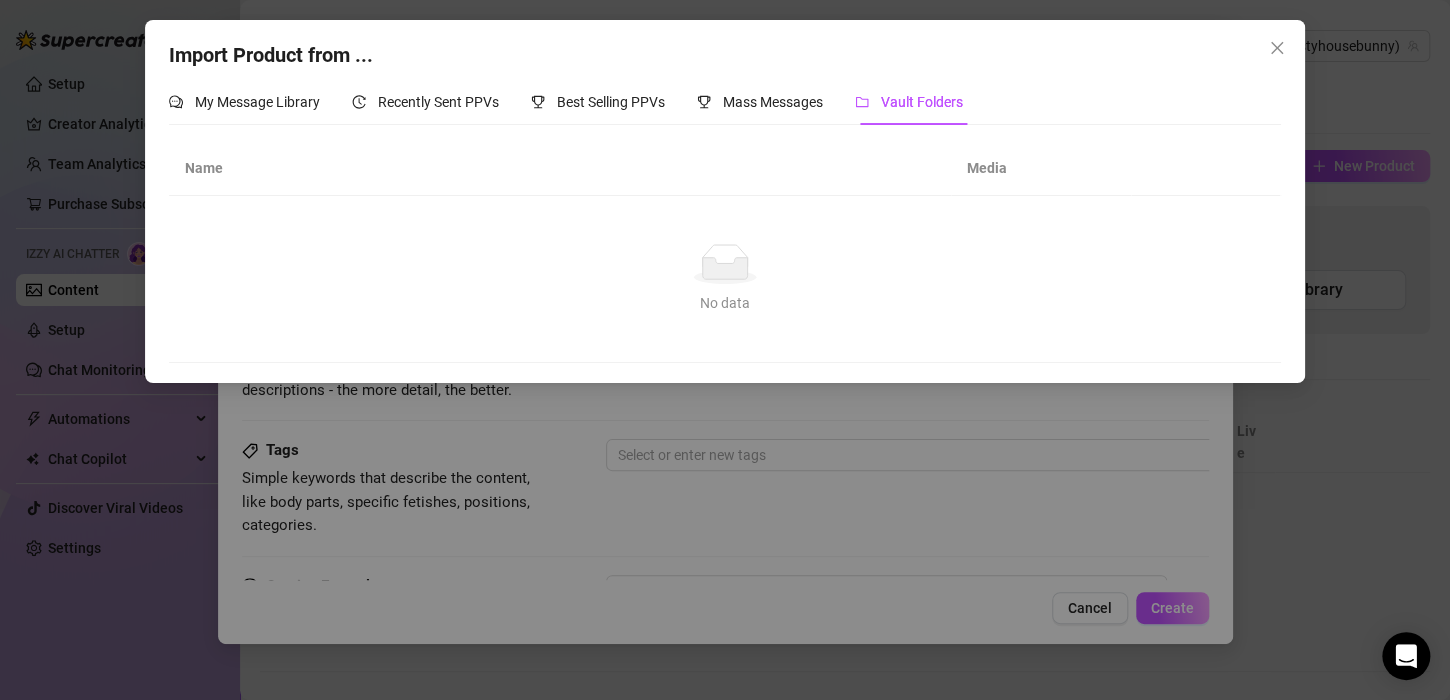 click 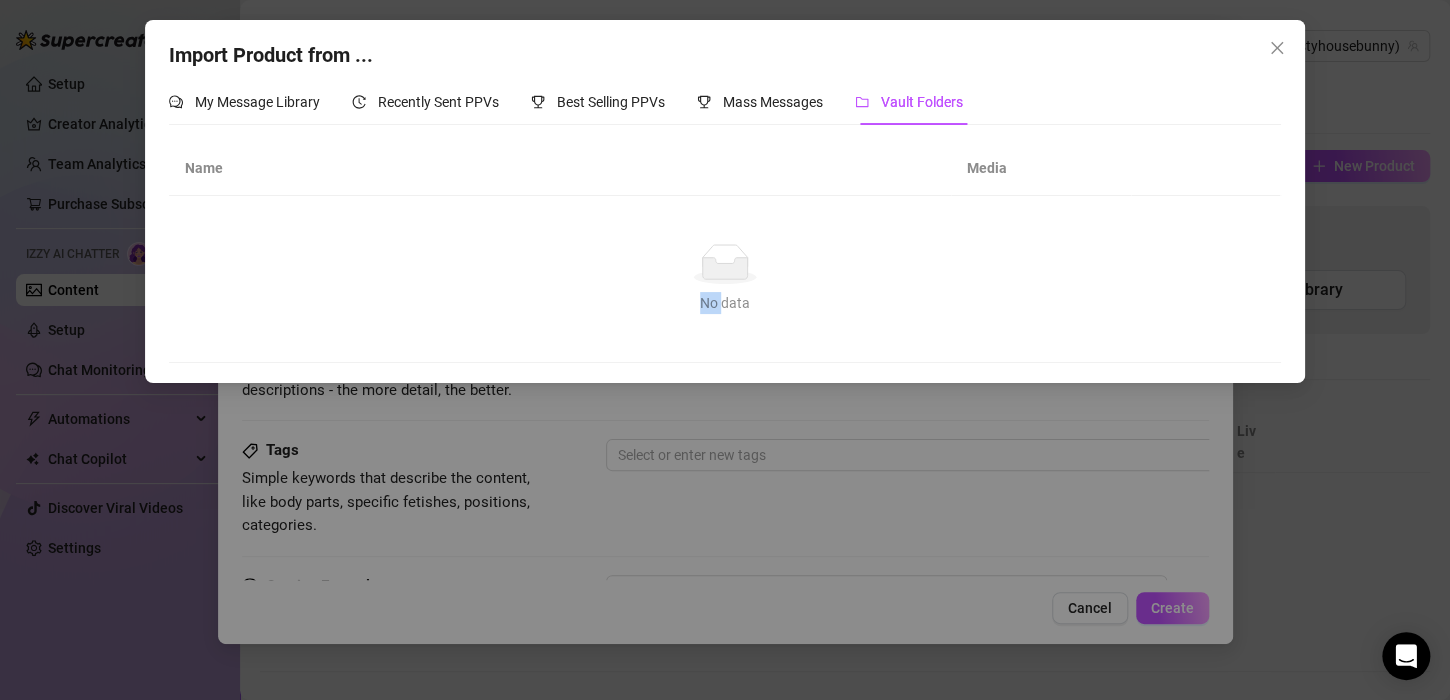 click 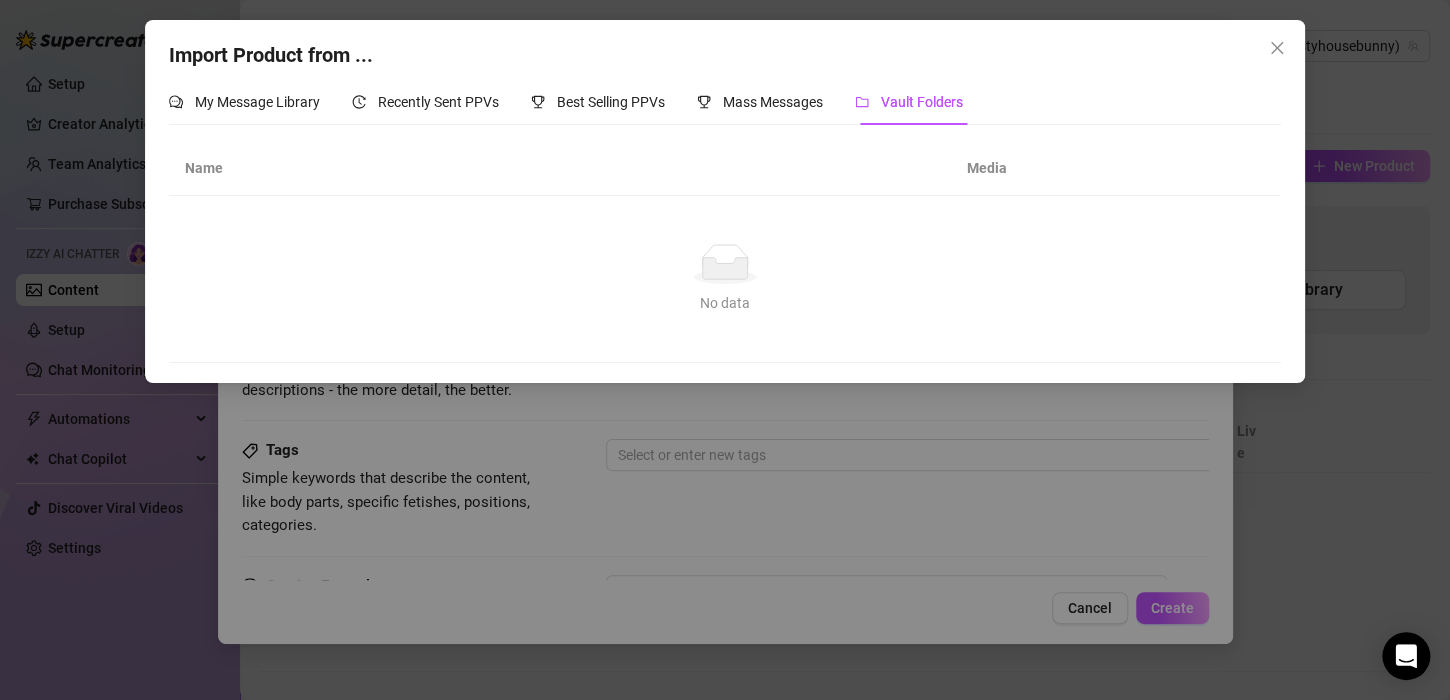 click on "Media" at bounding box center (1041, 168) 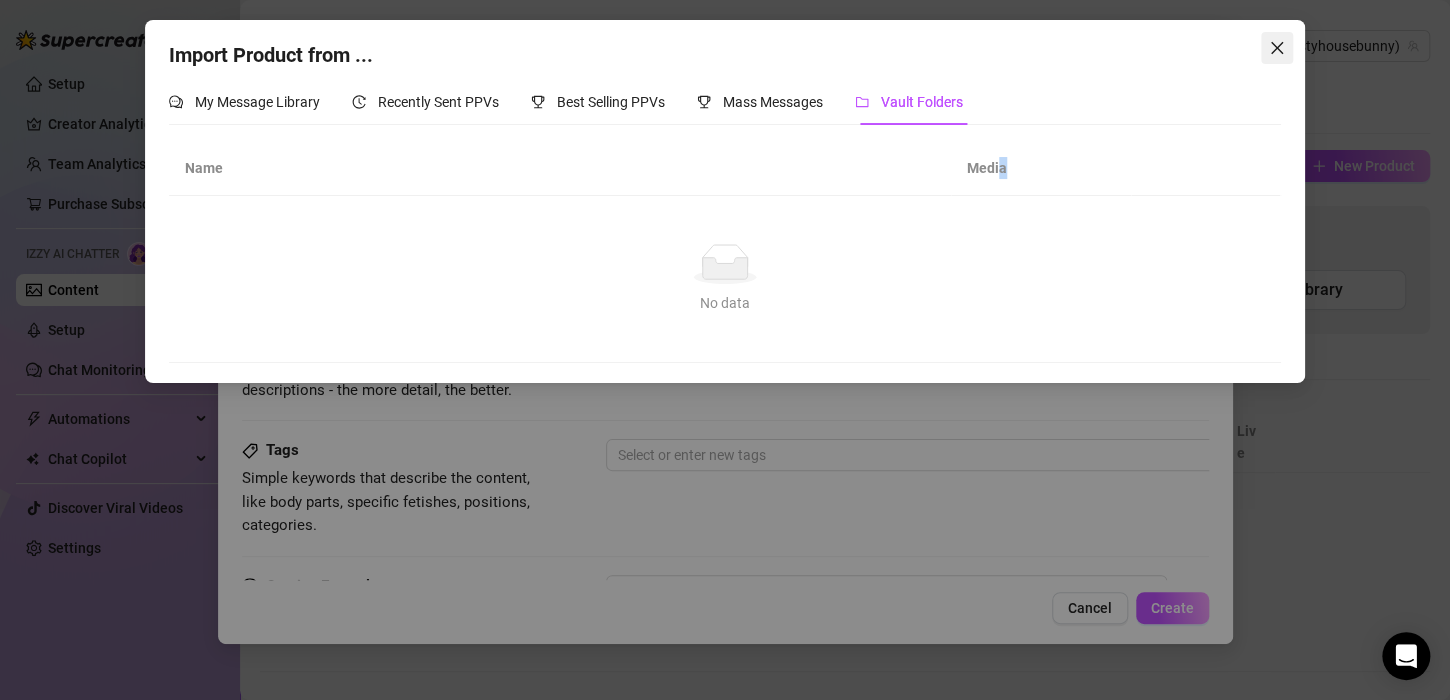 click at bounding box center [1277, 48] 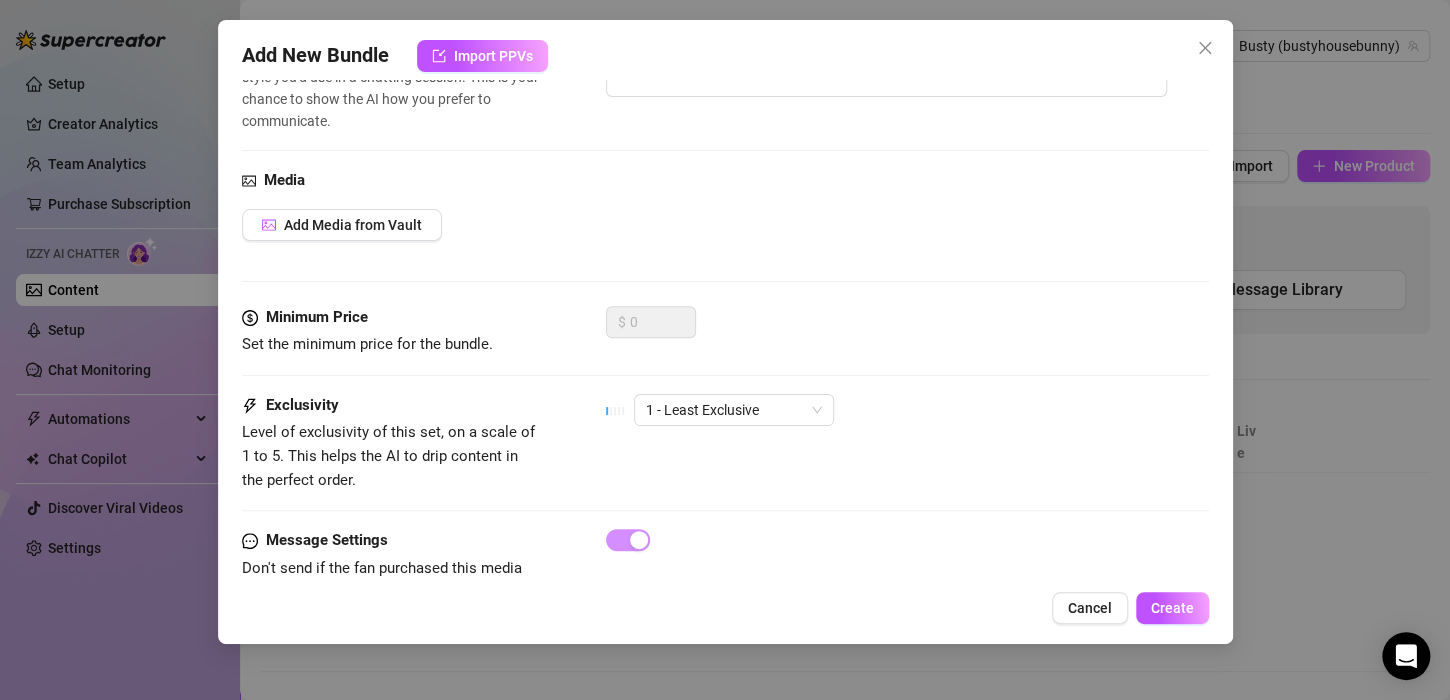 scroll, scrollTop: 610, scrollLeft: 0, axis: vertical 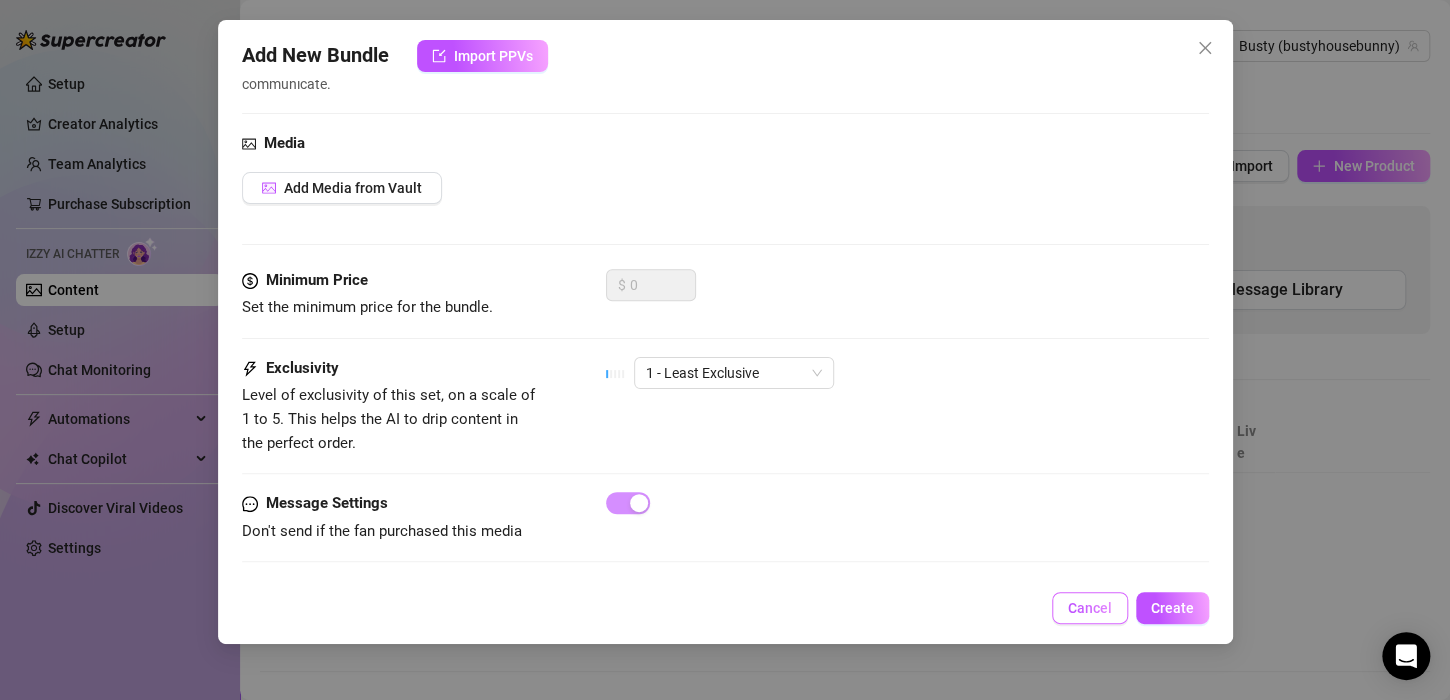 click on "Cancel" at bounding box center (1090, 608) 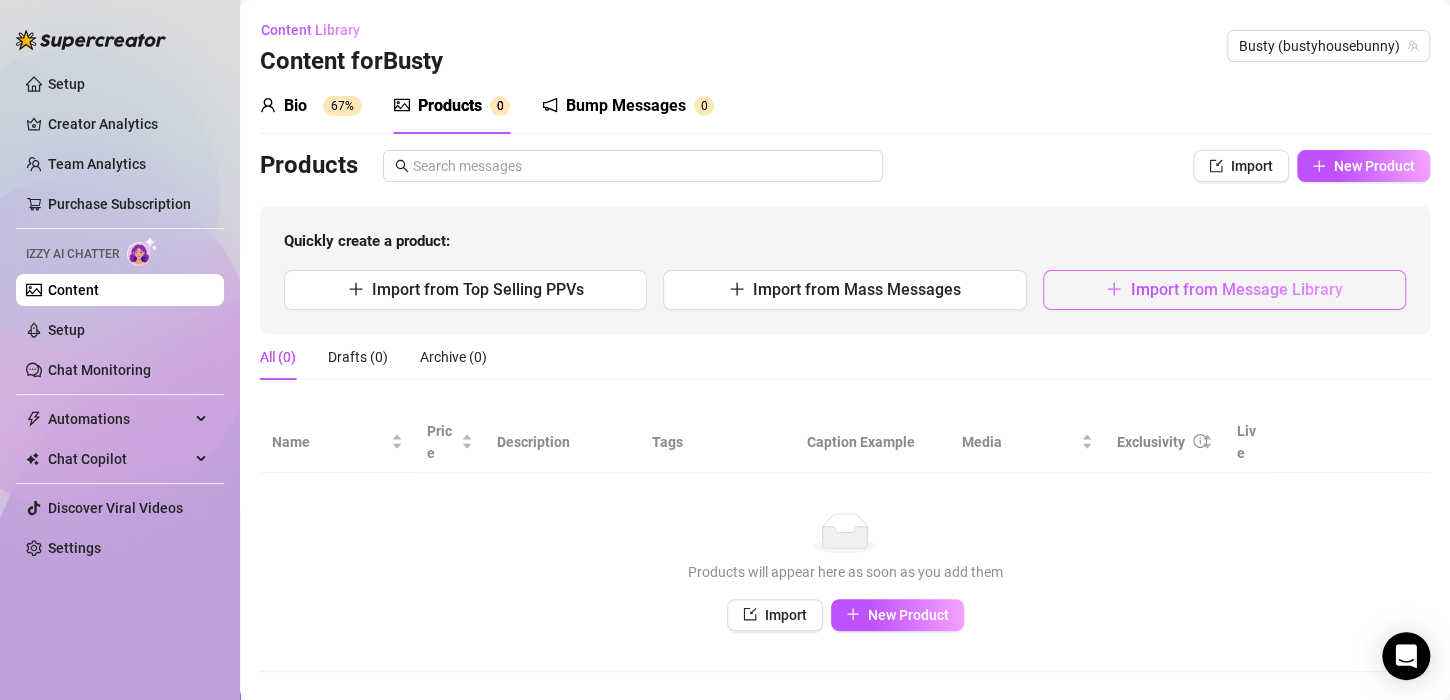 click on "Import from Message Library" at bounding box center (1236, 289) 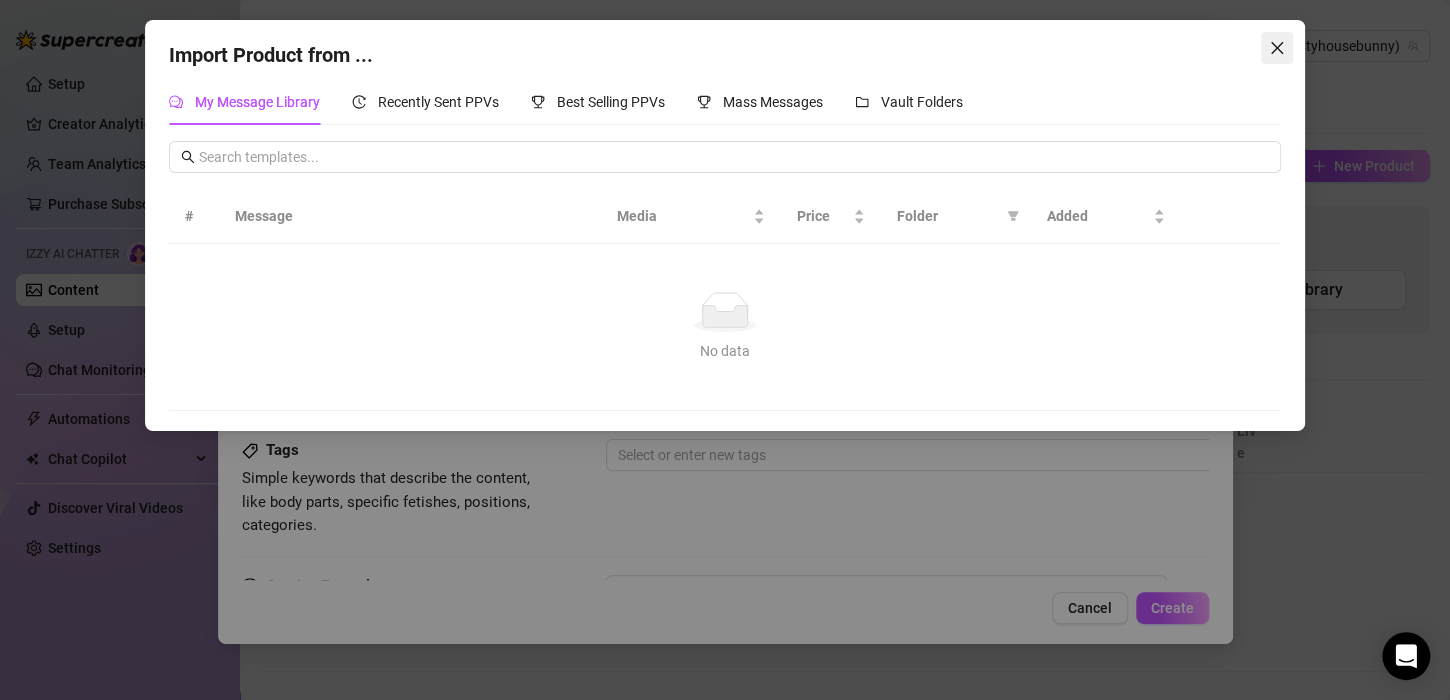 click 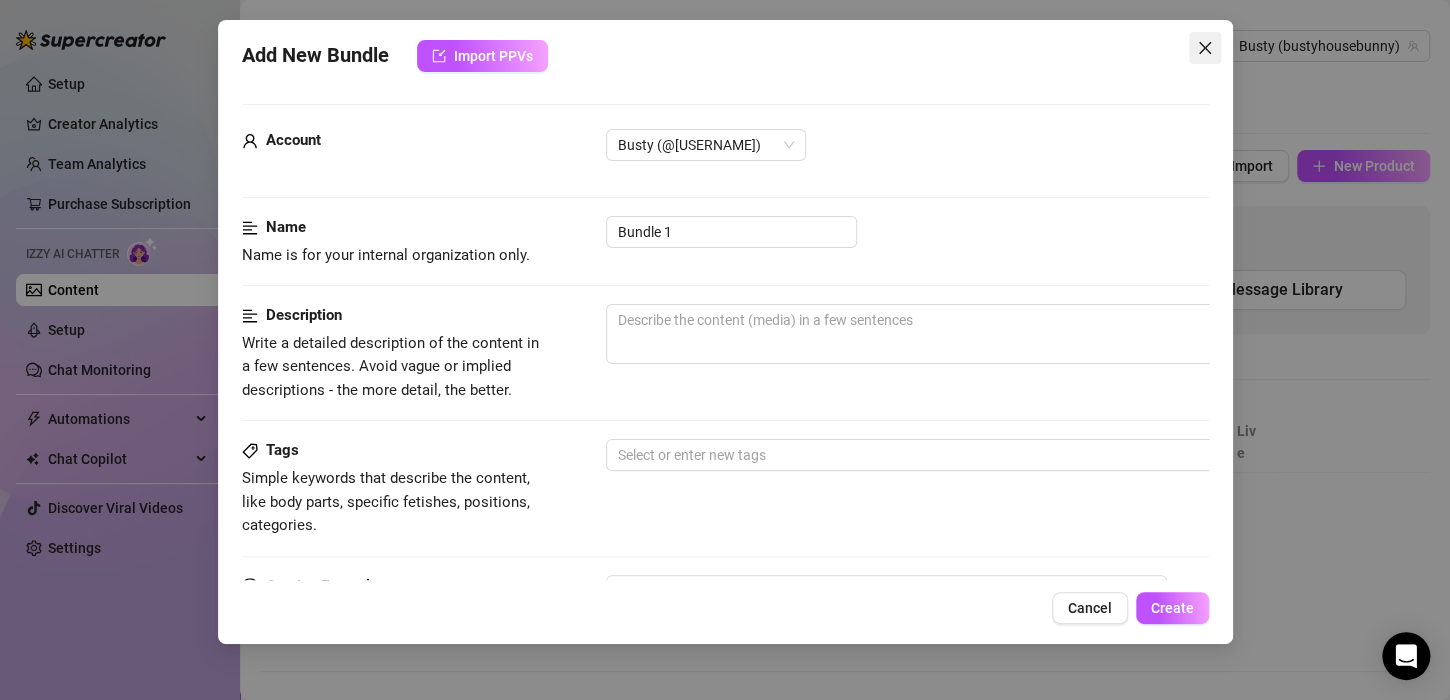 click 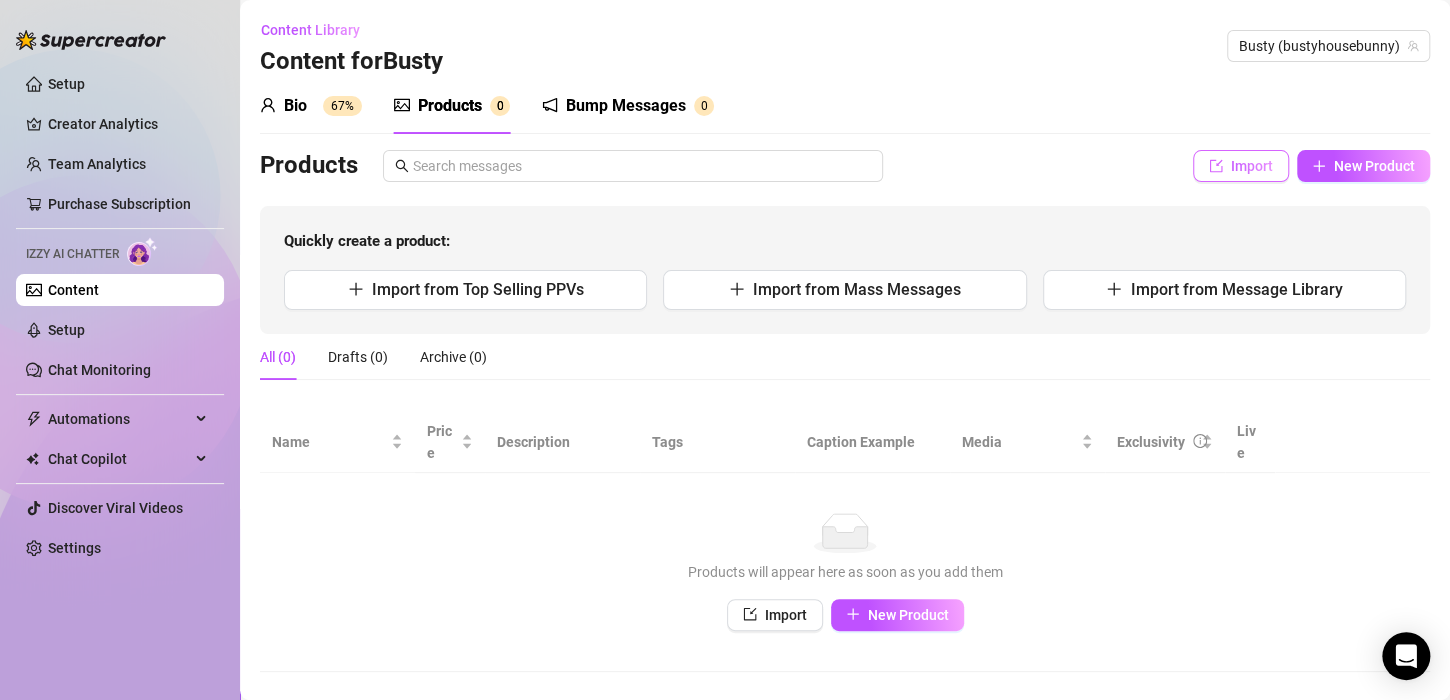 click on "Import" at bounding box center [1252, 166] 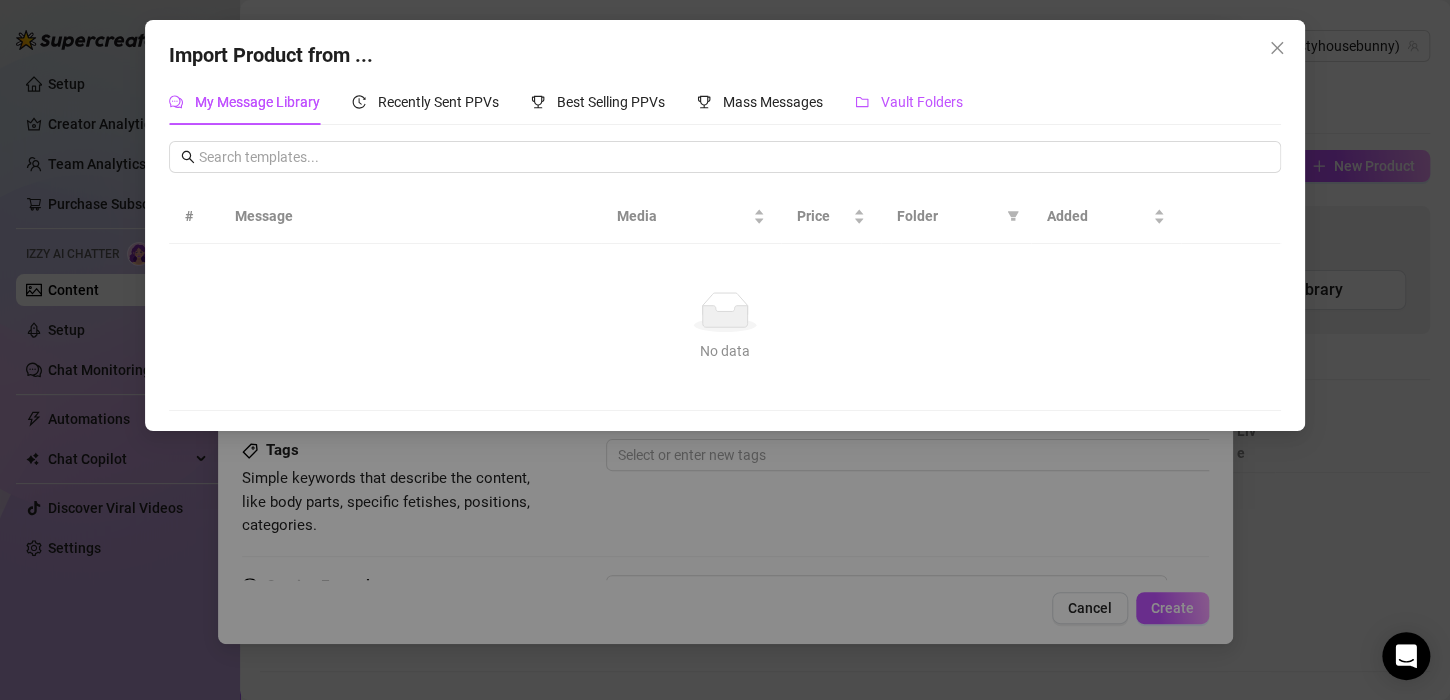 click on "Vault Folders" at bounding box center (909, 102) 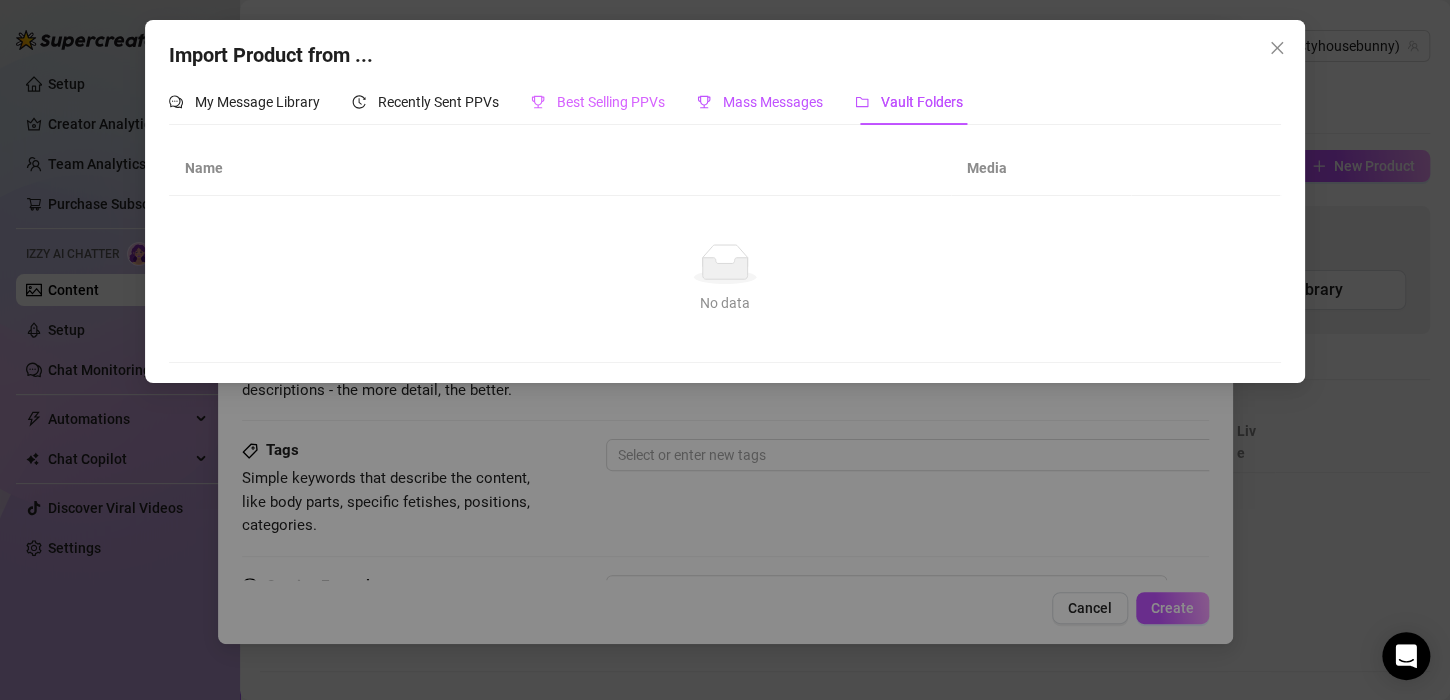 drag, startPoint x: 763, startPoint y: 101, endPoint x: 651, endPoint y: 101, distance: 112 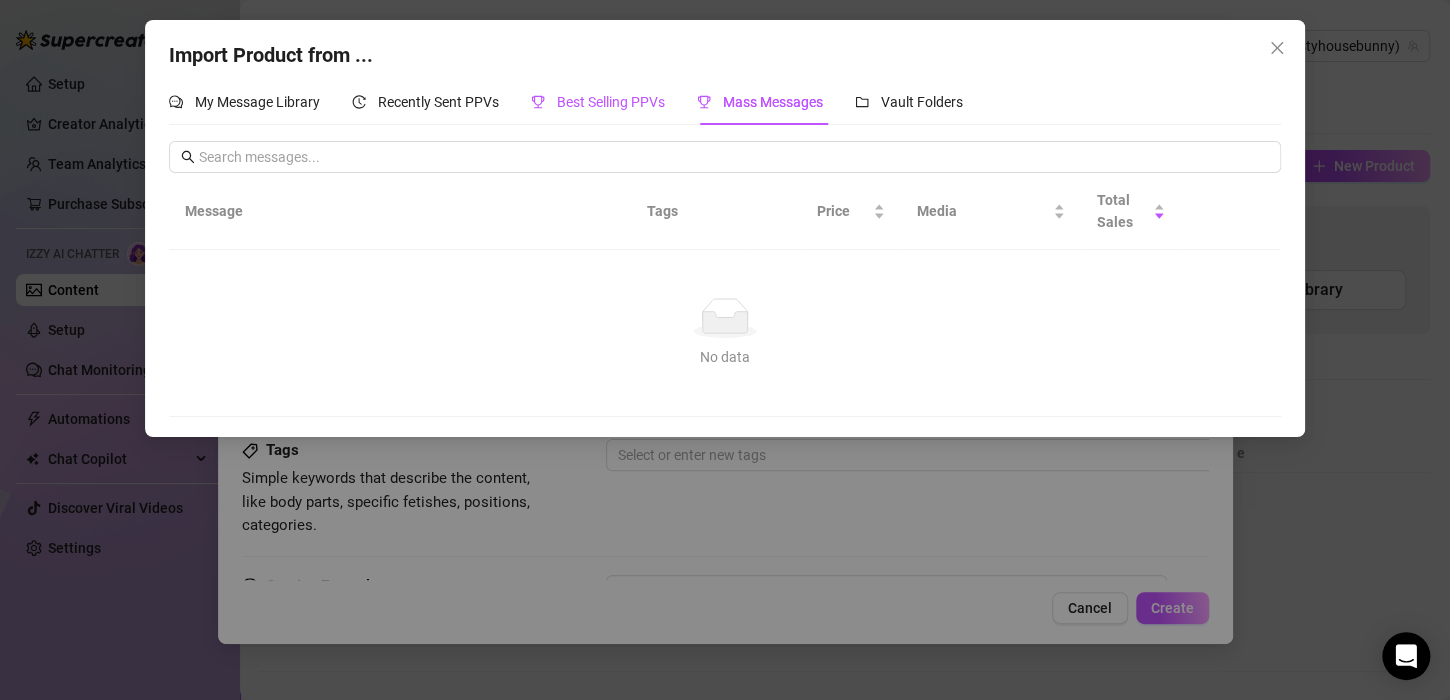 click on "Best Selling PPVs" at bounding box center (611, 102) 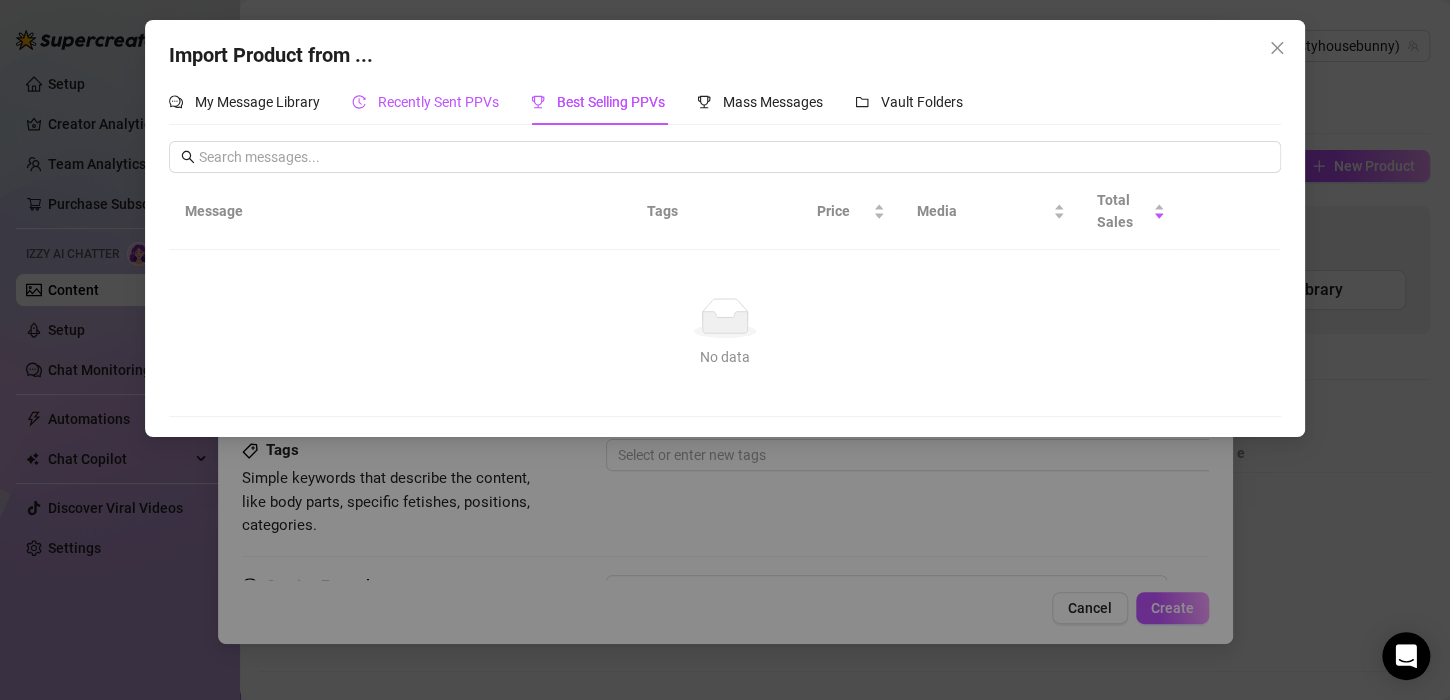click on "Recently Sent PPVs" at bounding box center [438, 102] 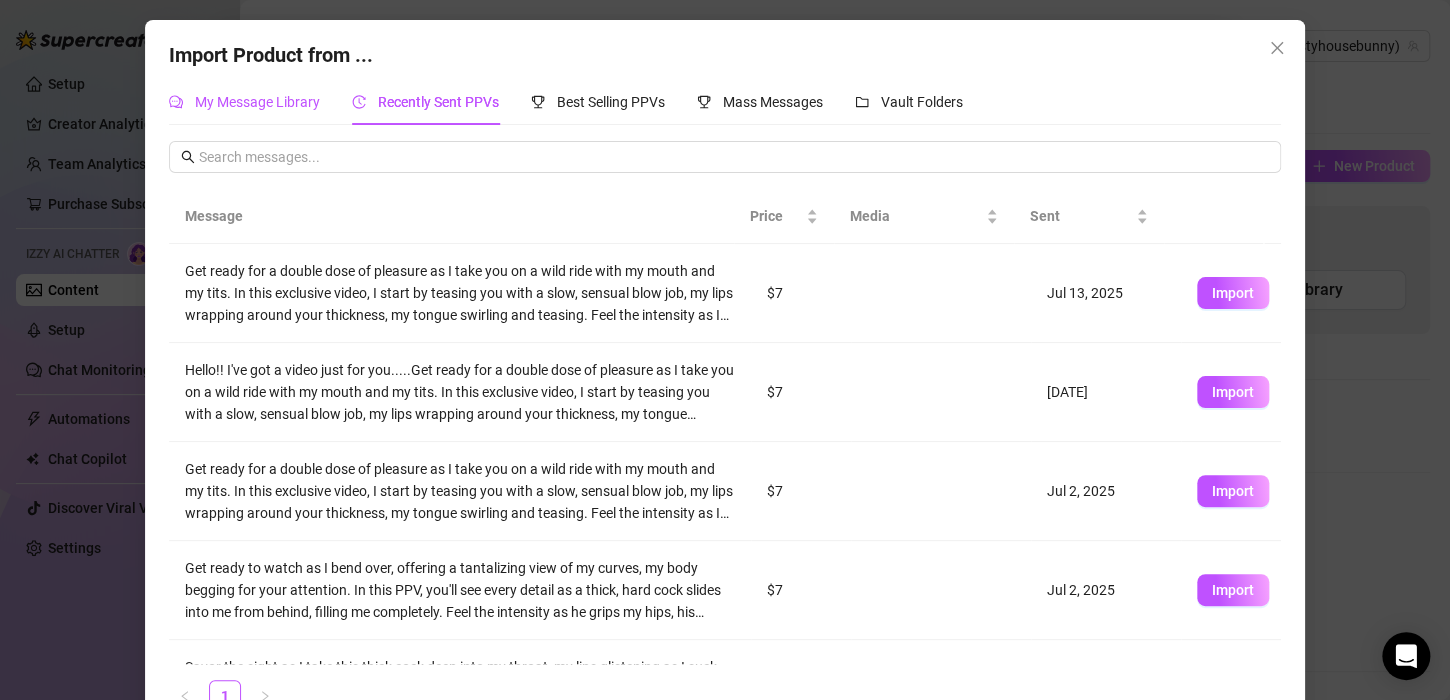 click on "My Message Library" at bounding box center [257, 102] 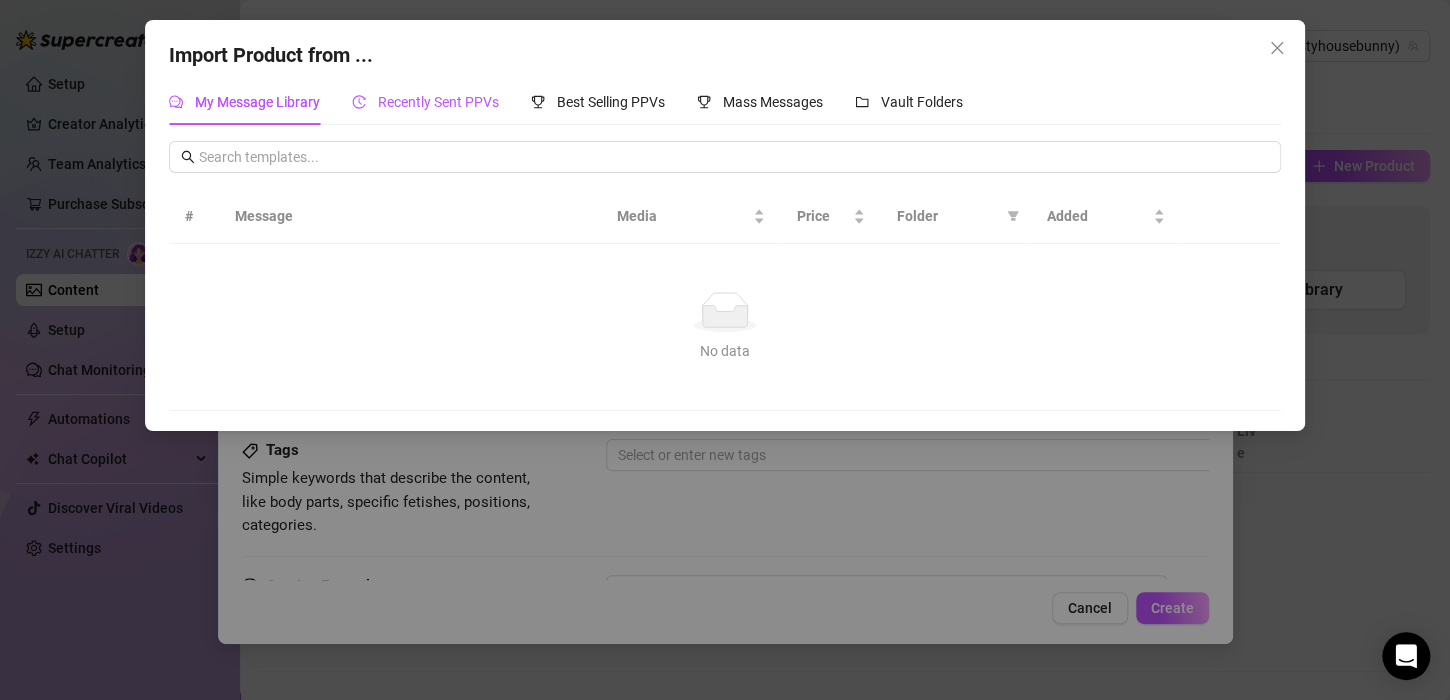 click on "Recently Sent PPVs" at bounding box center (438, 102) 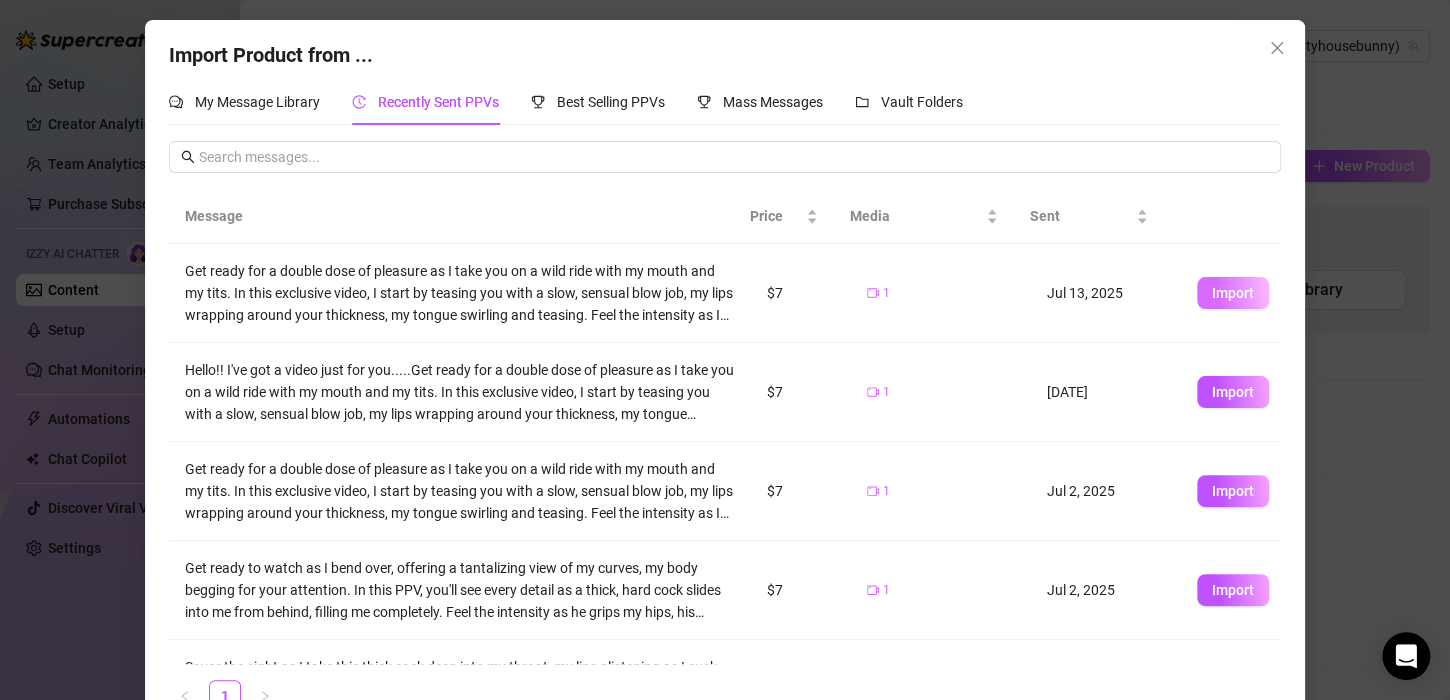 click on "Import" at bounding box center (1233, 293) 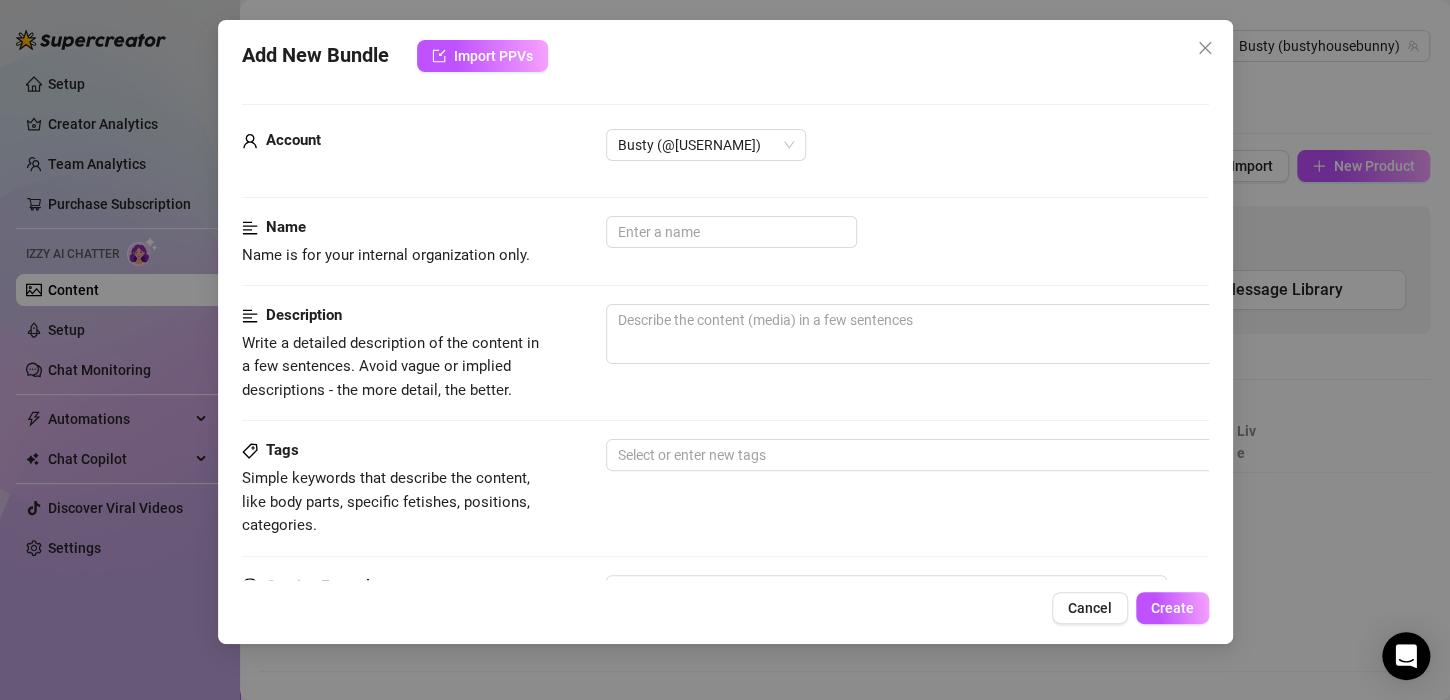 type on "Get ready for a double dose of pleasure as I take you on a wild ride with my mouth and my tits. In this exclusive video, I start by teasing you with a slow, sensual blow job, my lips wrapping around your thickness, my tongue swirling and teasing. Feel the intensity as I take you deeper, my head bobbing up and down, my moans vibrating around you. But that's just the beginning, baby. Next, I pull back, a wicked grin on my face, and guide you between my massive tits. I squeeze them together, creating a tight, warm channel for you to slide into. Watch as I rub and stroke, my tits providing the ultimate cushion for your pleasure. The head of your cock peeks out with each thrust, glistening with my saliva, the sight driving us both wild. This is a tease and a ride you won't forget, where I control the pace, the pressure, and the pleasure. Join me for a performance that will leave you breathless and begging for more. Don't miss out on this exclusive content—hit" 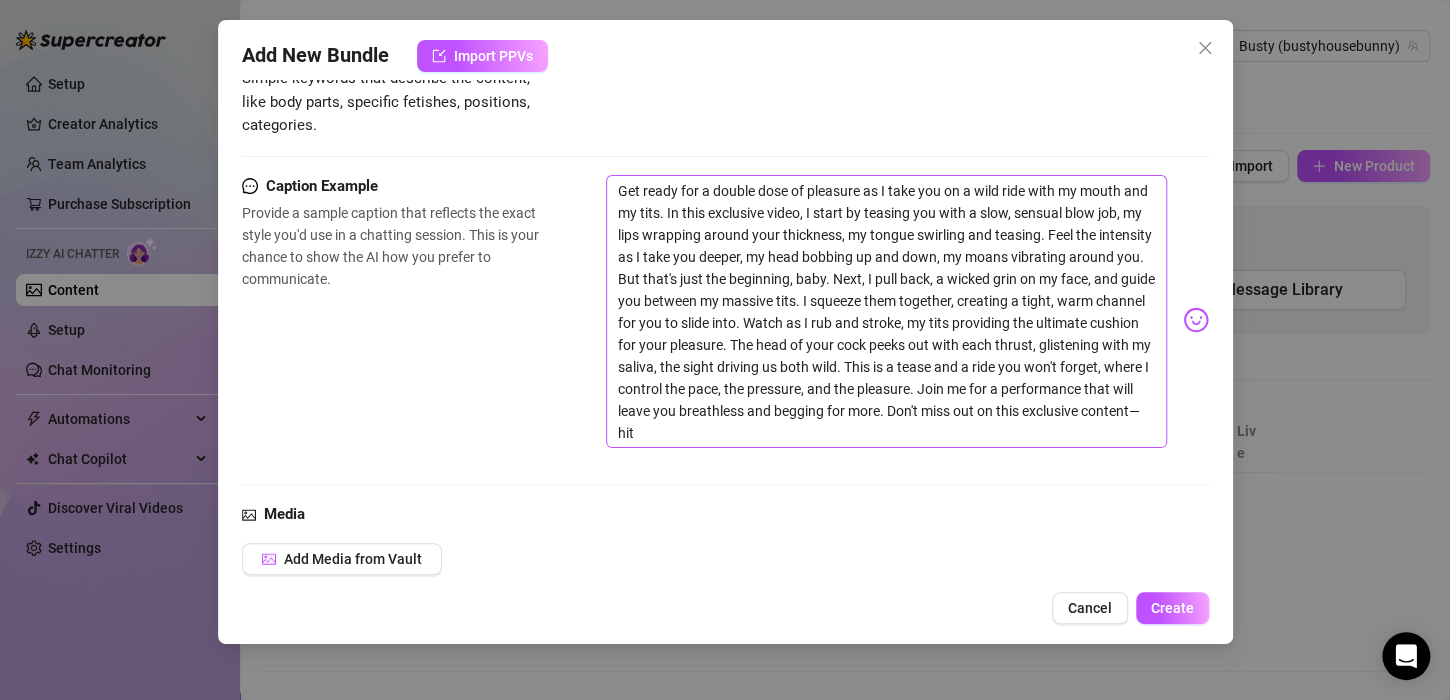 scroll, scrollTop: 500, scrollLeft: 0, axis: vertical 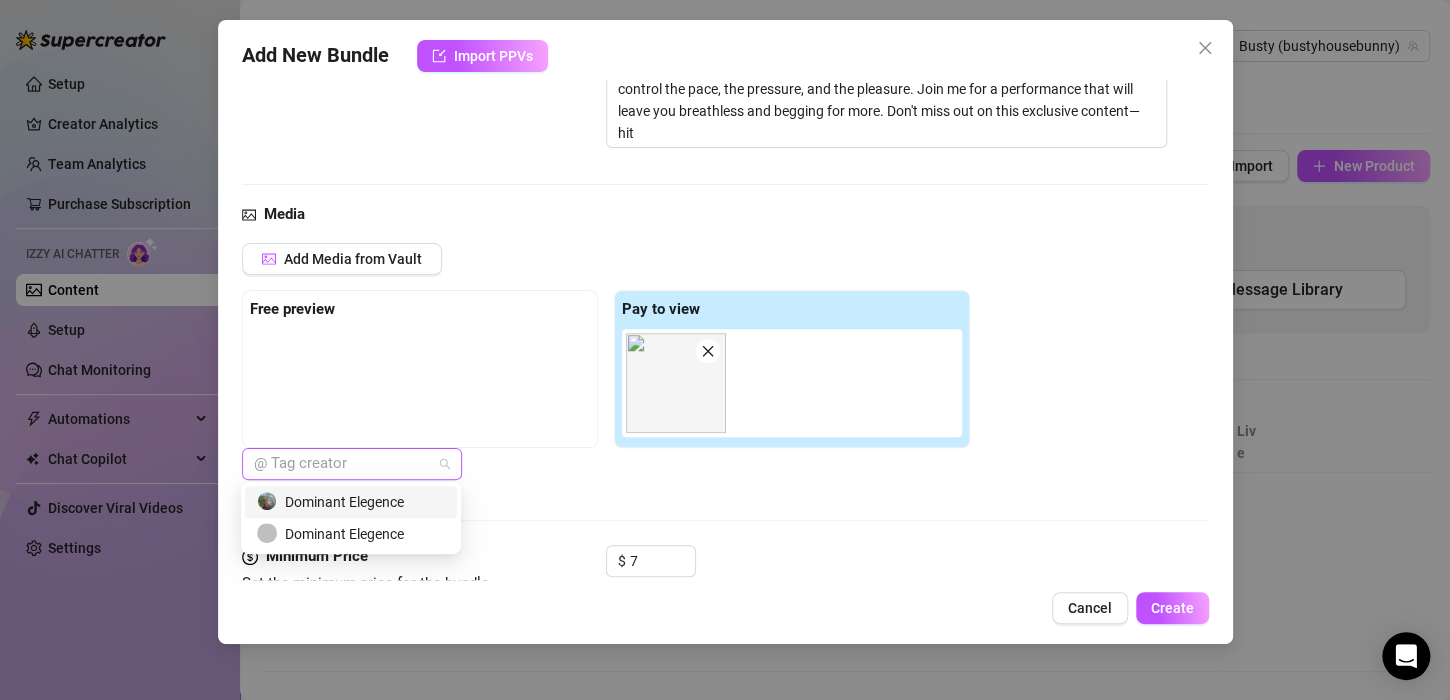 click at bounding box center [341, 464] 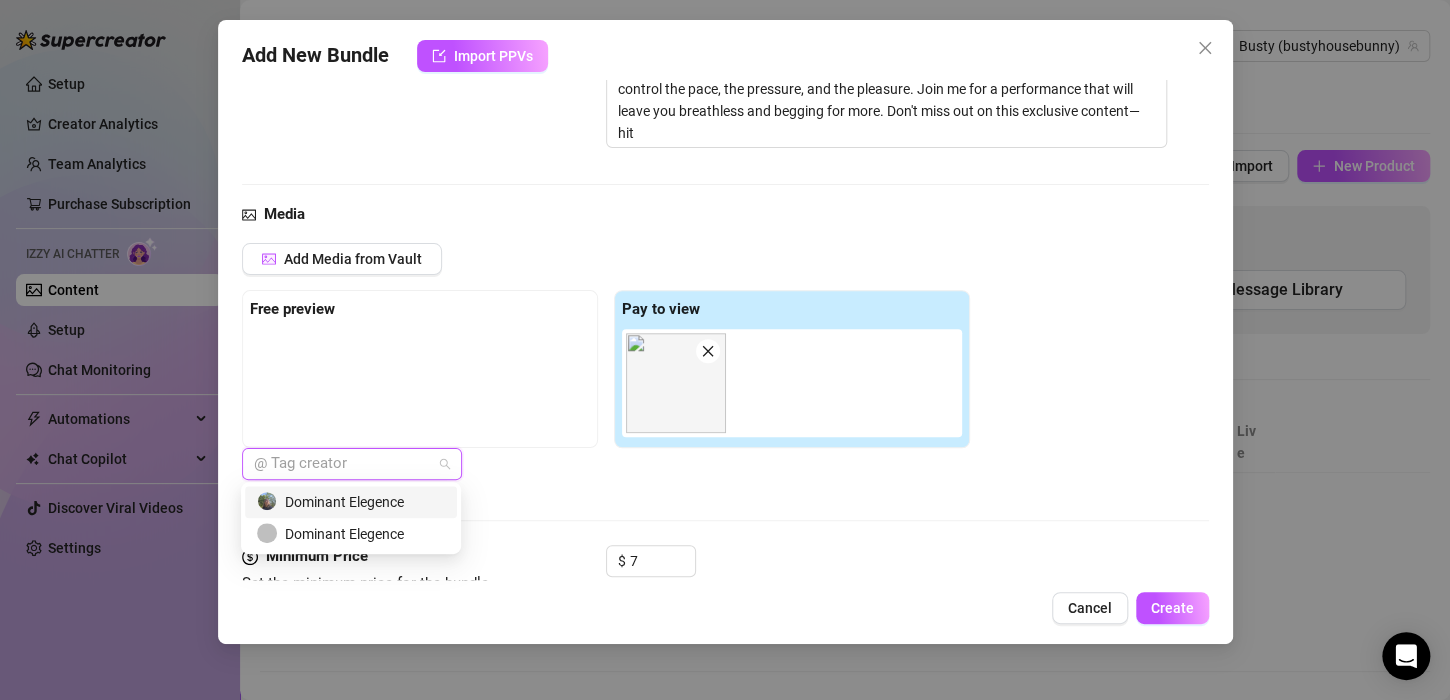 click on "Dominant Elegence" at bounding box center (351, 502) 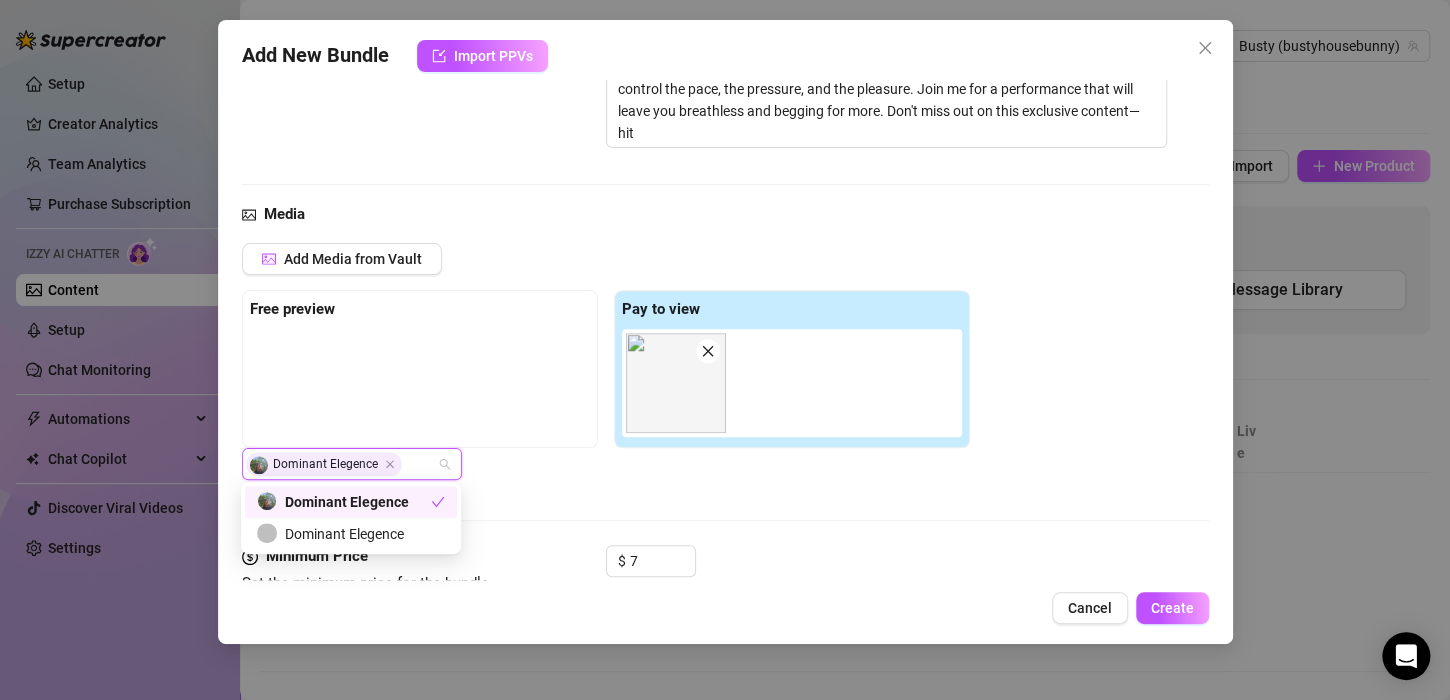click on "Media Add Media from Vault Free preview Pay to view 09:58 Dominant Elegence" at bounding box center [725, 374] 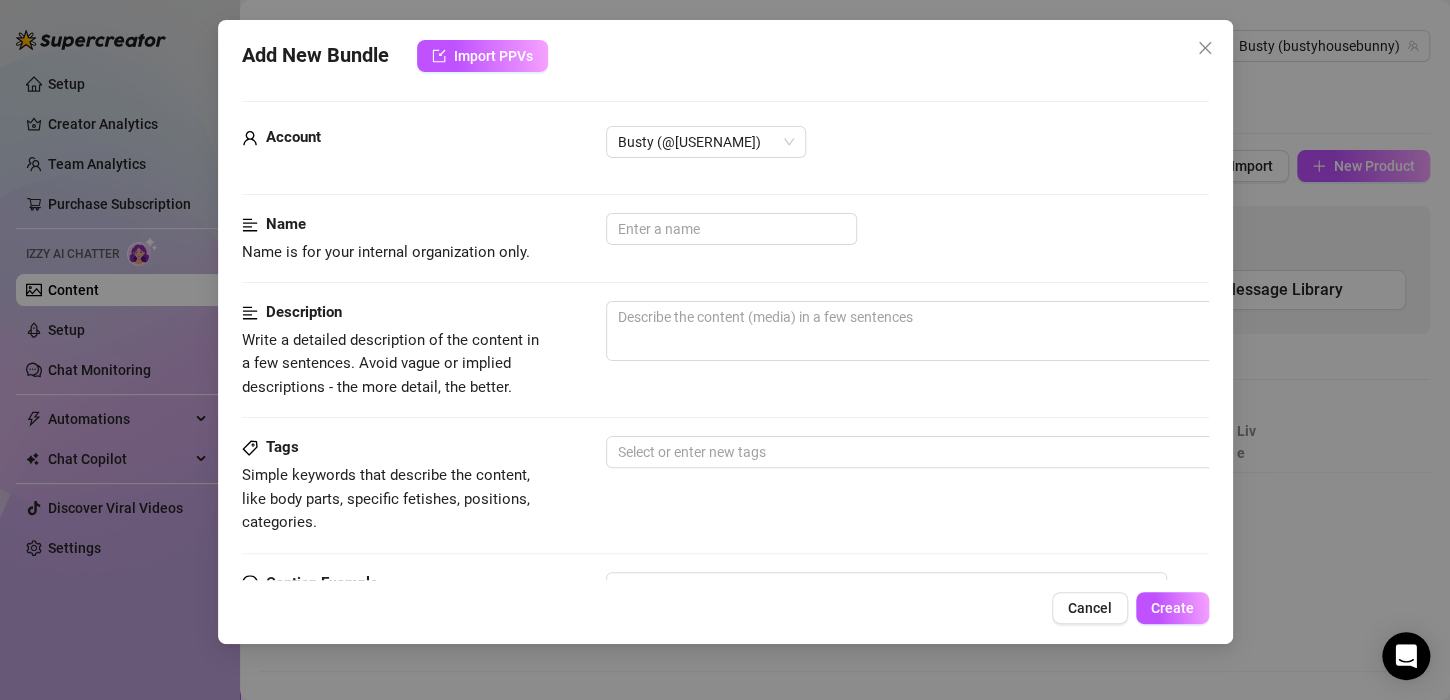 scroll, scrollTop: 0, scrollLeft: 0, axis: both 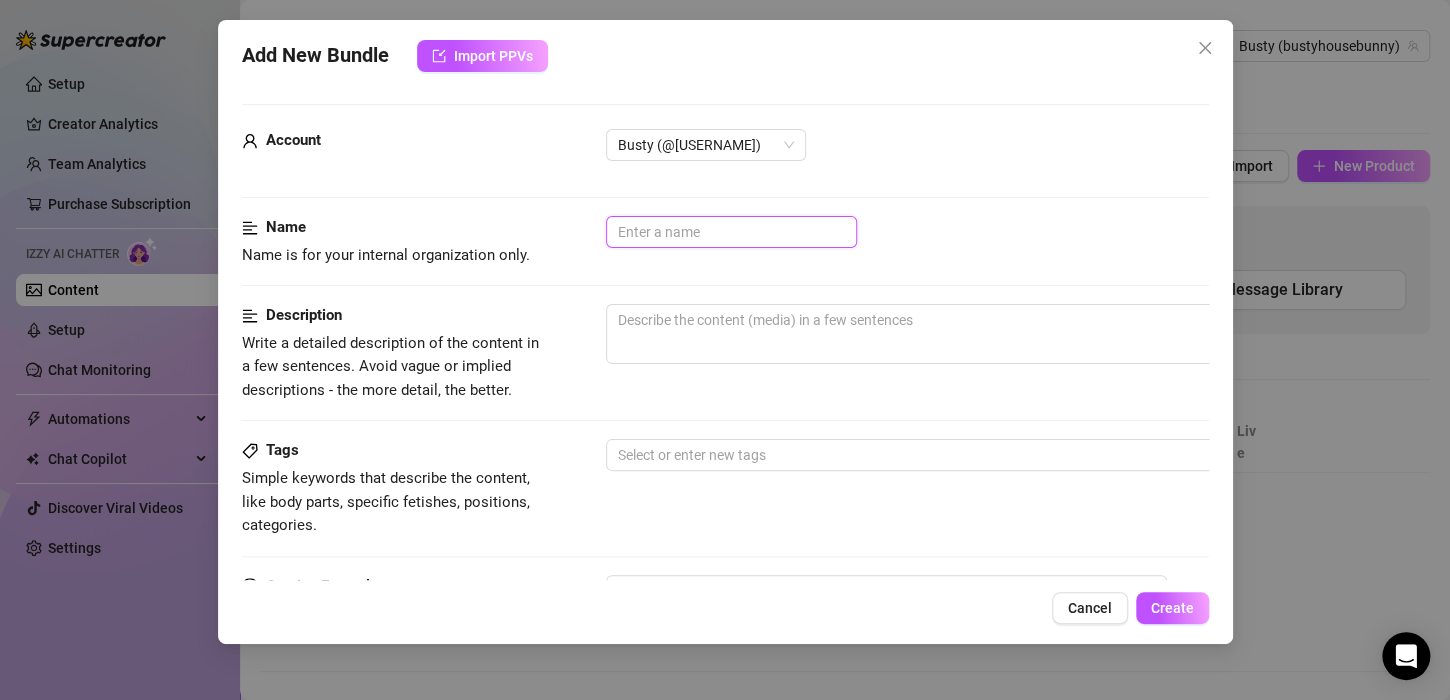 click at bounding box center (731, 232) 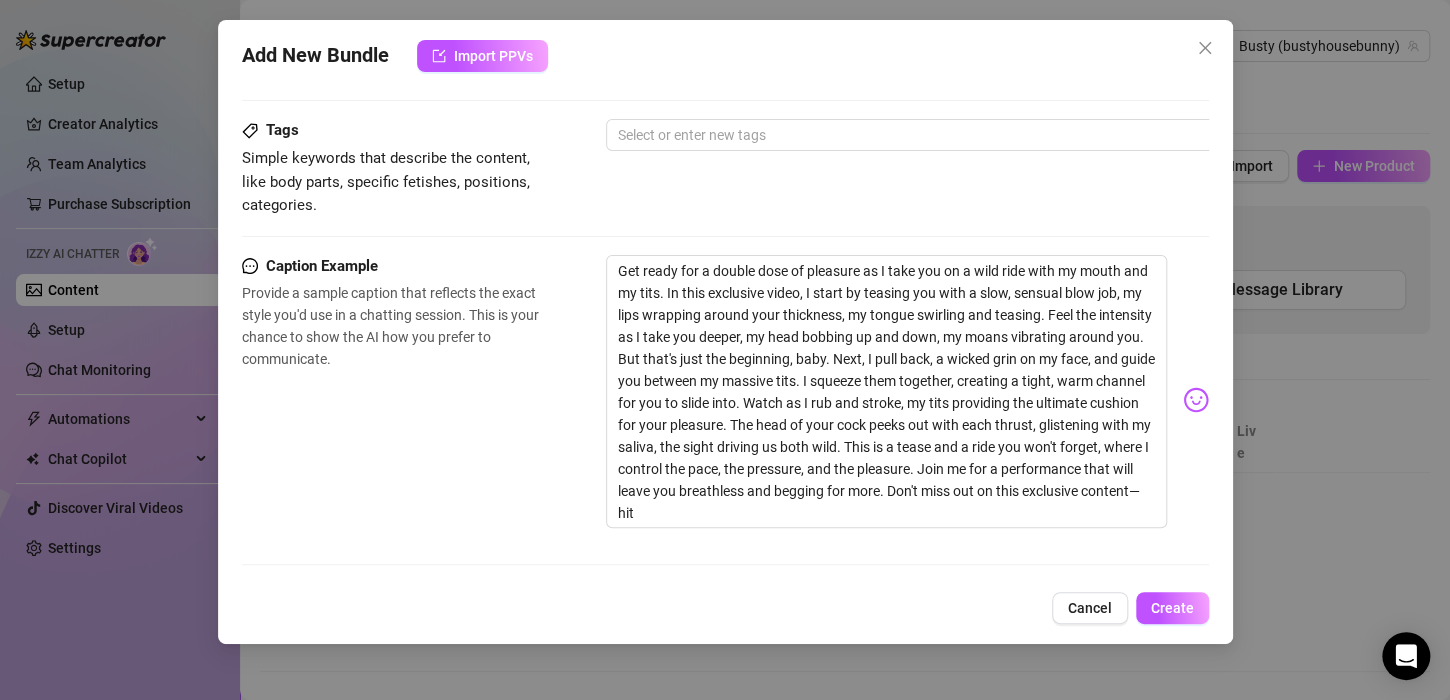 scroll, scrollTop: 0, scrollLeft: 0, axis: both 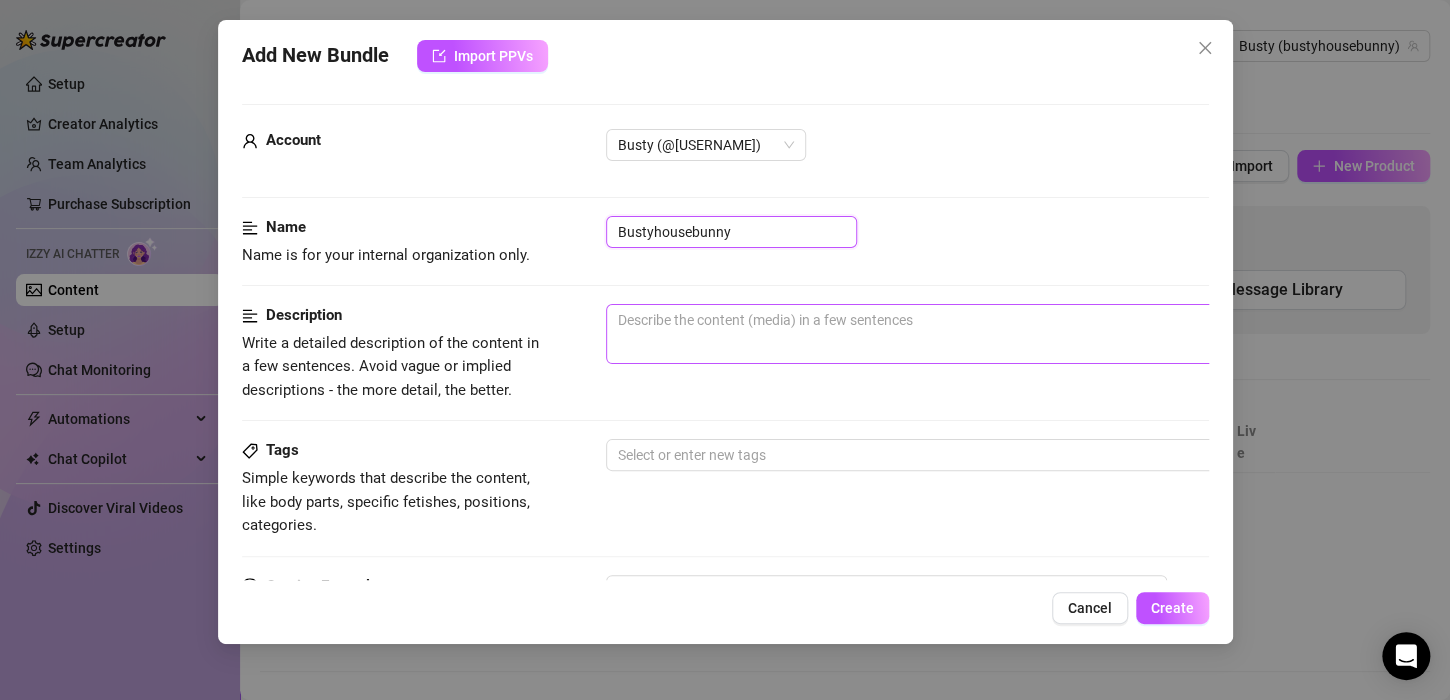 type on "Bustyhousebunny" 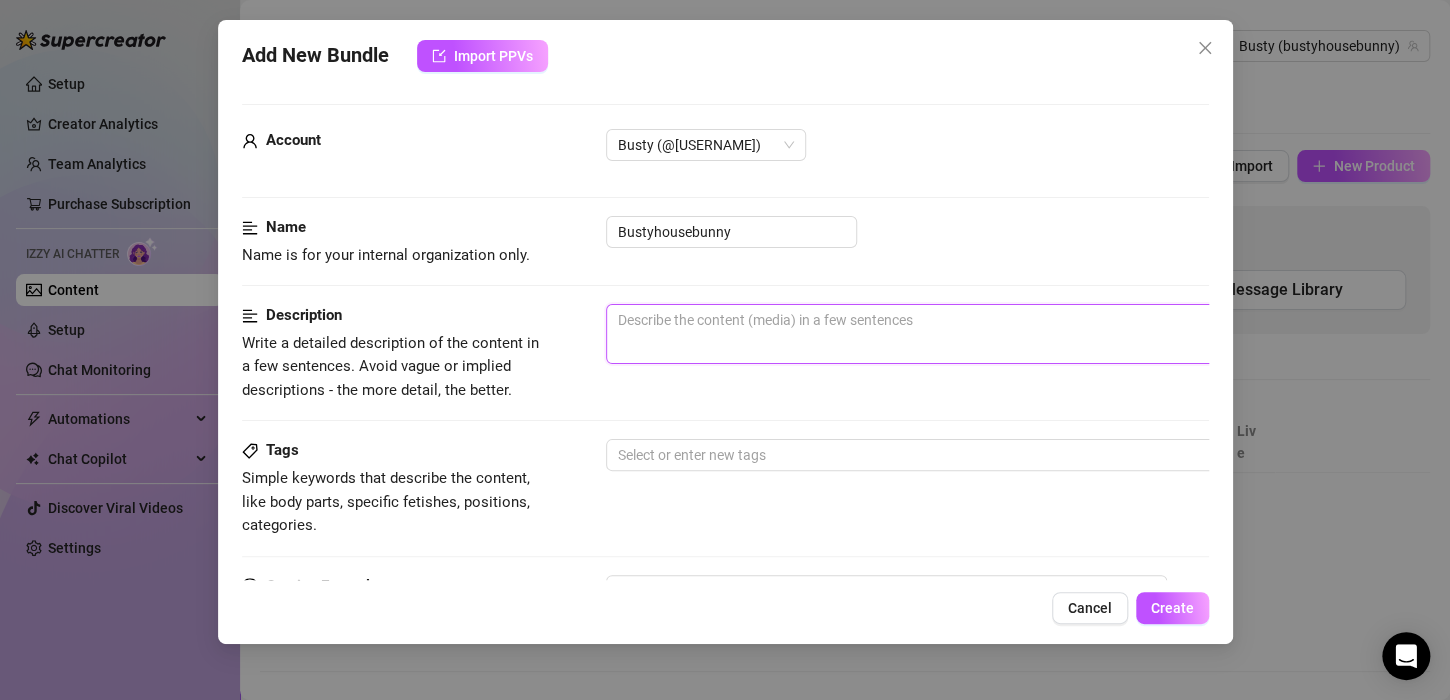 click at bounding box center (956, 334) 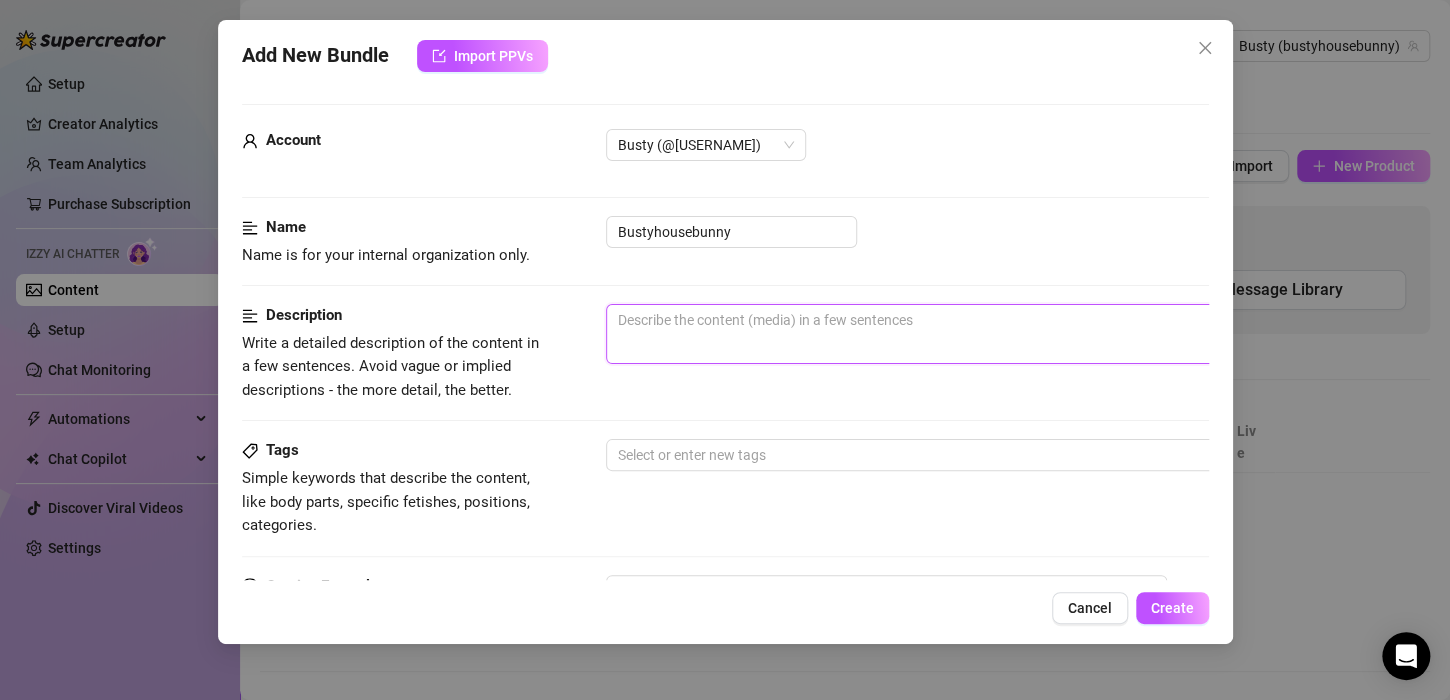 type on "S" 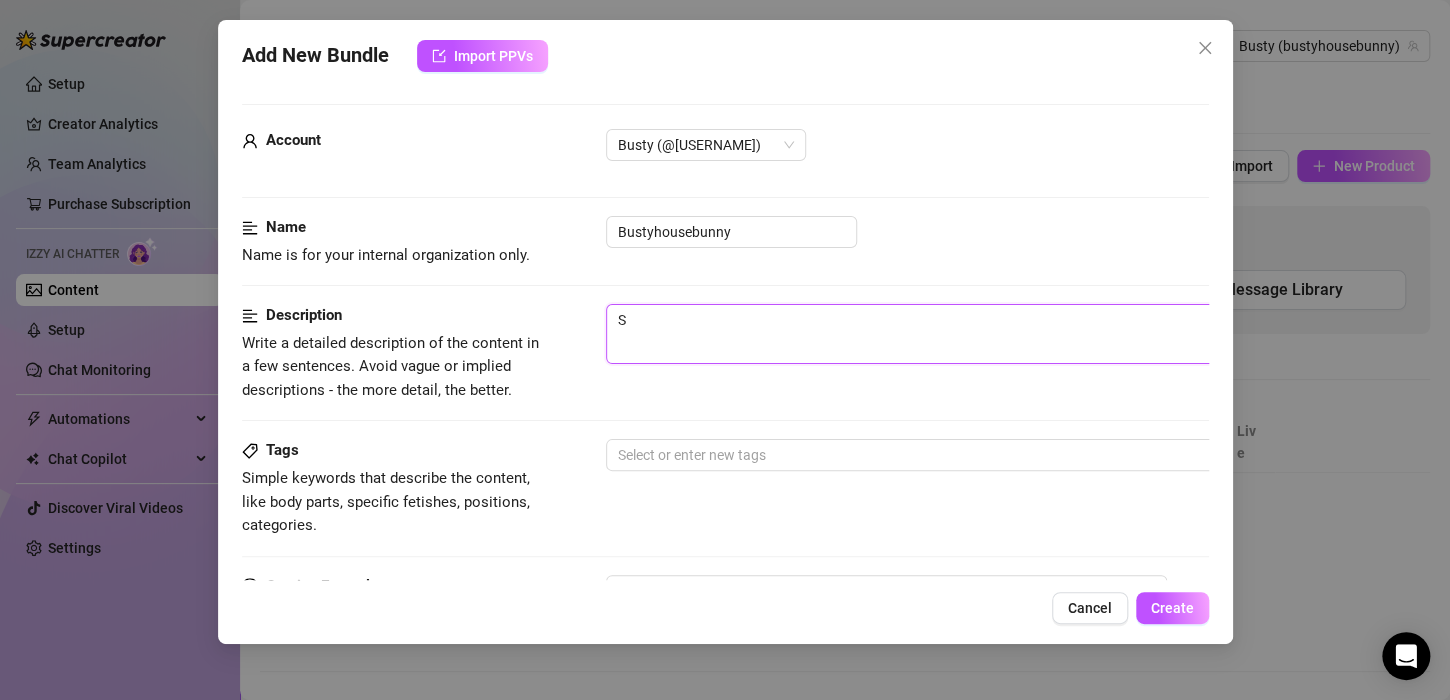 type on "Su" 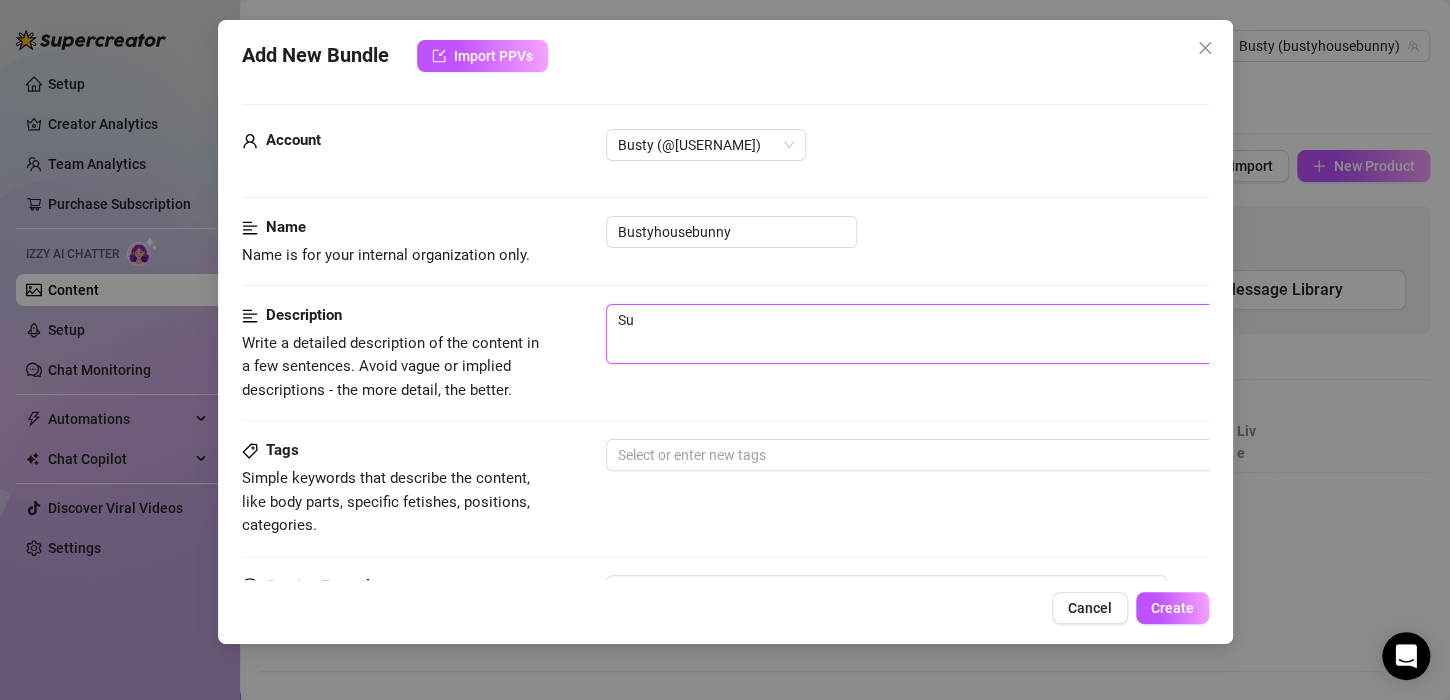 type on "Suc" 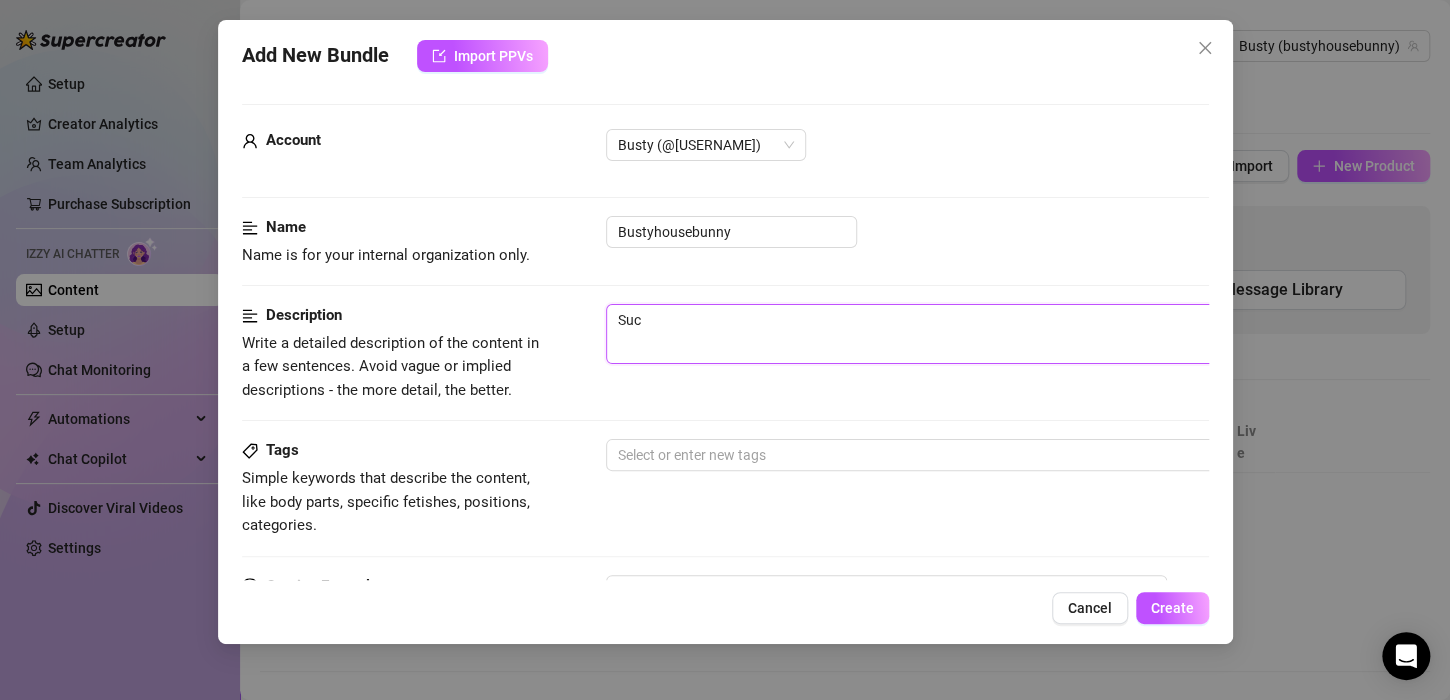 type on "Suck" 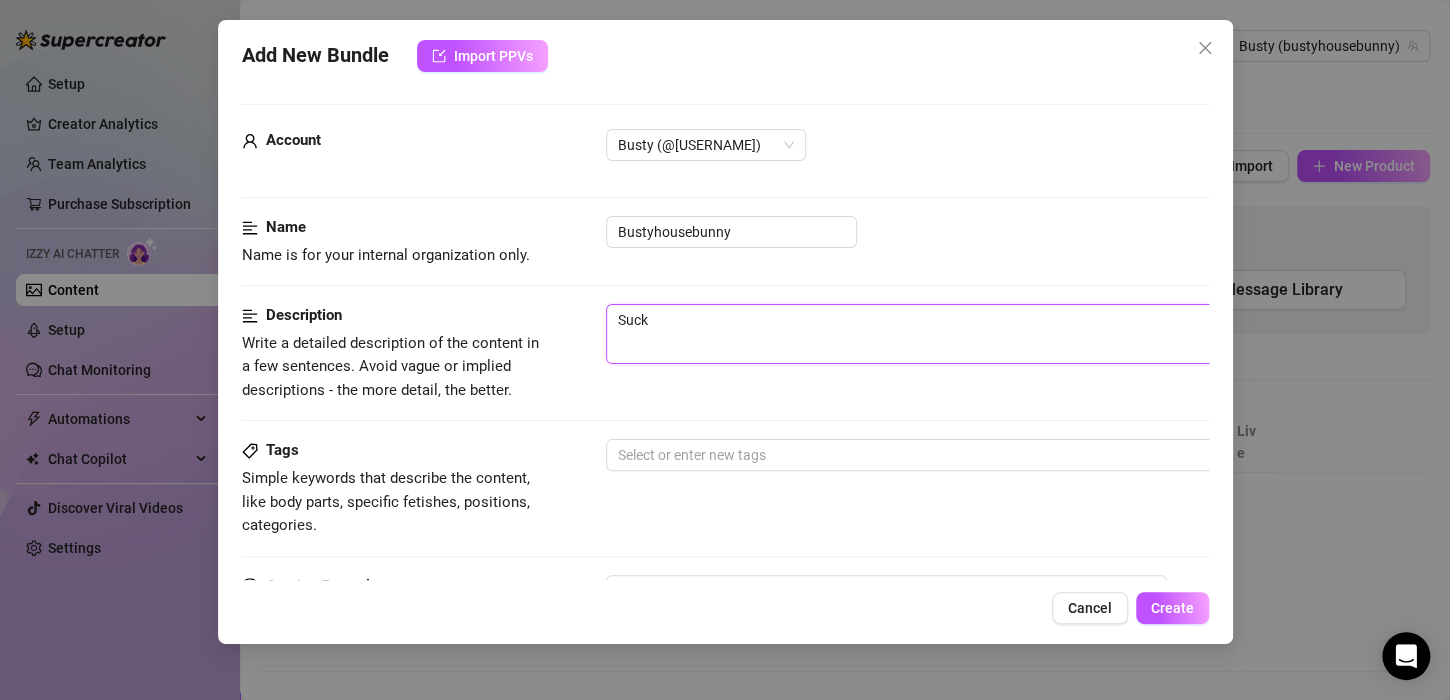 type on "Sucki" 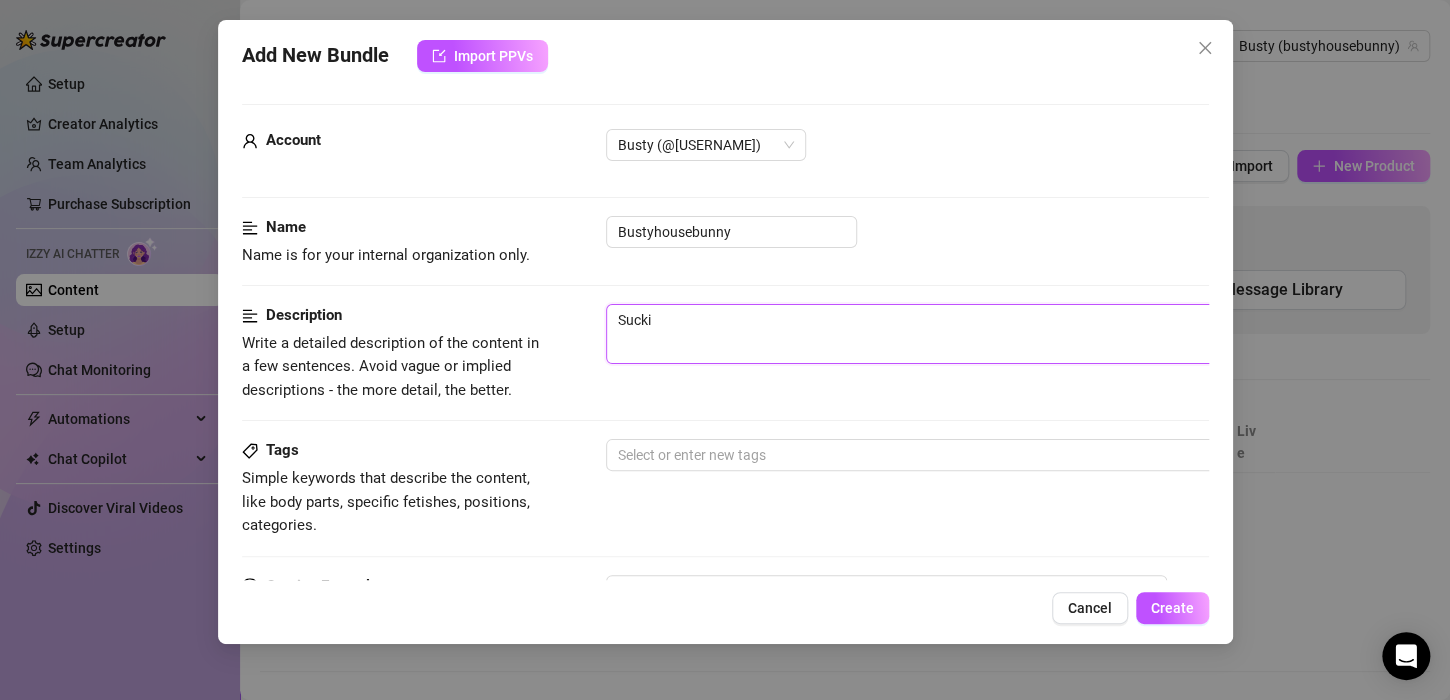 type on "Suckin" 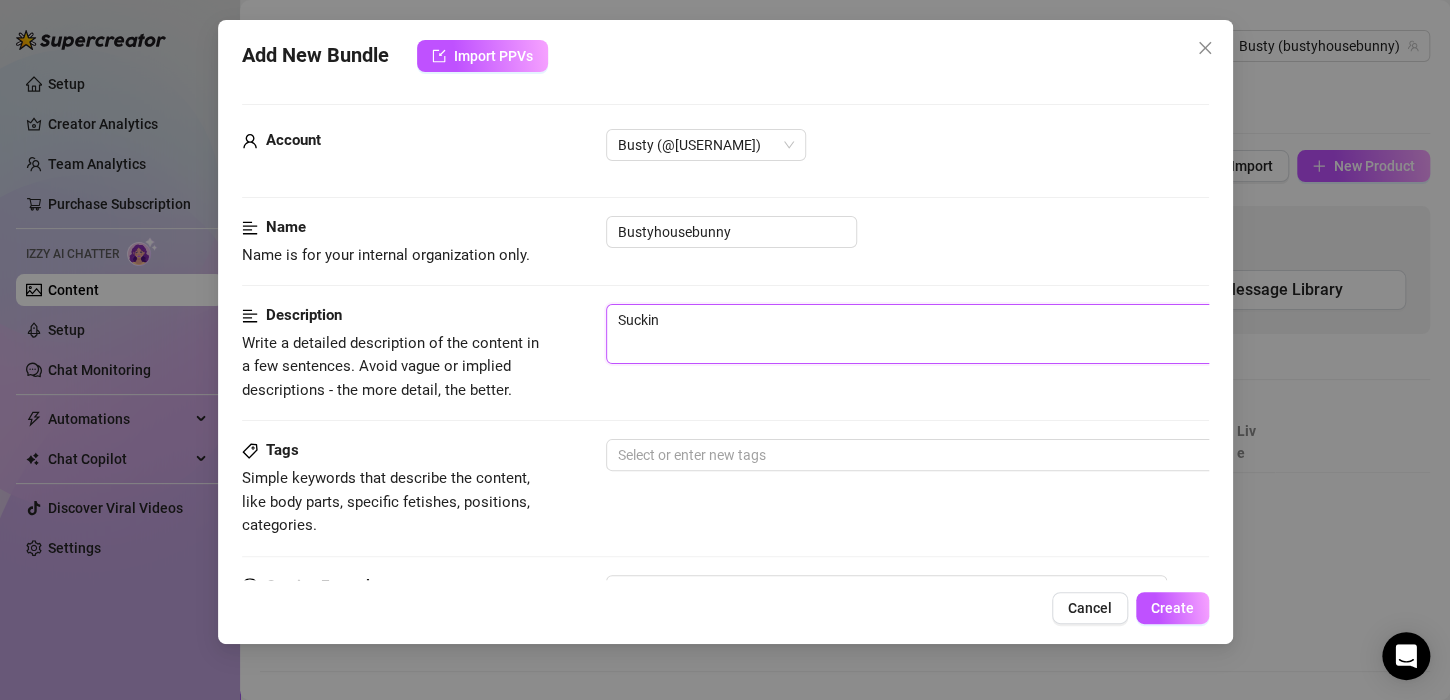 type on "Sucking" 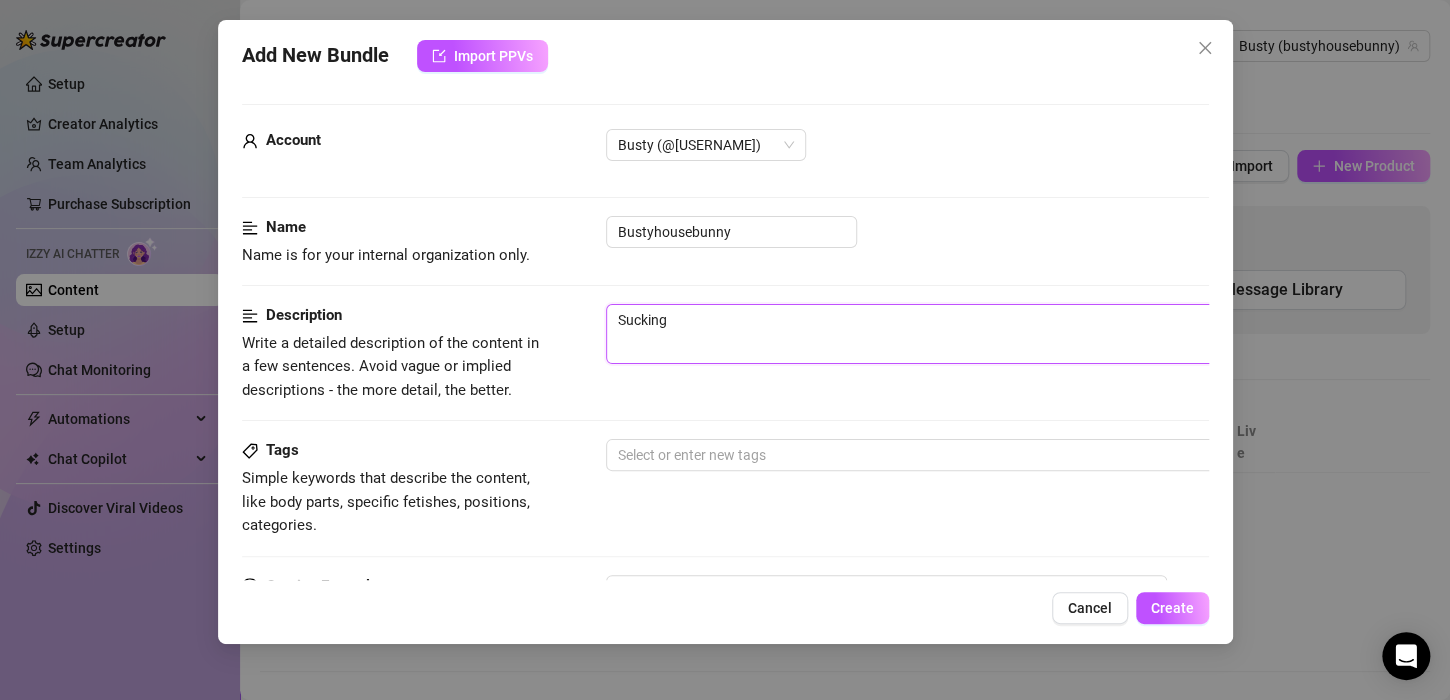type on "Sucking" 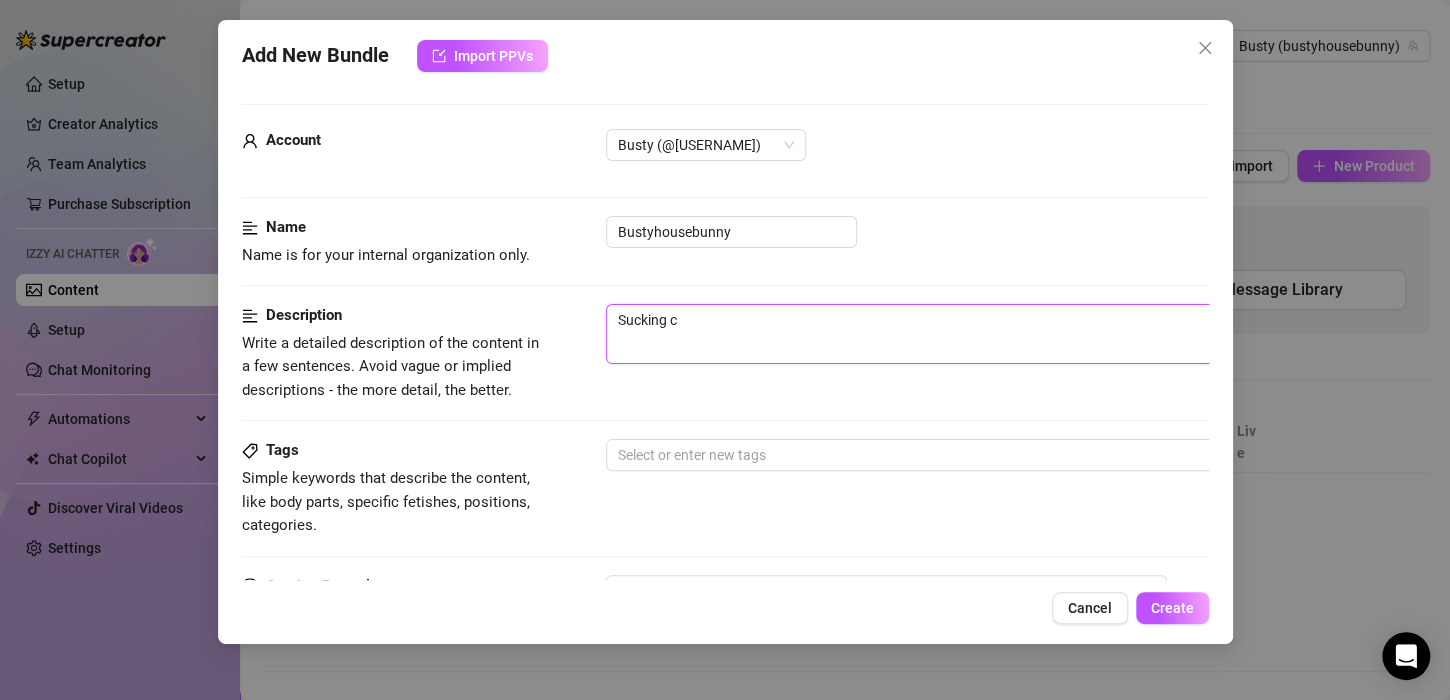 type on "[ORAL_SEX] co" 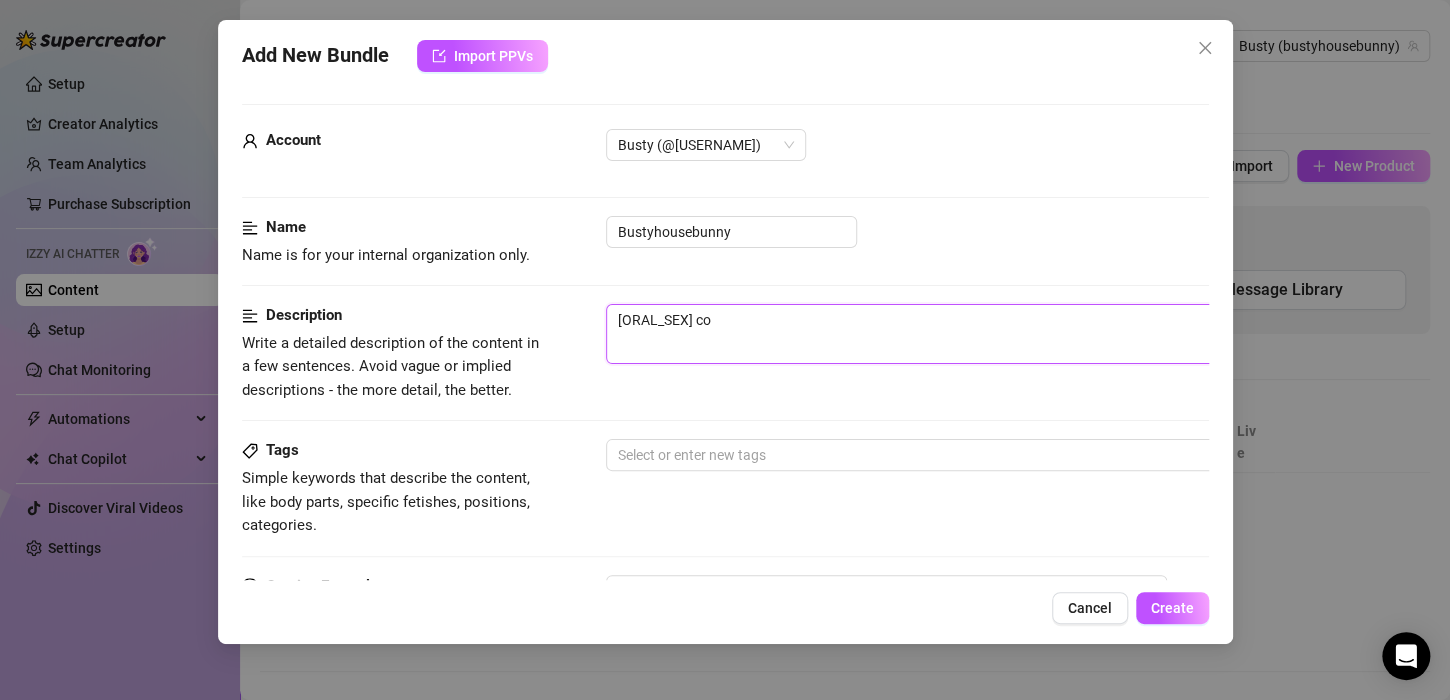 type on "Sucking coc" 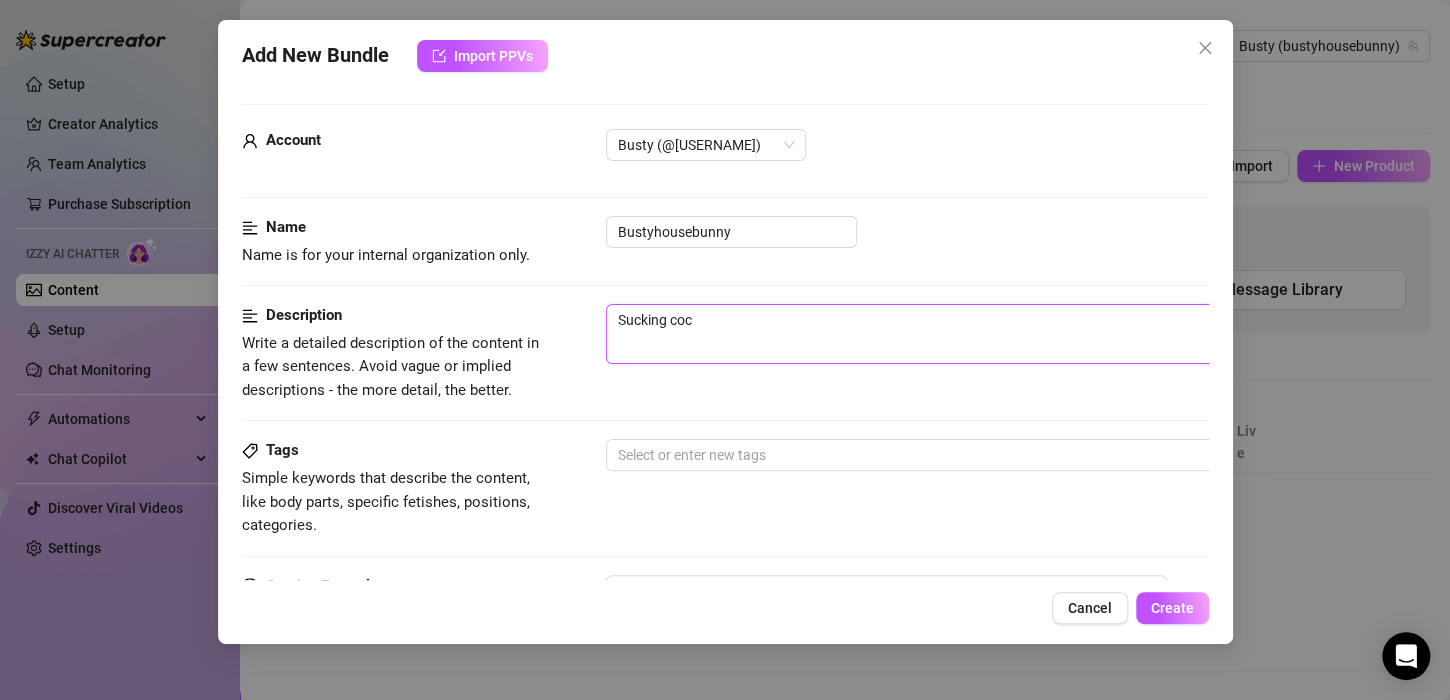 type on "Sucking cock" 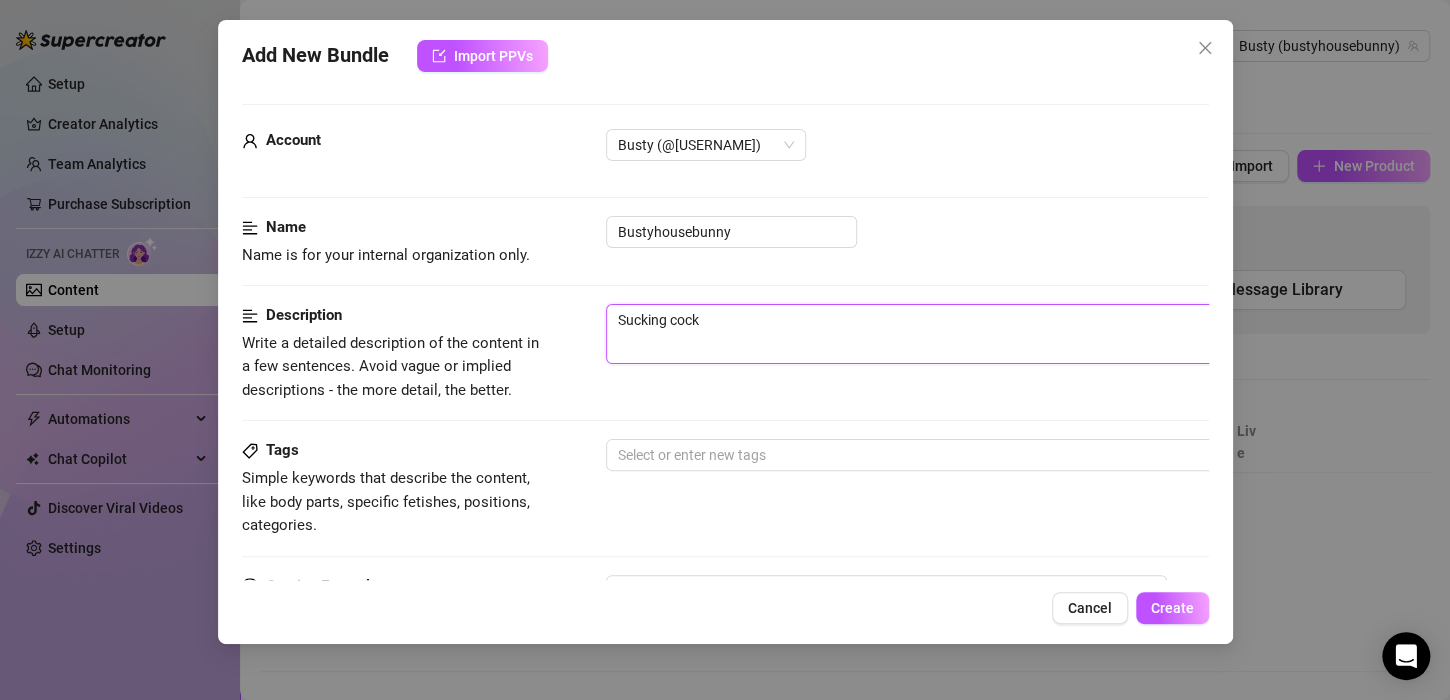 type on "Sucking cock" 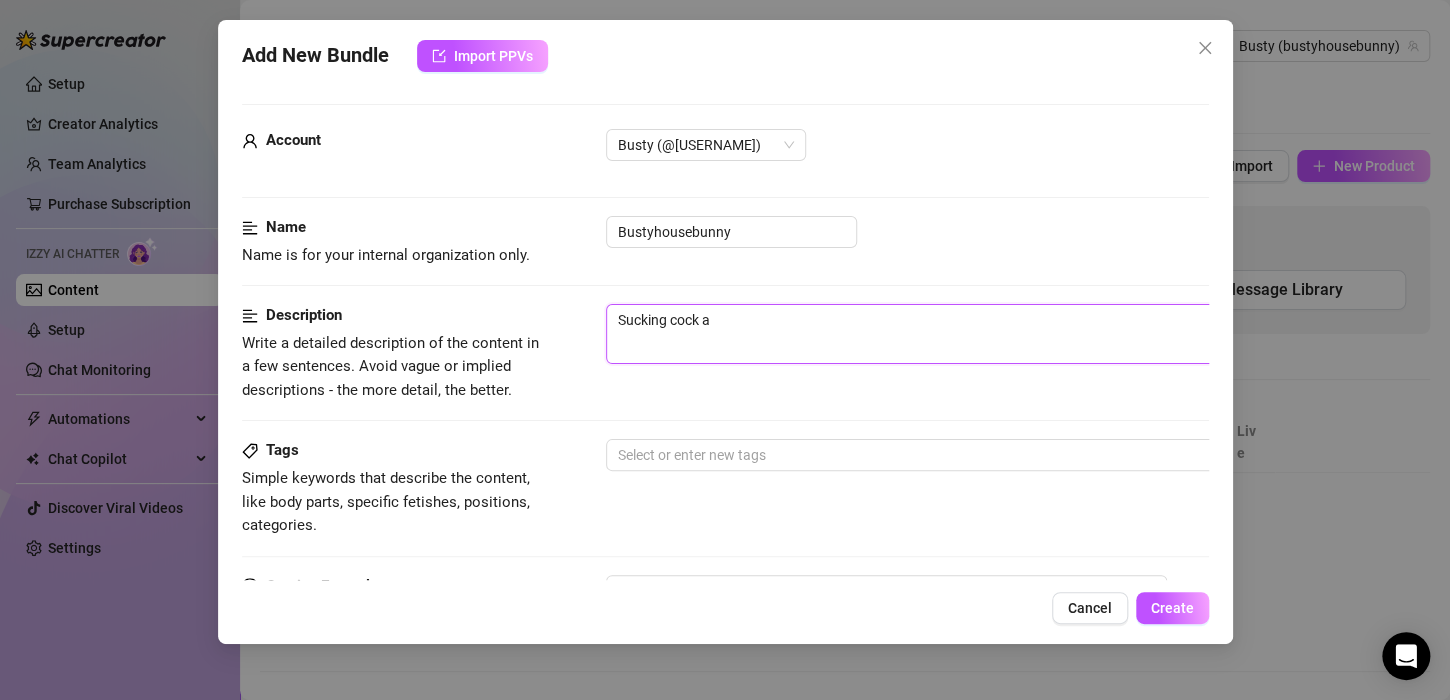 type on "Sucking cock an" 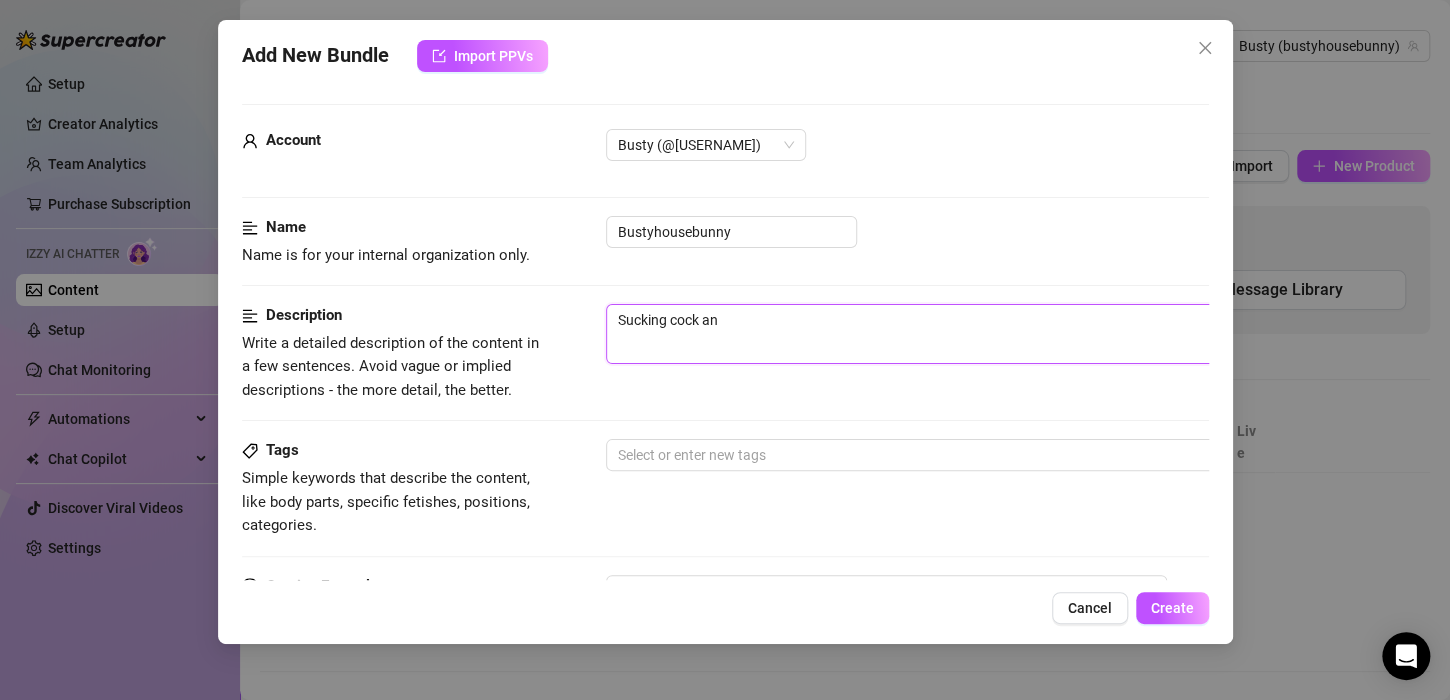 type on "[ORAL_SEX] [BODY_PART] and" 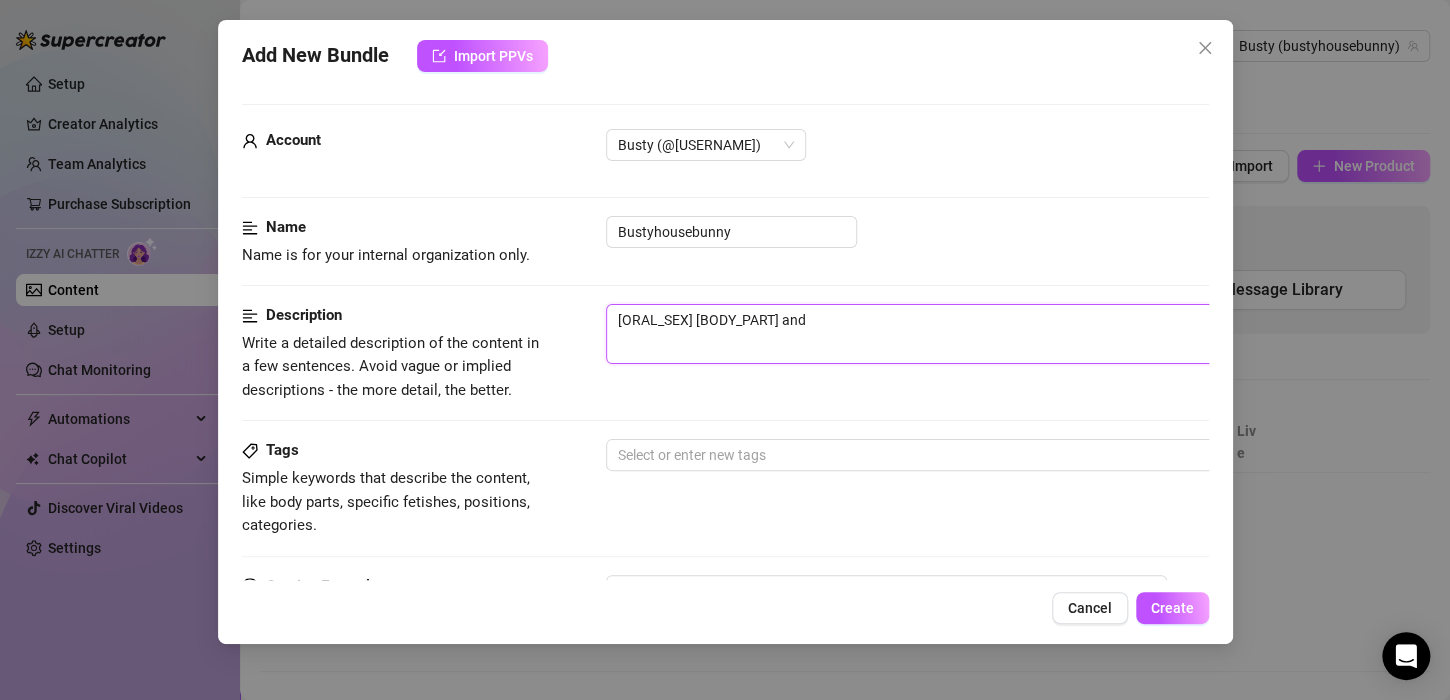 type on "[ORAL_SEX] [BODY_PART] and" 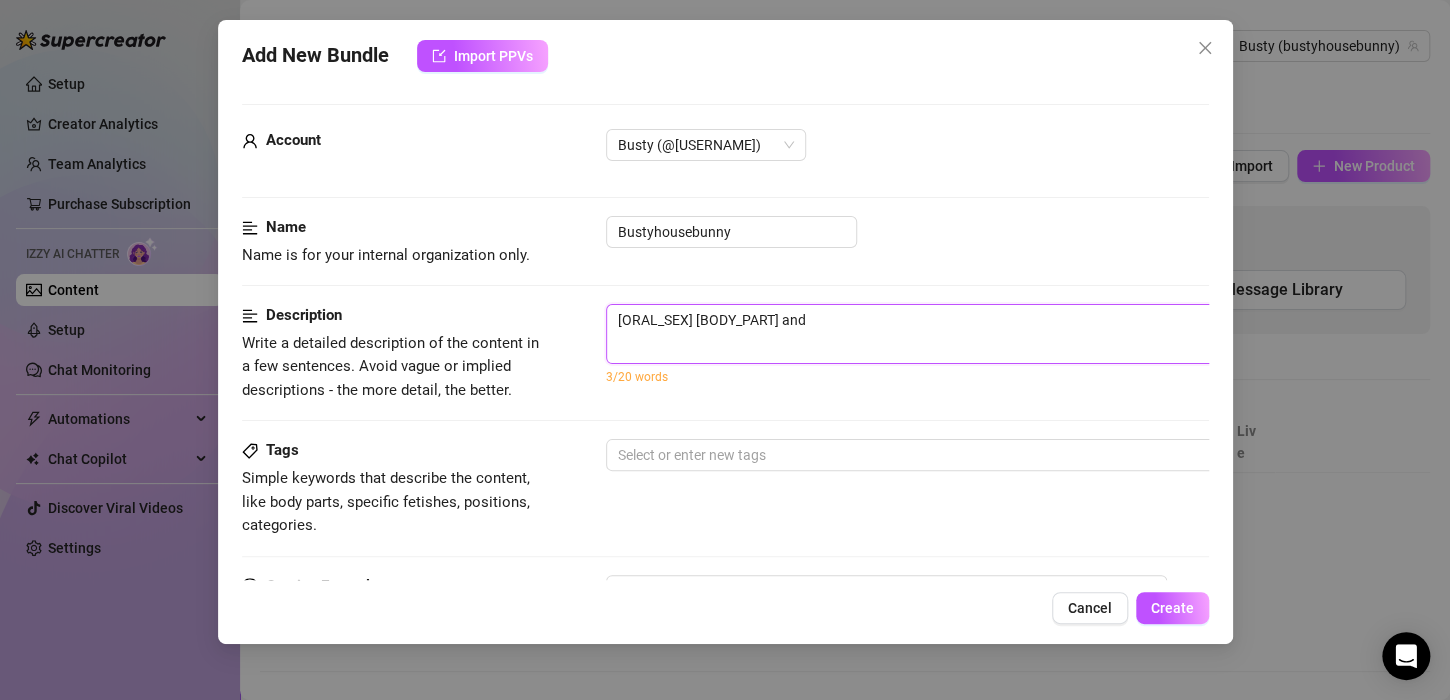 type on "[ORAL_SEX] [BODY_PART] and t" 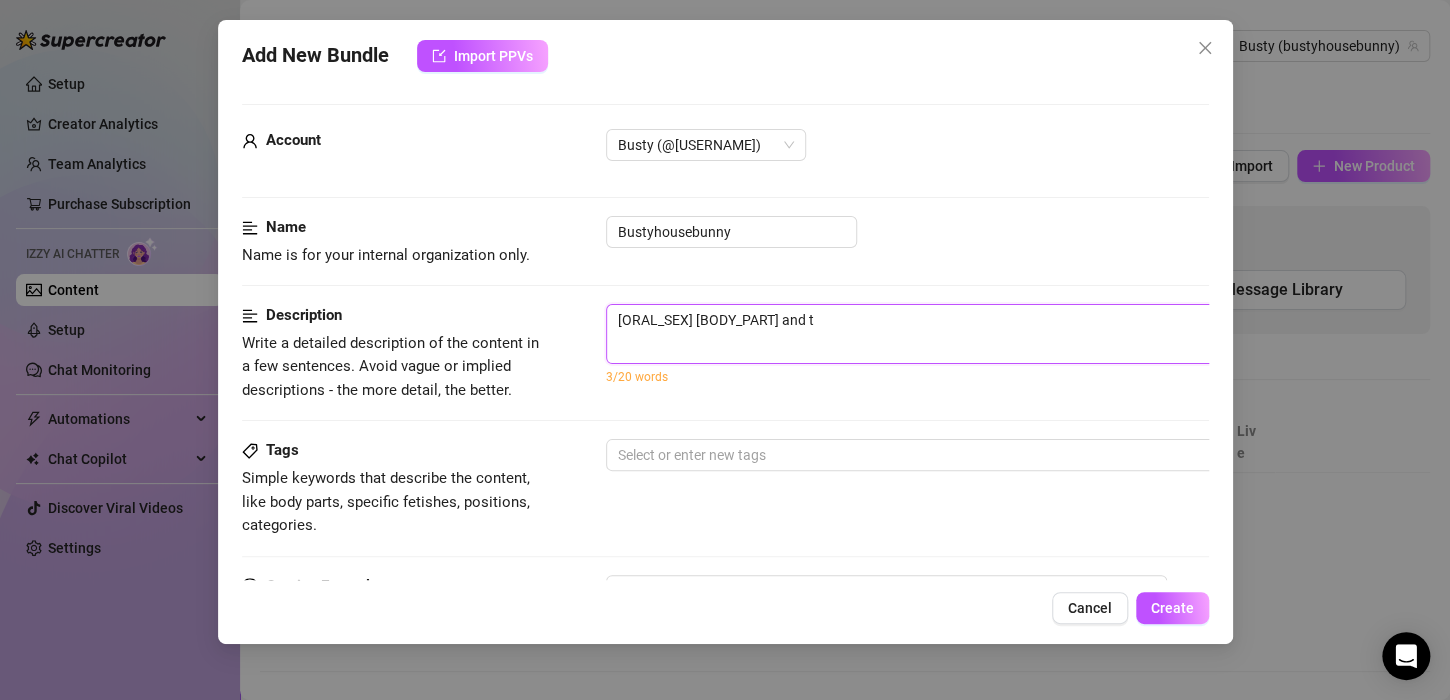 type on "Sucking cock and ti" 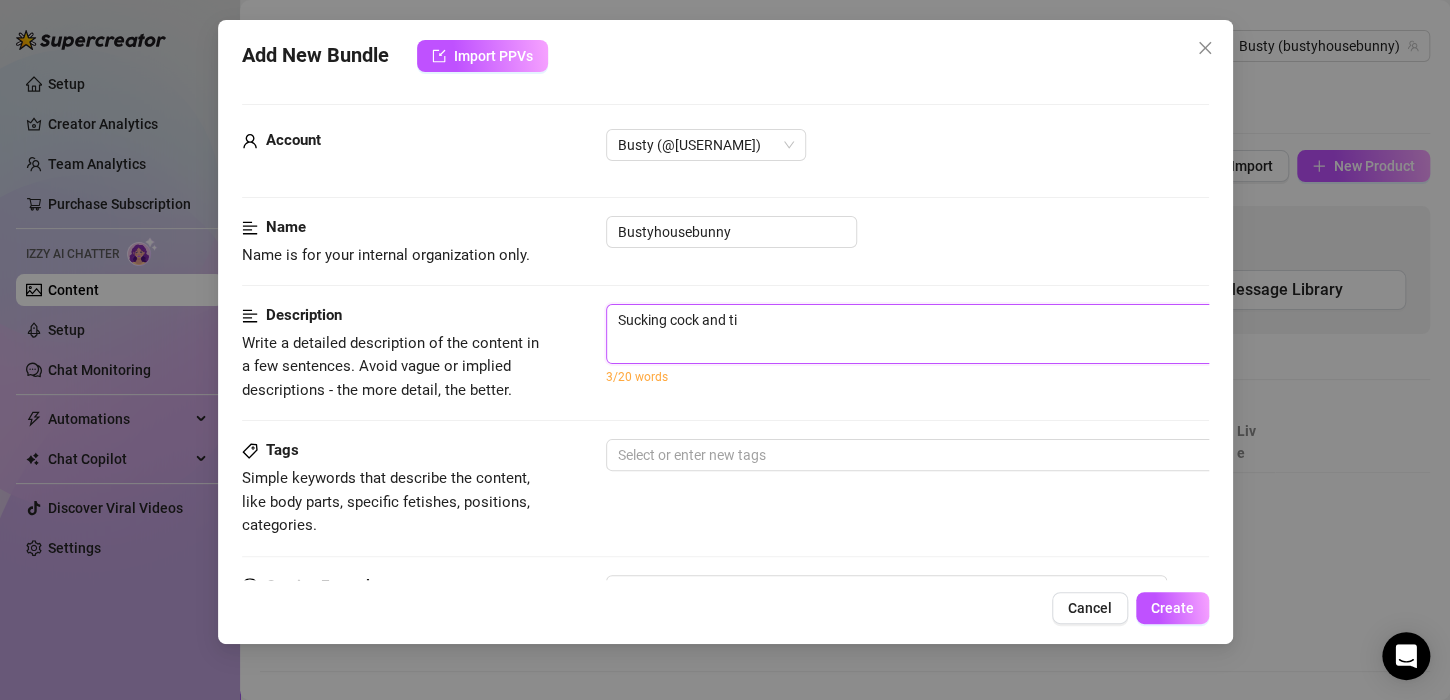 type on "Sucking cock and tit" 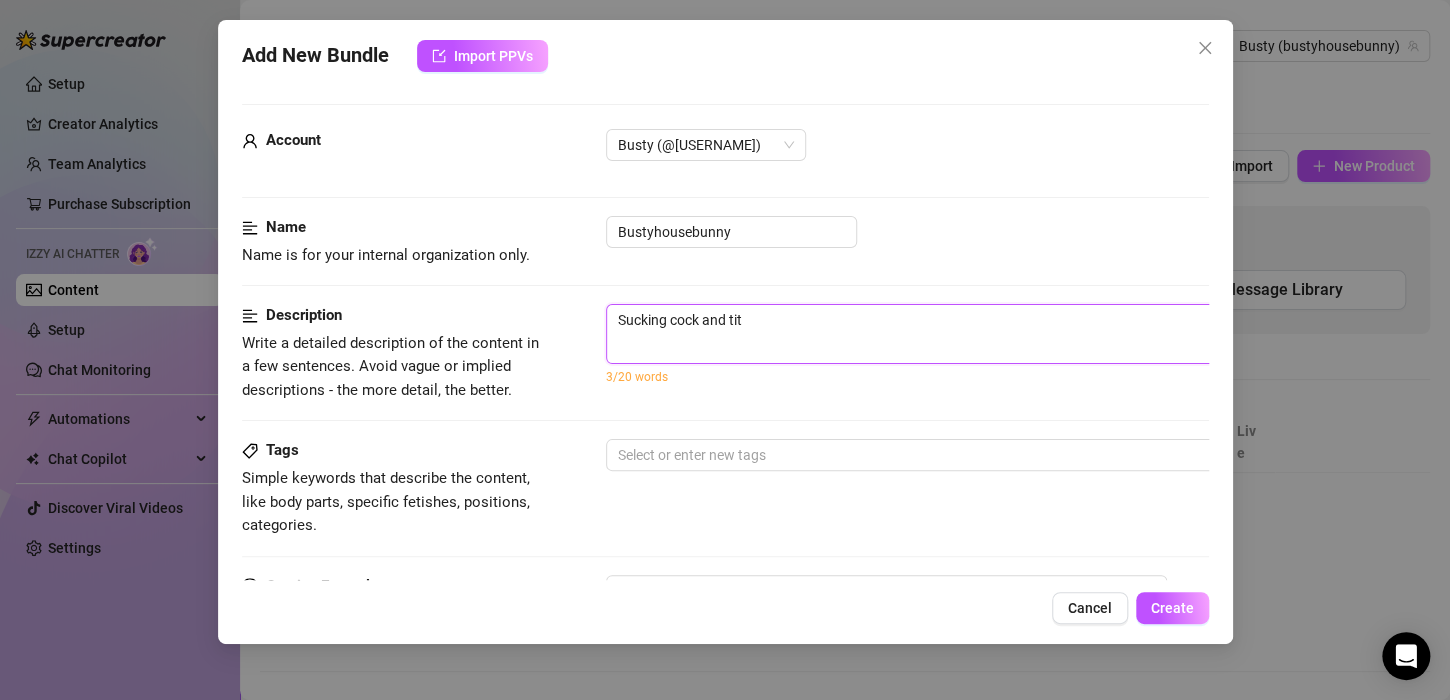 type on "Sucking cock and titt" 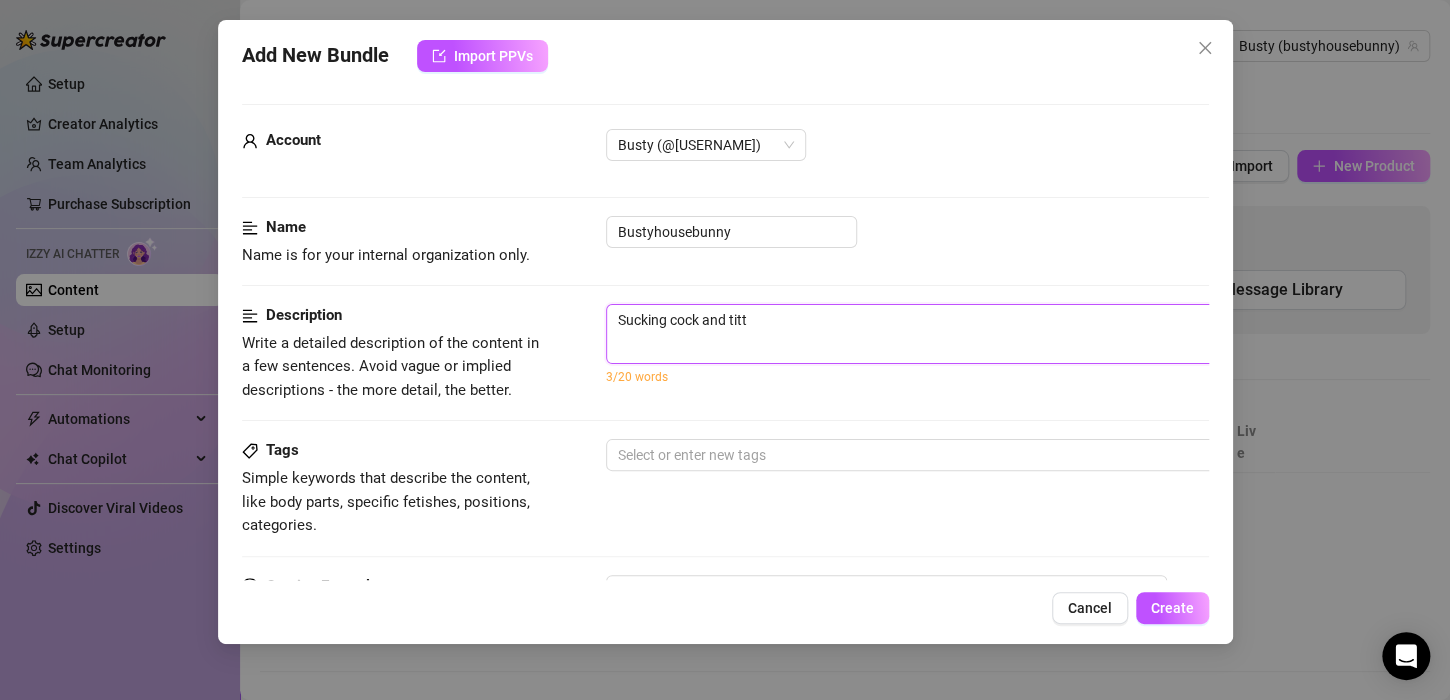 type on "[ORAL_SEX] [BODY_PART] and titty" 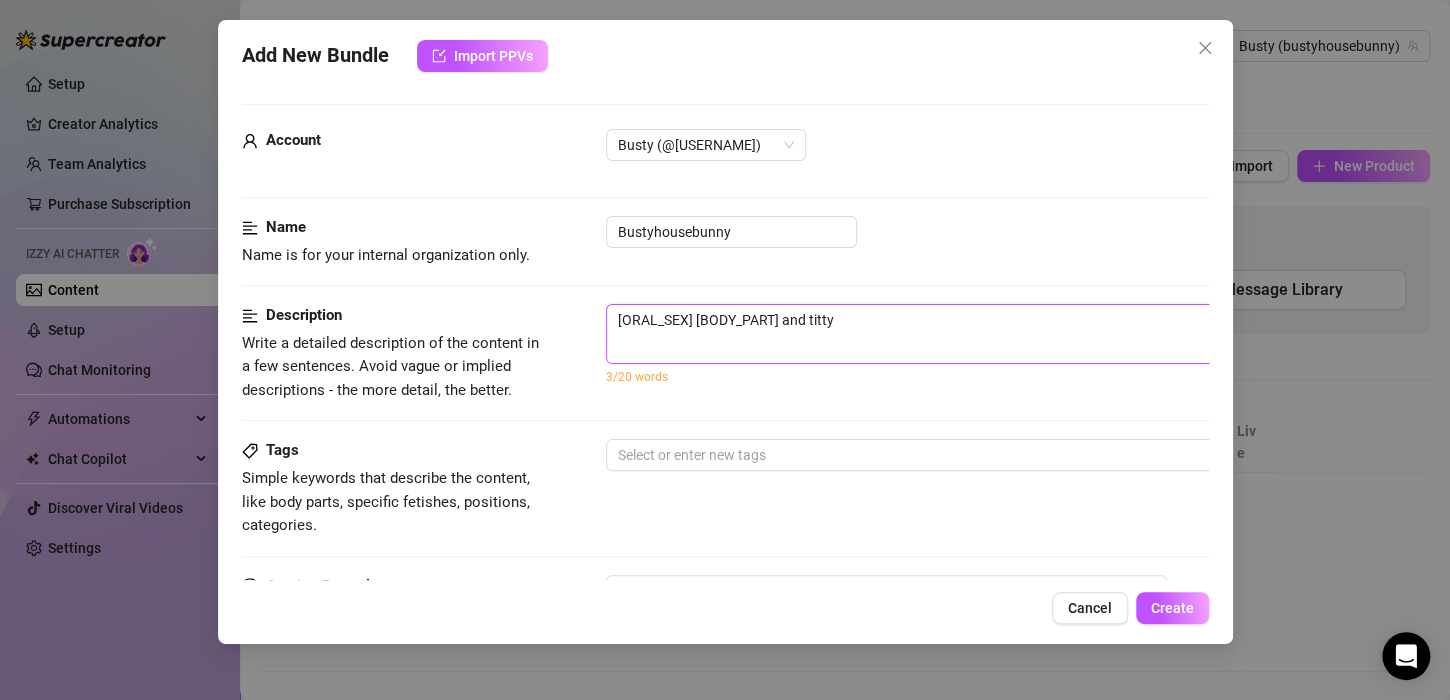 type on "[ORAL_SEX] [BODY_PART] and titty" 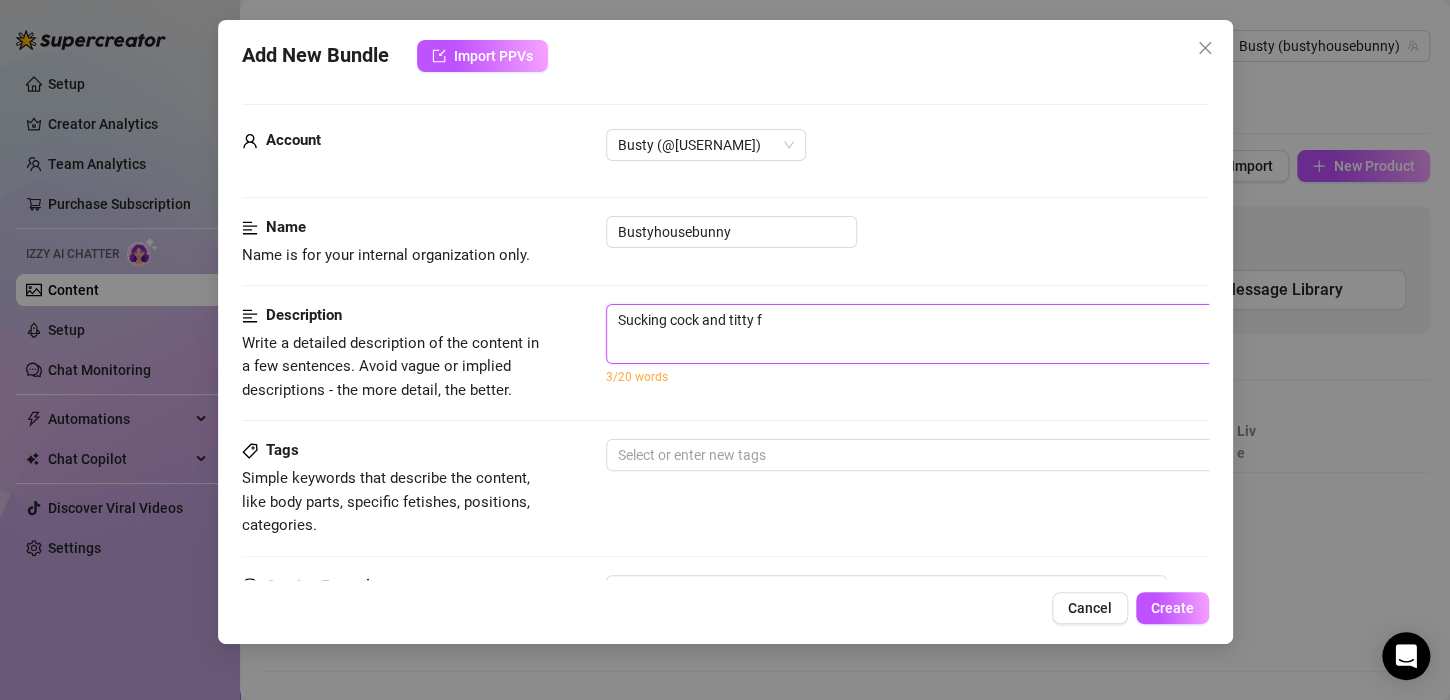 type on "Sucking cock and titty fu" 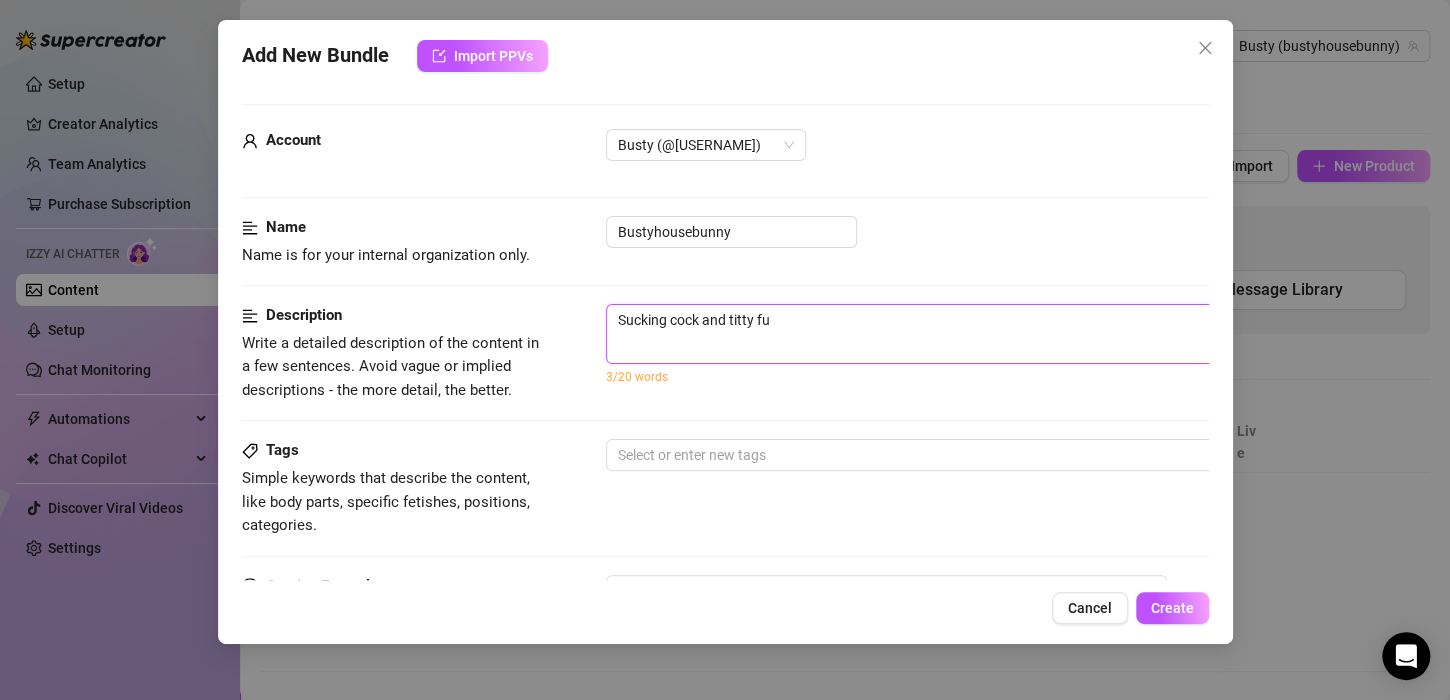 type on "Sucking cock and titty fuc" 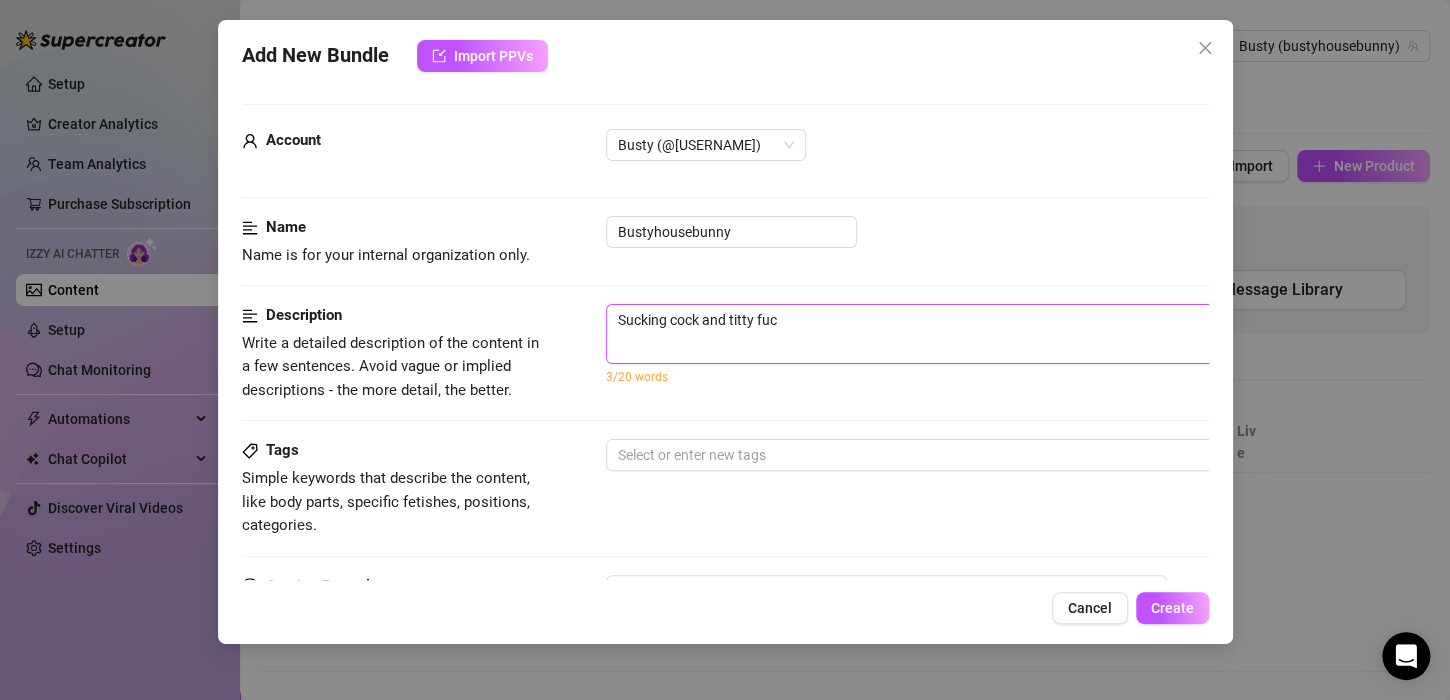 type on "Sucking cock and titty fuck" 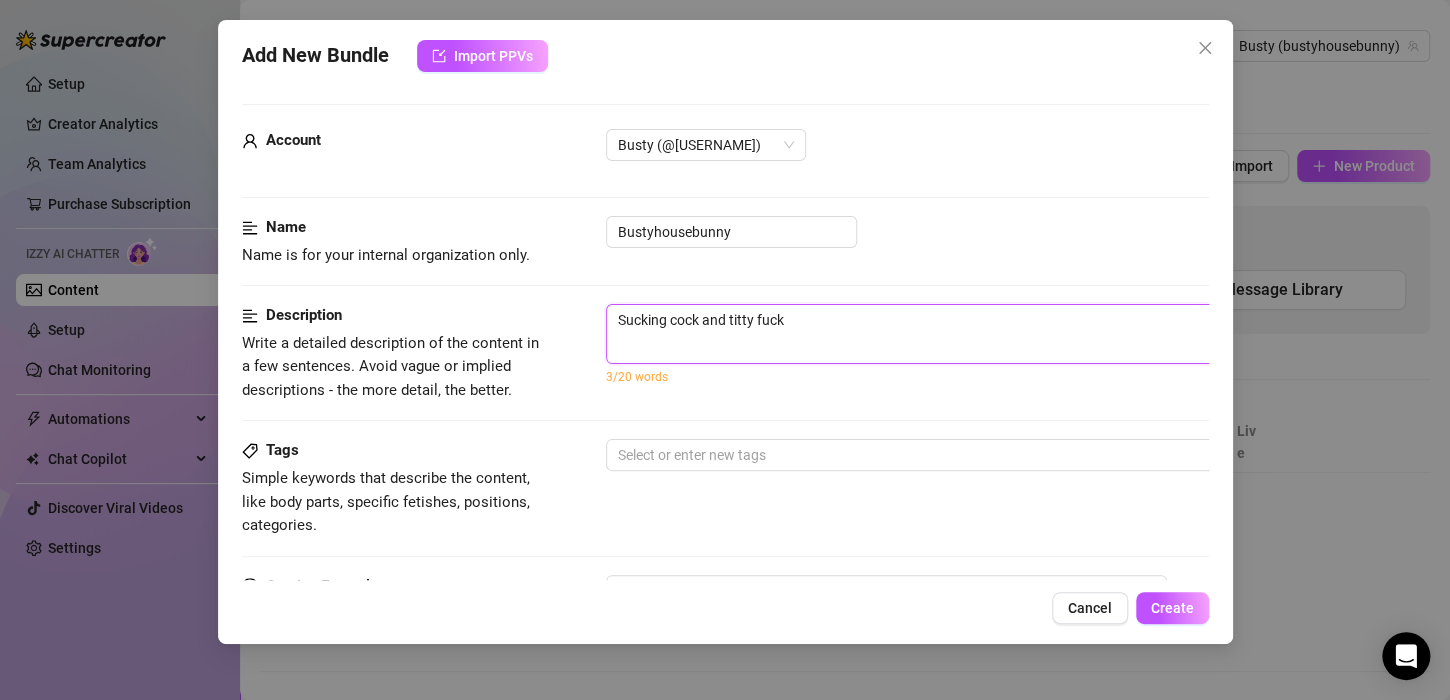 type on "Sucking cock and titty fucki" 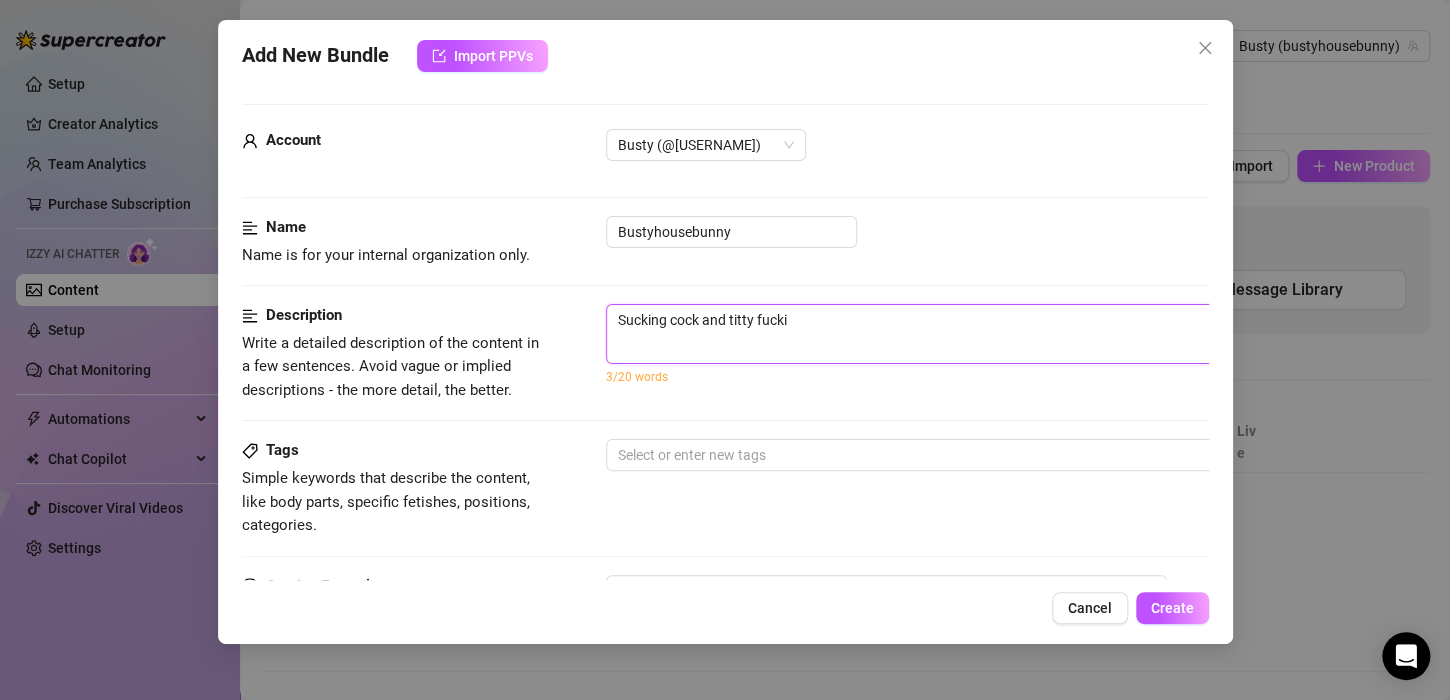type on "[ORAL_SEX] [BODY_PART] and titty fuckin" 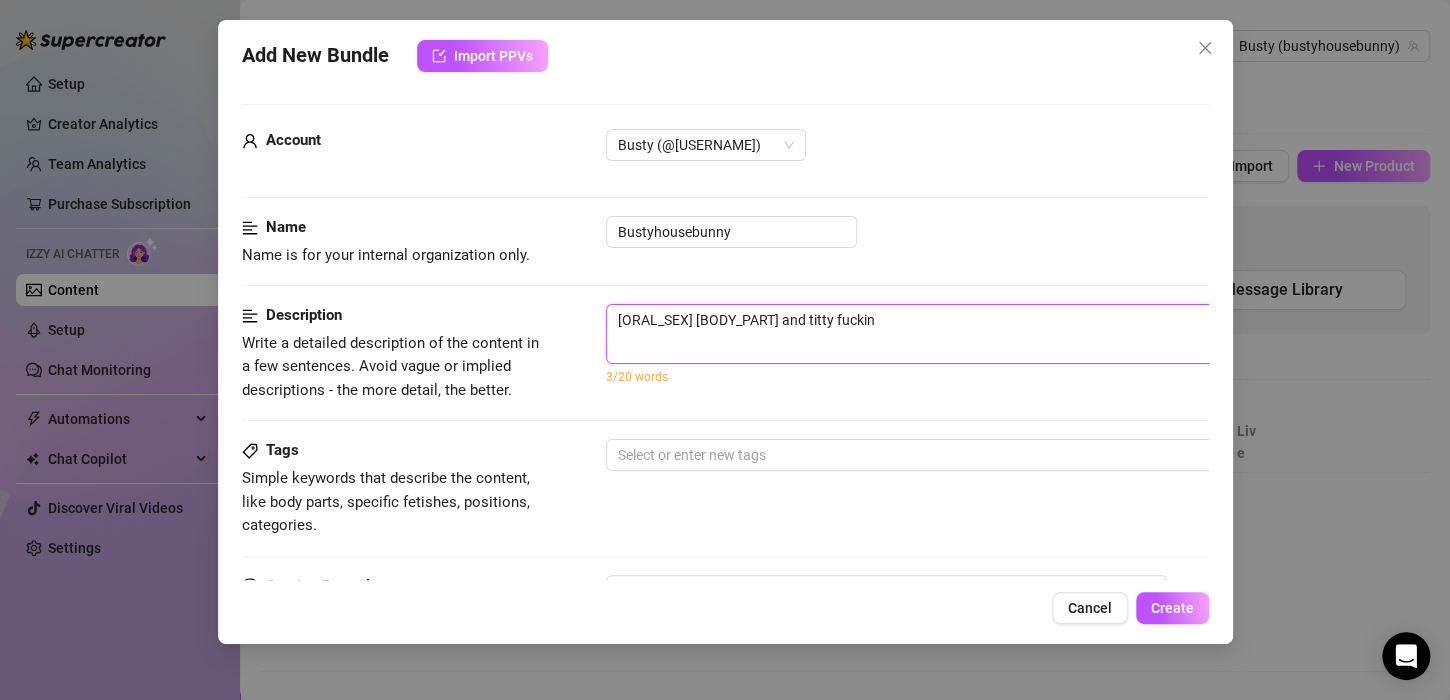 type on "Sucking cock and titty fucking" 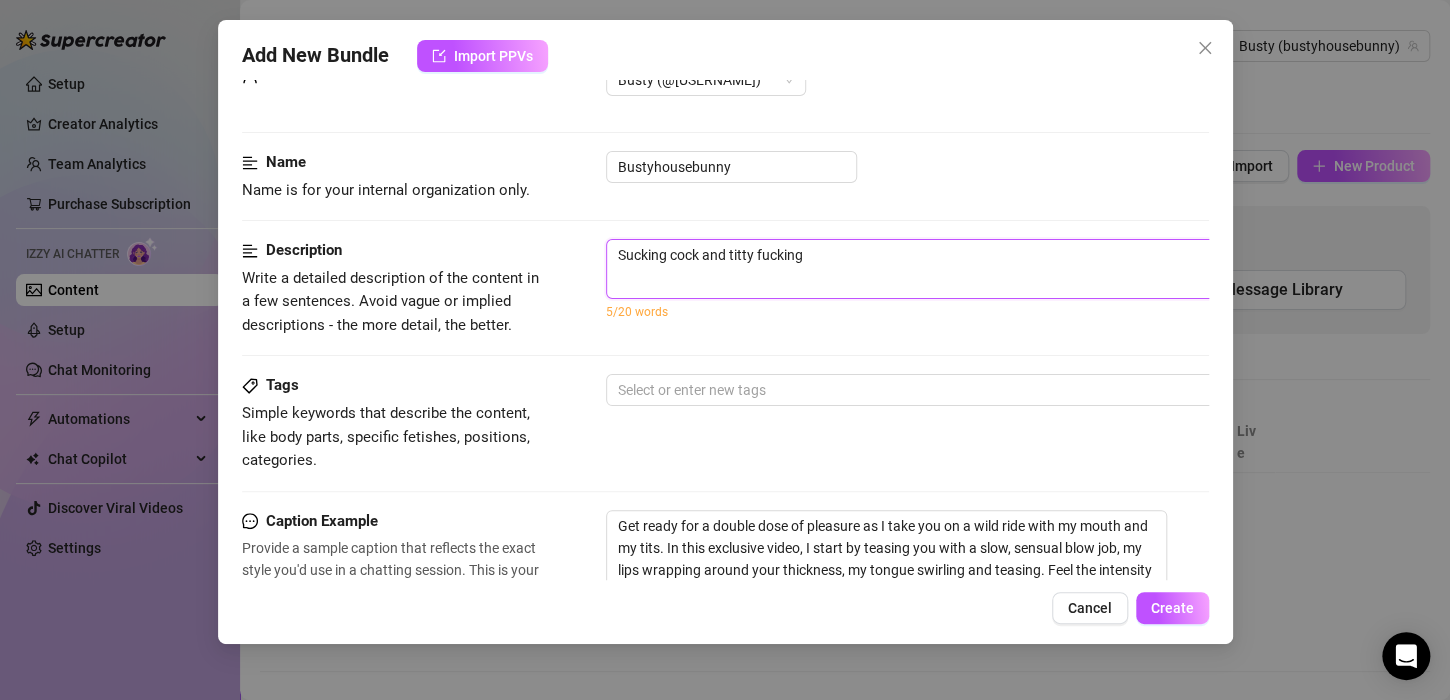 scroll, scrollTop: 100, scrollLeft: 0, axis: vertical 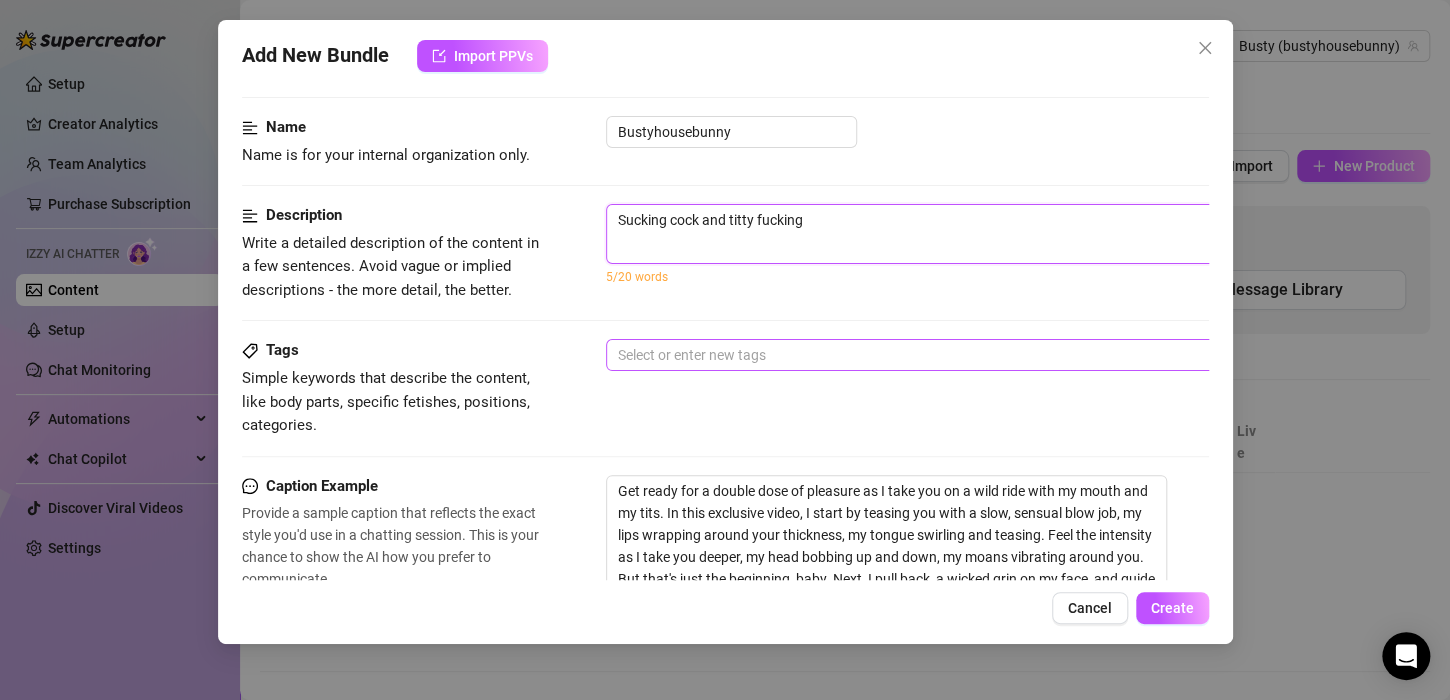 click at bounding box center (945, 355) 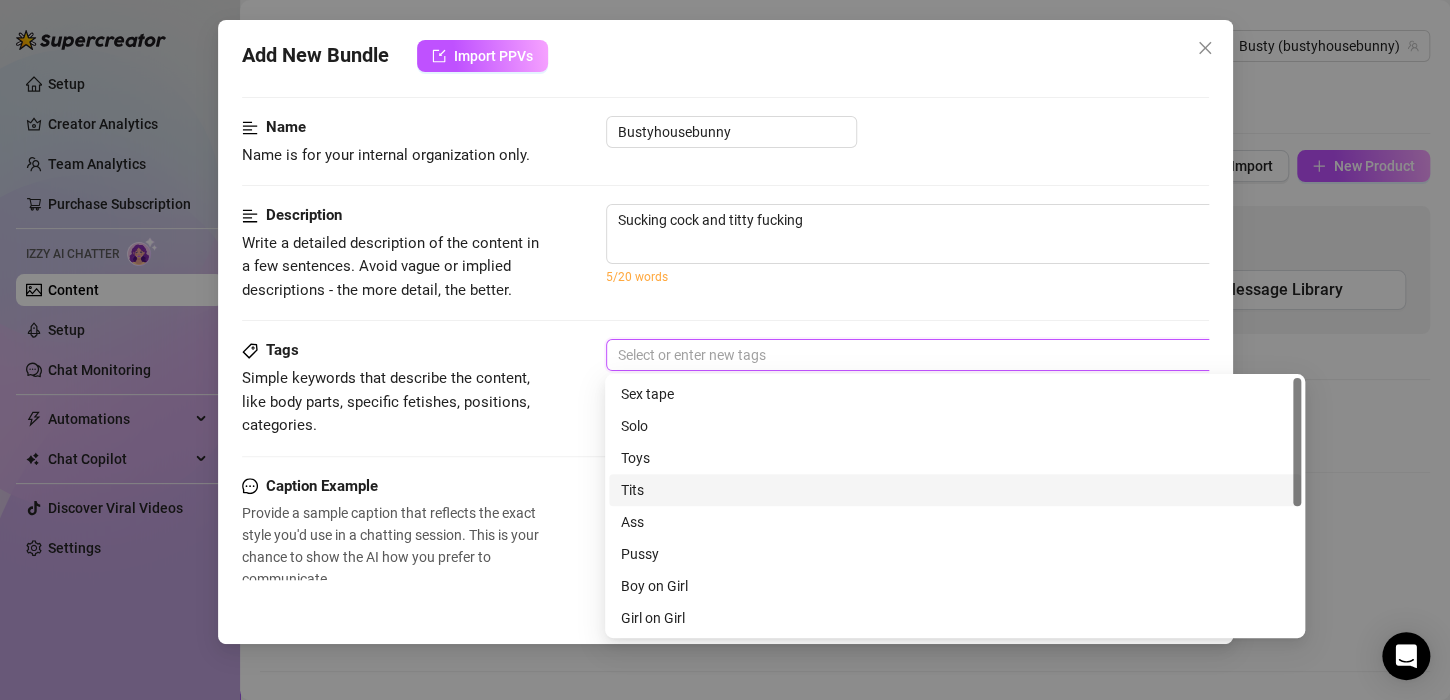 click on "Tits" at bounding box center [955, 490] 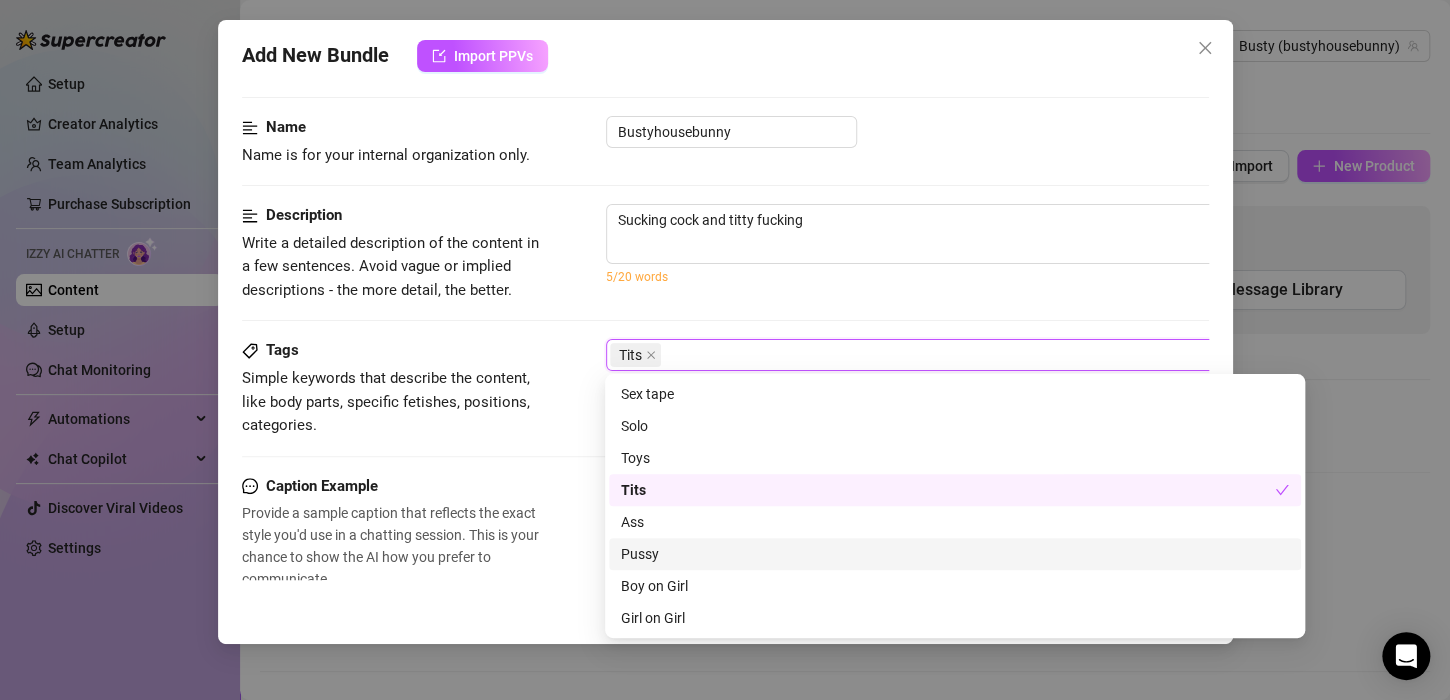 click on "Pussy" at bounding box center (955, 554) 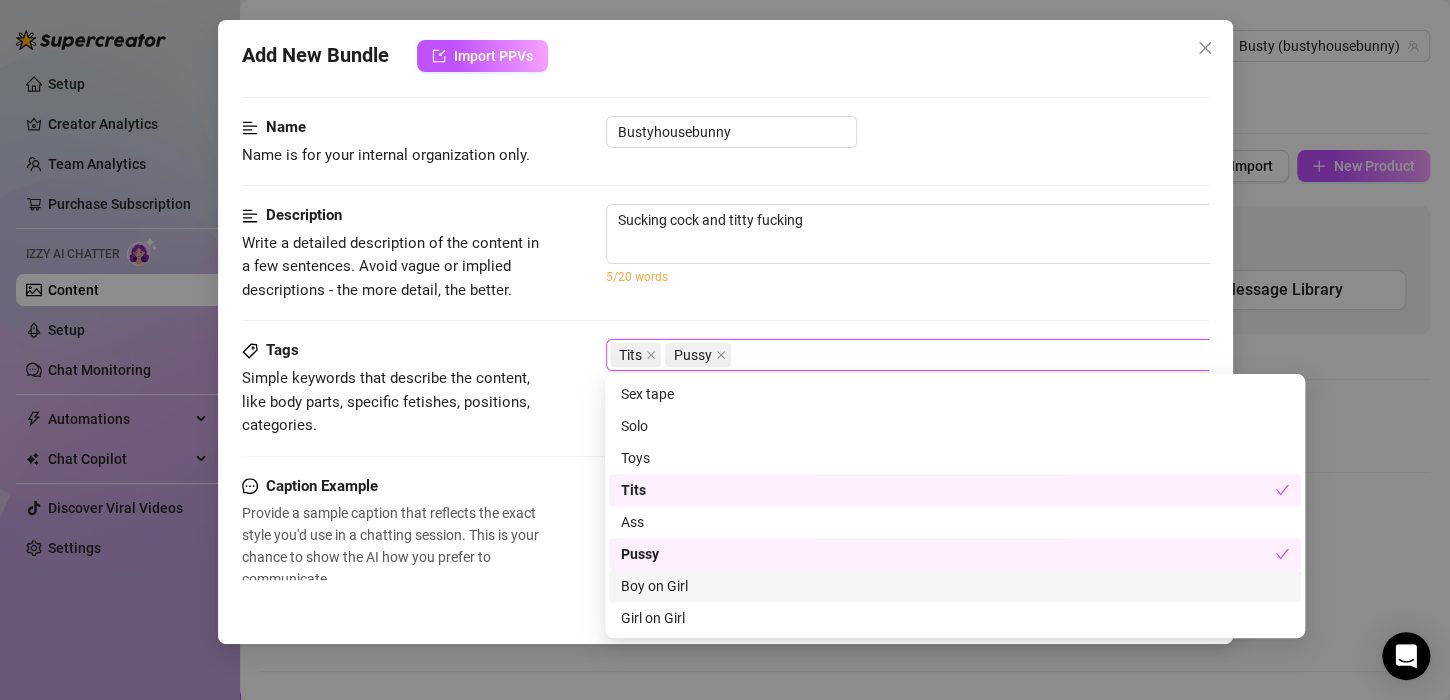 click on "Boy on Girl" at bounding box center (955, 586) 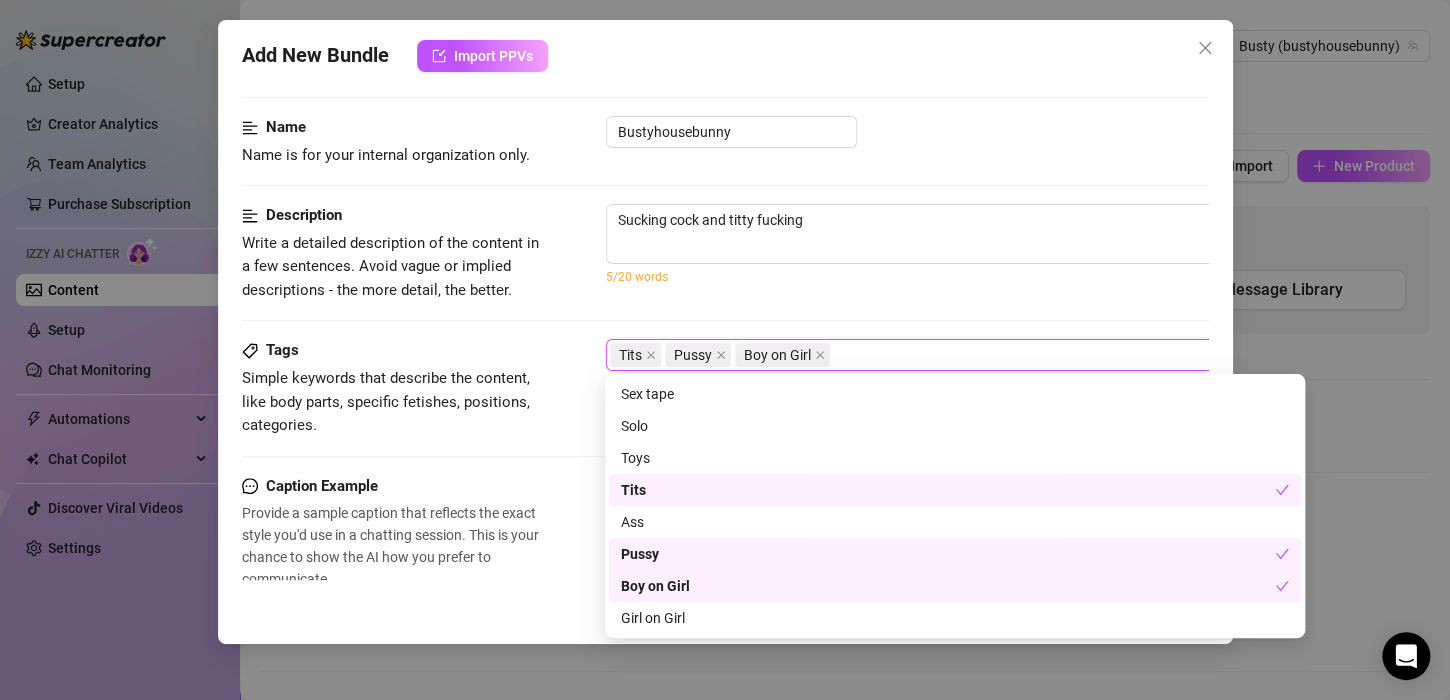 scroll, scrollTop: 256, scrollLeft: 0, axis: vertical 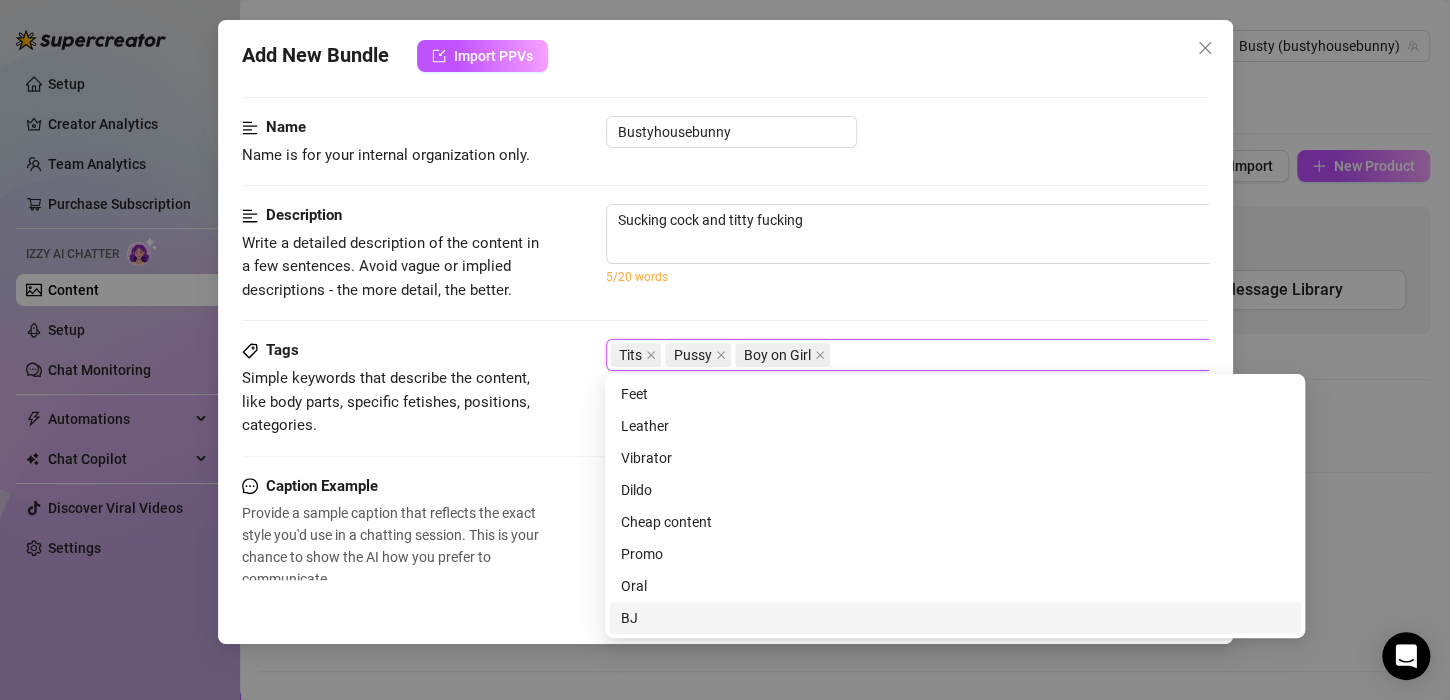click on "BJ" at bounding box center [955, 618] 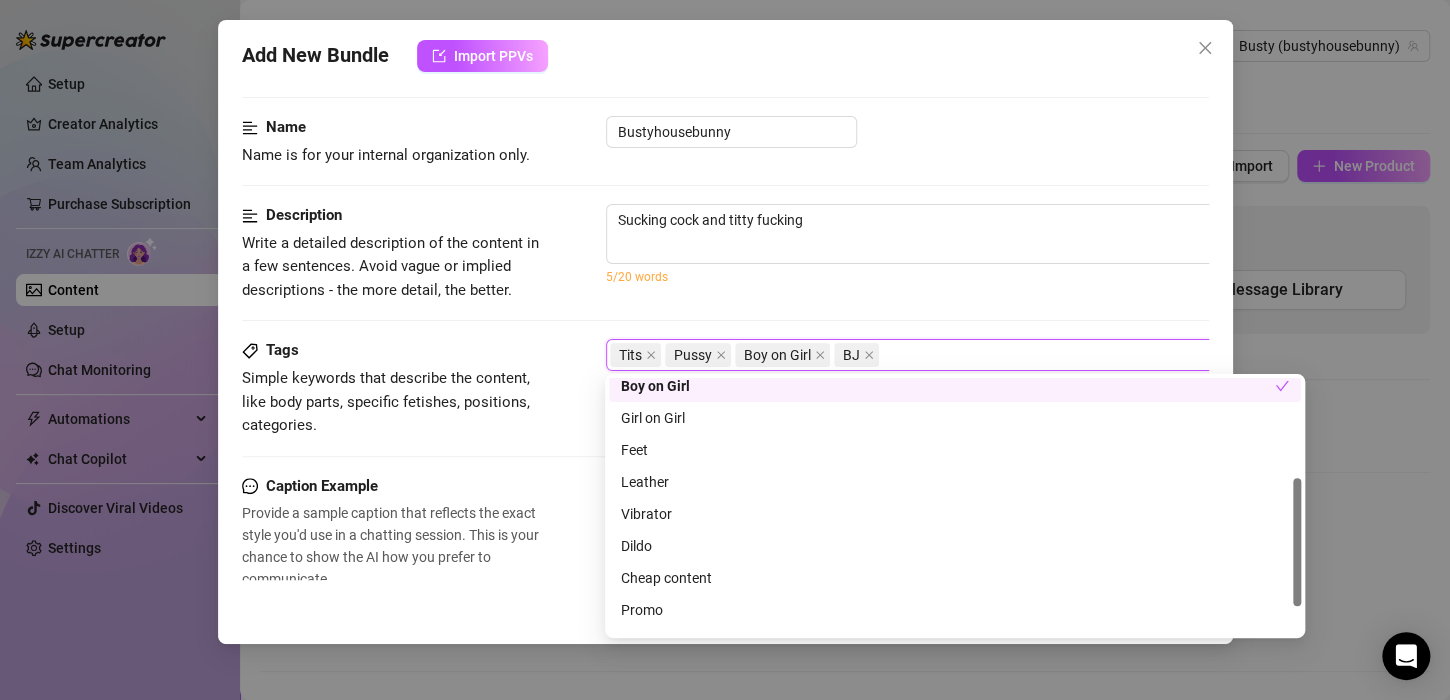 scroll, scrollTop: 256, scrollLeft: 0, axis: vertical 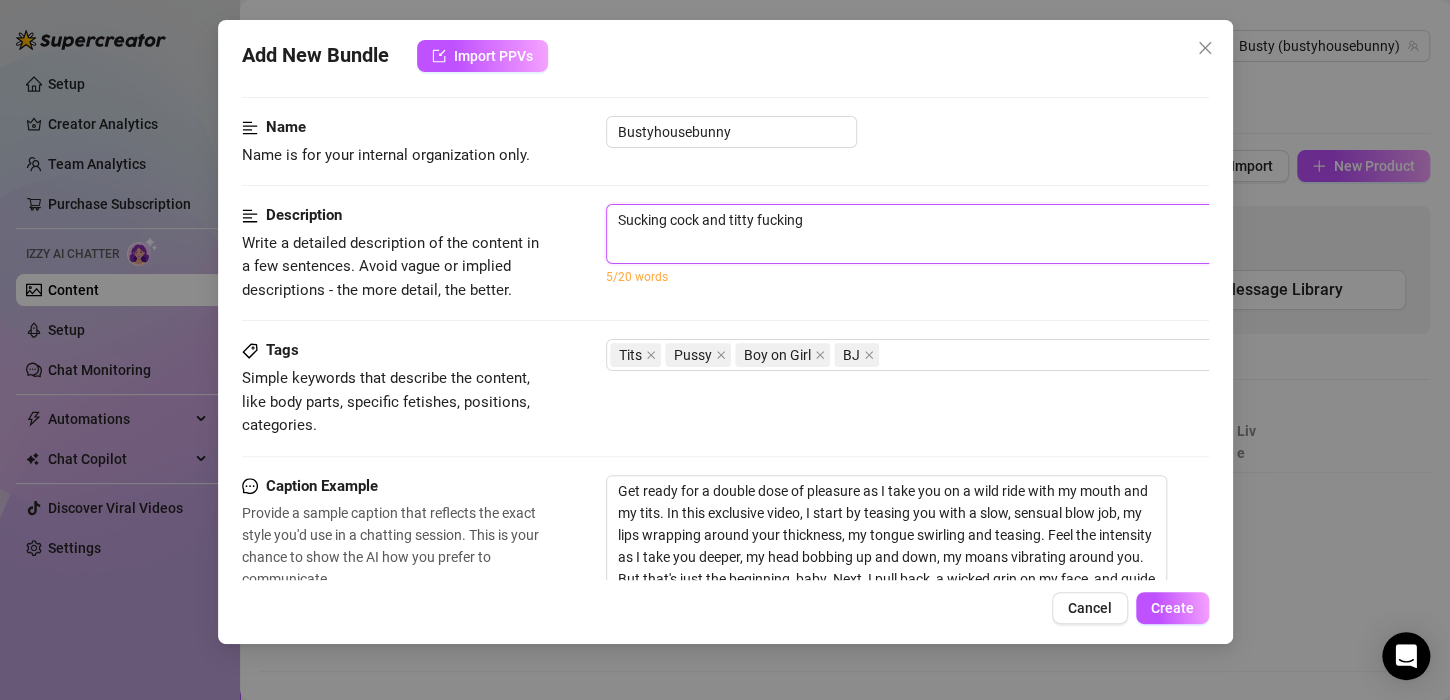 click on "Sucking cock and titty fucking" at bounding box center [956, 234] 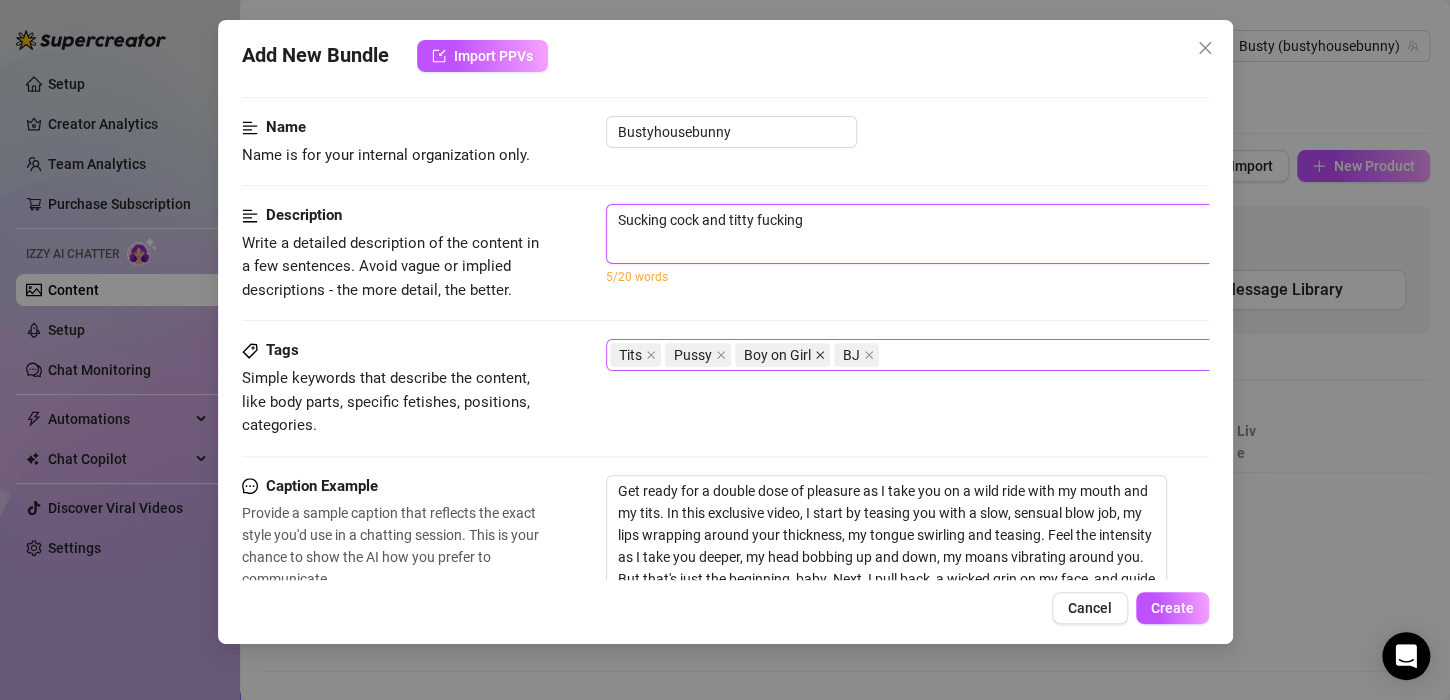 click 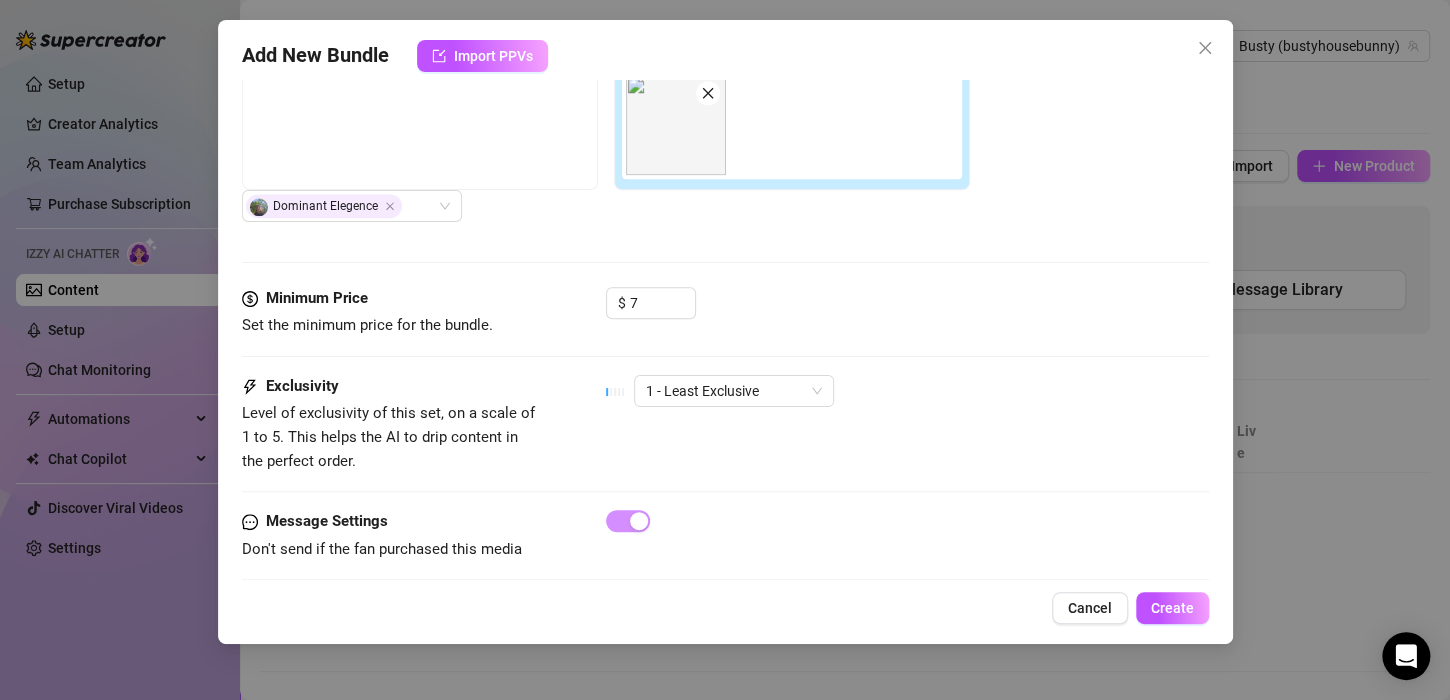 scroll, scrollTop: 990, scrollLeft: 0, axis: vertical 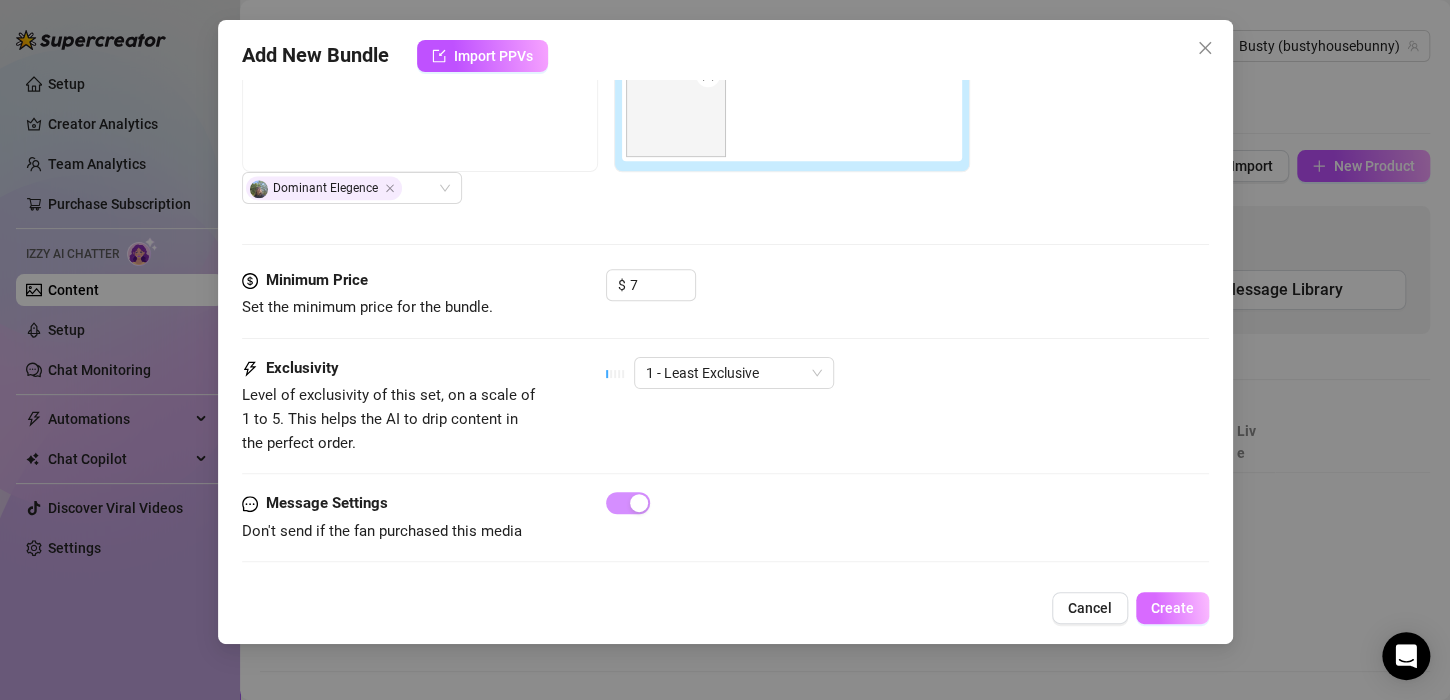 click on "Create" at bounding box center [1172, 608] 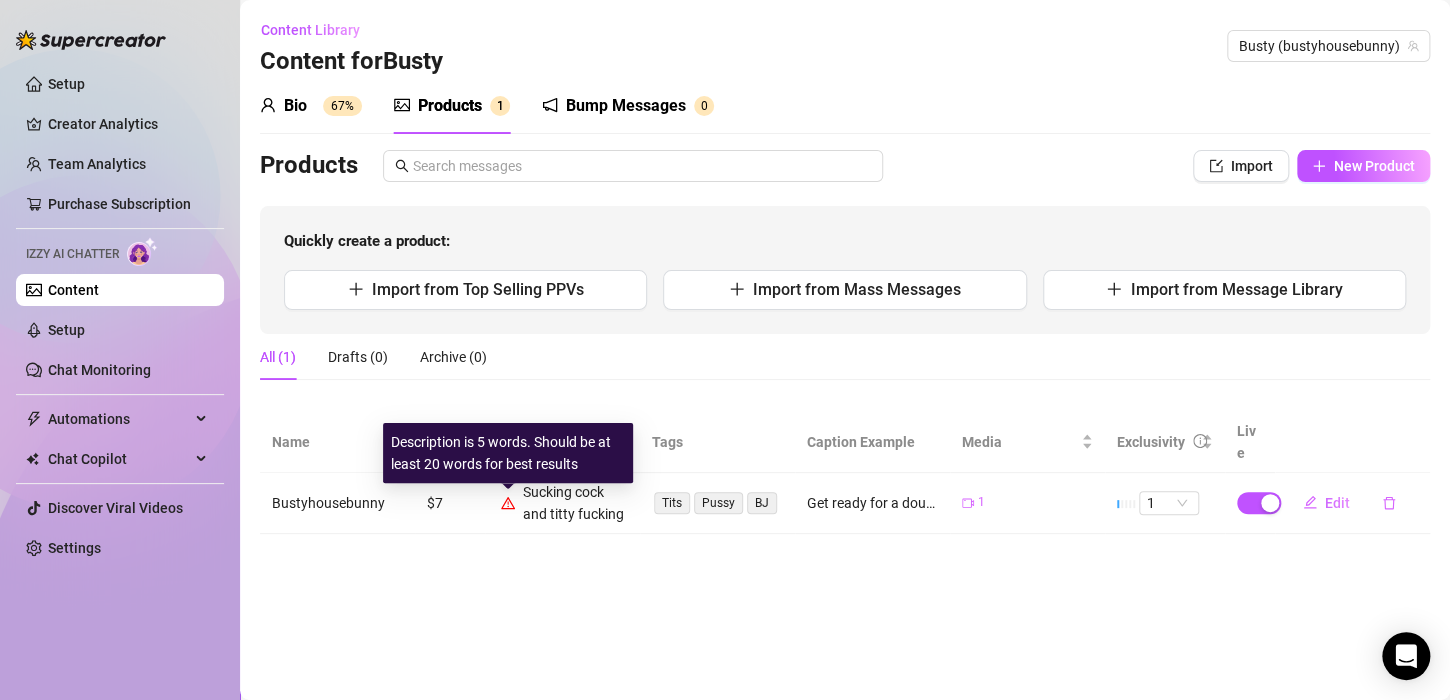 click 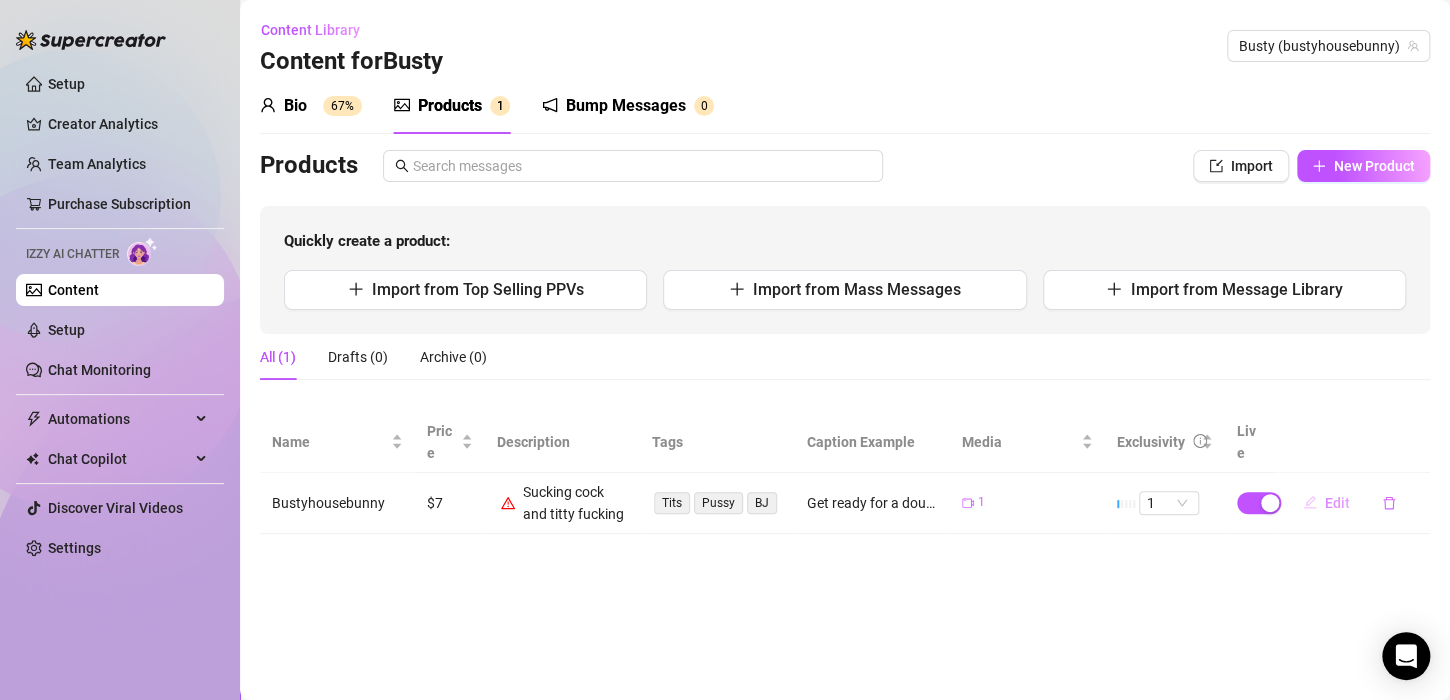 click on "Edit" at bounding box center (1337, 503) 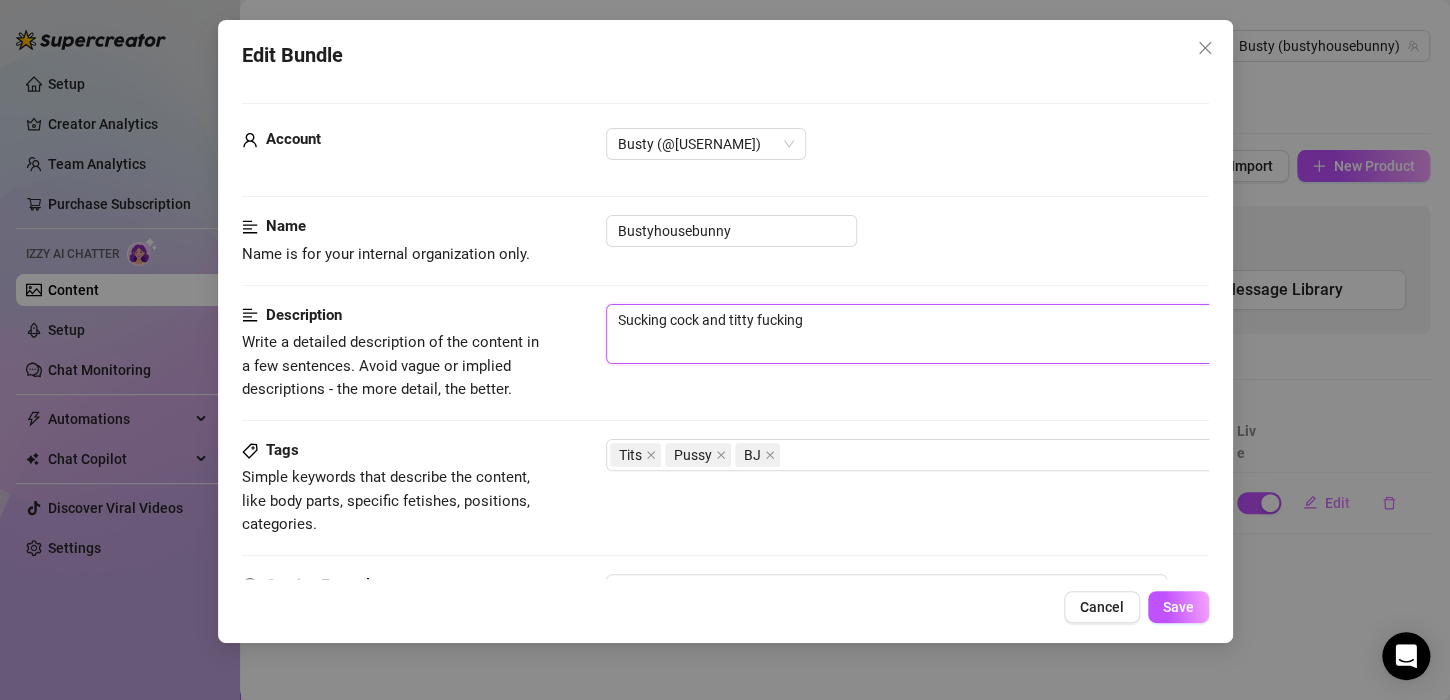 click on "Sucking cock and titty fucking" at bounding box center (956, 334) 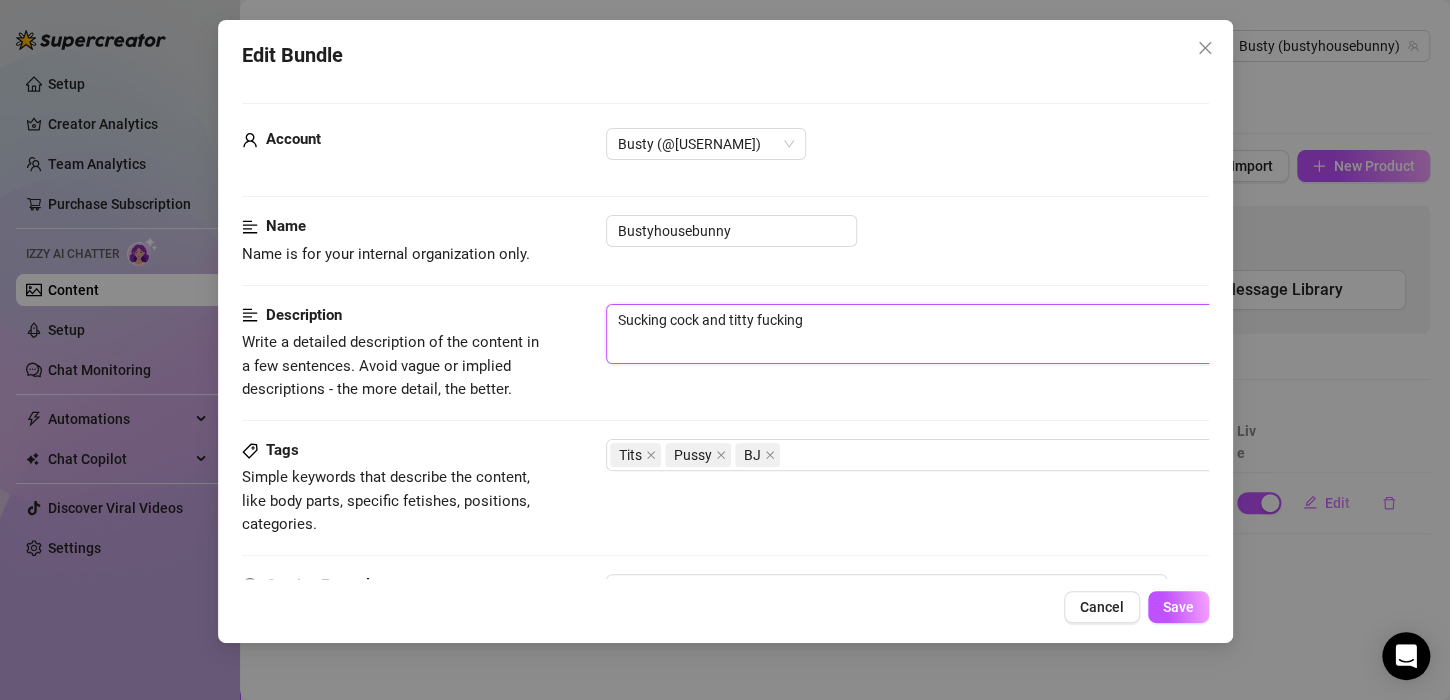 type on "Sucking cock i" 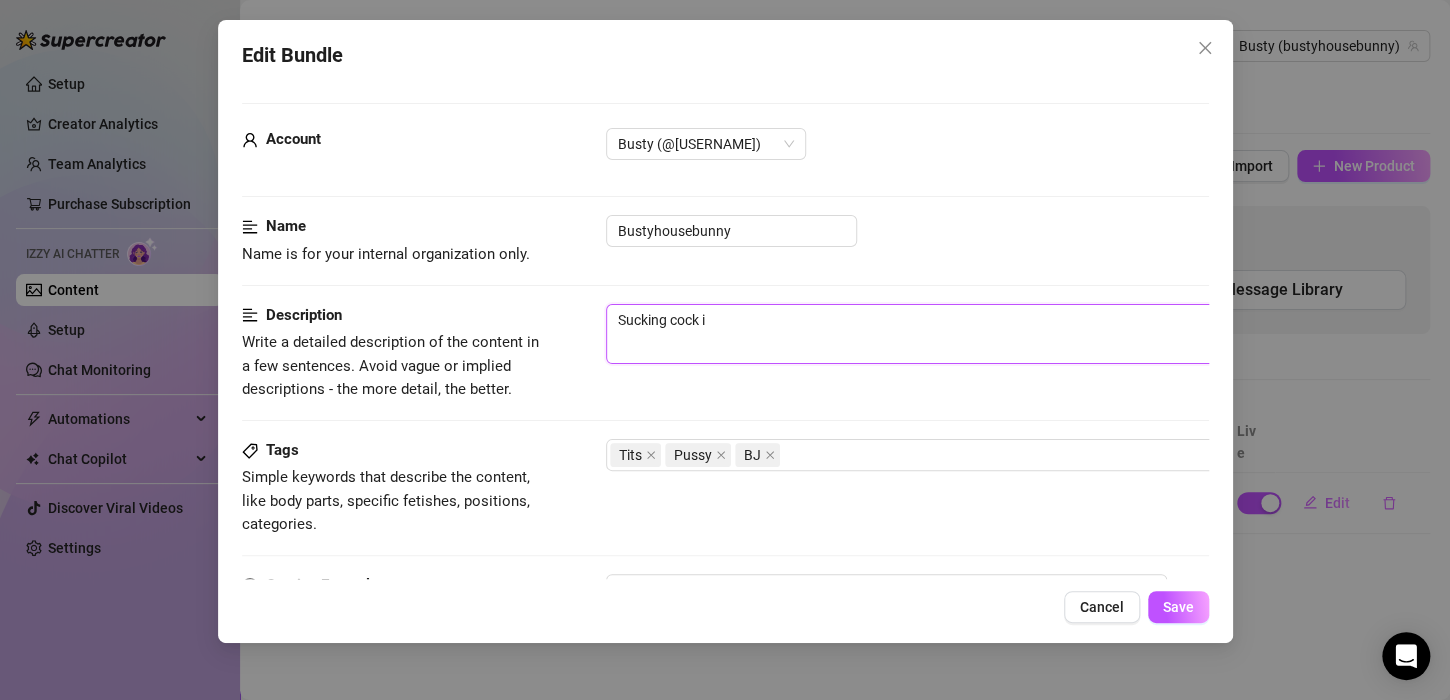 type on "Sucking cock in" 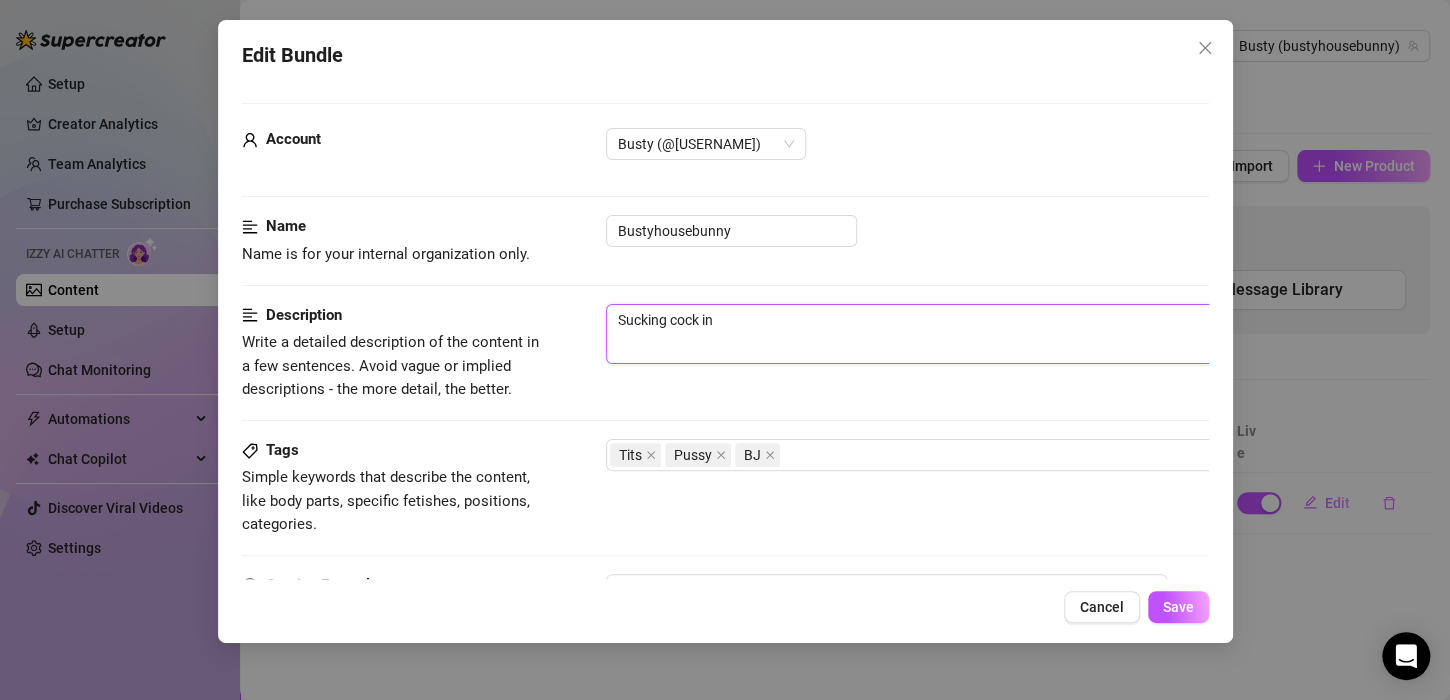 type on "Sucking cock in" 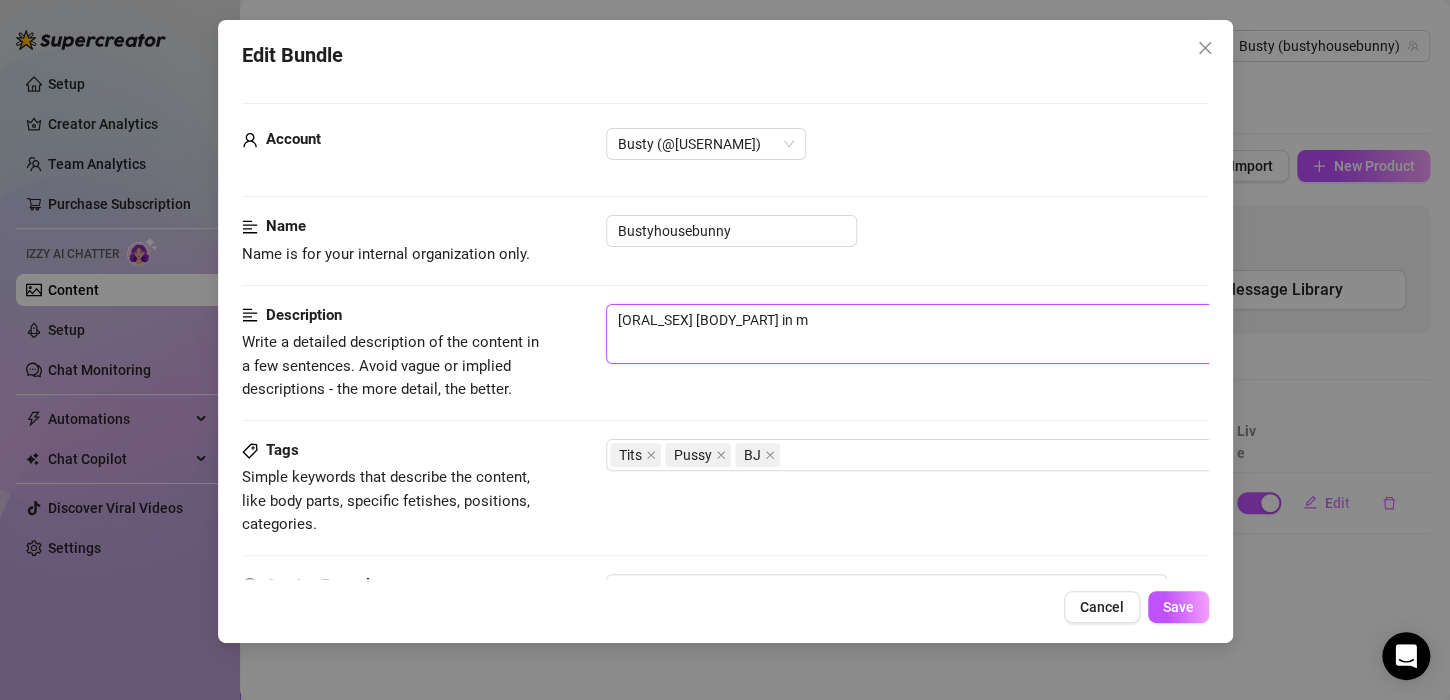 type on "Sucking cock in my" 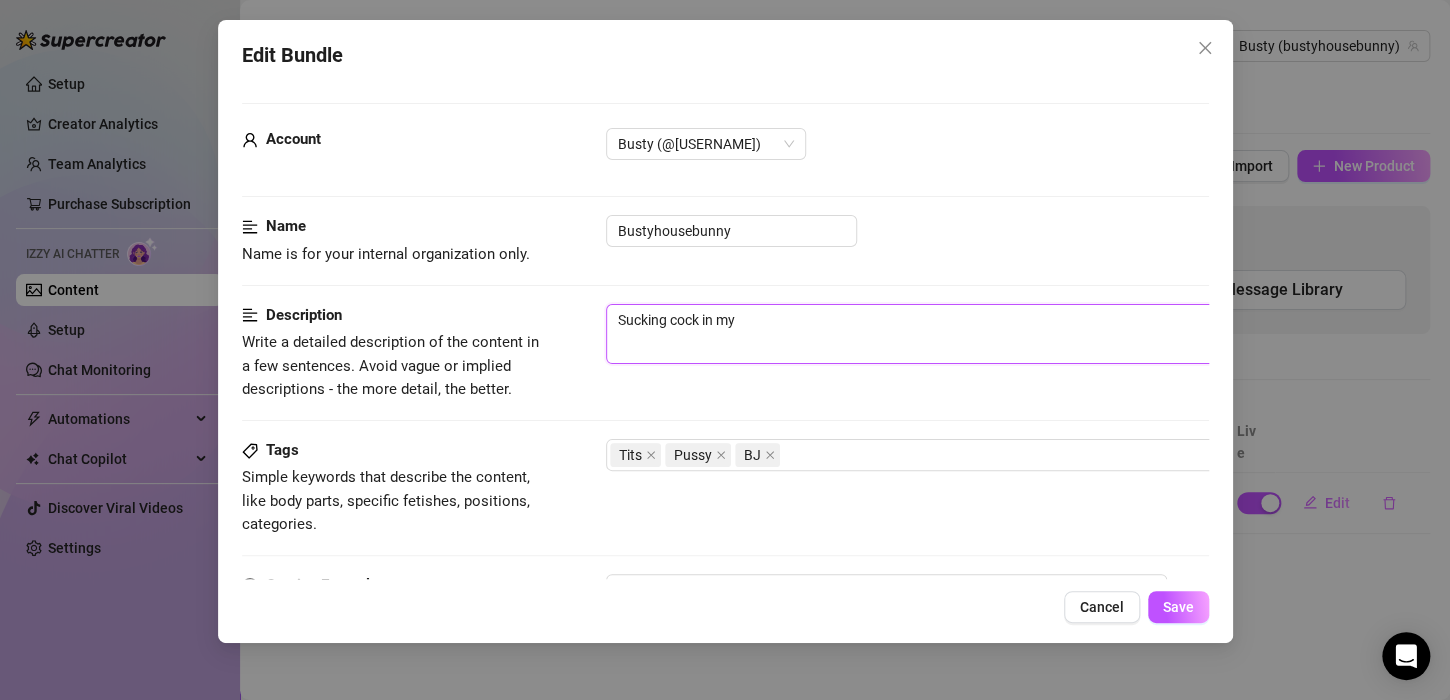 type on "Sucking cock in my" 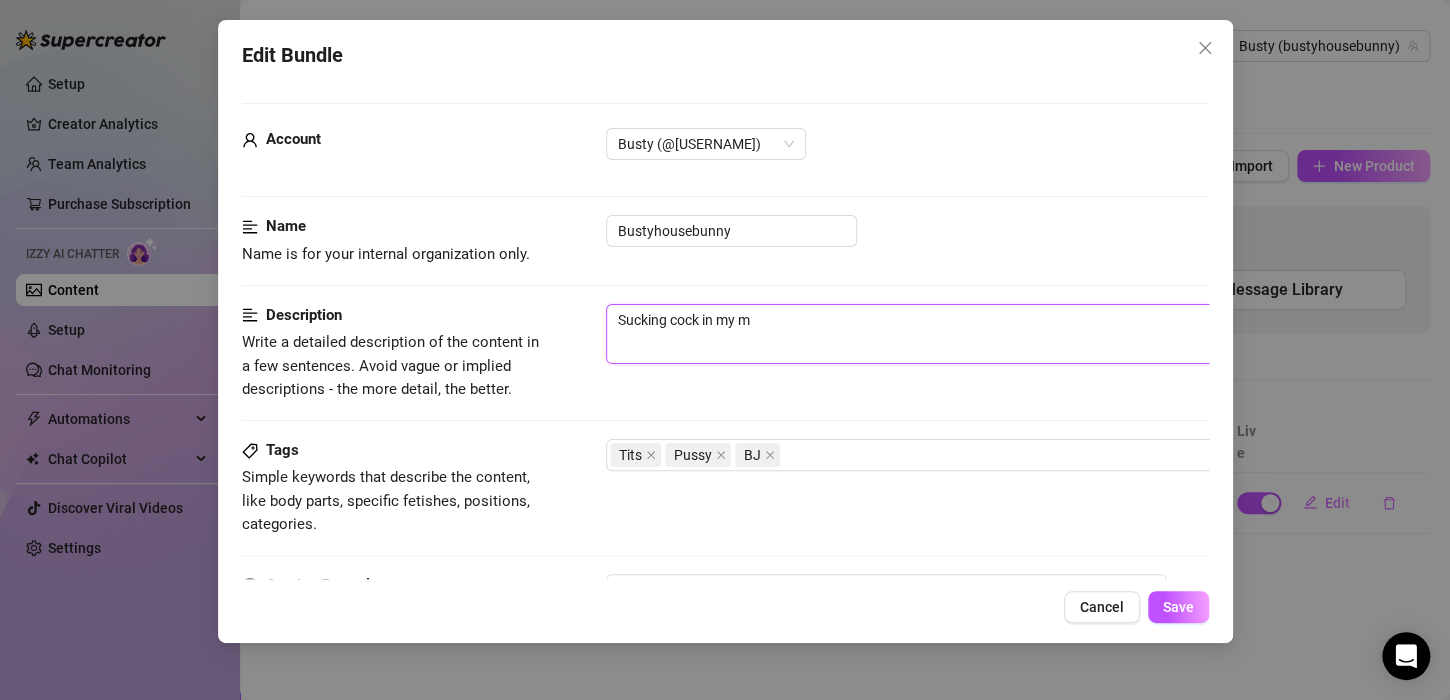 type on "Sucking cock in my mo" 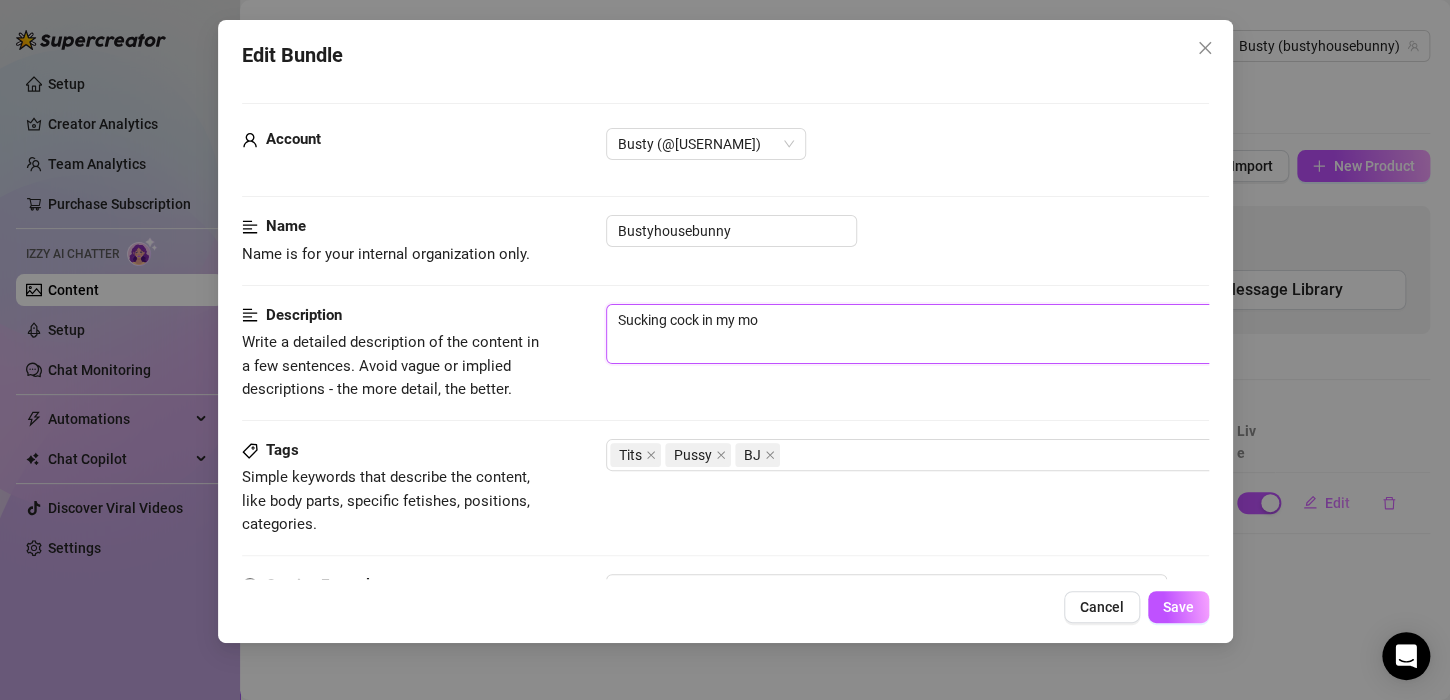 type on "Sucking cock in my mou" 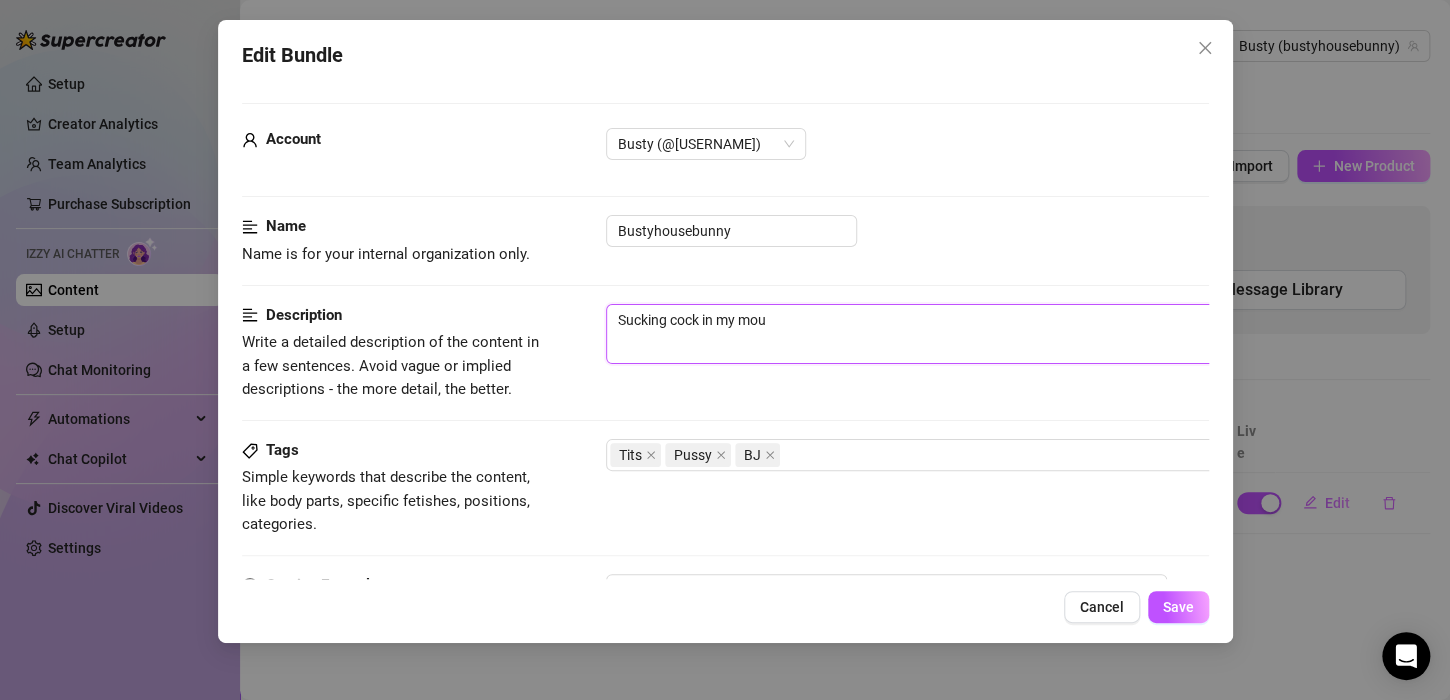 type on "Sucking cock in my mout" 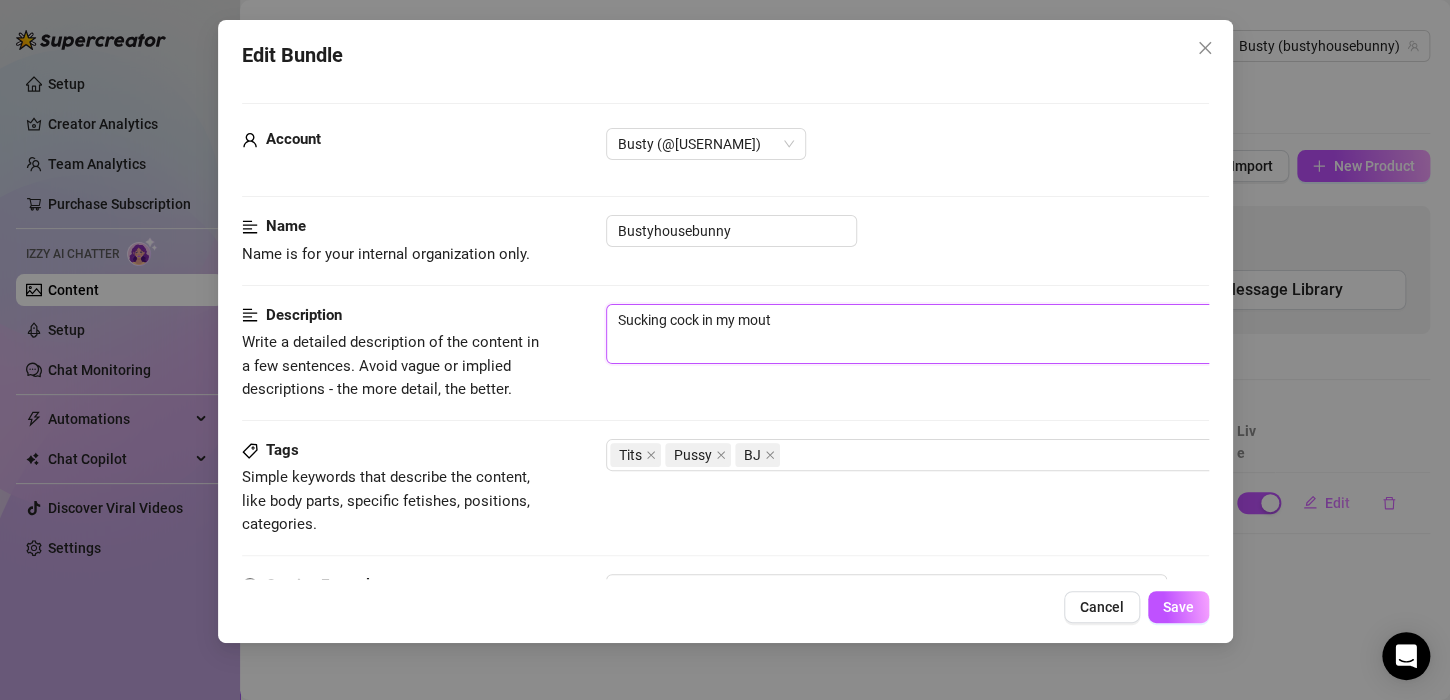 type on "Sucking cock in my mouth" 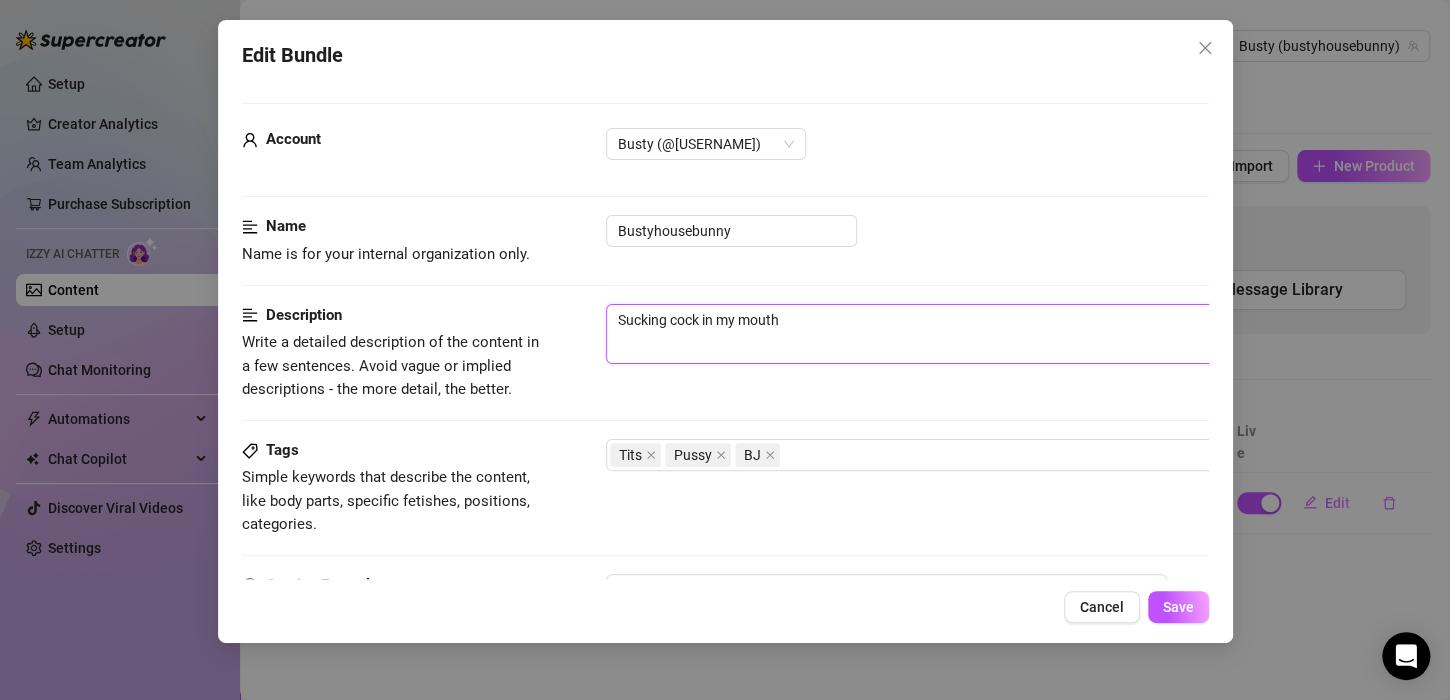 type on "Sucking cock in my mouth," 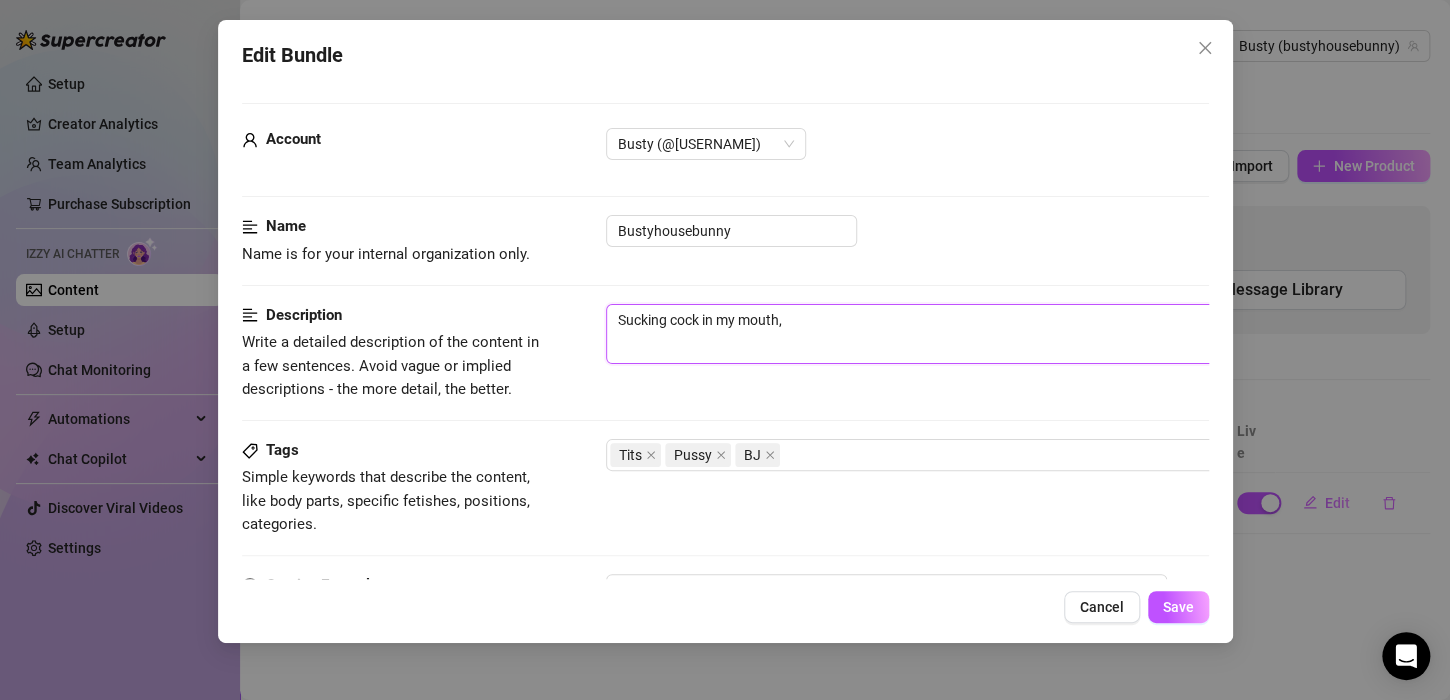 type on "Sucking cock in my mouth," 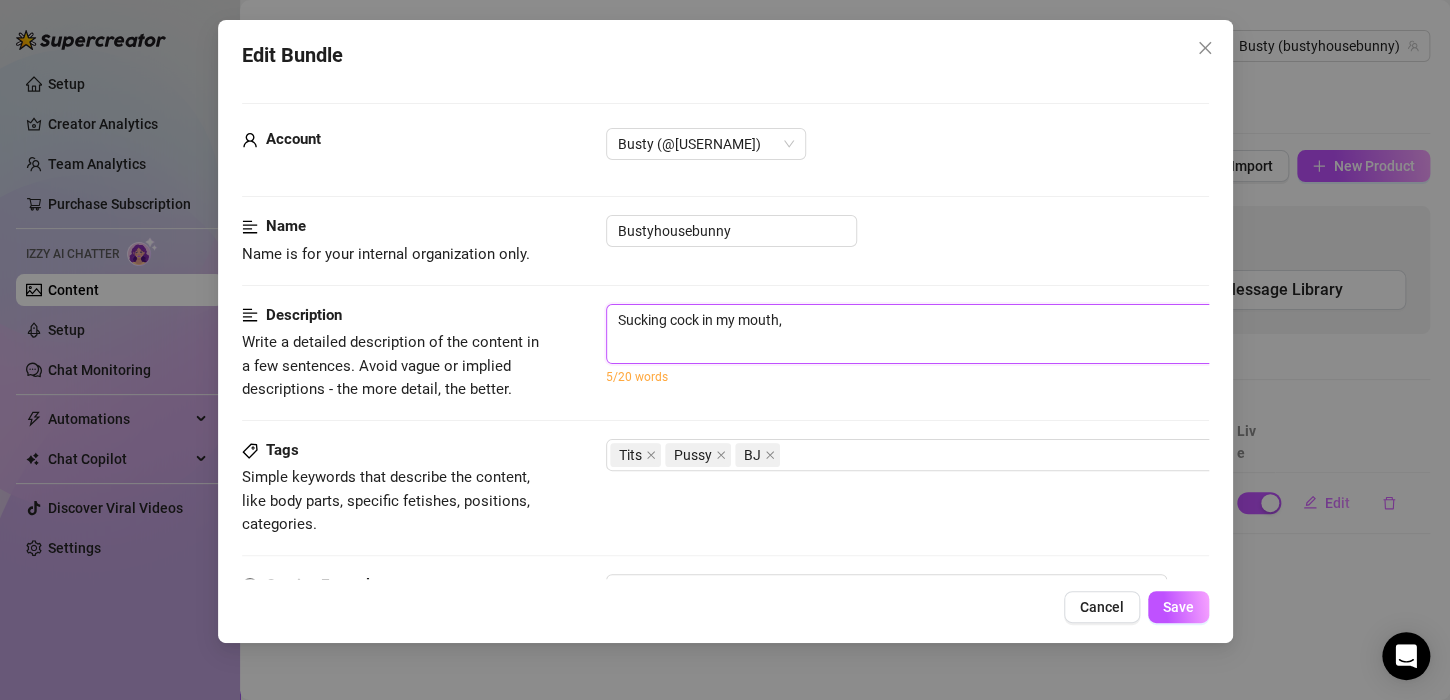 type on "Sucking cock in my mouth, g" 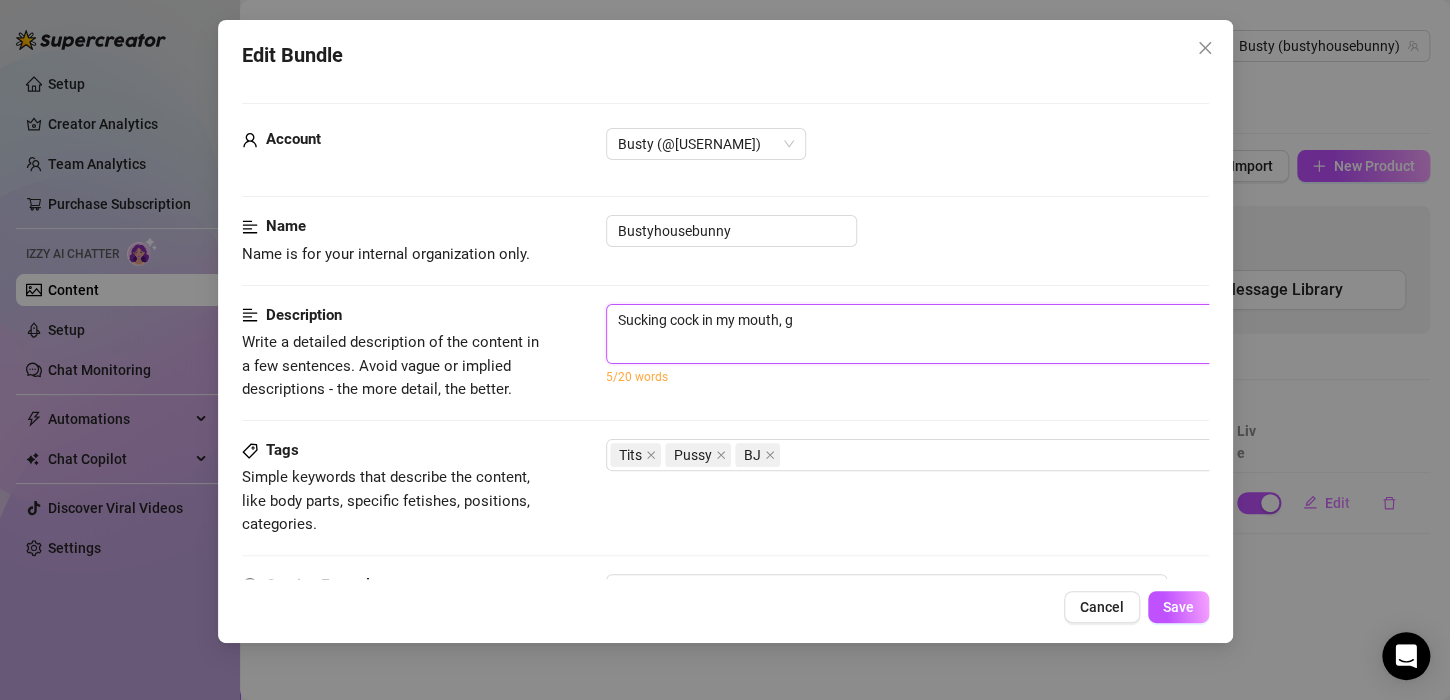 type on "Sucking cock in my mouth, go" 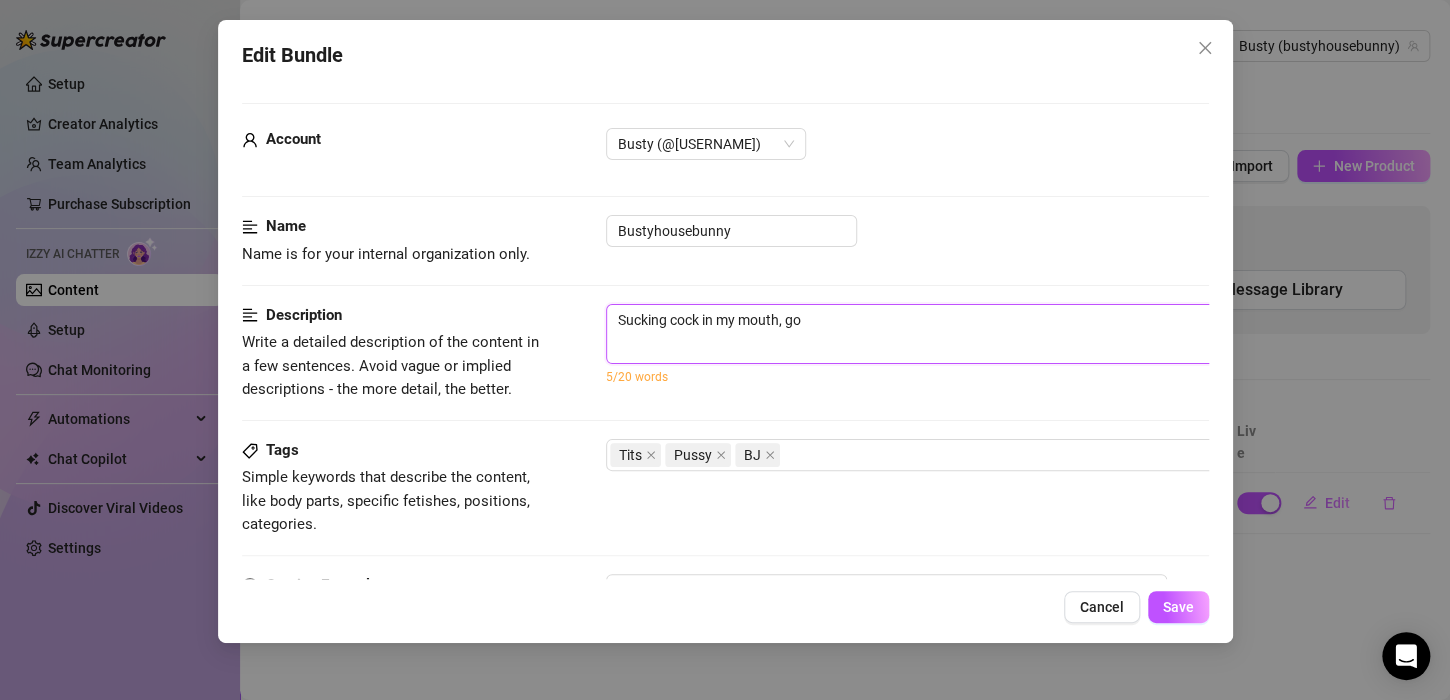 type on "Sucking cock in my mouth, goi" 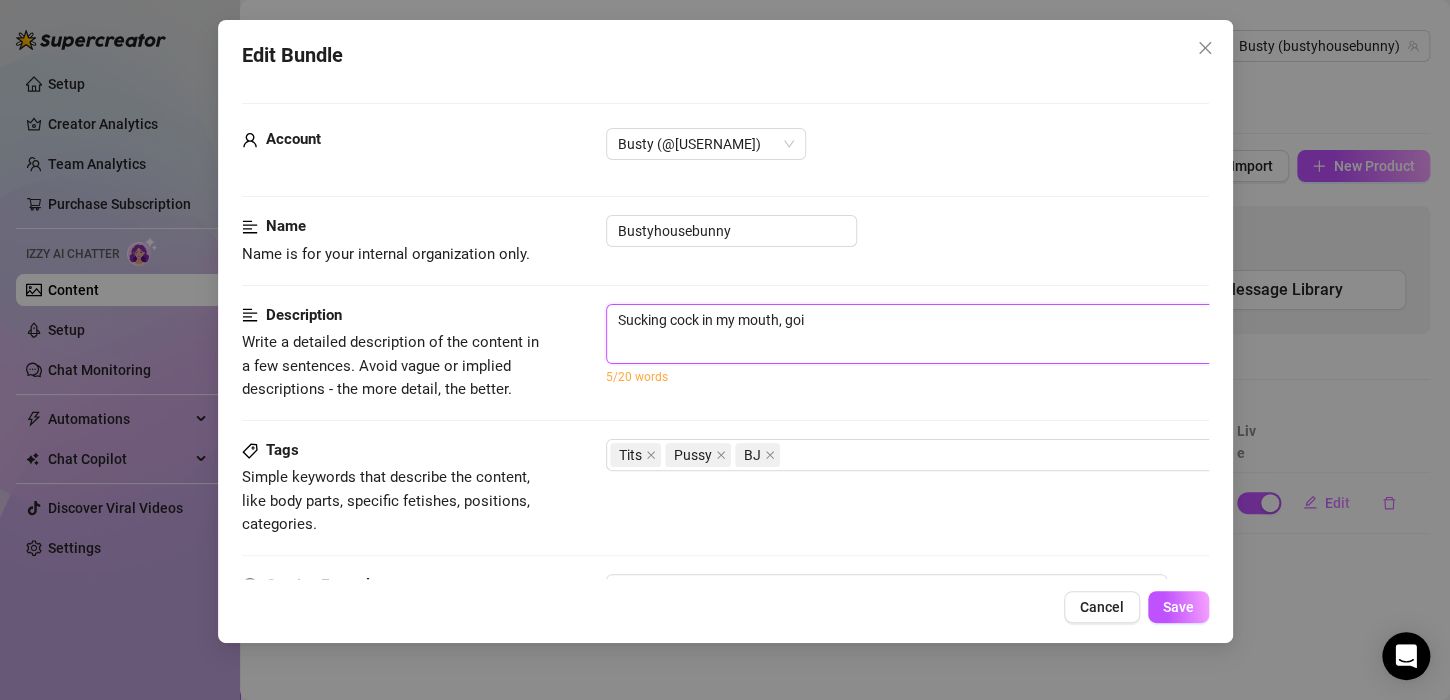 type on "Sucking cock in my mouth, goin" 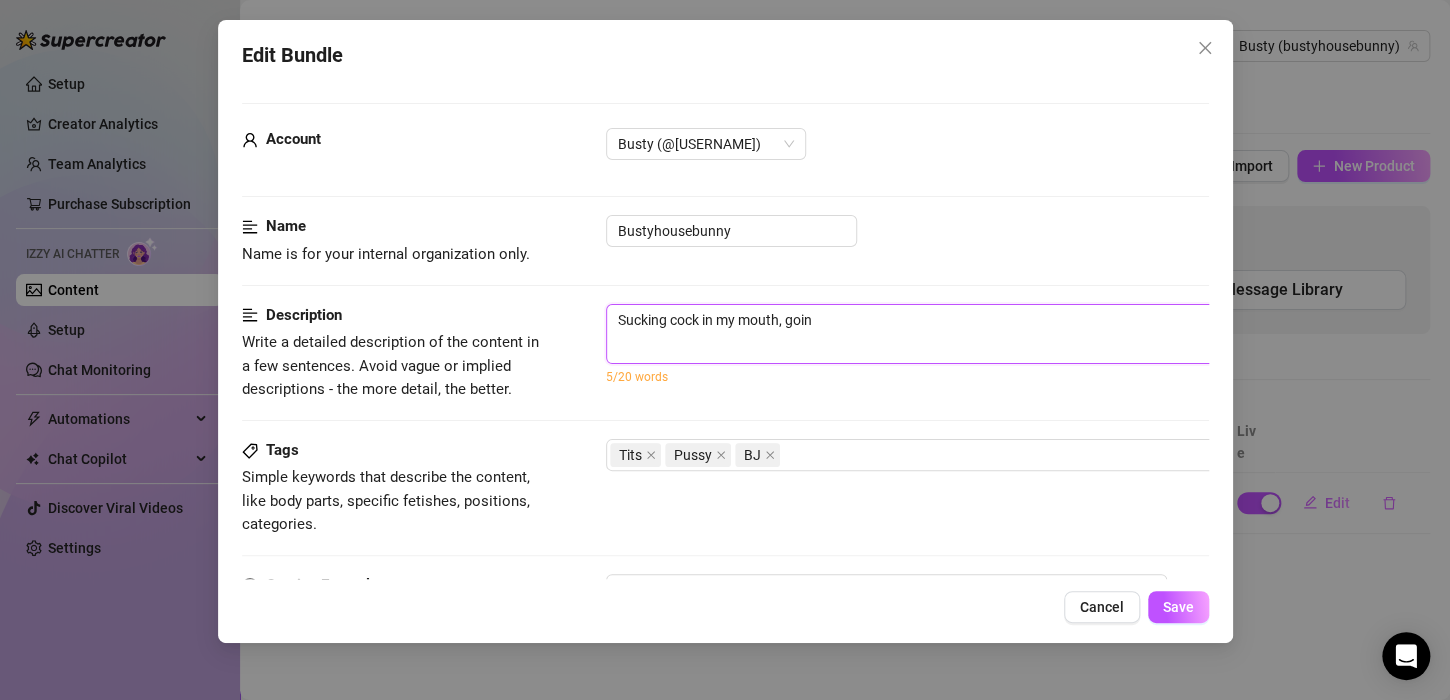 type on "Sucking cock in my mouth, going" 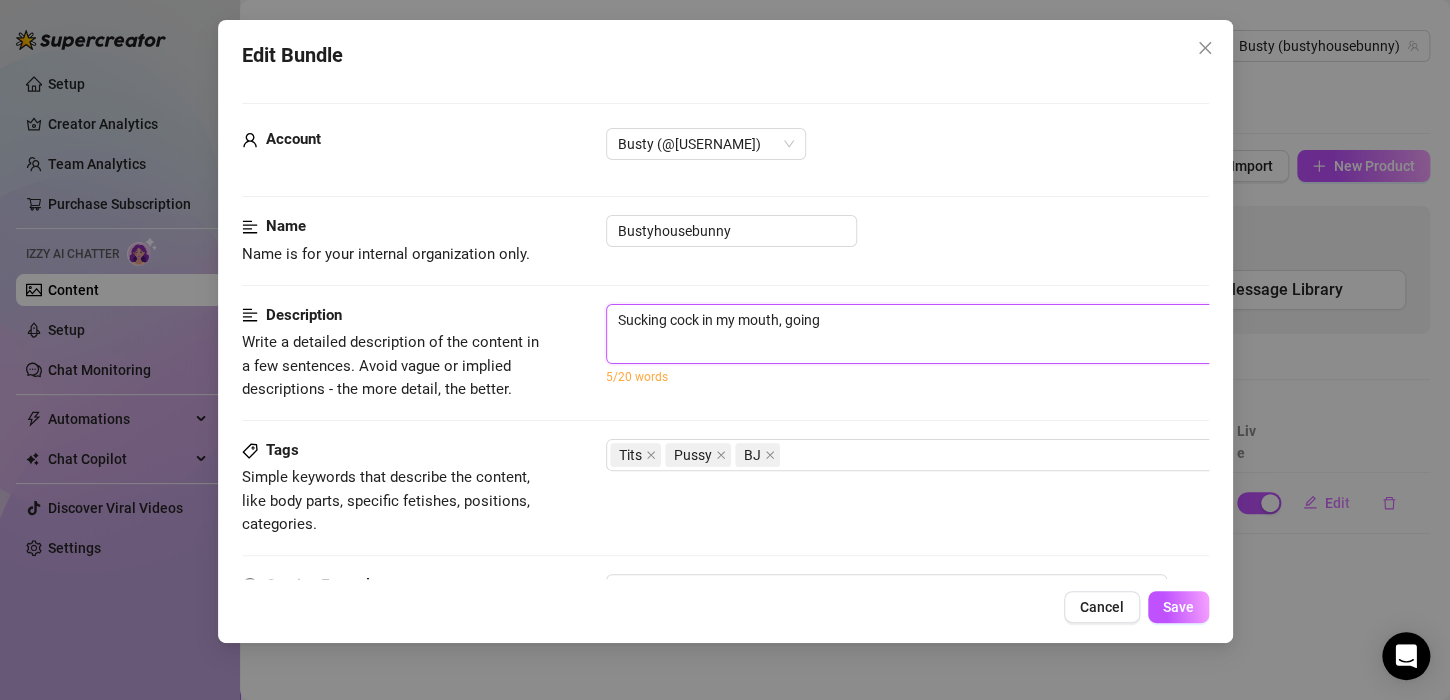 type on "Sucking cock in my mouth, going" 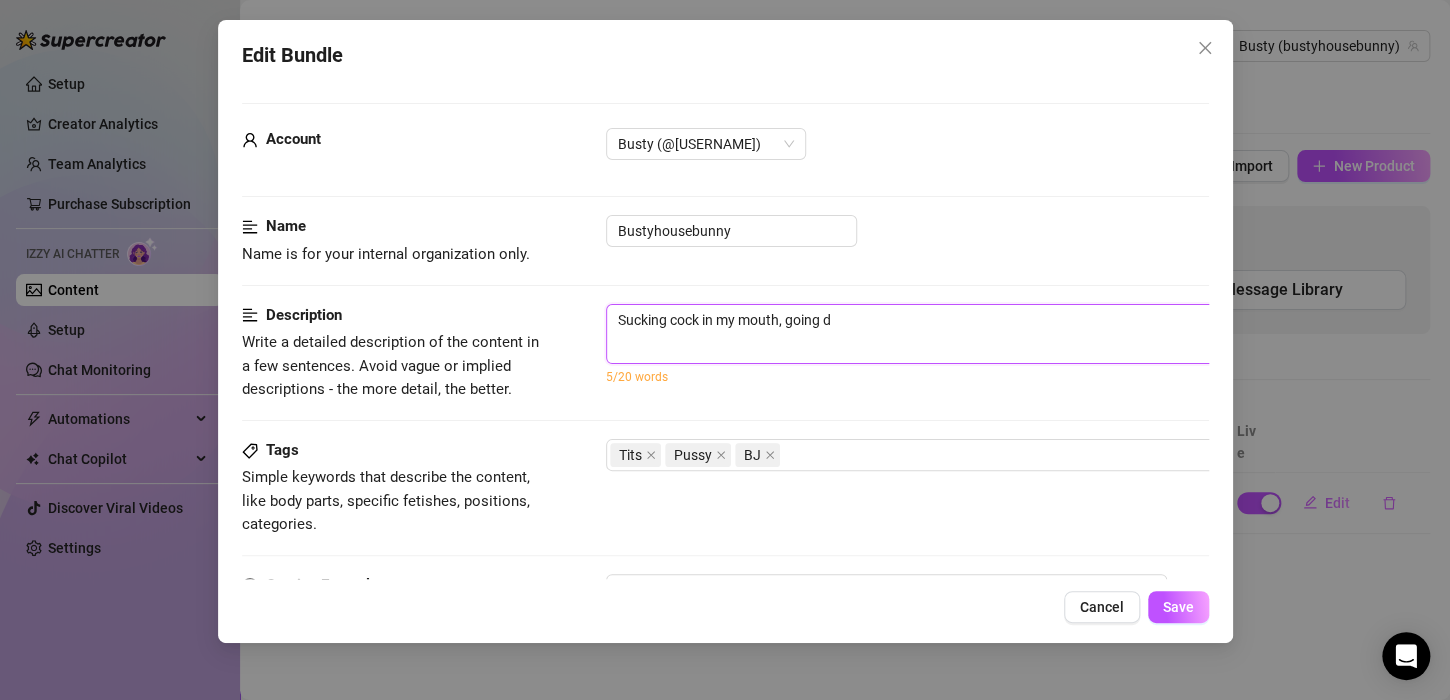 type on "Sucking cock in my mouth, going do" 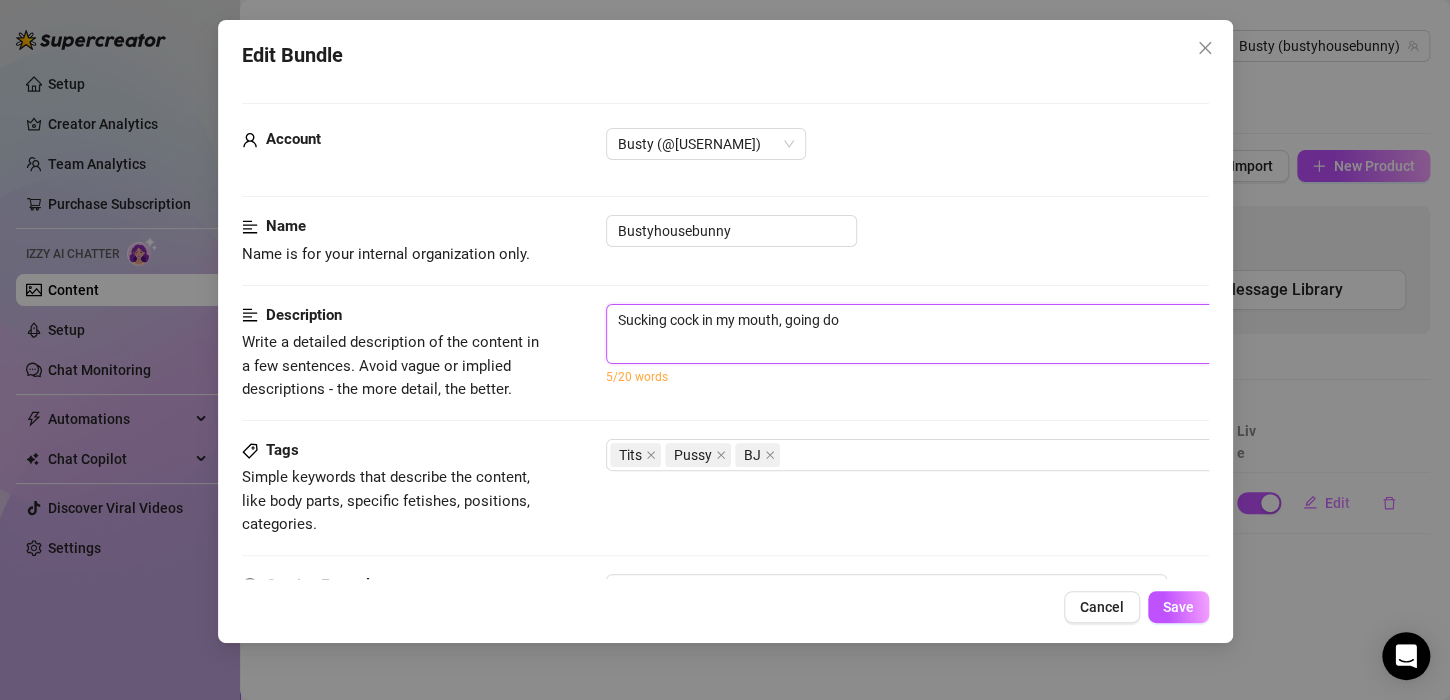 type on "Sucking cock in my mouth, going dow" 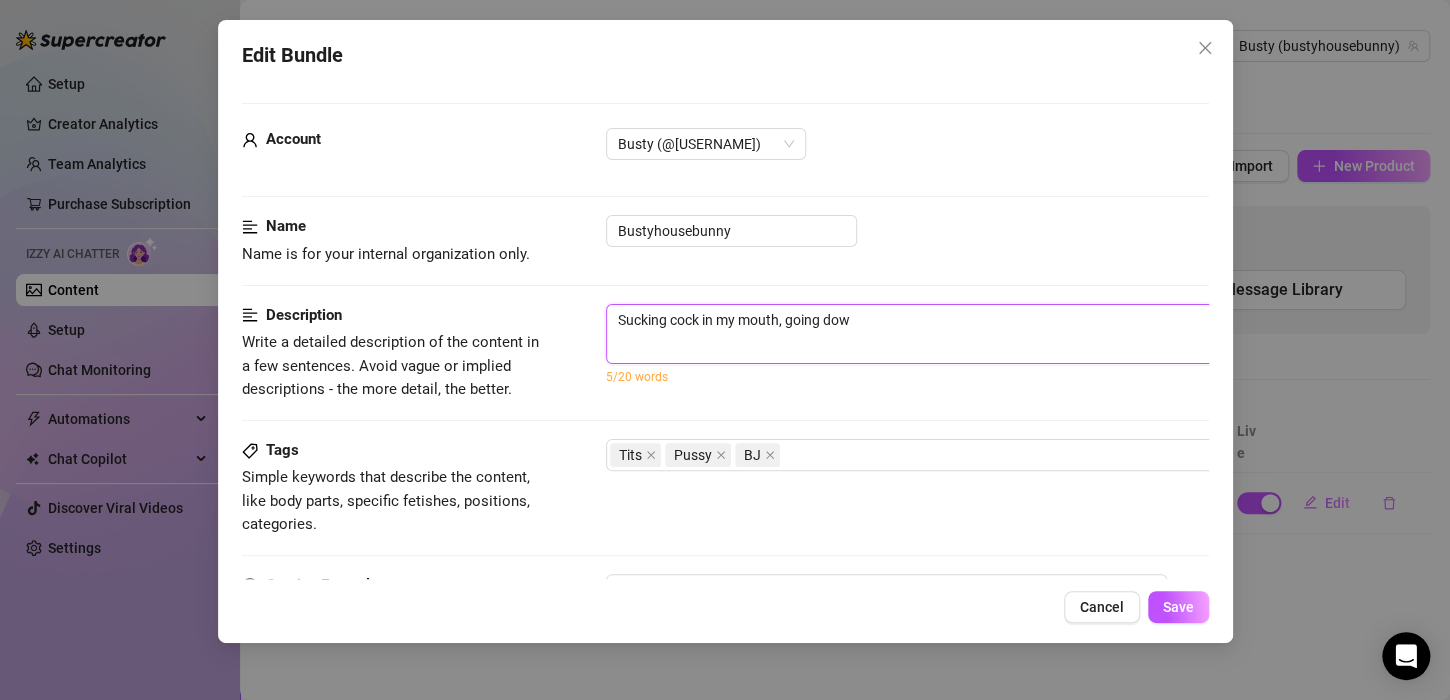 type on "Sucking cock in my mouth, going down" 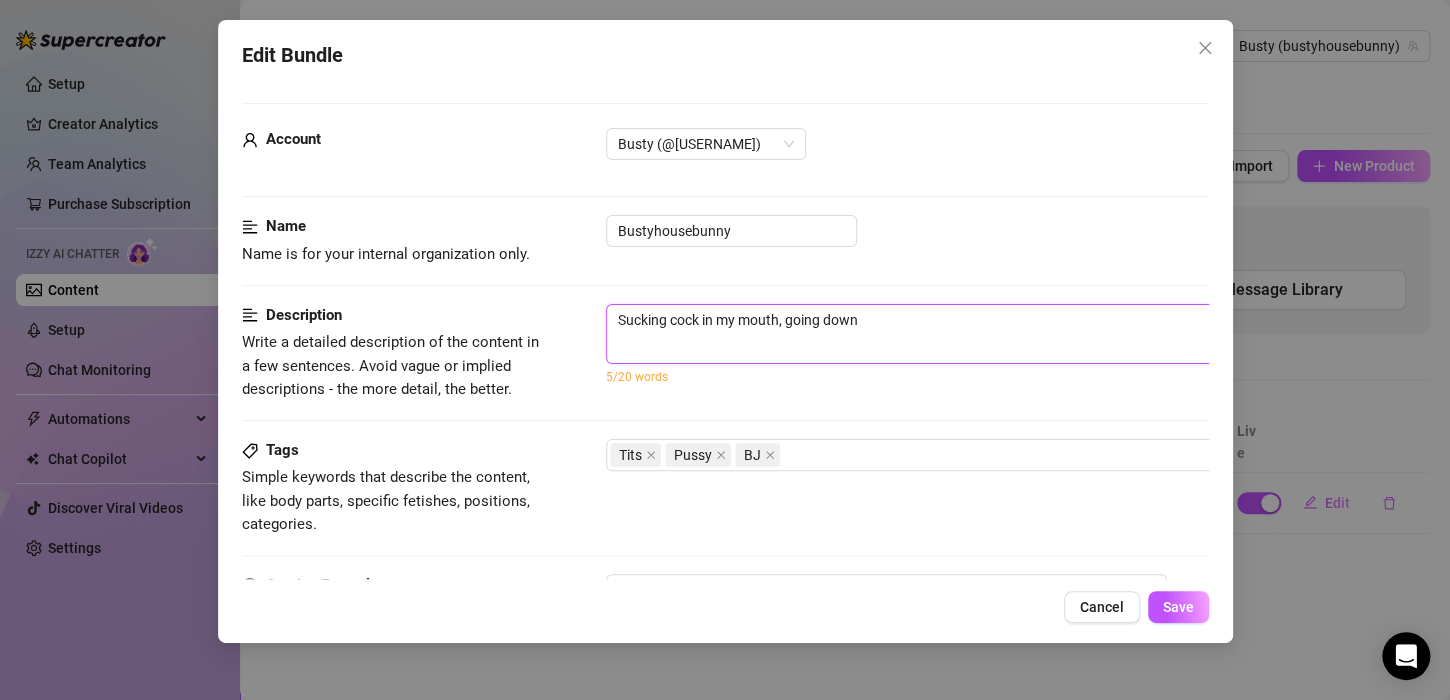type on "Sucking cock in my mouth, going down" 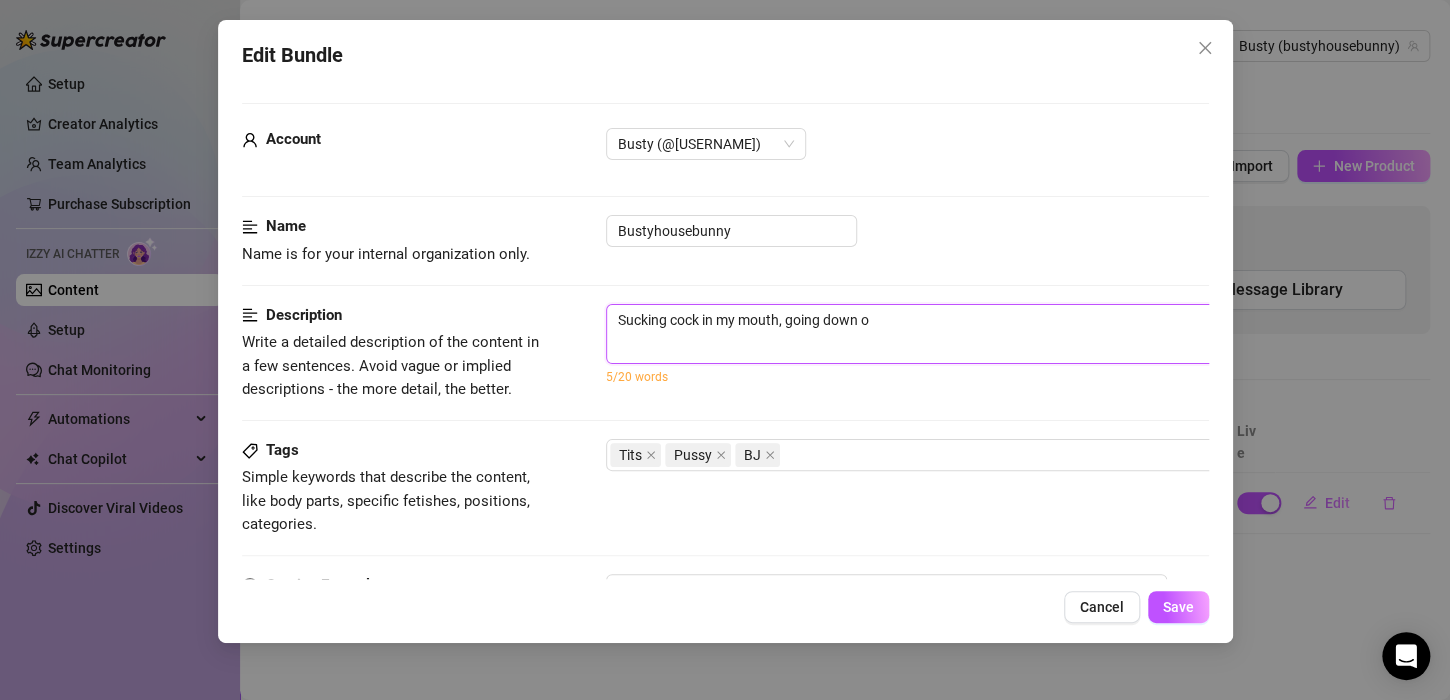 type on "Sucking cock in my mouth, going down on" 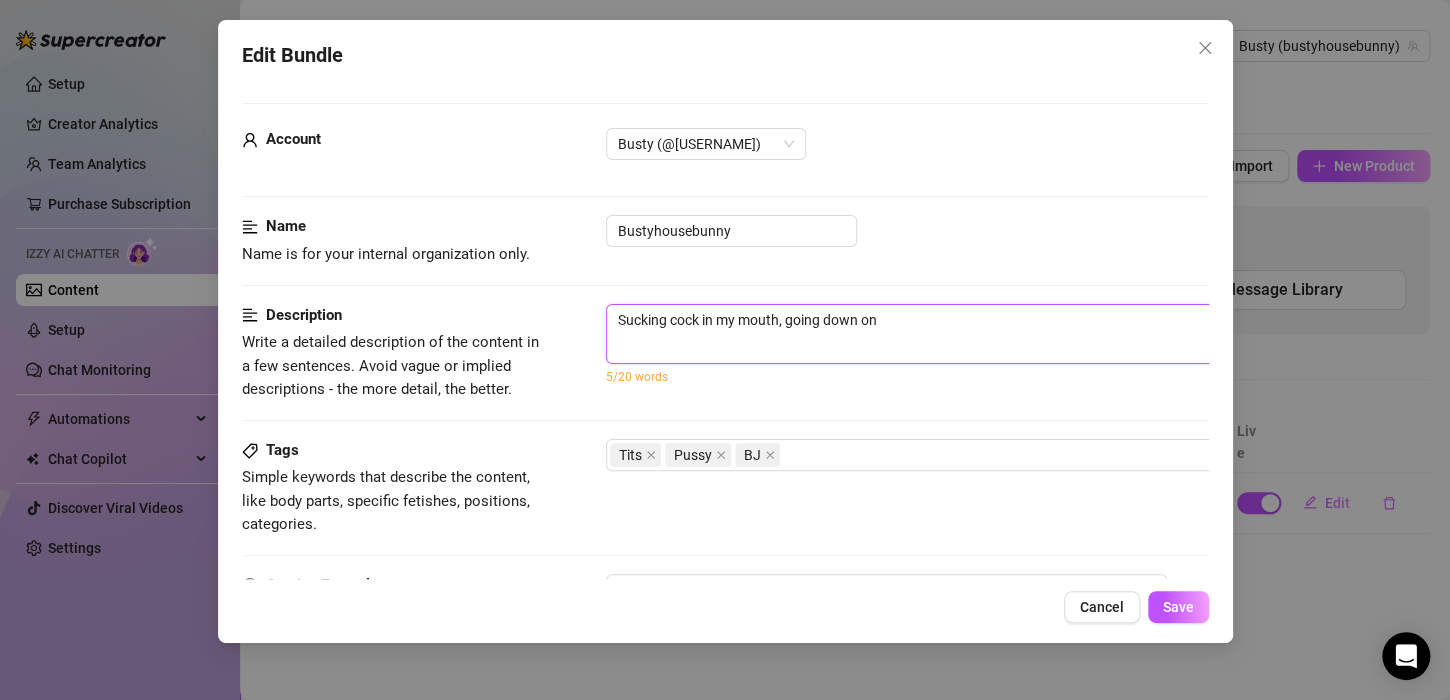 type on "Sucking cock in my mouth, going down on" 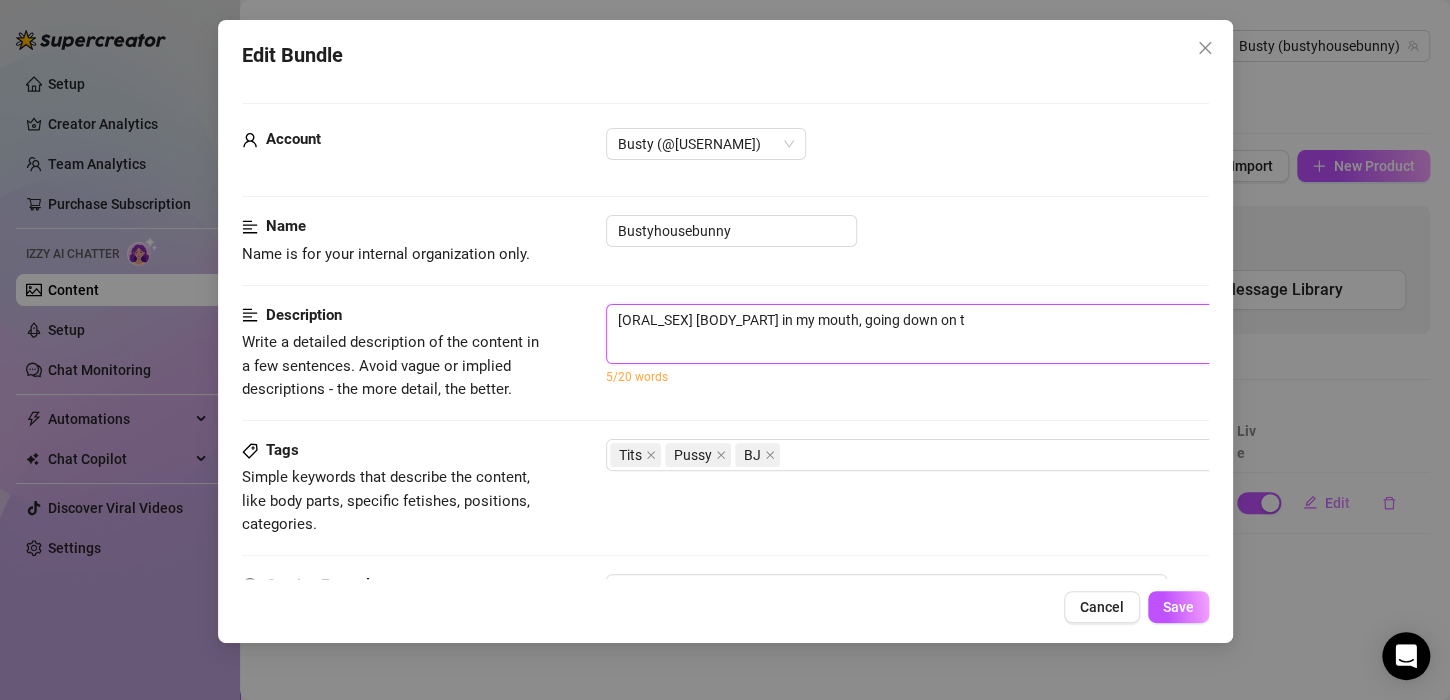 type on "[ORAL_SEX] [BODY_PART] in my mouth, going down on th" 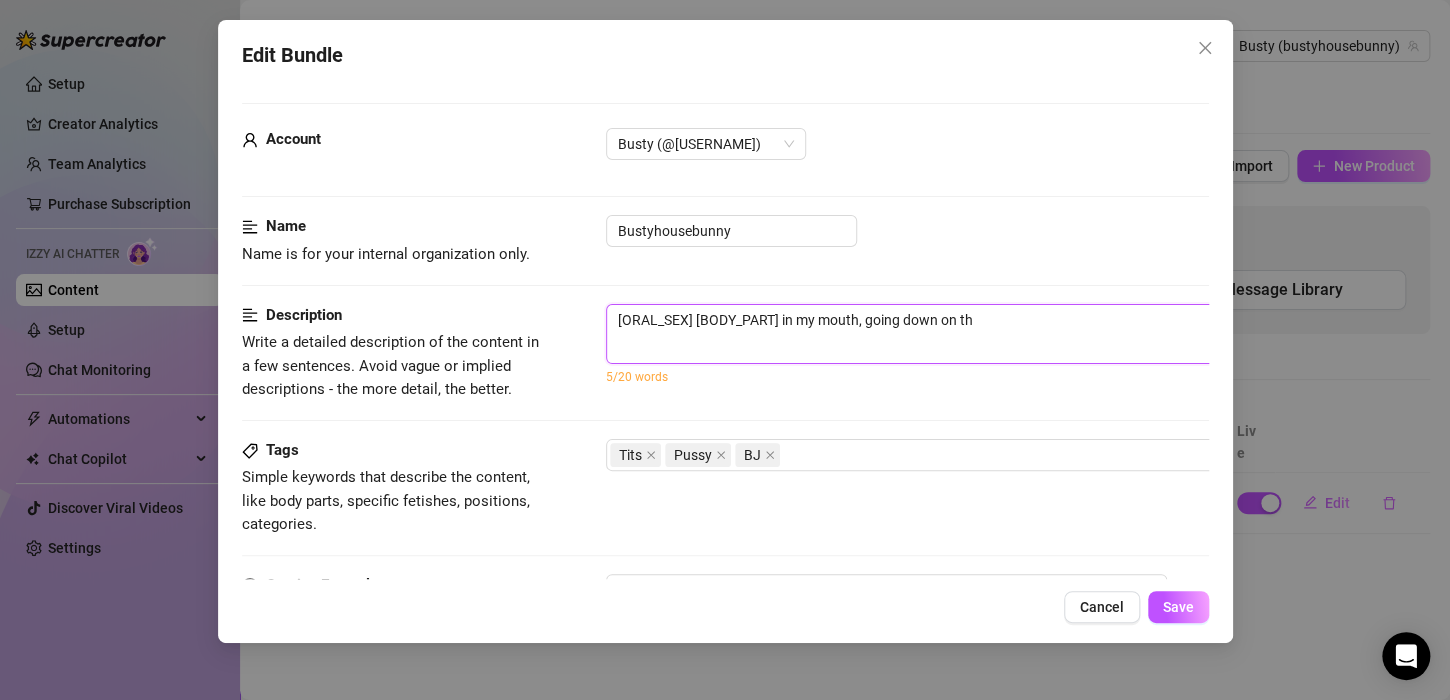 type on "Sucking cock in my mouth, going down on the" 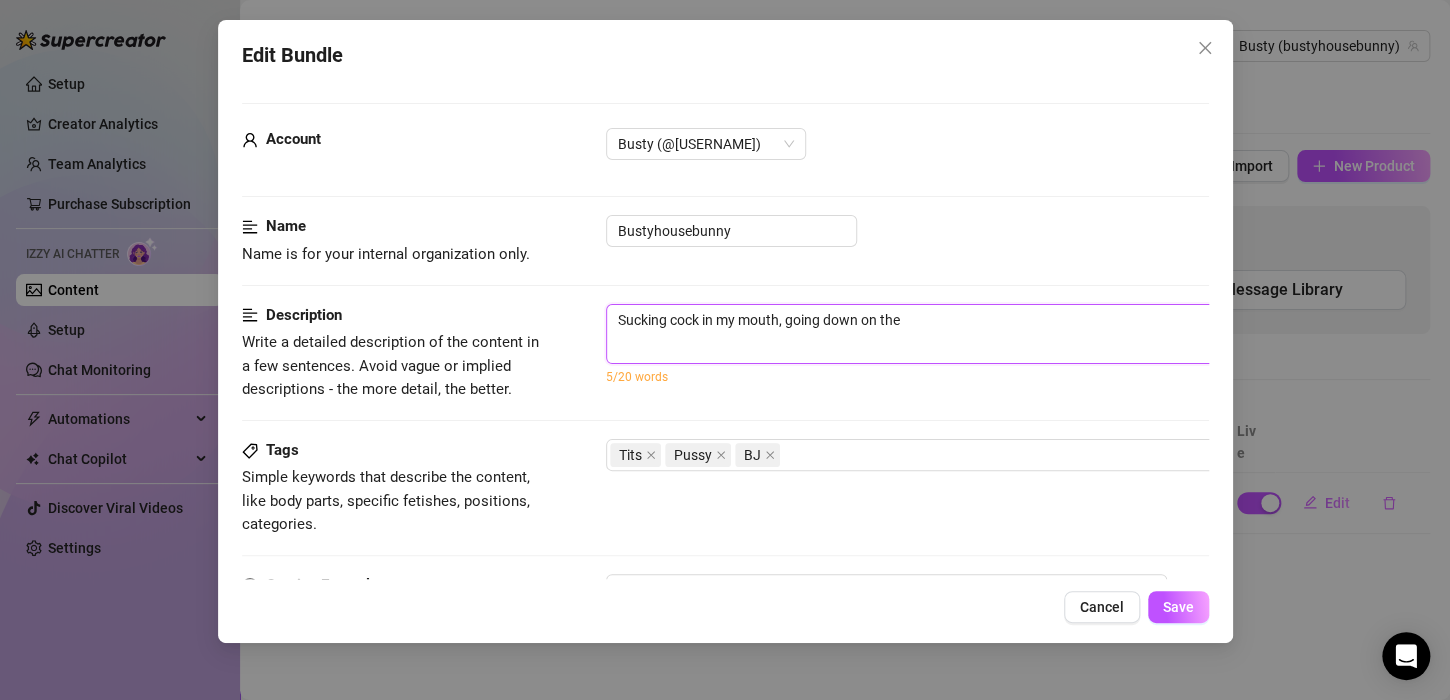 type on "Sucking cock in my mouth, going down on the" 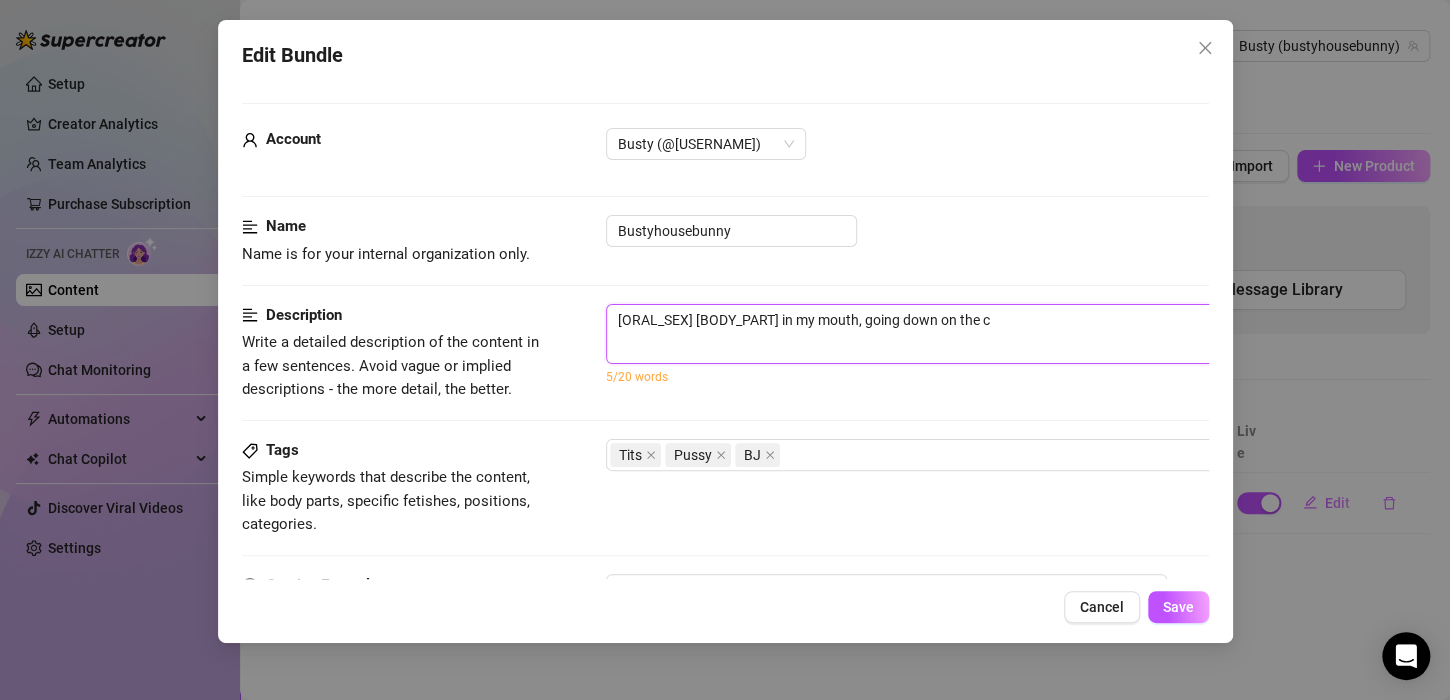 type on "Sucking cock in my mouth, going down on the co" 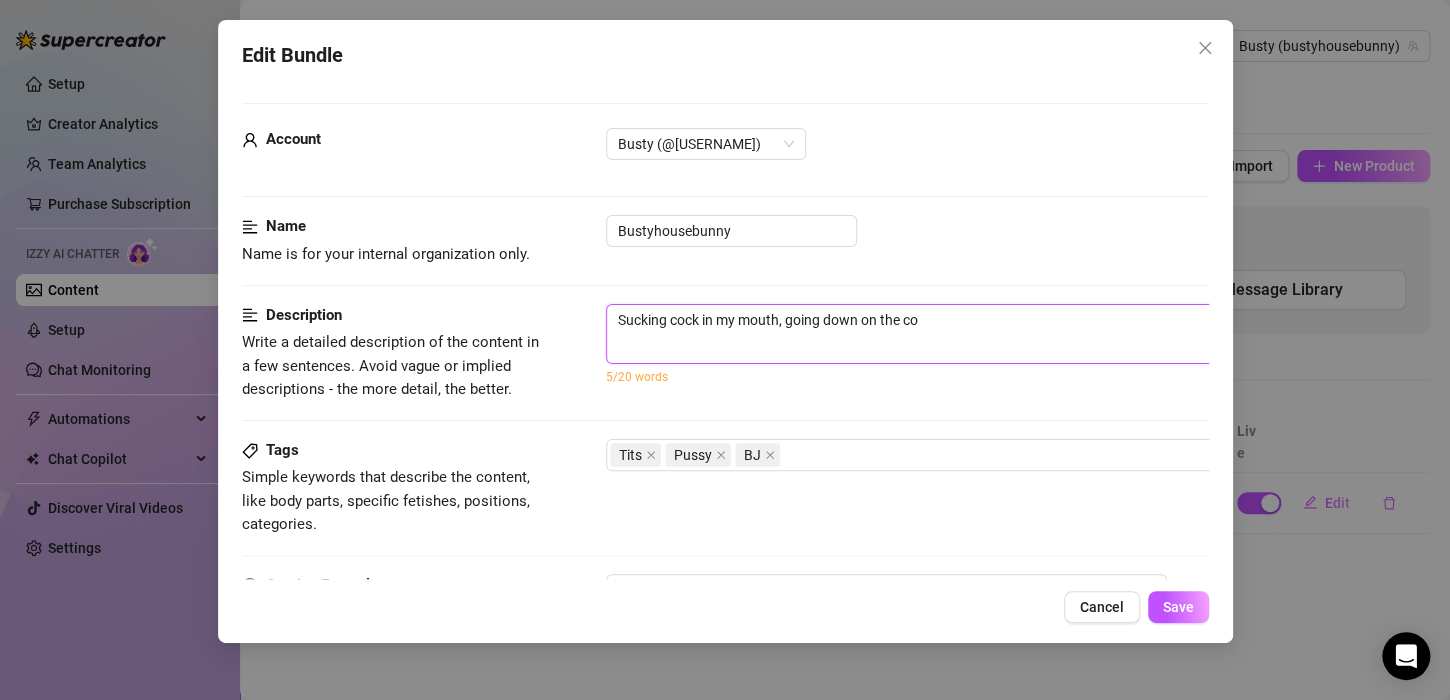 type on "[ORAL_SEX] [ORAL_SEX] in my mouth, going down on the [BODY_PART]" 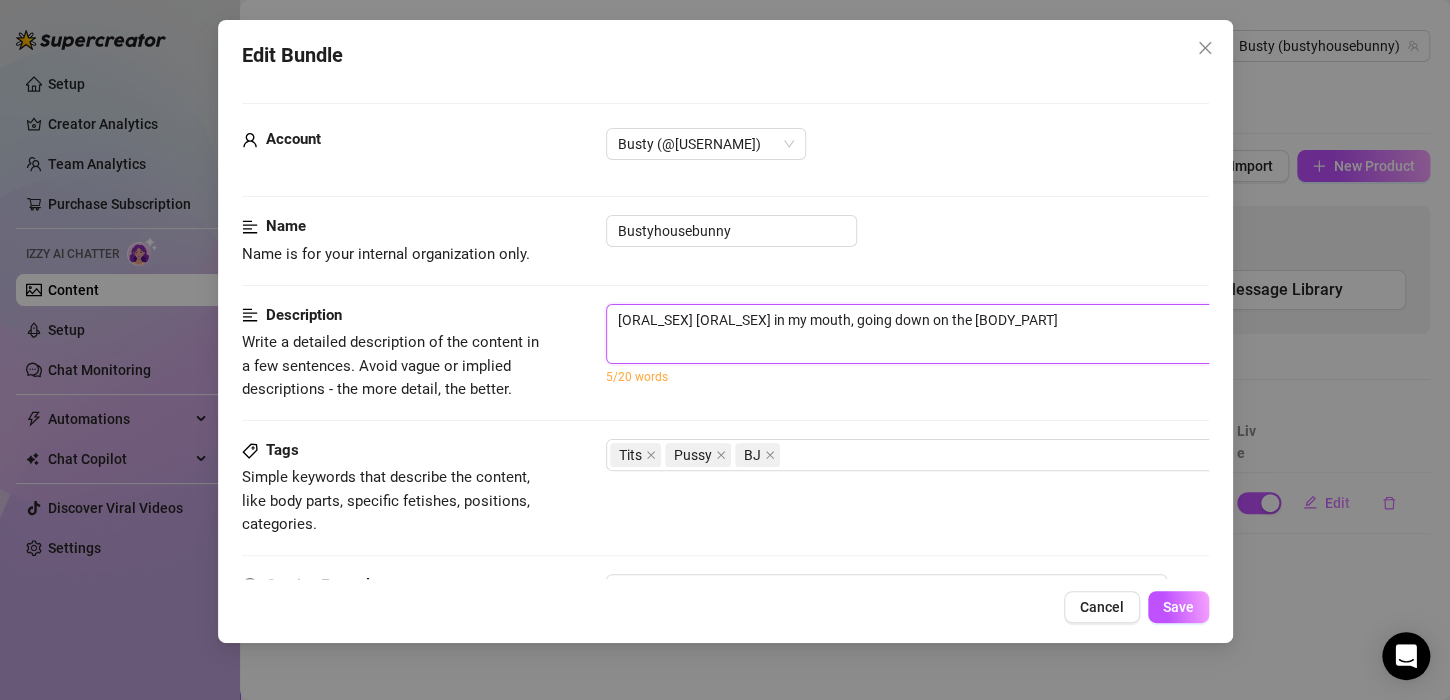 type on "[ORAL_SEX] [BODY_PART] in my mouth, going down on the [BODY_PART]" 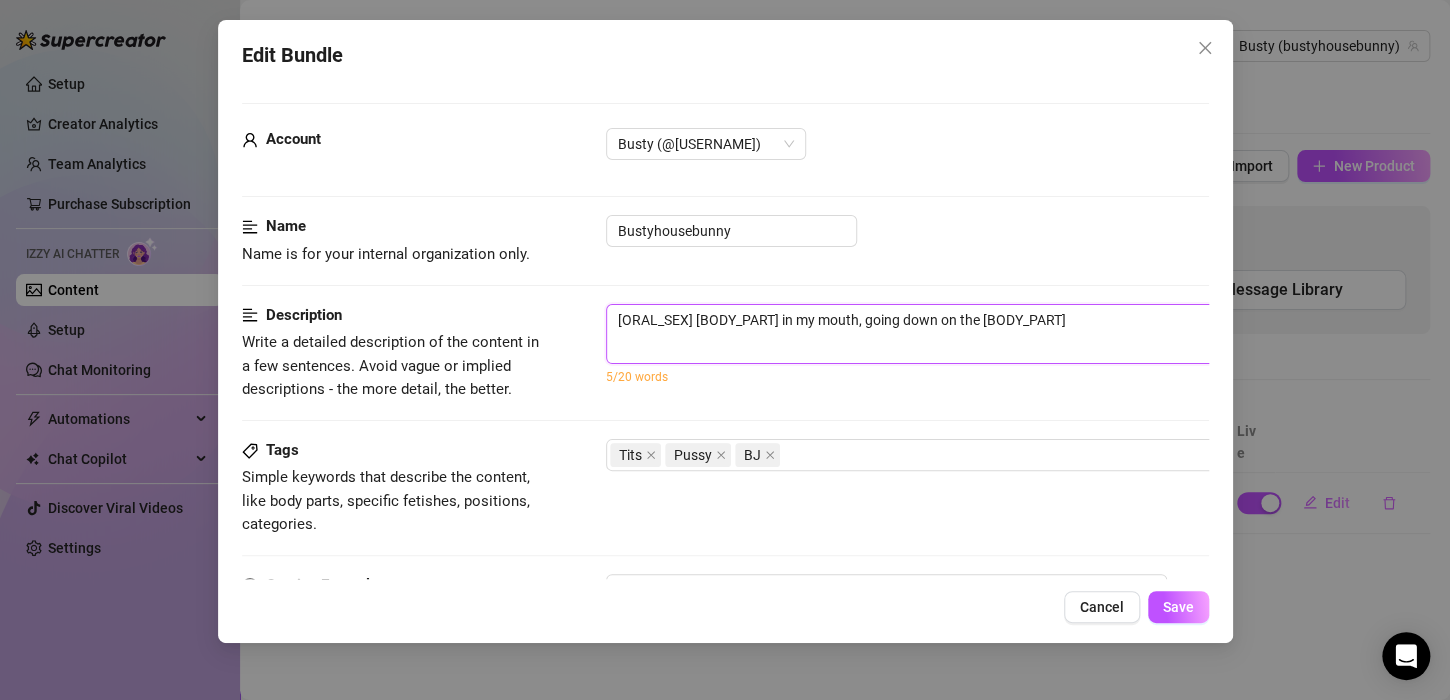 type on "[ORAL_SEX] [BODY_PART] in my mouth, going down on the [BODY_PART]" 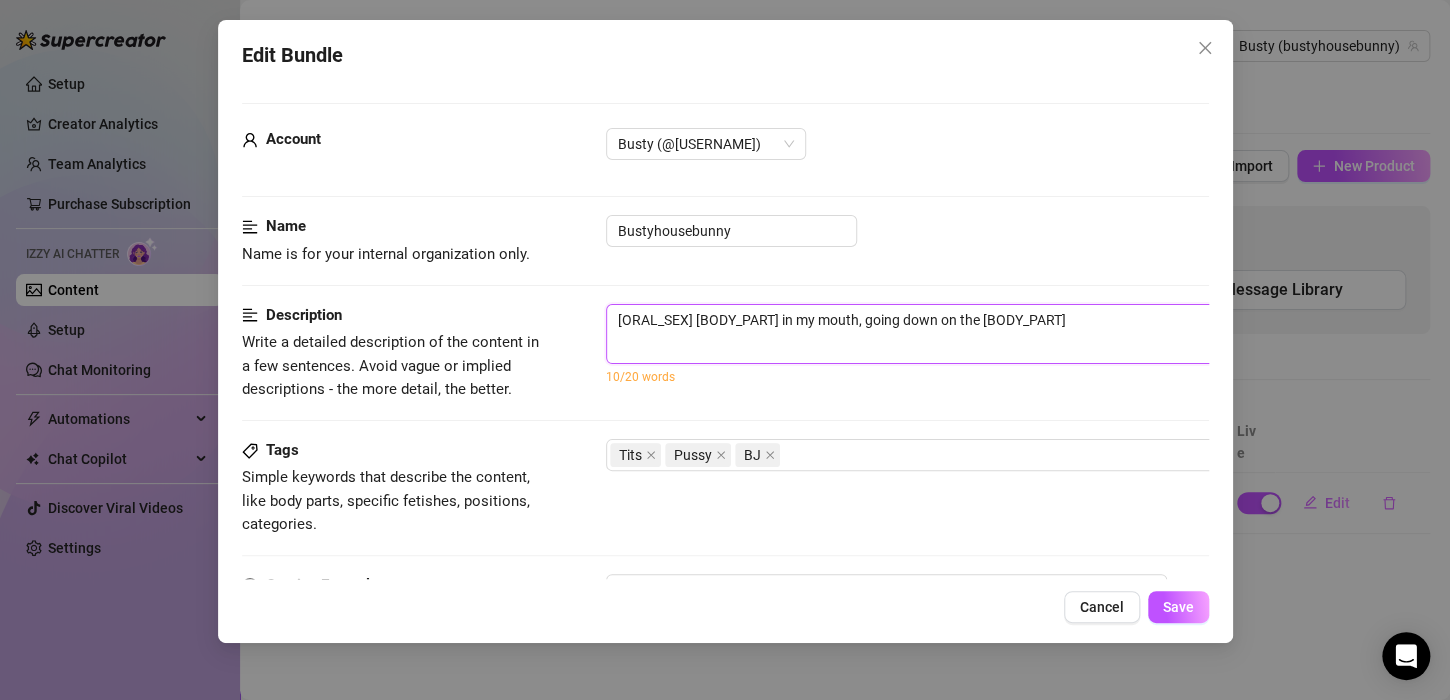 type on "Sucking cock in my mouth, going down on the cock in my" 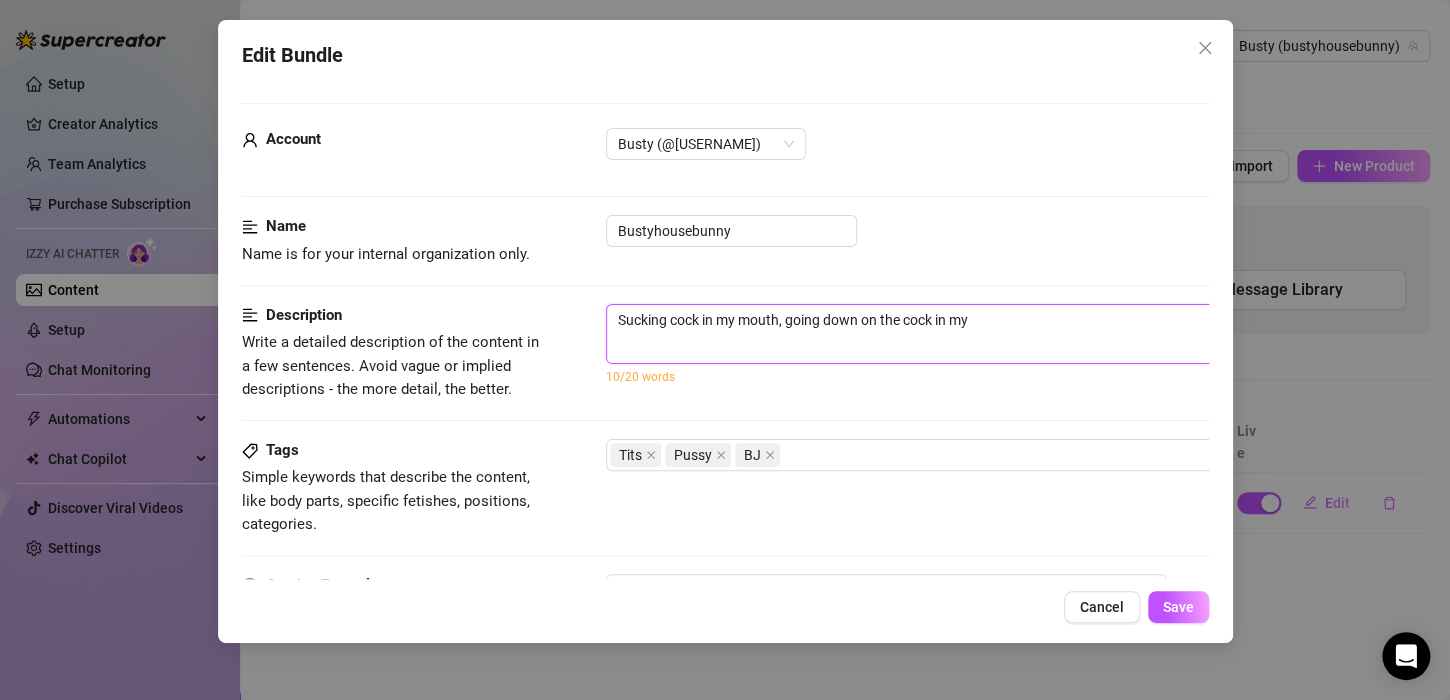 type on "Sucking cock in my mouth, going down on the cock in" 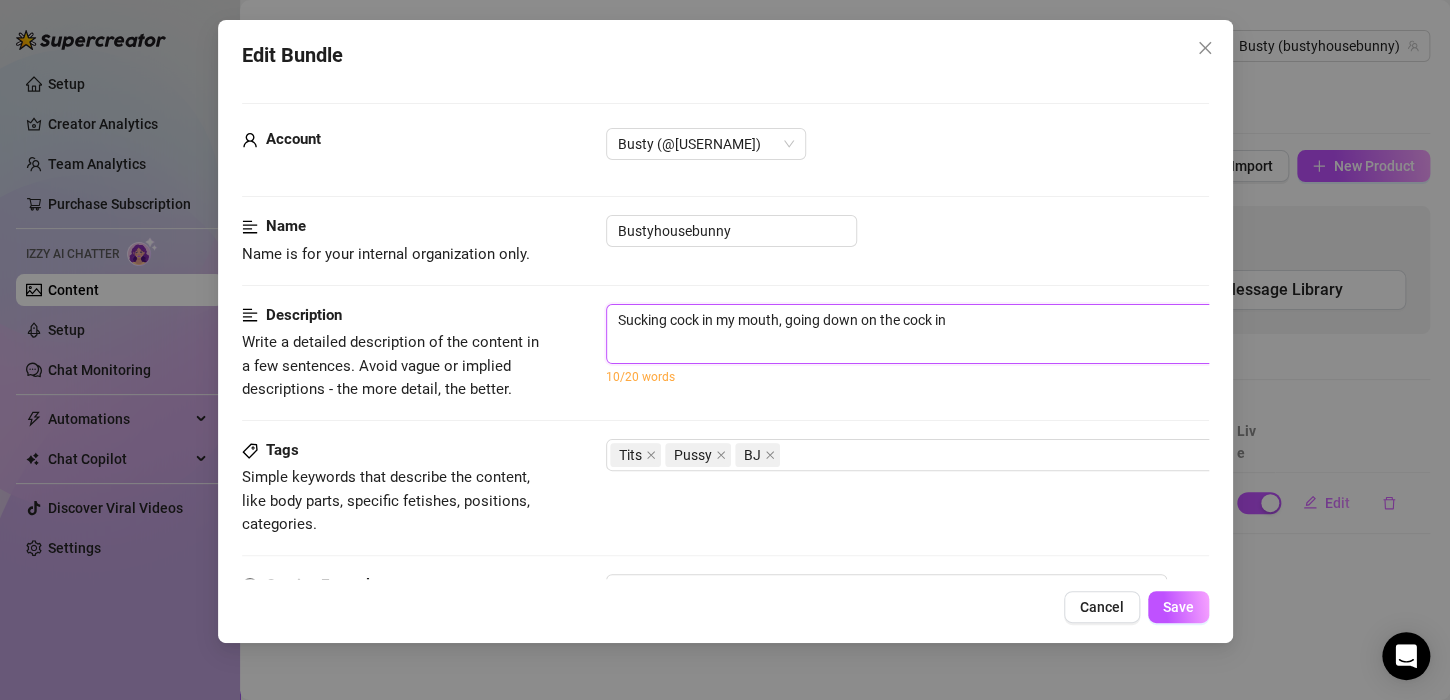 type on "Sucking cock in my mouth, going down on the cock in" 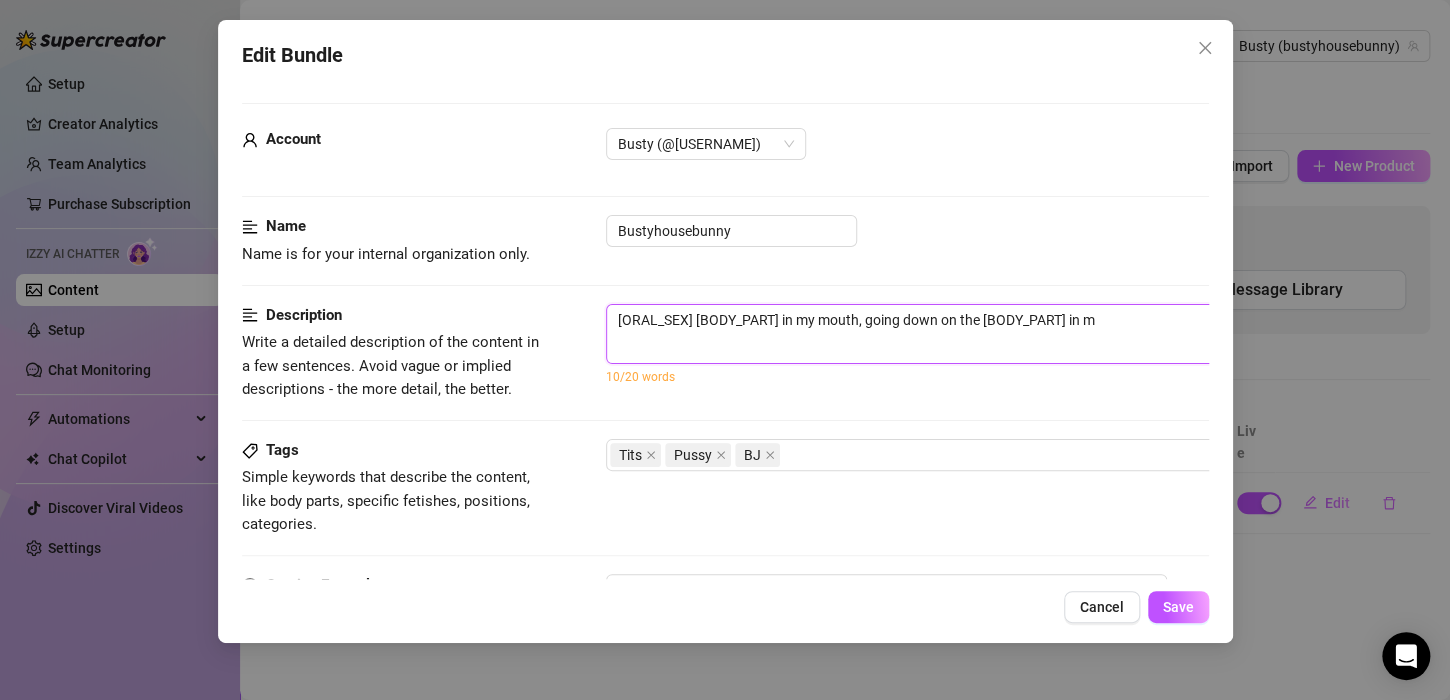 type on "[ORAL_SEX] [BODY_PART] in my mouth, going down on the [BODY_PART] in my" 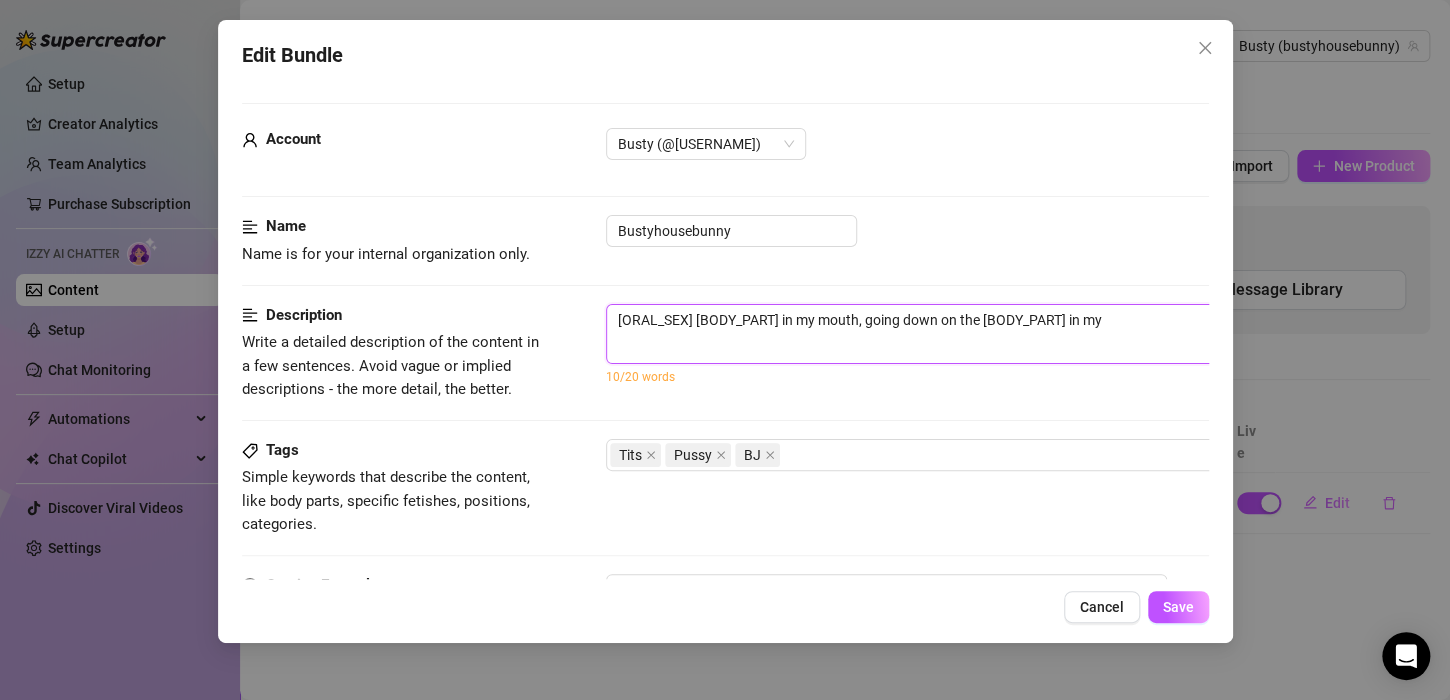 type on "[ORAL_SEX] [BODY_PART] in my mouth, going down on the [BODY_PART] in my" 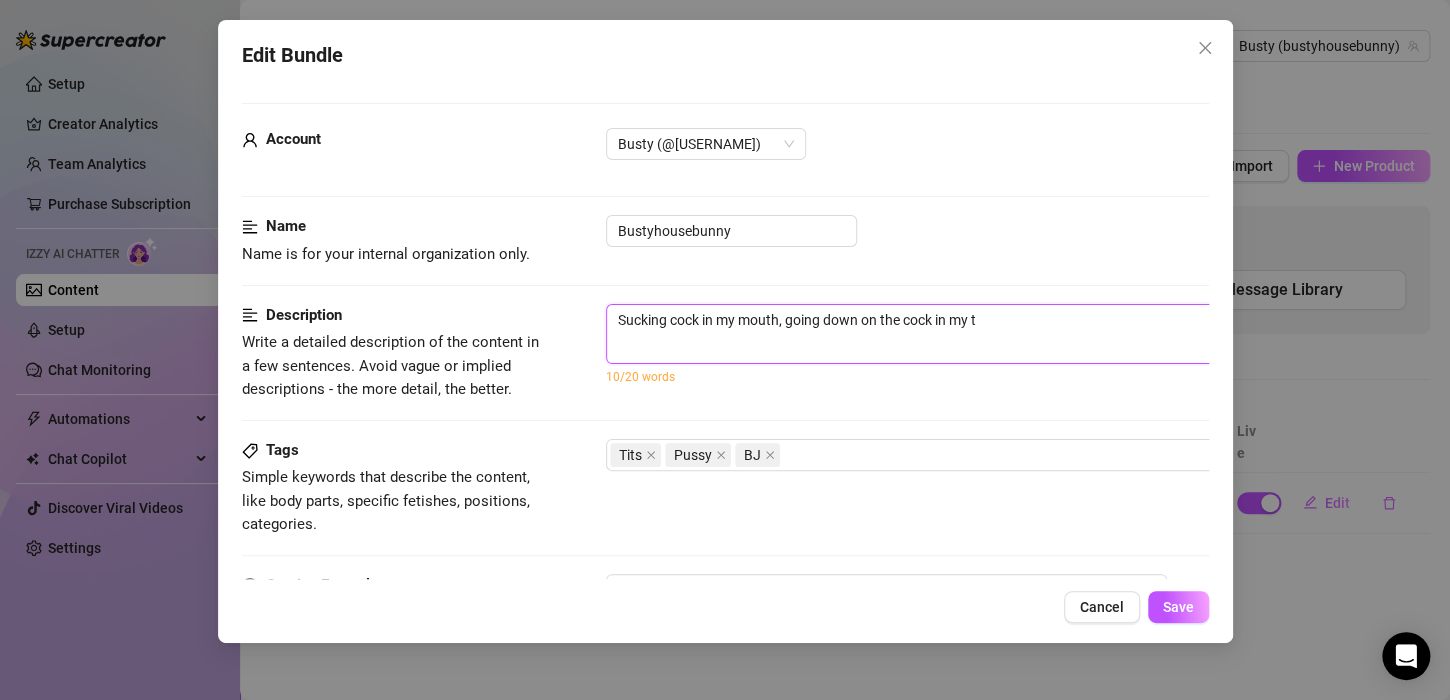 type on "Sucking cock in my mouth, going down on the cock in my th" 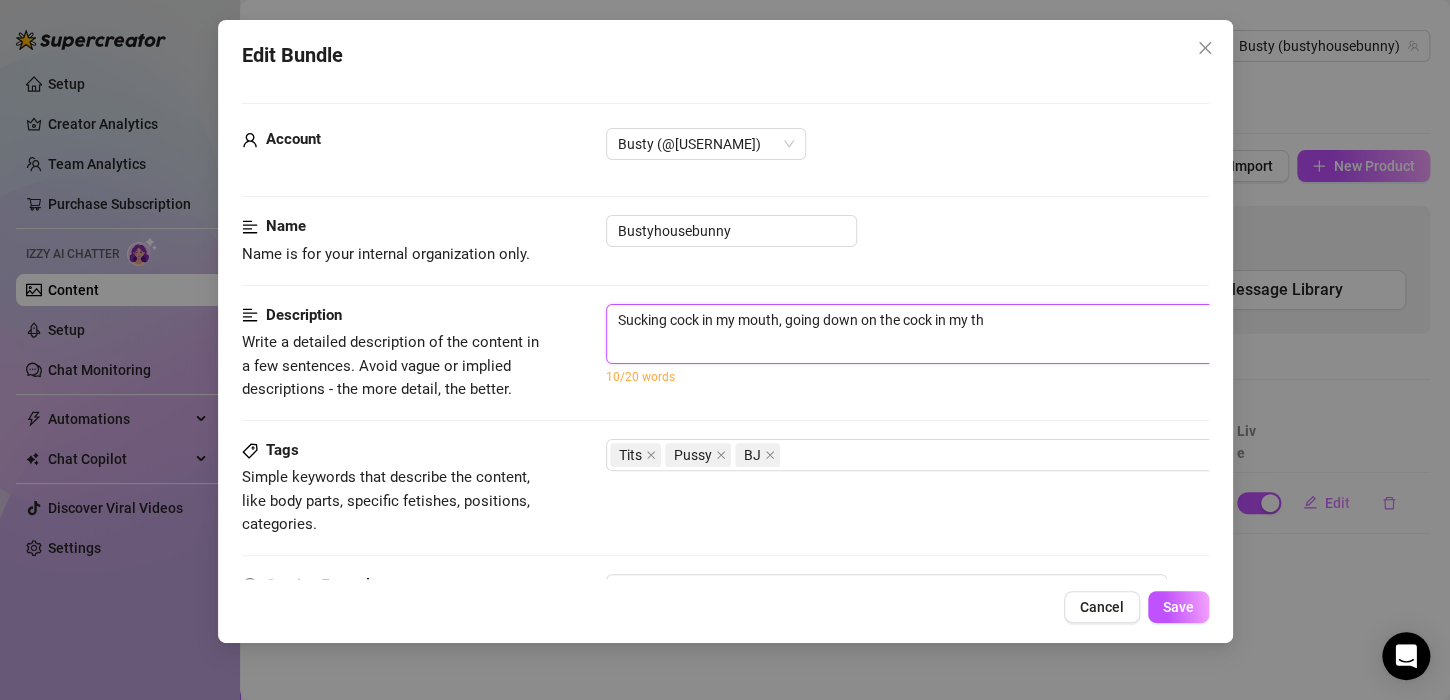 type on "Sucking cock in my mouth, going down on the cock in my thr" 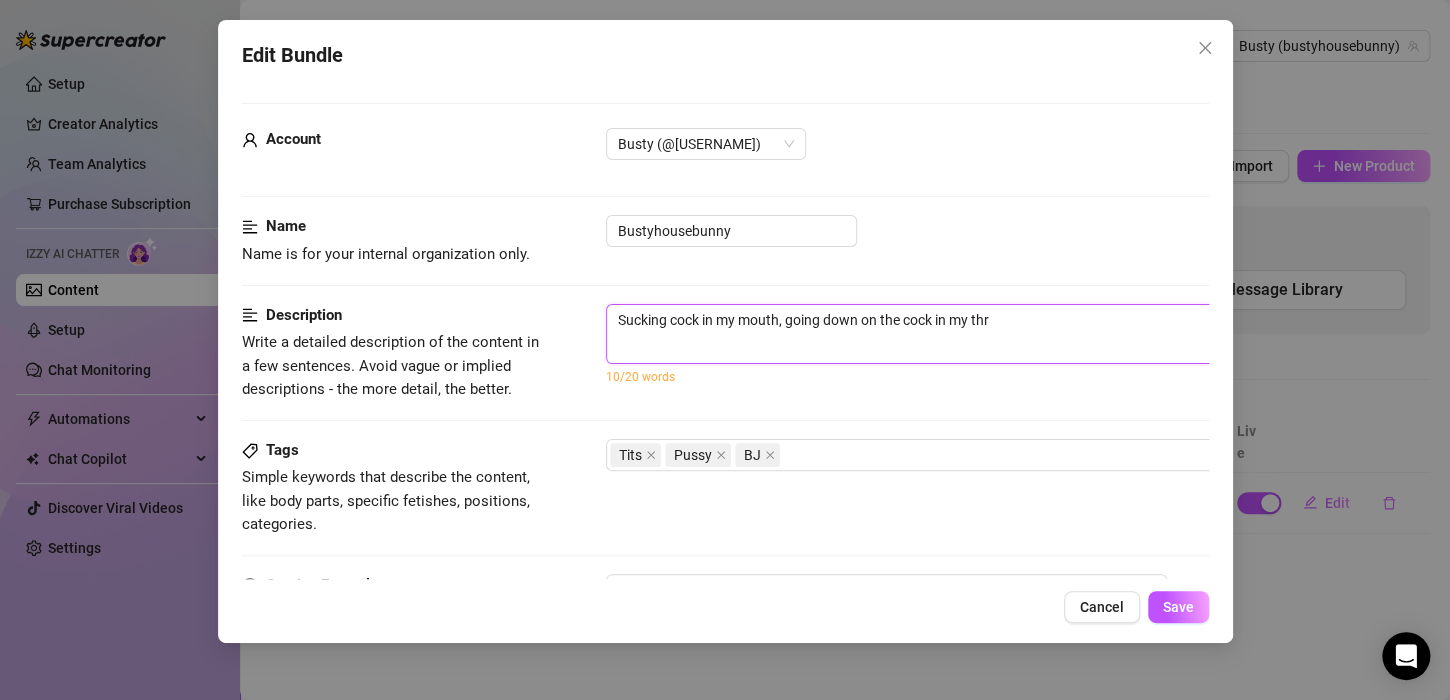 type on "Sucking cock in my mouth, going down on the cock in my thro" 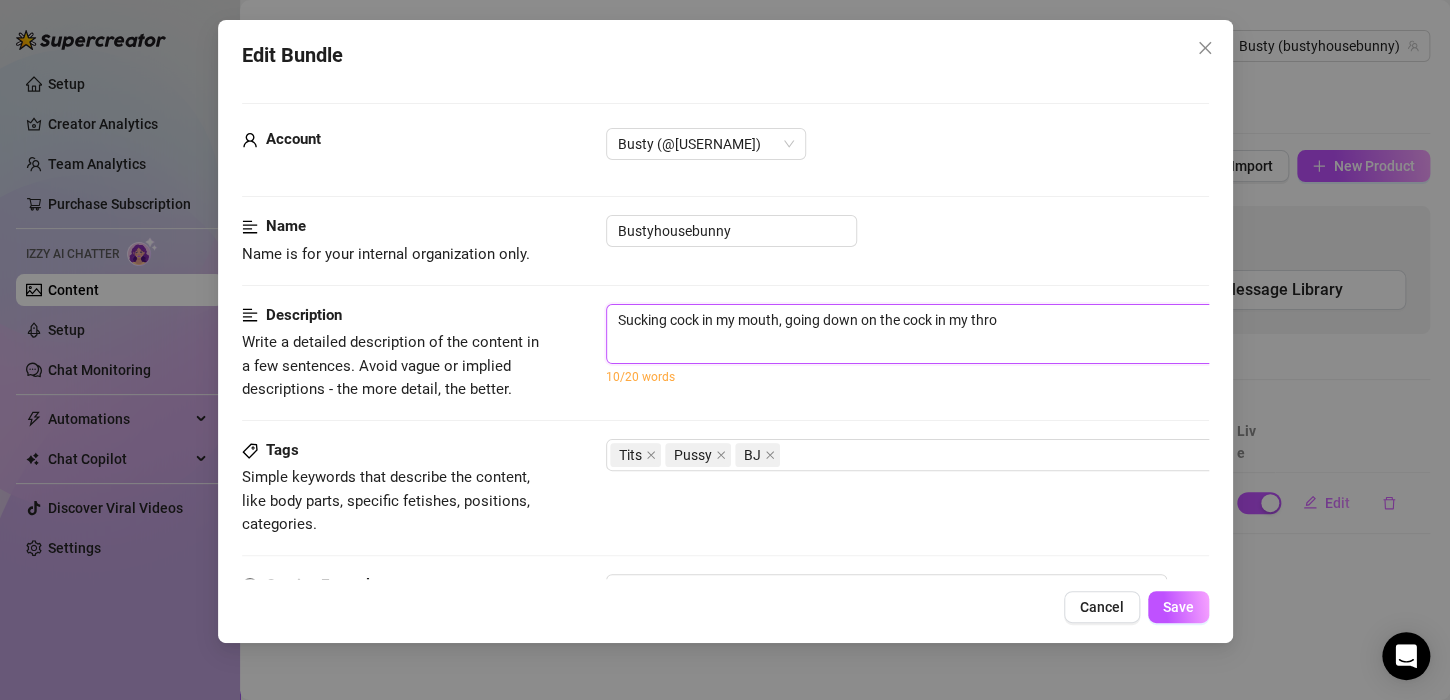 type on "[ORAL_SEX] [BODY_PART] in my mouth, going down on the [BODY_PART] in my throu" 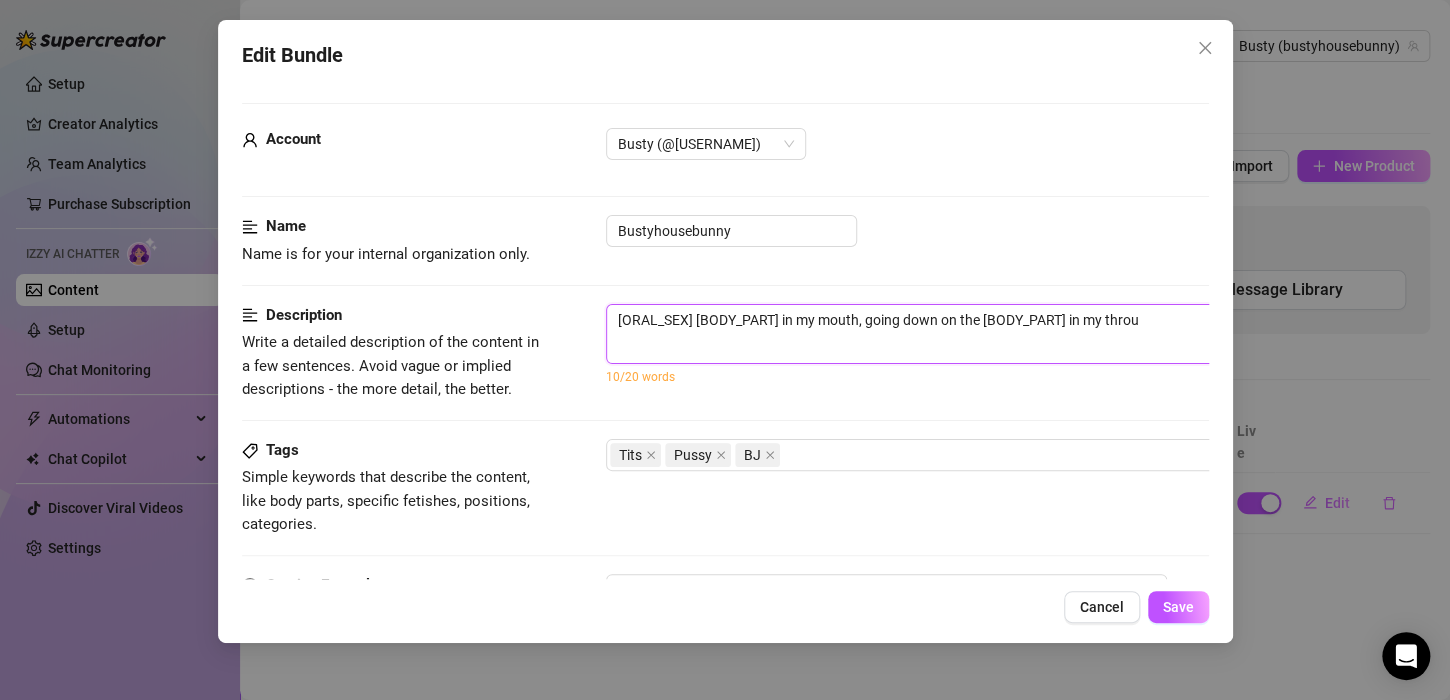 type on "Sucking cock in my mouth, going down on the cock in my thro" 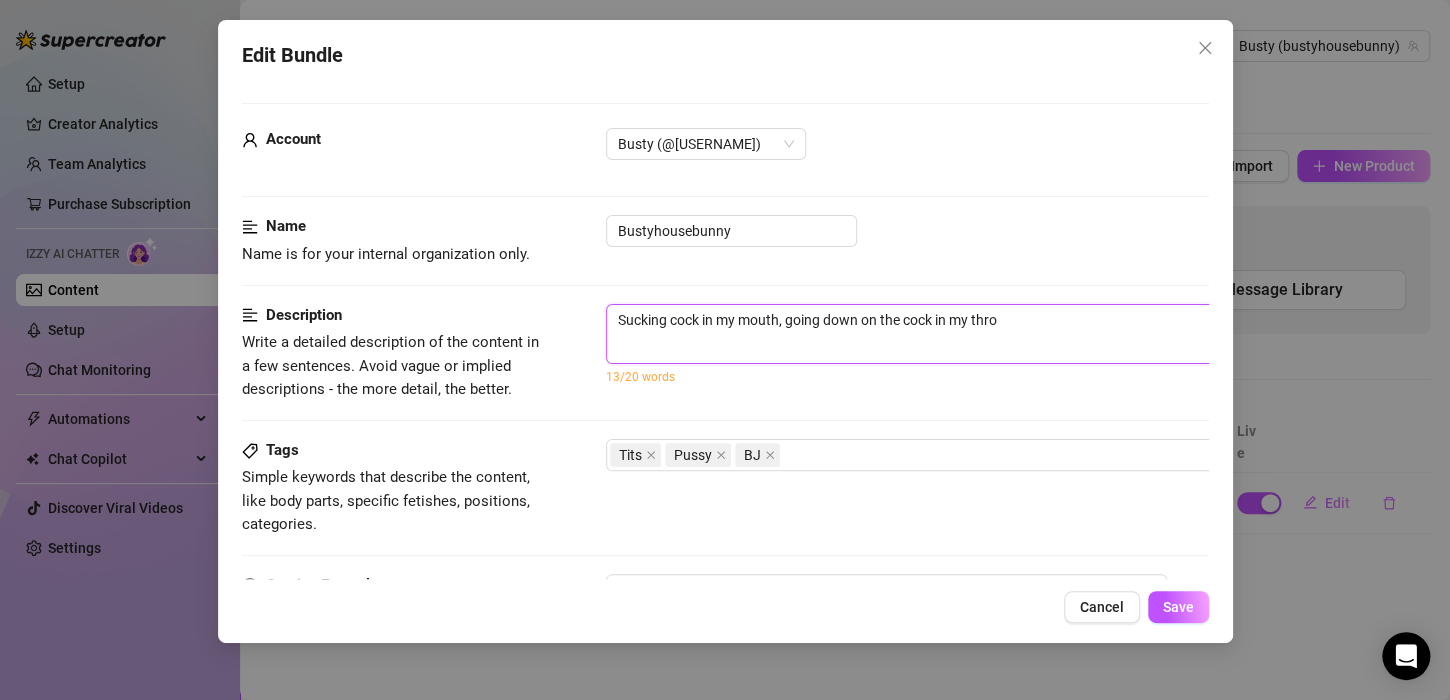 type on "Sucking cock in my mouth, going down on the cock in my throa" 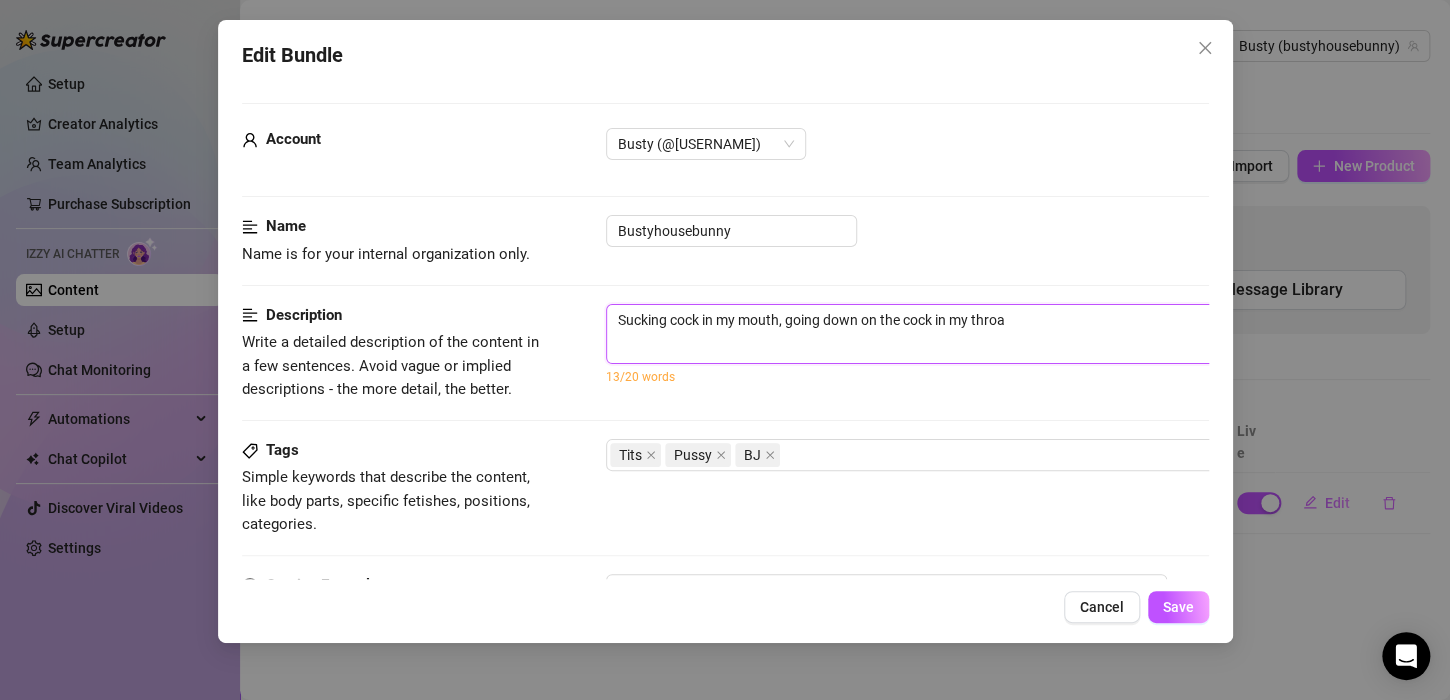 type on "[ORAL_SEX] [BODY_PART] in my mouth, going down on the [BODY_PART] in my throat" 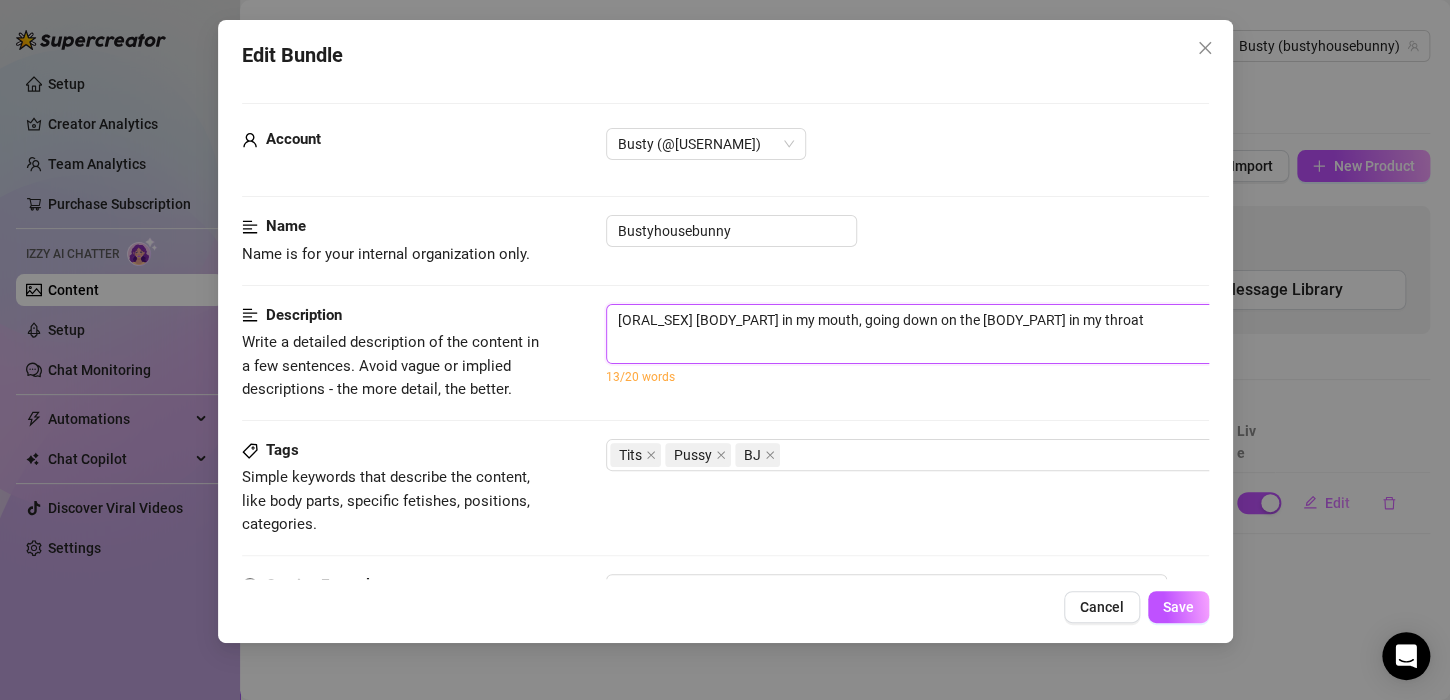 type on "Sucking cock in my mouth, going down on the cock in my throat," 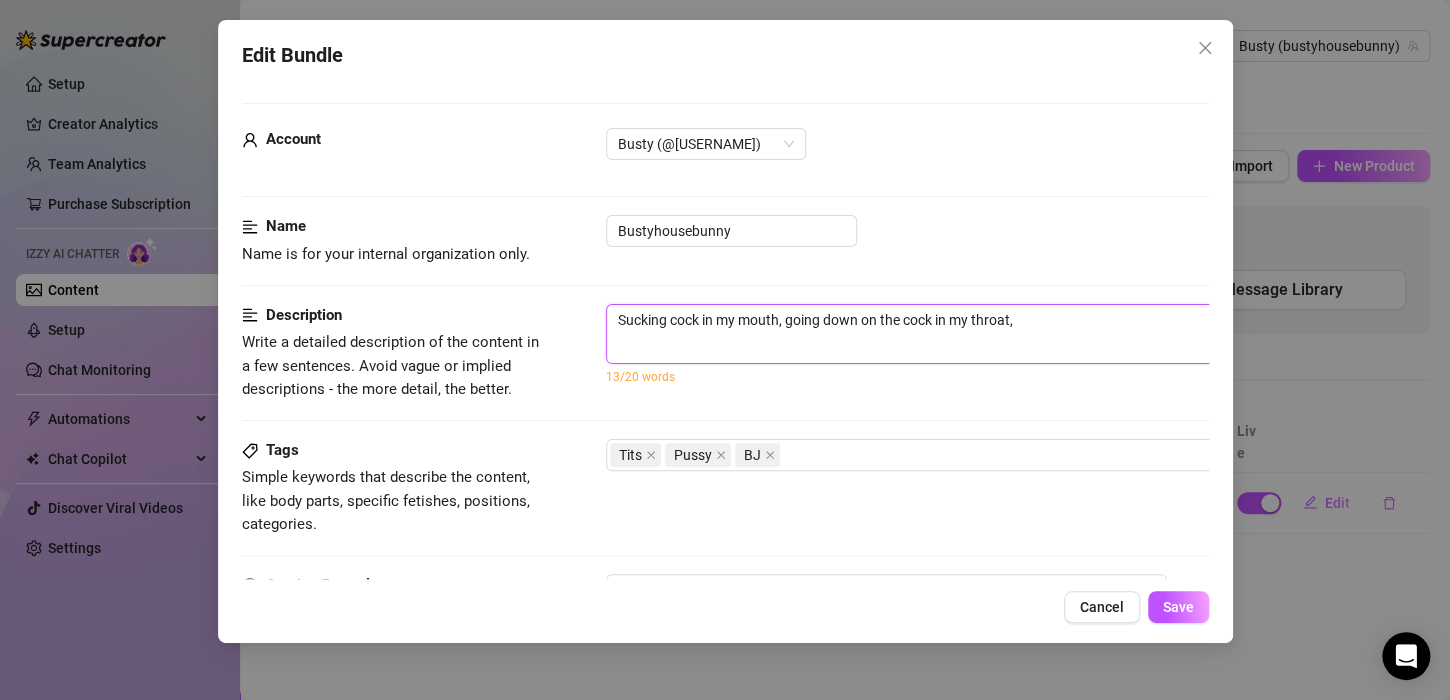 type on "Sucking cock in my mouth, going down on the cock in my throat," 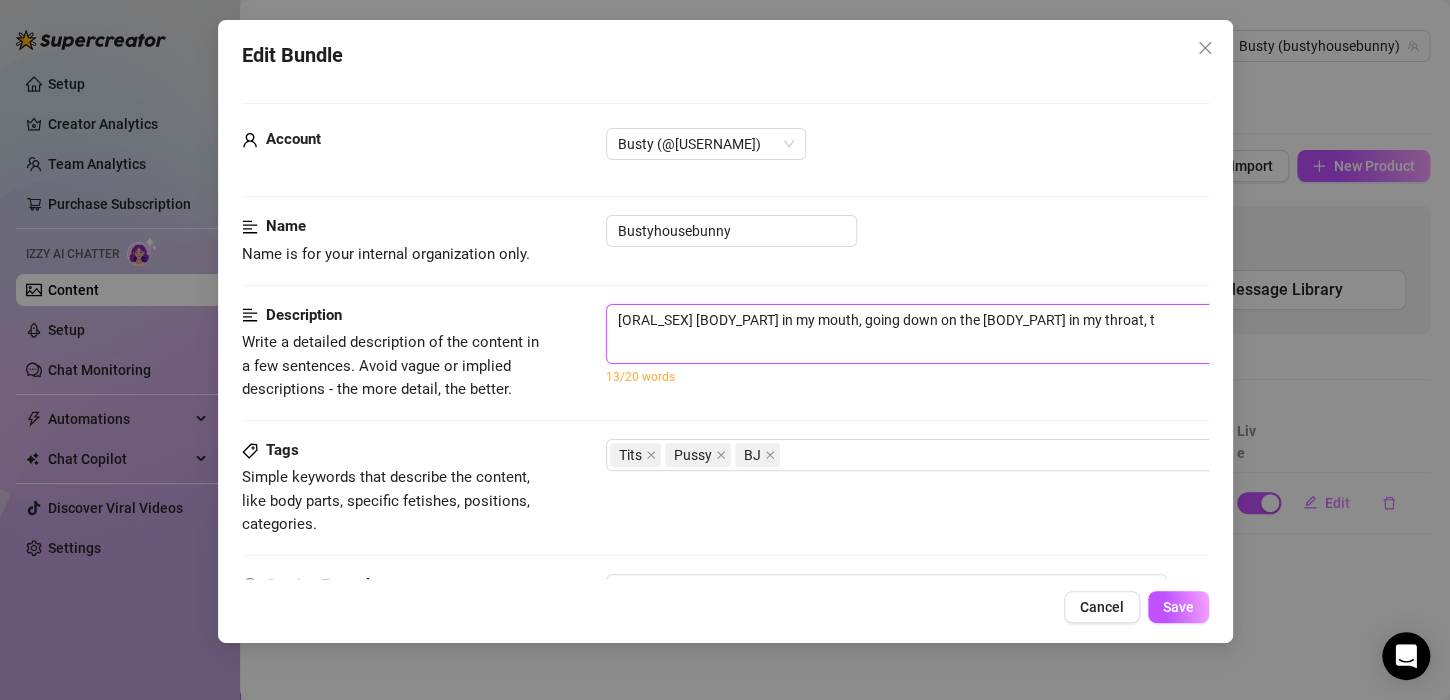 type on "Sucking cock in my mouth, going down on the cock in my throat, th" 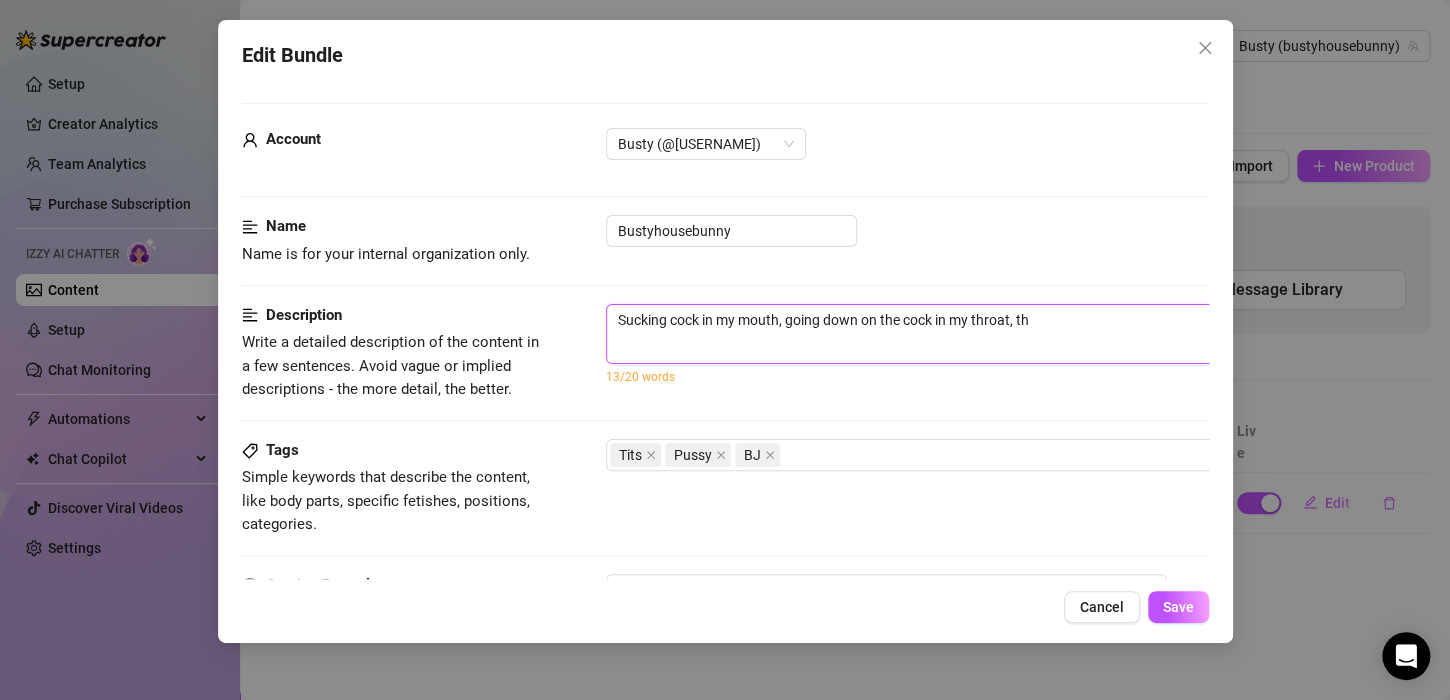 type on "Sucking cock in my mouth, going down on the cock in my throat, the" 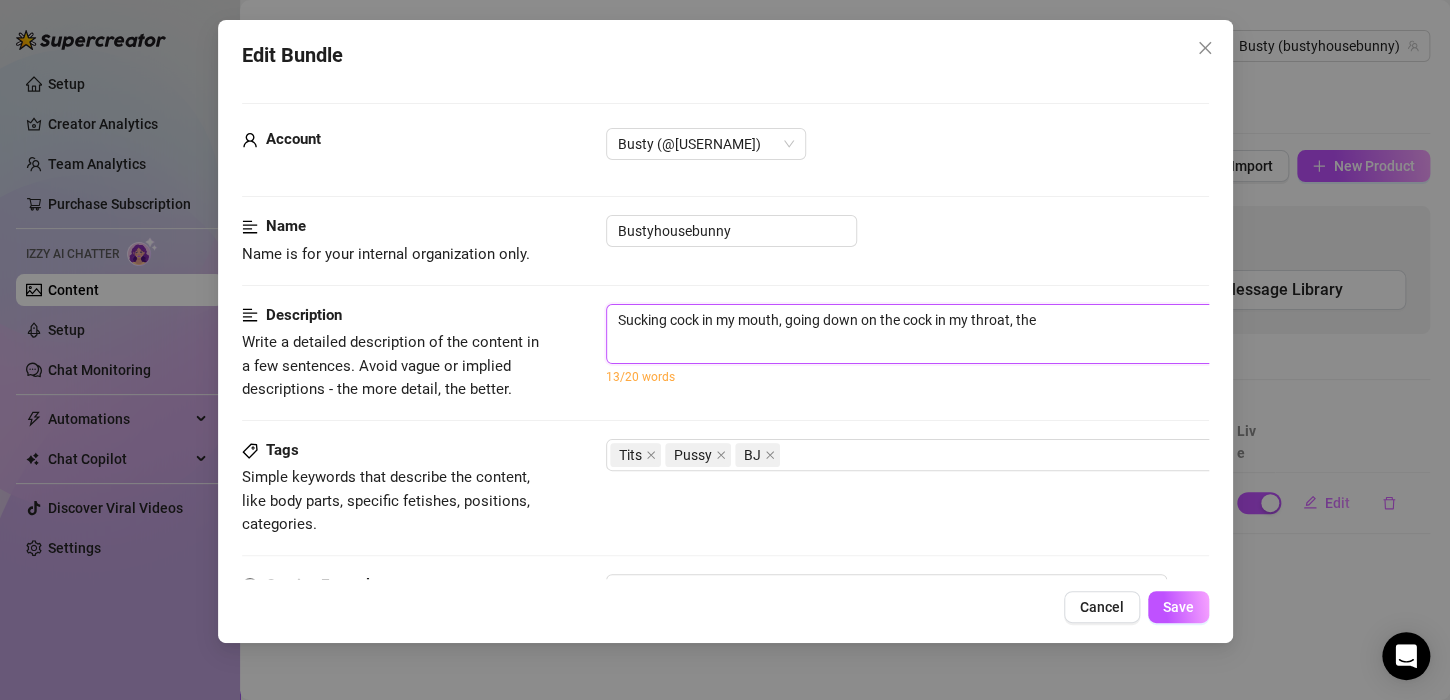 type on "Sucking cock in my mouth, going down on the cock in my throat, then" 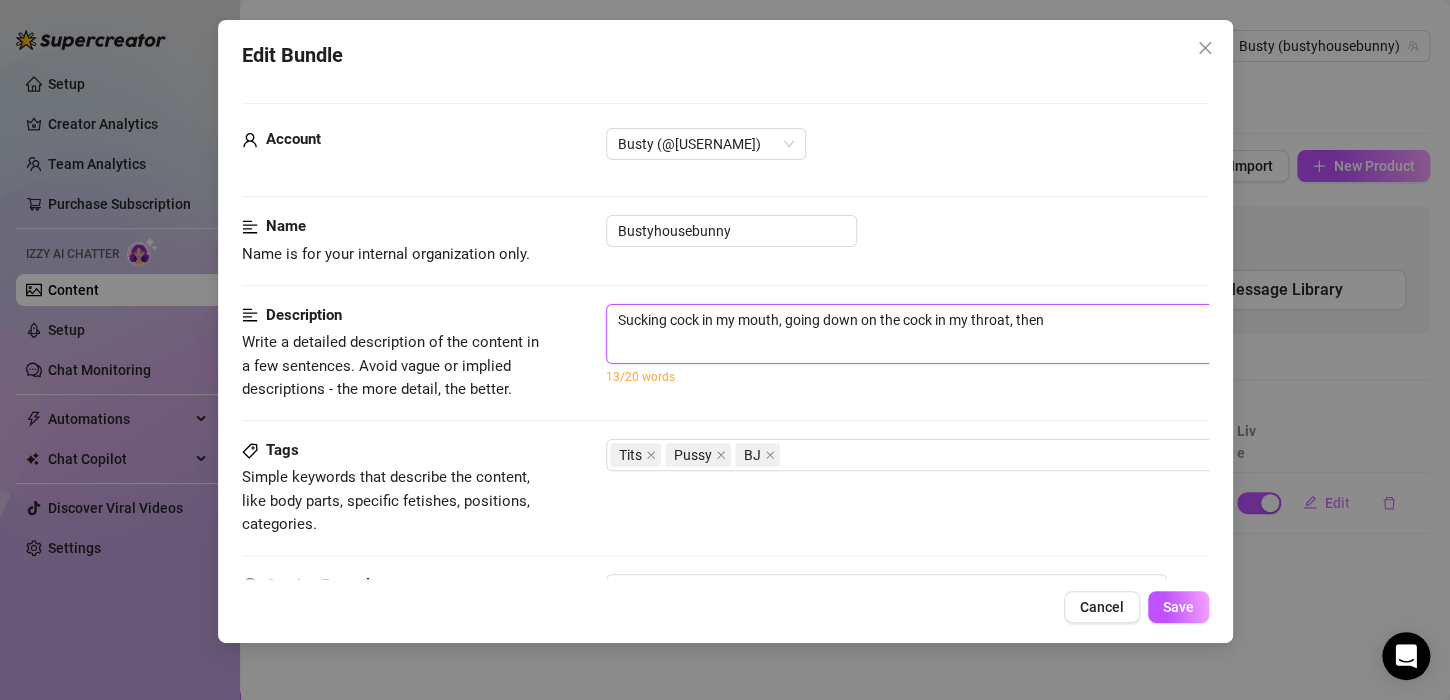 type on "Sucking cock in my mouth, going down on the cock in my throat, then" 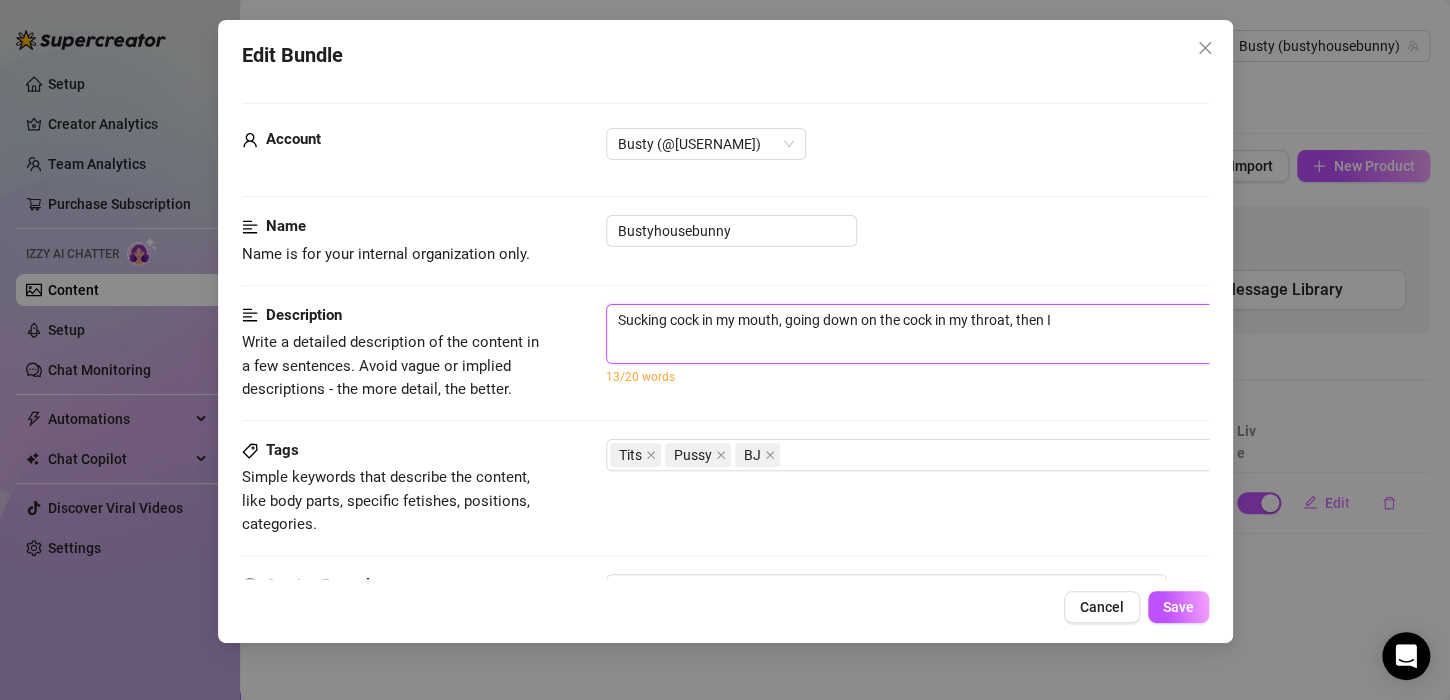 type on "Sucking cock in my mouth, going down on the cock in my throat, then I" 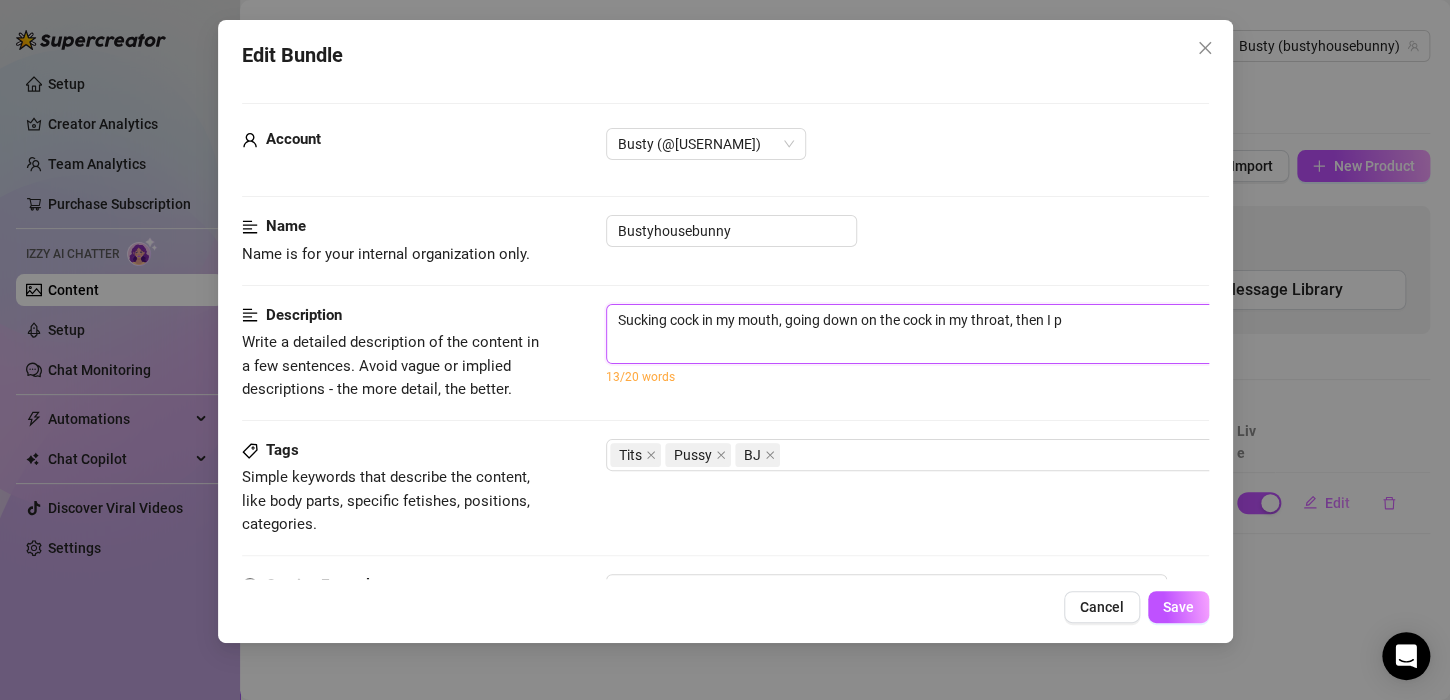 type on "Sucking cock in my mouth, going down on the cock in my throat, then I pu" 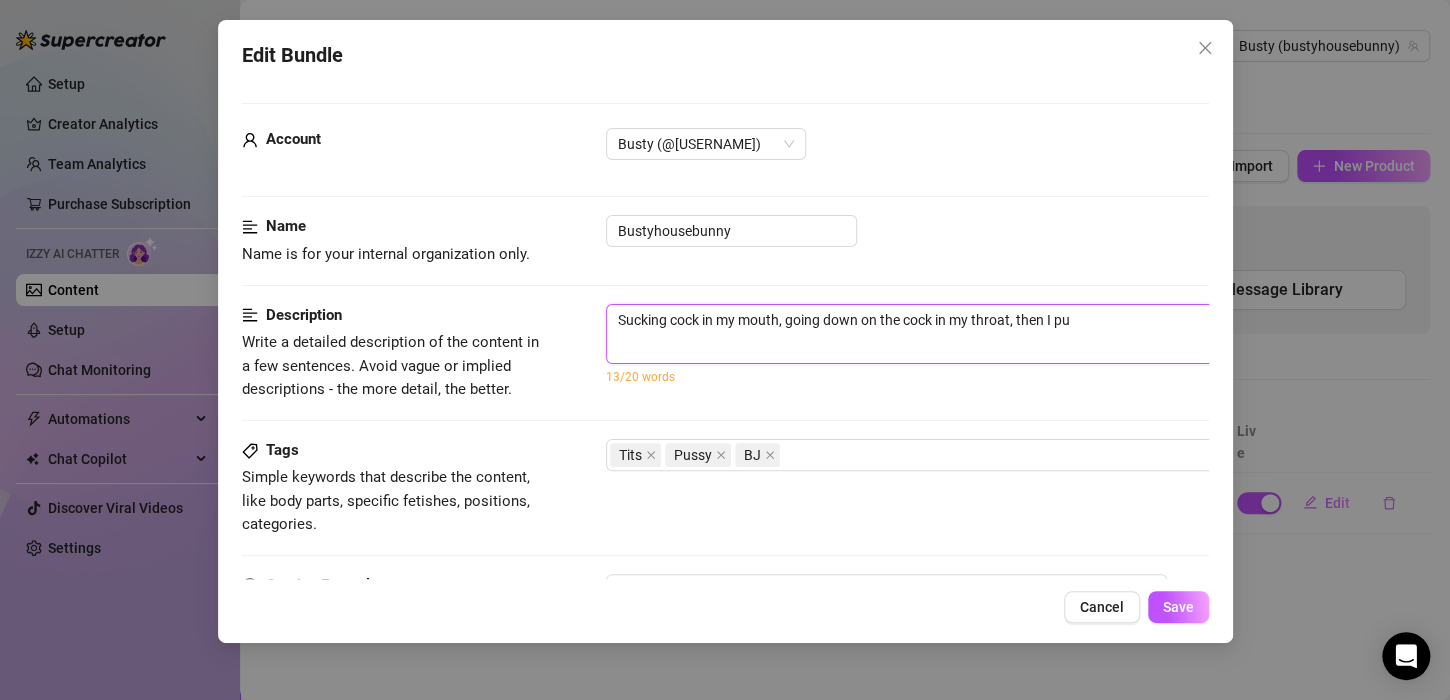 type on "Sucking cock in my mouth, going down on the cock in my throat, then I put" 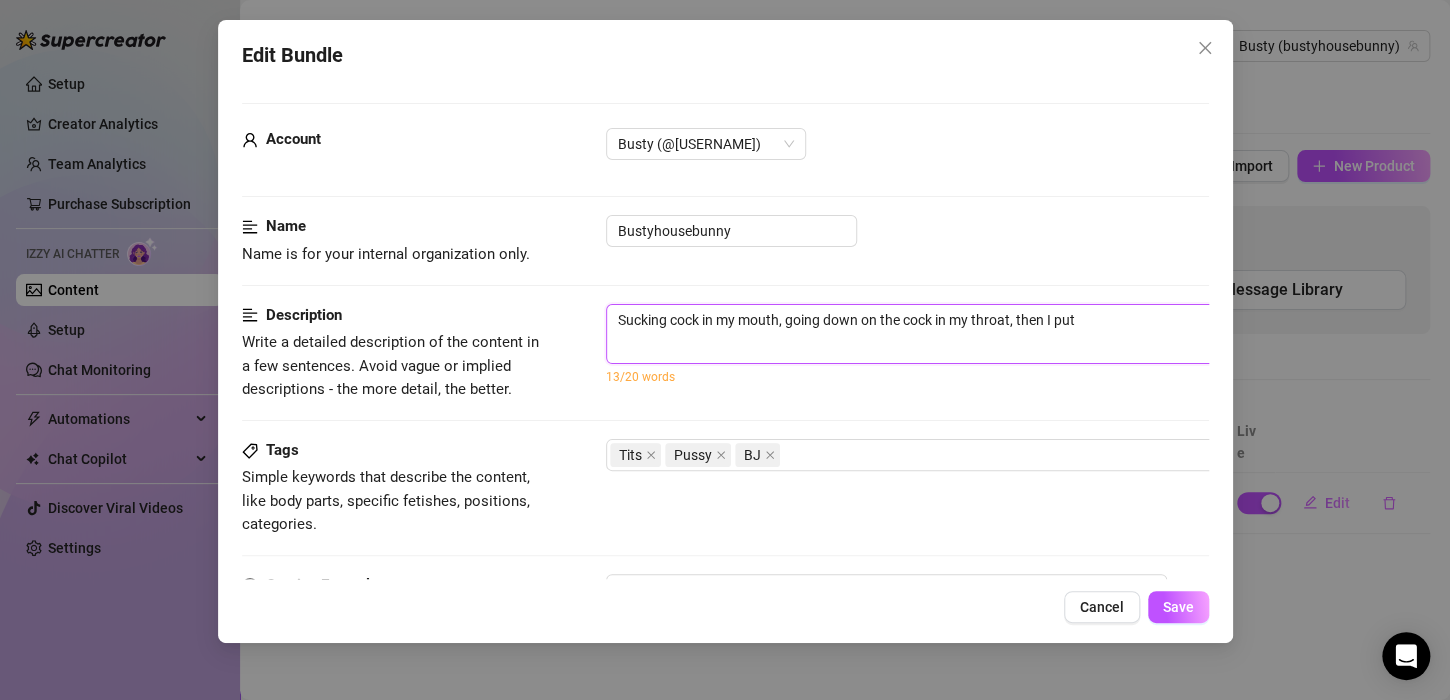 type on "Sucking cock in my mouth, going down on the cock in my throat, then I put" 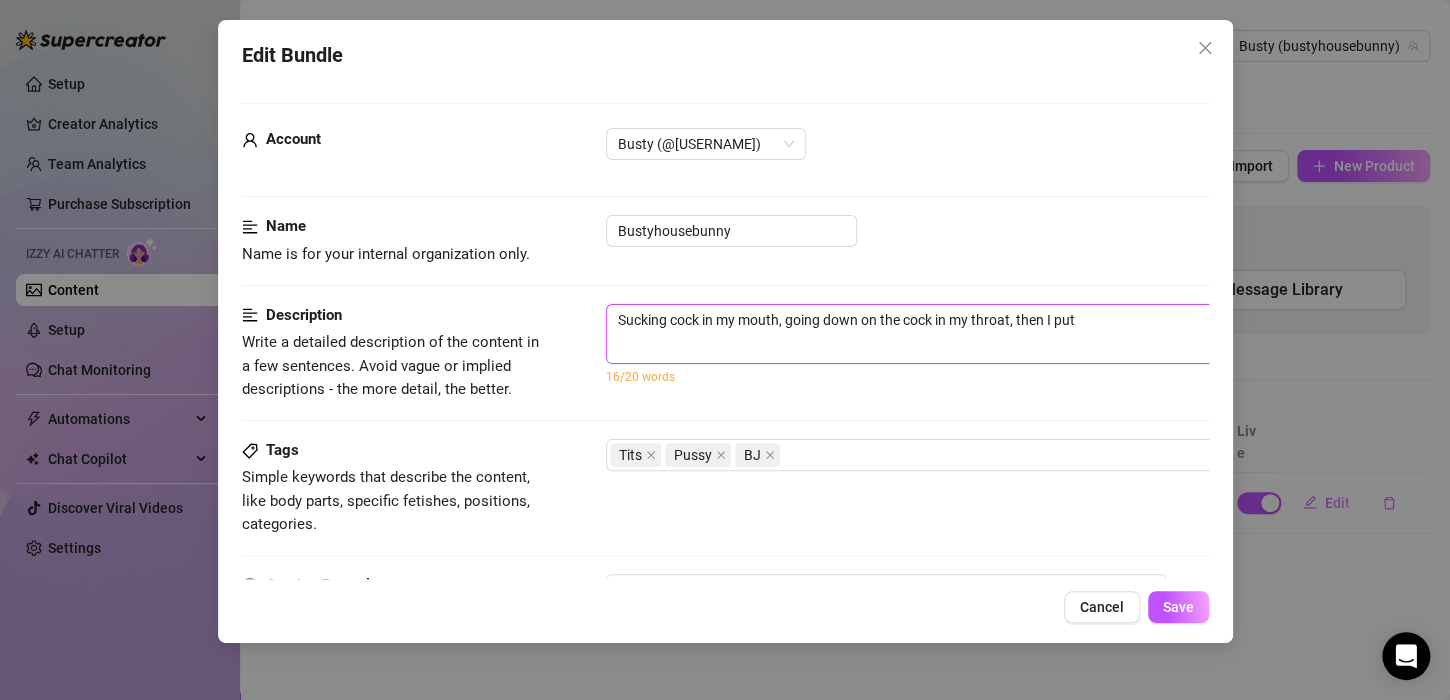 type on "Sucking cock in my mouth, going down on the cock in my throat, then I put y" 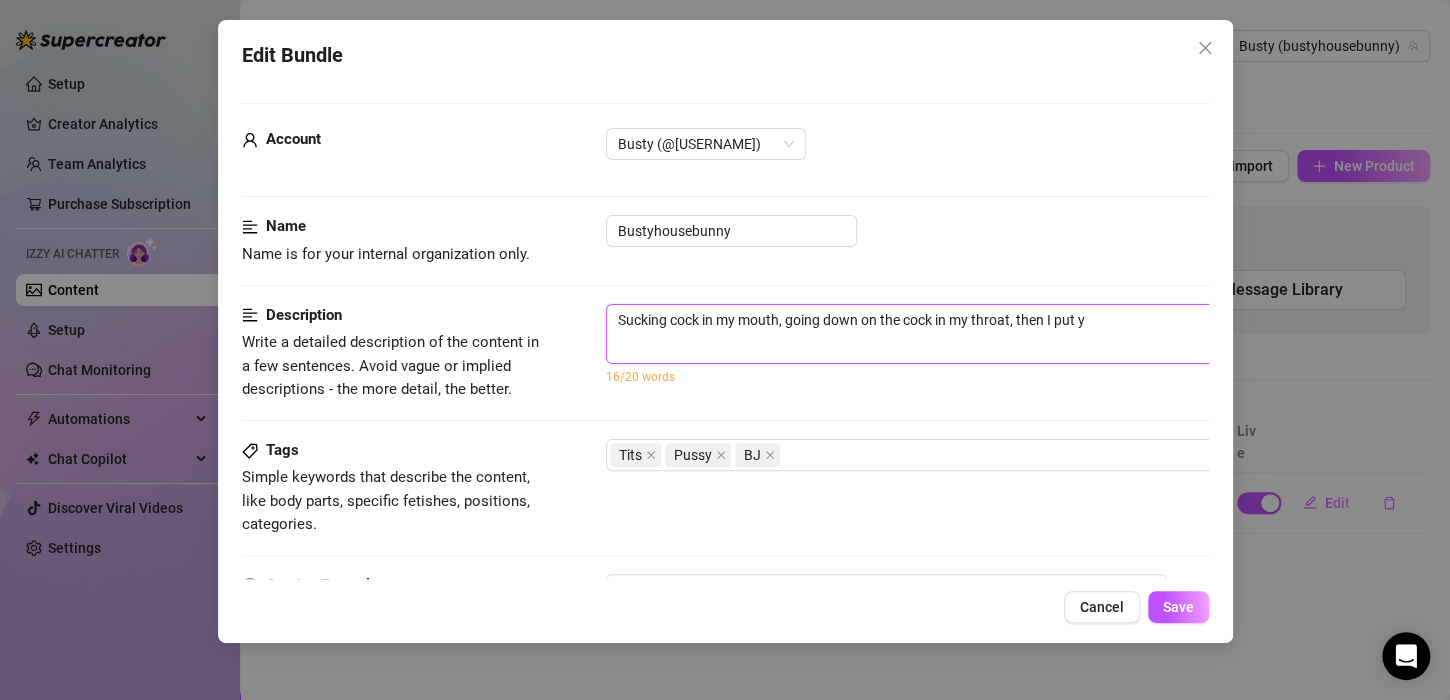 type on "Sucking cock in my mouth, going down on the cock in my throat, then I put yo" 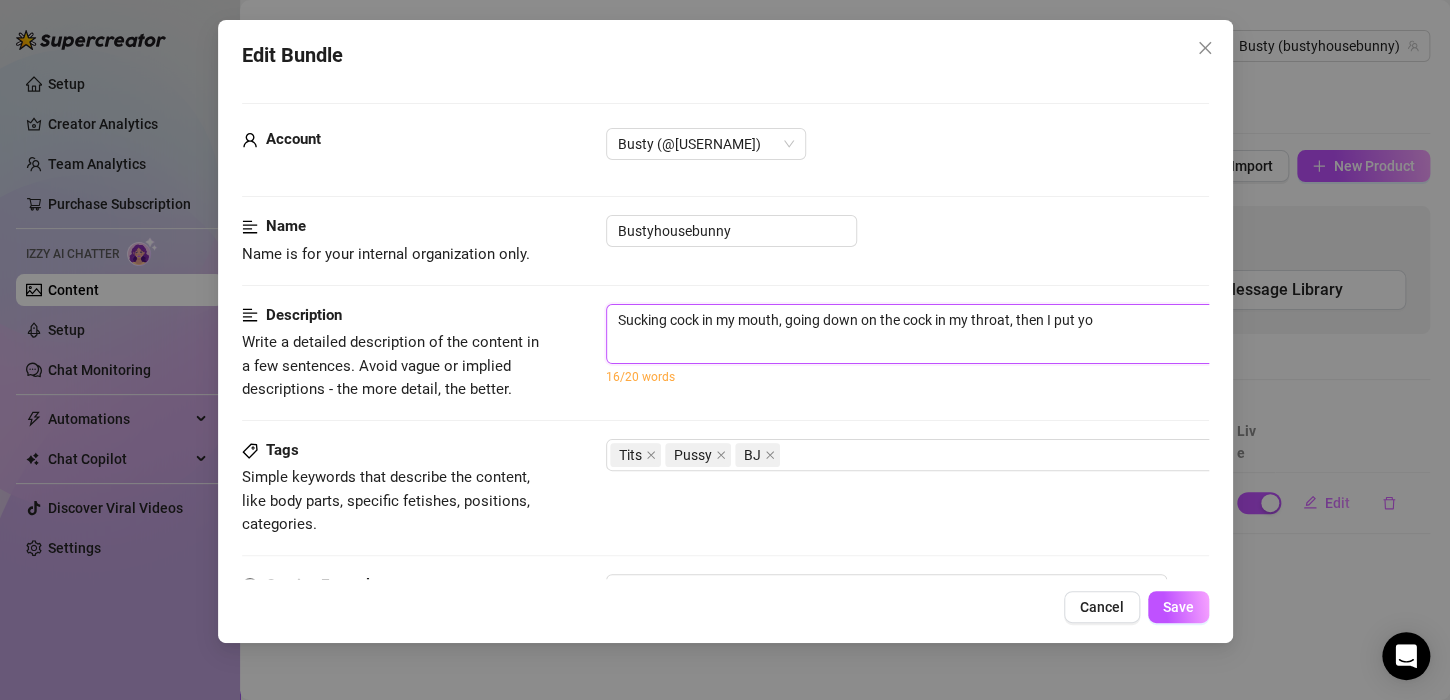 type on "[ORAL_SEX] [BODY_PART] in my mouth, going down on the [BODY_PART] in my throat, then I put you" 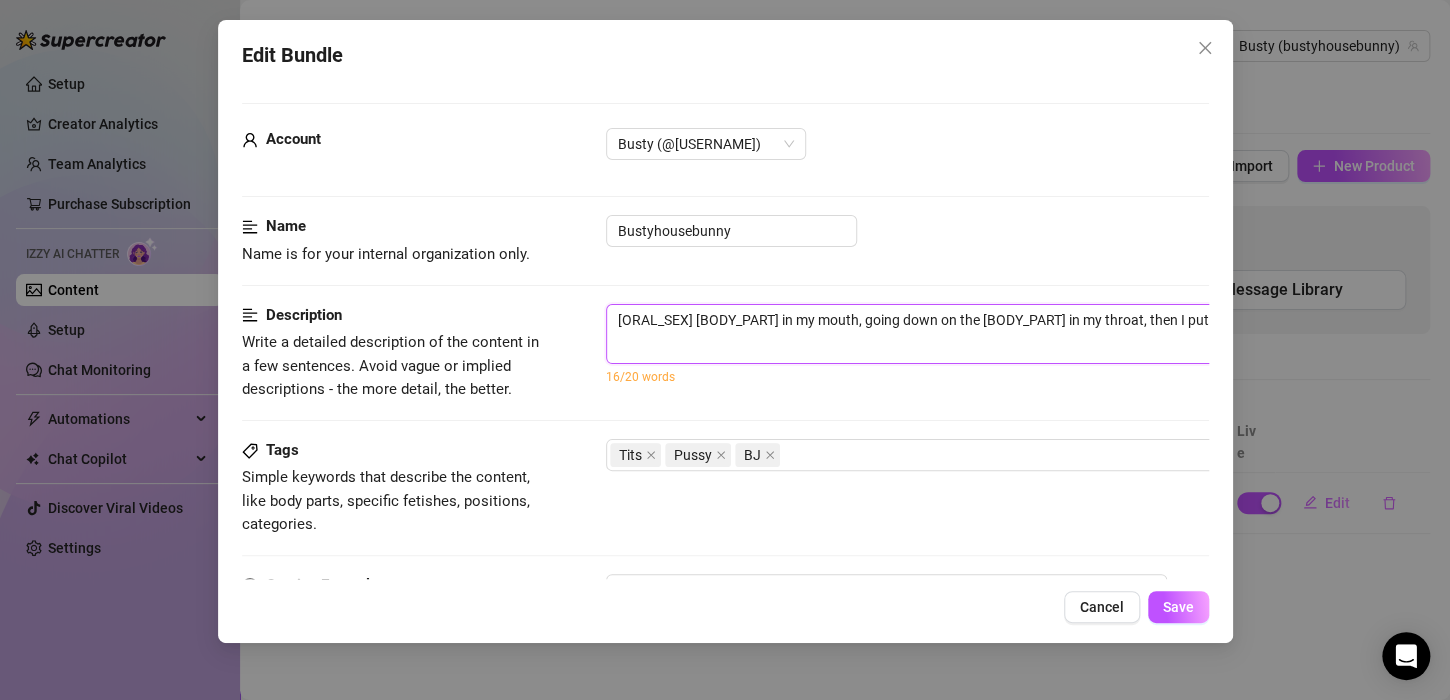 type on "Sucking cock in my mouth, going down on the cock in my throat, then I put your" 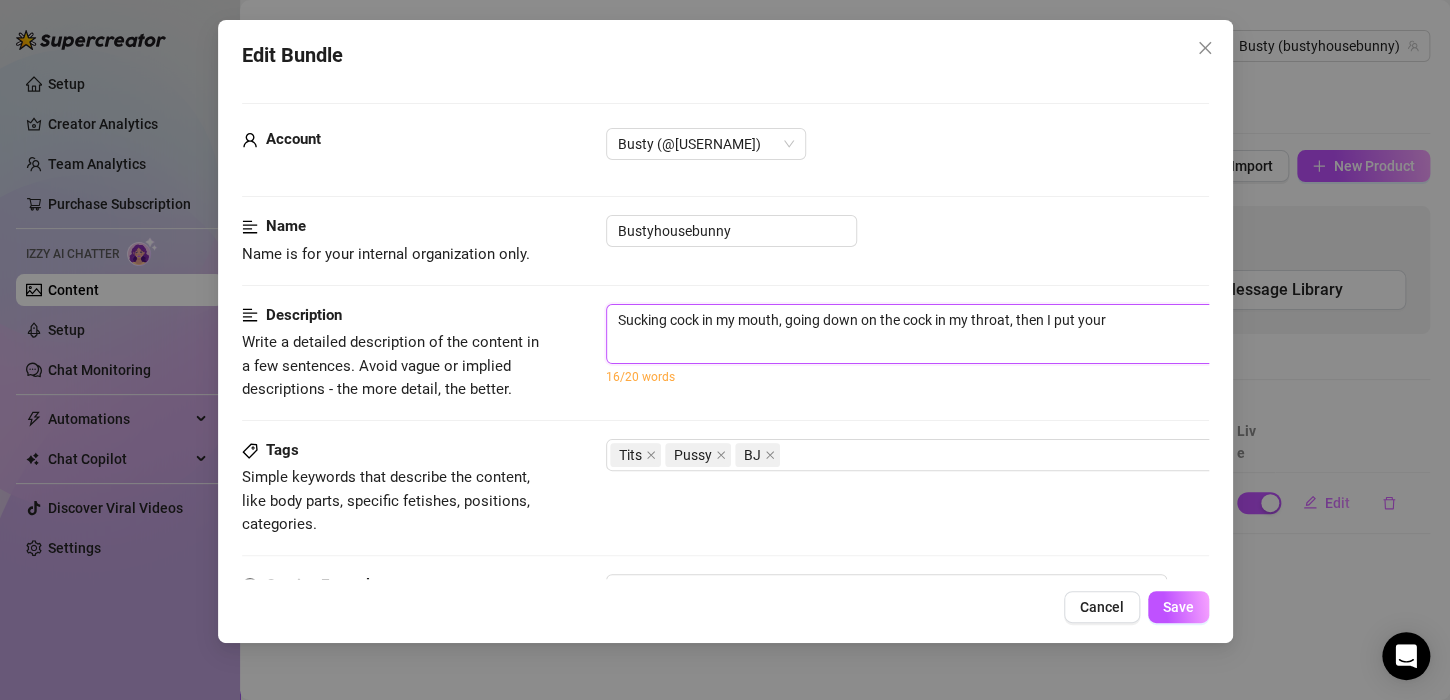 type on "Sucking cock in my mouth, going down on the cock in my throat, then I put your" 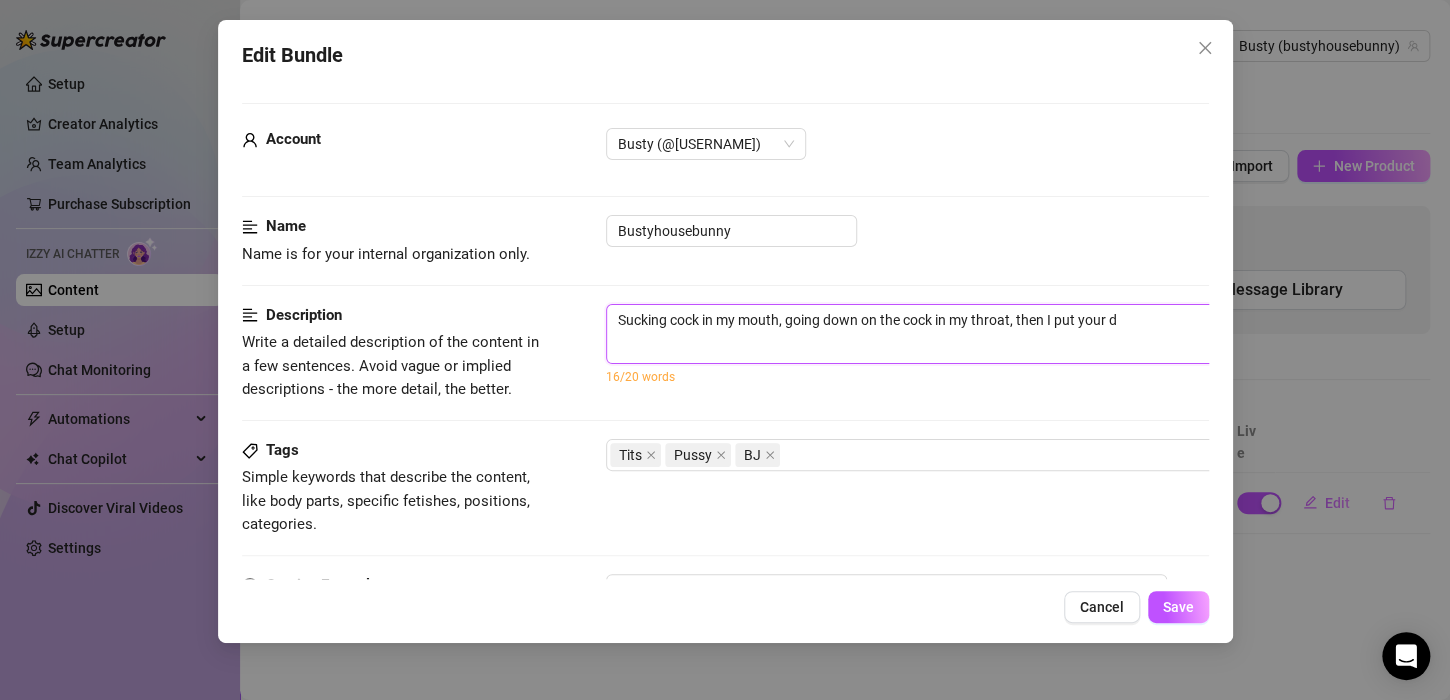 type on "Sucking cock in my mouth, going down on the cock in my throat, then I put your di" 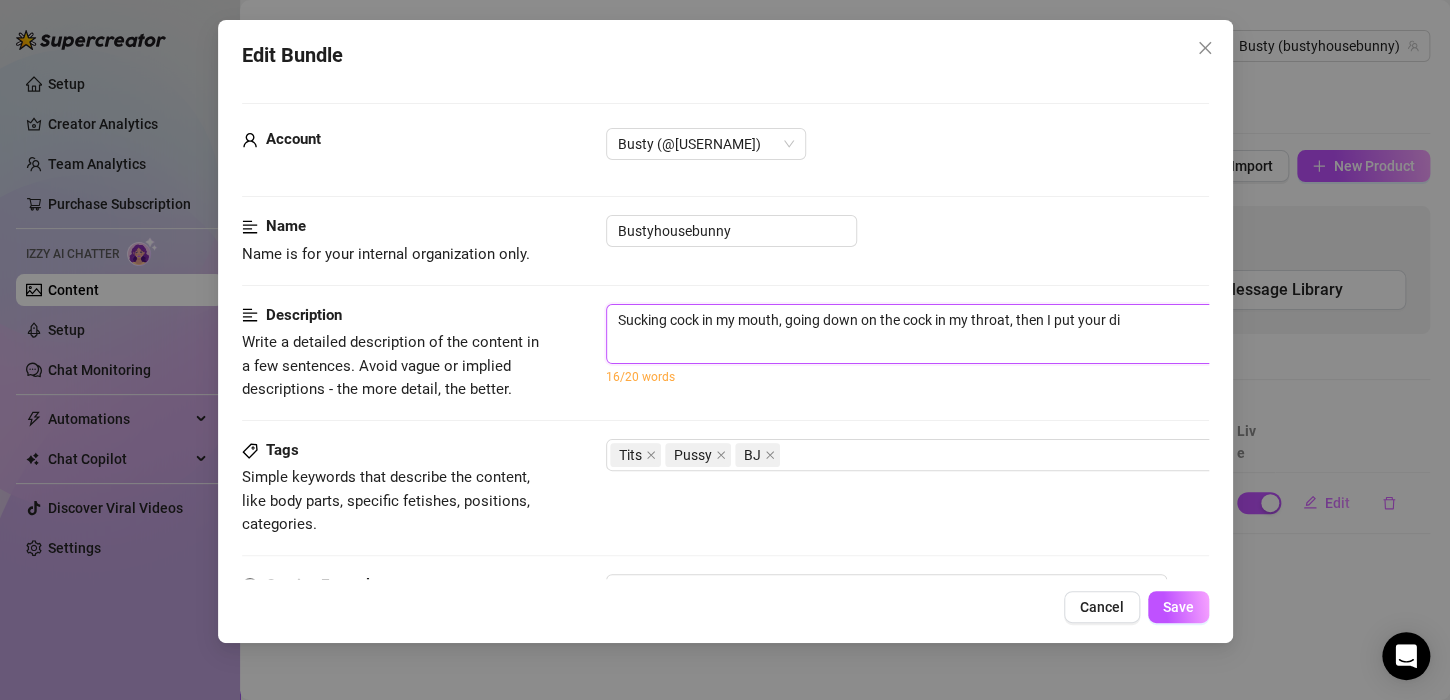 type on "[ORAL_SEX] [BODY_PART] in my mouth, going down on the [BODY_PART] in my throat, then I put your dic" 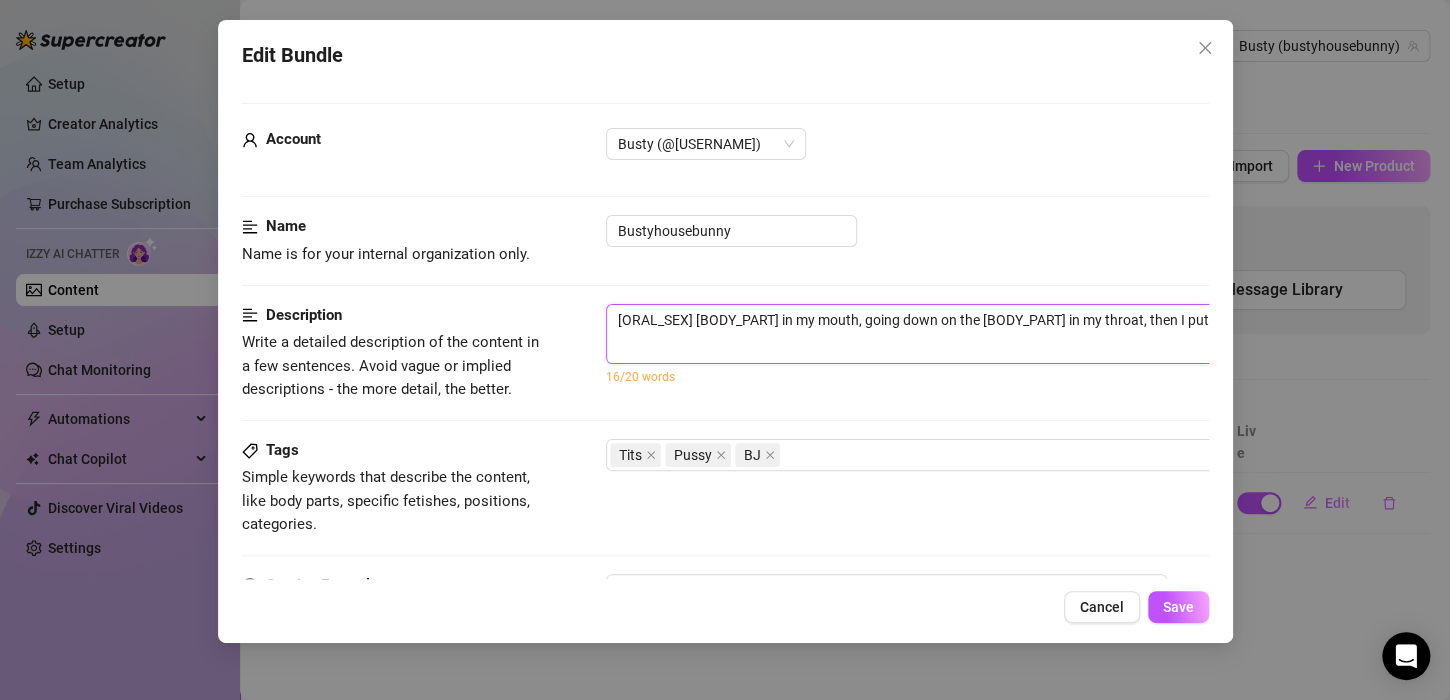type on "Sucking cock in my mouth, going down on the cock in my throat, then I put your dick" 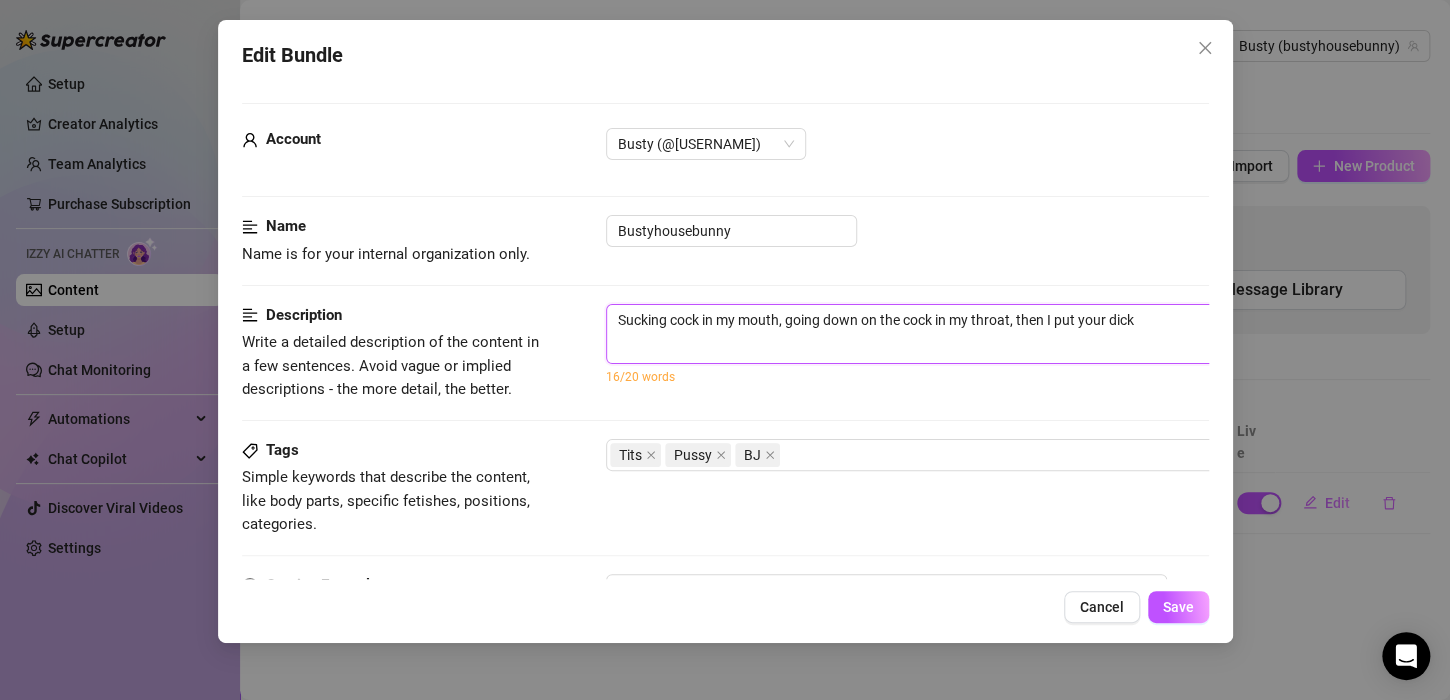 type on "Sucking cock in my mouth, going down on the cock in my throat, then I put your dick" 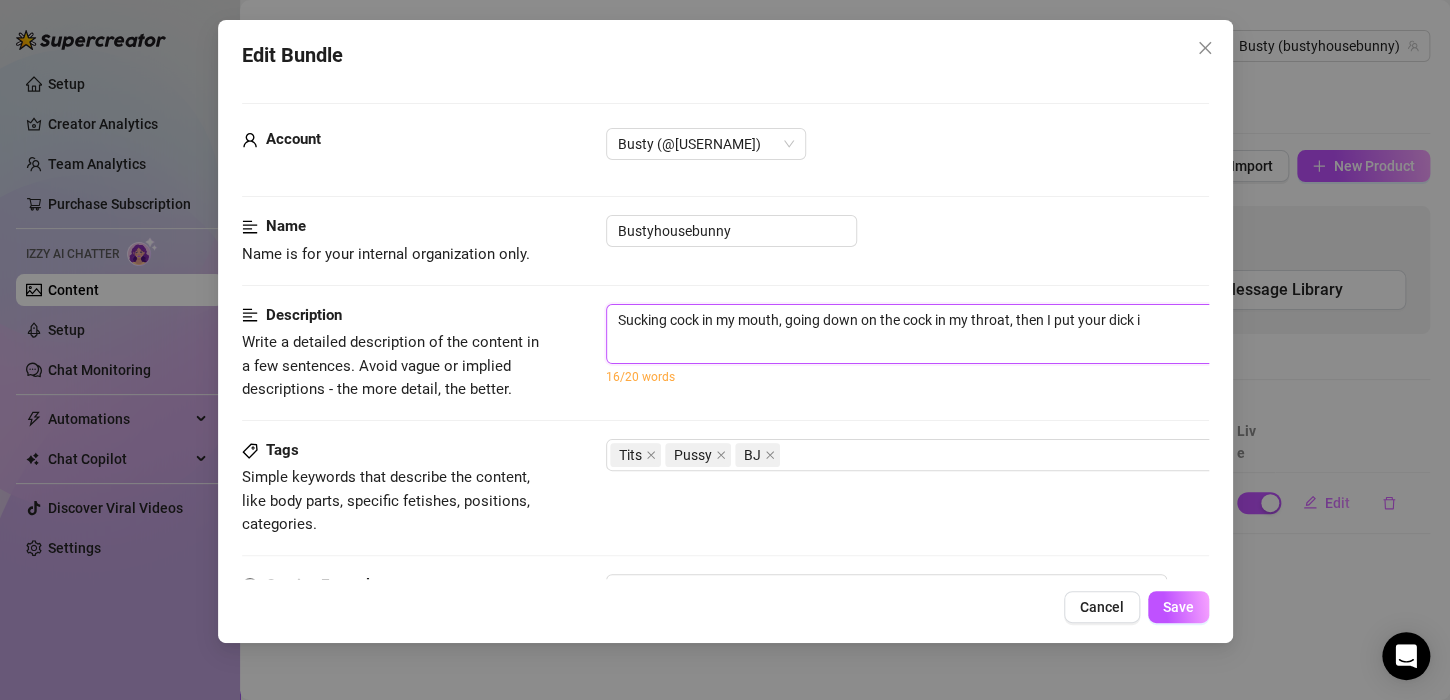 type on "Sucking cock in my mouth, going down on the cock in my throat, then I put your dick in" 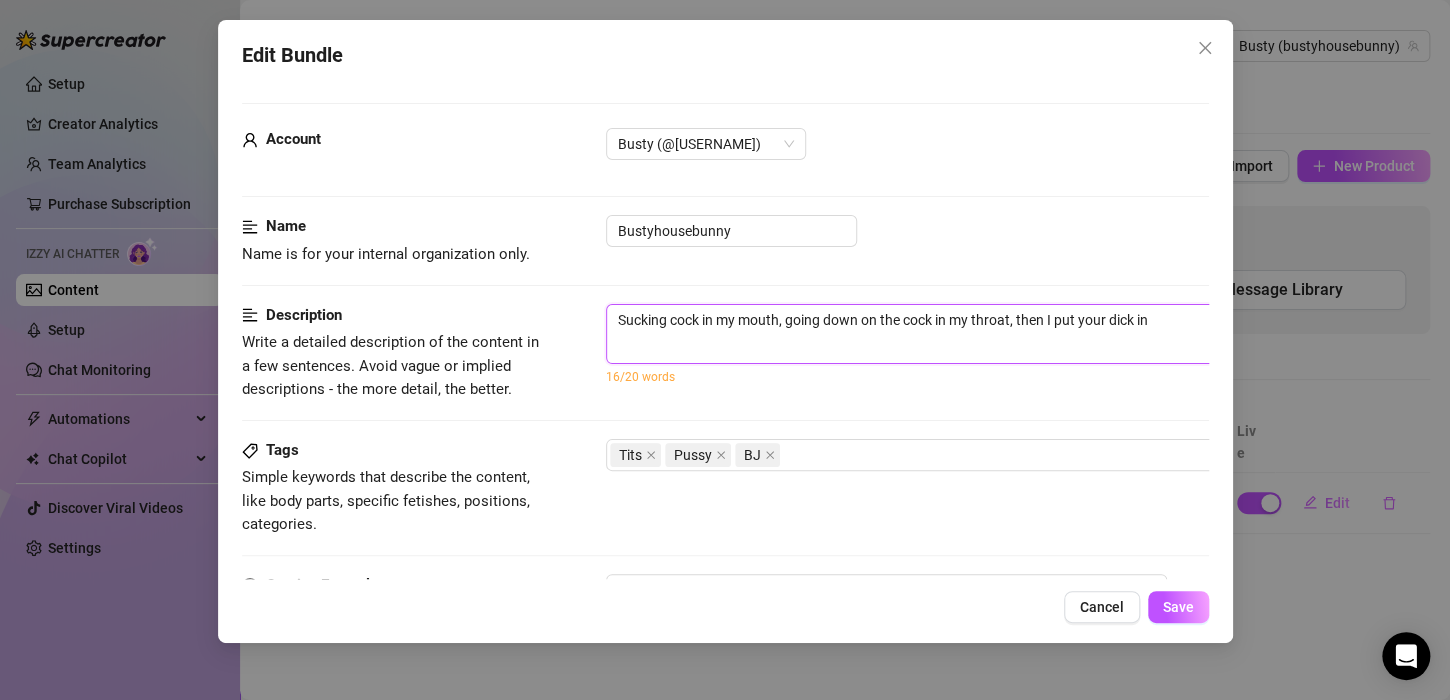type on "Sucking cock in my mouth, going down on the cock in my throat, then I put your dick in" 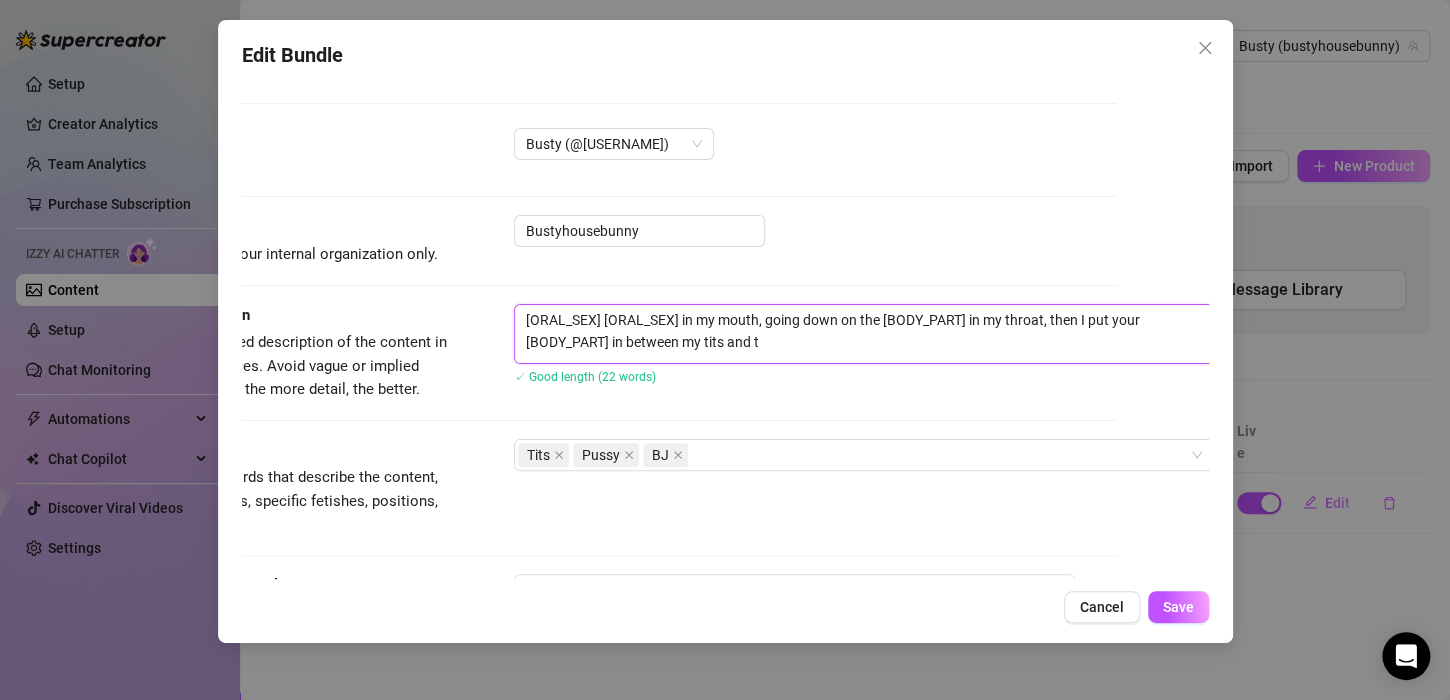scroll, scrollTop: 0, scrollLeft: 100, axis: horizontal 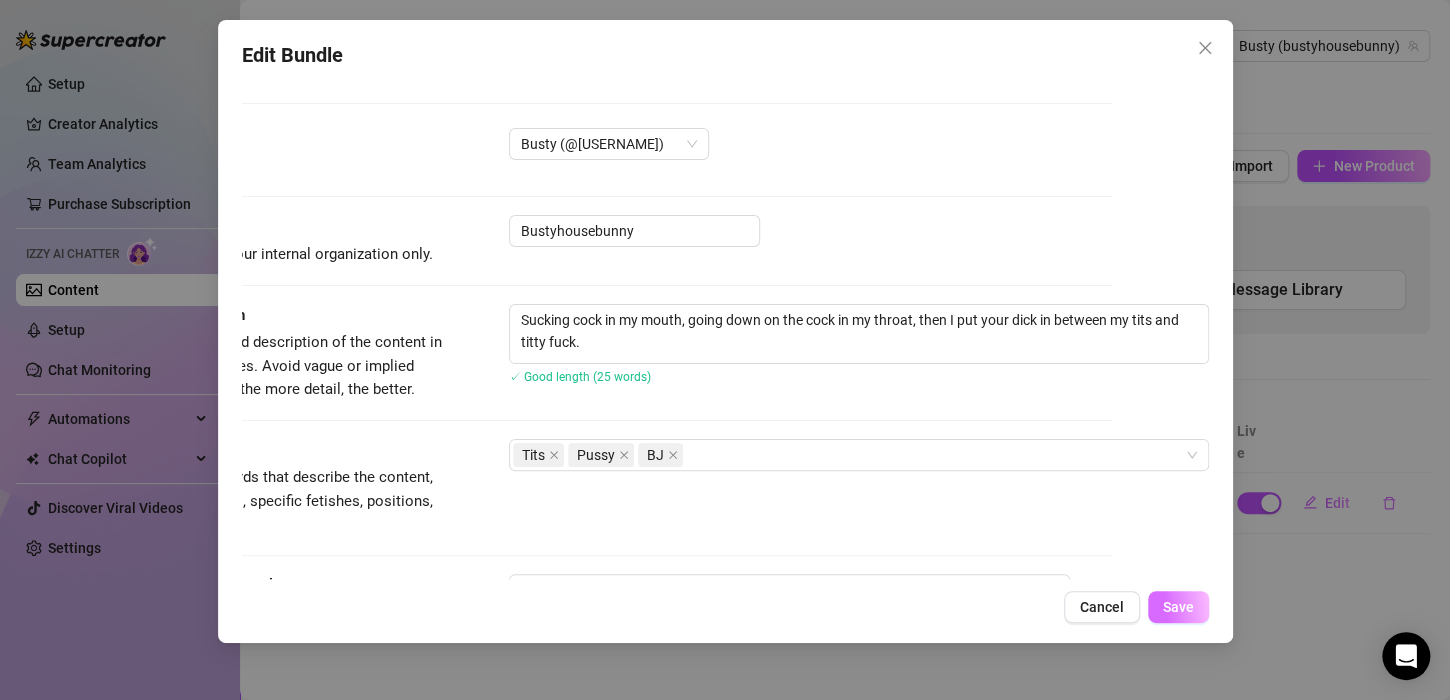 click on "Save" at bounding box center [1178, 607] 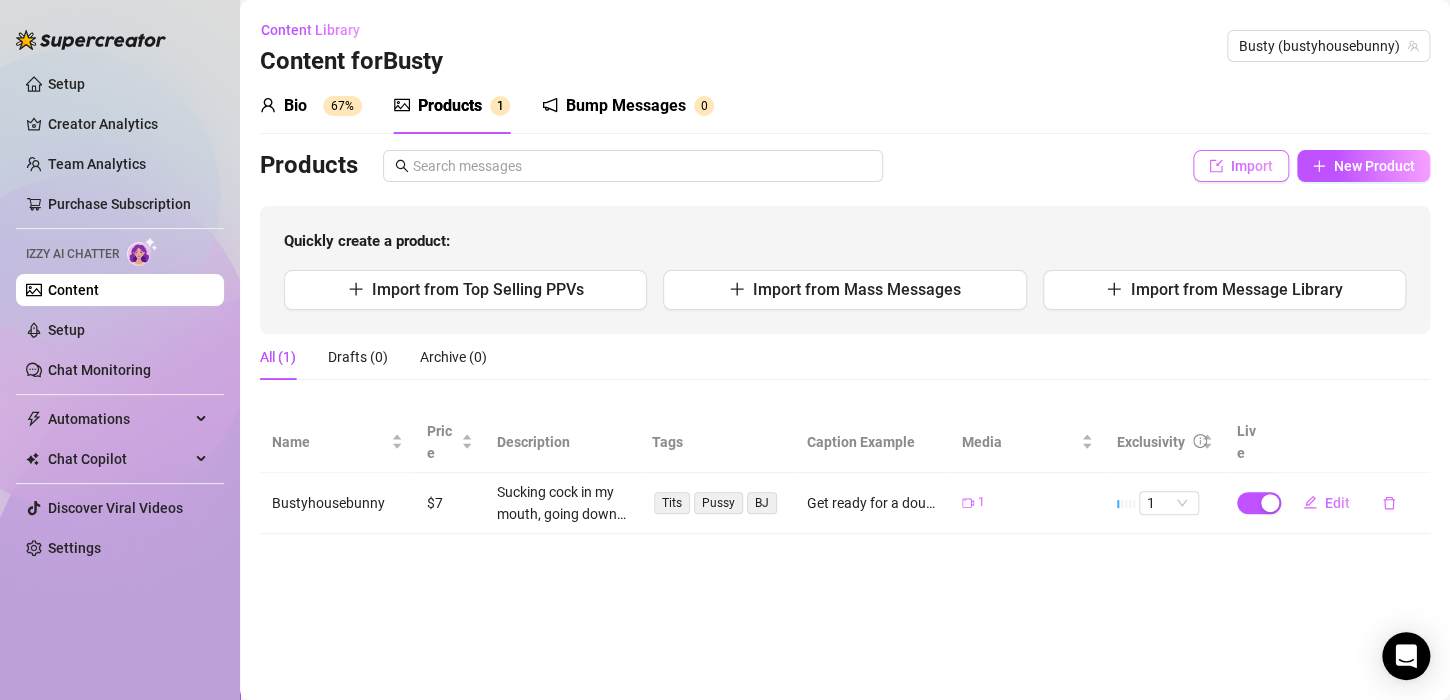 click on "Import" at bounding box center (1252, 166) 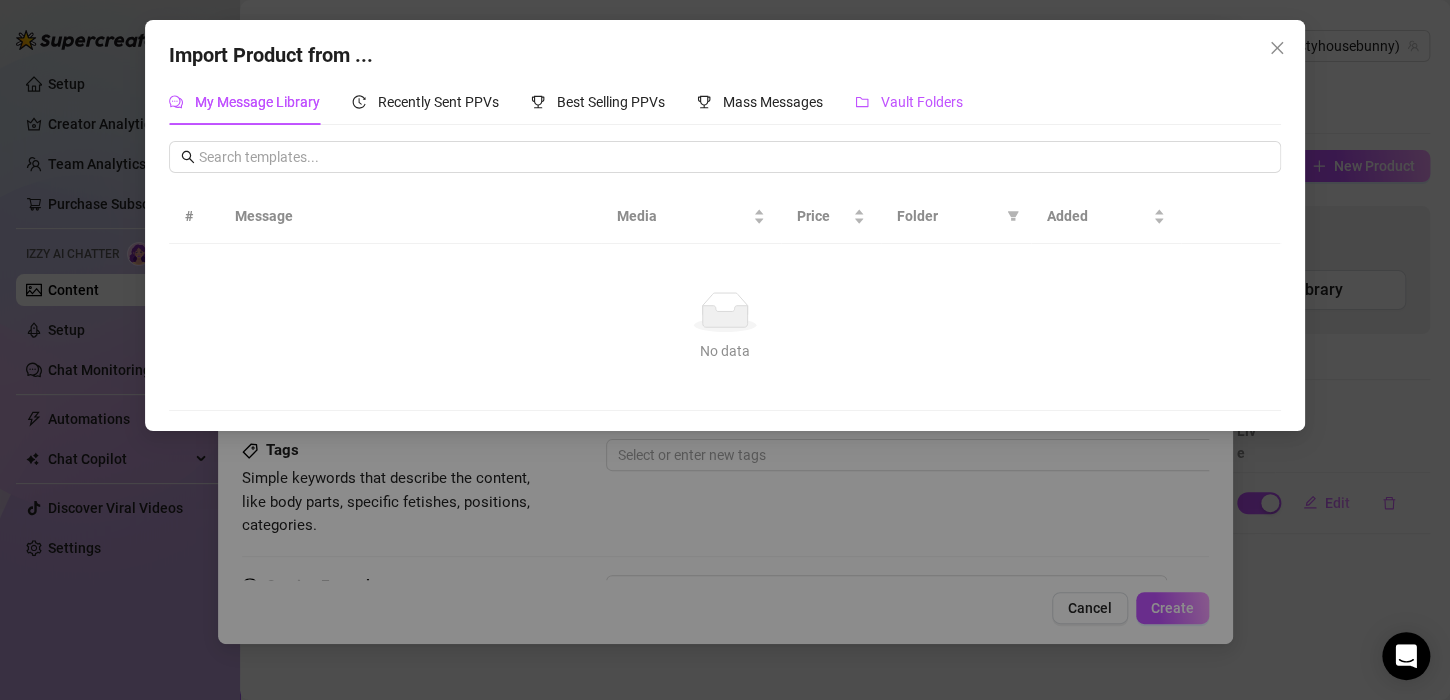click on "Vault Folders" at bounding box center [922, 102] 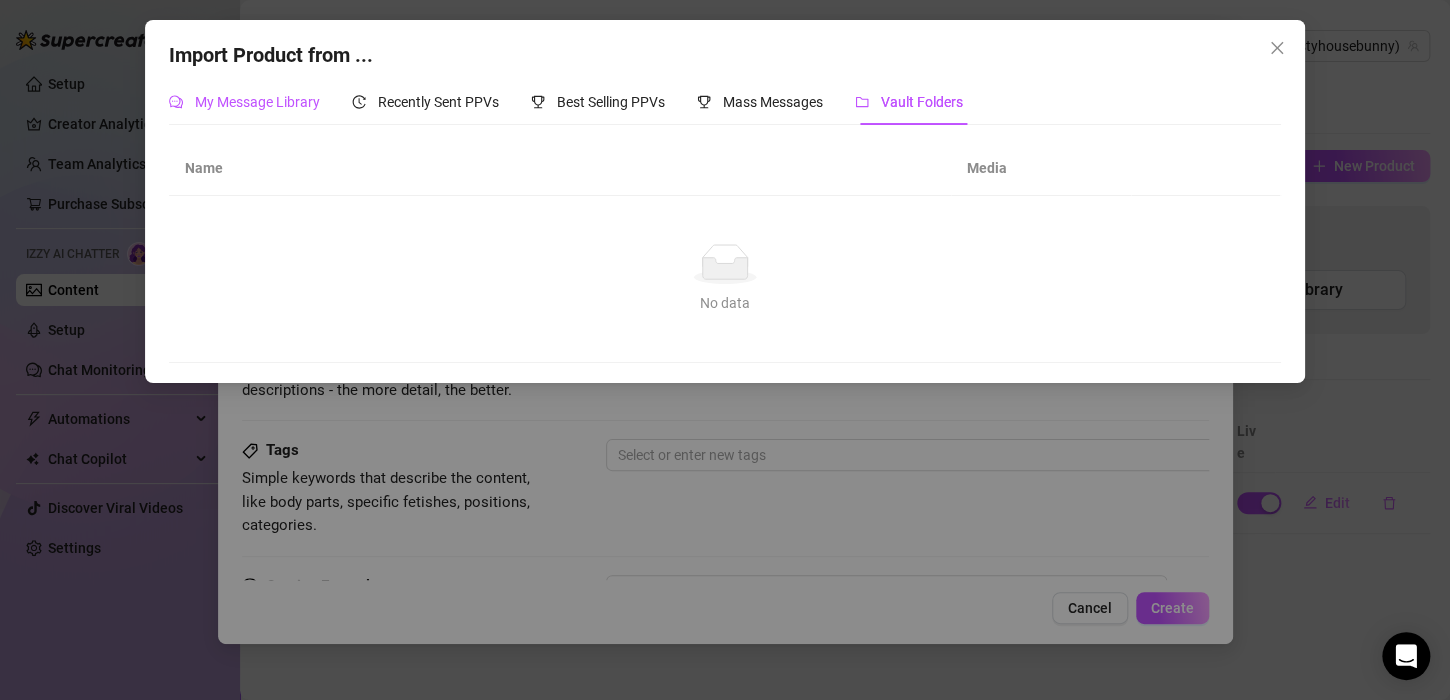 click on "My Message Library" at bounding box center [244, 102] 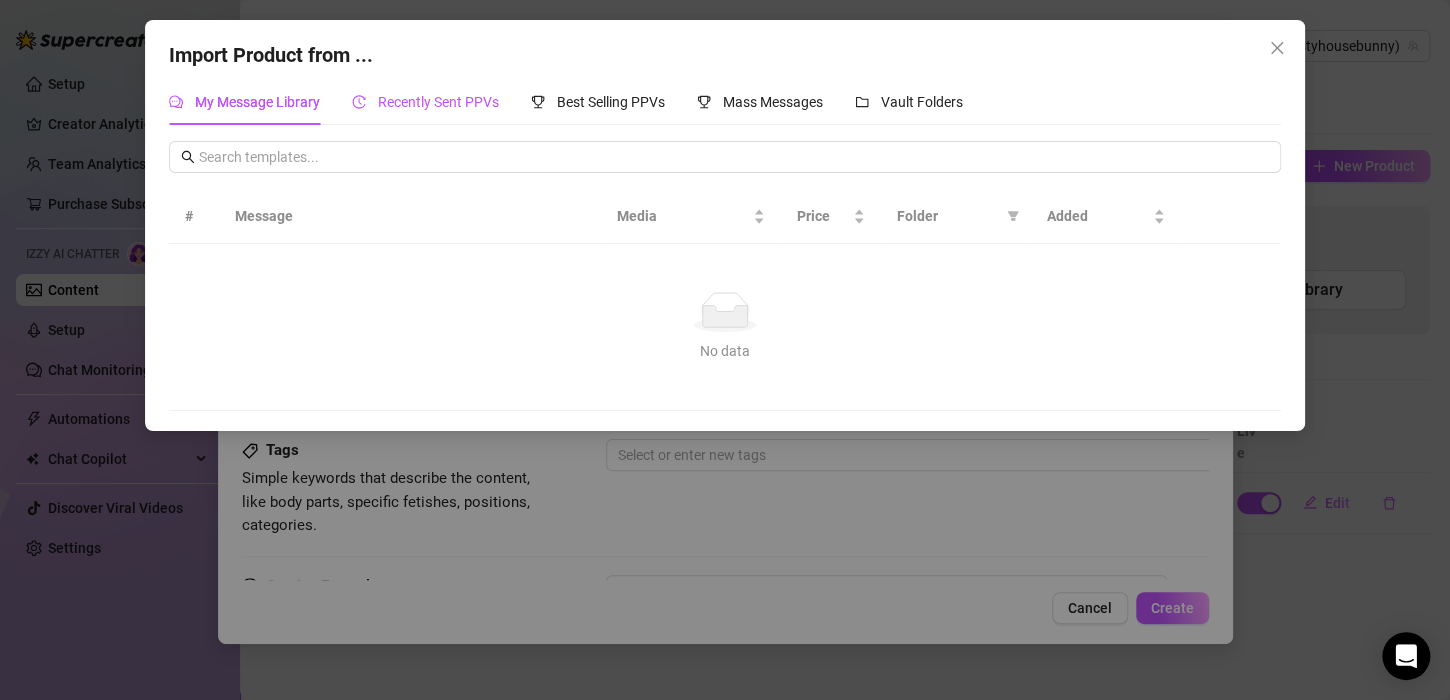 click on "Recently Sent PPVs" at bounding box center (438, 102) 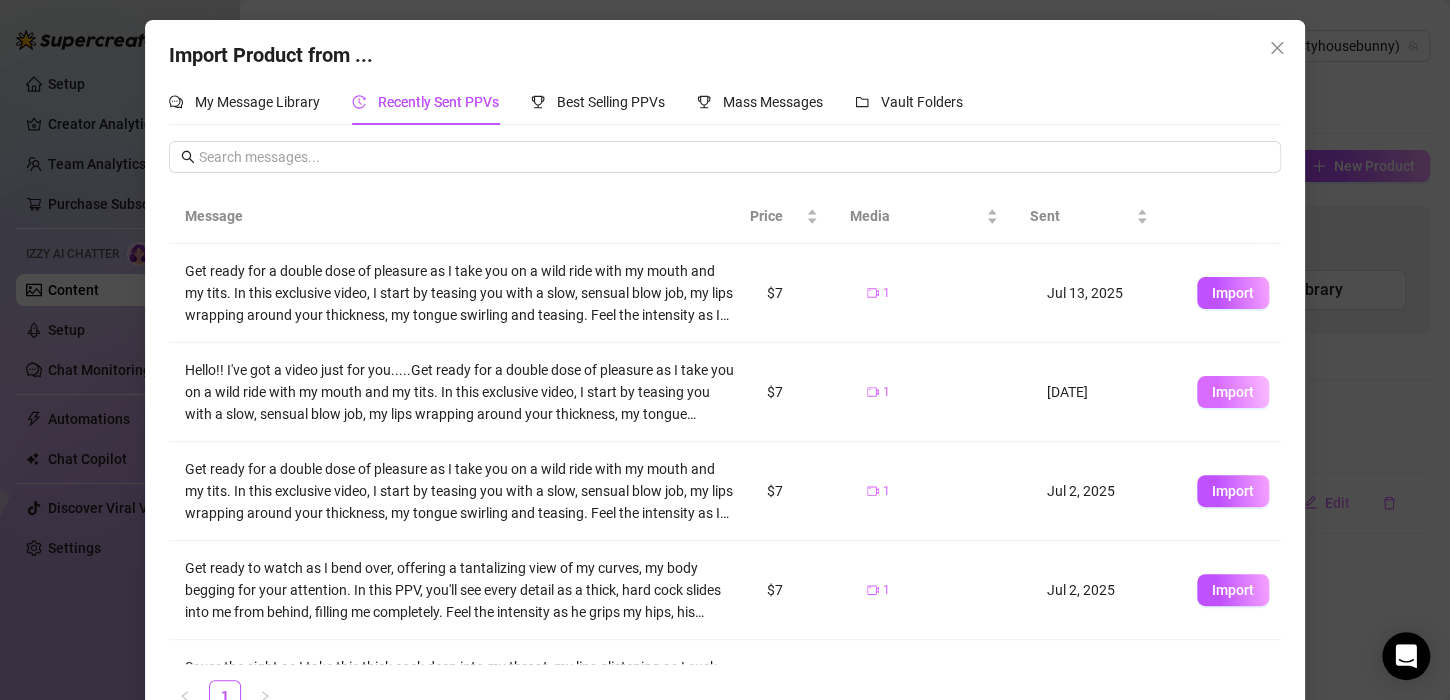 click on "Import" at bounding box center [1233, 392] 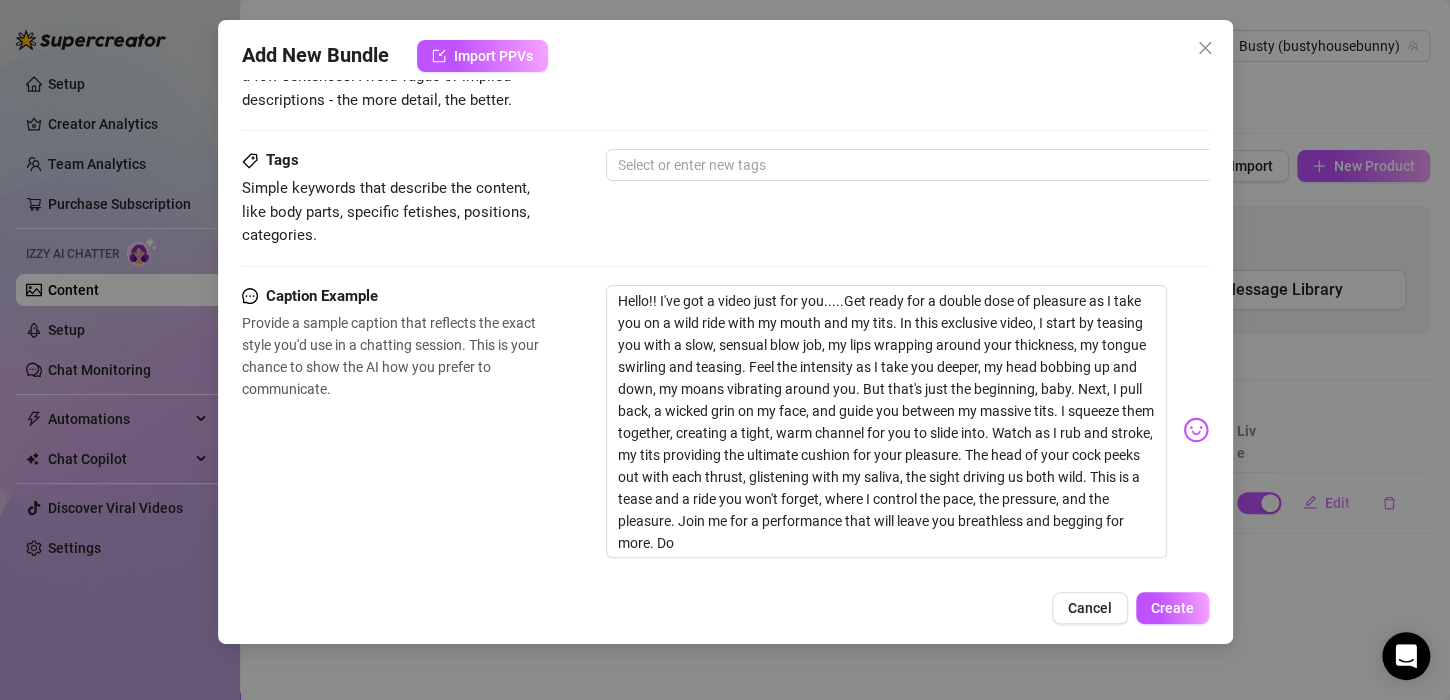 scroll, scrollTop: 0, scrollLeft: 0, axis: both 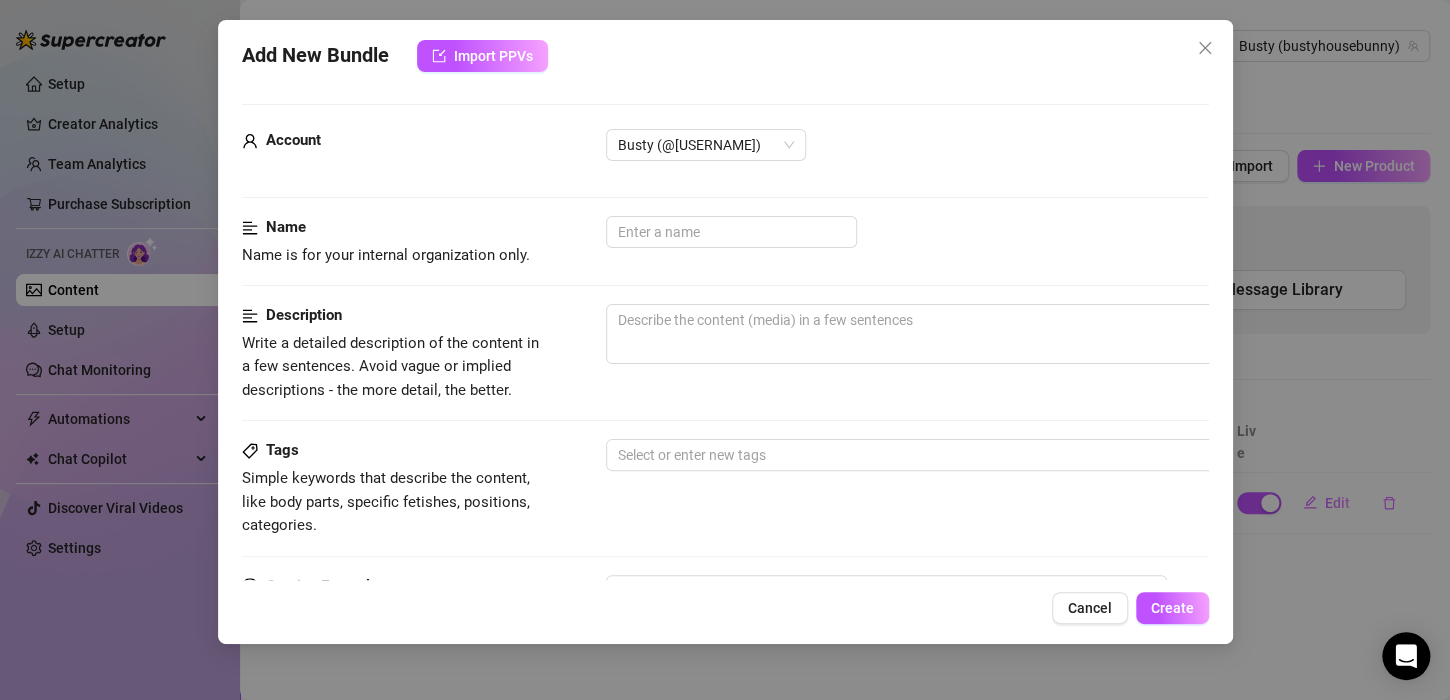 click on "Cancel" at bounding box center [1090, 608] 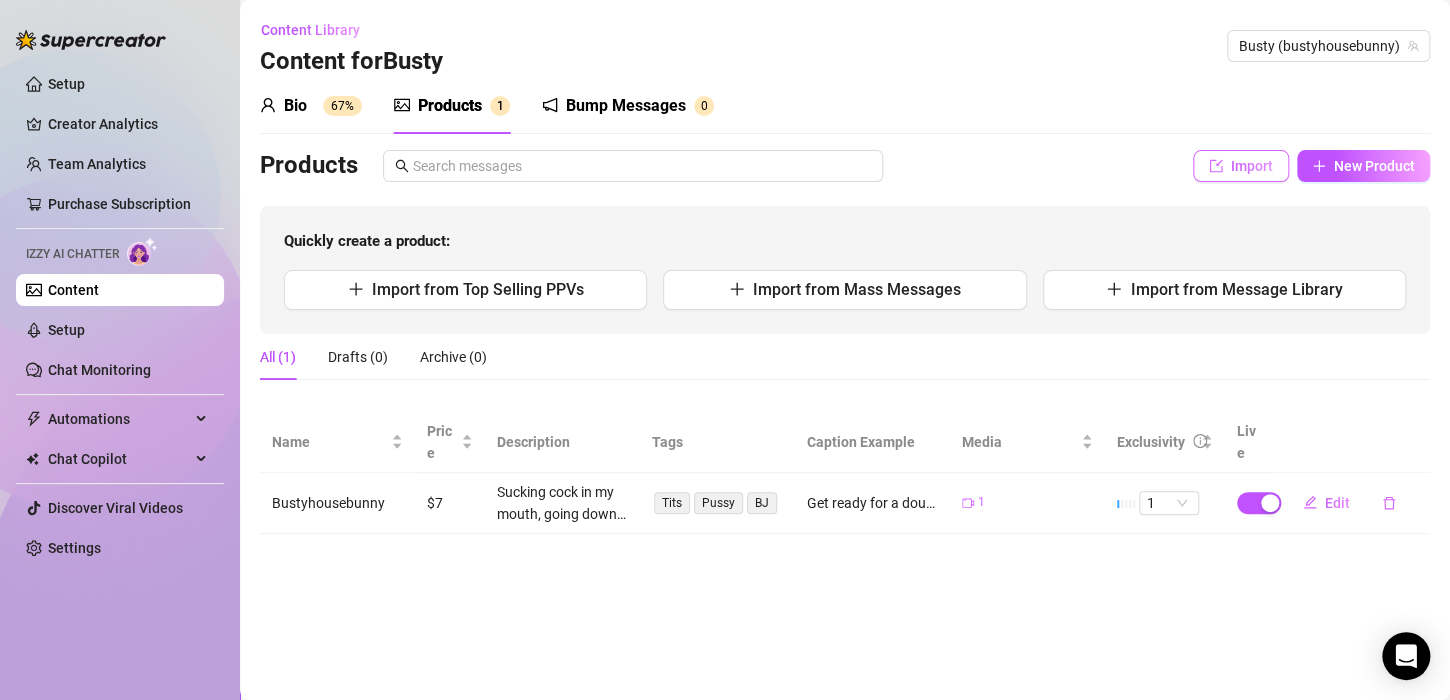 click on "Import" at bounding box center (1252, 166) 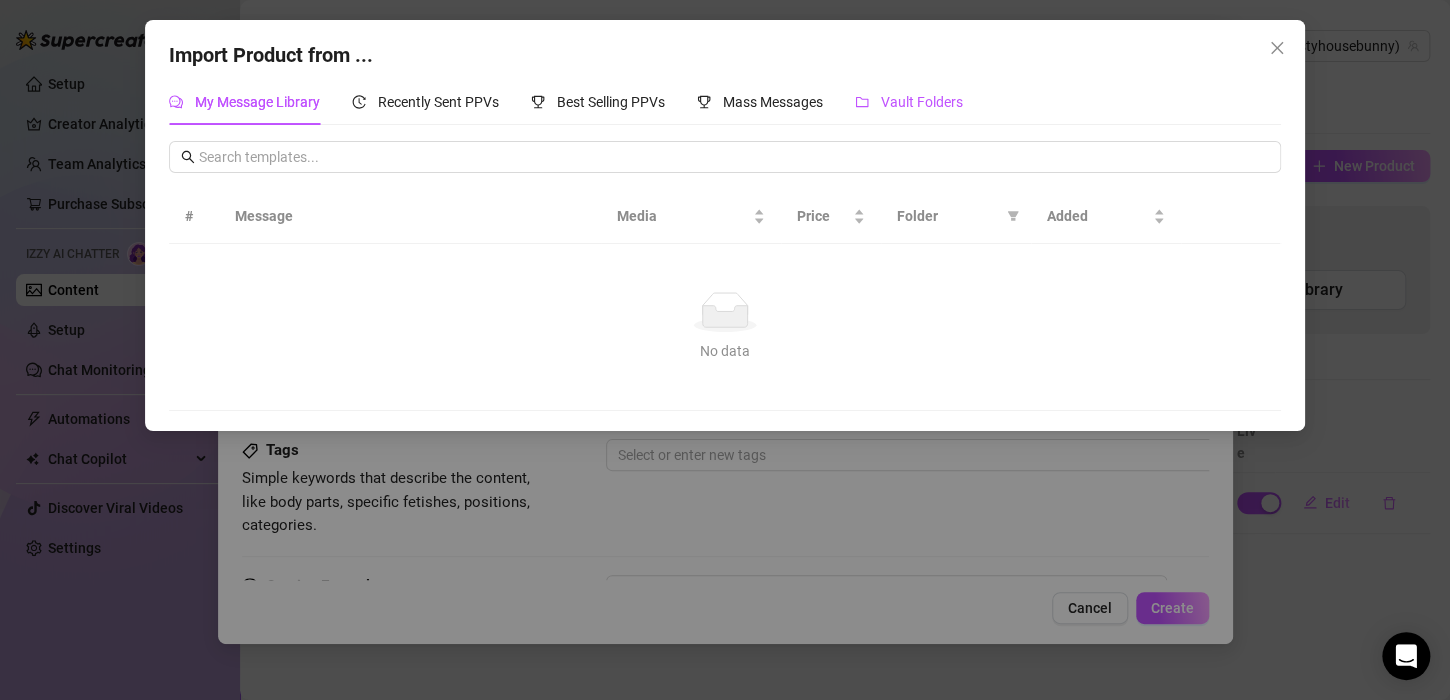 click on "Vault Folders" at bounding box center (922, 102) 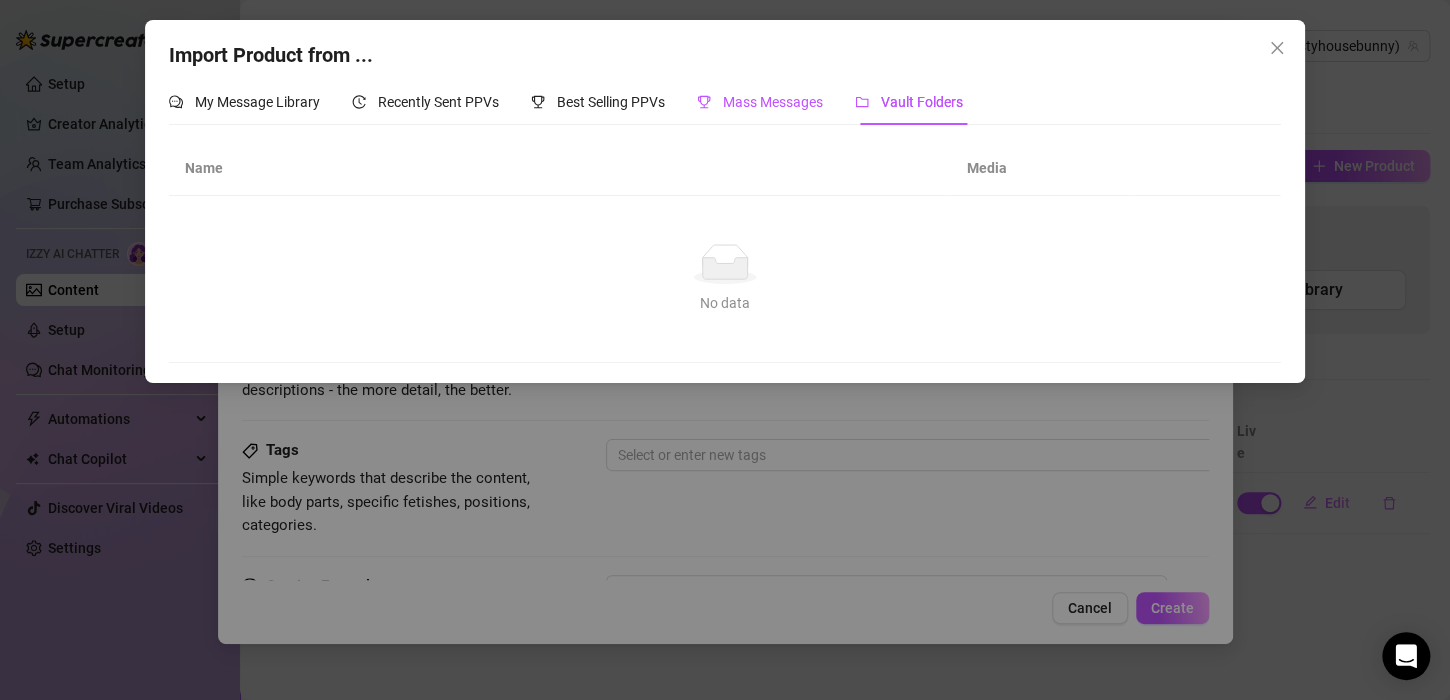 click on "Mass Messages" at bounding box center (773, 102) 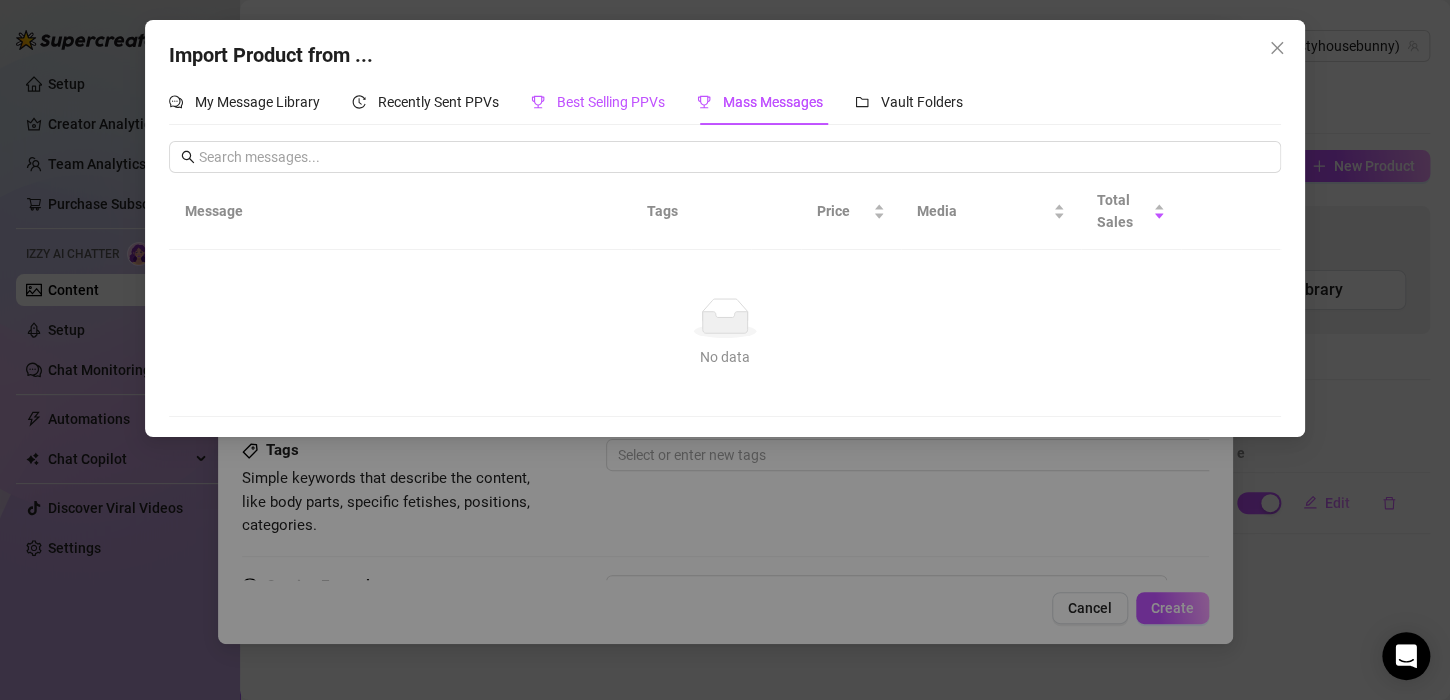 click on "Best Selling PPVs" at bounding box center (611, 102) 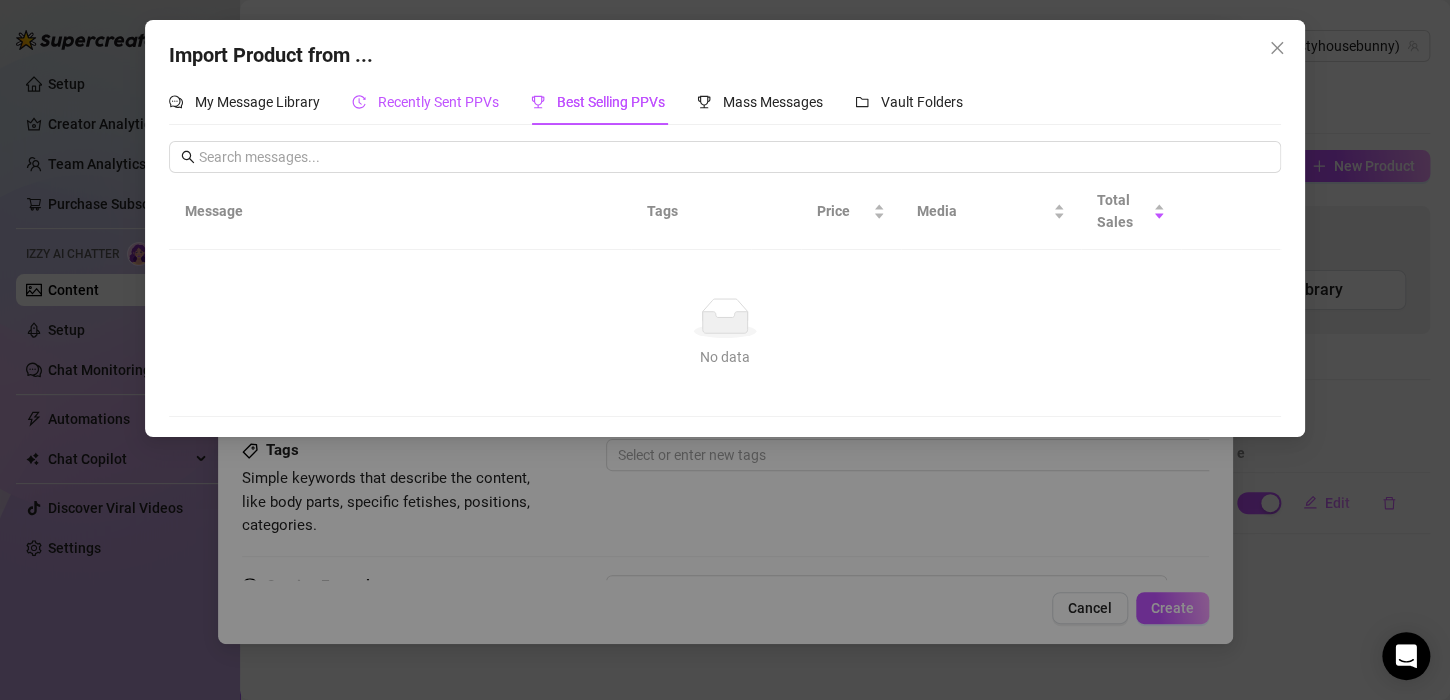 click on "Recently Sent PPVs" at bounding box center [438, 102] 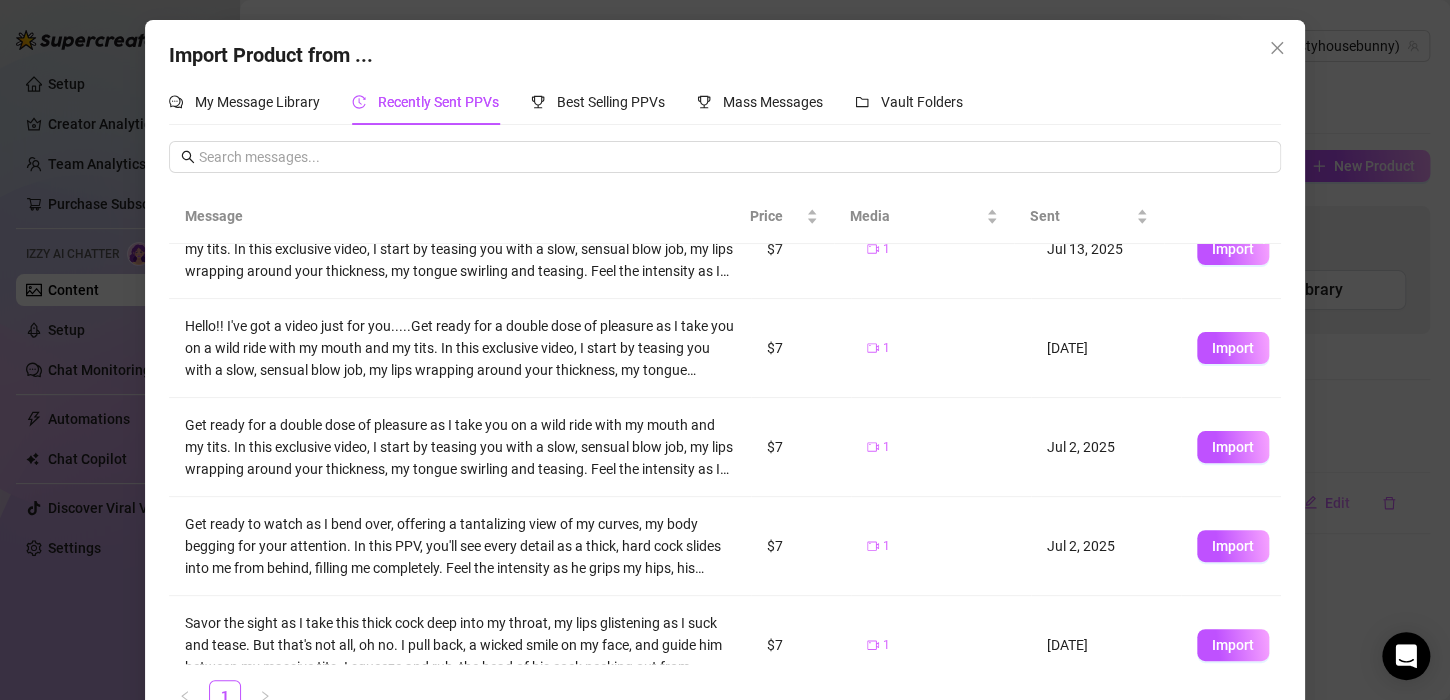 scroll, scrollTop: 73, scrollLeft: 0, axis: vertical 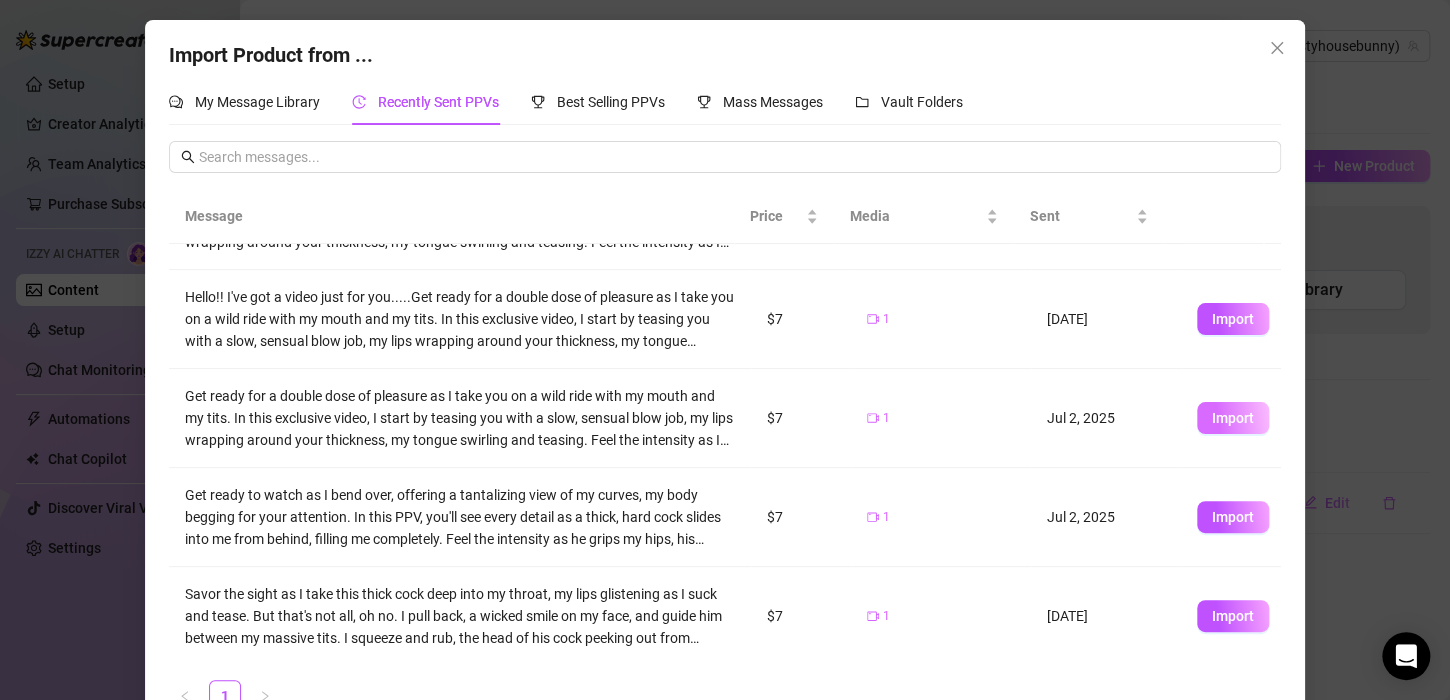 click on "Import" at bounding box center [1233, 418] 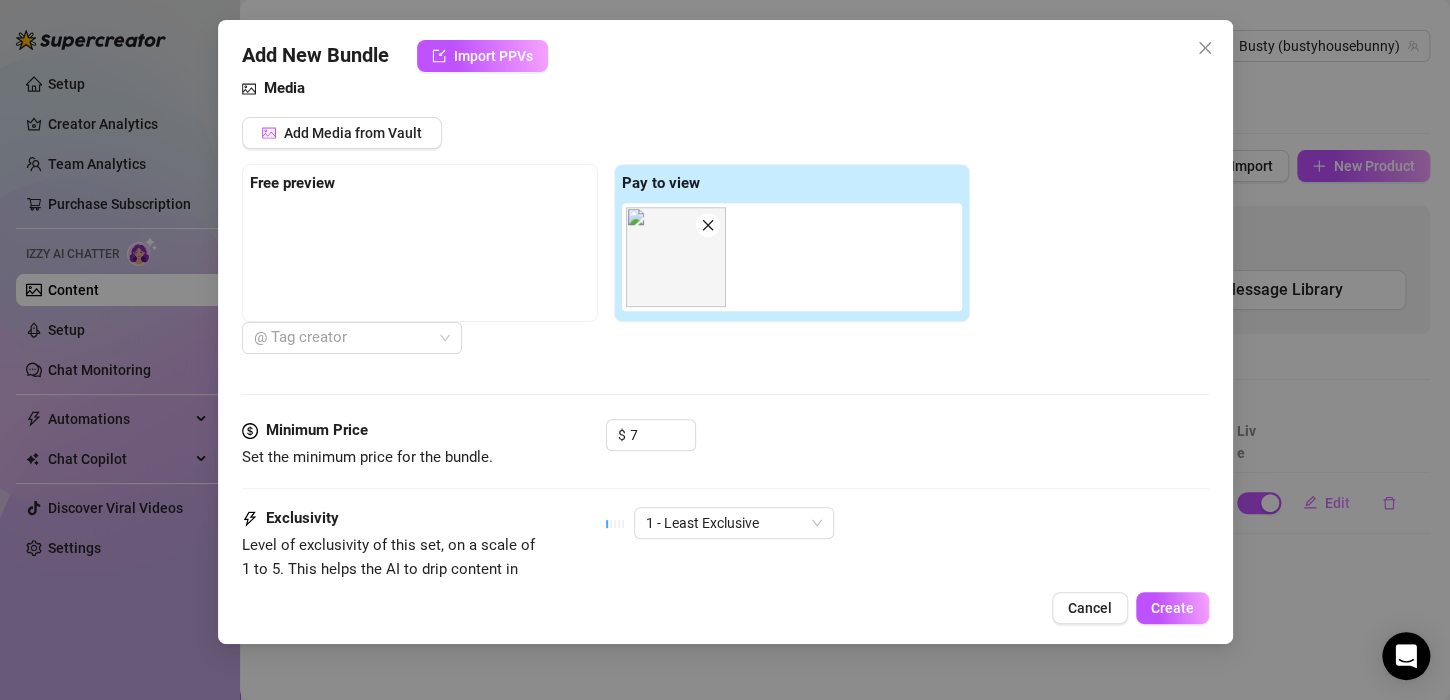 click at bounding box center (676, 257) 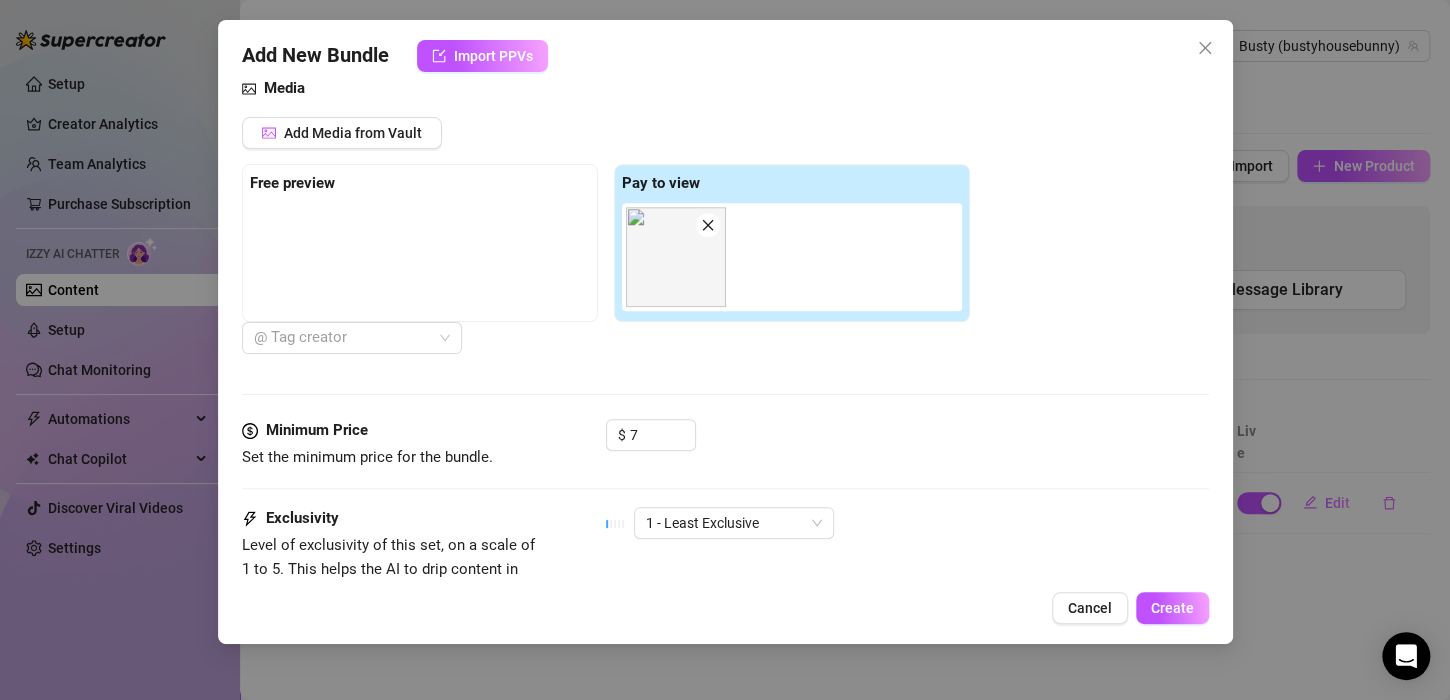 click at bounding box center [676, 257] 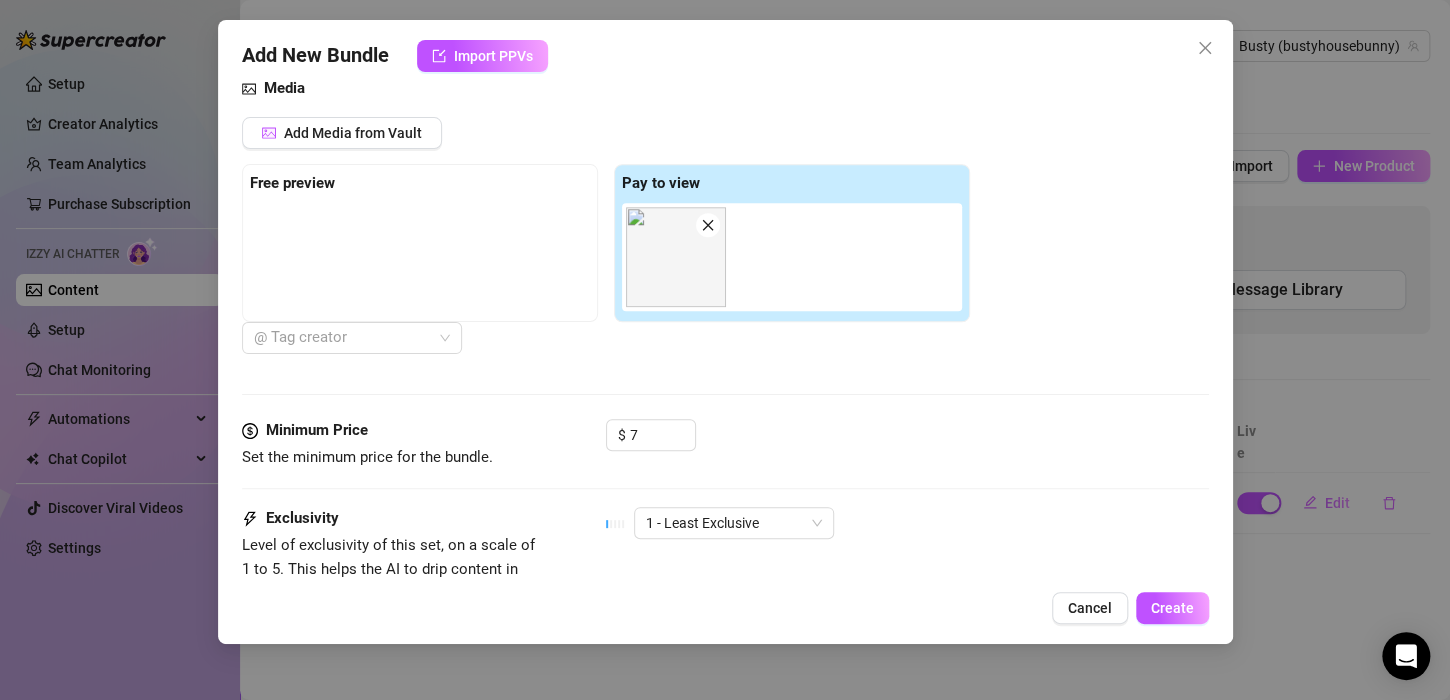 scroll, scrollTop: 968, scrollLeft: 0, axis: vertical 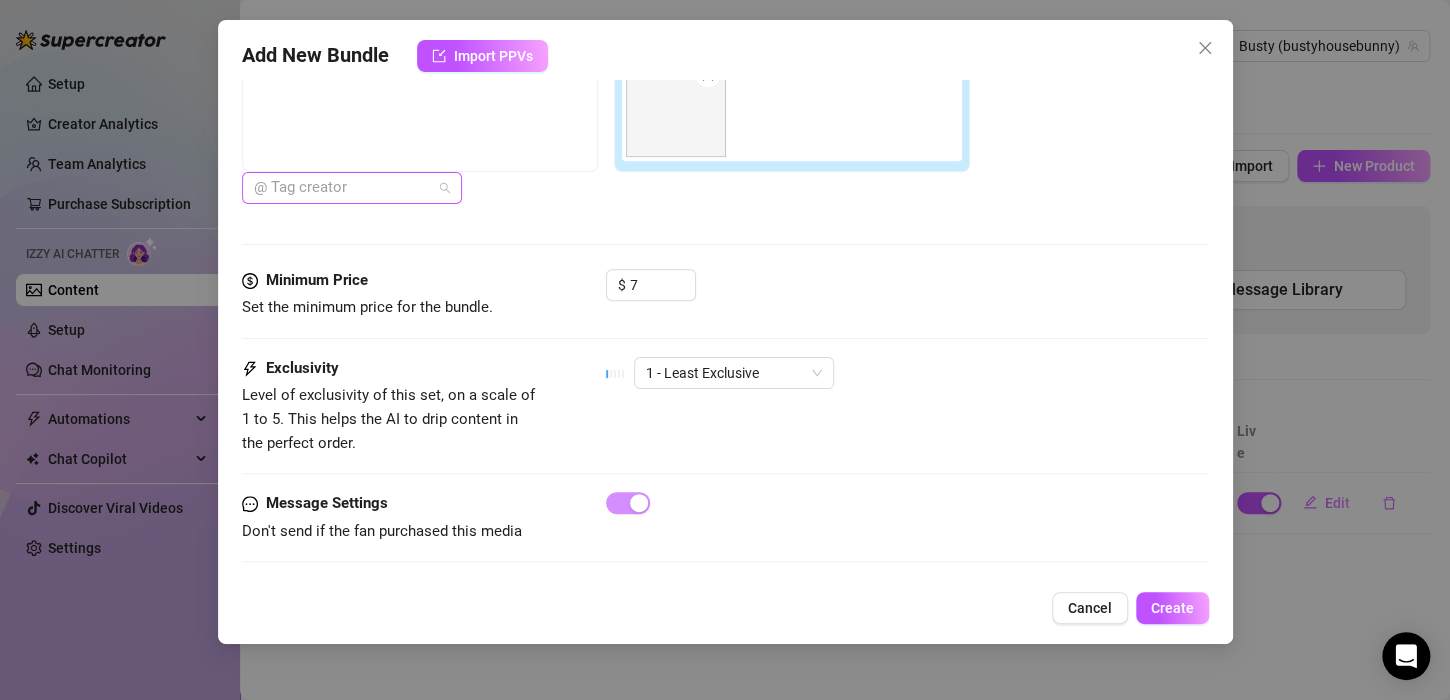 click at bounding box center (341, 188) 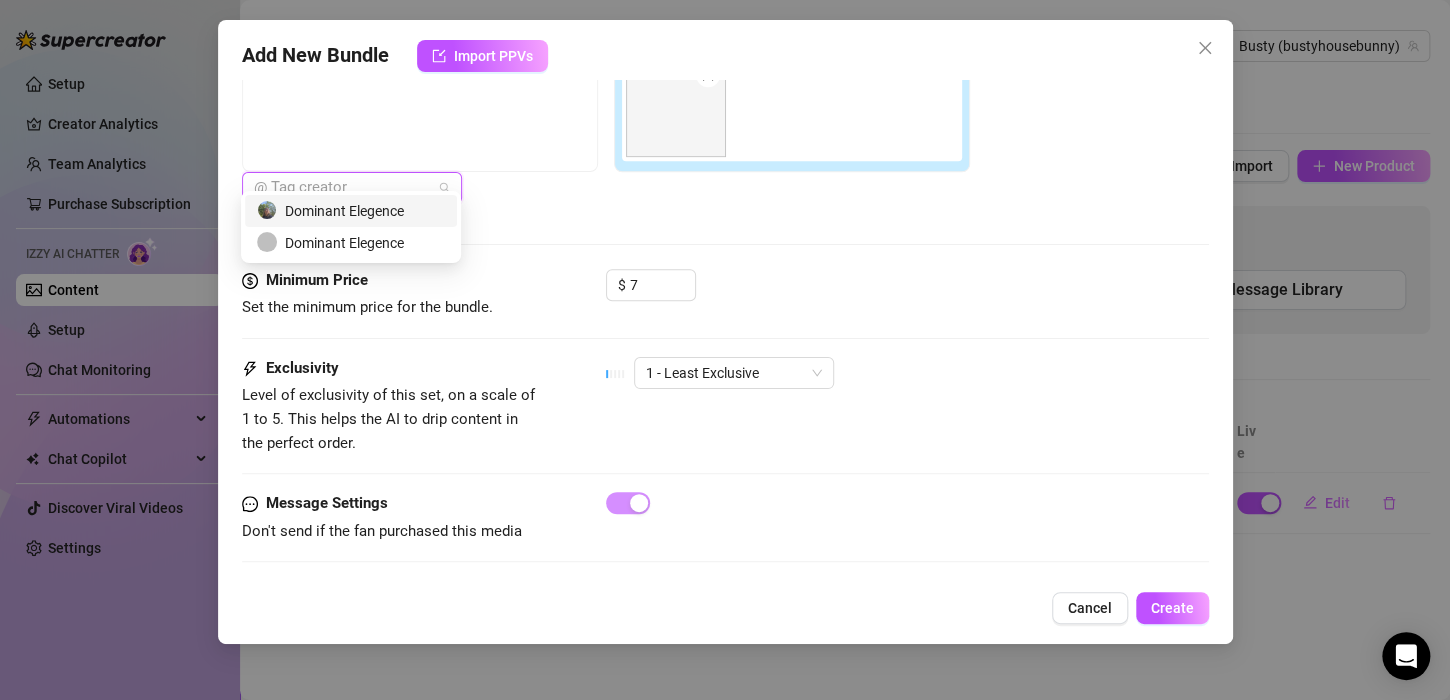 click on "Dominant Elegence" at bounding box center (351, 211) 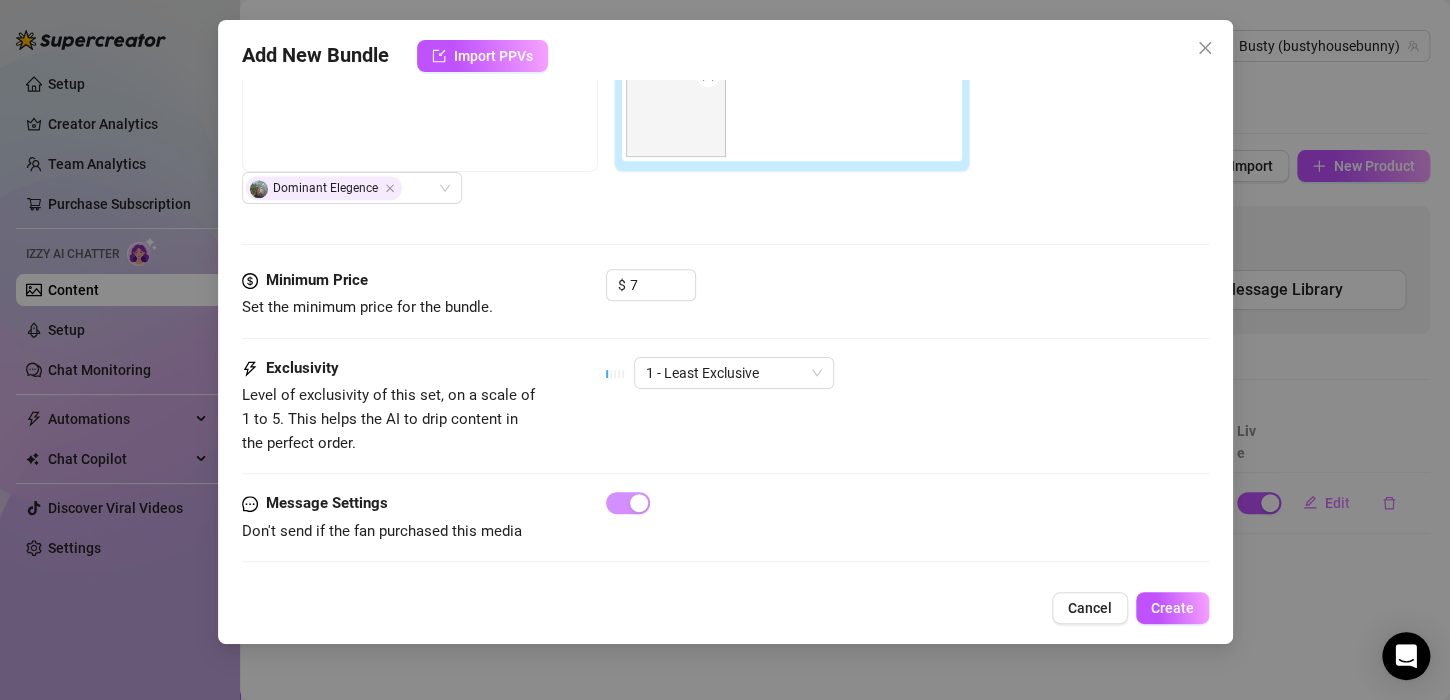 click on "Minimum Price Set the minimum price for the bundle. $ 7" at bounding box center [725, 313] 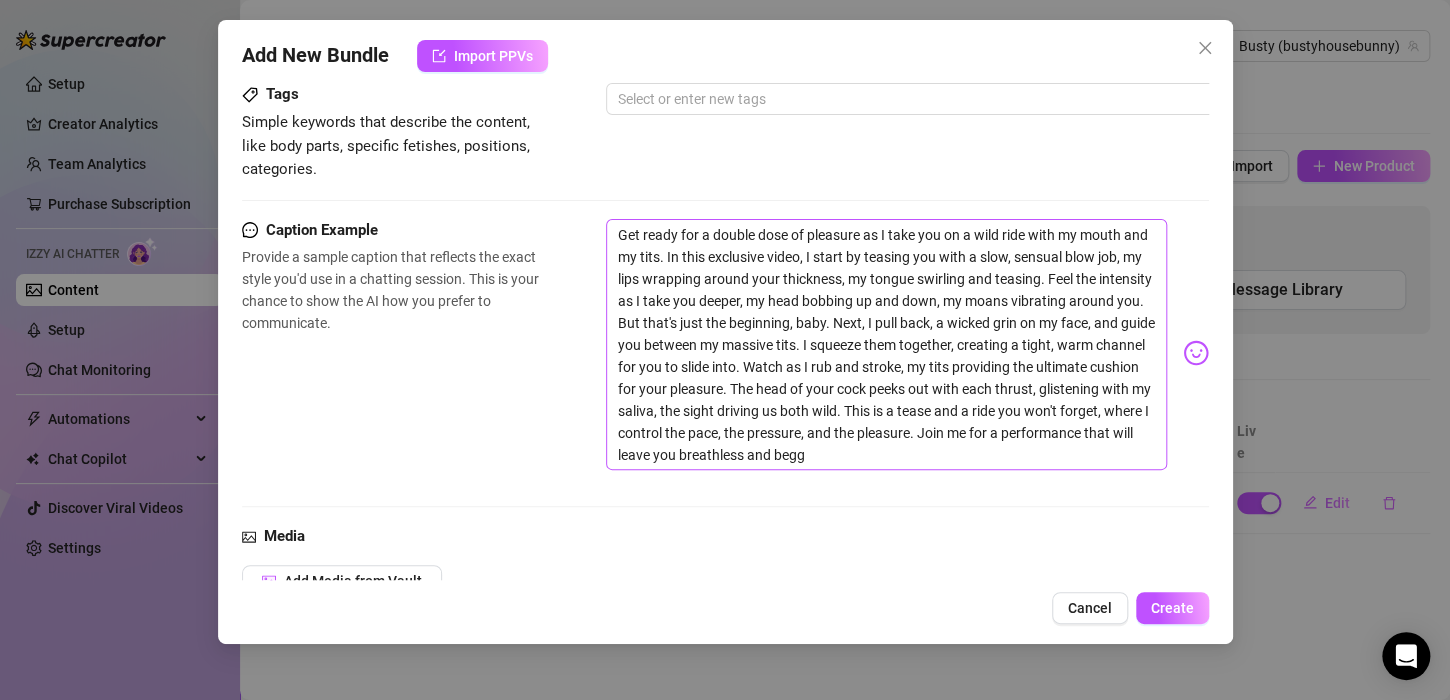 scroll, scrollTop: 468, scrollLeft: 0, axis: vertical 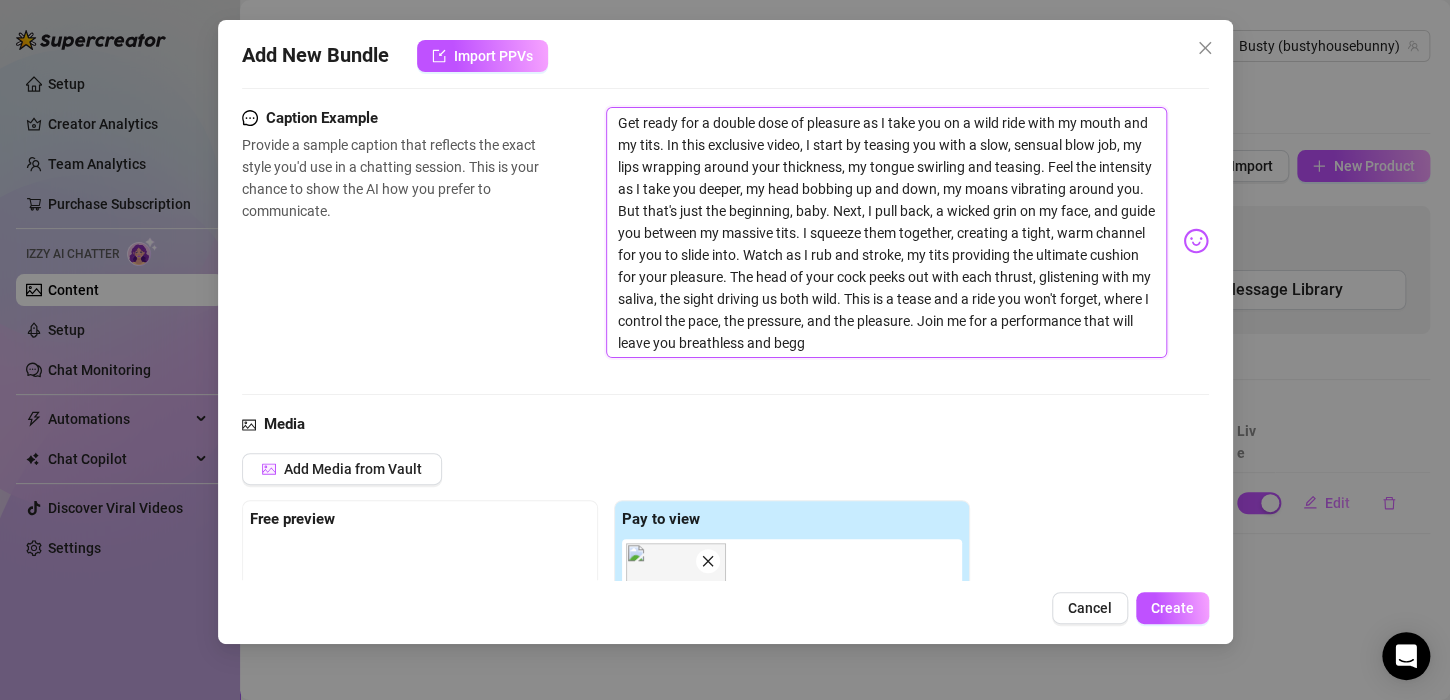 click on "Get ready for a double dose of pleasure as I take you on a wild ride with my mouth and my tits. In this exclusive video, I start by teasing you with a slow, sensual blow job, my lips wrapping around your thickness, my tongue swirling and teasing. Feel the intensity as I take you deeper, my head bobbing up and down, my moans vibrating around you. But that's just the beginning, baby. Next, I pull back, a wicked grin on my face, and guide you between my massive tits. I squeeze them together, creating a tight, warm channel for you to slide into. Watch as I rub and stroke, my tits providing the ultimate cushion for your pleasure. The head of your cock peeks out with each thrust, glistening with my saliva, the sight driving us both wild. This is a tease and a ride you won't forget, where I control the pace, the pressure, and the pleasure. Join me for a performance that will leave you breathless and begg" at bounding box center (886, 233) 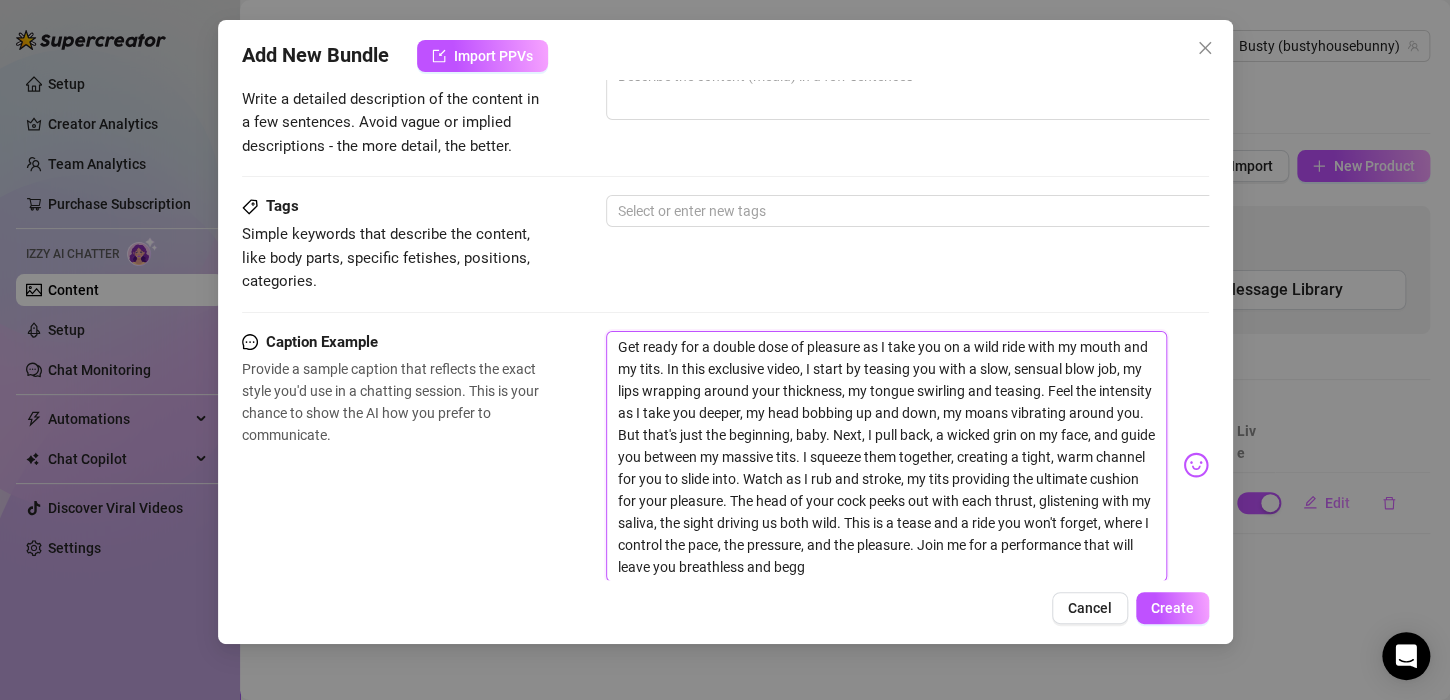 scroll, scrollTop: 68, scrollLeft: 0, axis: vertical 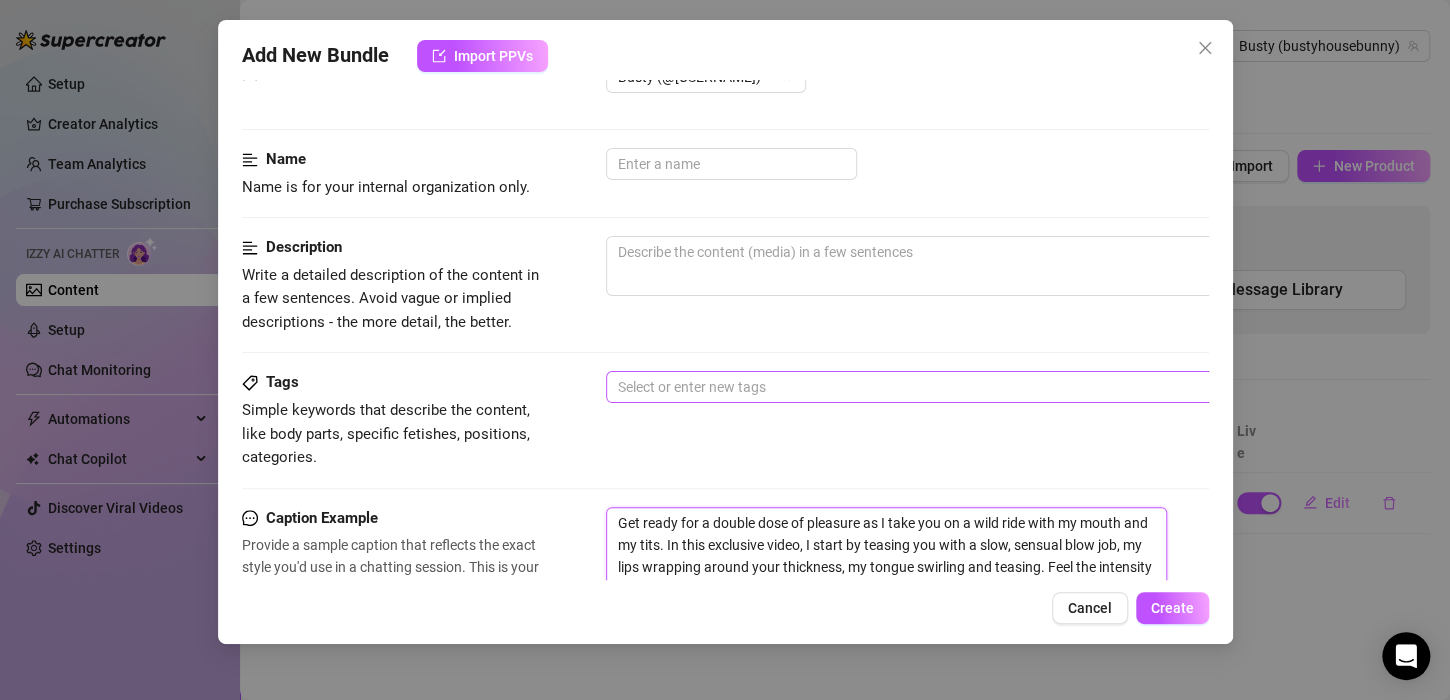 click at bounding box center (945, 387) 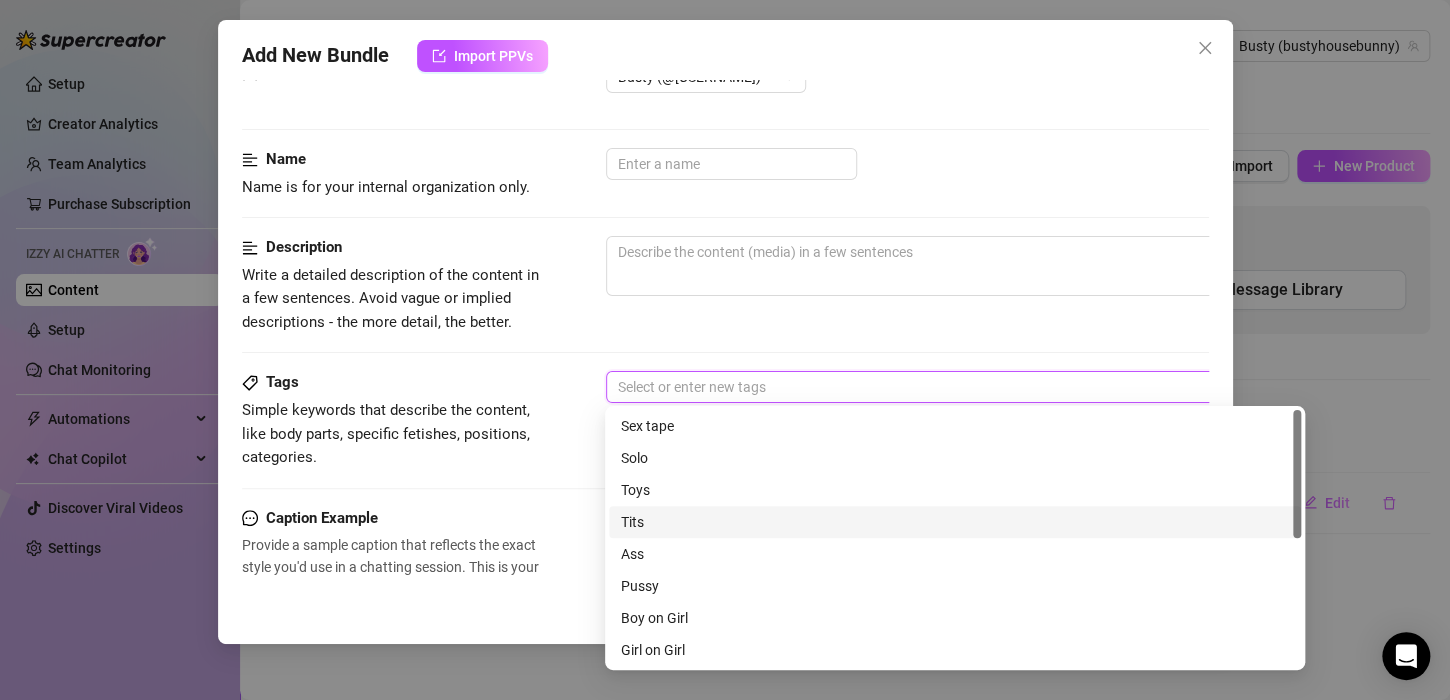 click on "Tits" at bounding box center [955, 522] 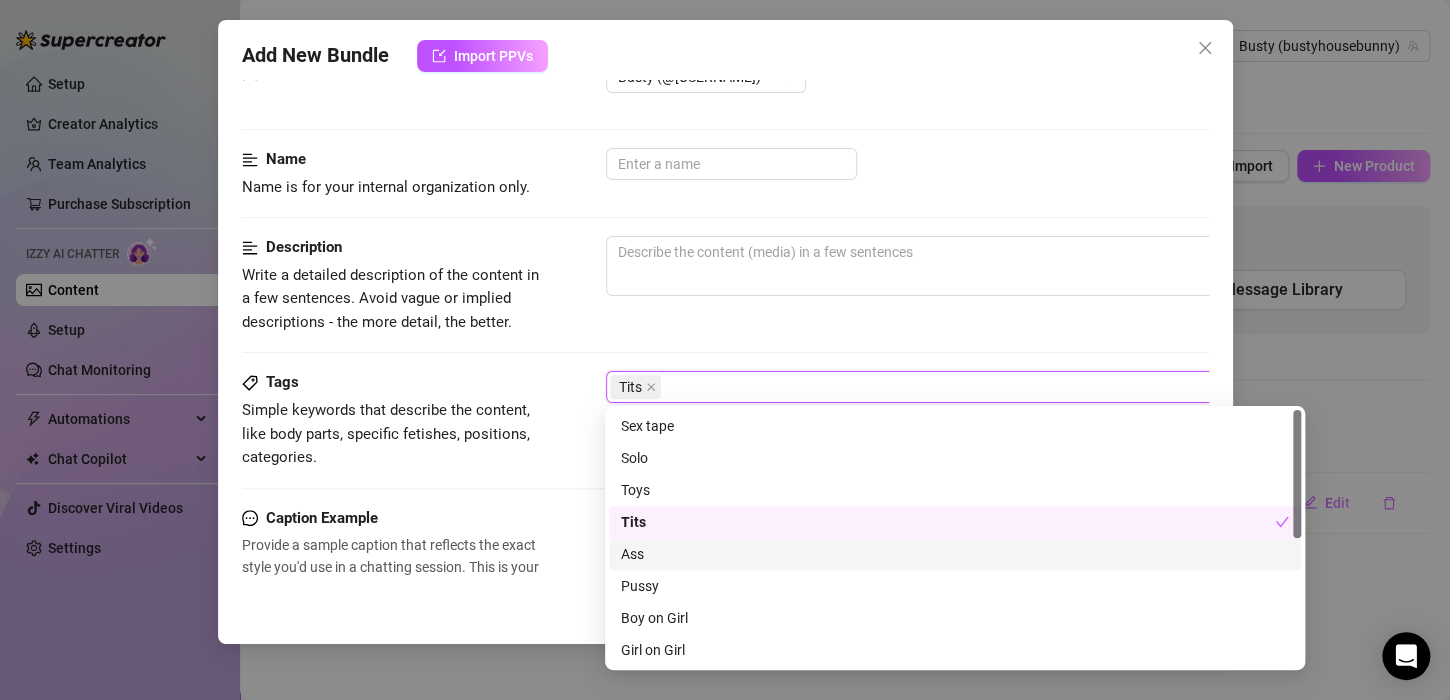 click on "Ass" at bounding box center [955, 554] 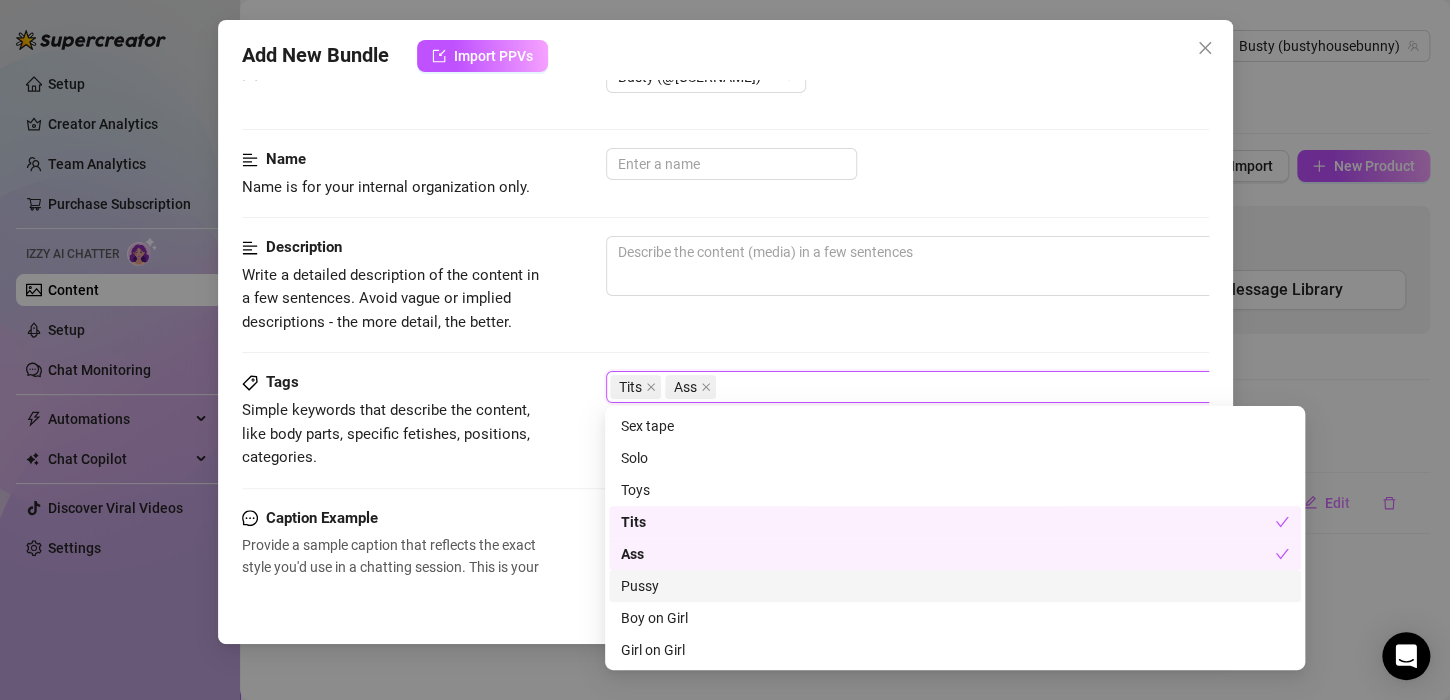 click on "Pussy" at bounding box center (955, 586) 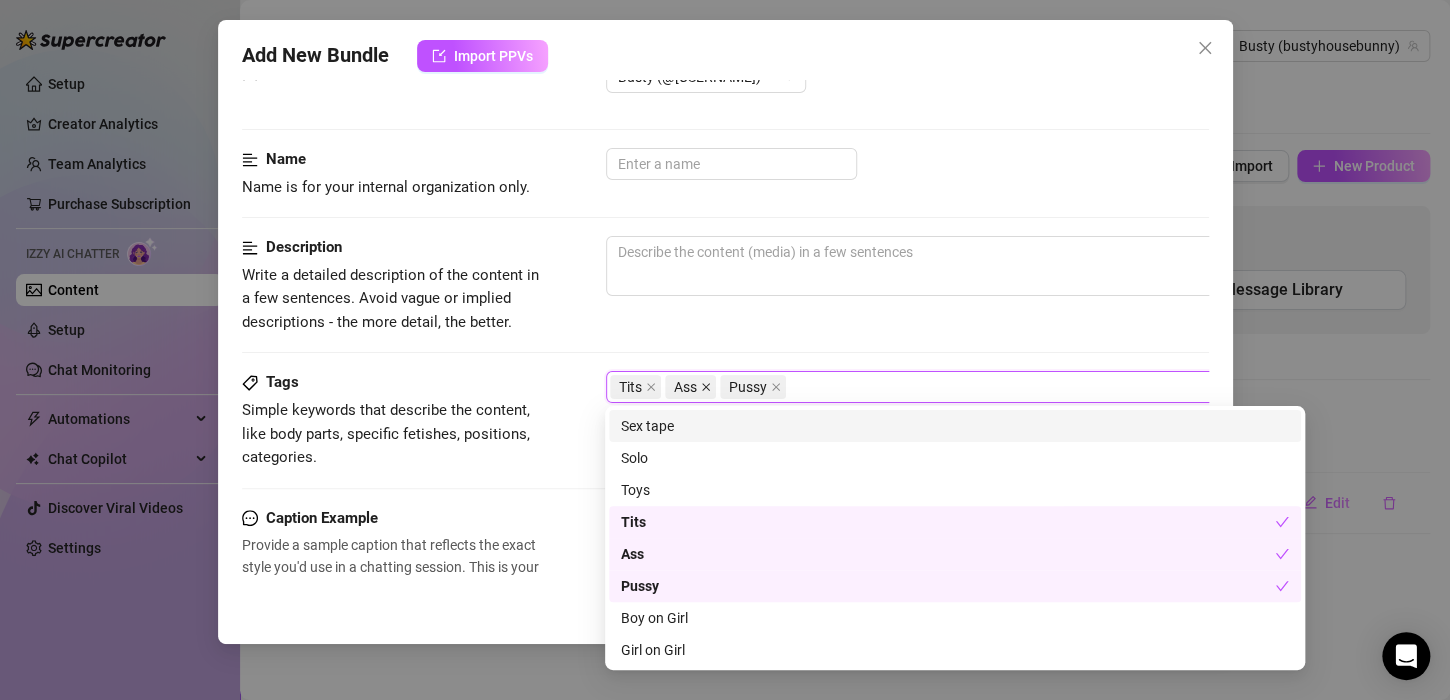 click 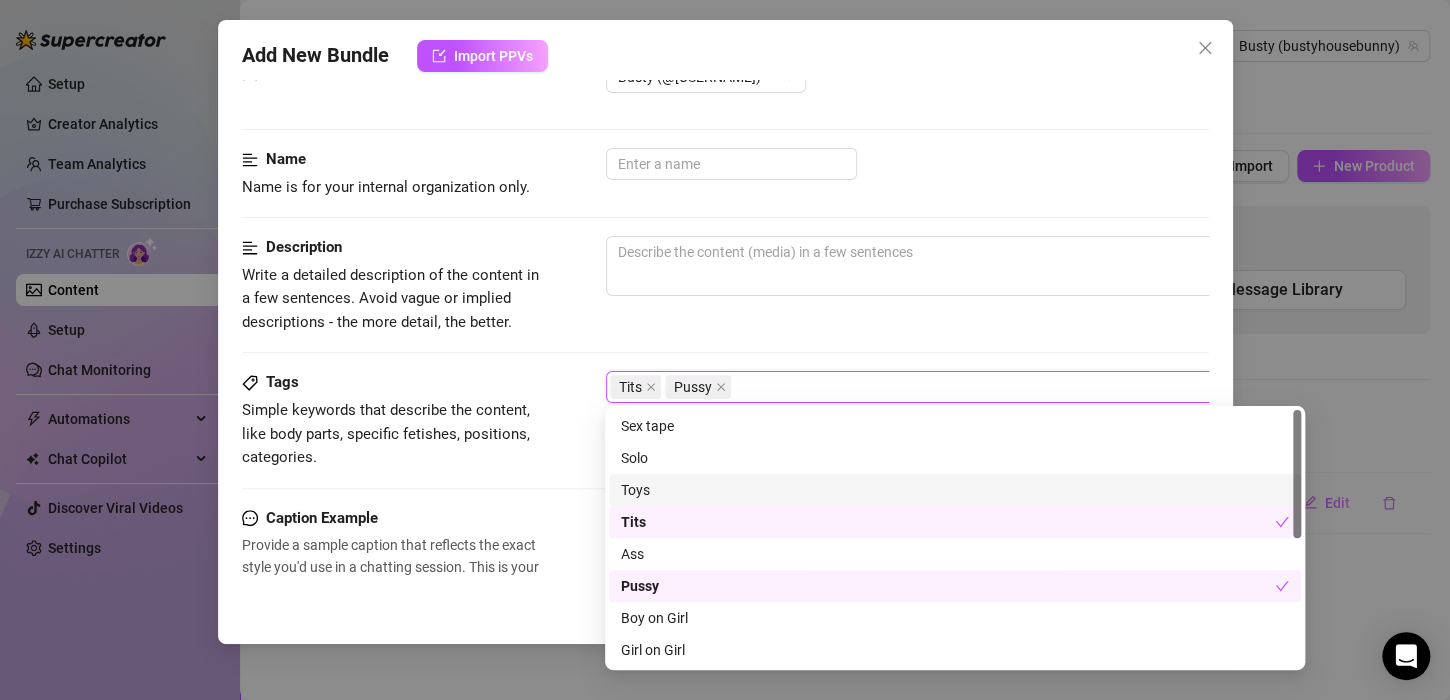 scroll, scrollTop: 200, scrollLeft: 0, axis: vertical 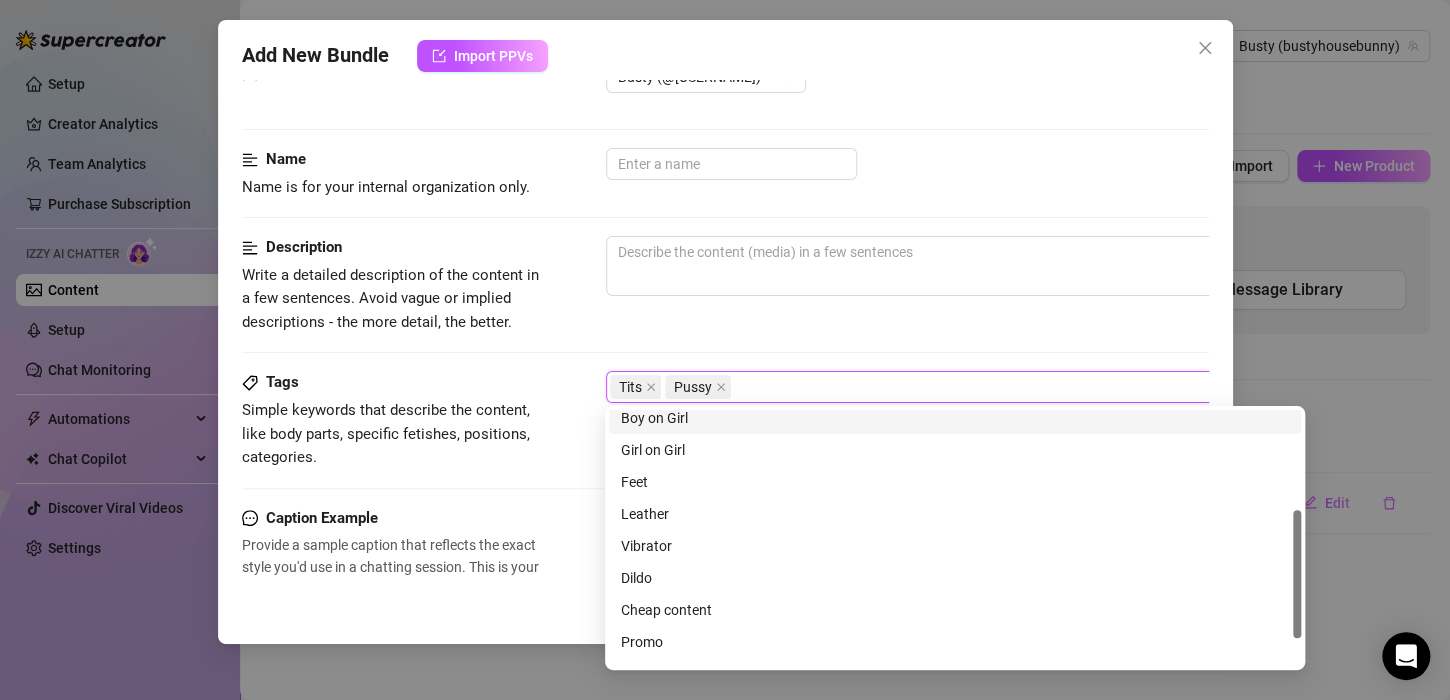 click on "Boy on Girl" at bounding box center [955, 418] 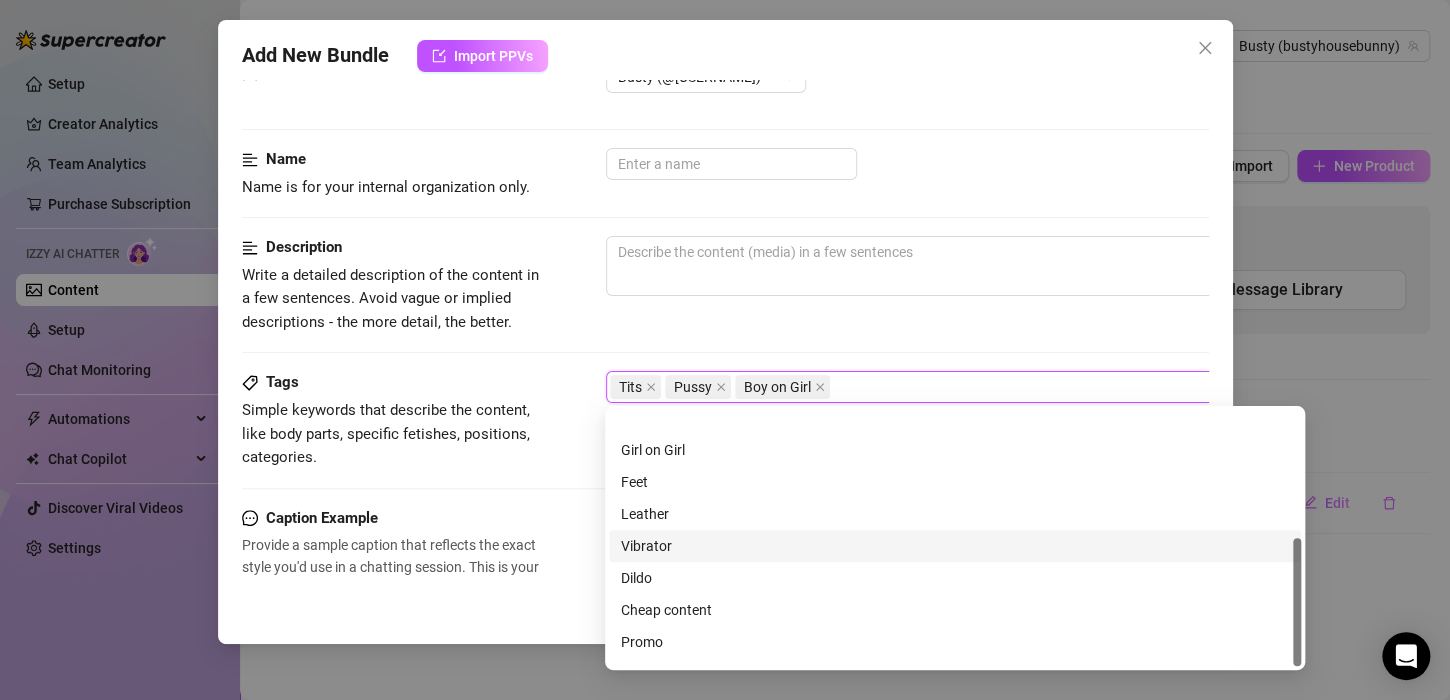 scroll, scrollTop: 256, scrollLeft: 0, axis: vertical 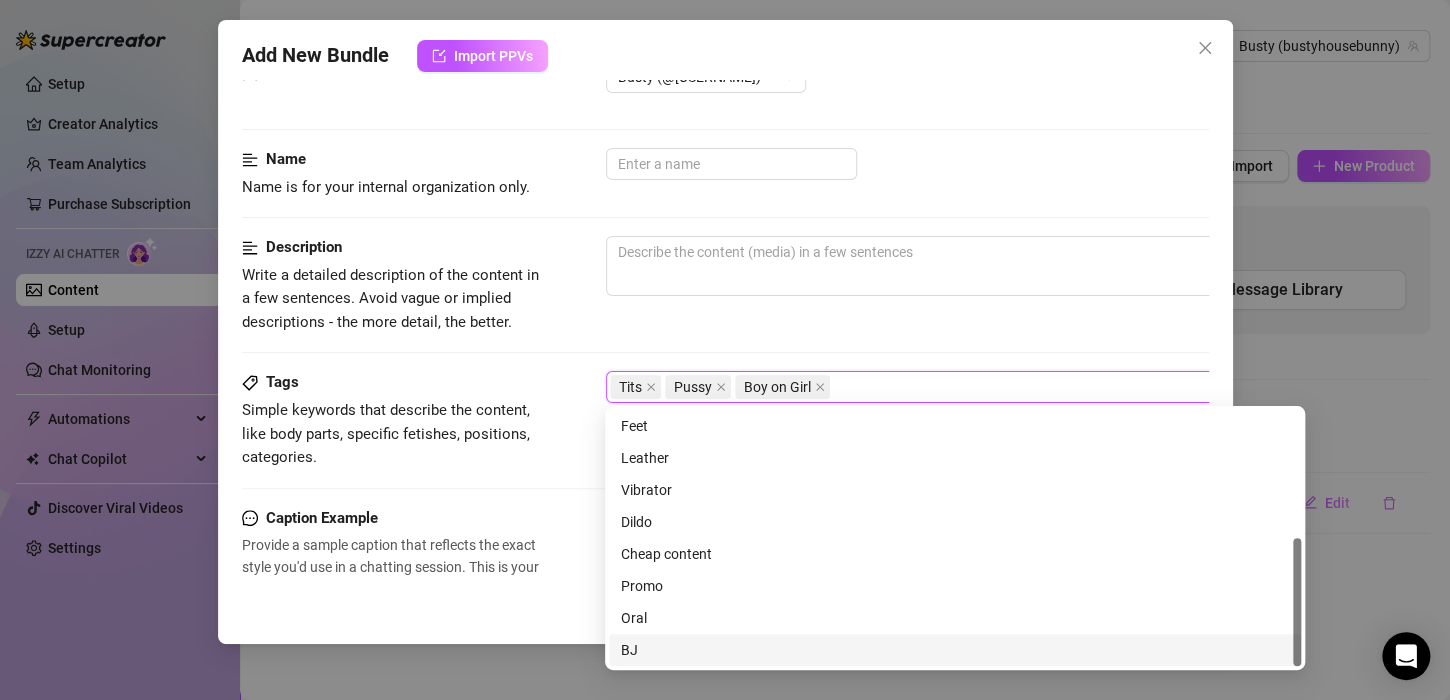 click on "BJ" at bounding box center [955, 650] 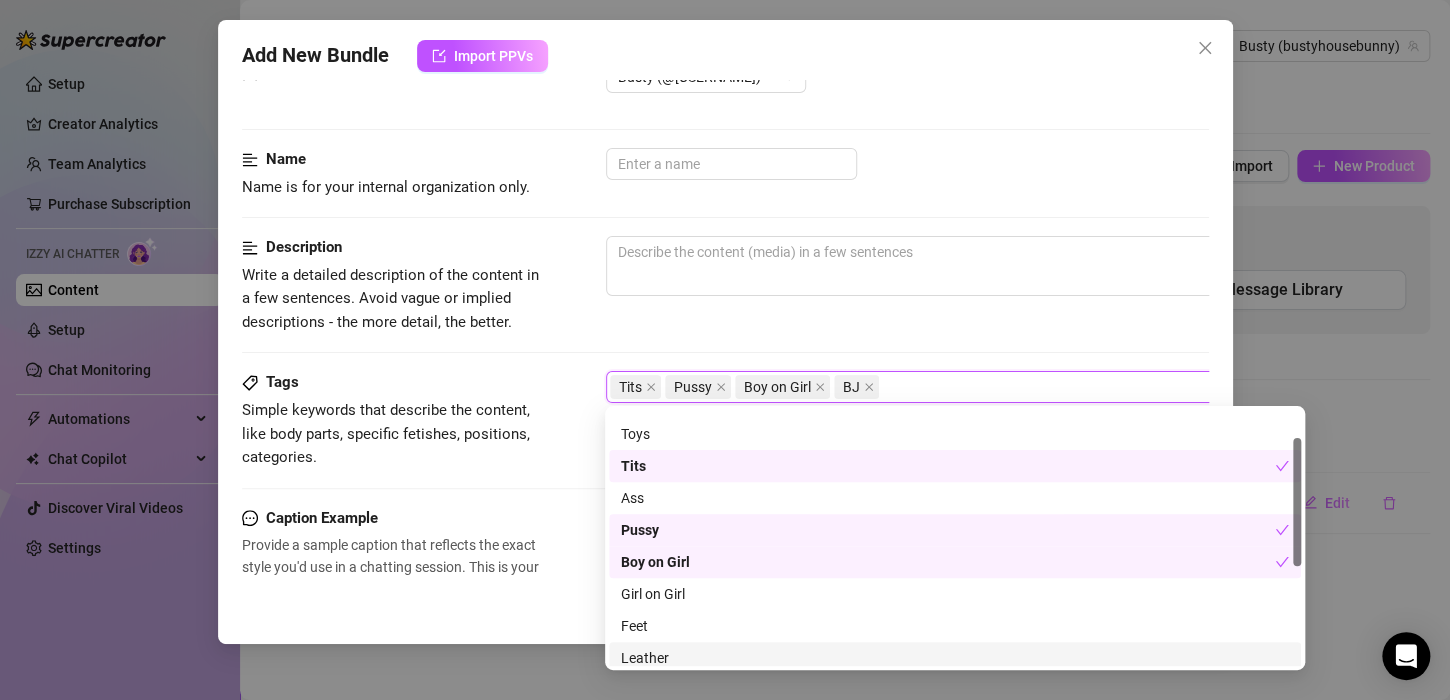 scroll, scrollTop: 256, scrollLeft: 0, axis: vertical 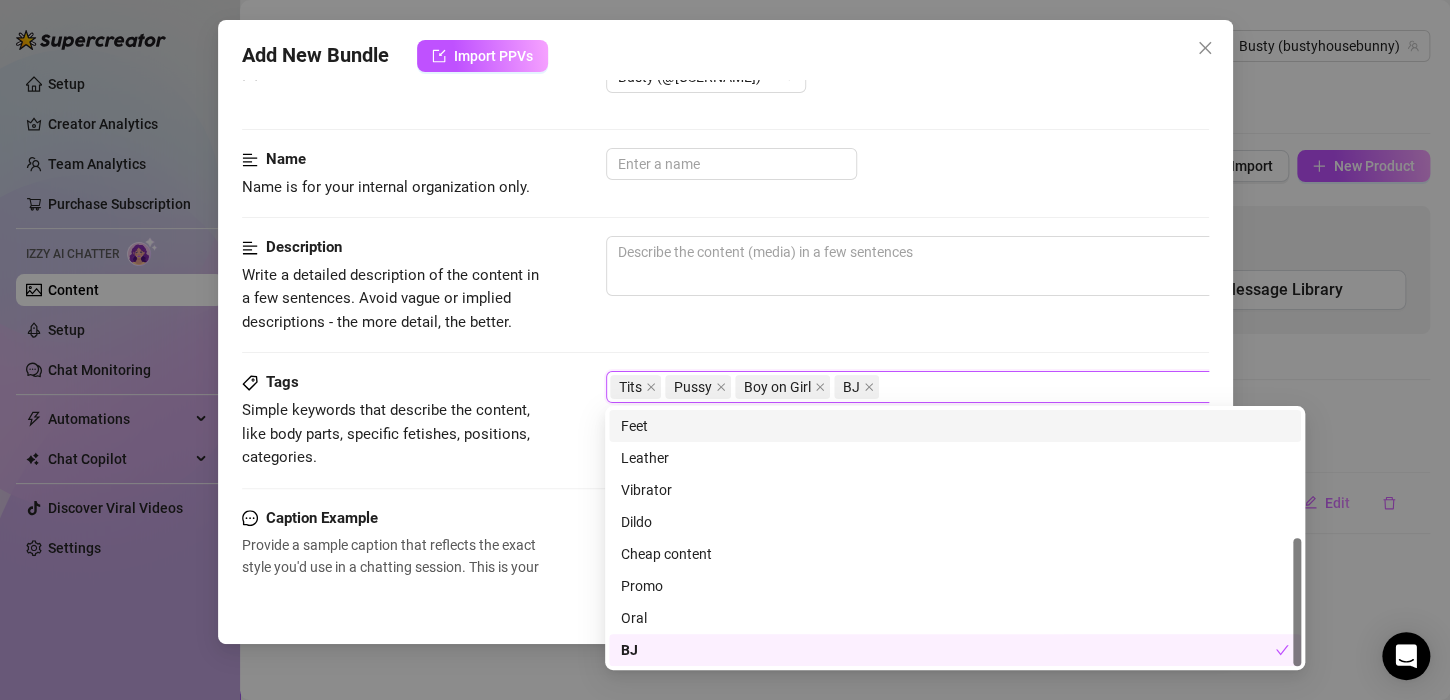 click on "Description Write a detailed description of the content in a few sentences. Avoid vague or implied descriptions - the more detail, the better." at bounding box center (725, 285) 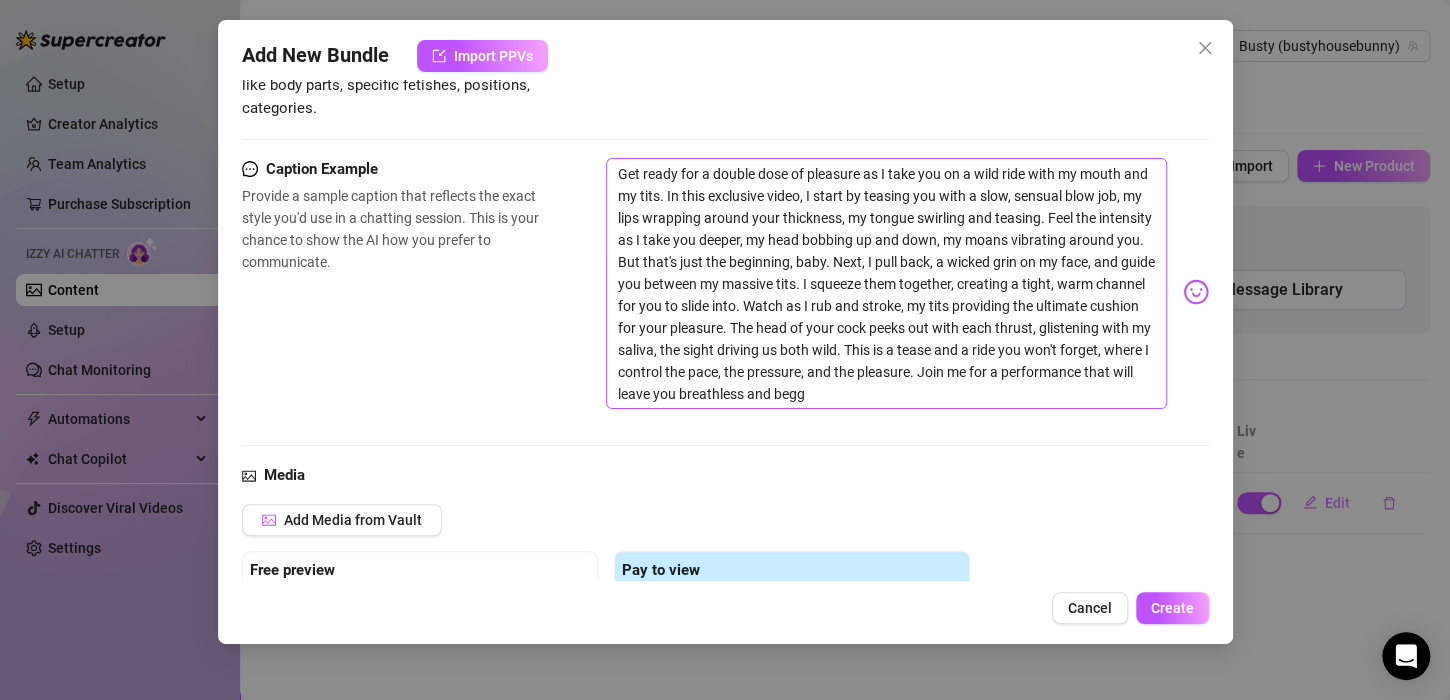 scroll, scrollTop: 268, scrollLeft: 0, axis: vertical 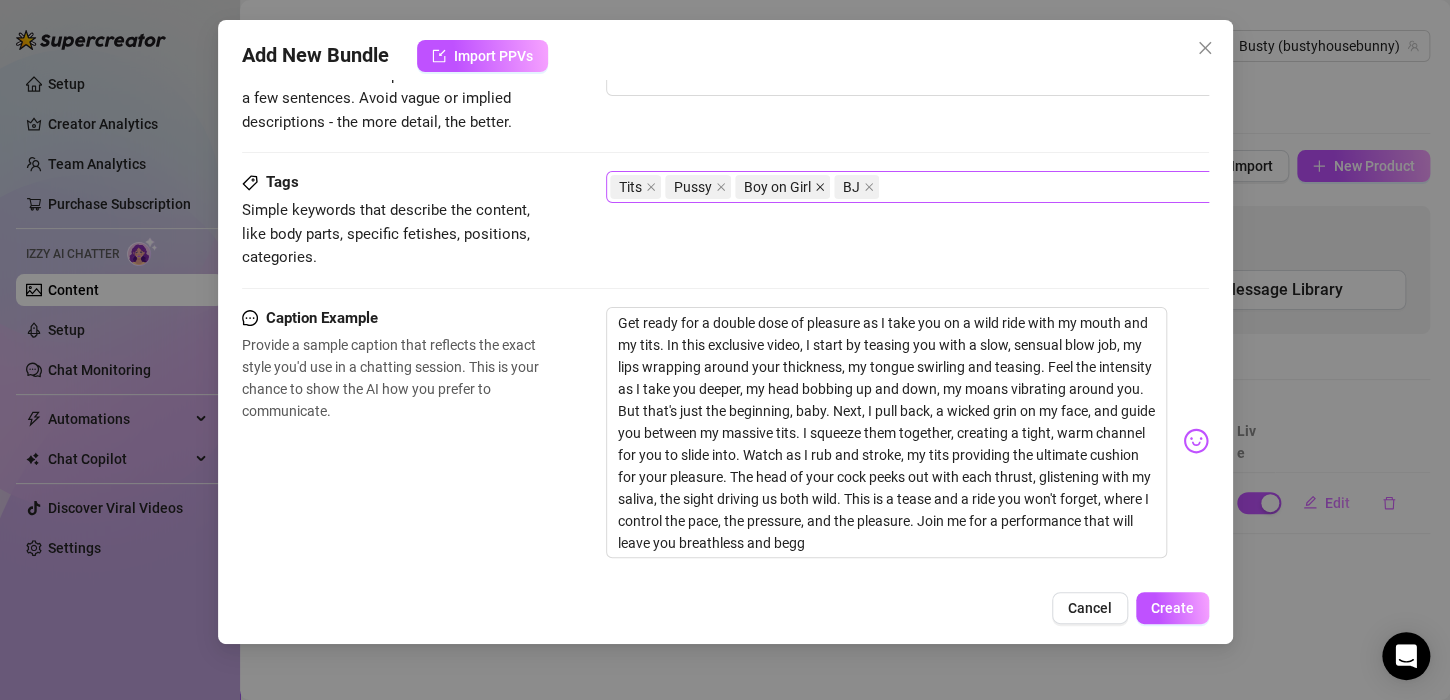 click 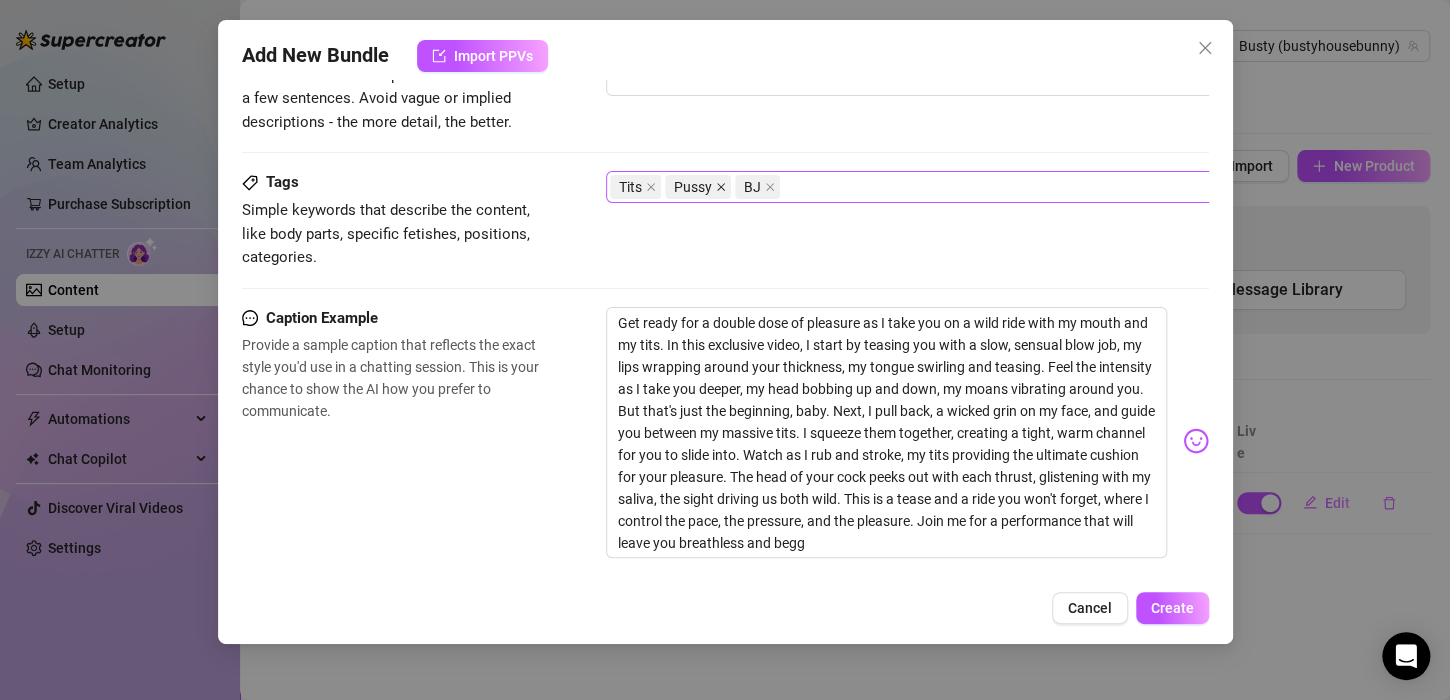 click 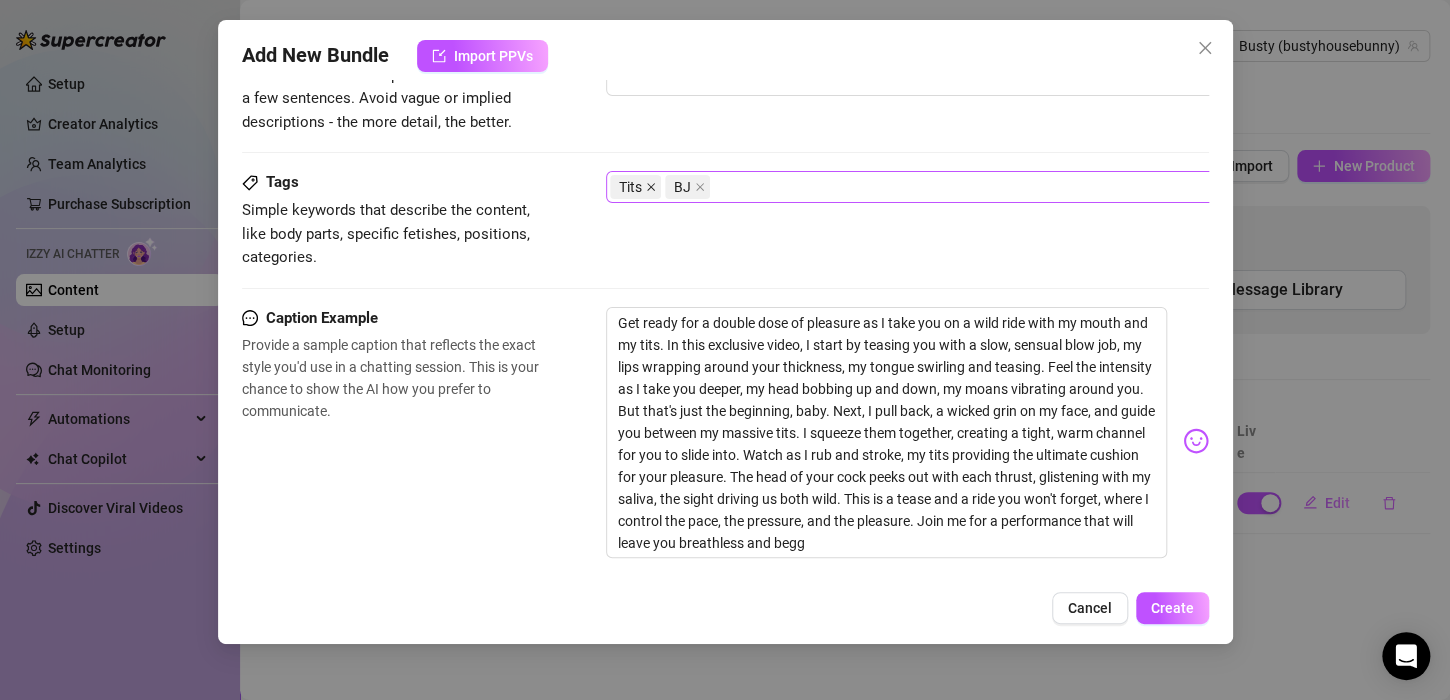click 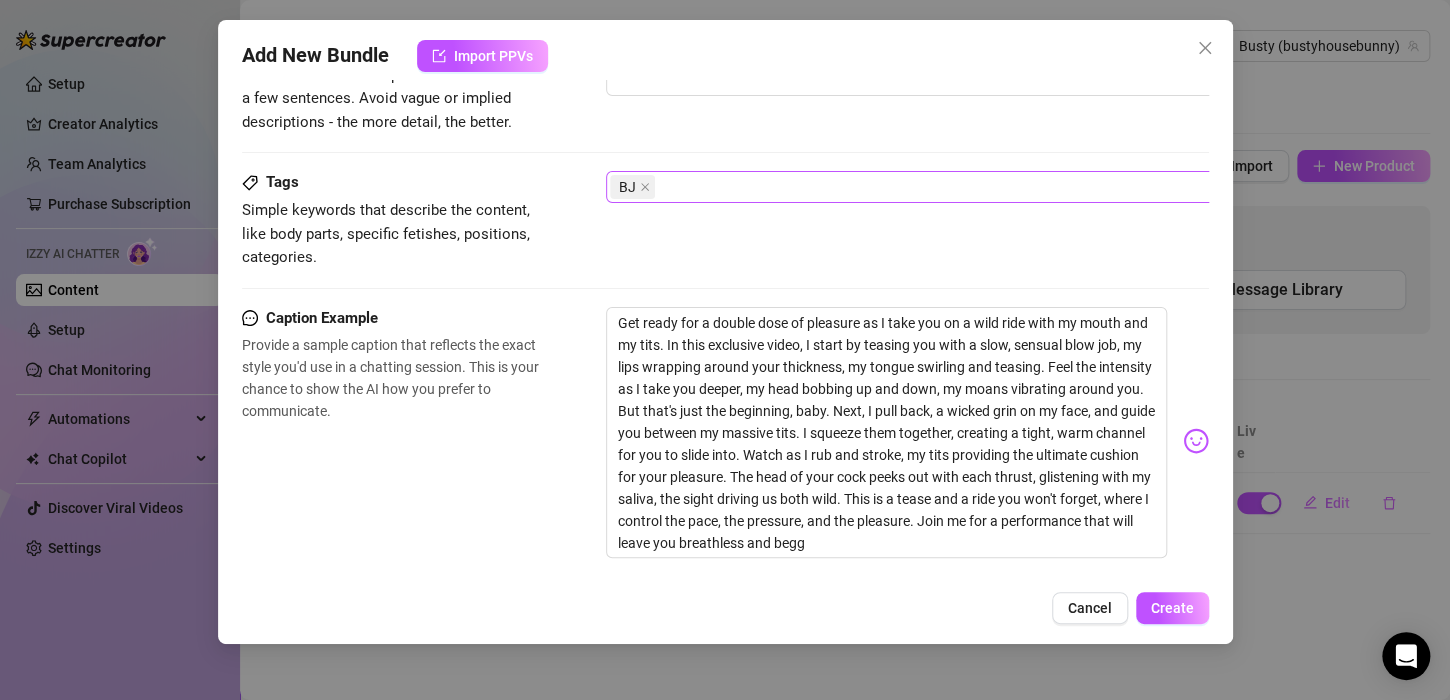 click on "BJ" at bounding box center (945, 187) 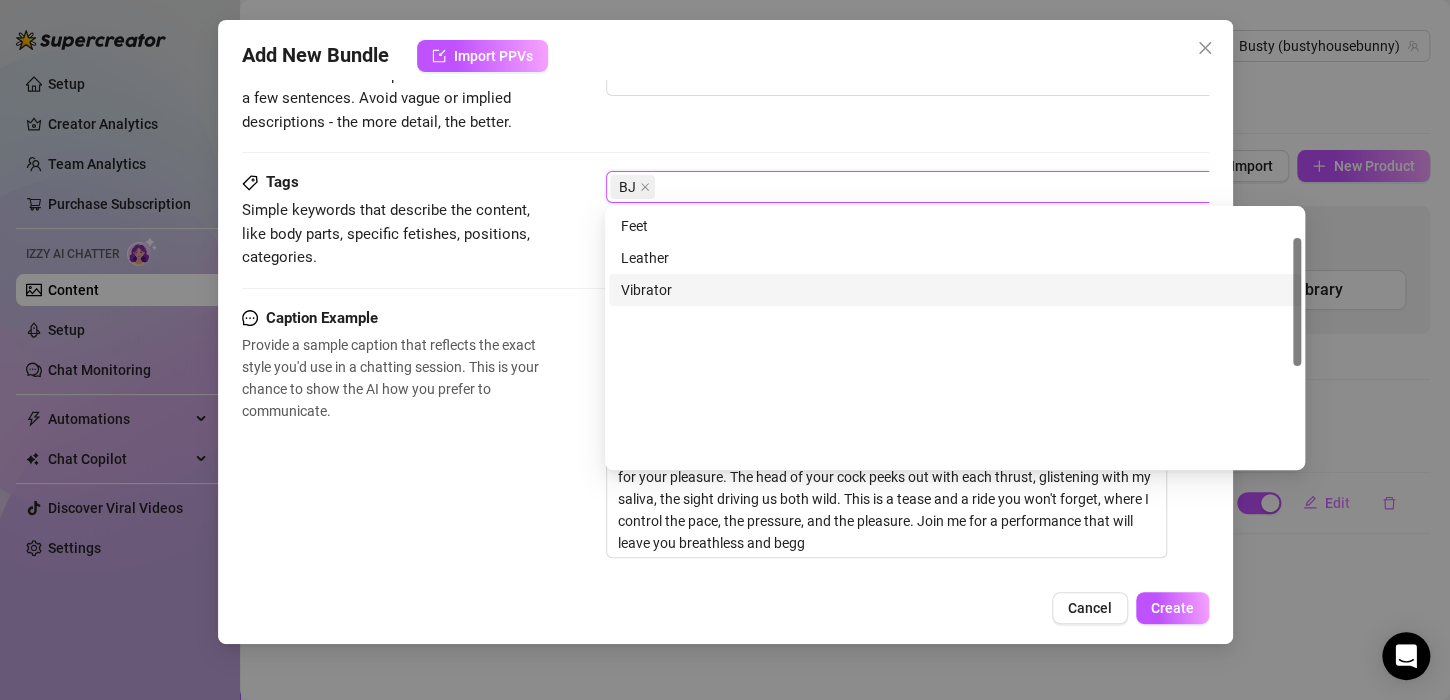 scroll, scrollTop: 56, scrollLeft: 0, axis: vertical 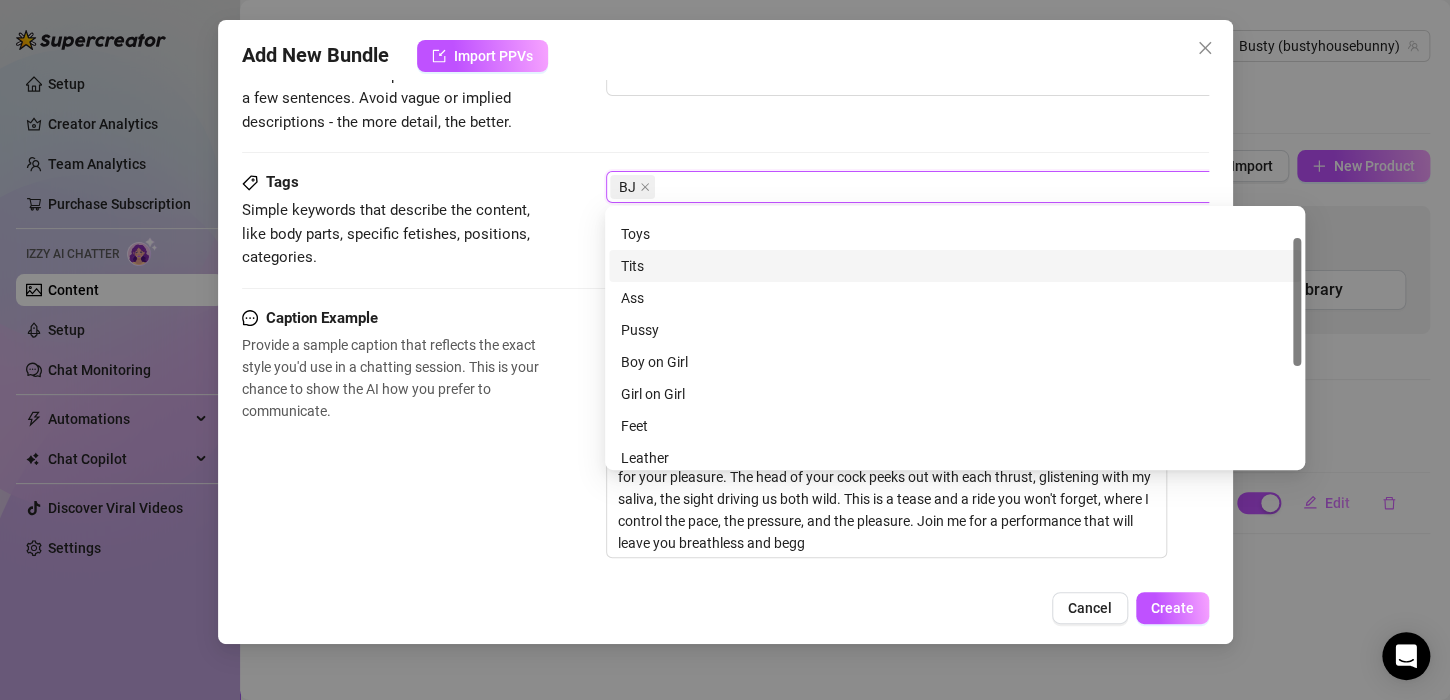 click on "Tits" at bounding box center (955, 266) 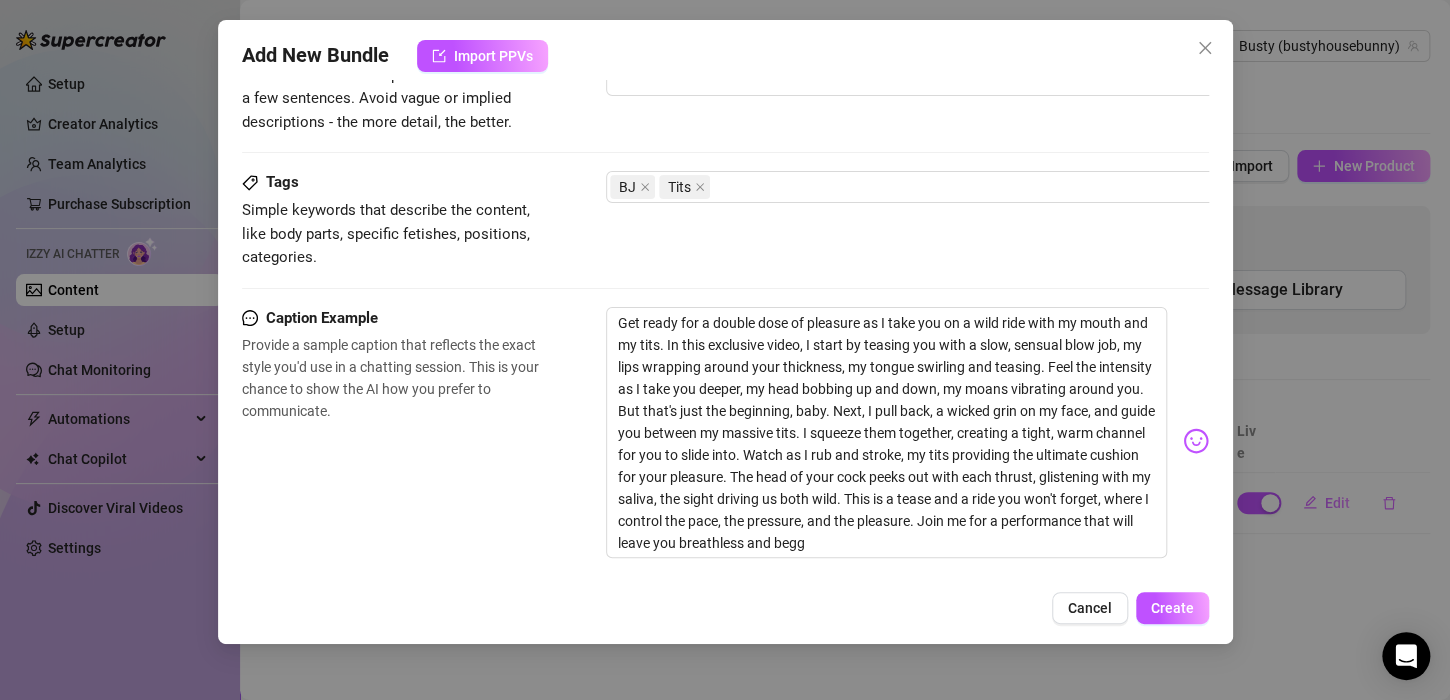 click on "Description Write a detailed description of the content in a few sentences. Avoid vague or implied descriptions - the more detail, the better." at bounding box center [725, 103] 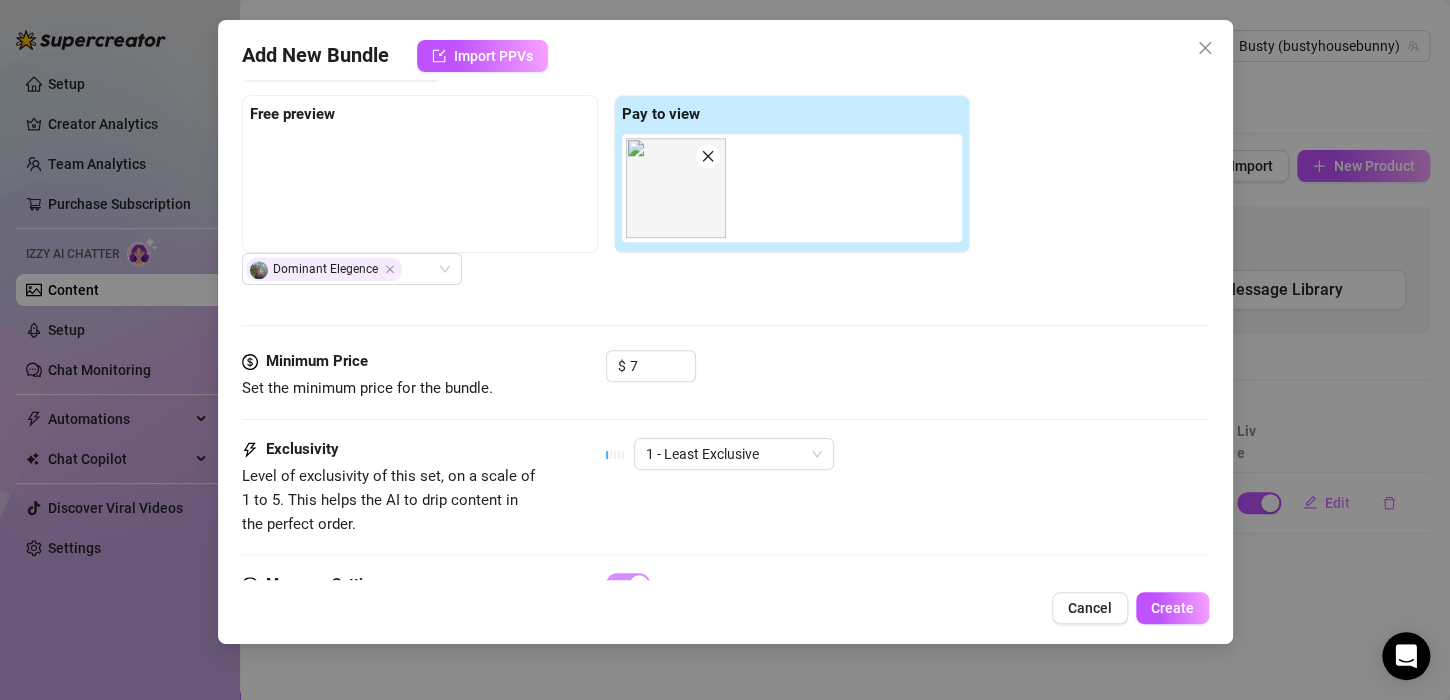 scroll, scrollTop: 968, scrollLeft: 0, axis: vertical 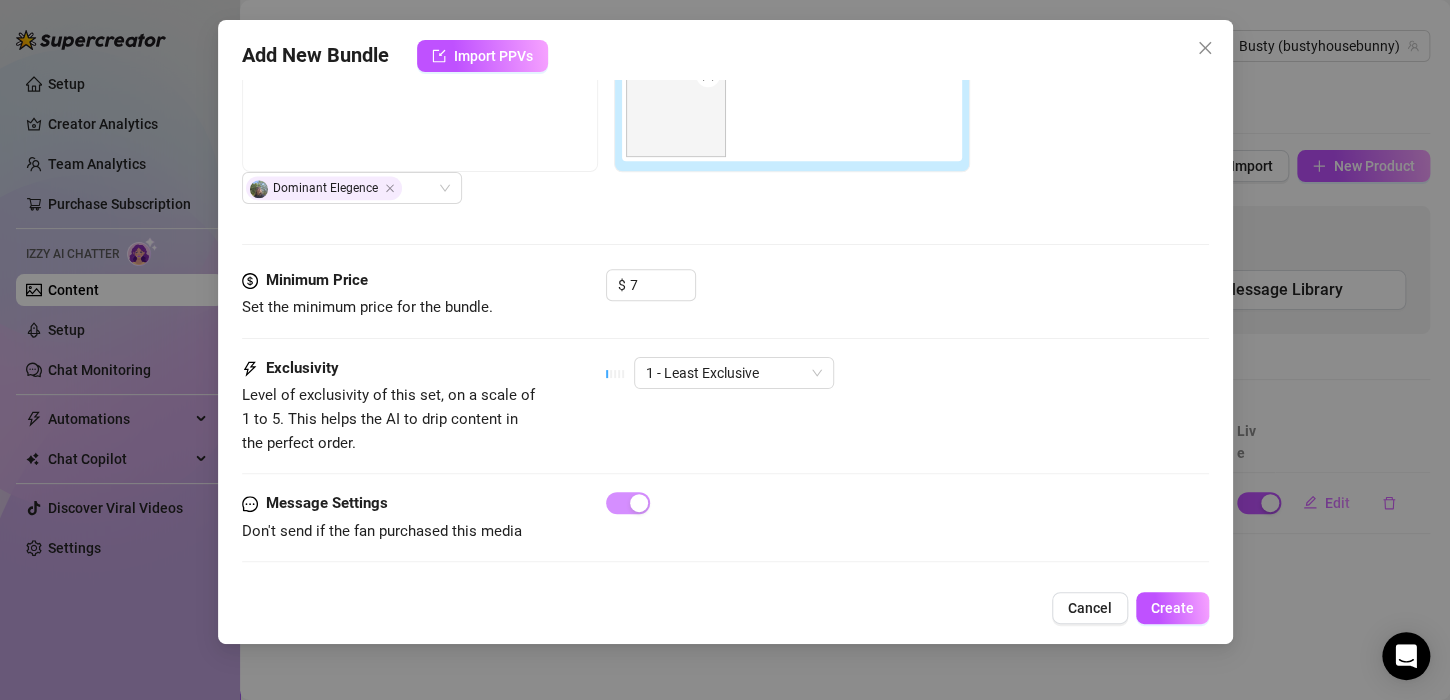 drag, startPoint x: 1162, startPoint y: 606, endPoint x: 1267, endPoint y: 589, distance: 106.36729 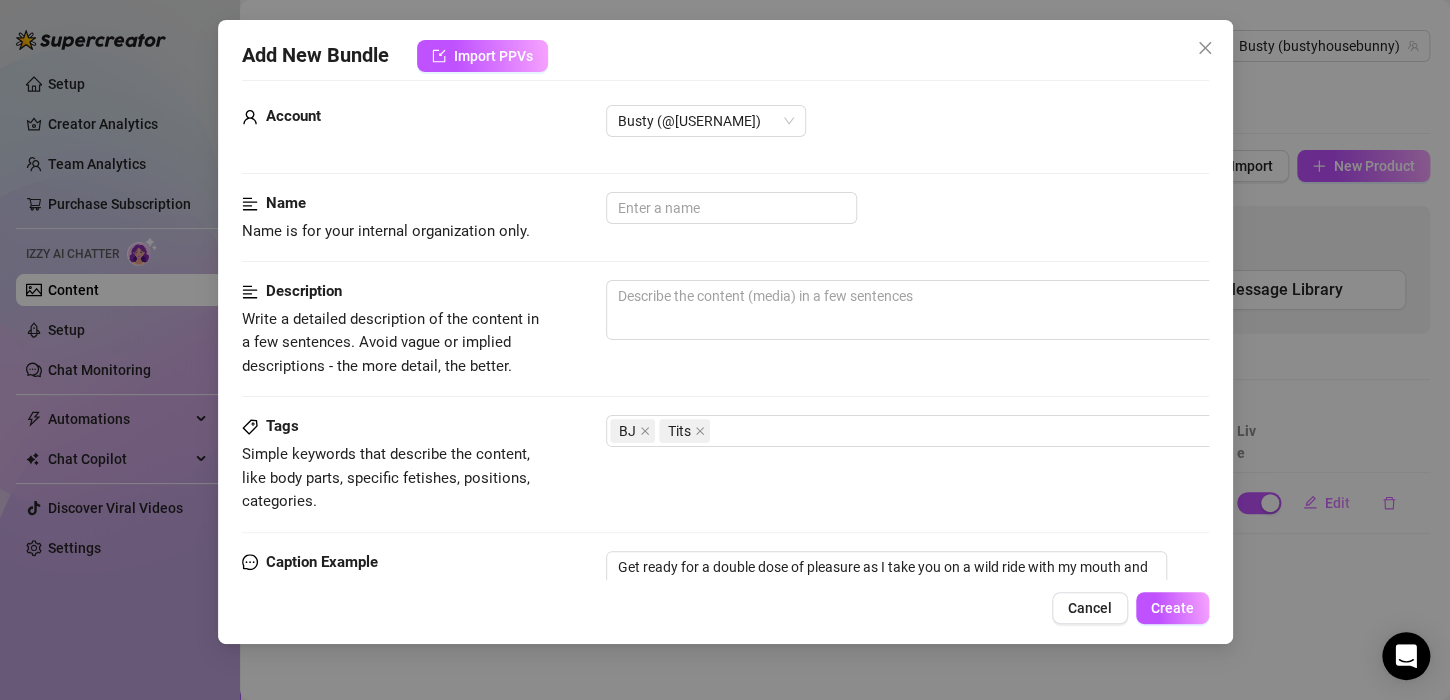scroll, scrollTop: 0, scrollLeft: 0, axis: both 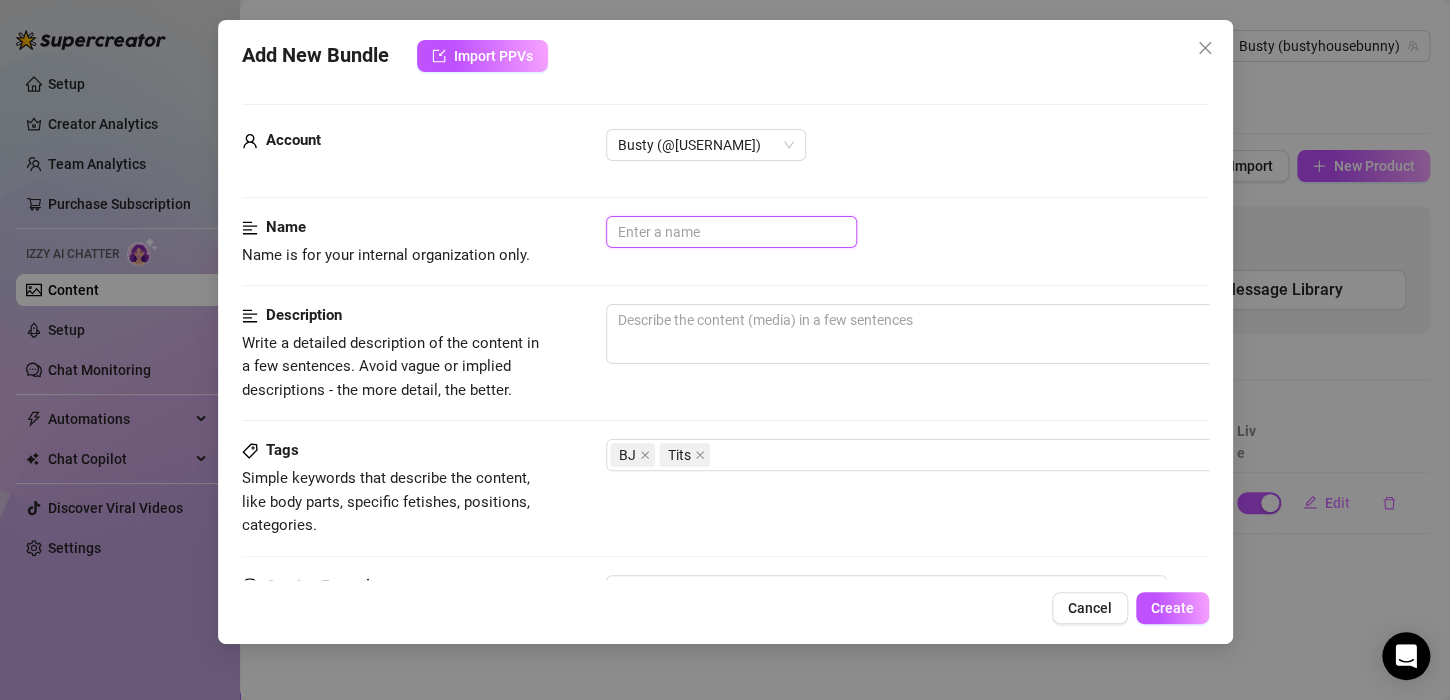 click at bounding box center [731, 232] 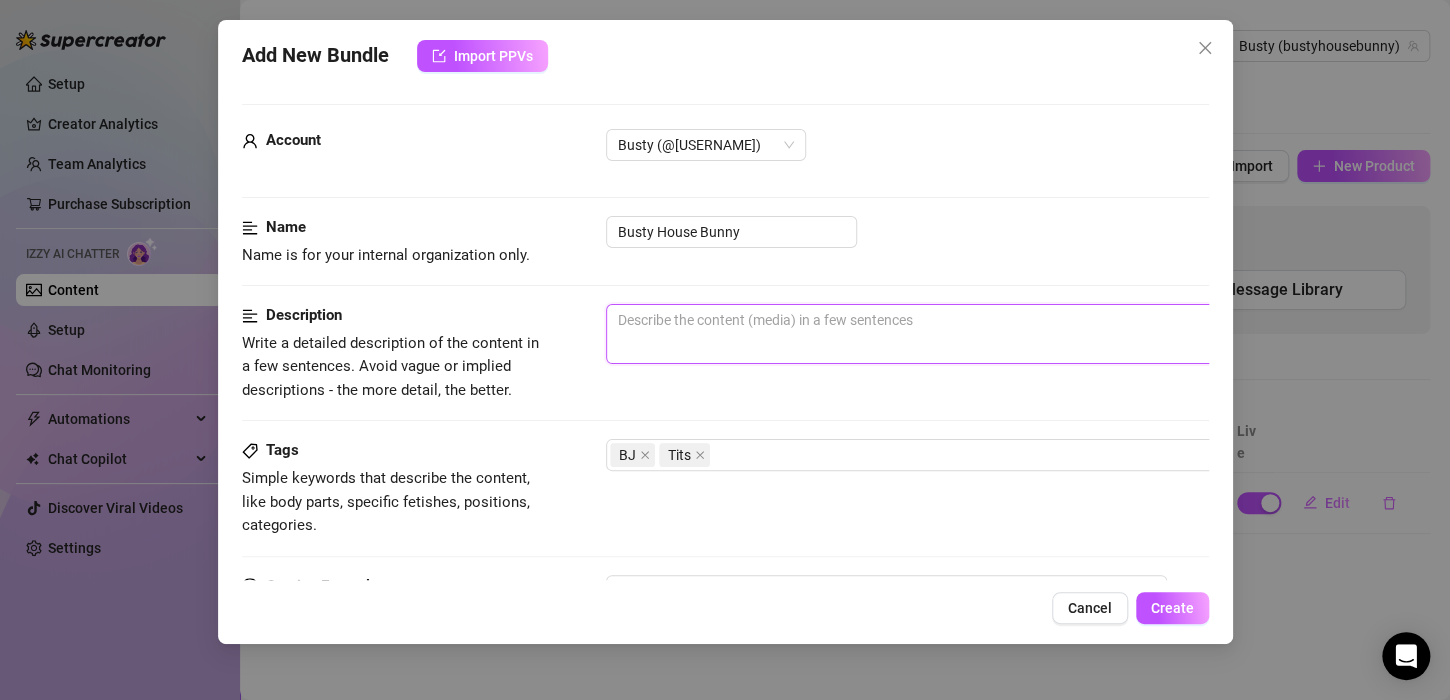 click at bounding box center [956, 334] 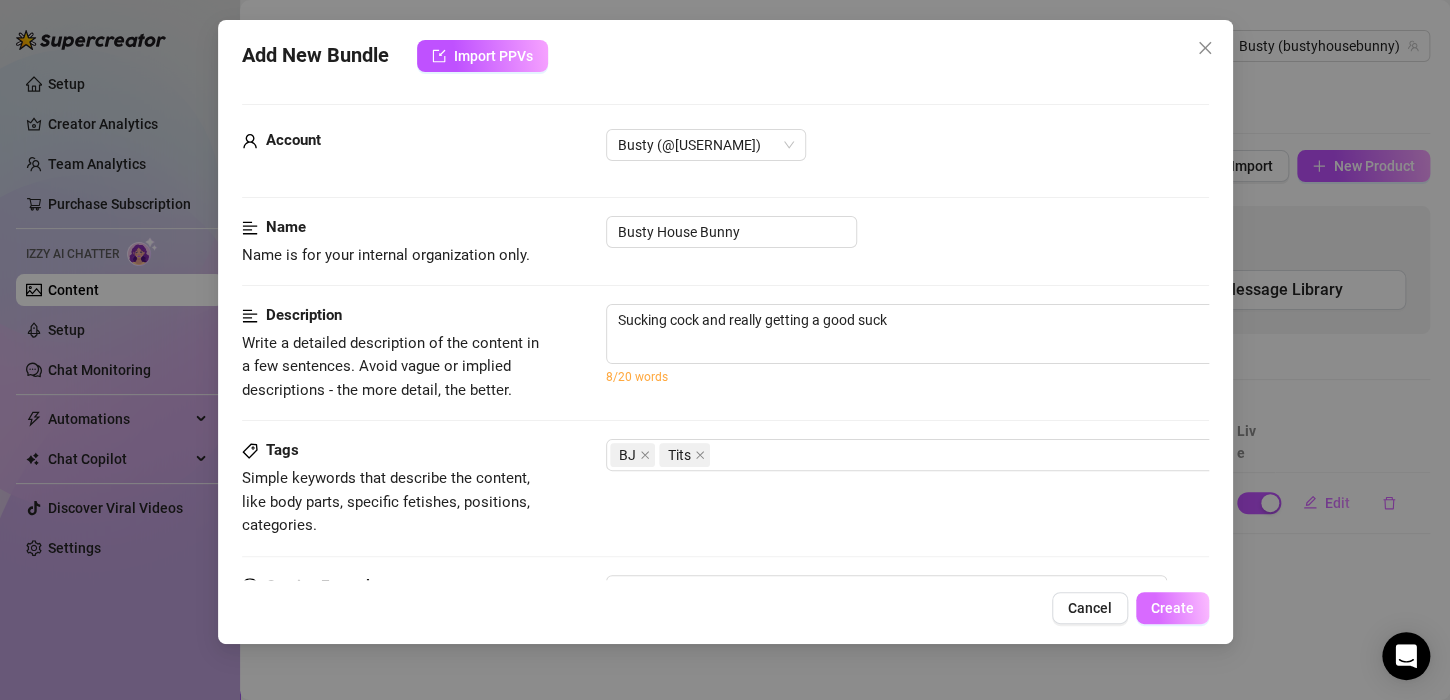 click on "Create" at bounding box center (1172, 608) 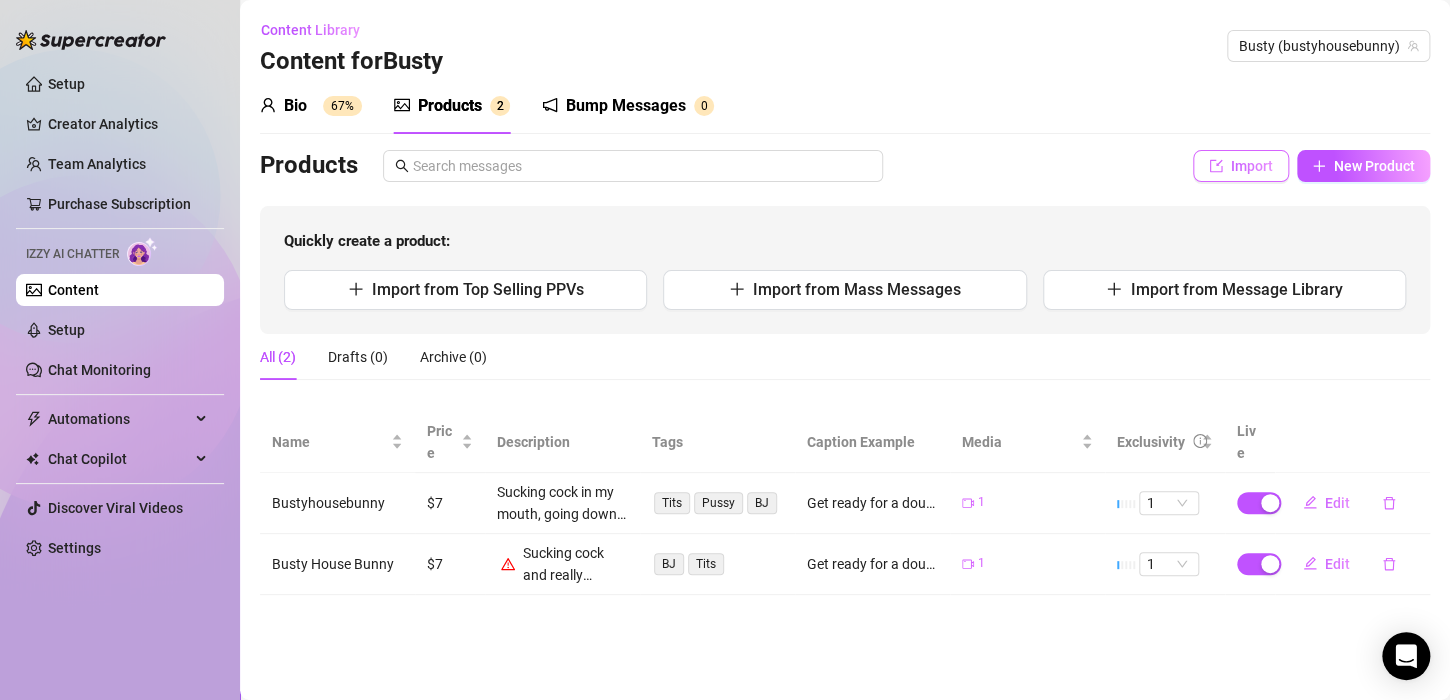 click on "Import" at bounding box center [1252, 166] 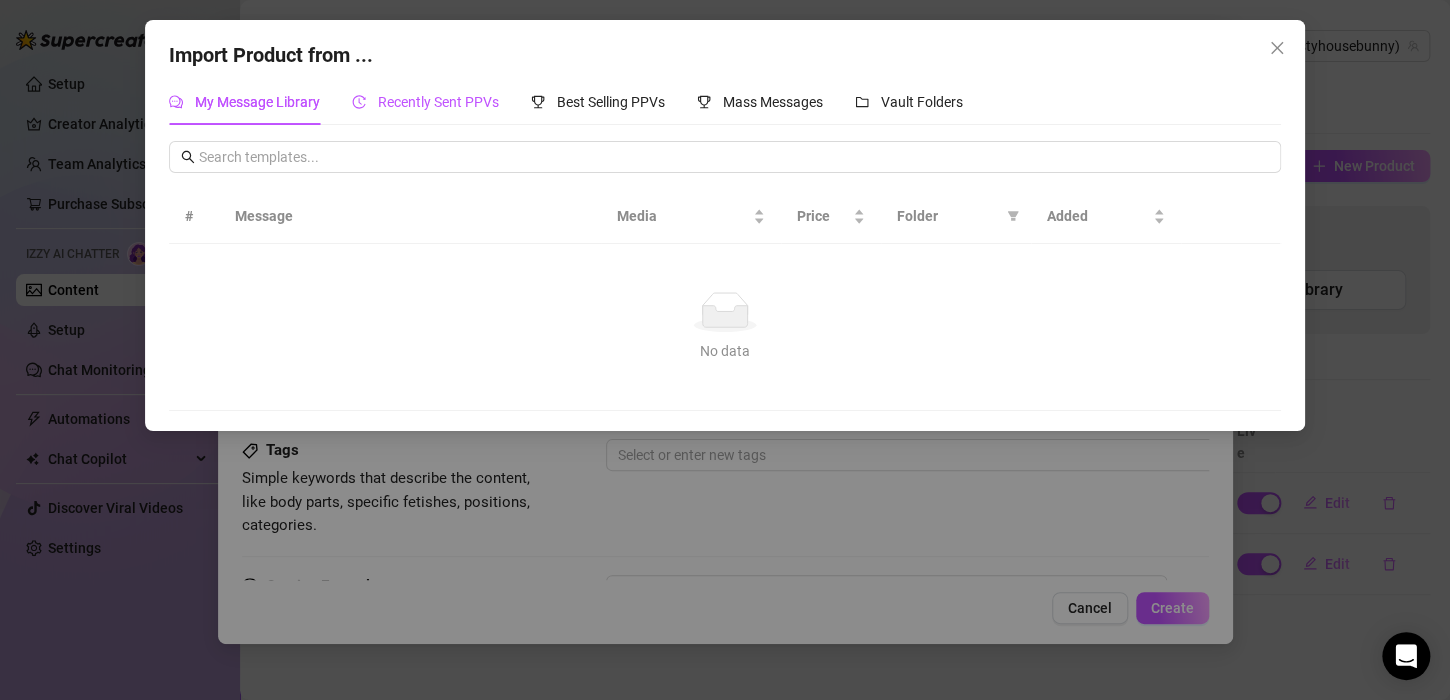click on "Recently Sent PPVs" at bounding box center [438, 102] 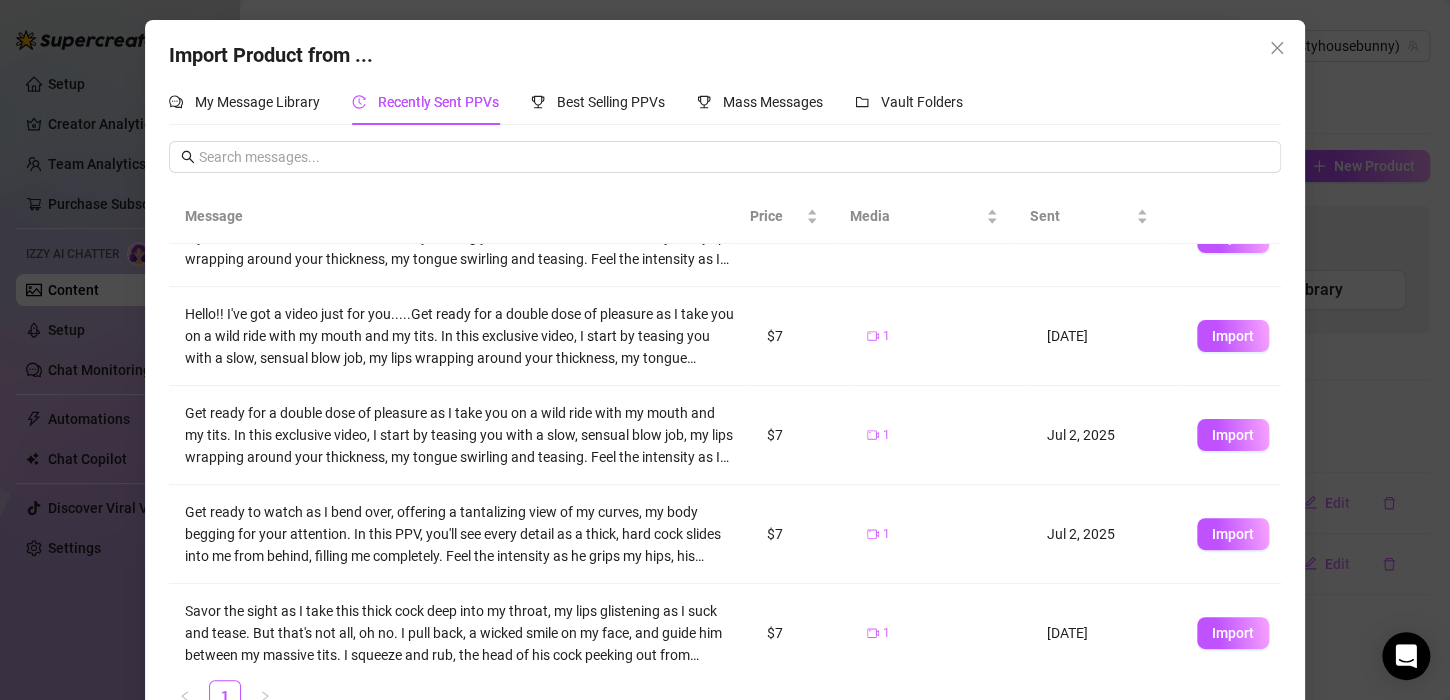scroll, scrollTop: 73, scrollLeft: 0, axis: vertical 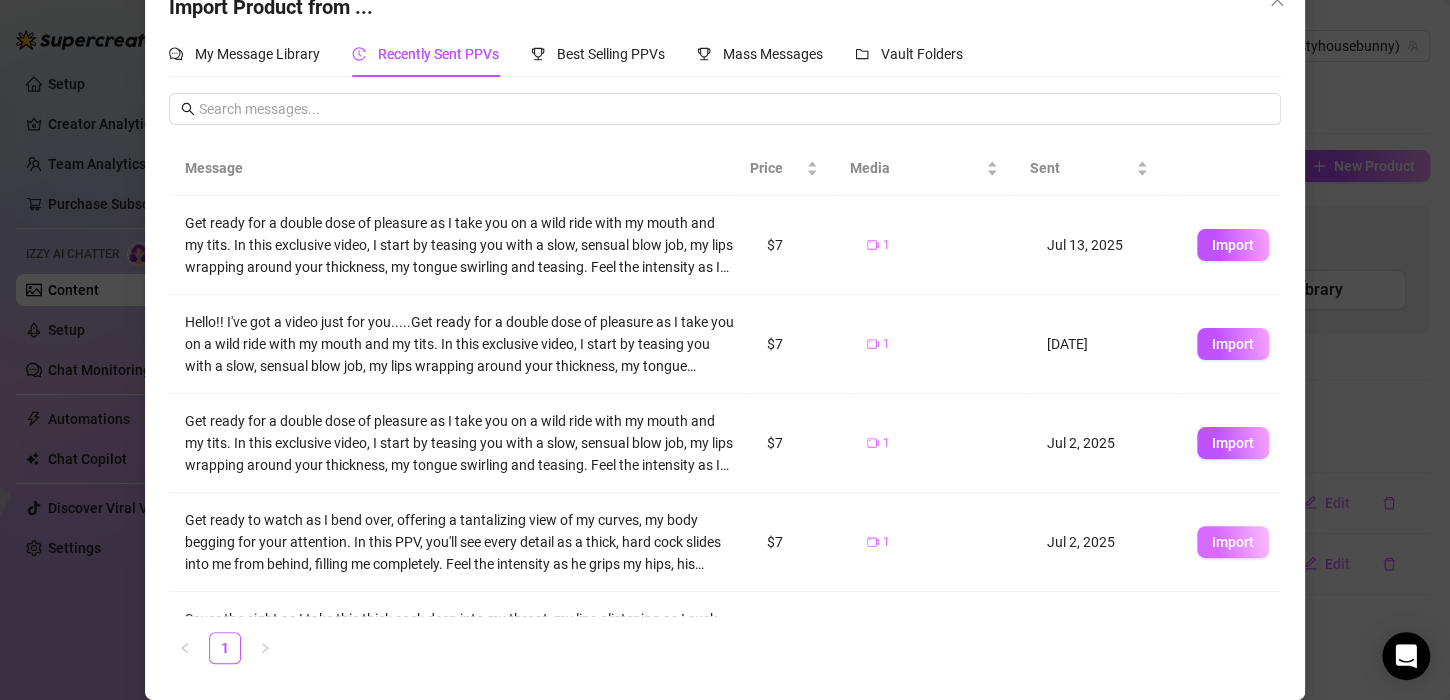 click on "Import" at bounding box center (1233, 542) 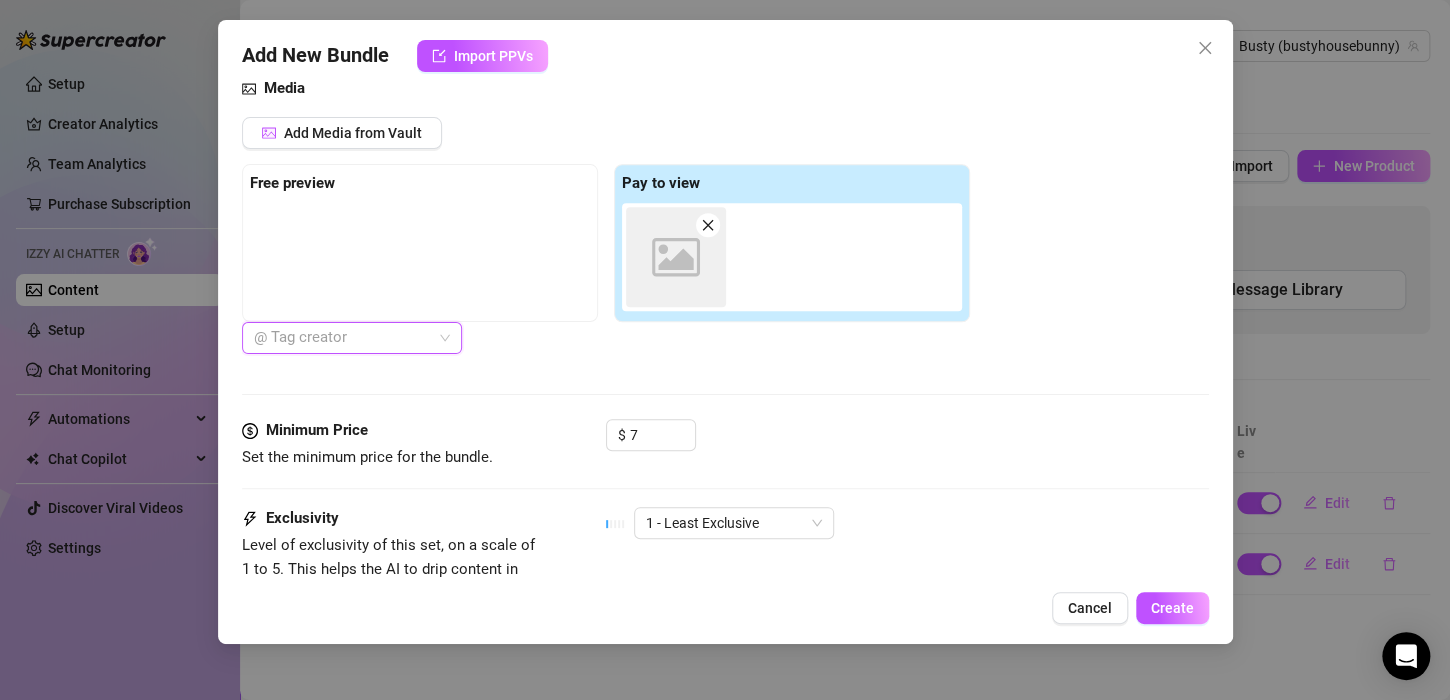 scroll, scrollTop: 0, scrollLeft: 0, axis: both 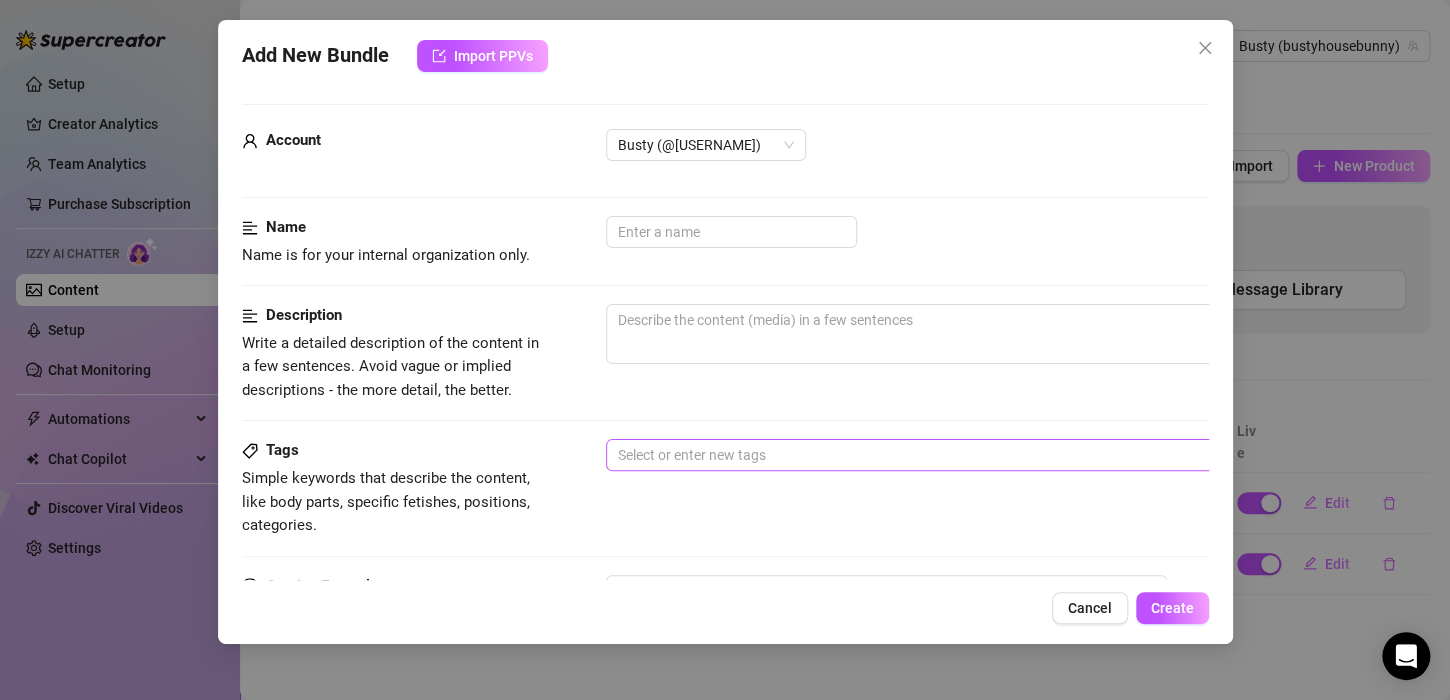 click at bounding box center [945, 455] 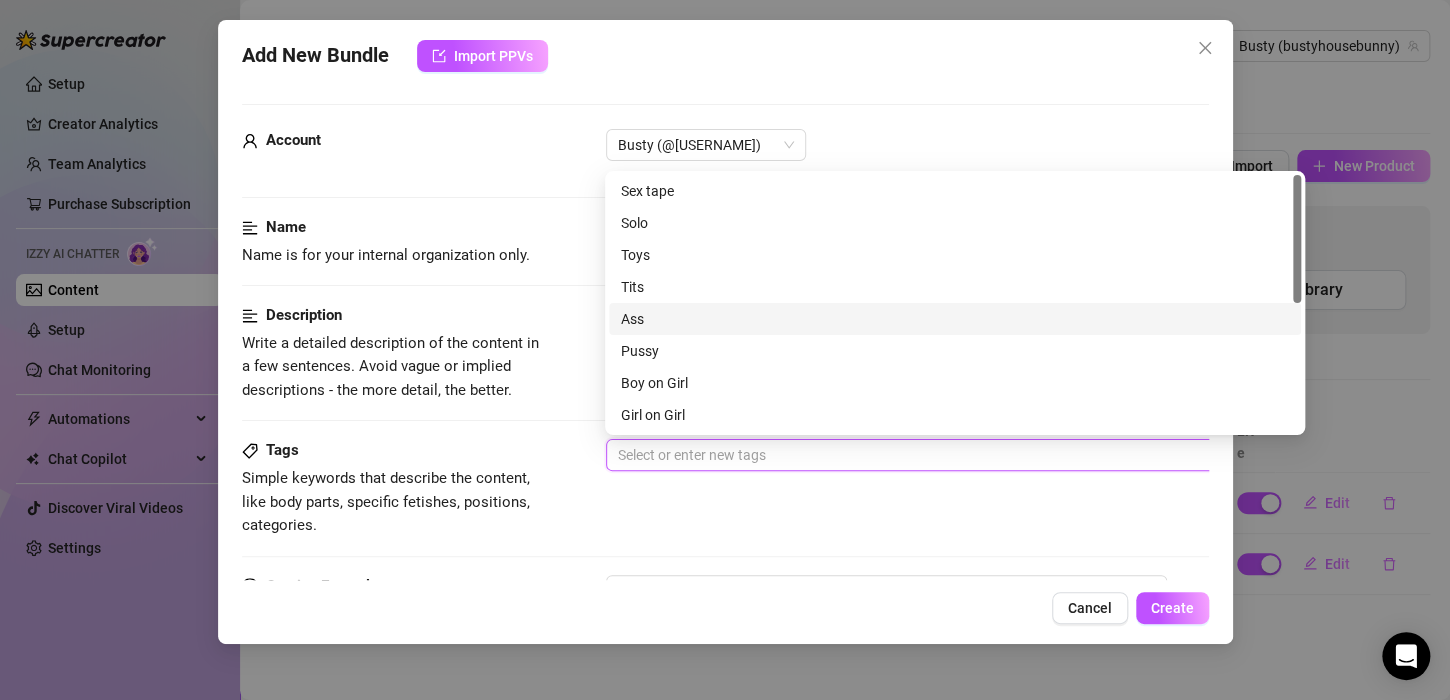 click on "Ass" at bounding box center [955, 319] 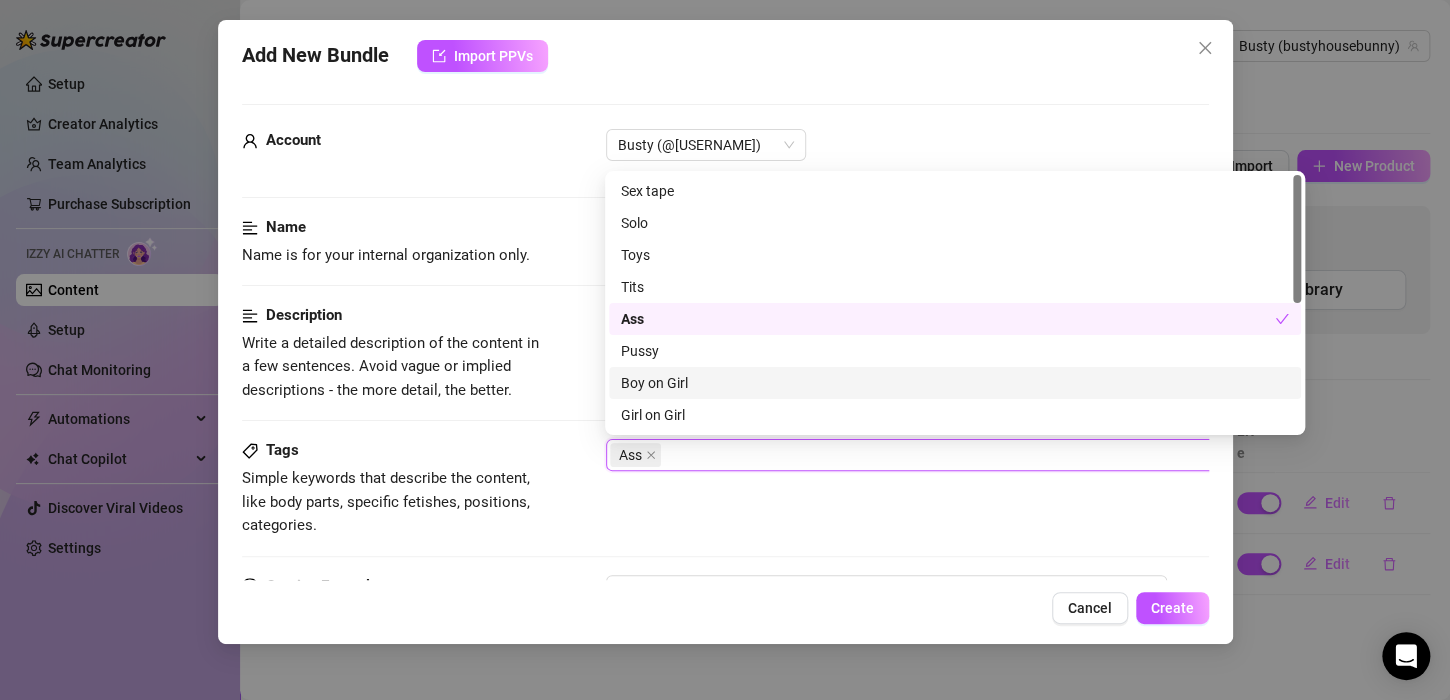 click on "Boy on Girl" at bounding box center [955, 383] 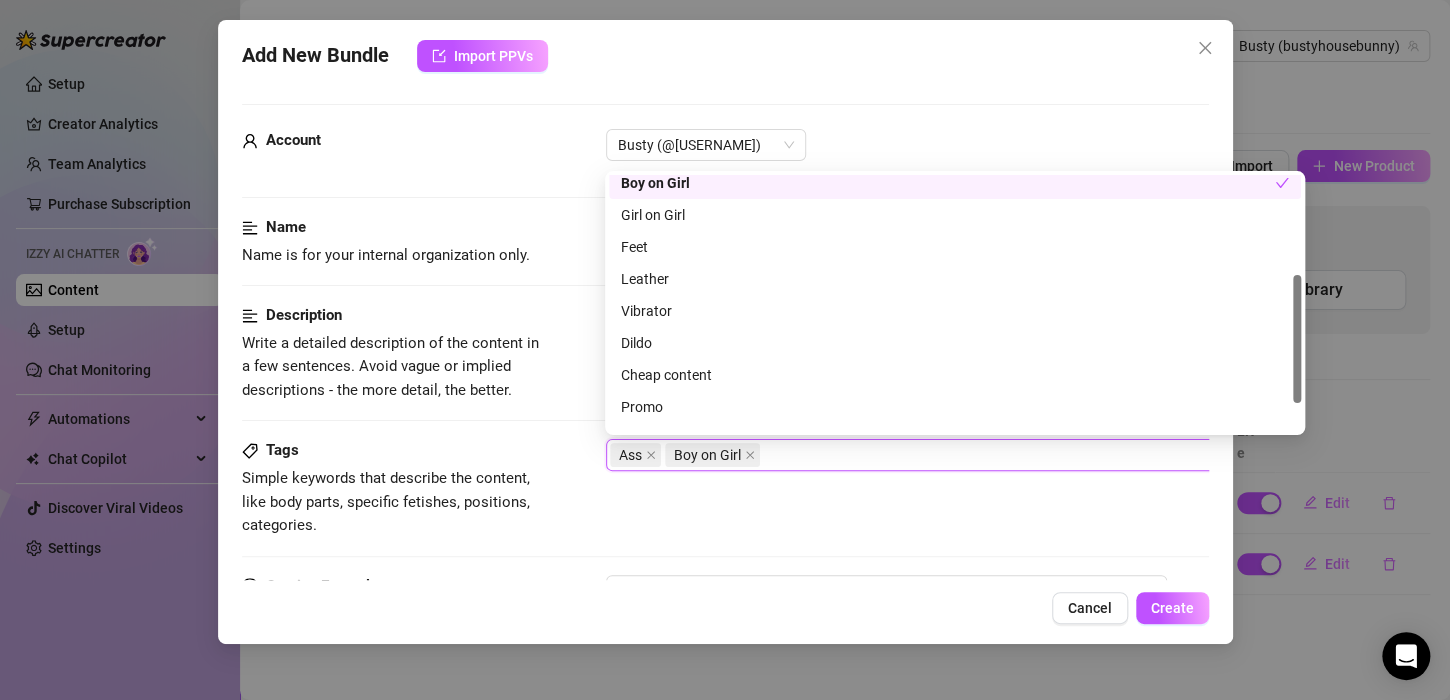 scroll, scrollTop: 256, scrollLeft: 0, axis: vertical 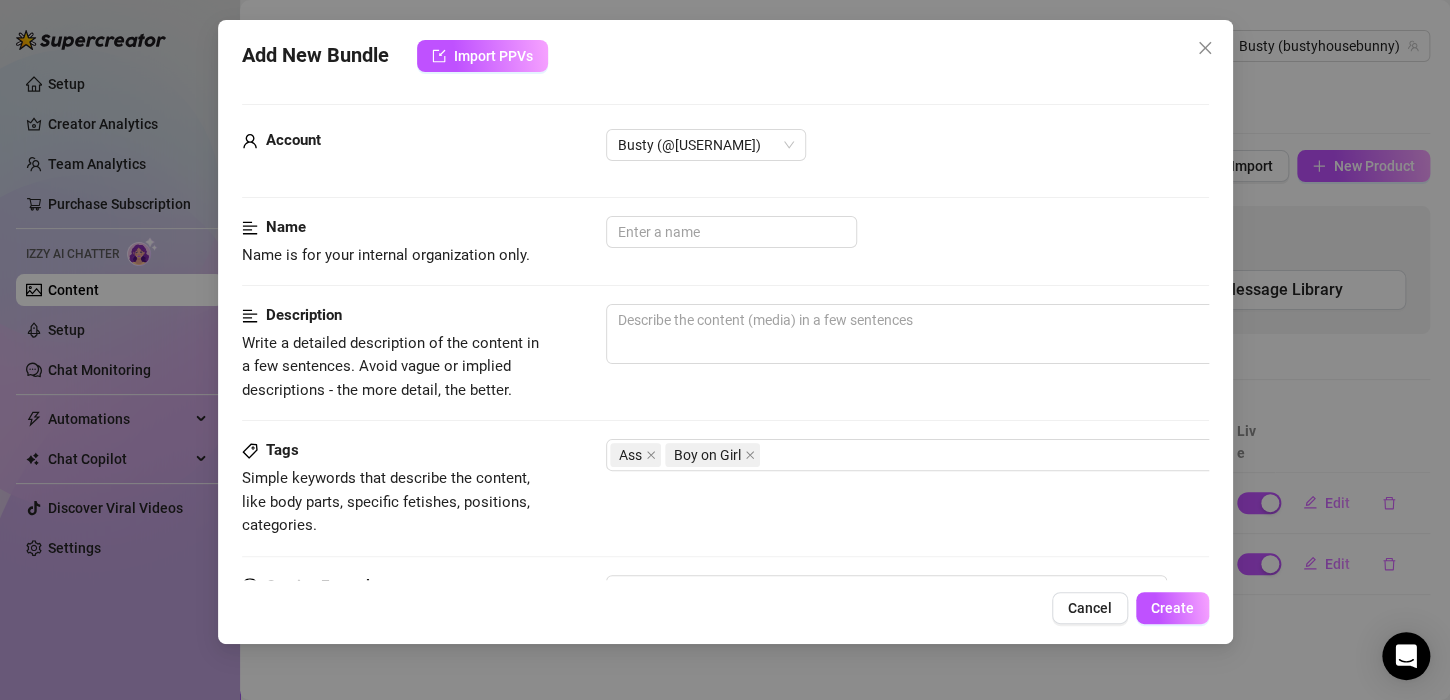 click on "Tags Simple keywords that describe the content, like body parts, specific fetishes, positions, categories. Ass Boy on Girl" at bounding box center (725, 488) 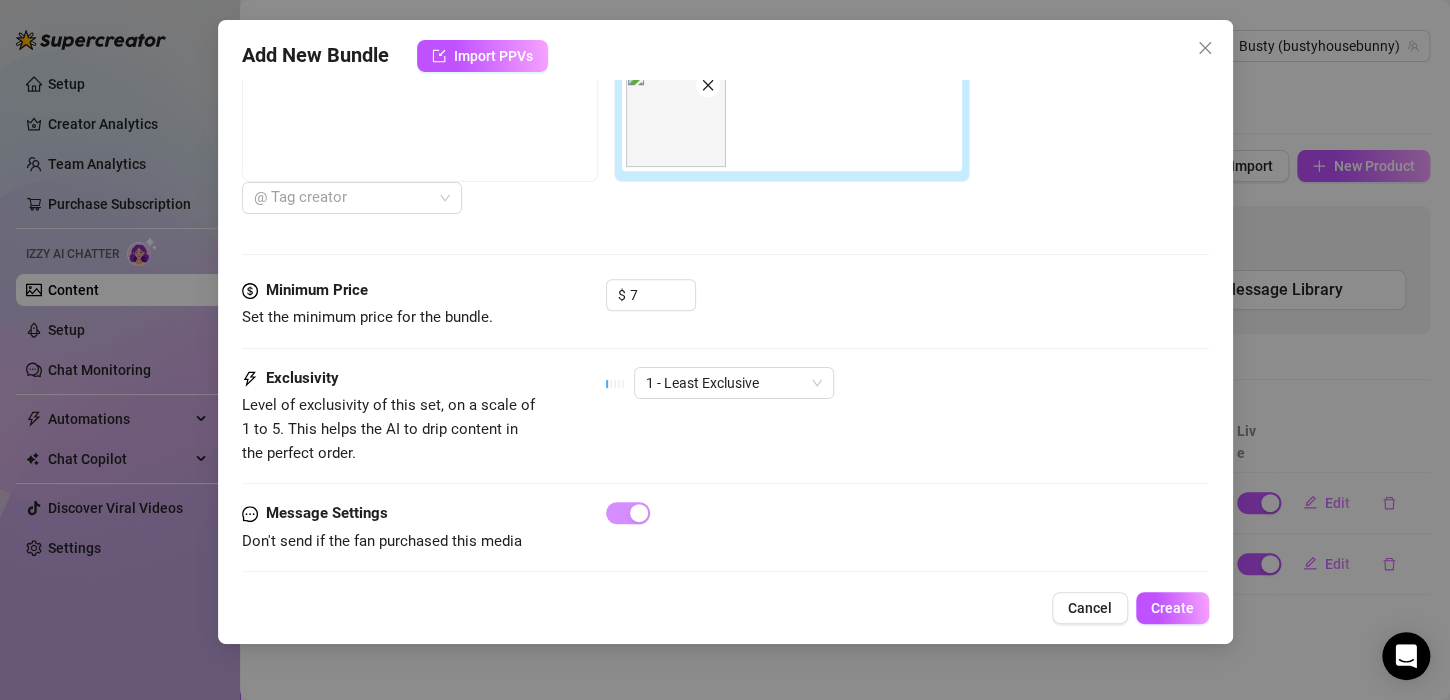 scroll, scrollTop: 700, scrollLeft: 0, axis: vertical 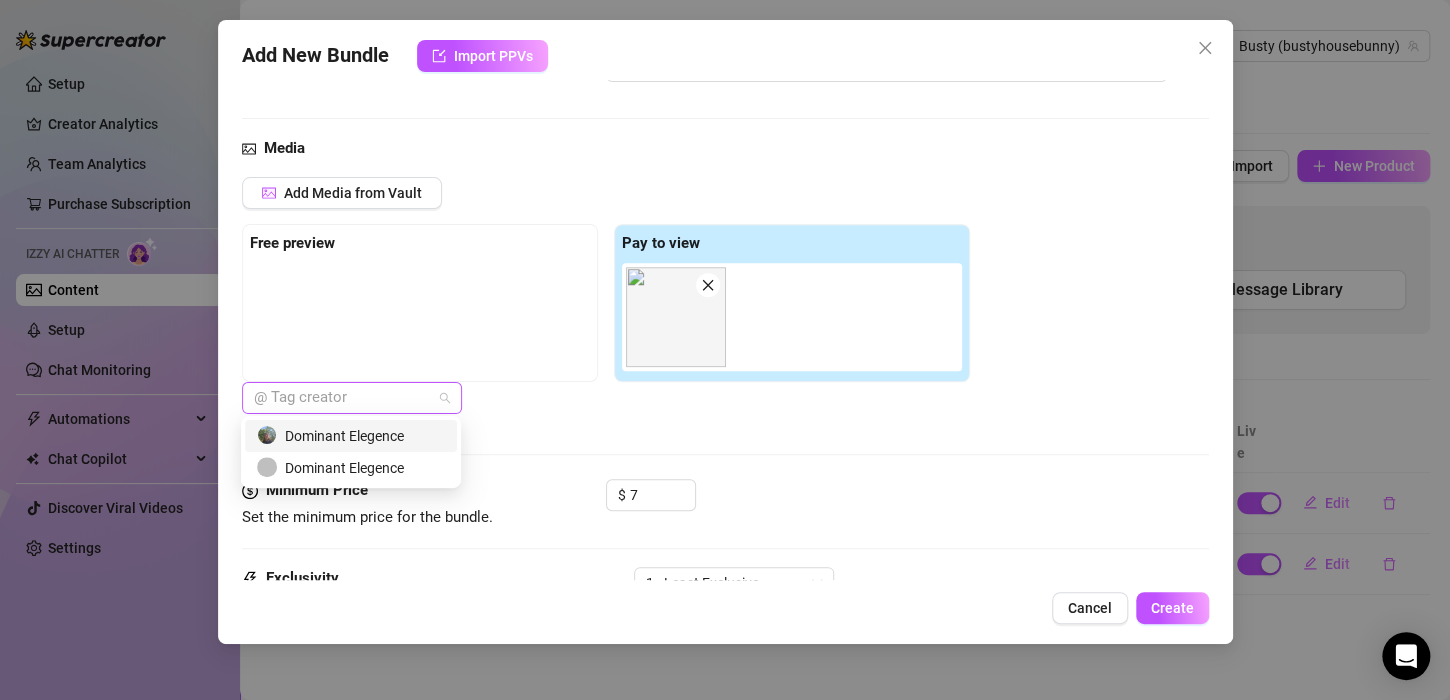 click at bounding box center [341, 398] 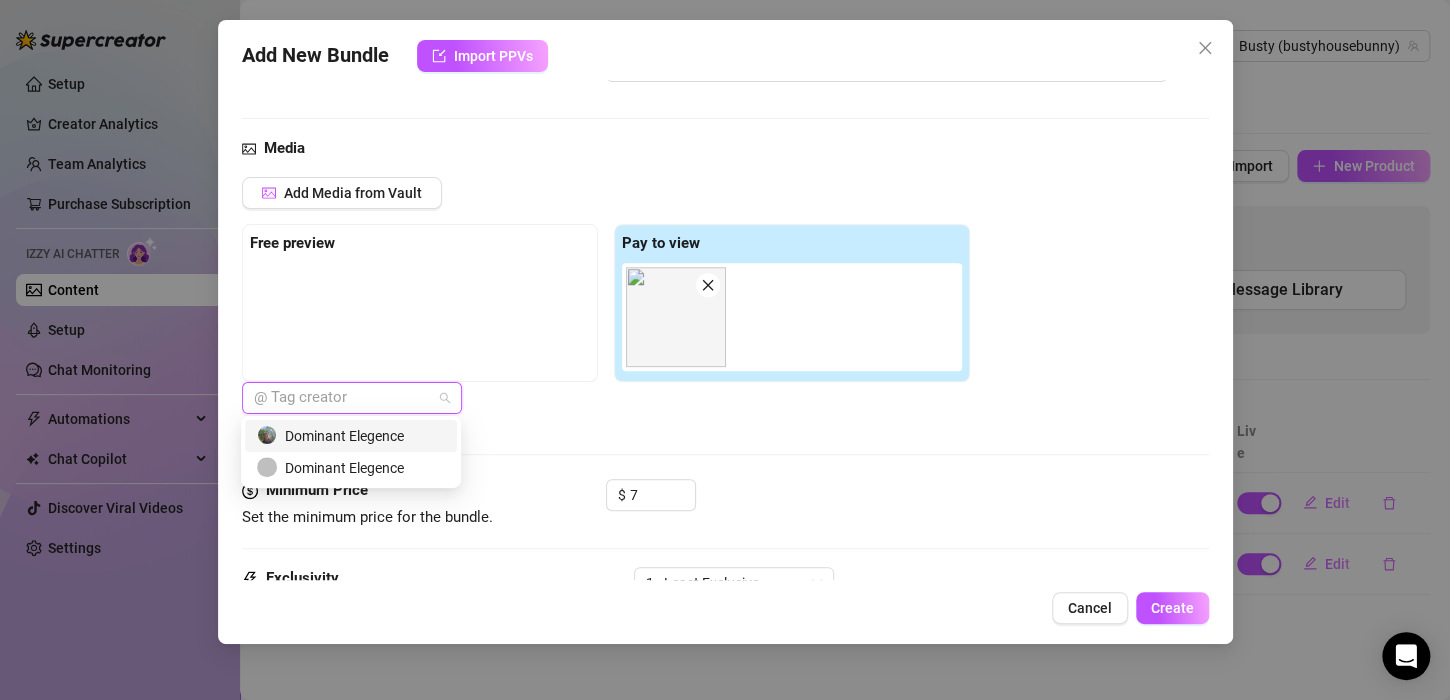 click on "Dominant Elegence" at bounding box center (351, 436) 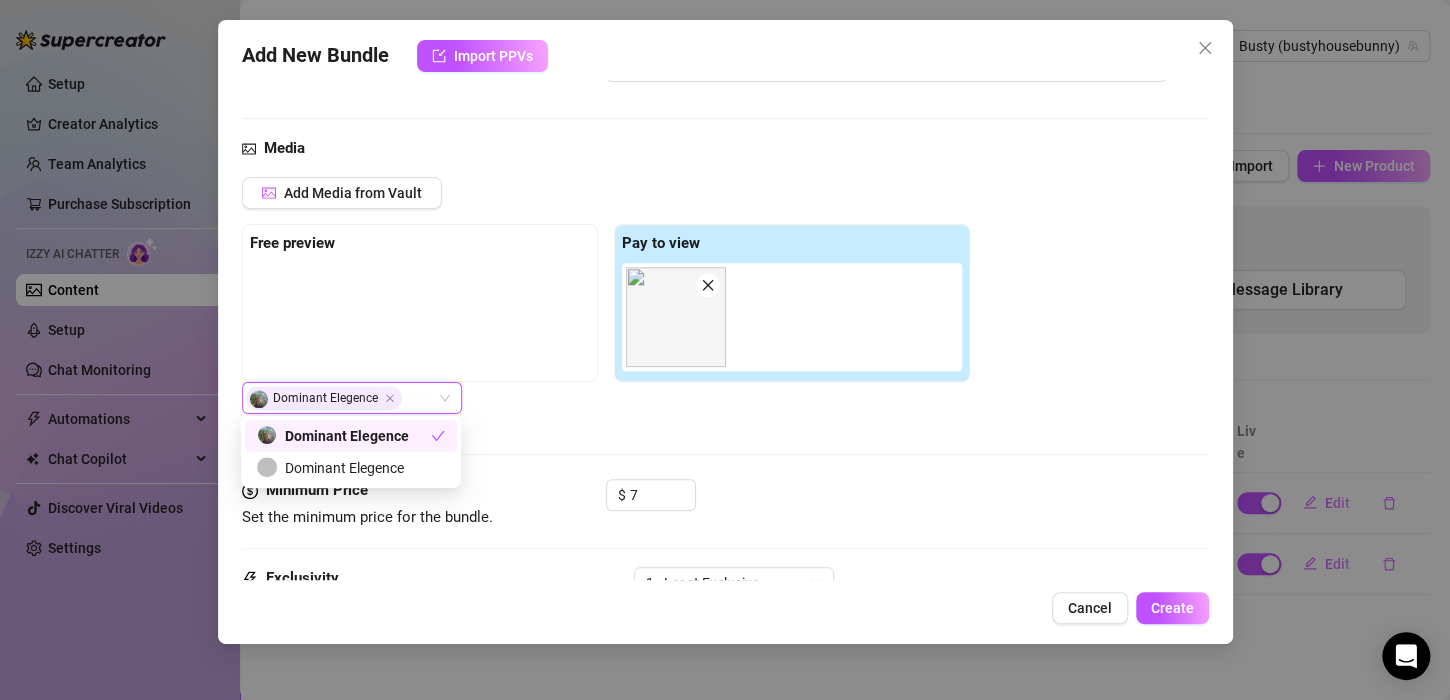 click at bounding box center [420, 313] 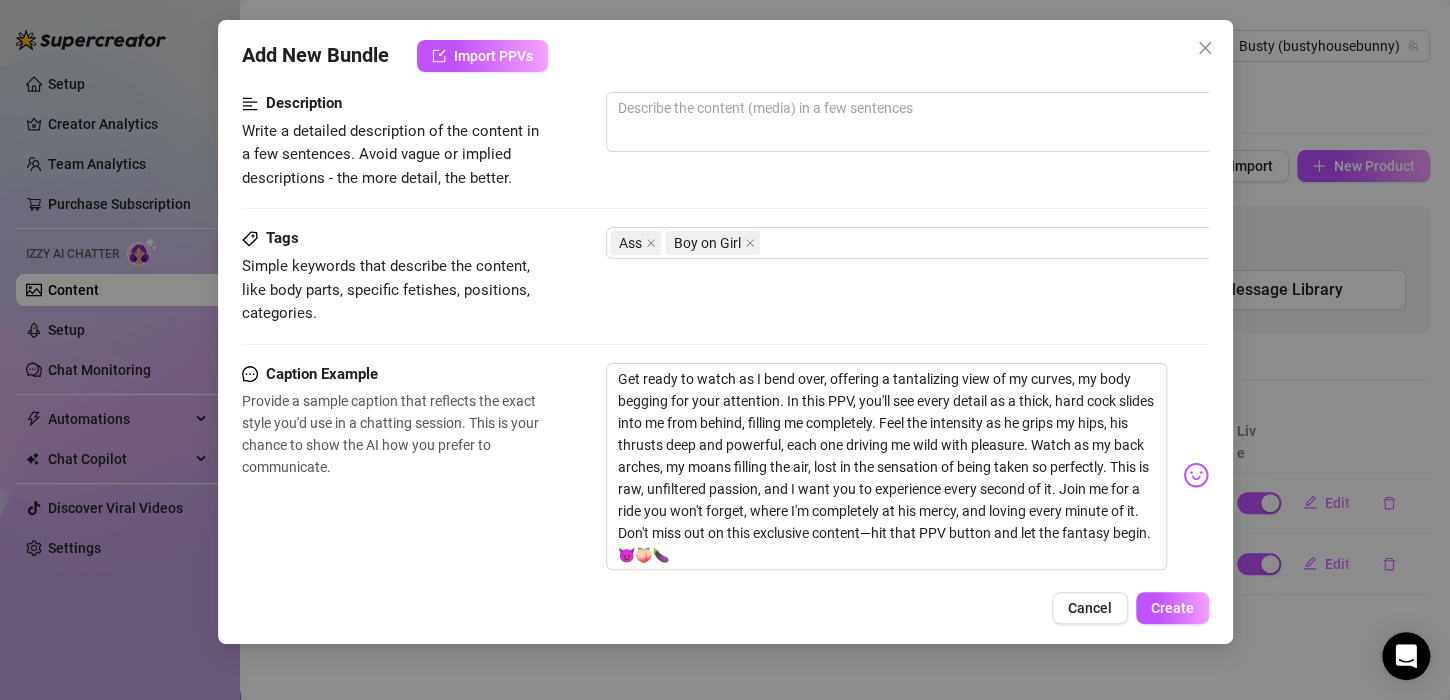 scroll, scrollTop: 0, scrollLeft: 0, axis: both 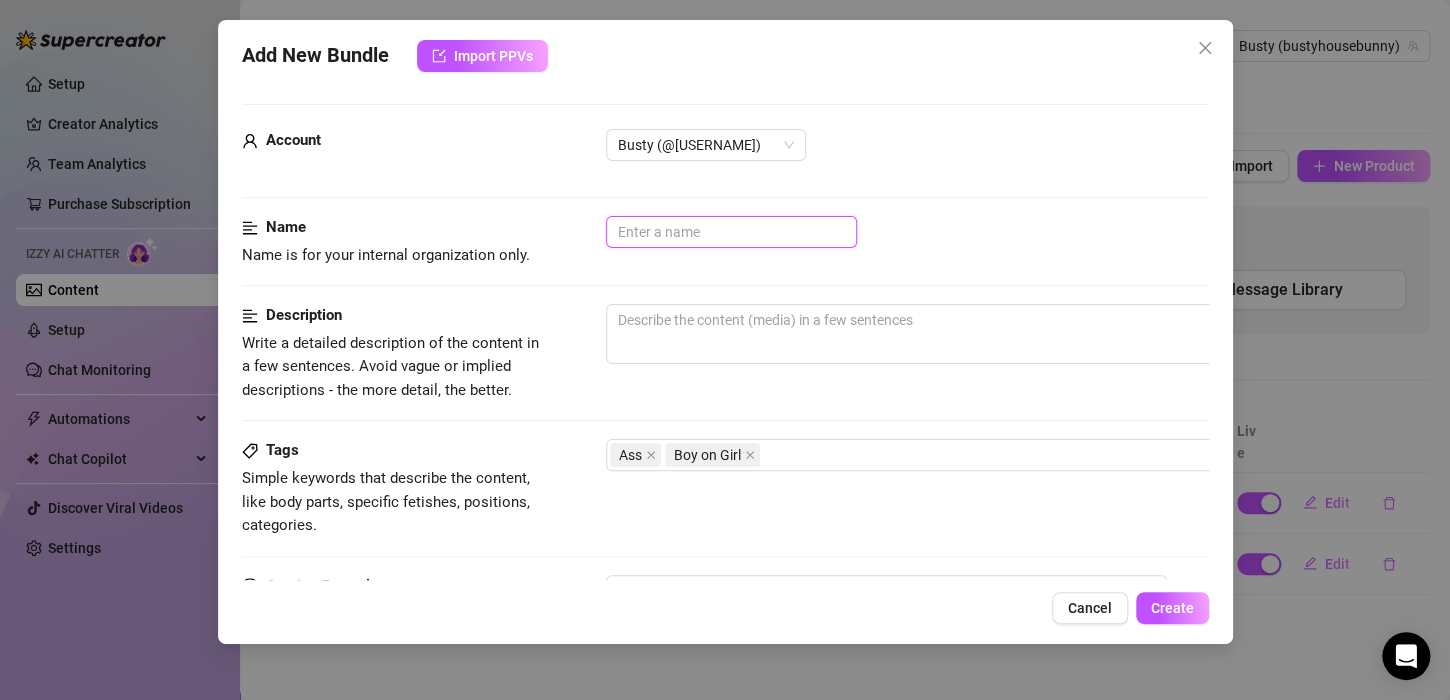 click at bounding box center [731, 232] 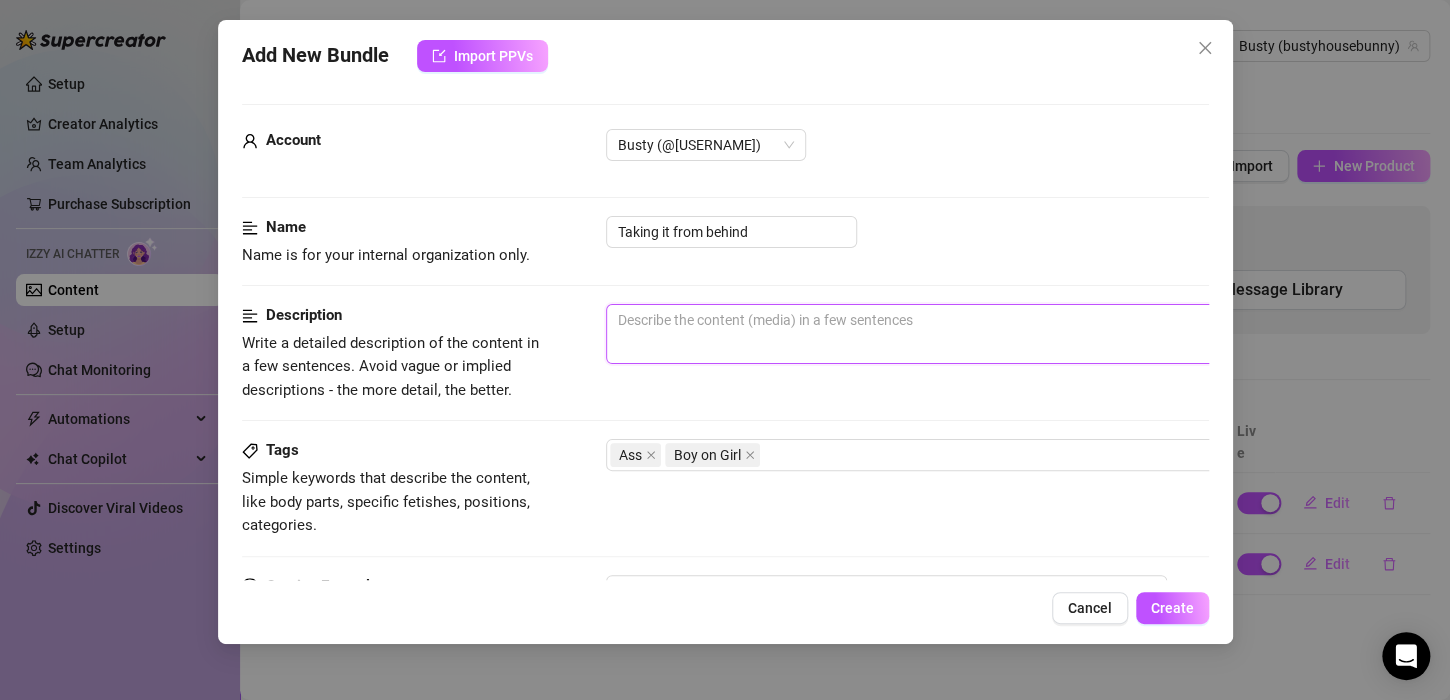 click at bounding box center (956, 334) 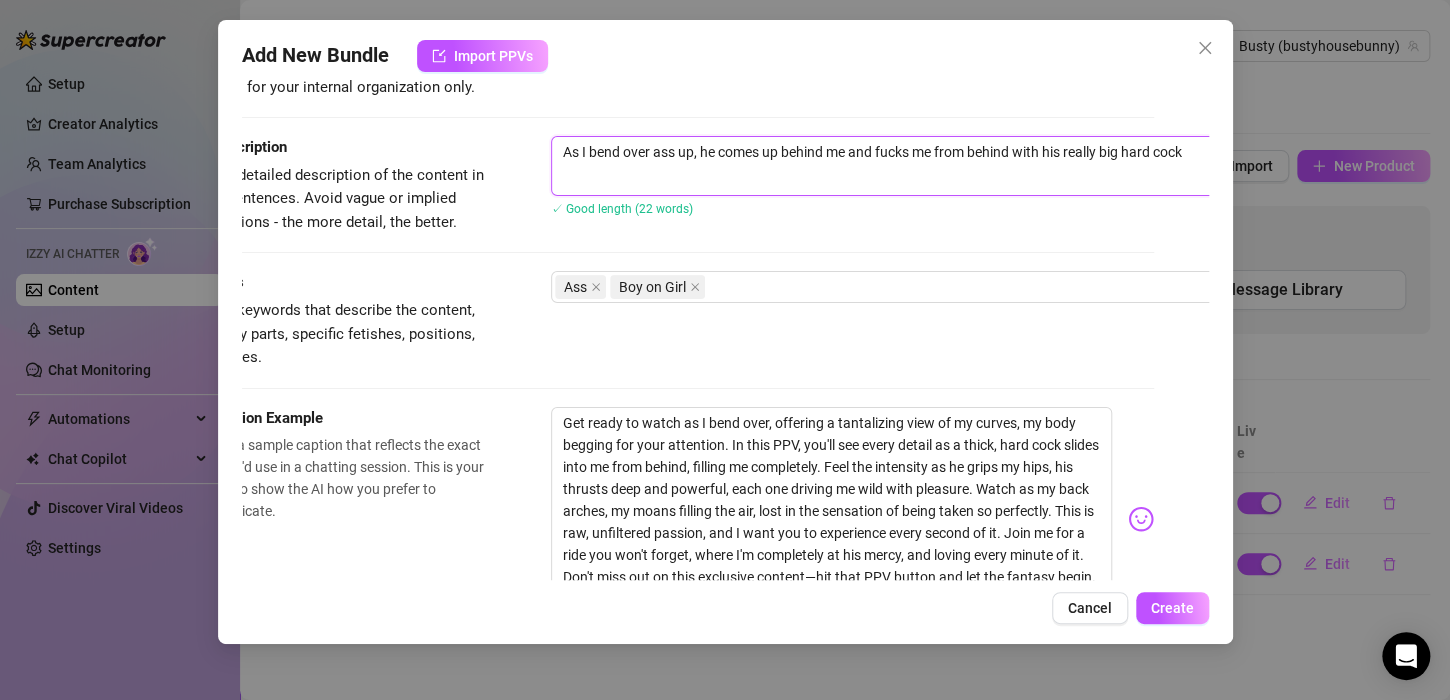 scroll, scrollTop: 200, scrollLeft: 55, axis: both 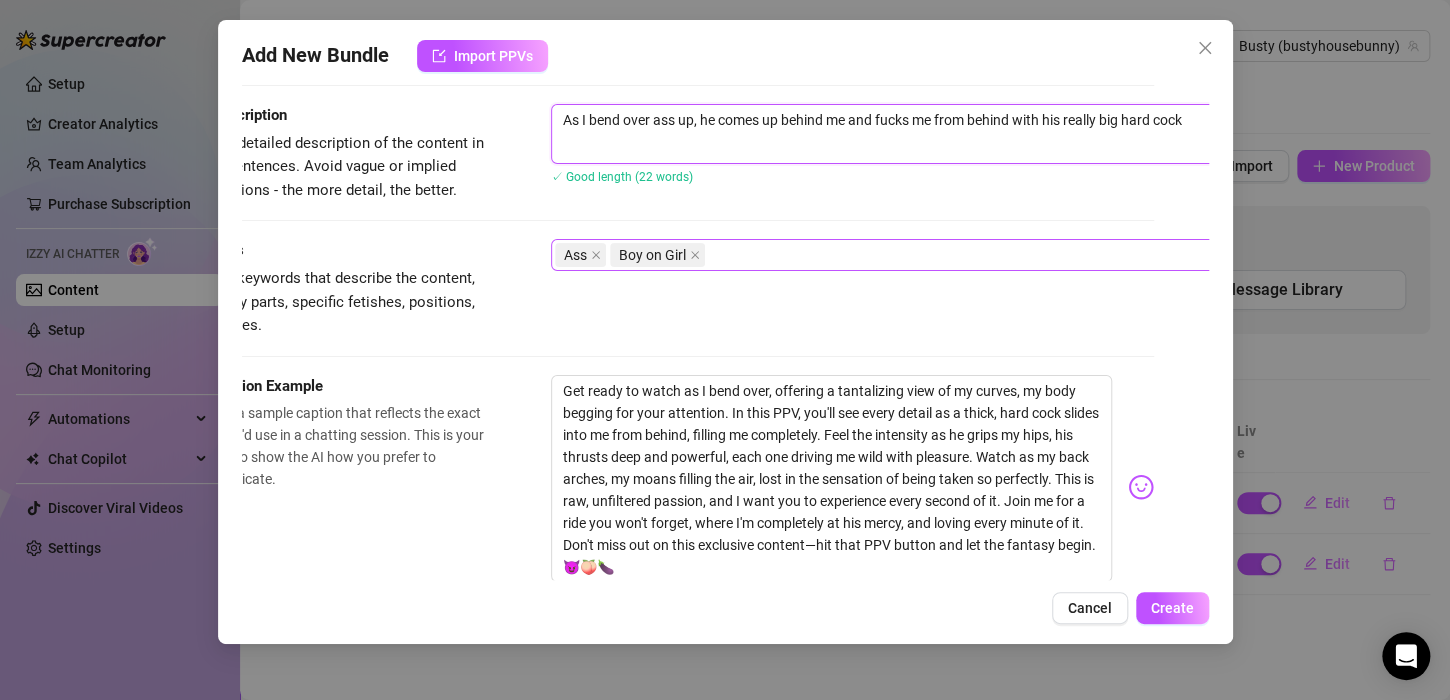 click on "Ass Boy on Girl" at bounding box center [890, 255] 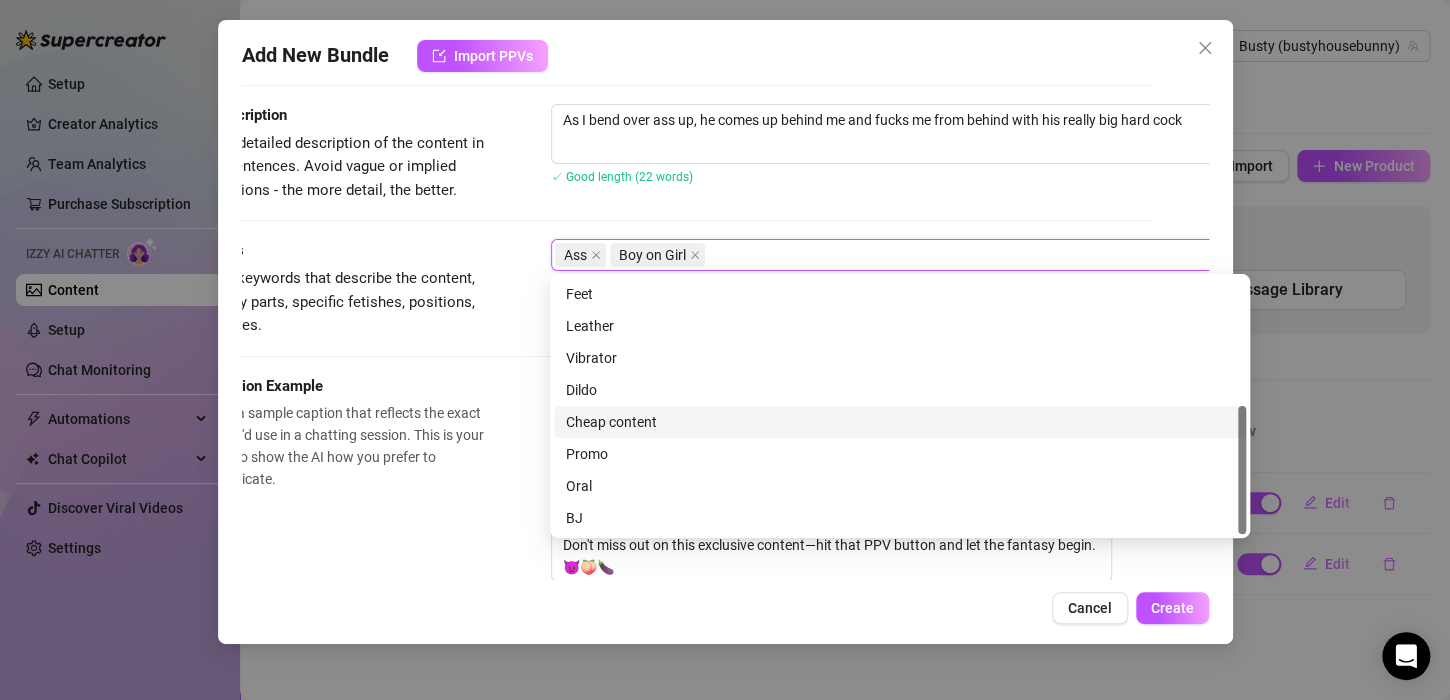 scroll, scrollTop: 0, scrollLeft: 0, axis: both 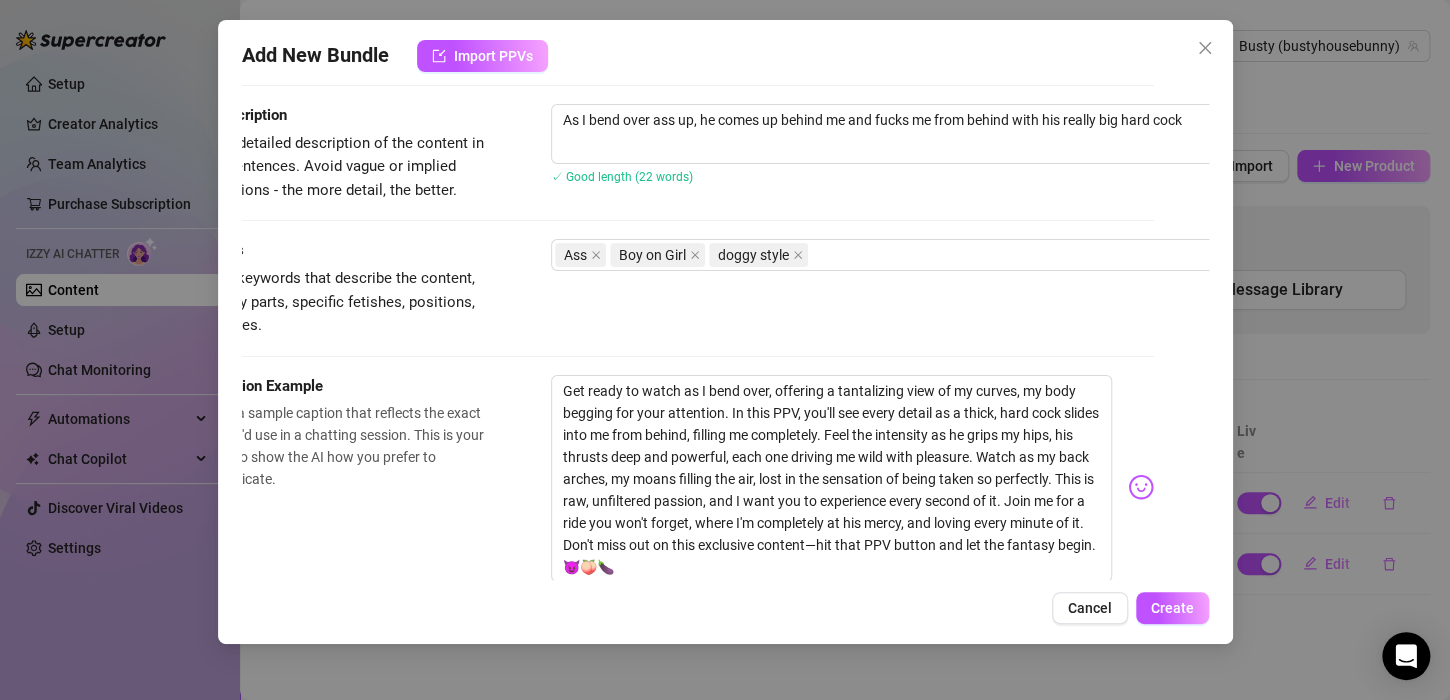 click on "Description Write a detailed description of the content in a few sentences. Avoid vague or implied descriptions - the more detail, the better. As I bend over ass up, he comes up behind me and fucks me from behind with his really big hard cock ✓ Good length (22 words)" at bounding box center [670, 153] 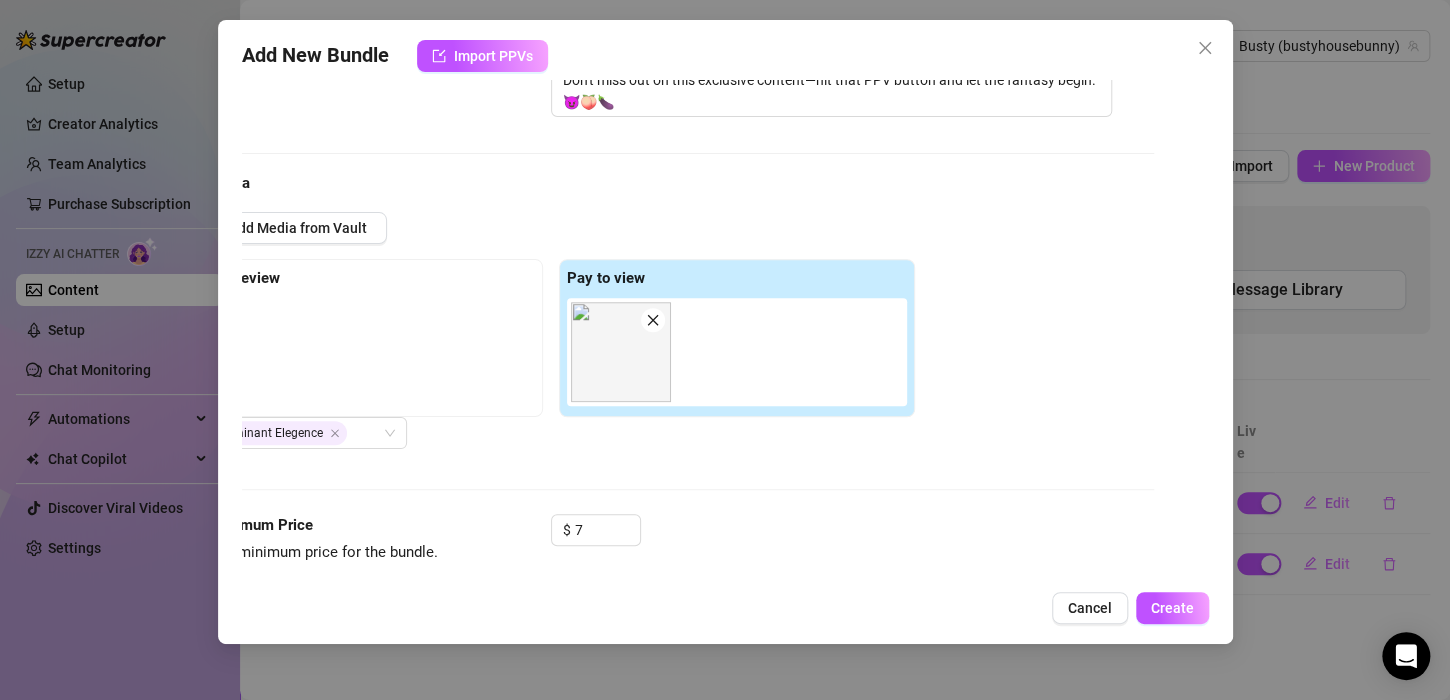 scroll, scrollTop: 700, scrollLeft: 55, axis: both 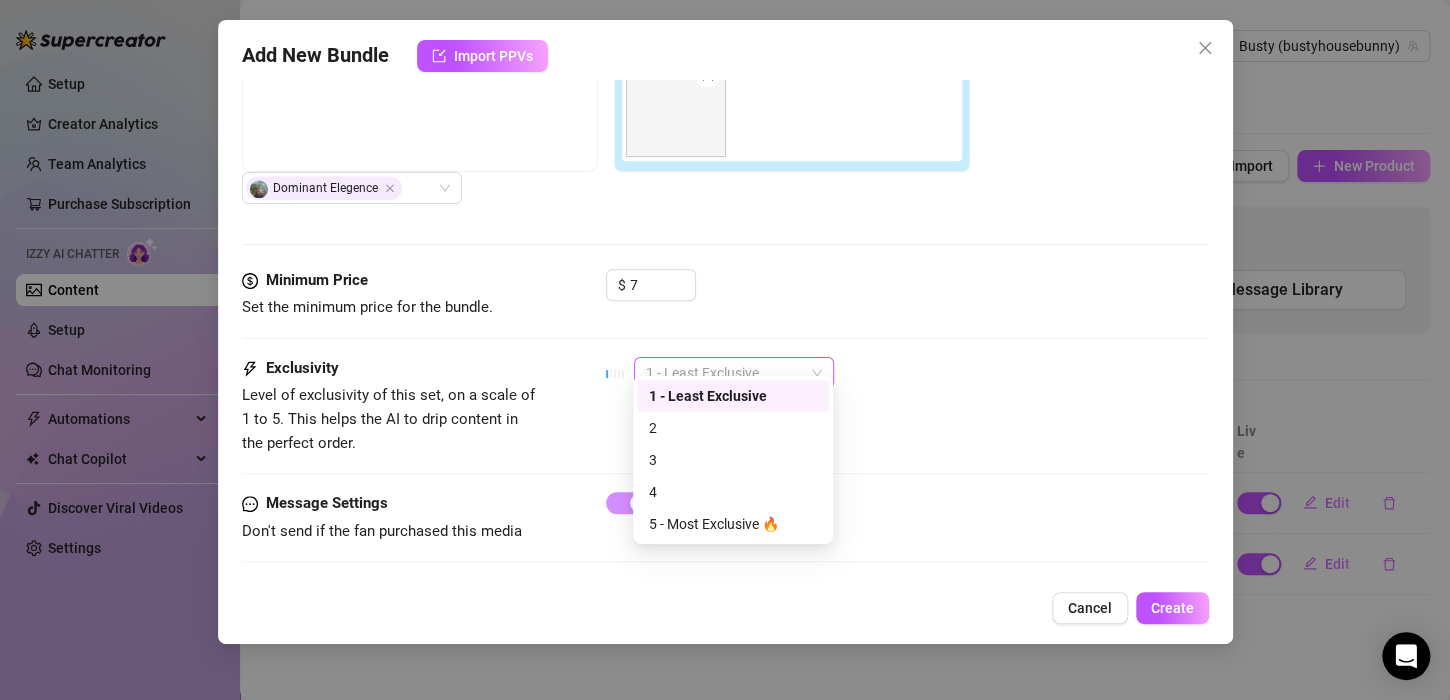click on "1 - Least Exclusive" at bounding box center [734, 373] 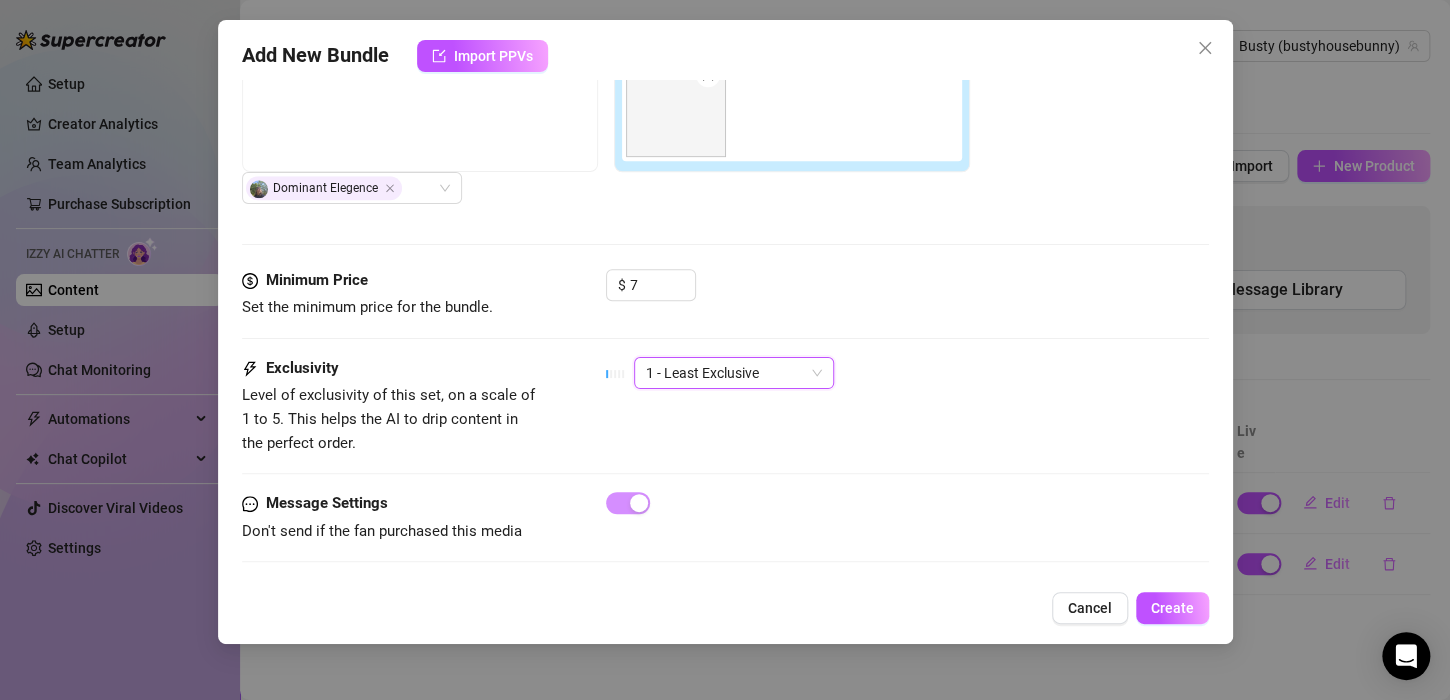 click on "1 - Least Exclusive" at bounding box center [734, 373] 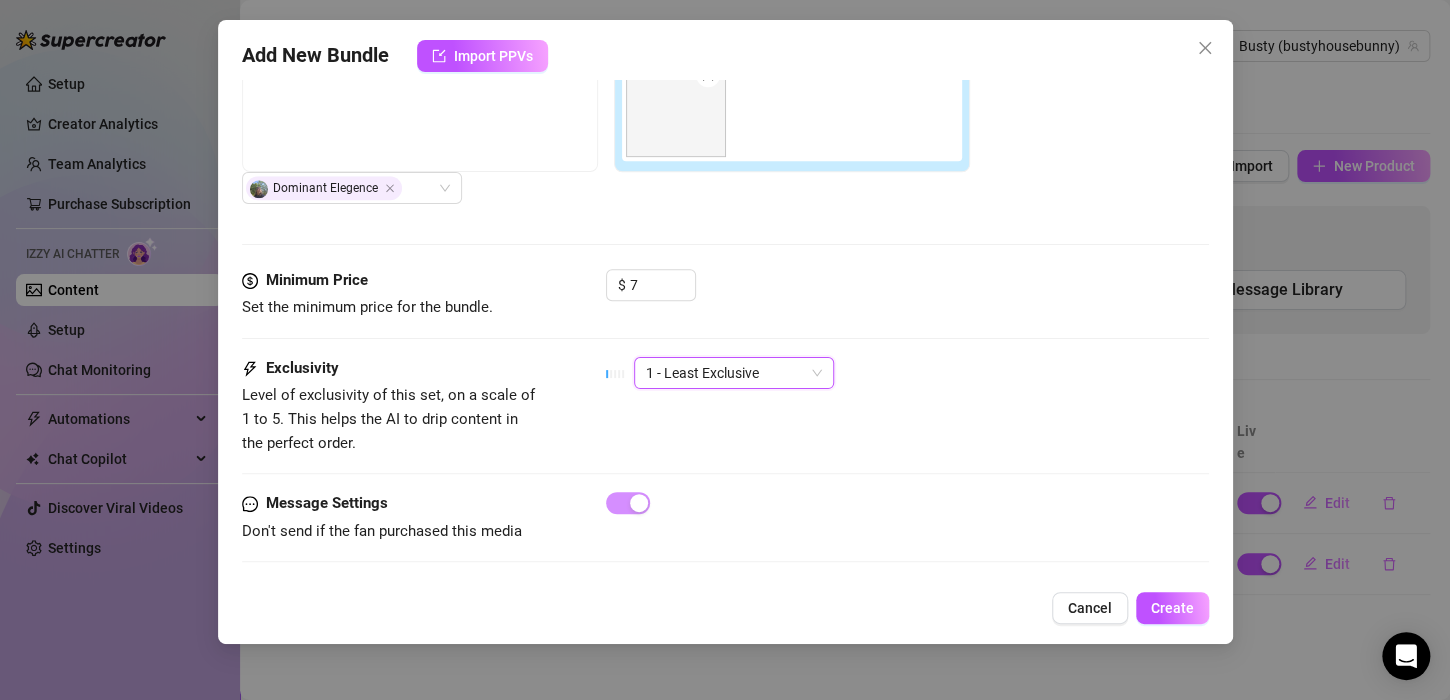 click on "1 - Least Exclusive" at bounding box center [734, 373] 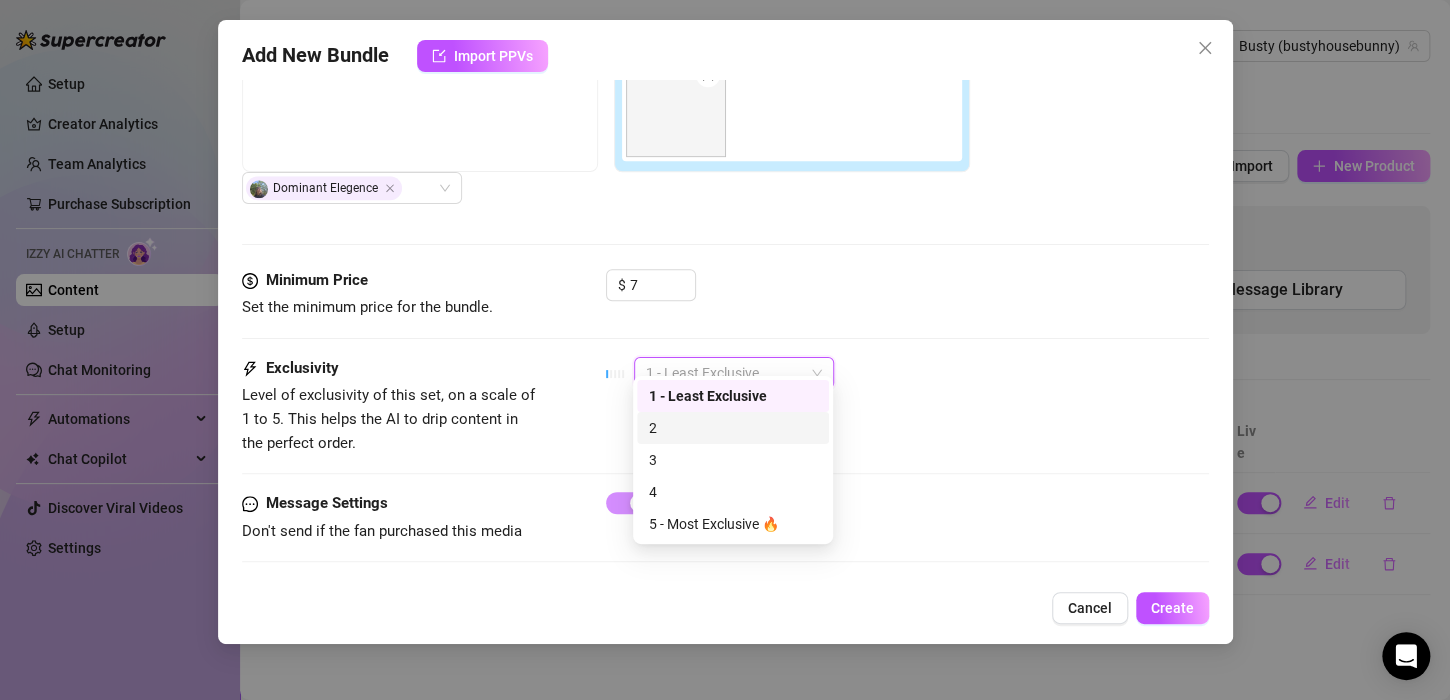 click on "2" at bounding box center [733, 428] 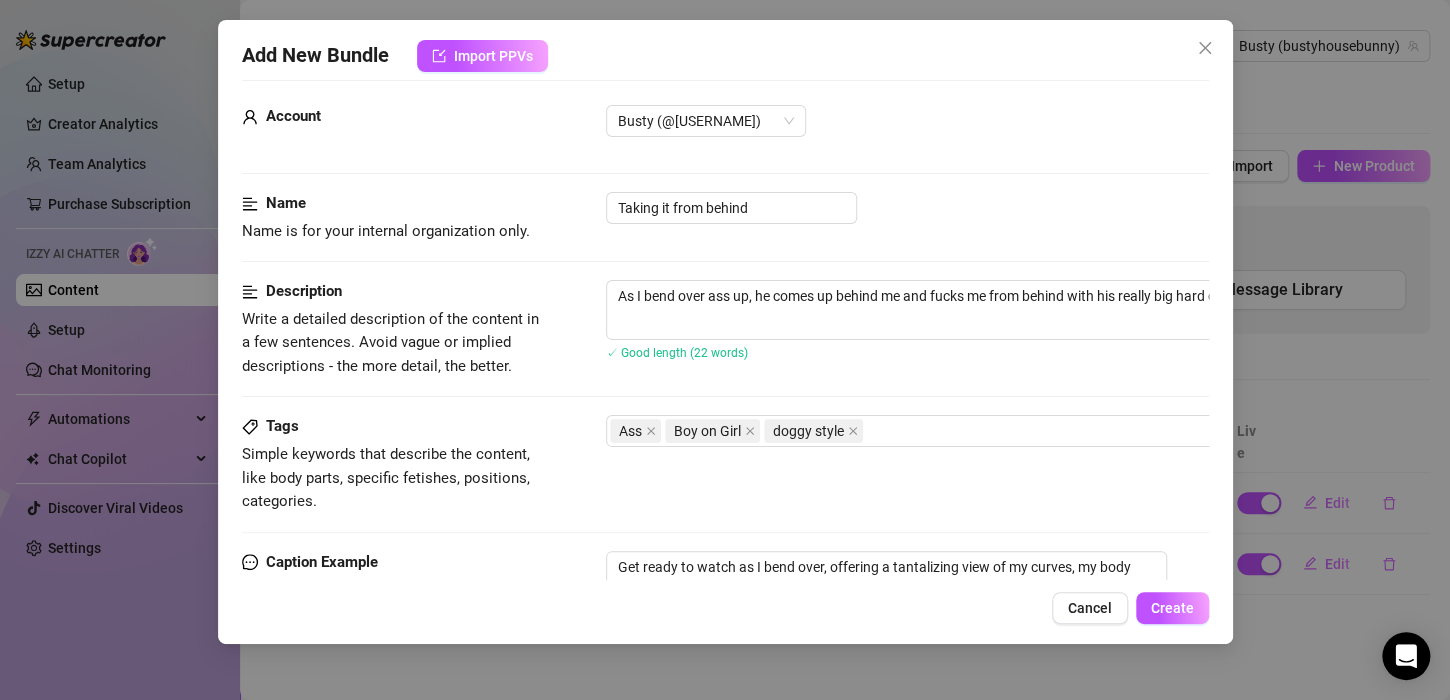 scroll, scrollTop: 0, scrollLeft: 0, axis: both 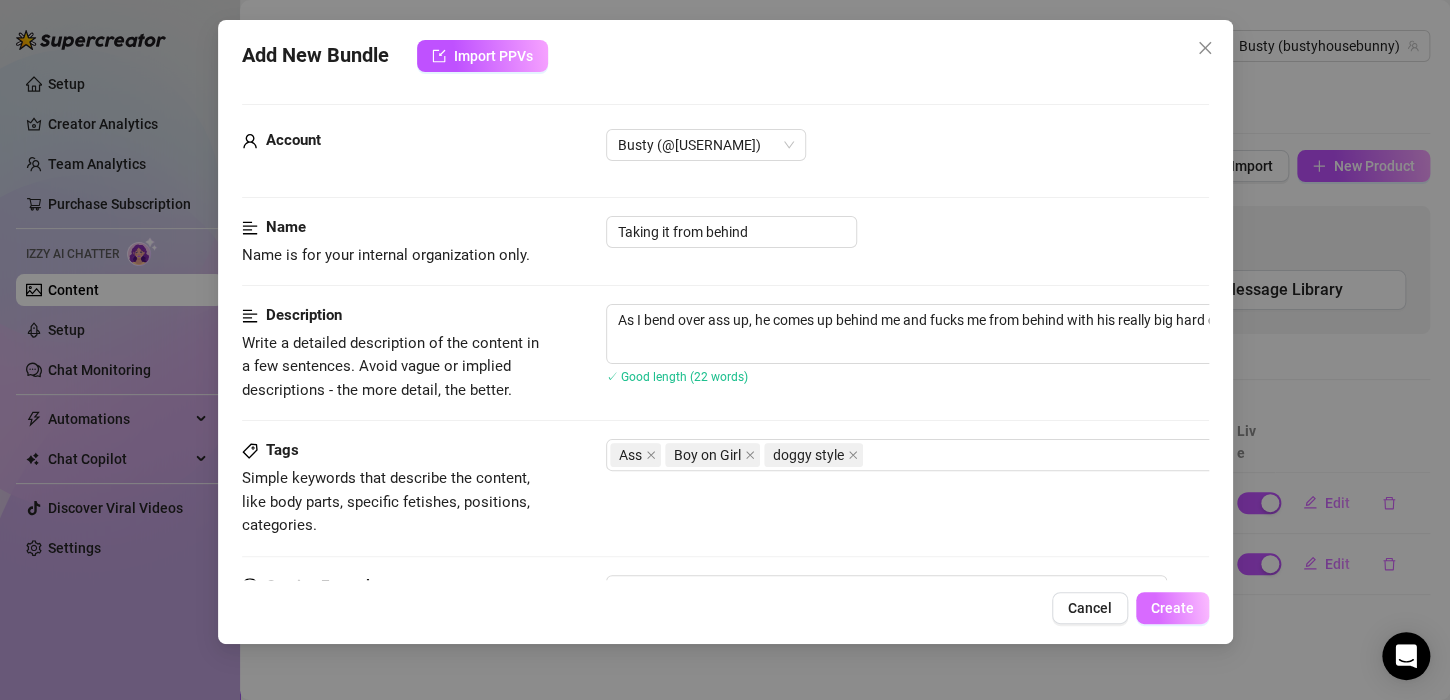 click on "Create" at bounding box center [1172, 608] 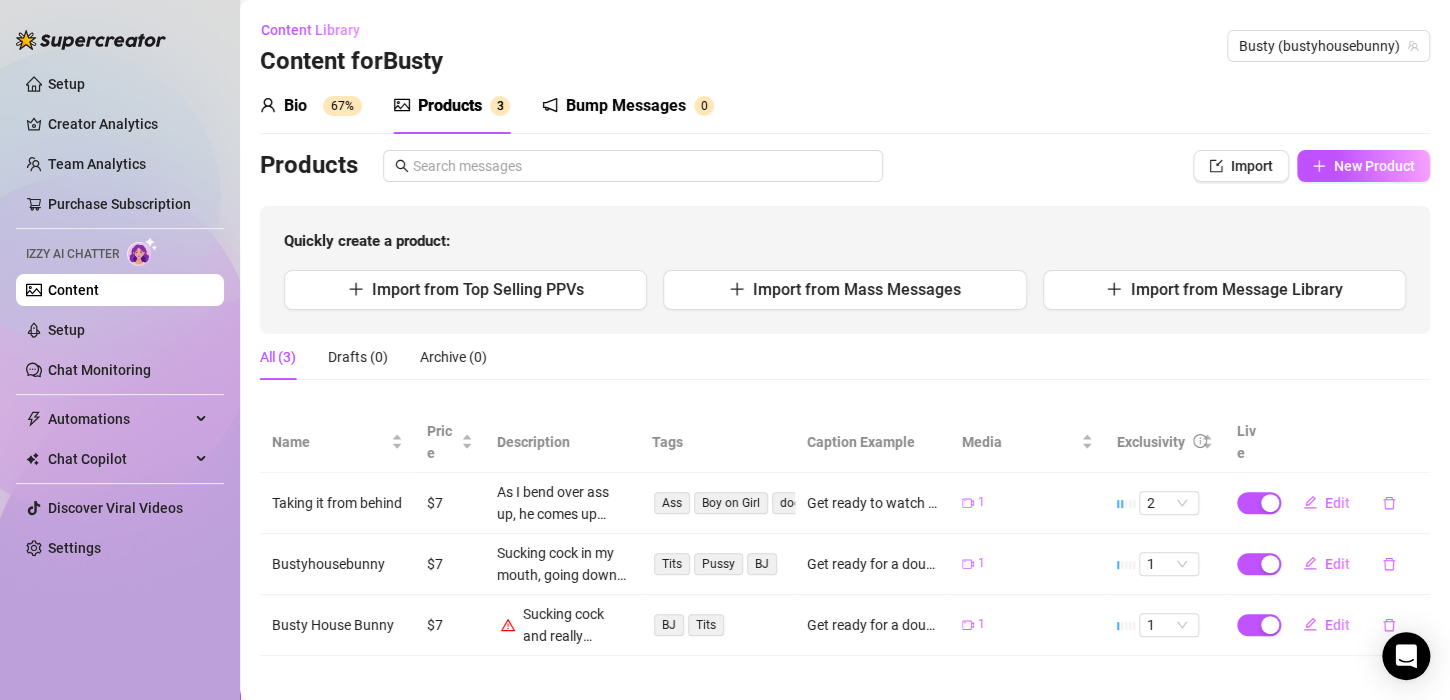 drag, startPoint x: 1319, startPoint y: 561, endPoint x: 1431, endPoint y: 586, distance: 114.75626 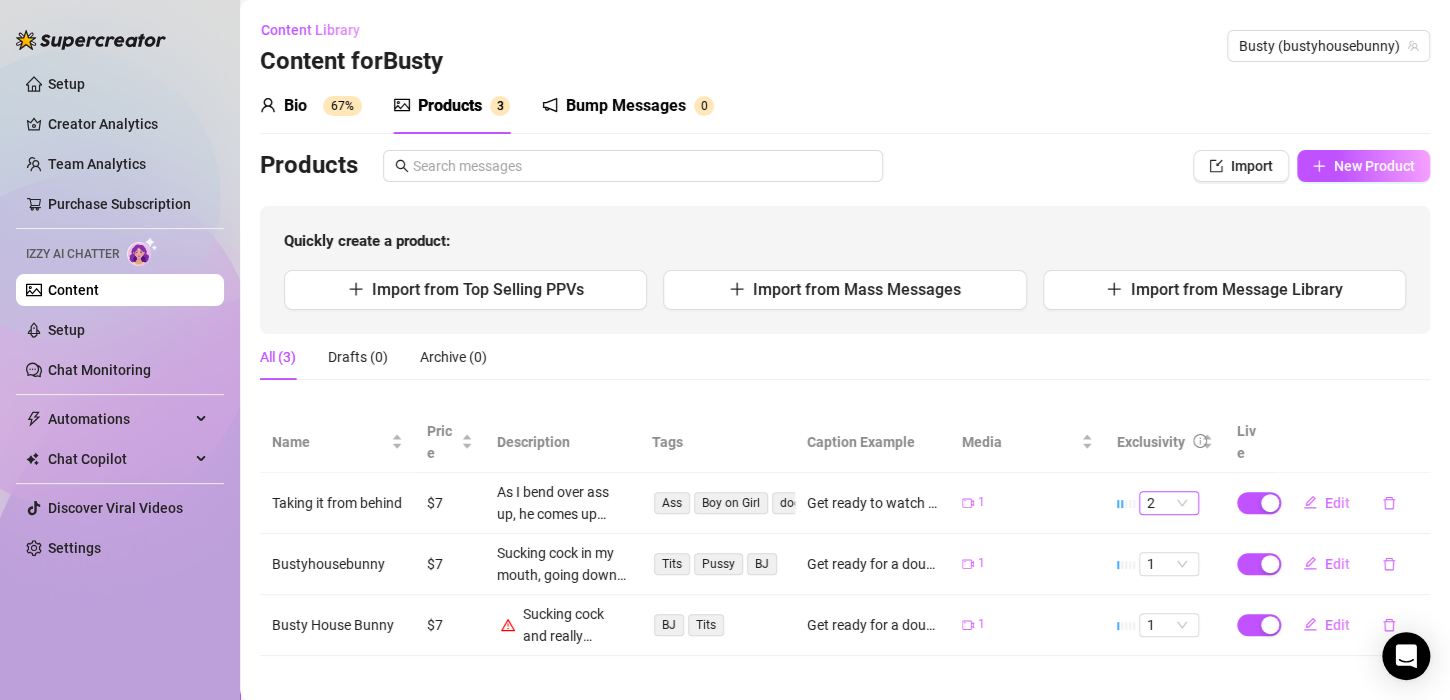 scroll, scrollTop: 14, scrollLeft: 0, axis: vertical 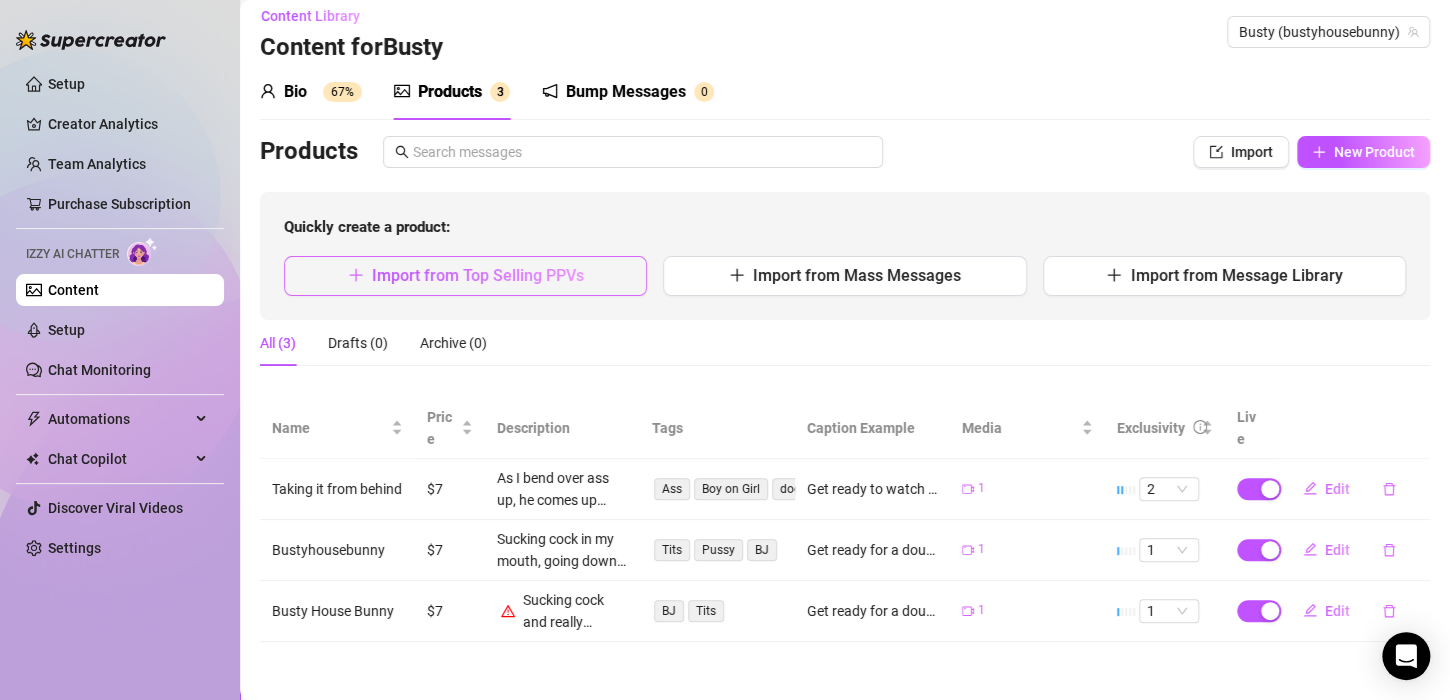 click on "Import from Top Selling PPVs" at bounding box center [478, 275] 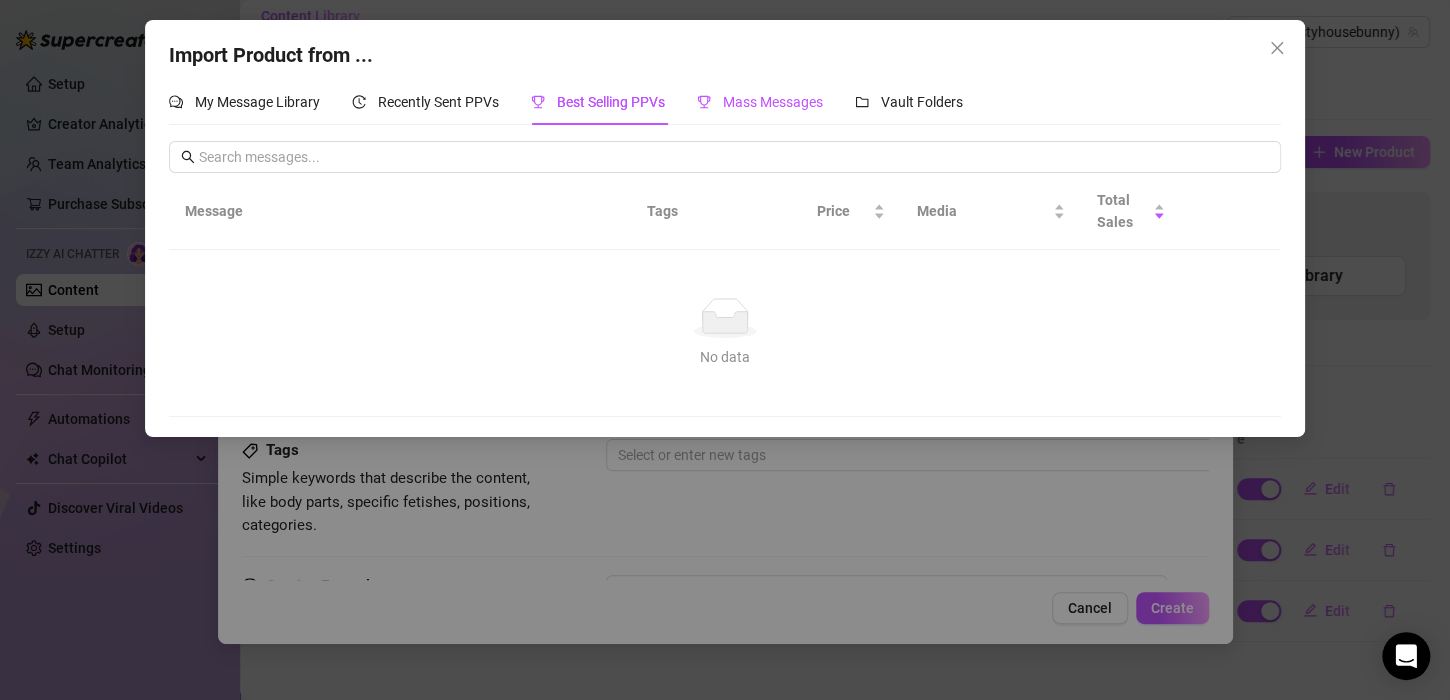 click on "Mass Messages" at bounding box center [773, 102] 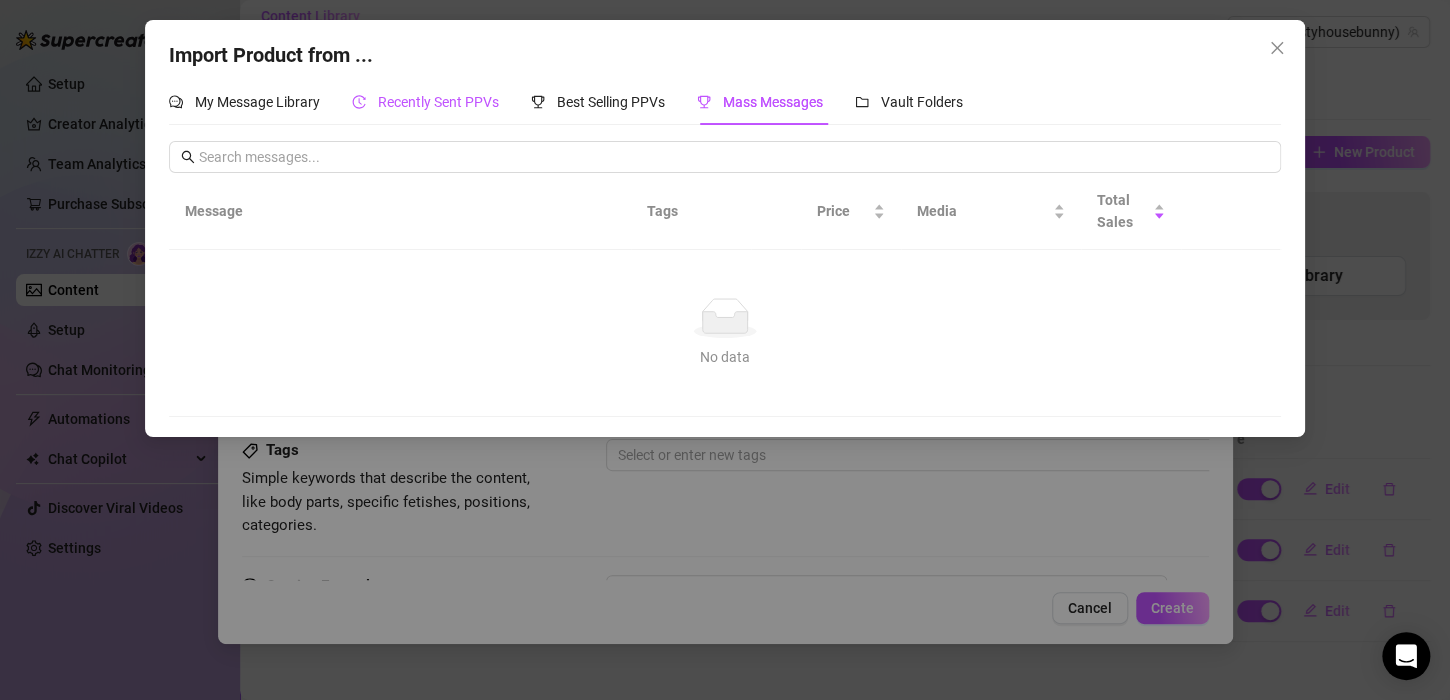 click on "Recently Sent PPVs" at bounding box center [438, 102] 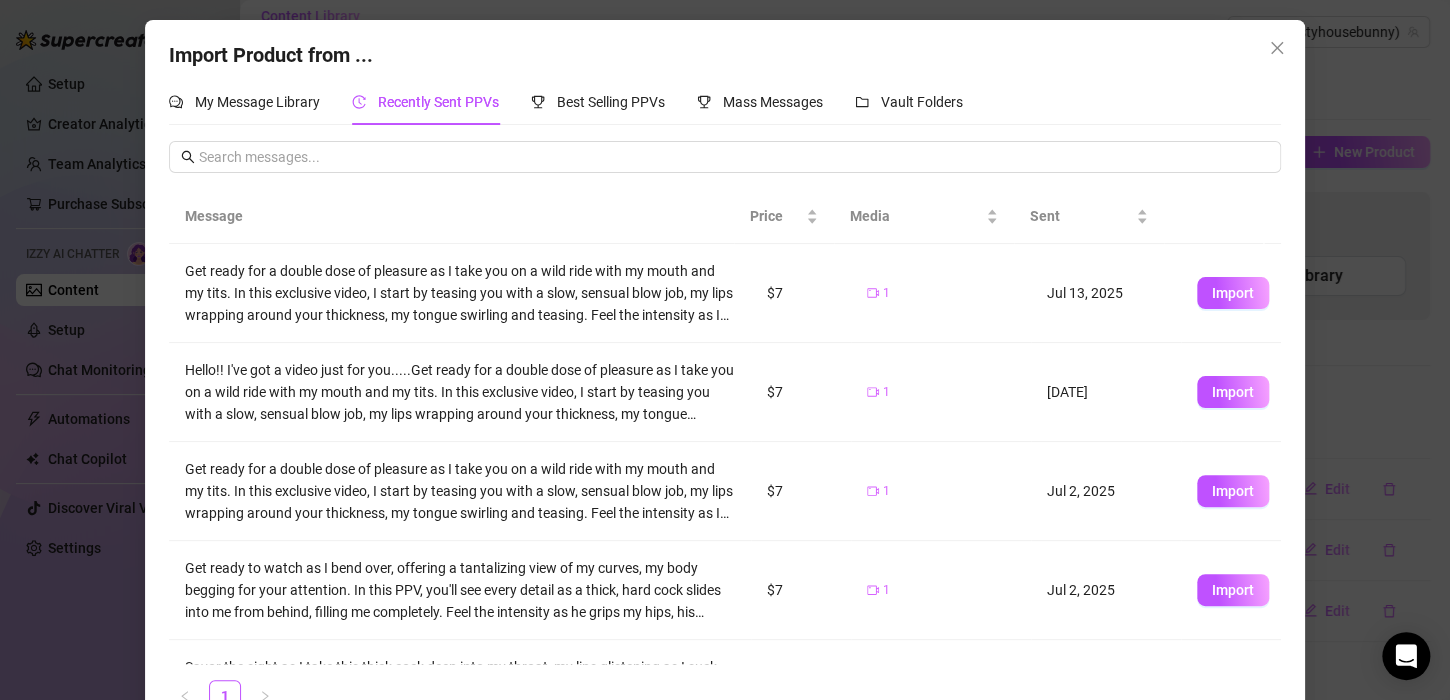 scroll, scrollTop: 73, scrollLeft: 0, axis: vertical 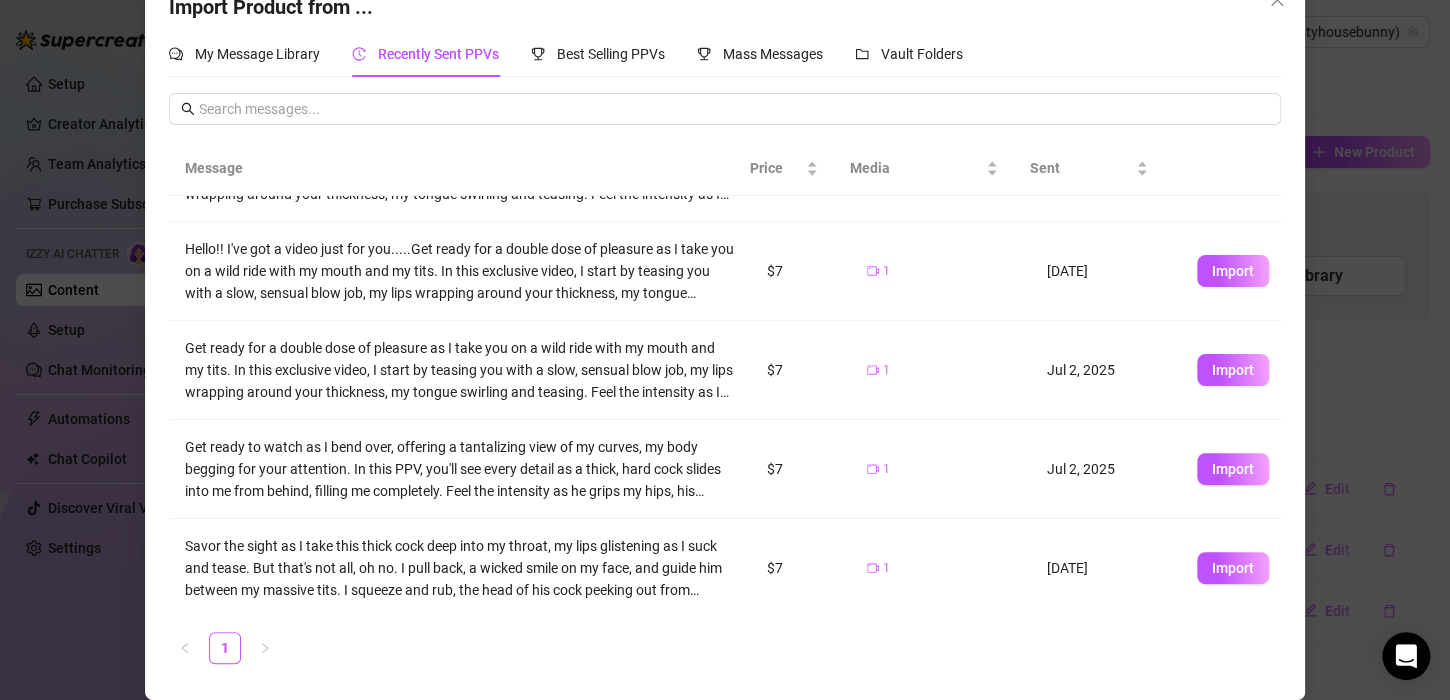 drag, startPoint x: 1266, startPoint y: 7, endPoint x: 823, endPoint y: 382, distance: 580.40845 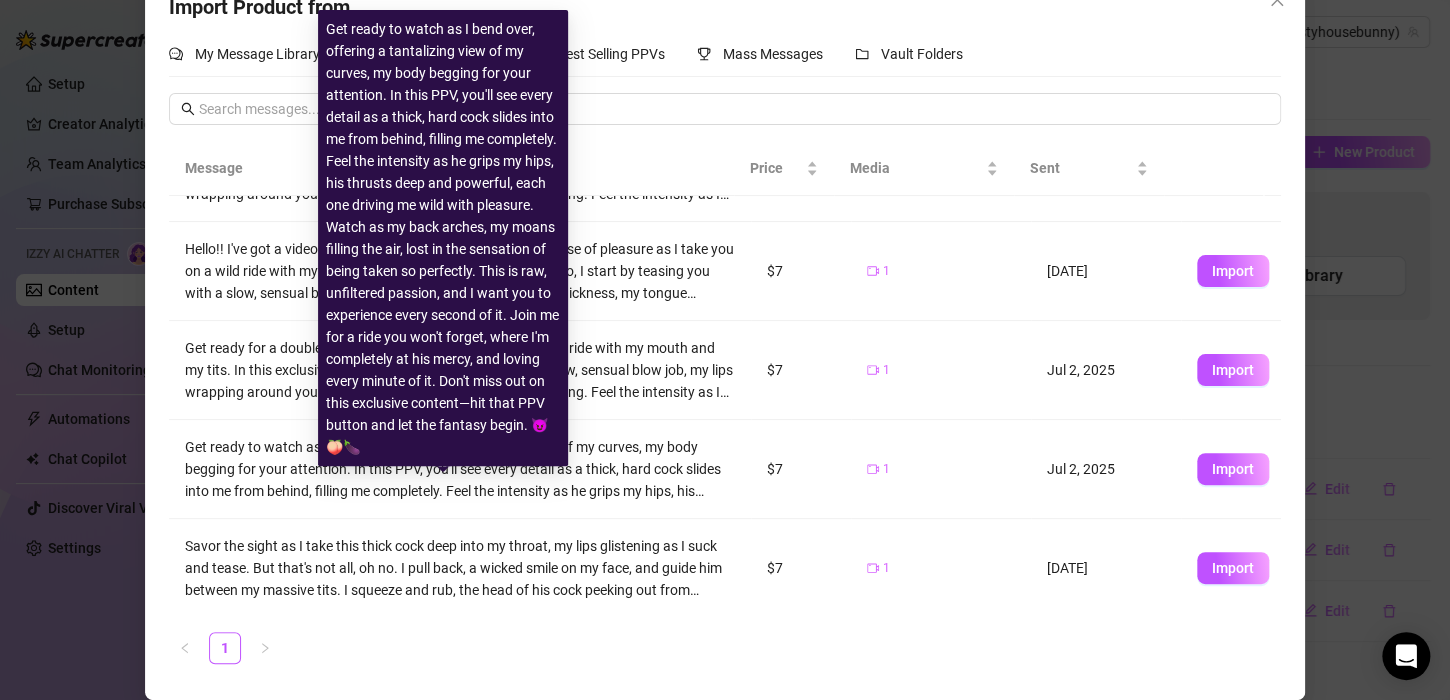 scroll, scrollTop: 0, scrollLeft: 0, axis: both 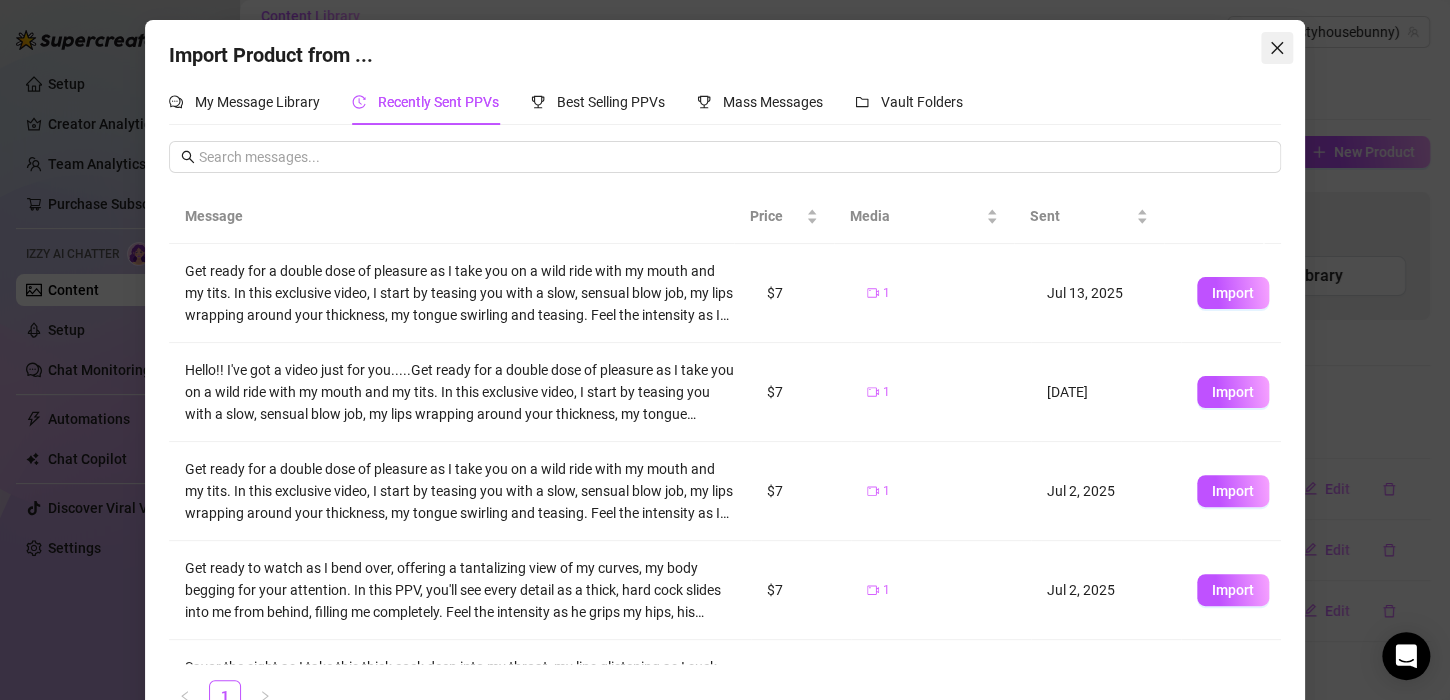 click 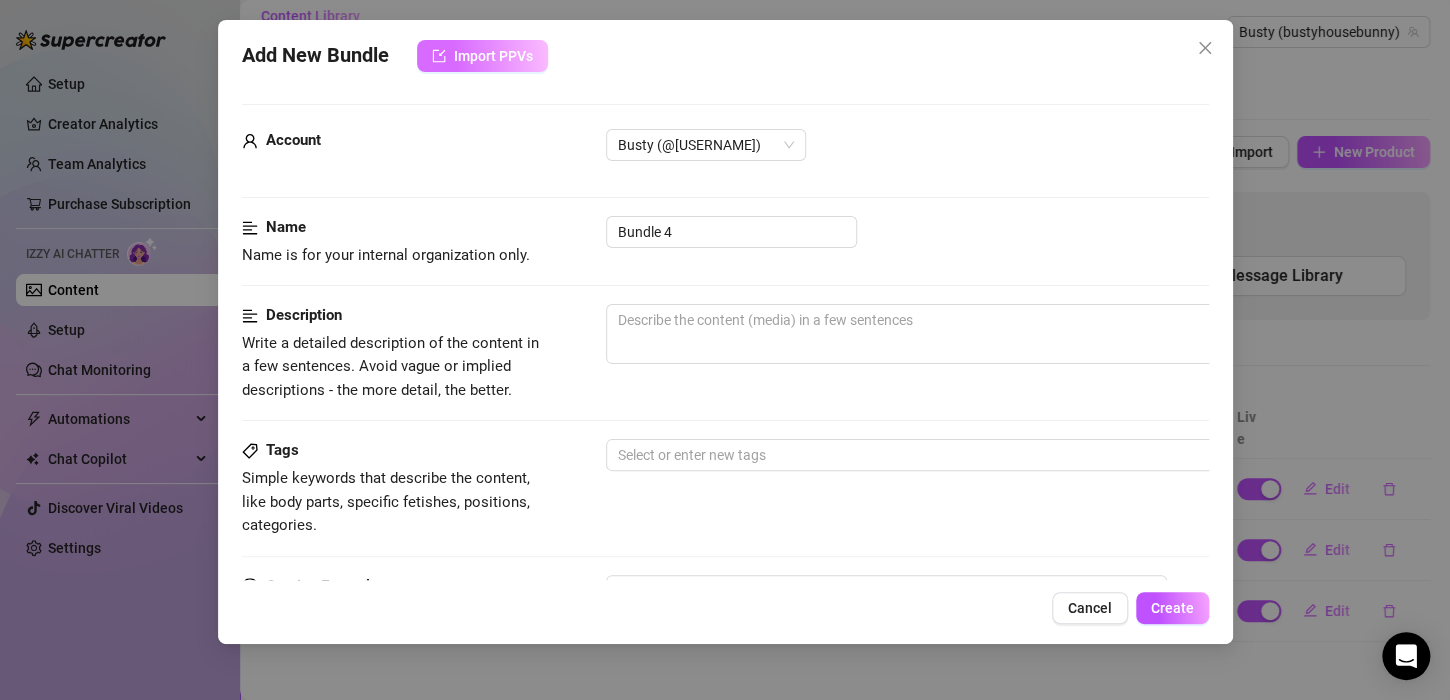 click on "Import PPVs" at bounding box center (493, 56) 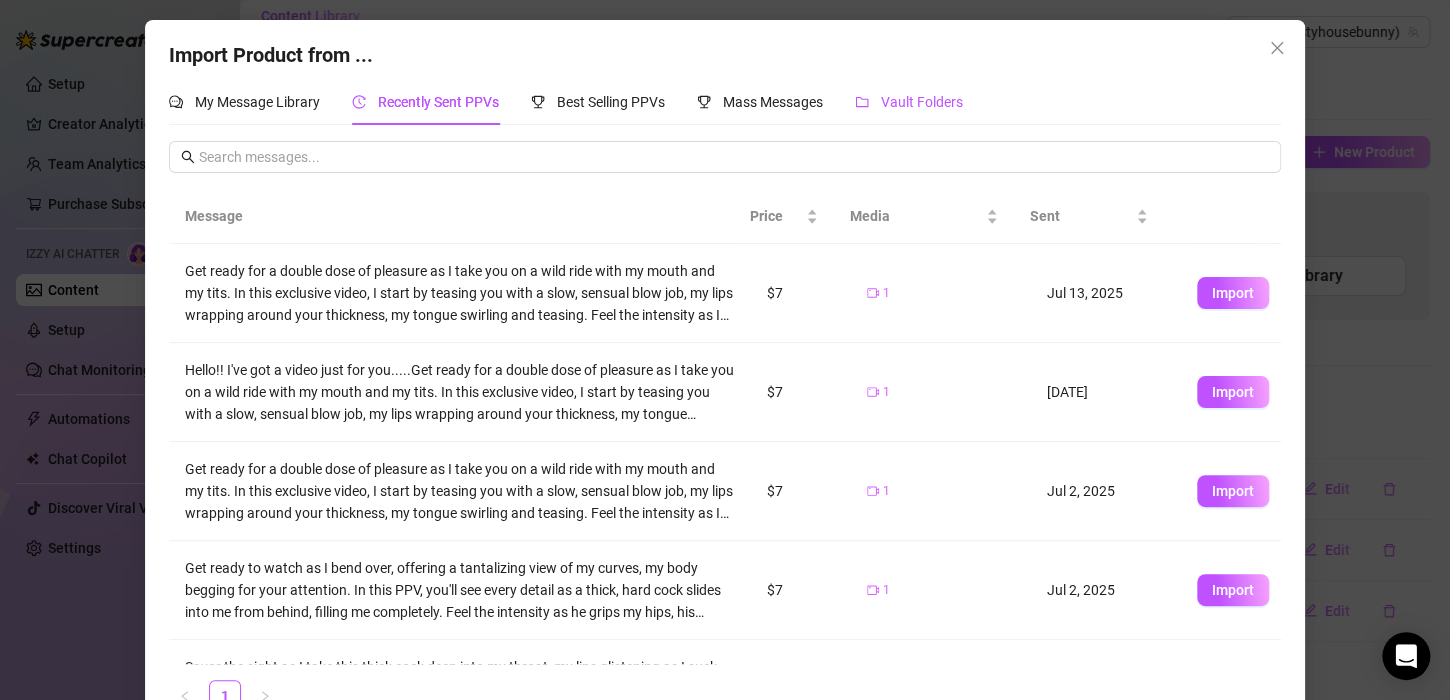 click on "Vault Folders" at bounding box center (922, 102) 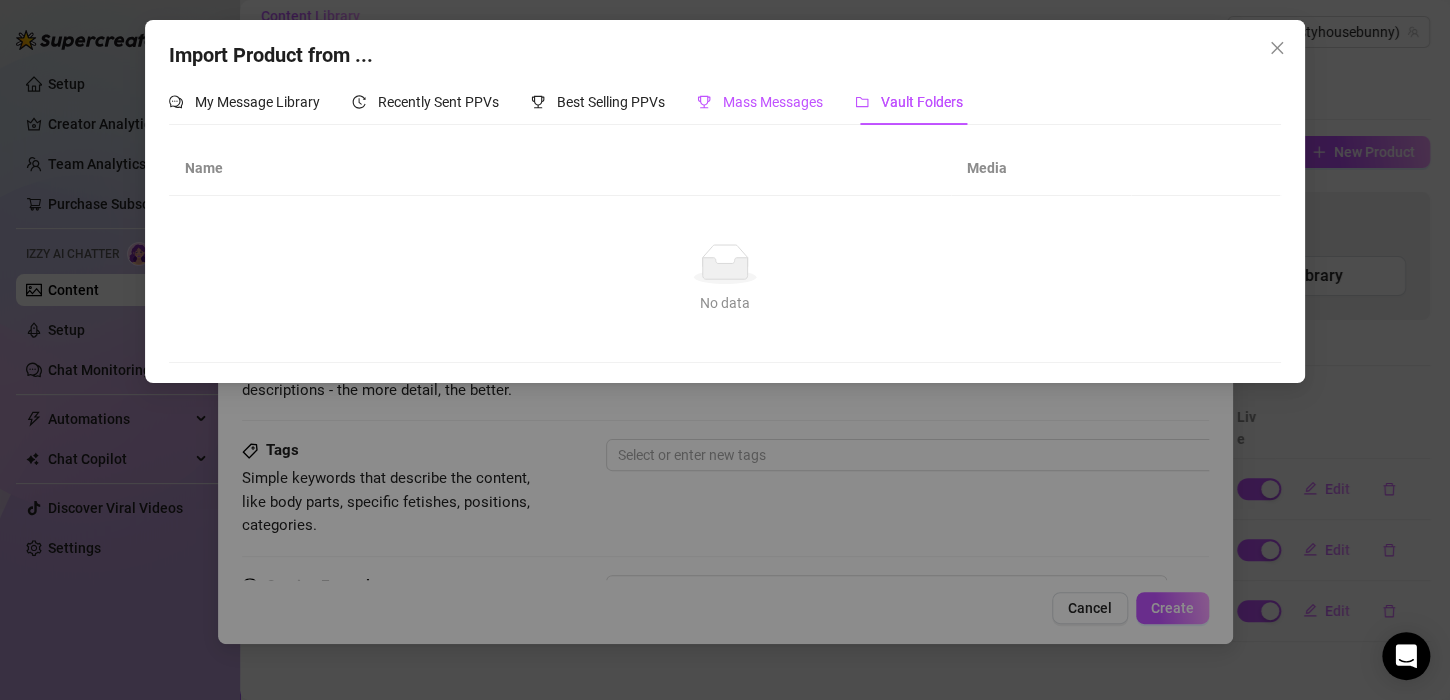 click on "Mass Messages" at bounding box center [773, 102] 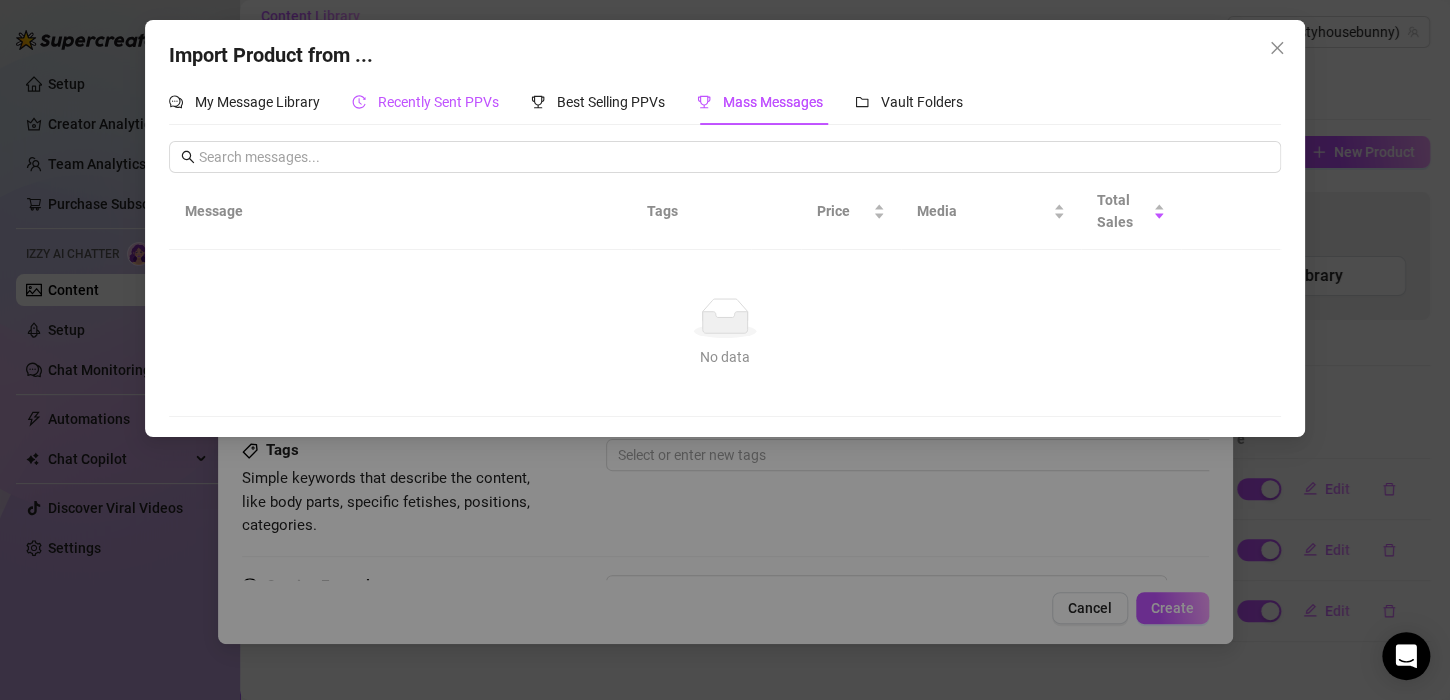click on "Recently Sent PPVs" at bounding box center (438, 102) 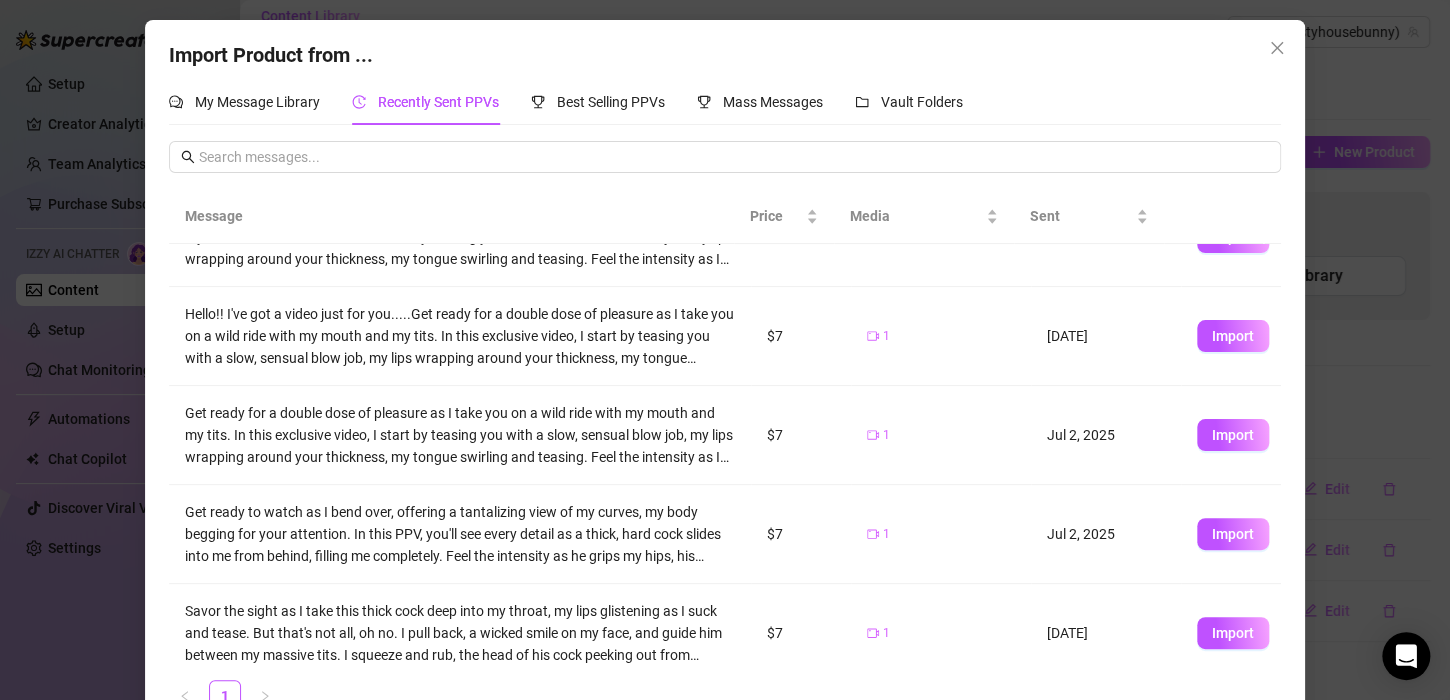 scroll, scrollTop: 73, scrollLeft: 0, axis: vertical 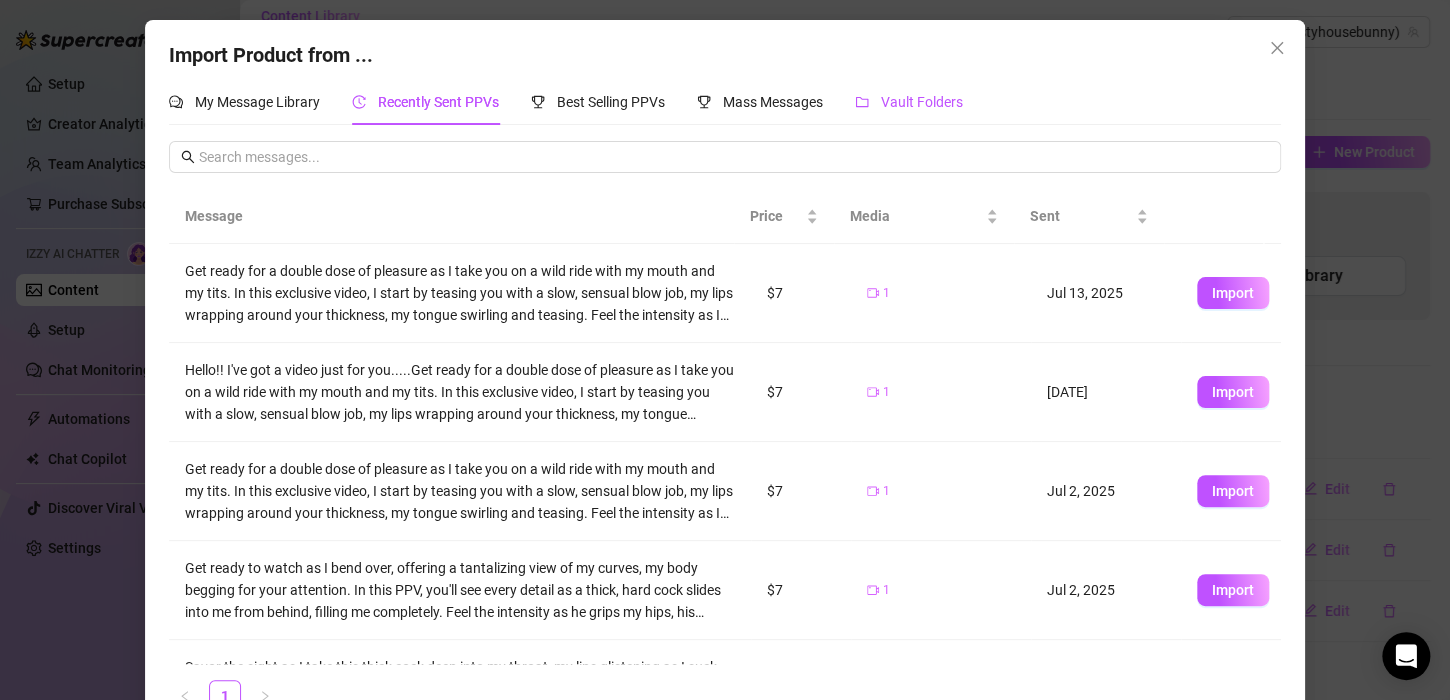 click on "Vault Folders" at bounding box center (922, 102) 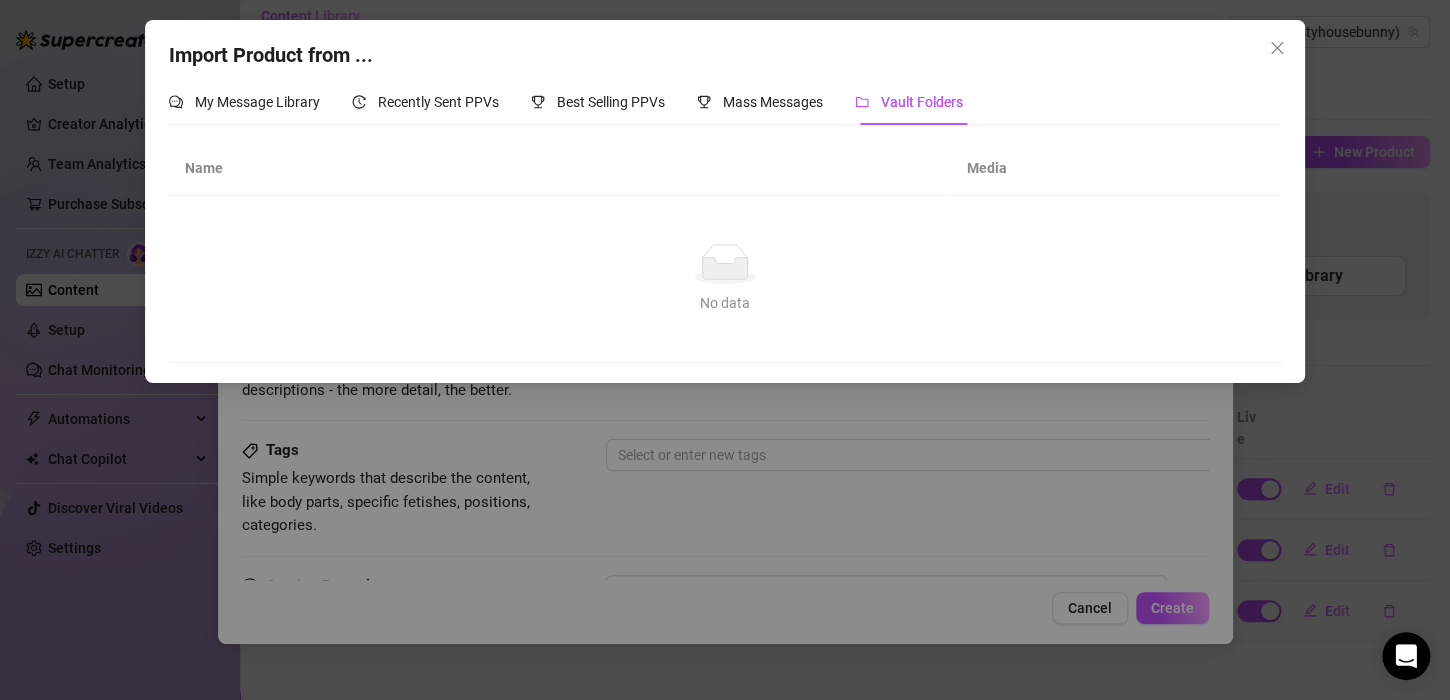 drag, startPoint x: 612, startPoint y: 288, endPoint x: 633, endPoint y: 285, distance: 21.213203 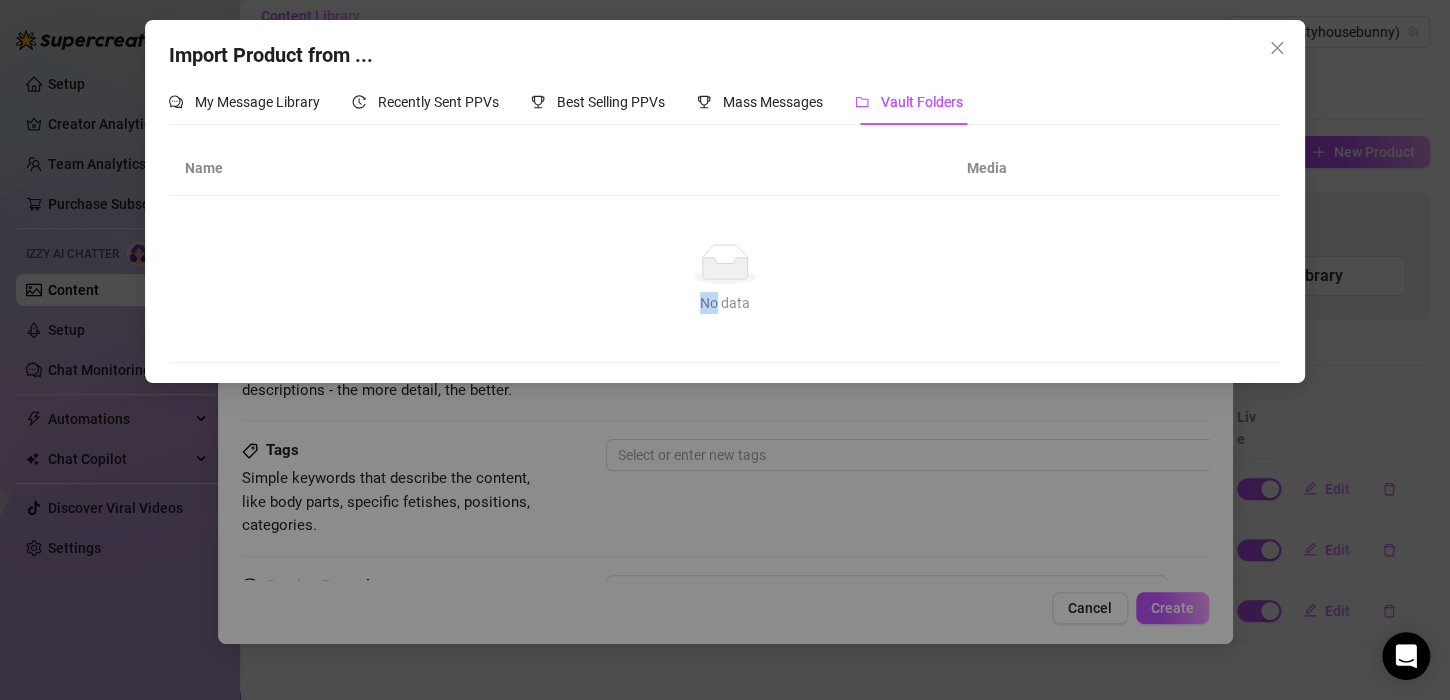 click 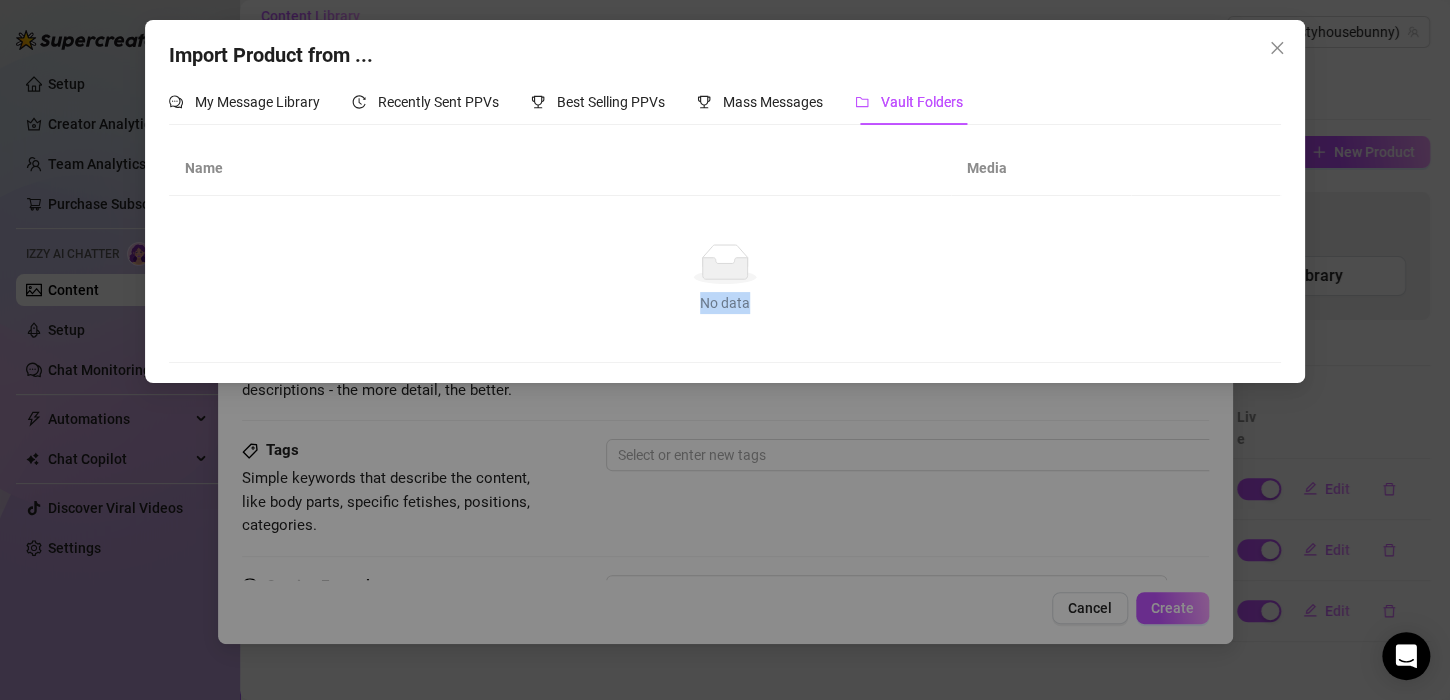 click 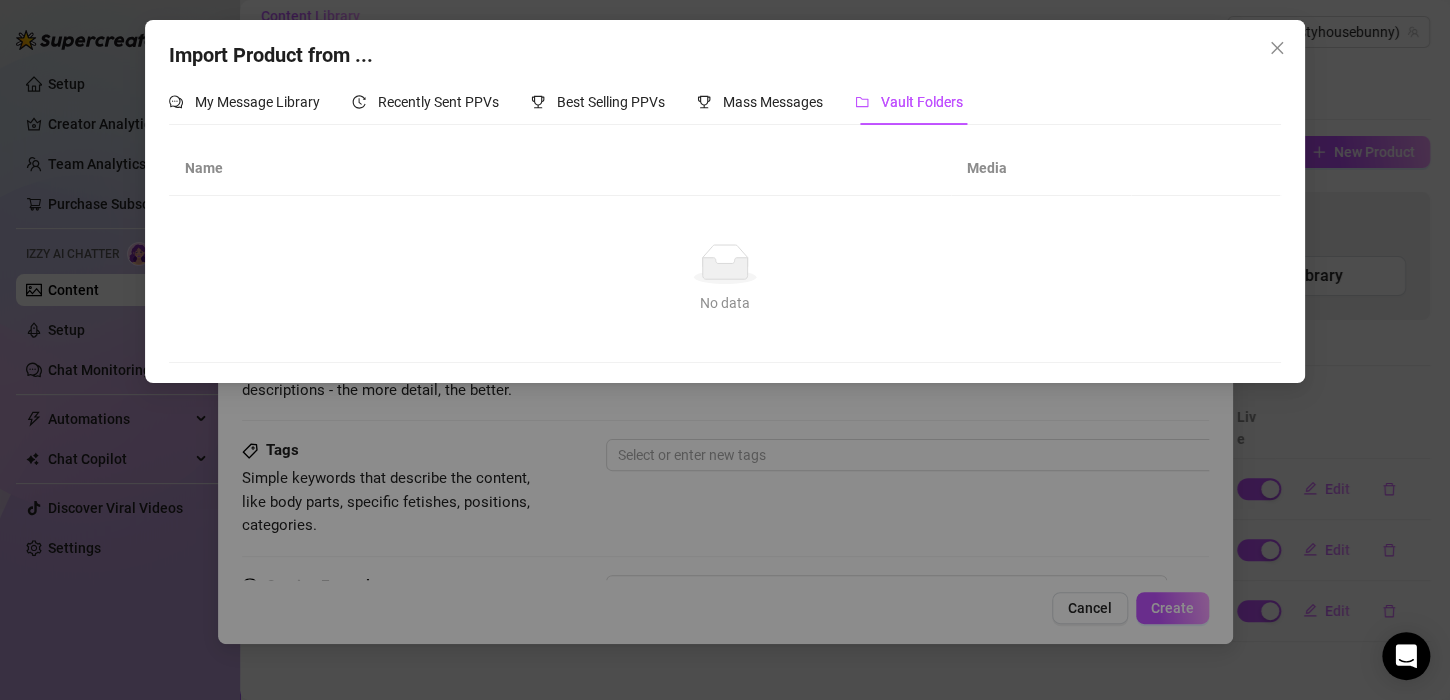 click on "No data" 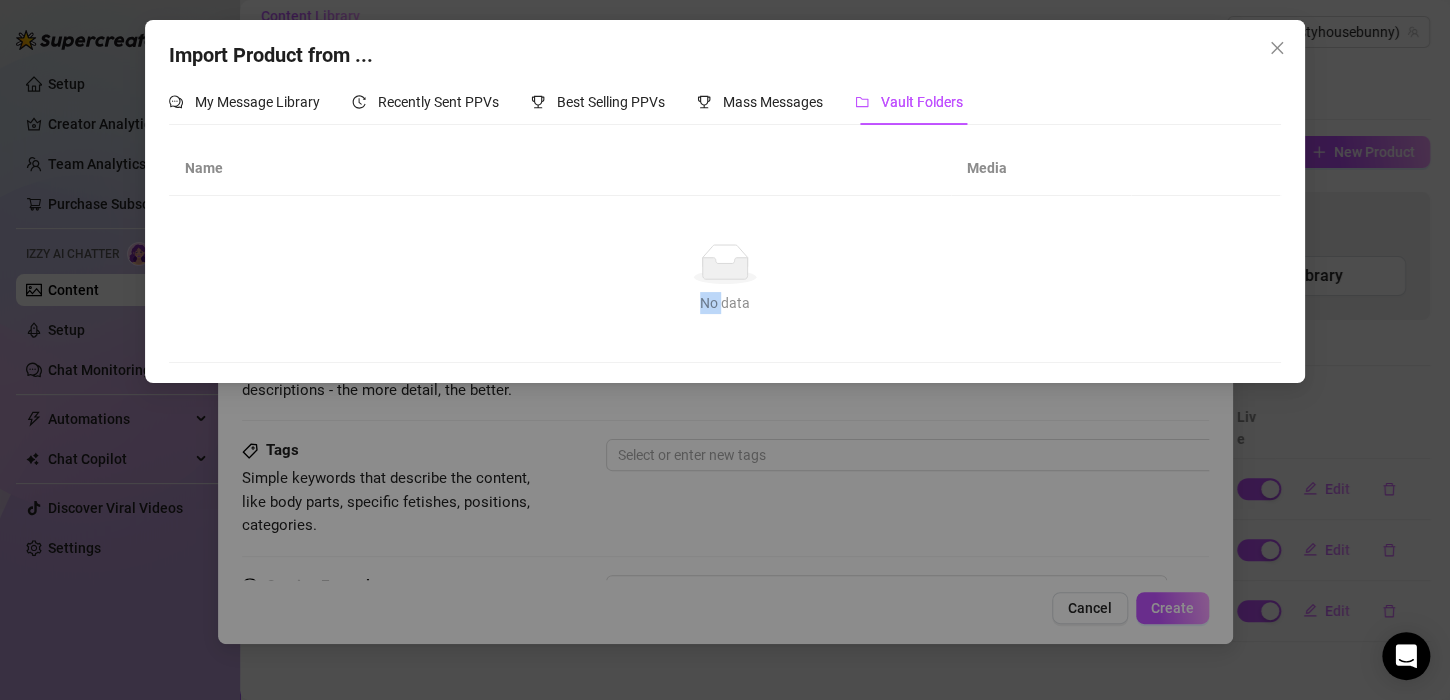 click 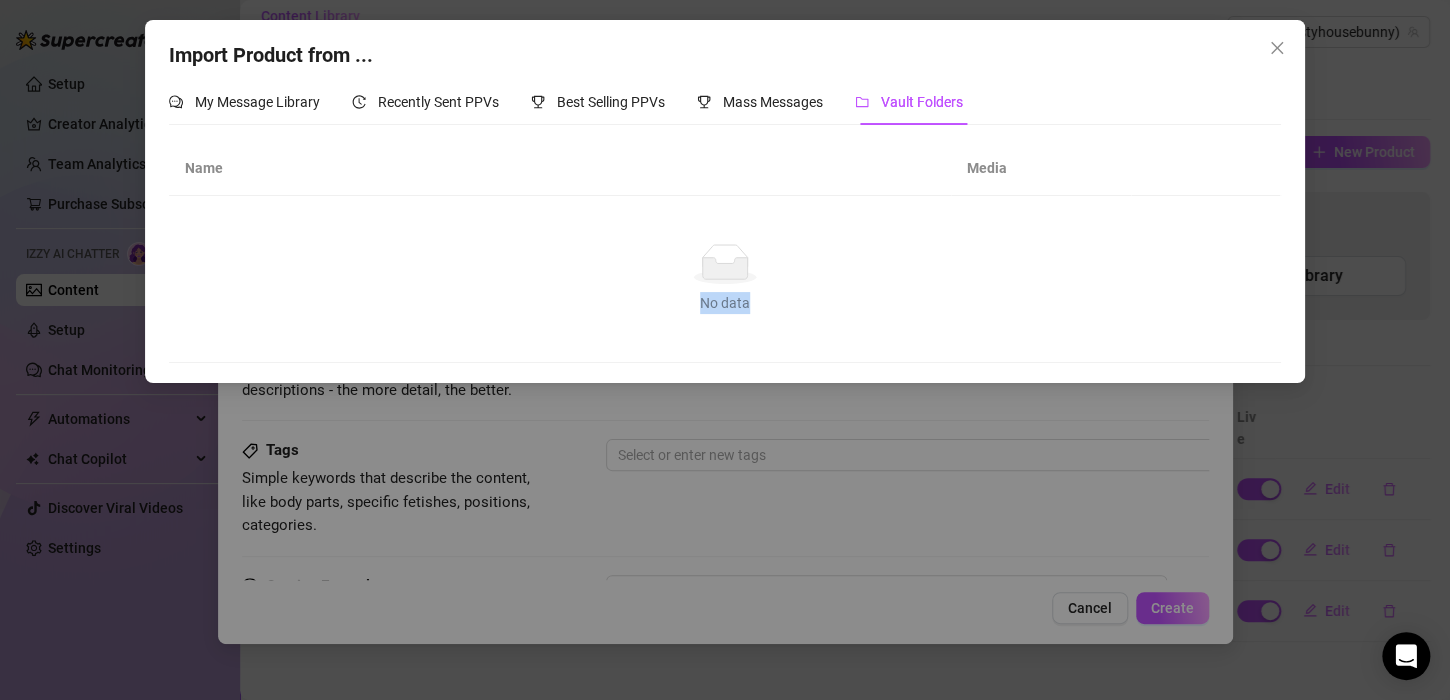 click 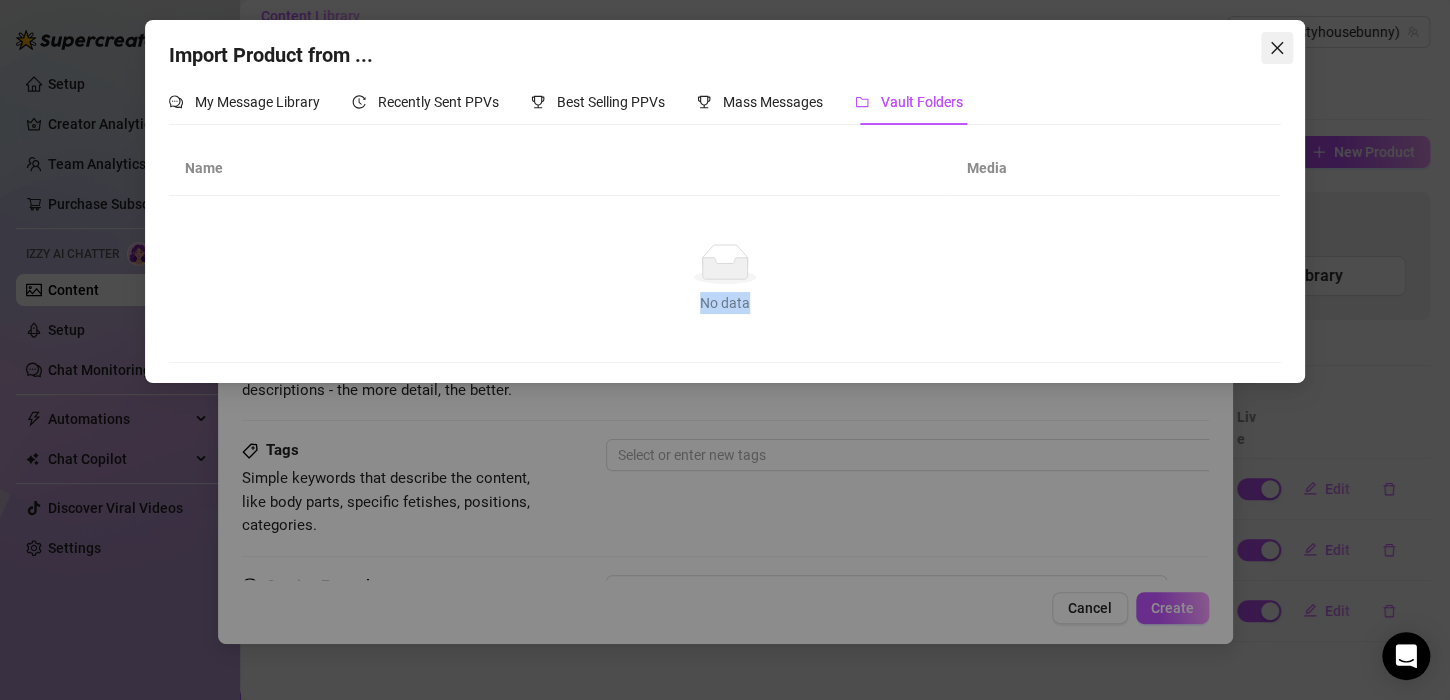 click 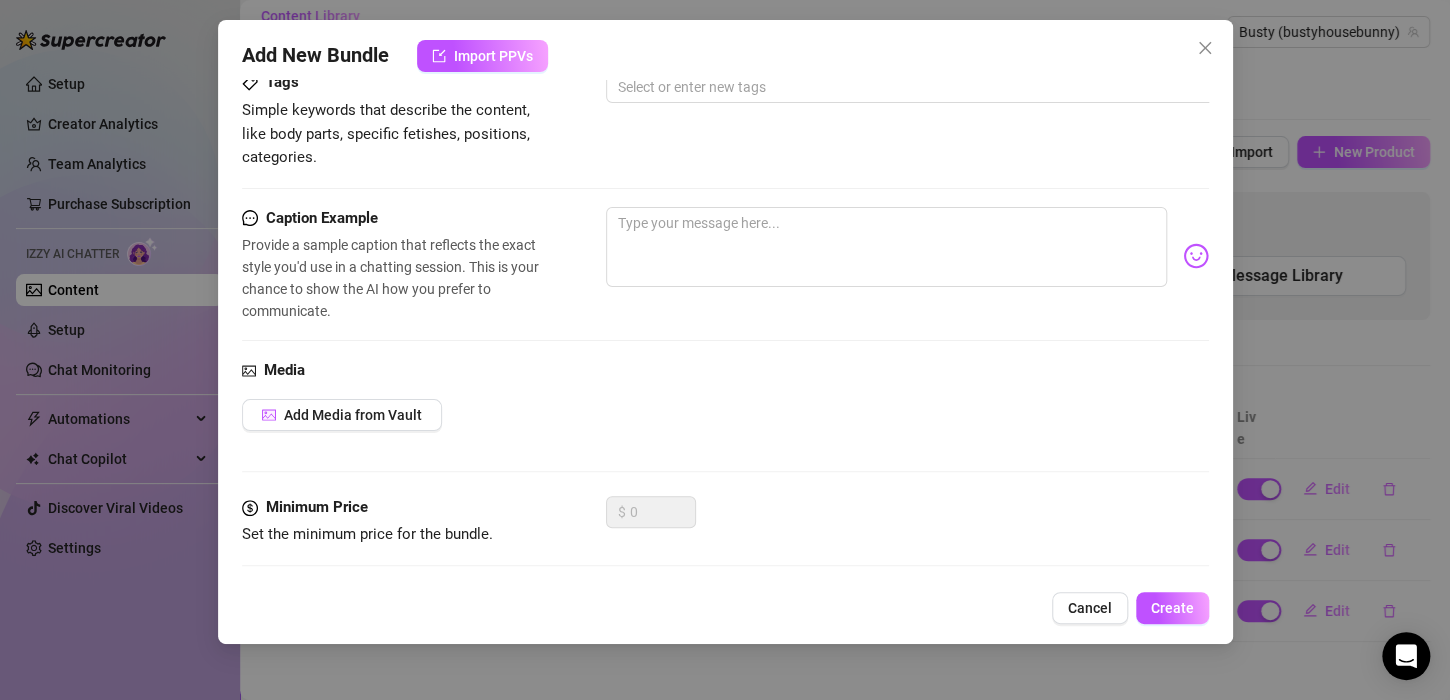 scroll, scrollTop: 400, scrollLeft: 0, axis: vertical 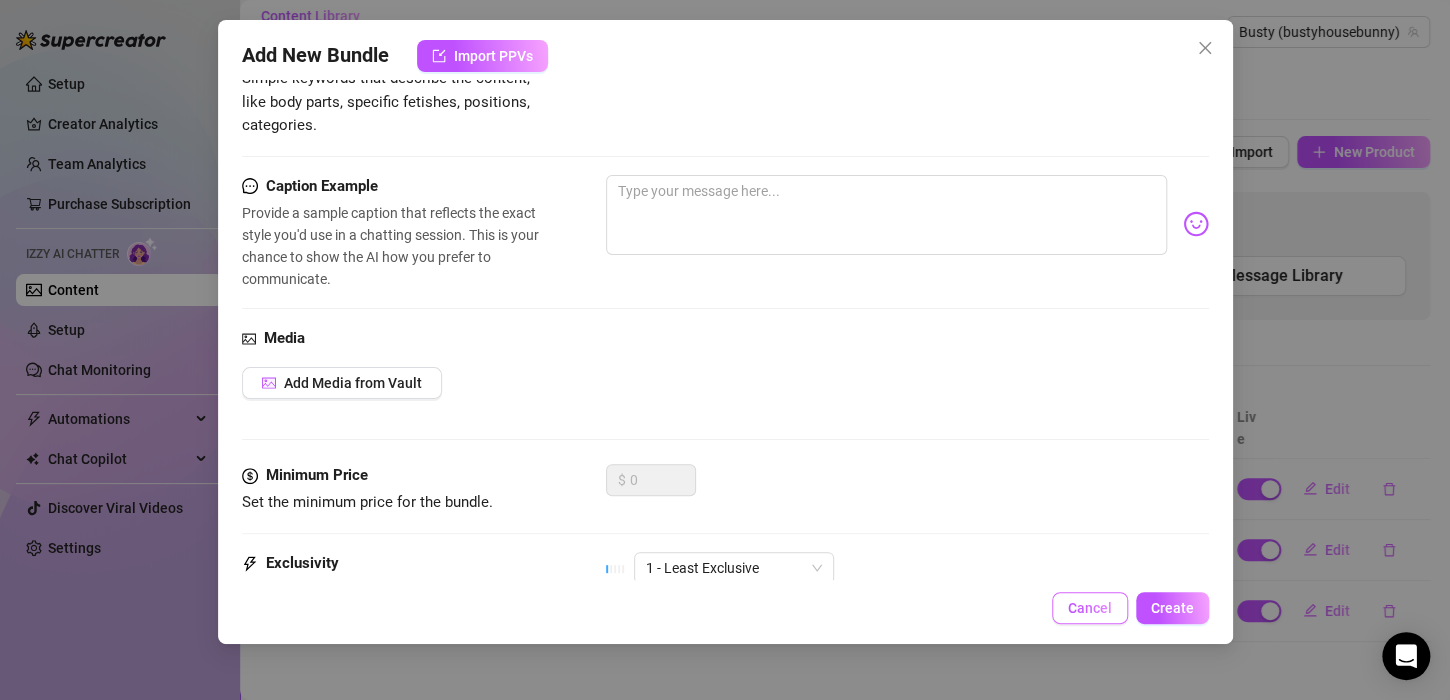 click on "Cancel" at bounding box center (1090, 608) 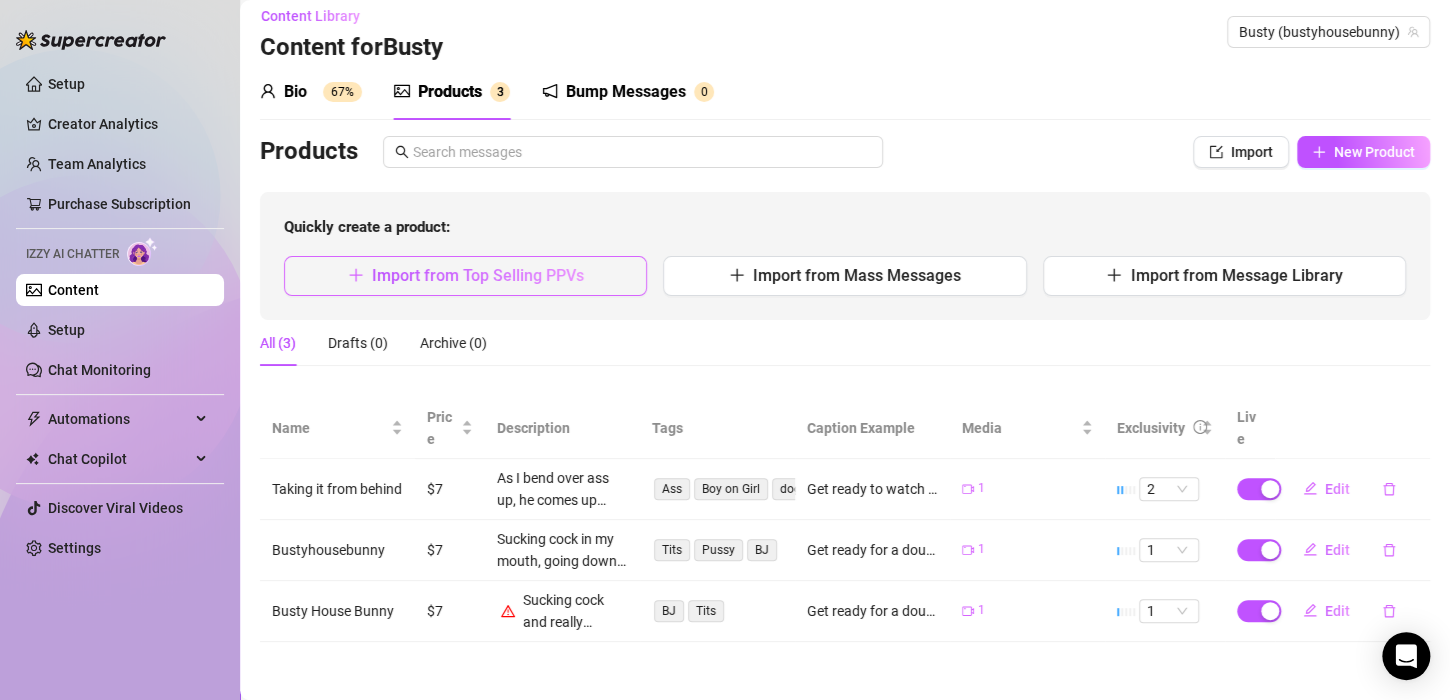 click on "Import from Top Selling PPVs" at bounding box center (478, 275) 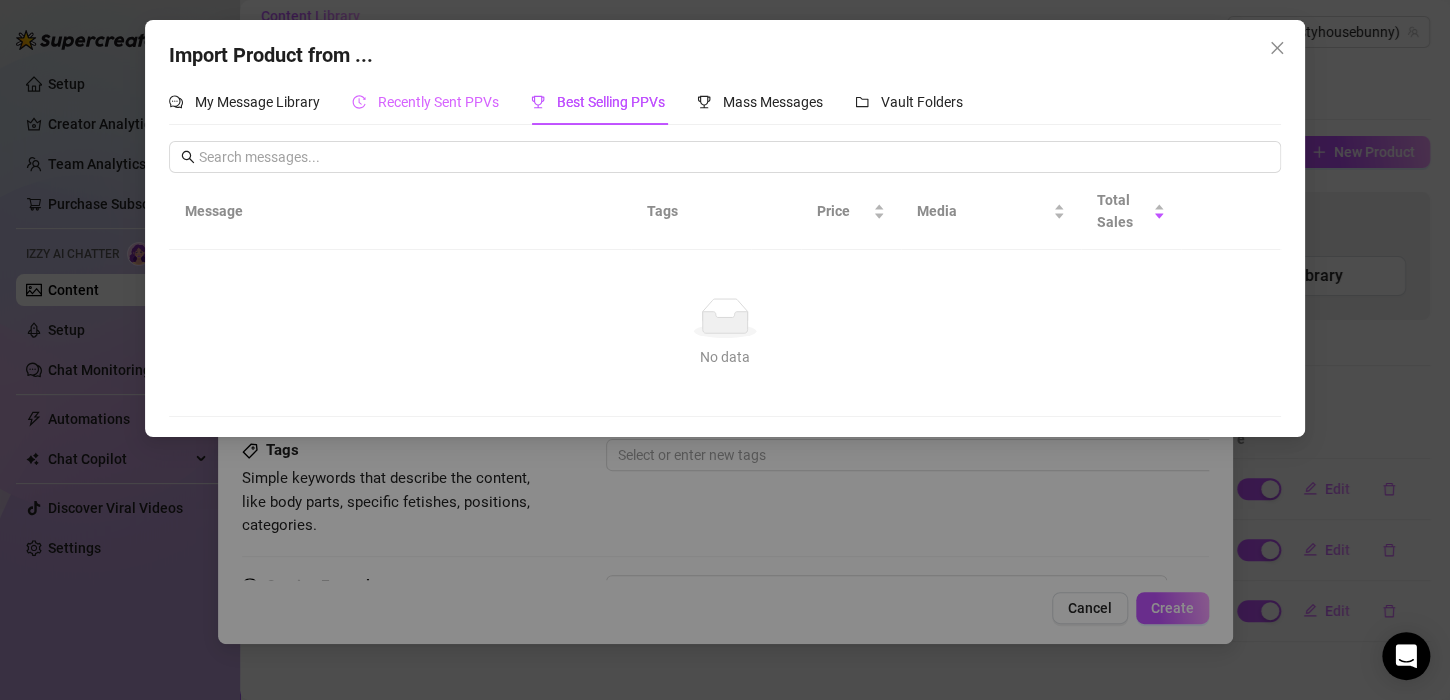 click on "Recently Sent PPVs" at bounding box center [425, 102] 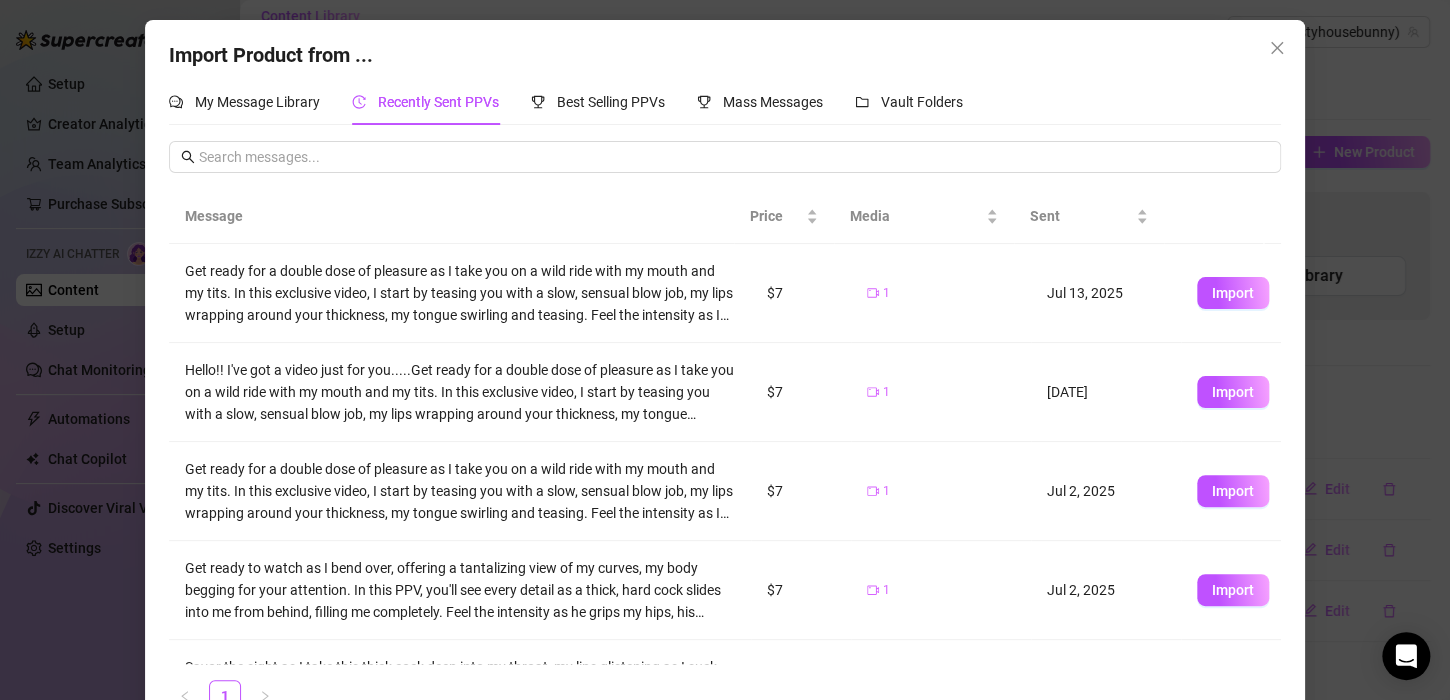 scroll, scrollTop: 73, scrollLeft: 0, axis: vertical 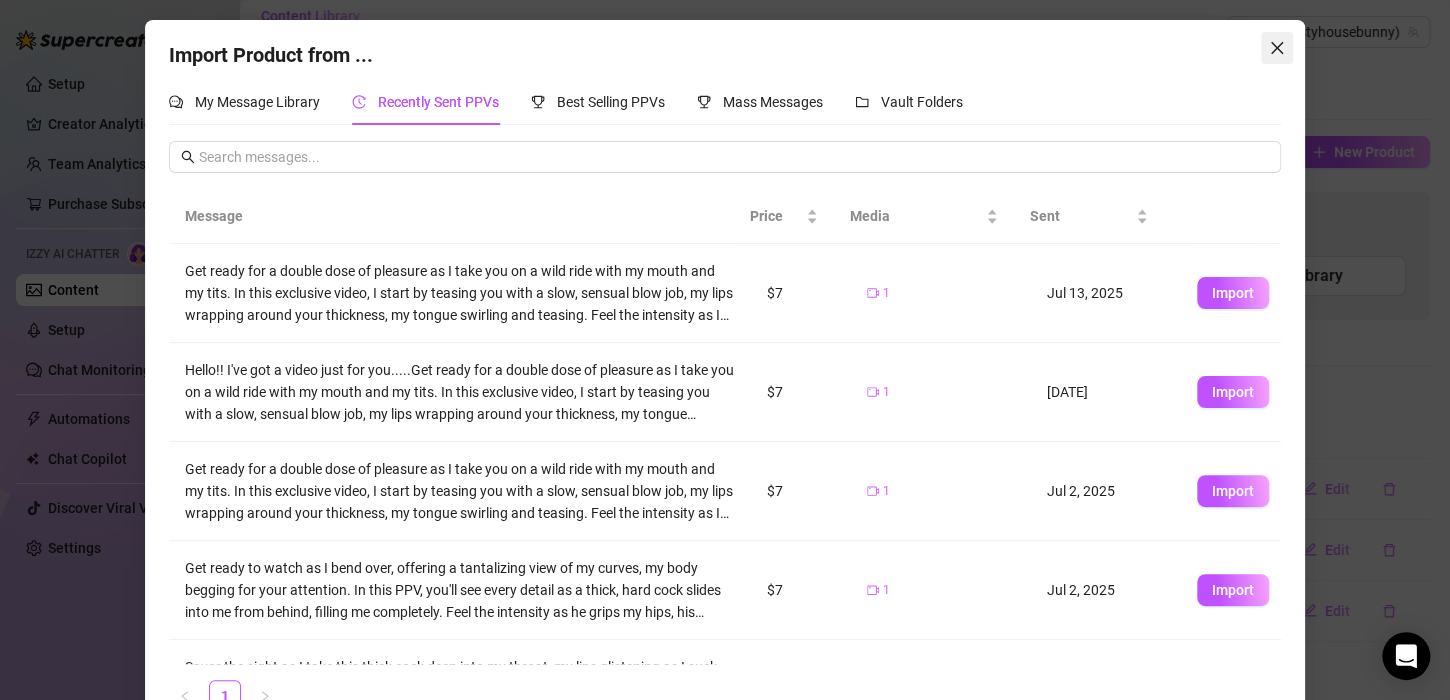 click 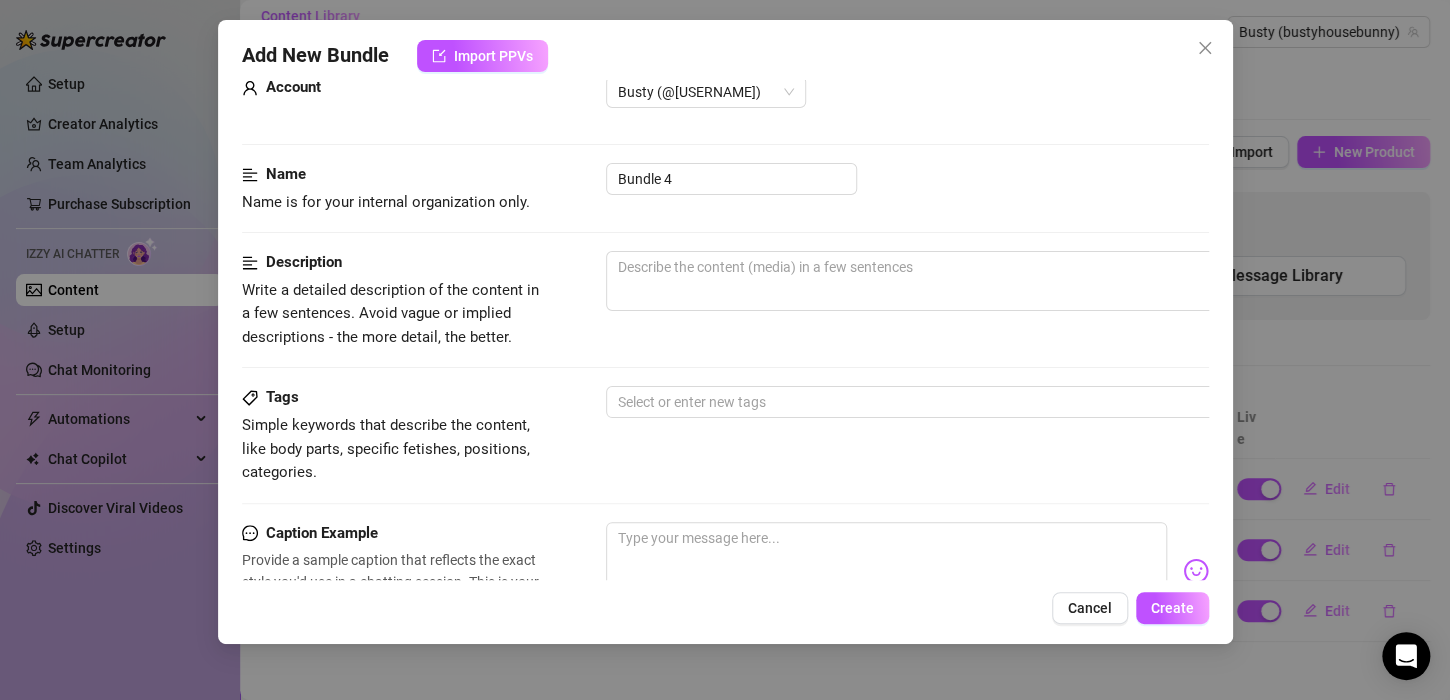 scroll, scrollTop: 0, scrollLeft: 0, axis: both 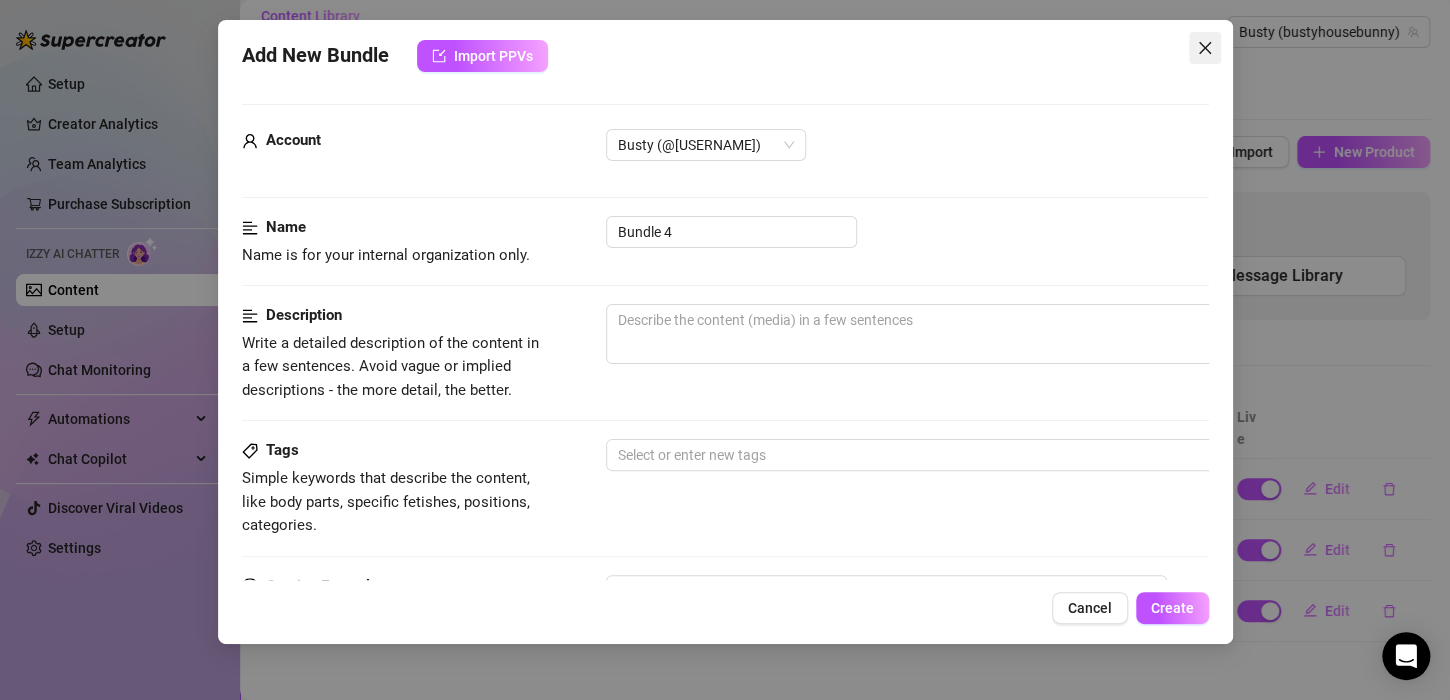 click 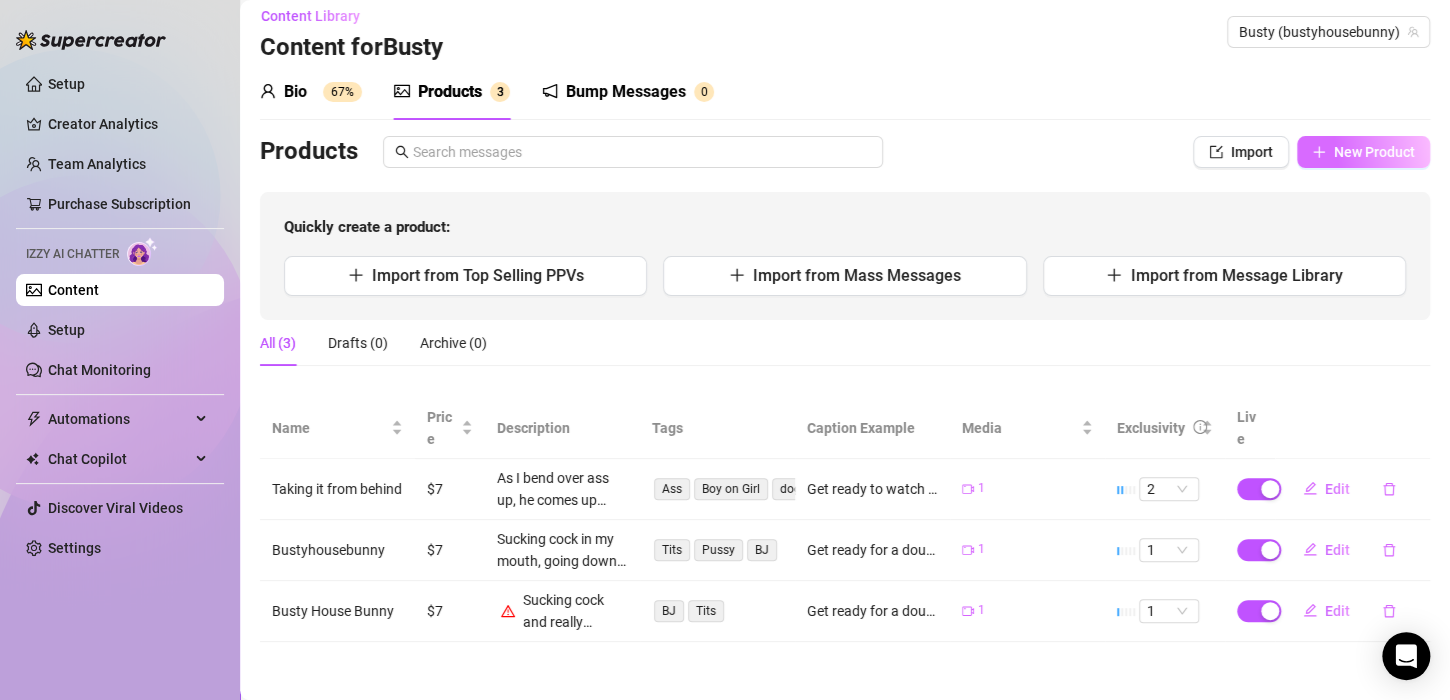 click on "New Product" at bounding box center [1374, 152] 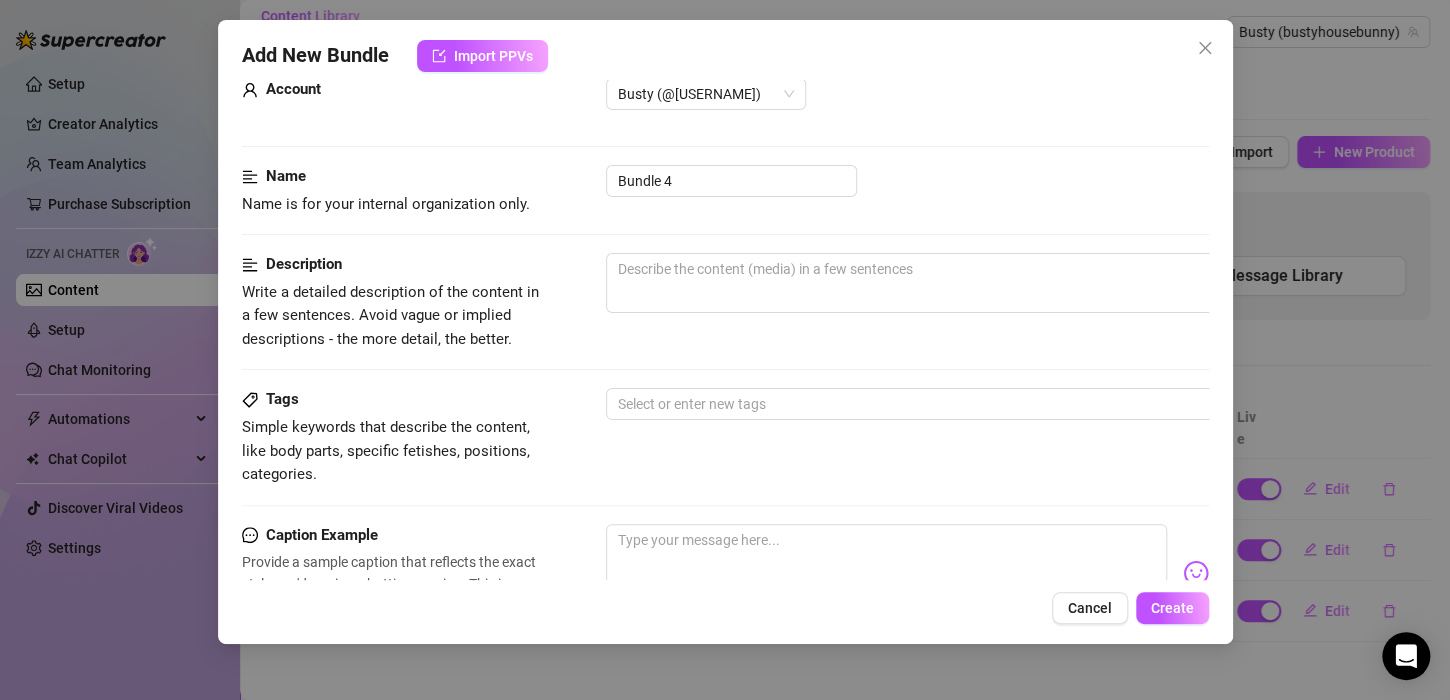 scroll, scrollTop: 0, scrollLeft: 0, axis: both 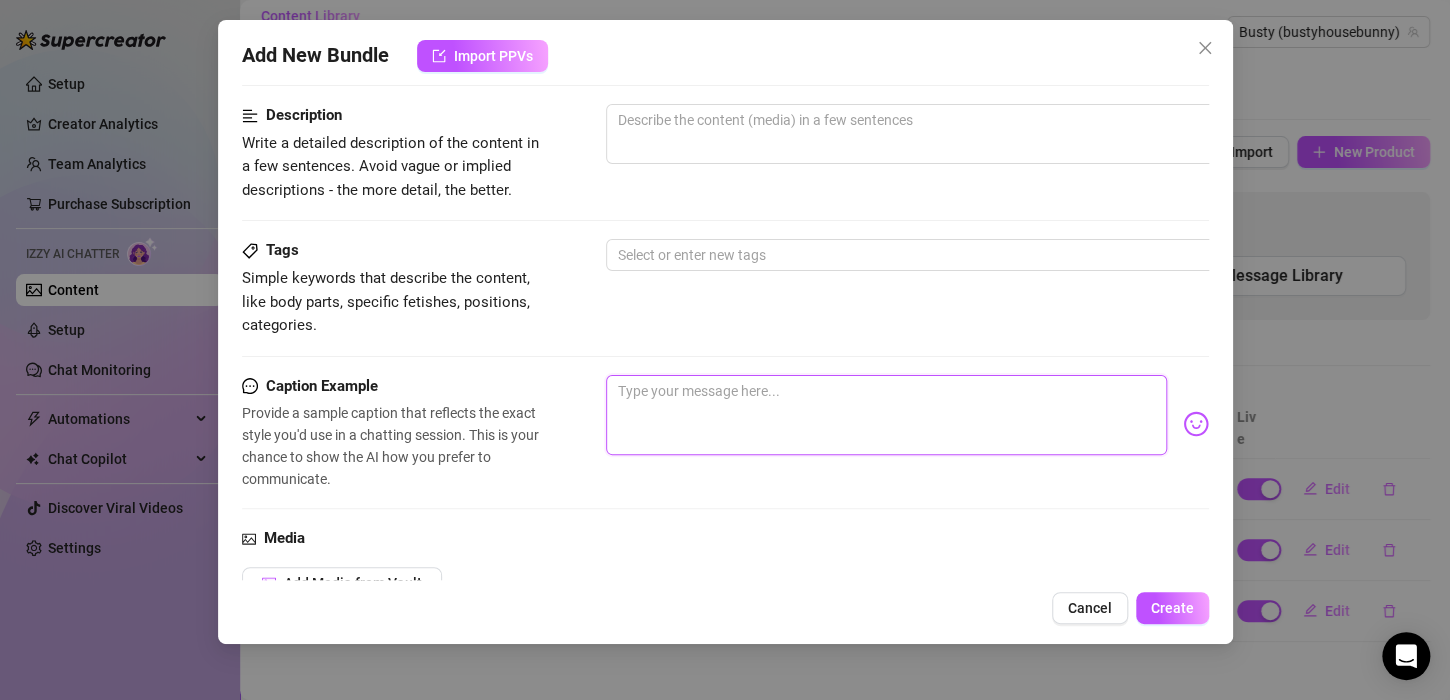 paste on "Prepare to be enthralled as I take you on a journey of pure, unfiltered passion. In this exclusive PPV, you'll witness every sensual moment as I please my man with my mouth, my tits, and my body.
We start with a slow, teasing blow job, my lips wrapping around his thickness, my tongue swirling and tasting. I take him deep, feeling him hit the back of my throat, my moans vibrating around his shaft. Watch as I work him with my mouth, my head bobbing up and down, my eyes locked on his, building the intensity with every stroke.
Next, I pull back, a wicked grin on my face, and guide him between my massive tits. I squeeze them together, creating a tight, warm channel for him to slide into. Feel the sensation as I rub and stroke, my tits providing the ultimate cushion for his pleasure. The head of his cock peeks out with each thrust, glistening with my saliva, the sight driving us both wild.
But the main event is yet to come. I bend over, offering a tantalizing view of my curves, my body begging for his touch. He ..." 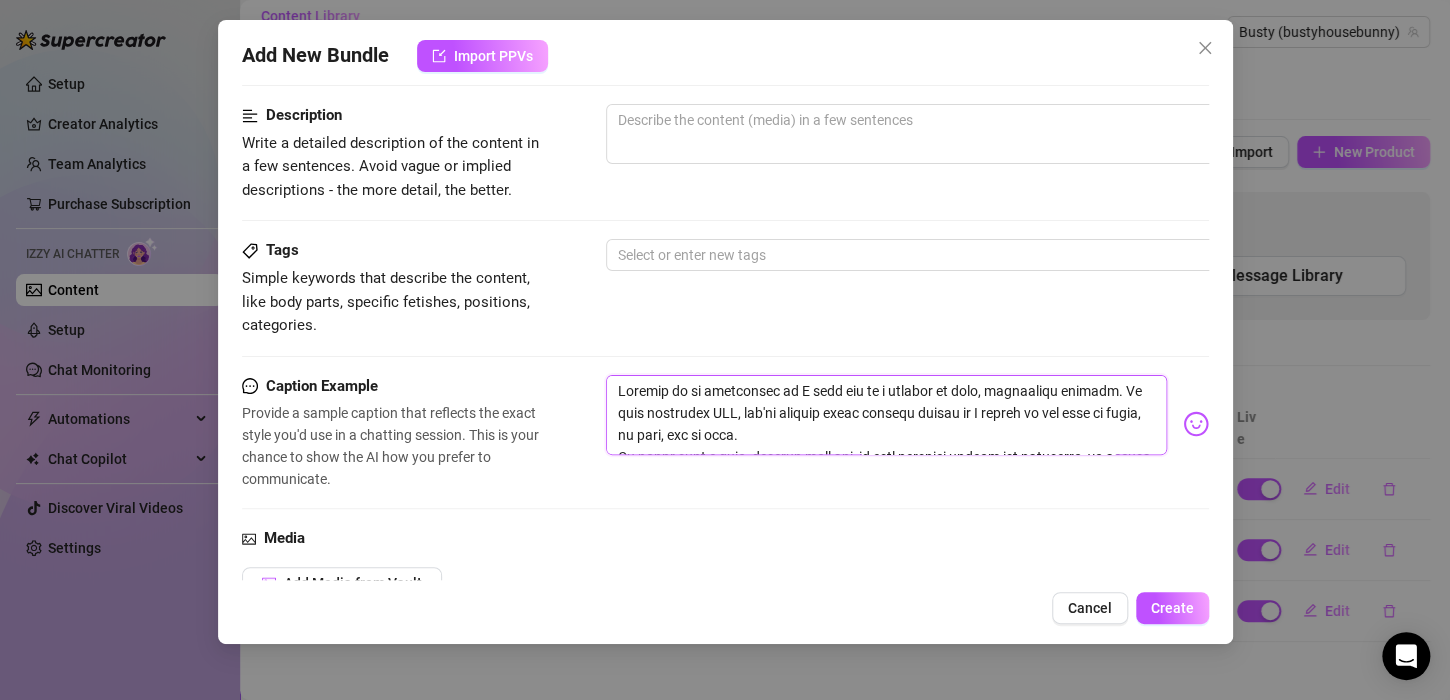 scroll, scrollTop: 0, scrollLeft: 0, axis: both 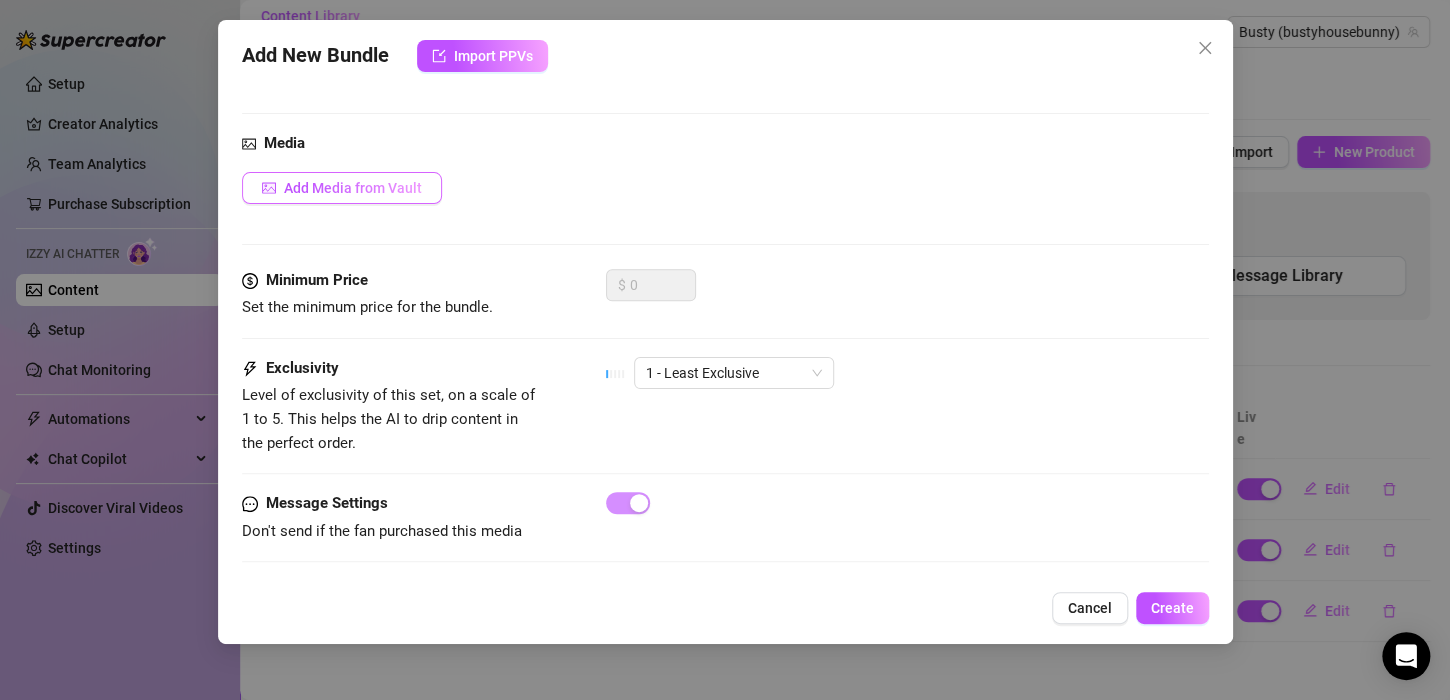 click on "Add Media from Vault" at bounding box center (342, 188) 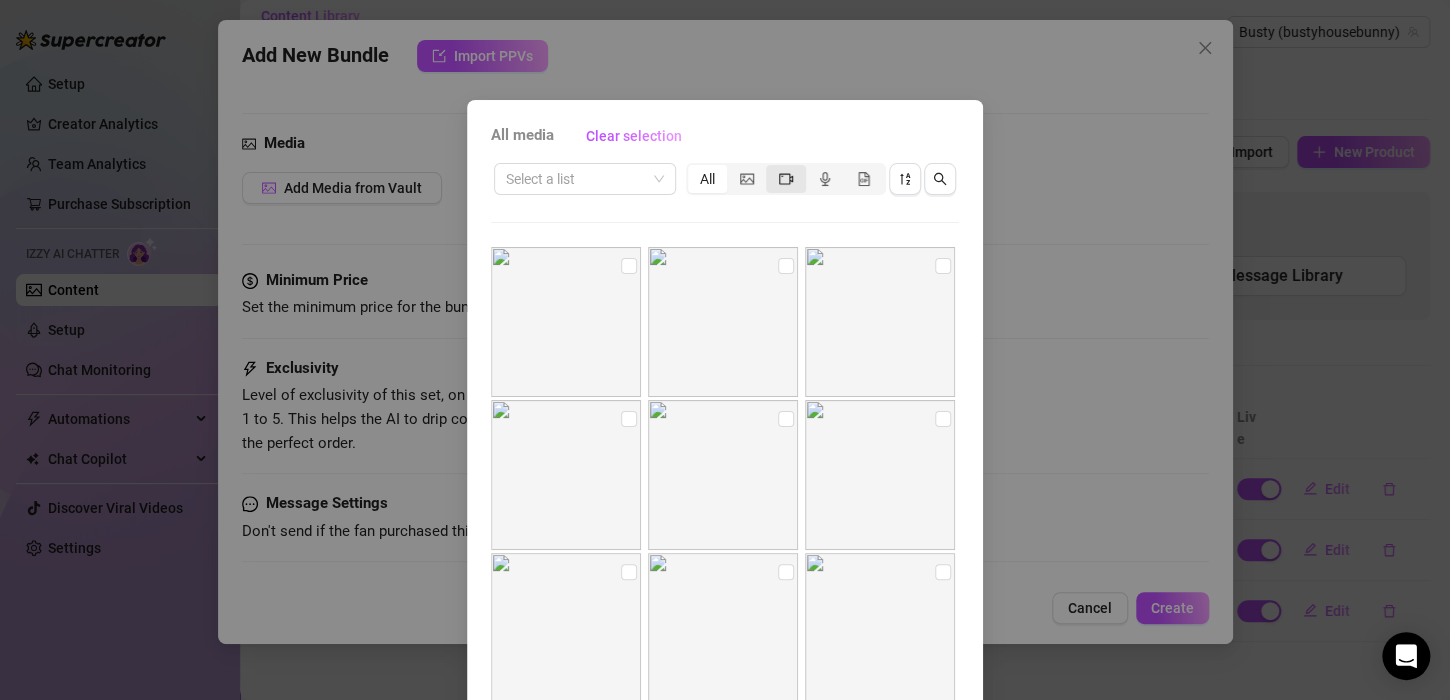 click 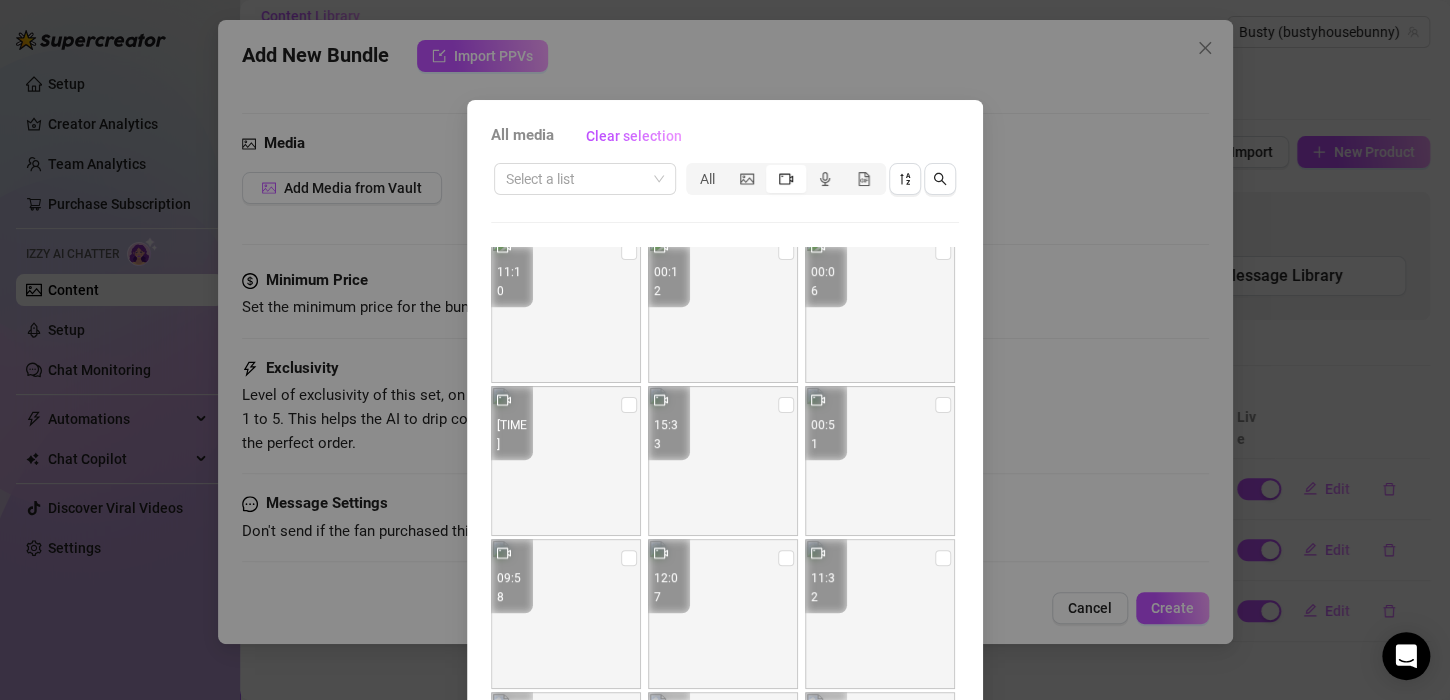 scroll, scrollTop: 500, scrollLeft: 0, axis: vertical 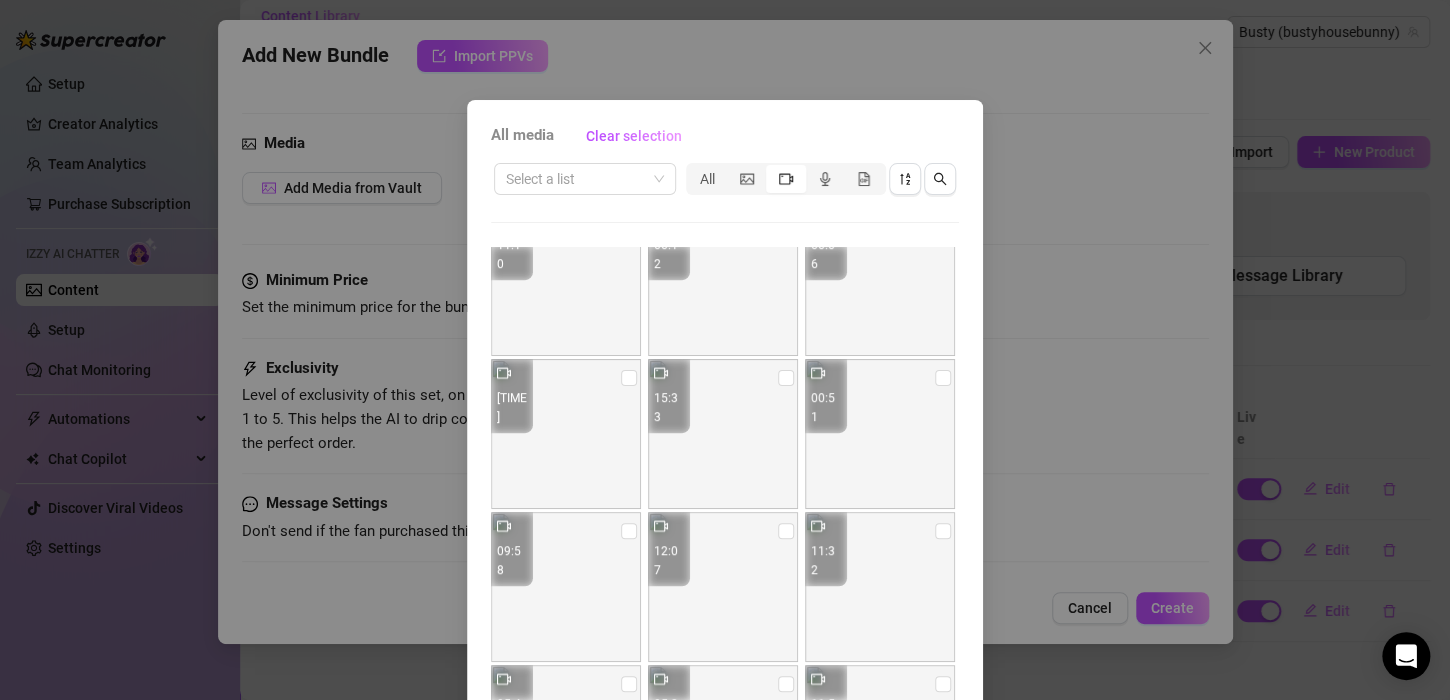 click at bounding box center [723, 434] 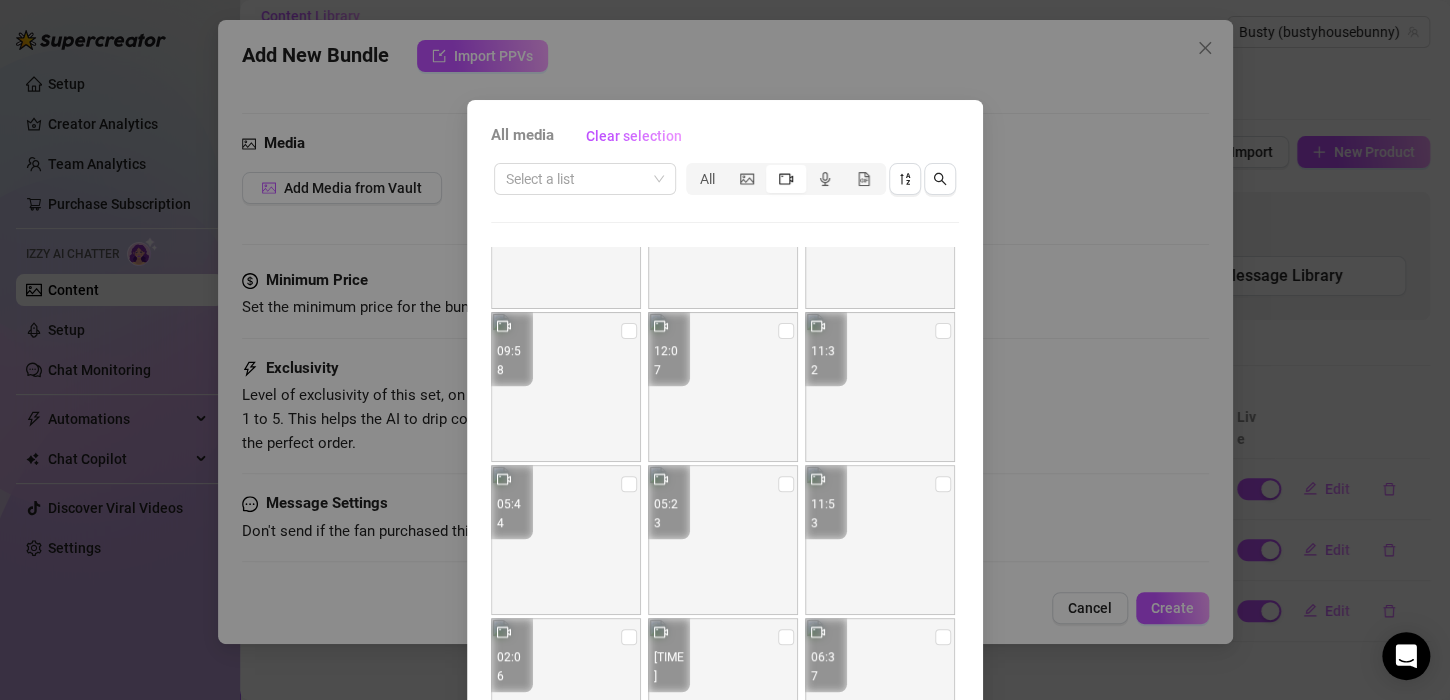 scroll, scrollTop: 753, scrollLeft: 0, axis: vertical 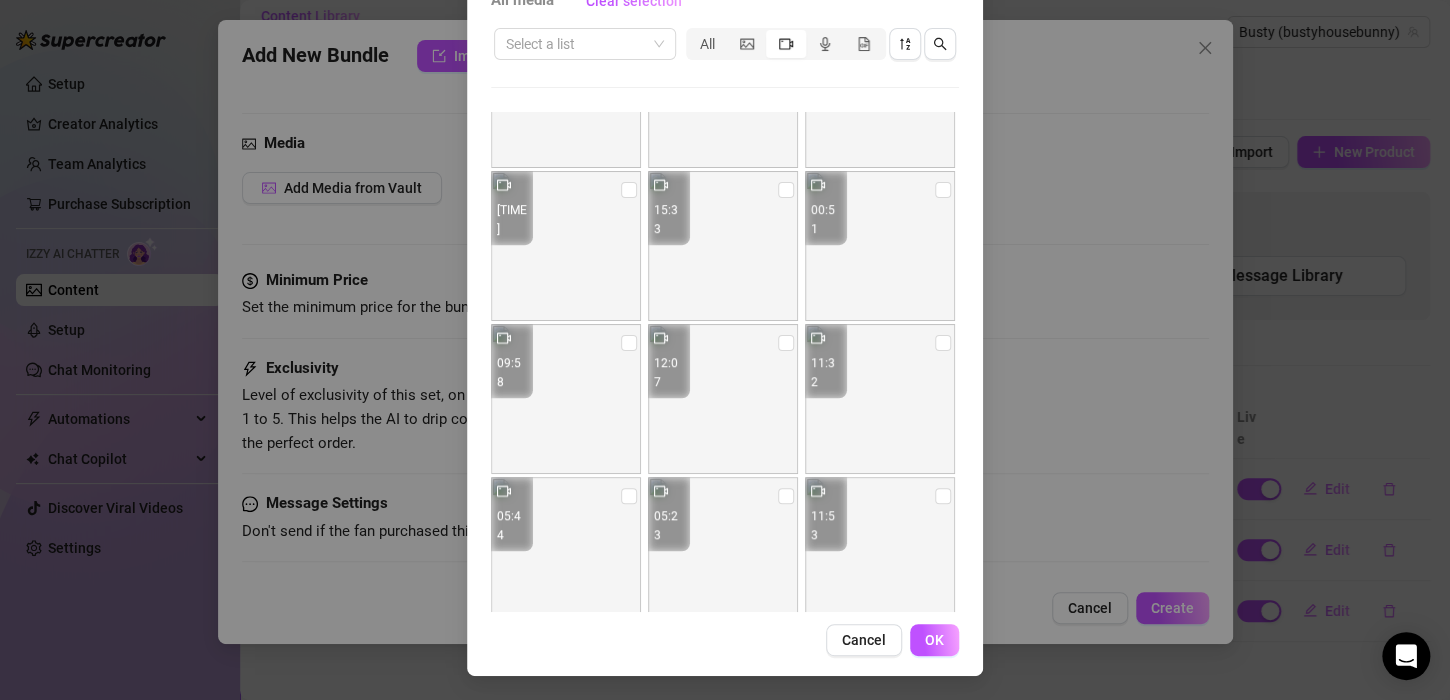 click at bounding box center (566, 399) 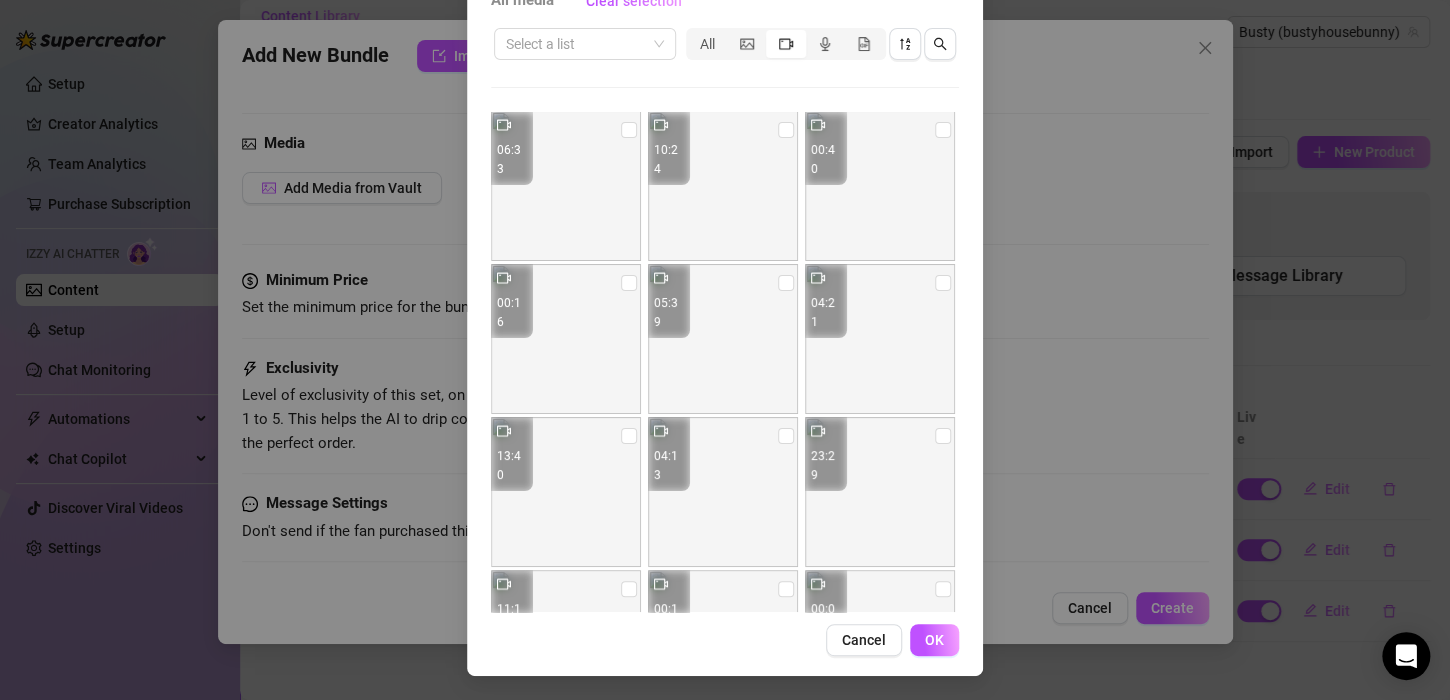scroll, scrollTop: 0, scrollLeft: 0, axis: both 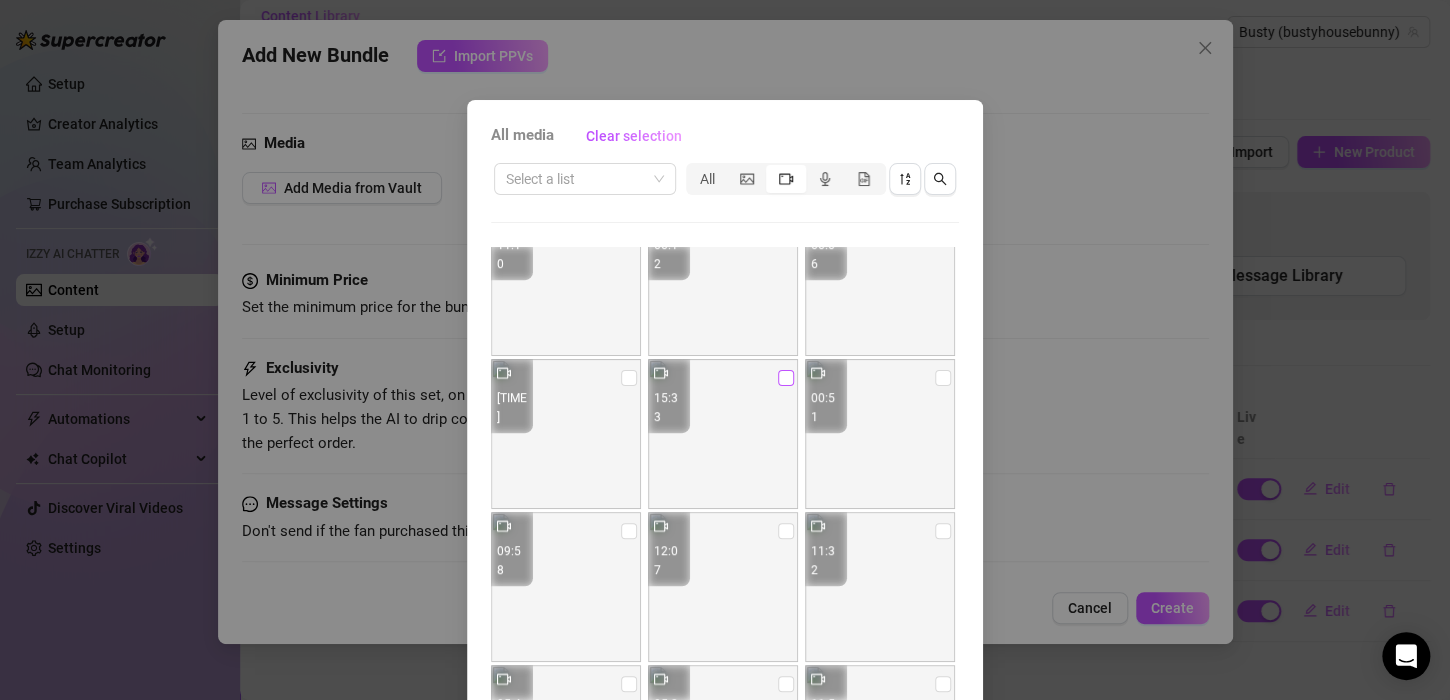 click at bounding box center [786, 378] 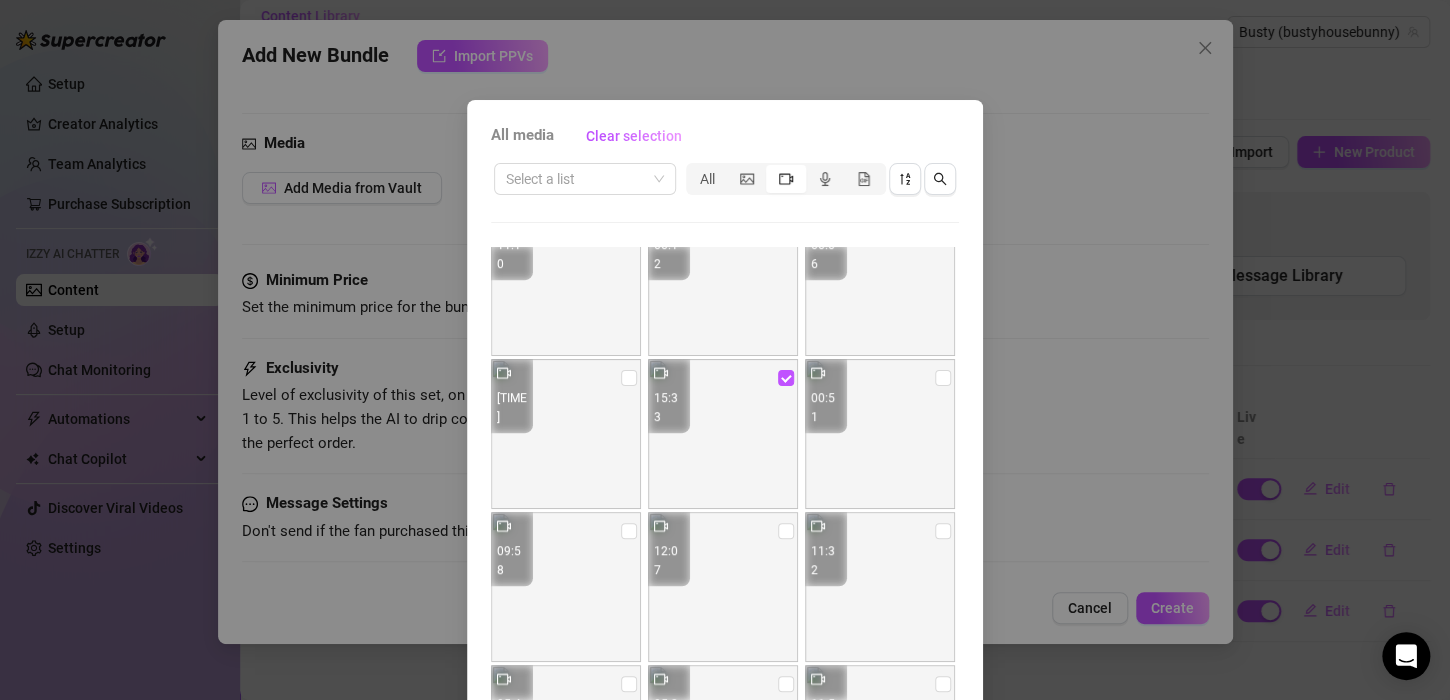 scroll, scrollTop: 753, scrollLeft: 0, axis: vertical 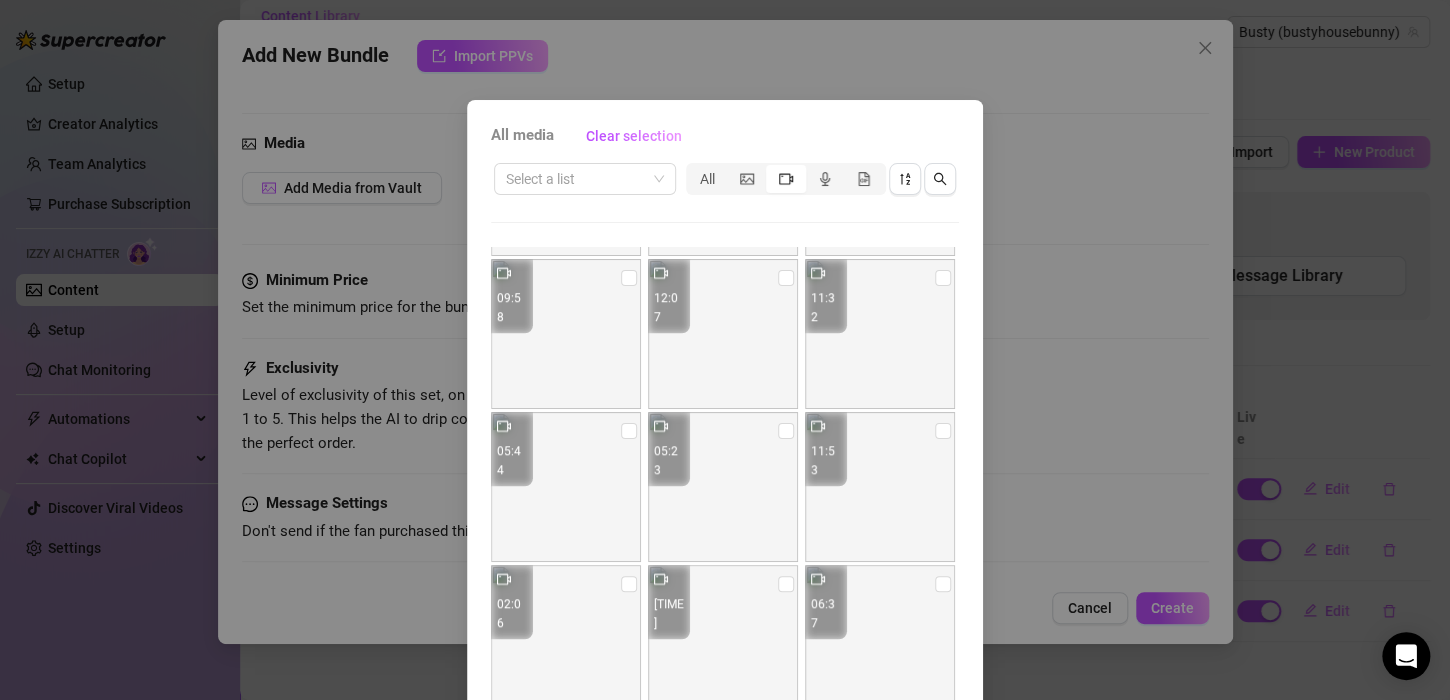drag, startPoint x: 719, startPoint y: 126, endPoint x: 744, endPoint y: 22, distance: 106.96261 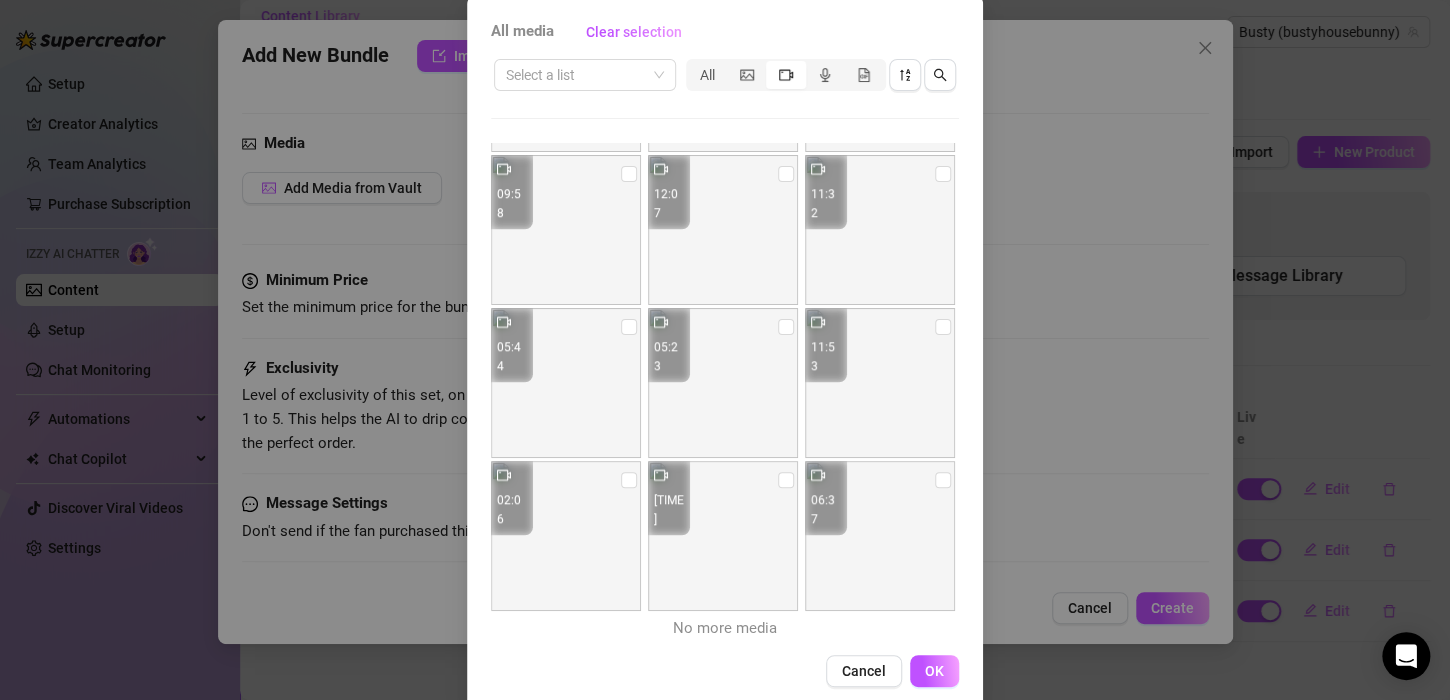 scroll, scrollTop: 135, scrollLeft: 0, axis: vertical 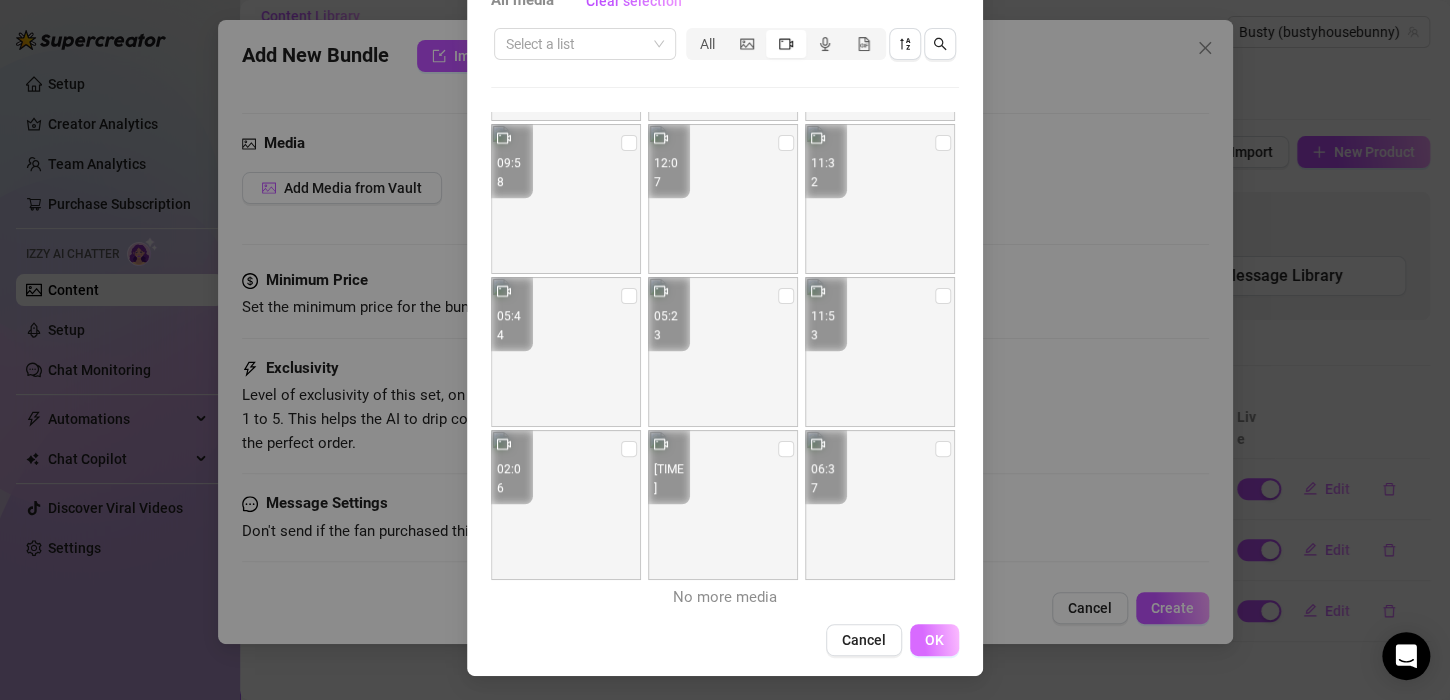 click on "OK" at bounding box center (934, 640) 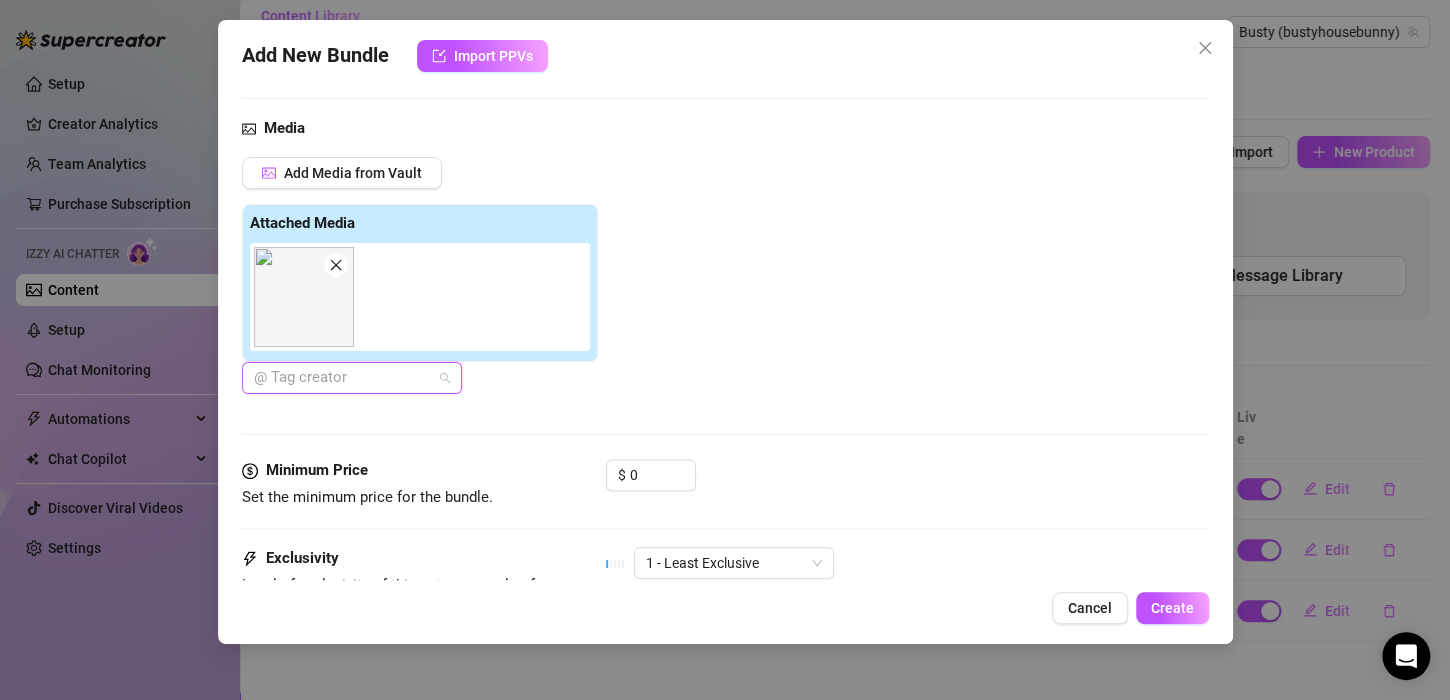 click at bounding box center [341, 378] 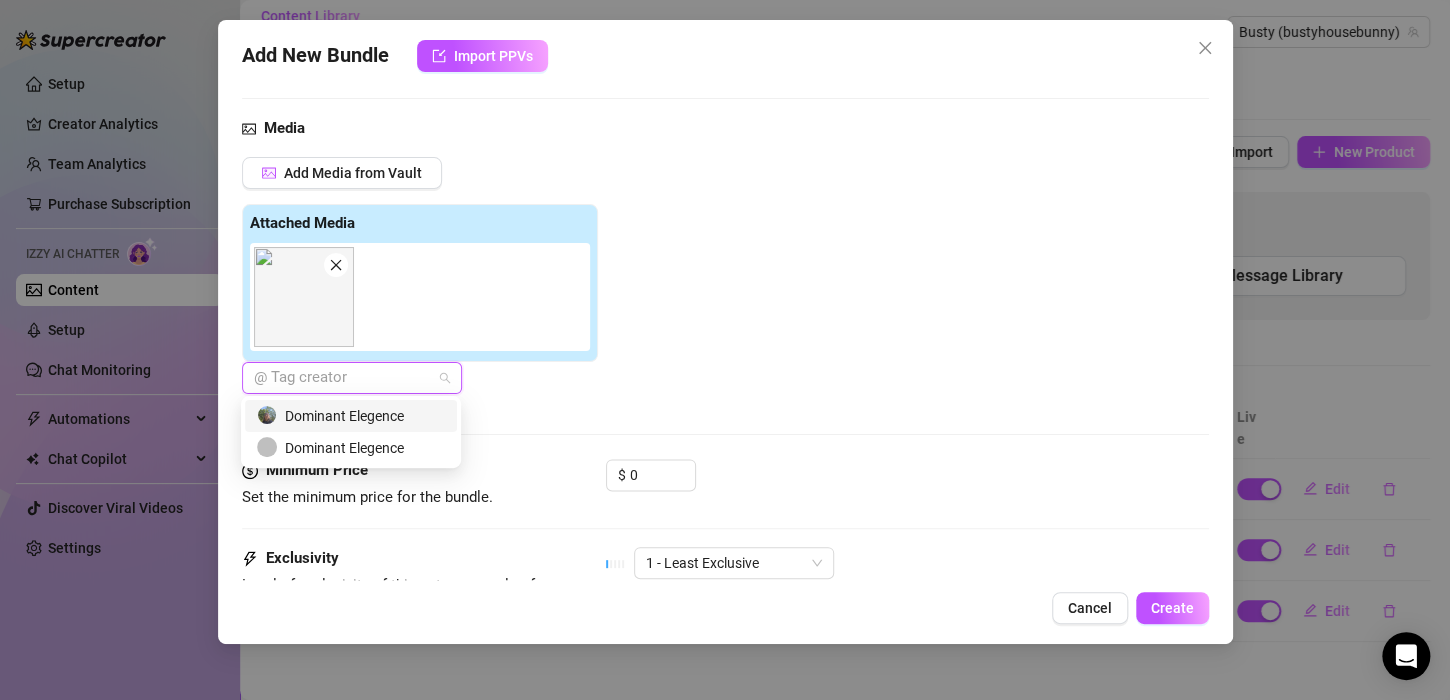 click on "Dominant Elegence" at bounding box center [351, 416] 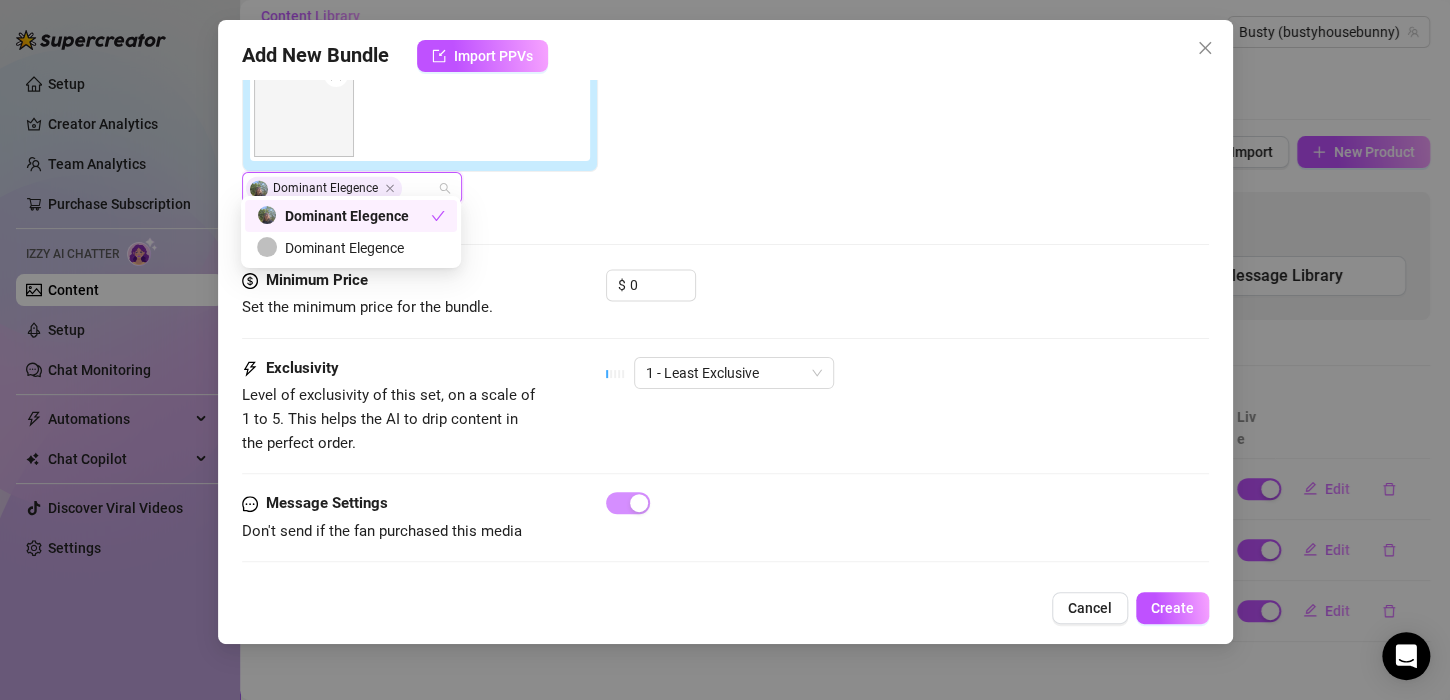 scroll, scrollTop: 1298, scrollLeft: 0, axis: vertical 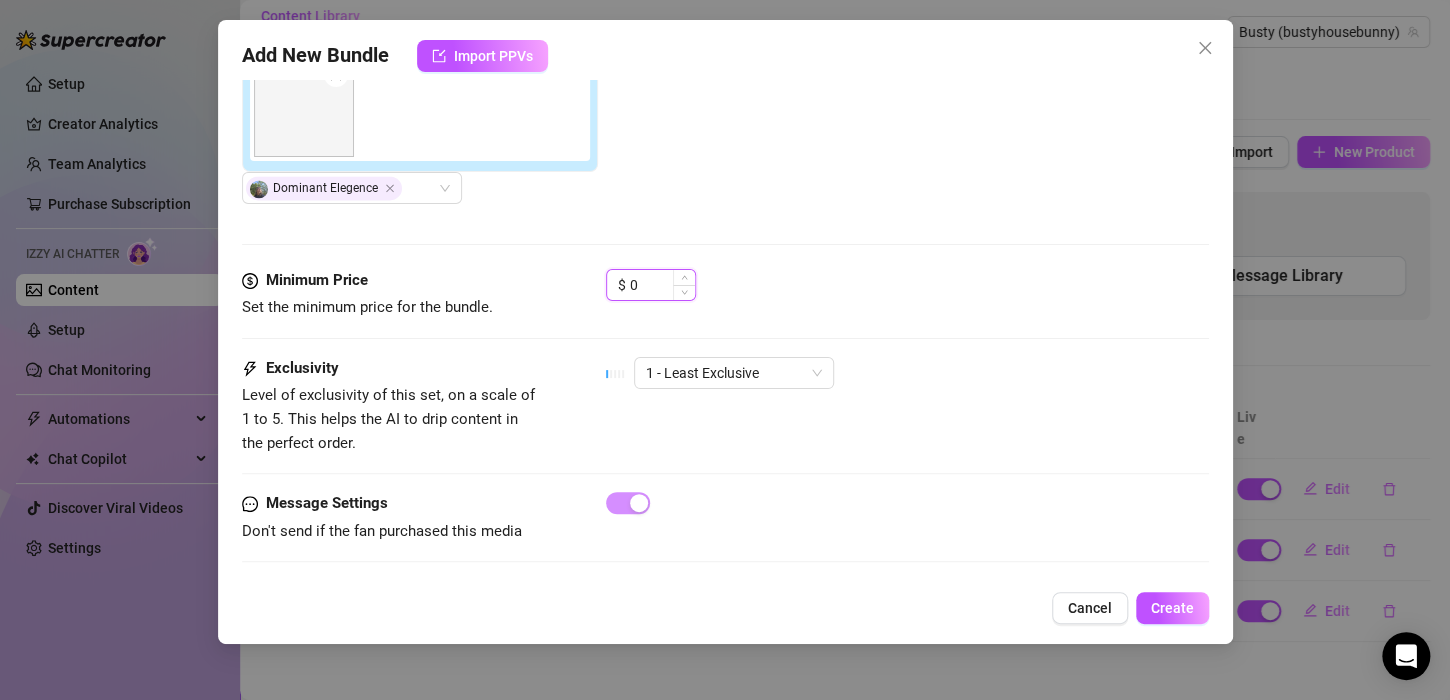 drag, startPoint x: 642, startPoint y: 262, endPoint x: 623, endPoint y: 267, distance: 19.646883 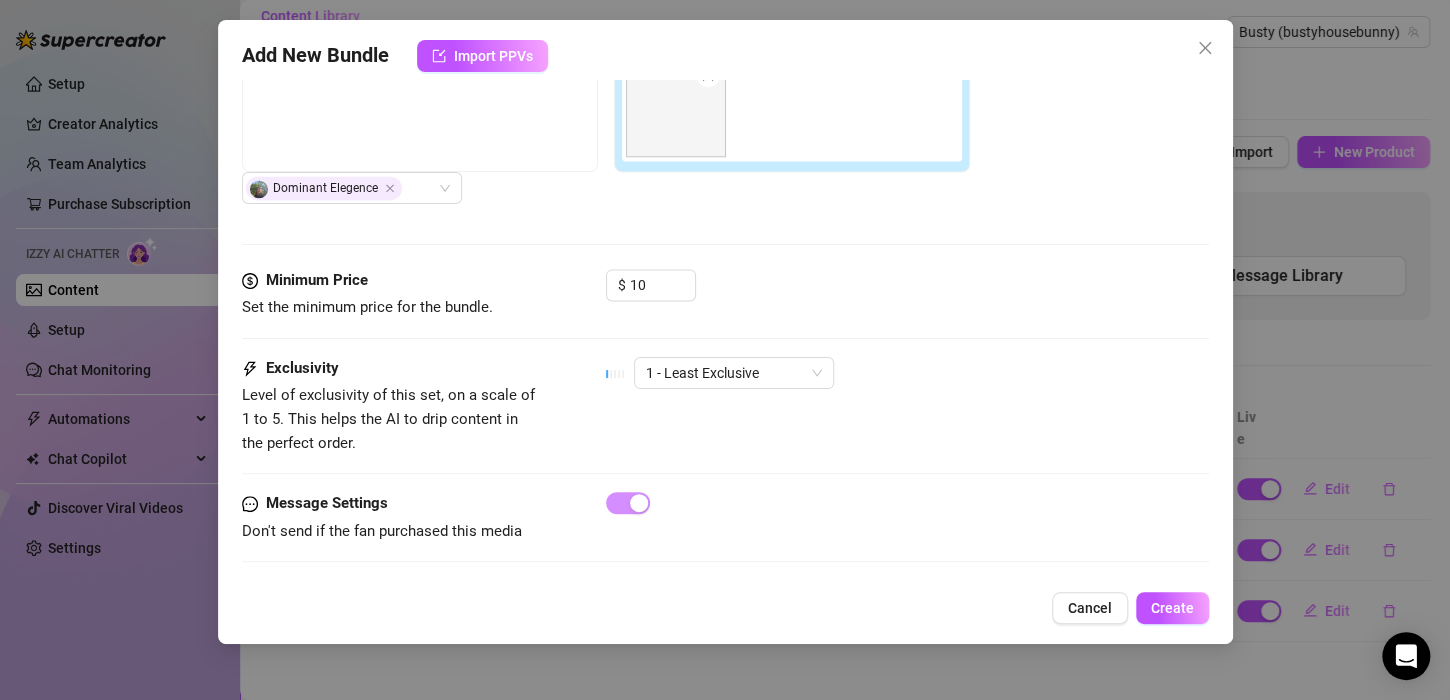 click on "$ 10" at bounding box center (907, 294) 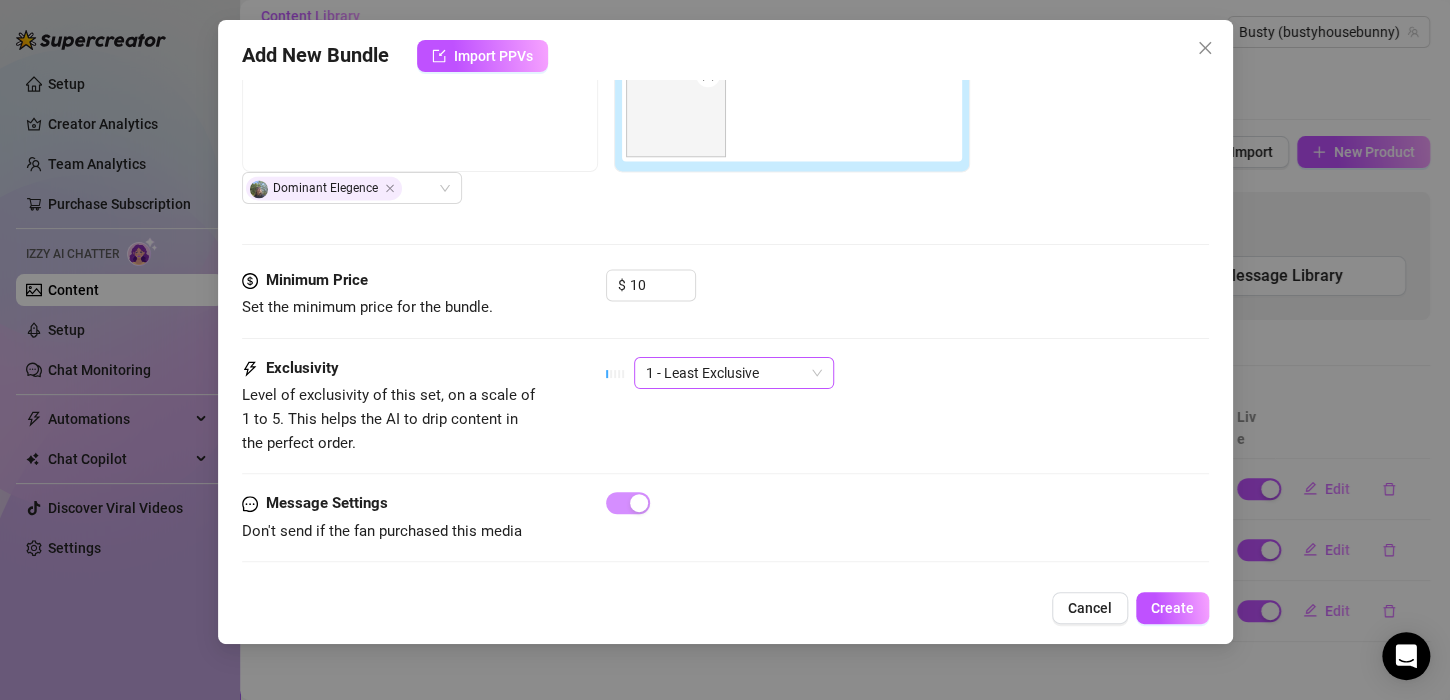 click on "1 - Least Exclusive" at bounding box center [734, 373] 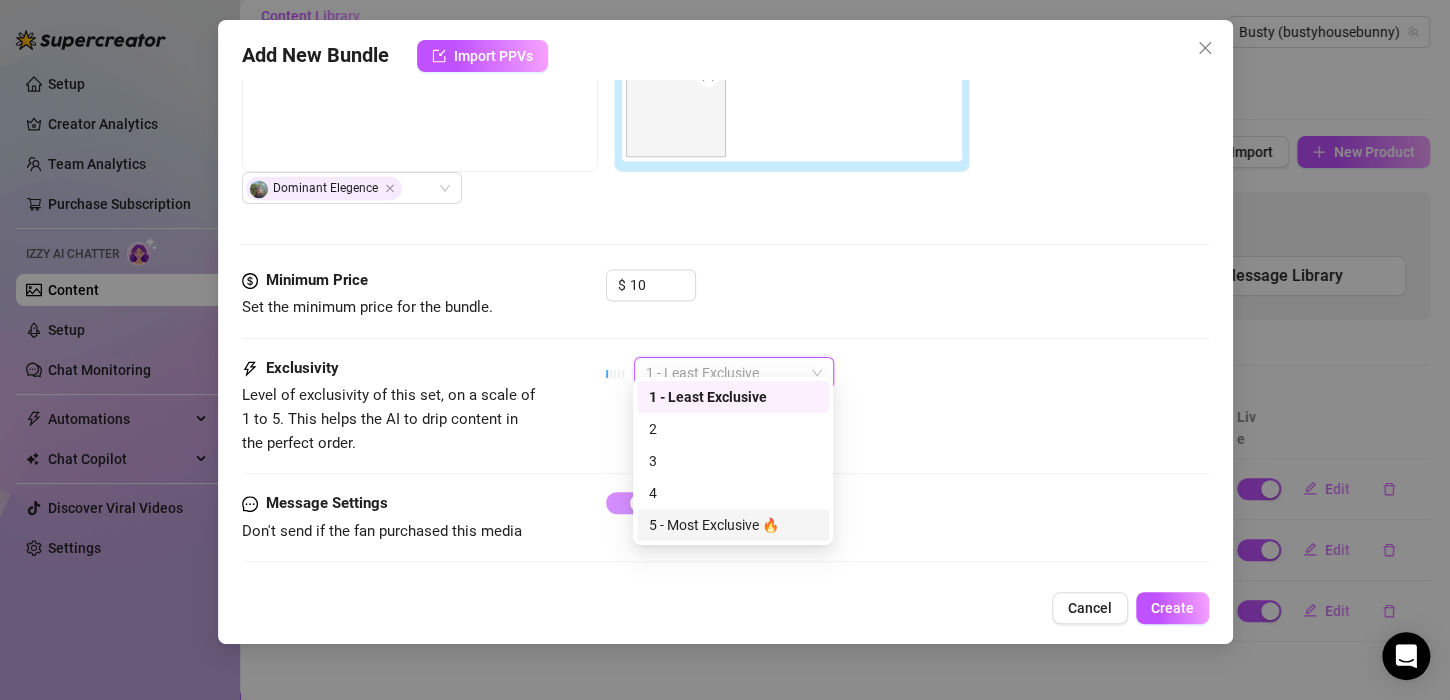 drag, startPoint x: 747, startPoint y: 529, endPoint x: 810, endPoint y: 506, distance: 67.06713 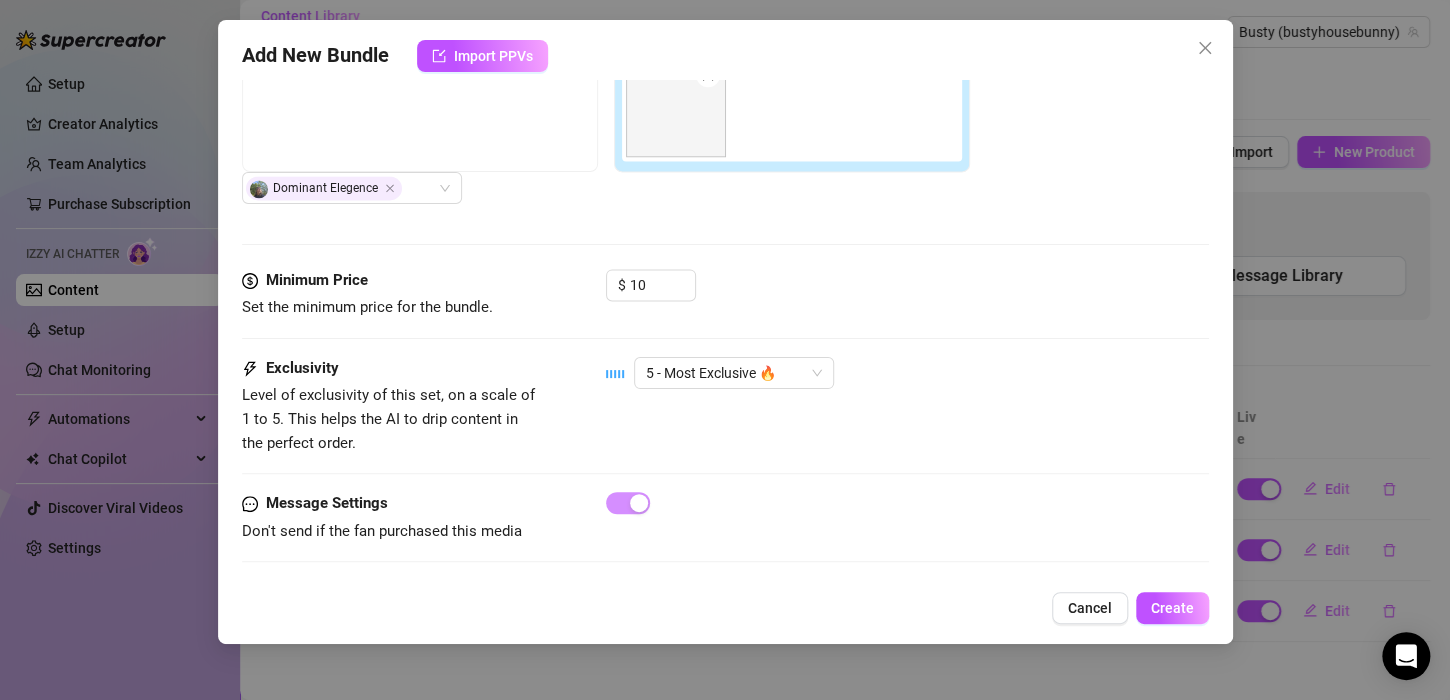 click on "Exclusivity Level of exclusivity of this set, on a scale of 1 to 5. This helps the AI to drip content in the perfect order. 5 - Most Exclusive 🔥" at bounding box center (725, 406) 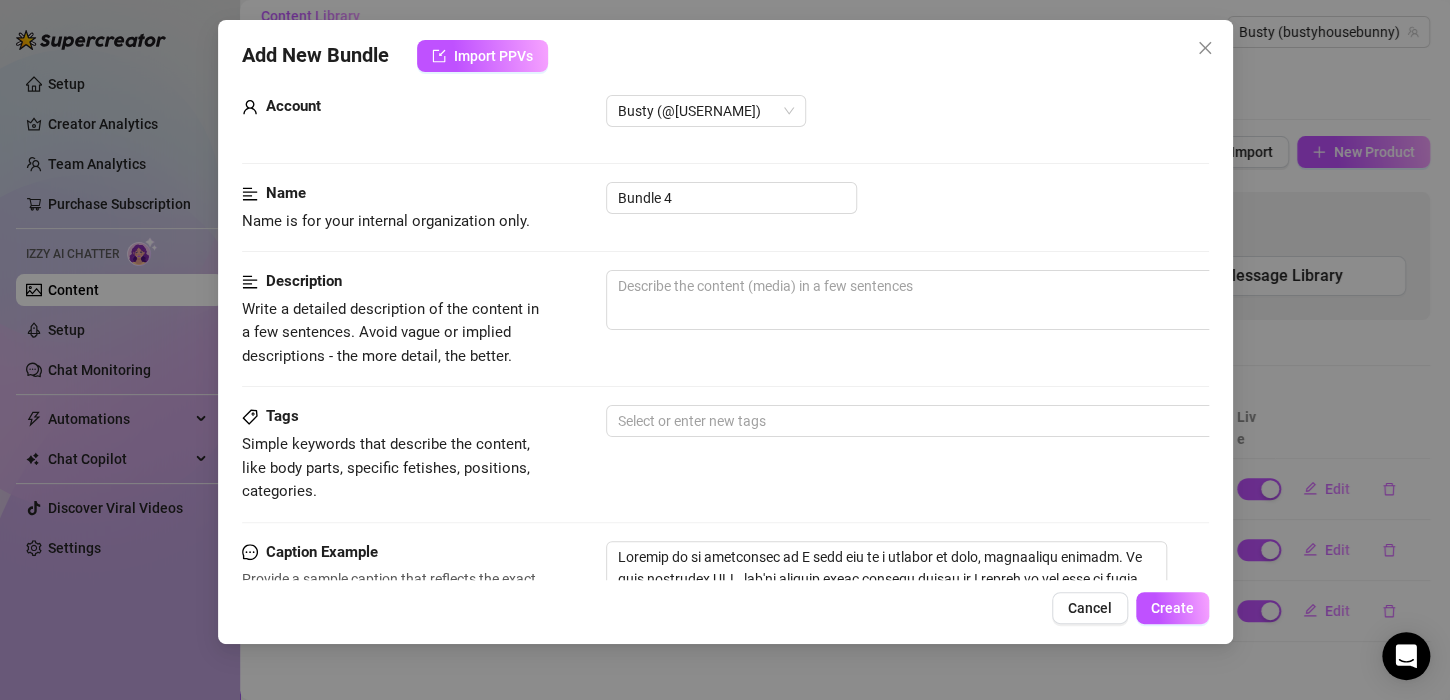 scroll, scrollTop: 0, scrollLeft: 0, axis: both 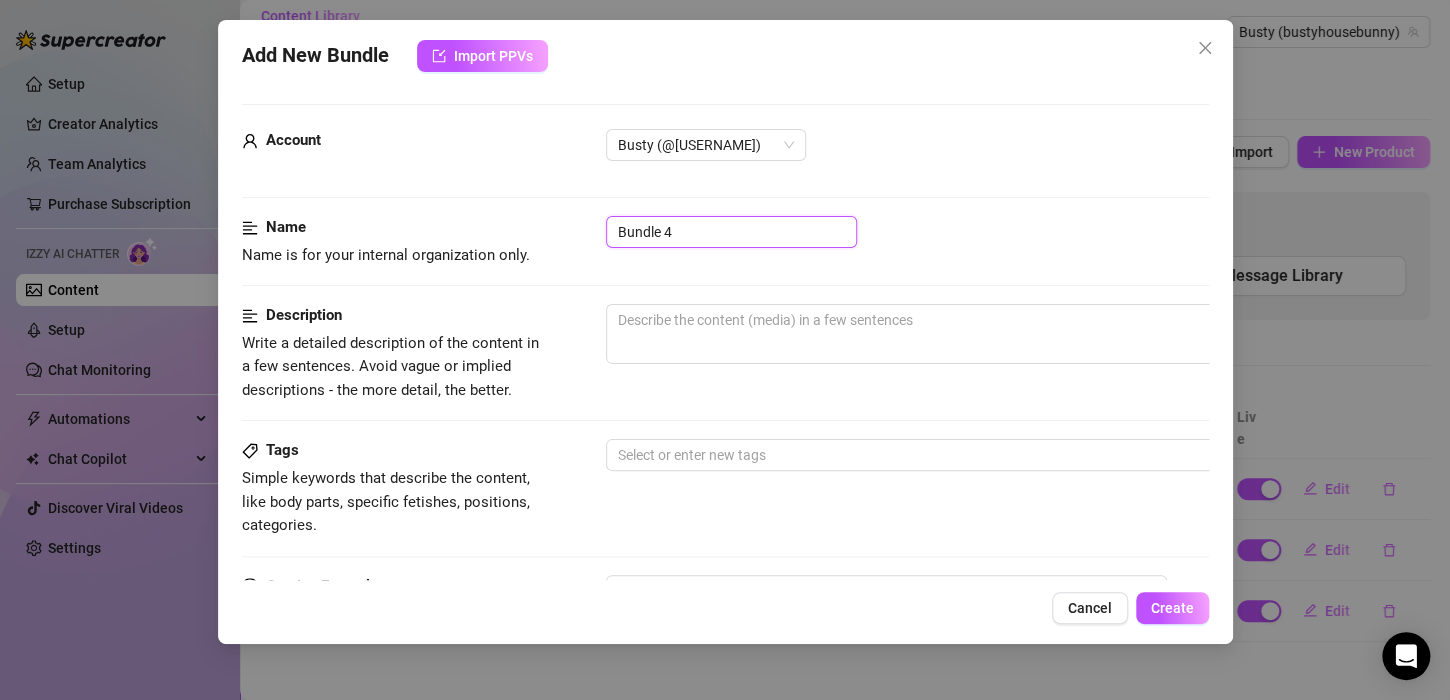 drag, startPoint x: 699, startPoint y: 224, endPoint x: 561, endPoint y: 219, distance: 138.09055 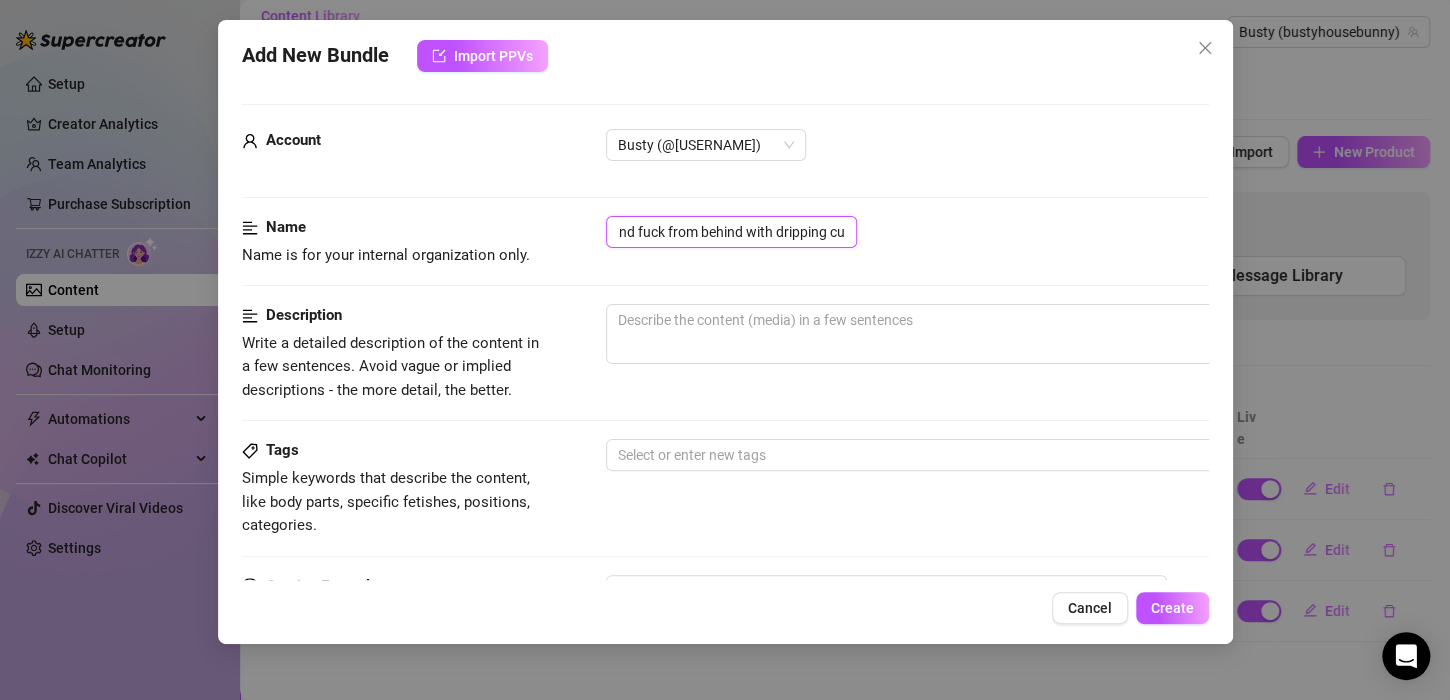 scroll, scrollTop: 0, scrollLeft: 104, axis: horizontal 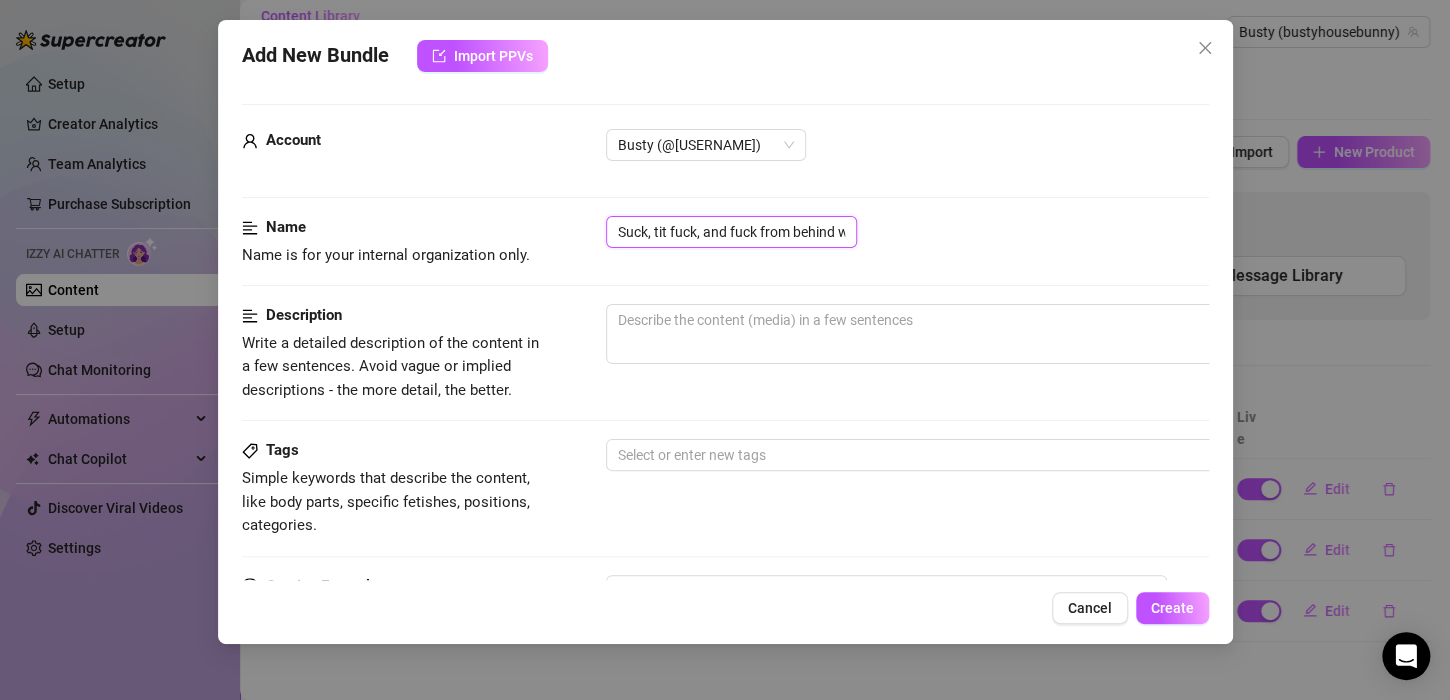 drag, startPoint x: 847, startPoint y: 232, endPoint x: 458, endPoint y: 220, distance: 389.18506 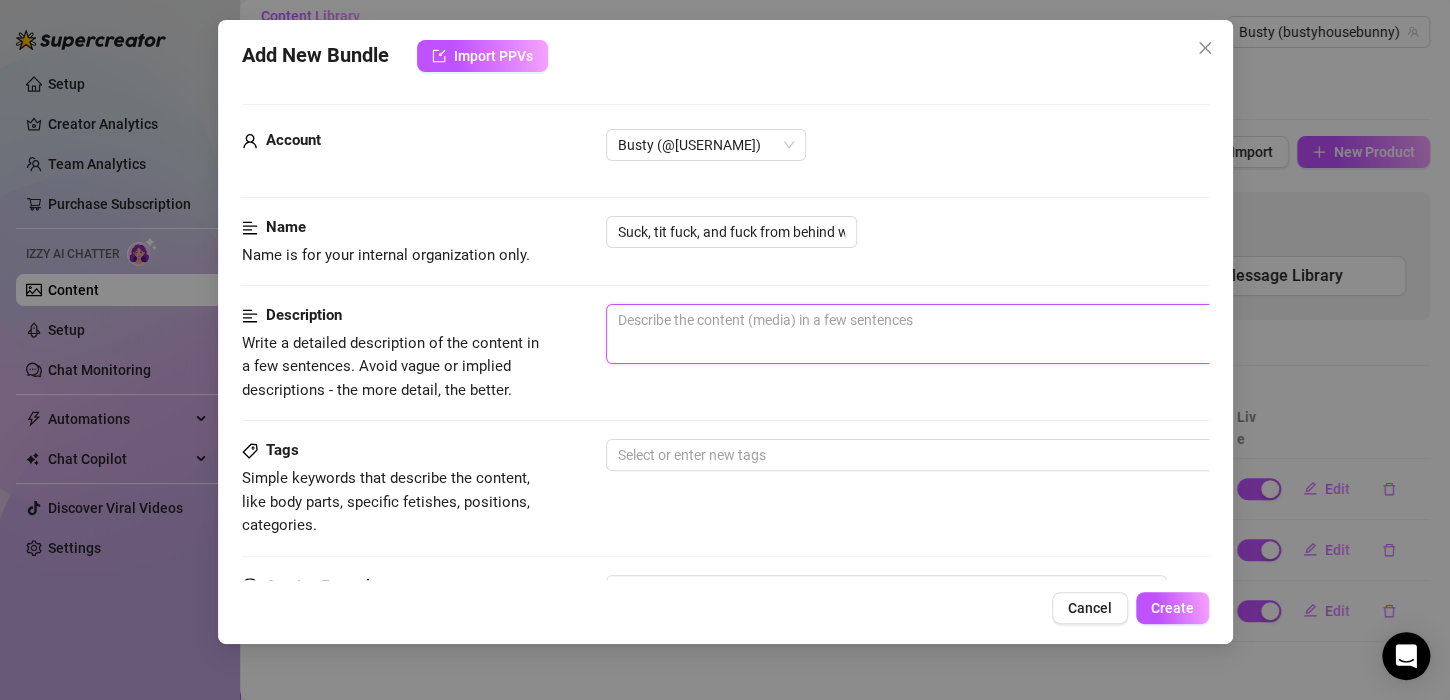 click at bounding box center [956, 334] 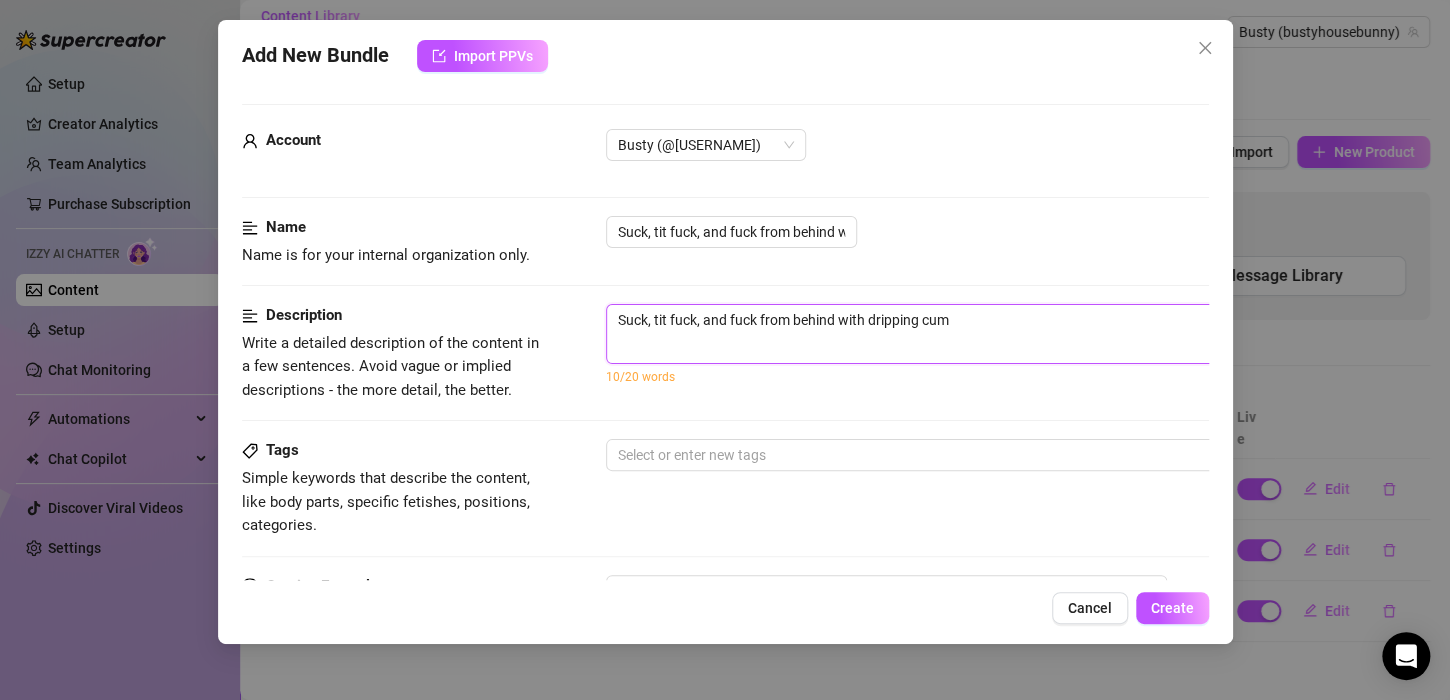 click on "Suck, tit fuck, and fuck from behind with dripping cum" at bounding box center [956, 334] 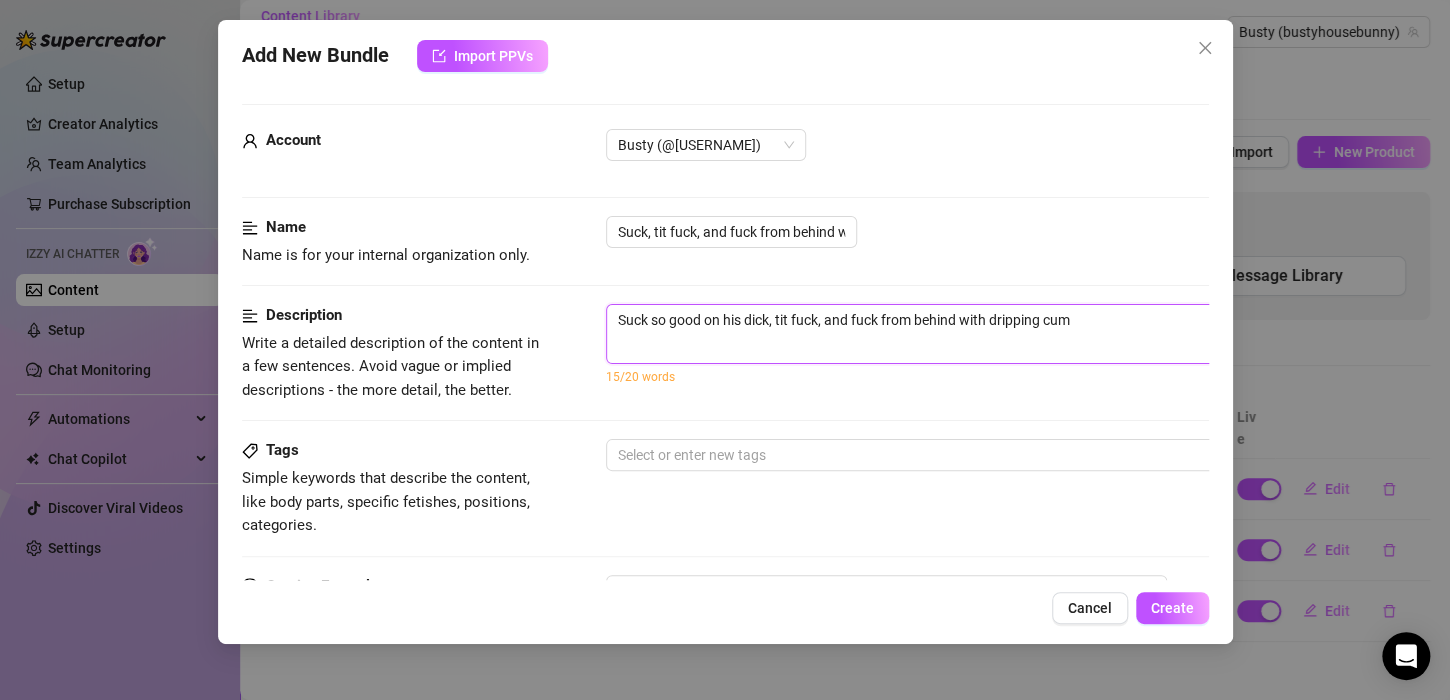 click on "Suck so good on his dick, tit fuck, and fuck from behind with dripping cum" at bounding box center (956, 334) 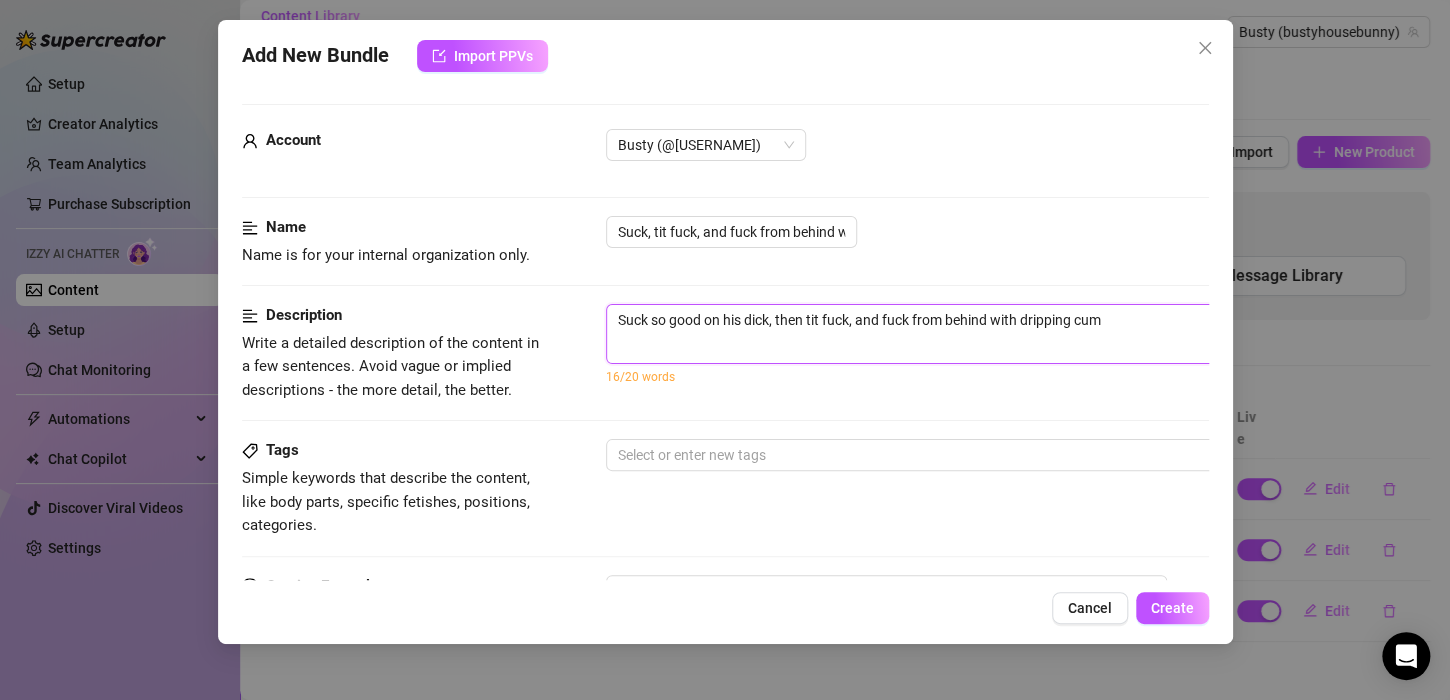 click on "Suck so good on his dick, then tit fuck, and fuck from behind with dripping cum" at bounding box center [956, 334] 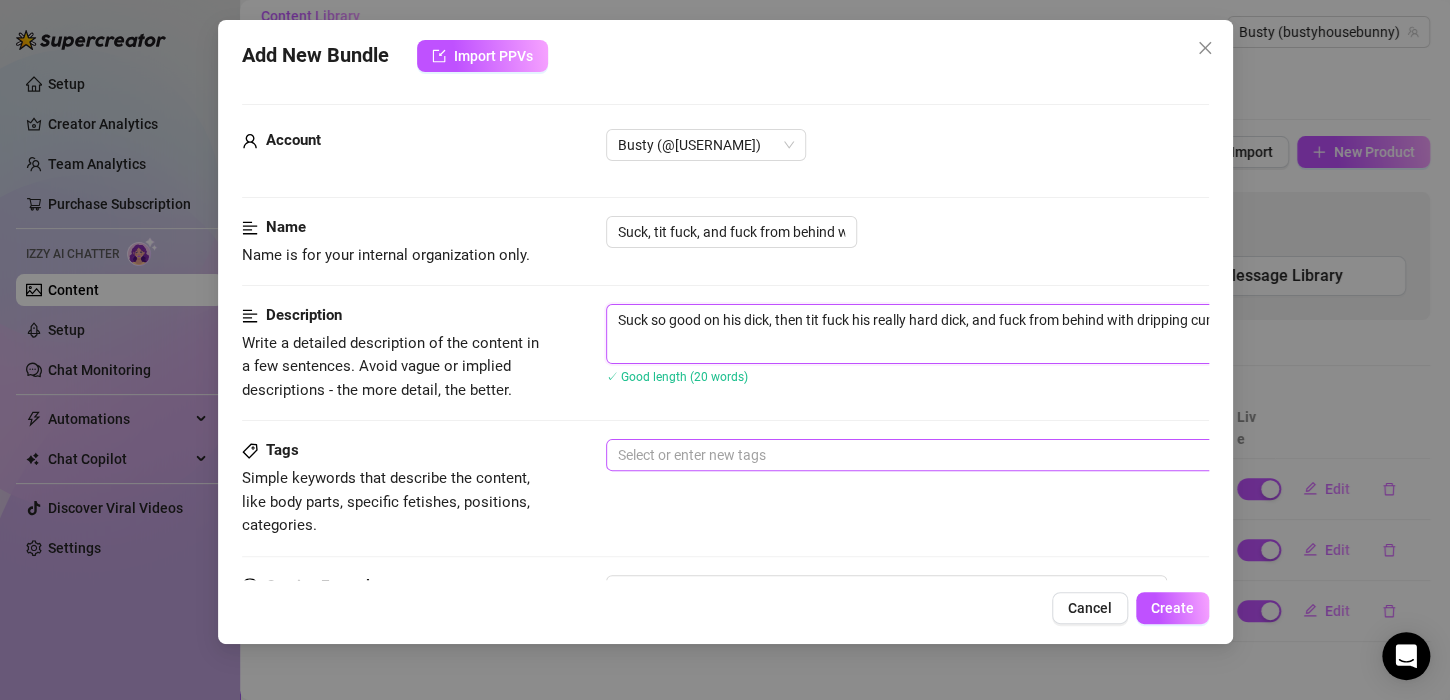 click at bounding box center (945, 455) 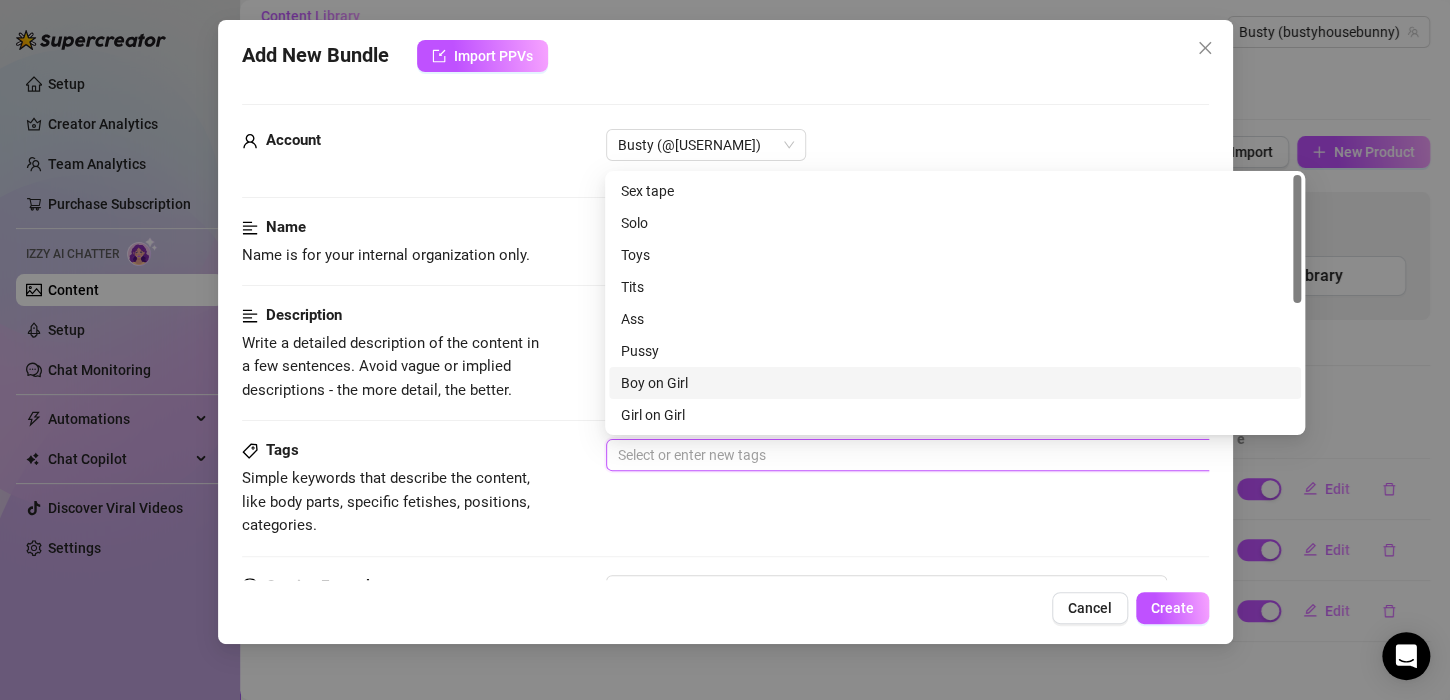 click on "Boy on Girl" at bounding box center [955, 383] 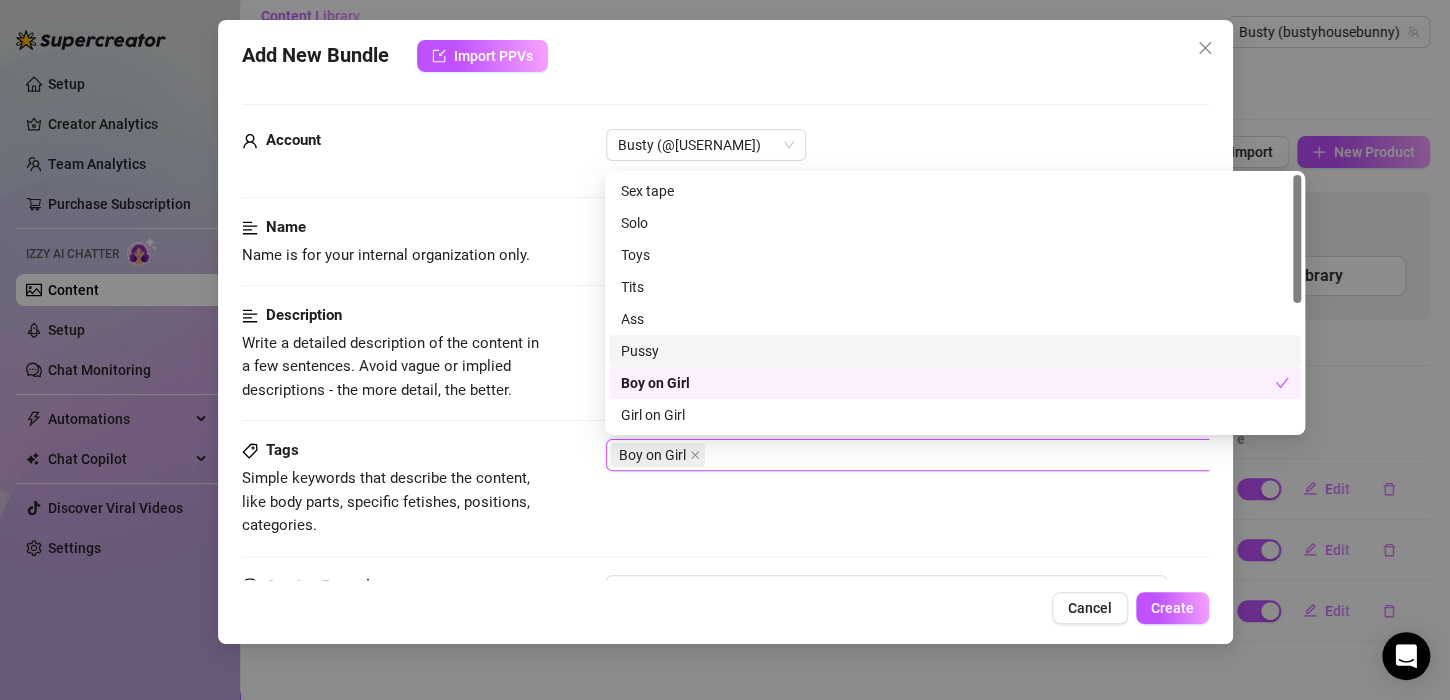 click on "Pussy" at bounding box center [955, 351] 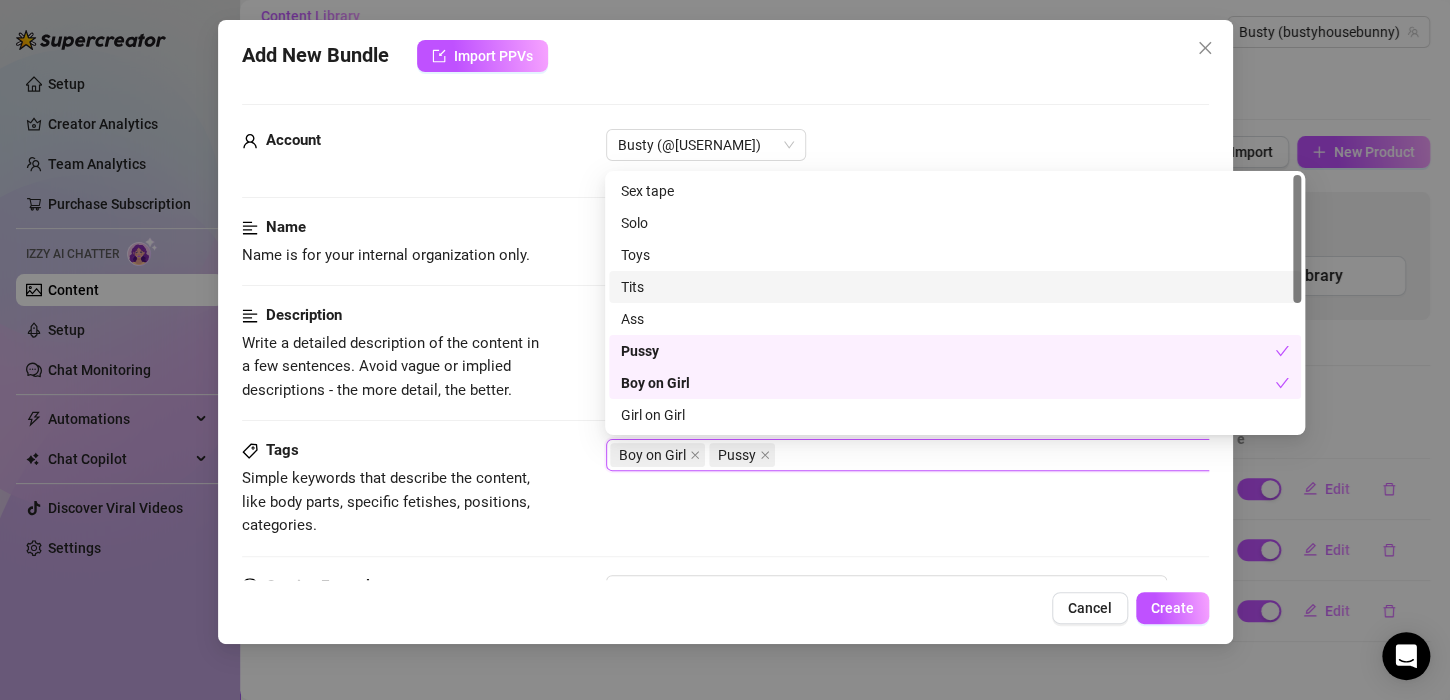 click on "Tits" at bounding box center (955, 287) 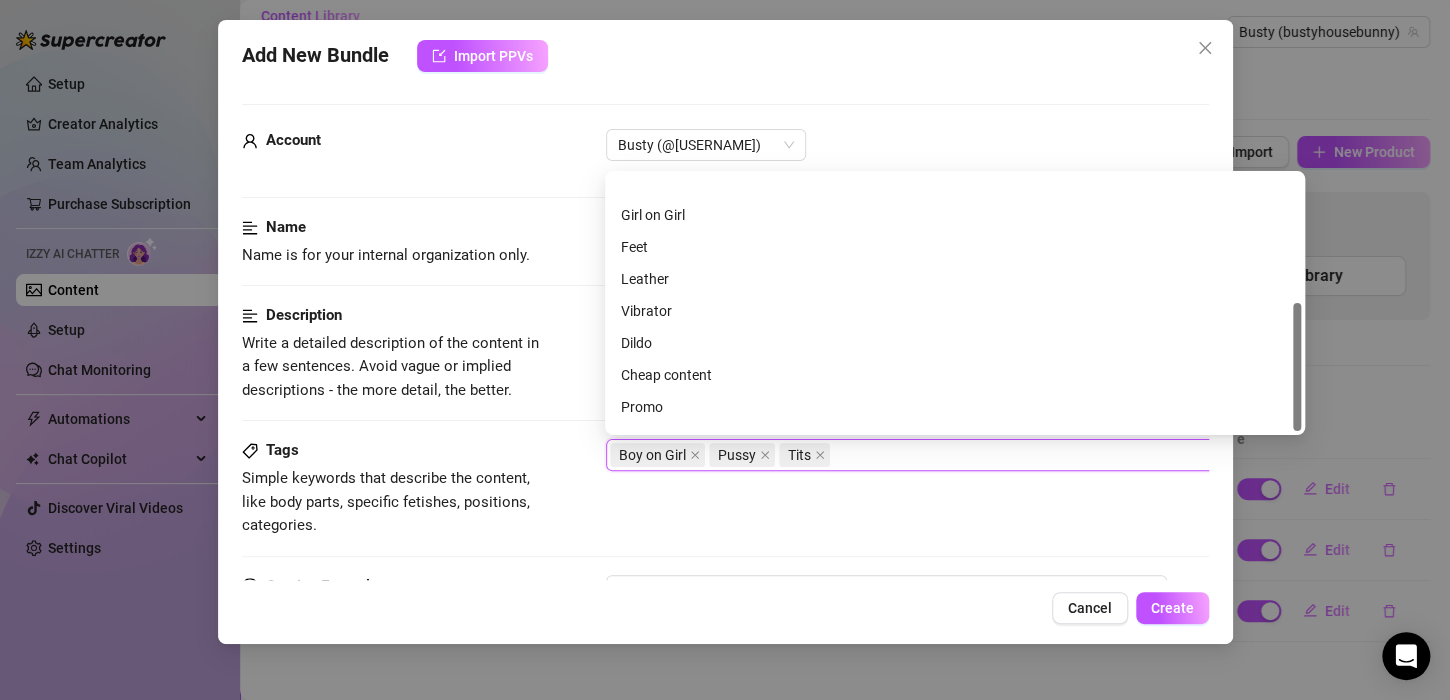 scroll, scrollTop: 256, scrollLeft: 0, axis: vertical 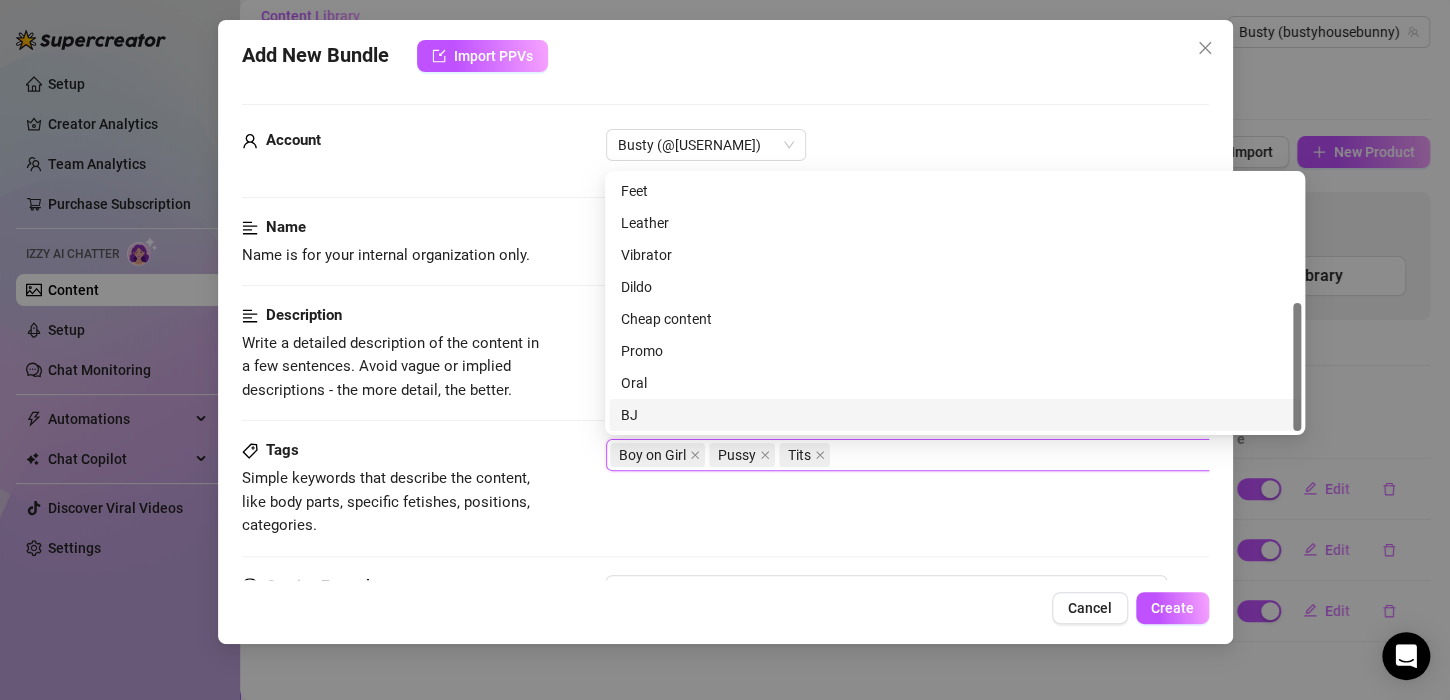 click on "BJ" at bounding box center [955, 415] 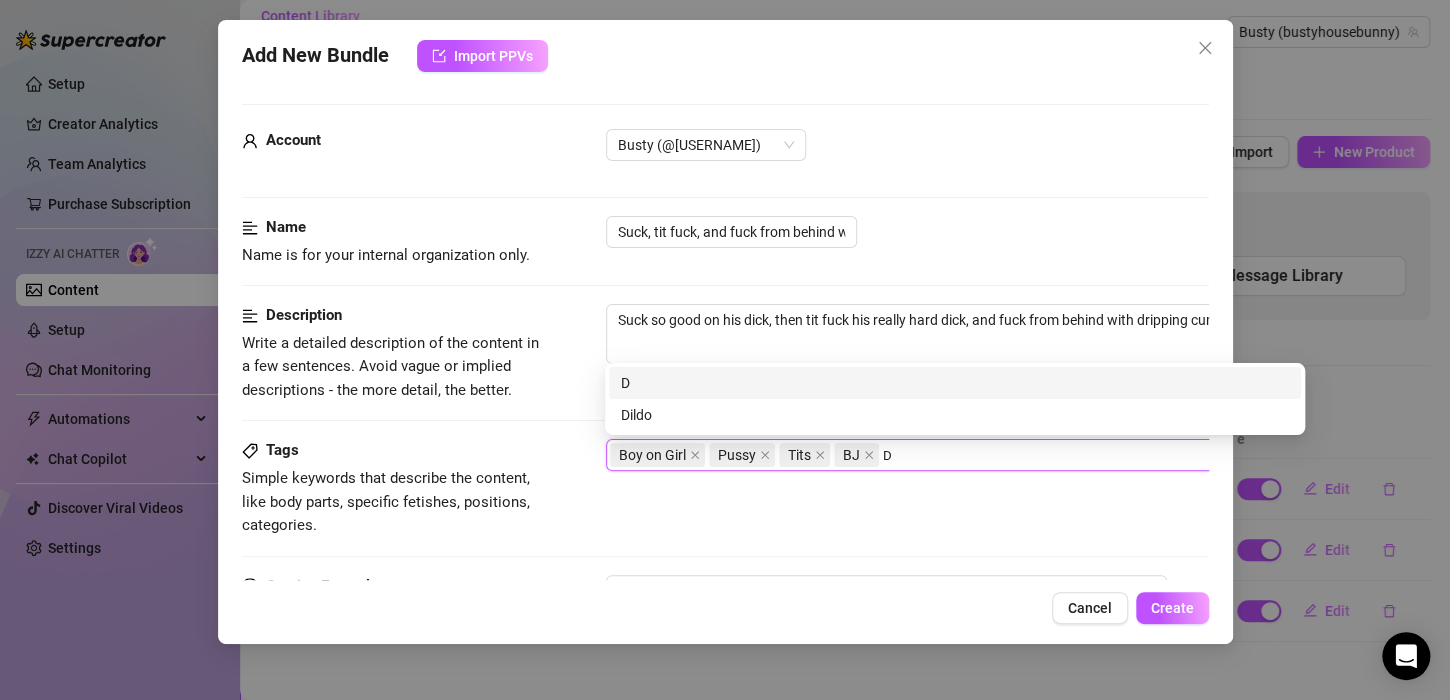 scroll, scrollTop: 0, scrollLeft: 0, axis: both 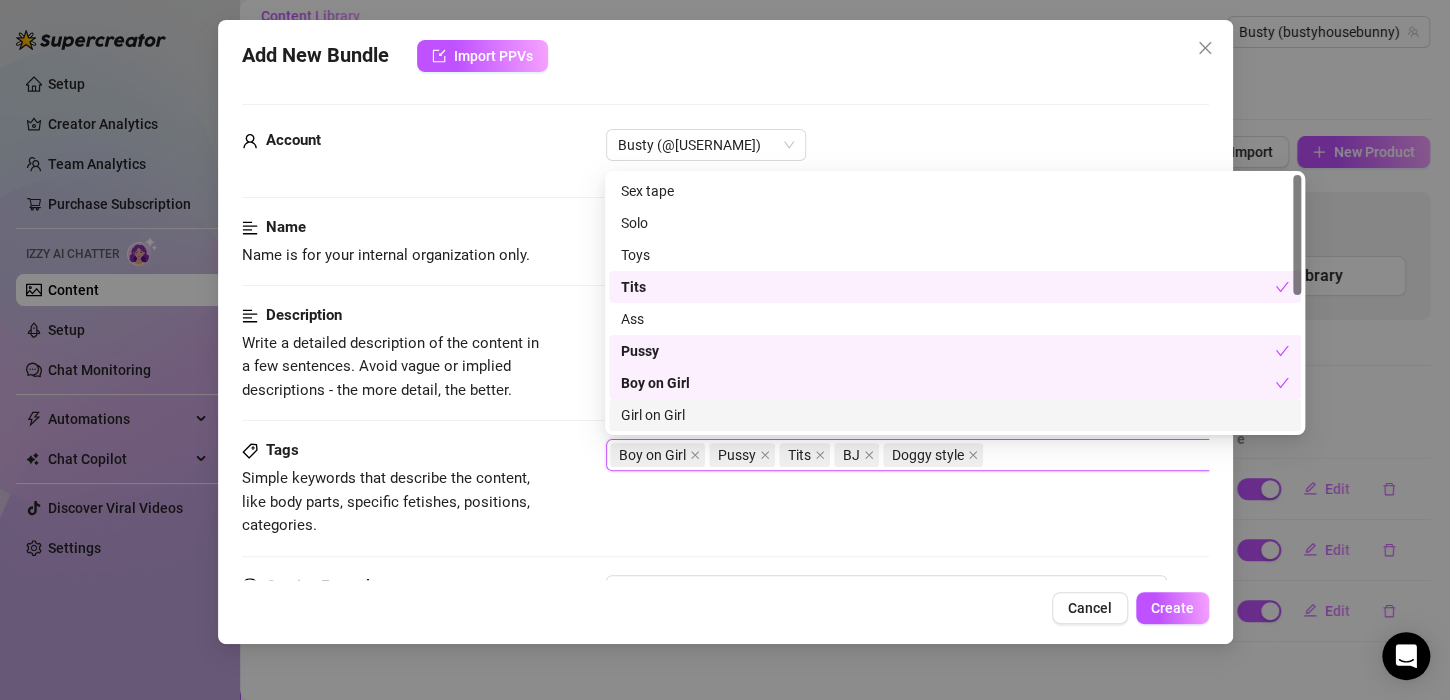 click on "Tags Simple keywords that describe the content, like body parts, specific fetishes, positions, categories. Boy on Girl Pussy Tits BJ Doggy style" at bounding box center (725, 488) 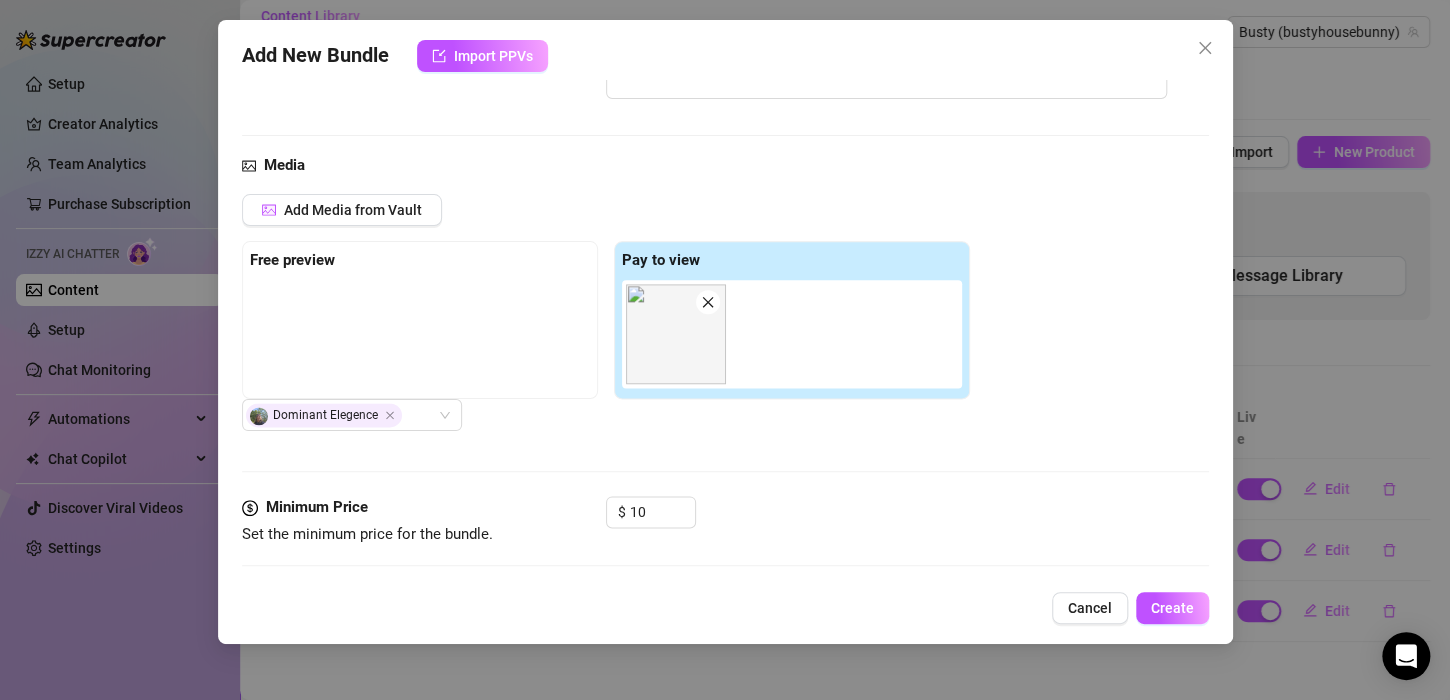 scroll, scrollTop: 1298, scrollLeft: 0, axis: vertical 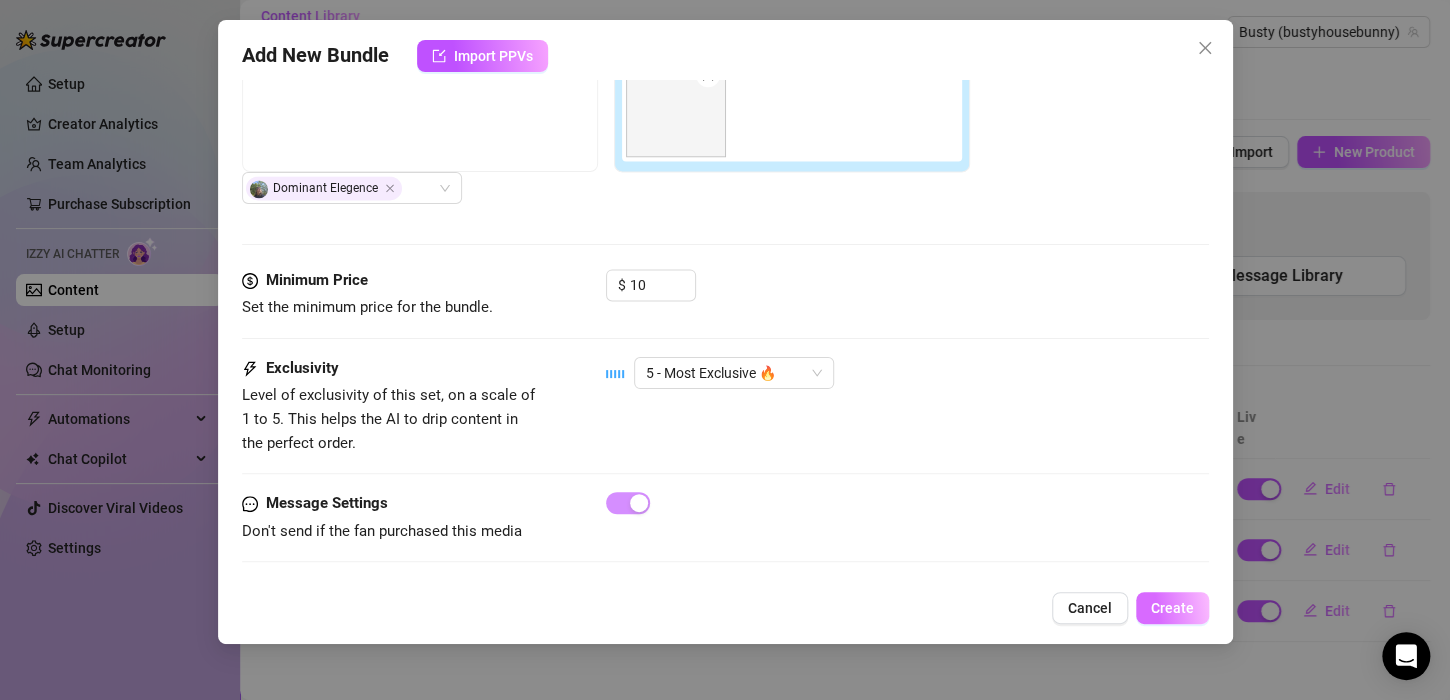 click on "Create" at bounding box center (1172, 608) 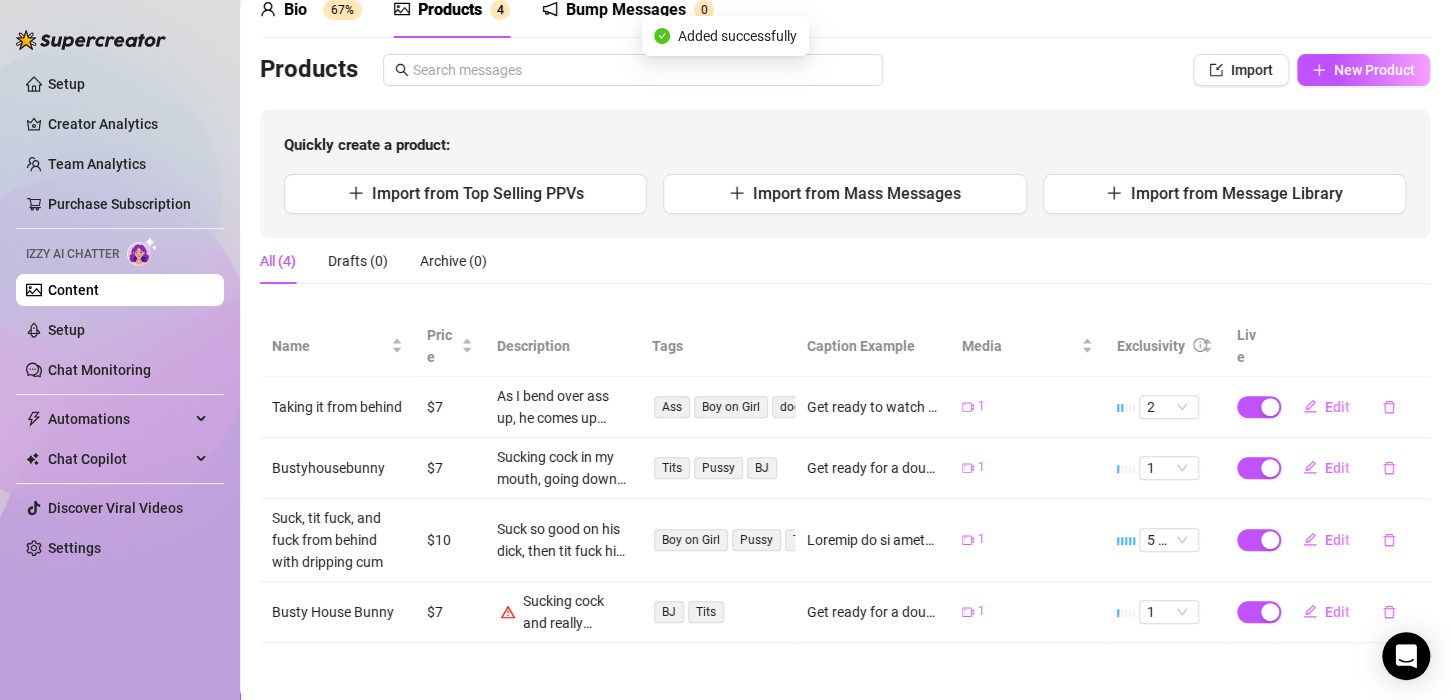 scroll, scrollTop: 97, scrollLeft: 0, axis: vertical 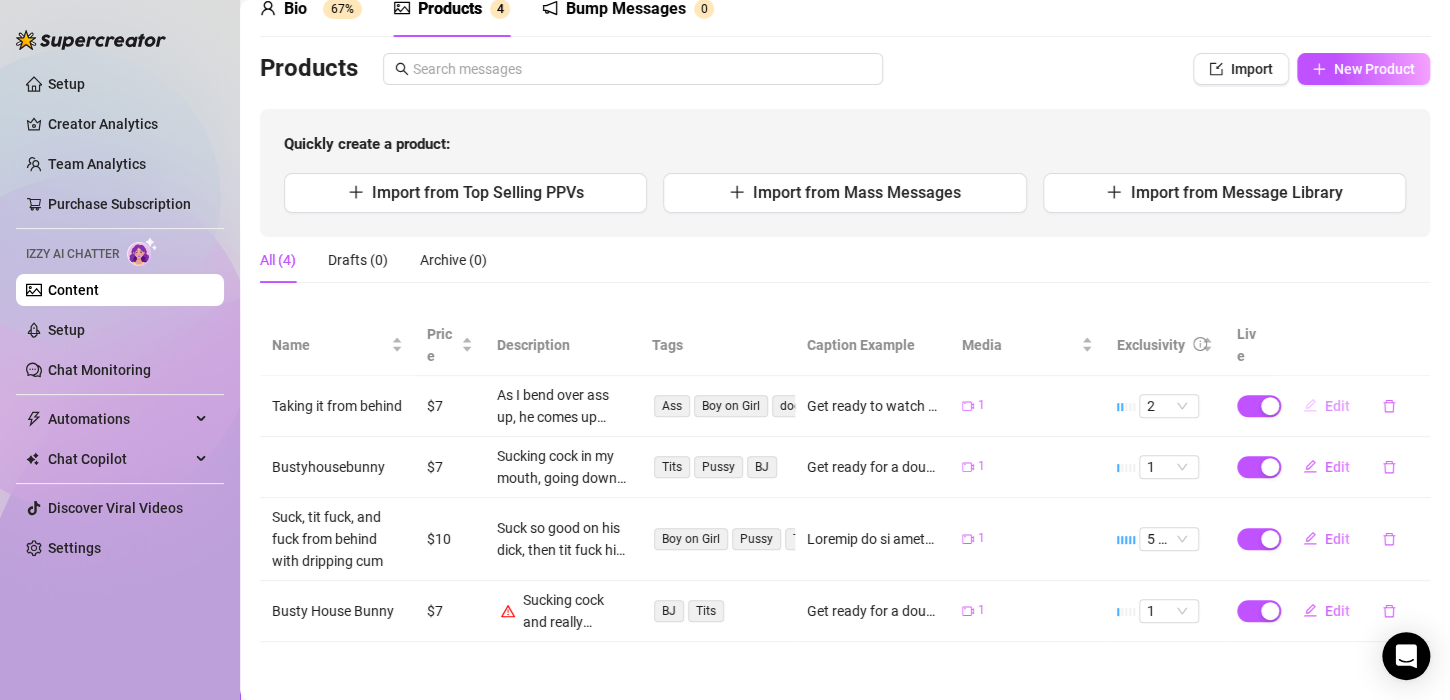 click on "Edit" at bounding box center (1337, 406) 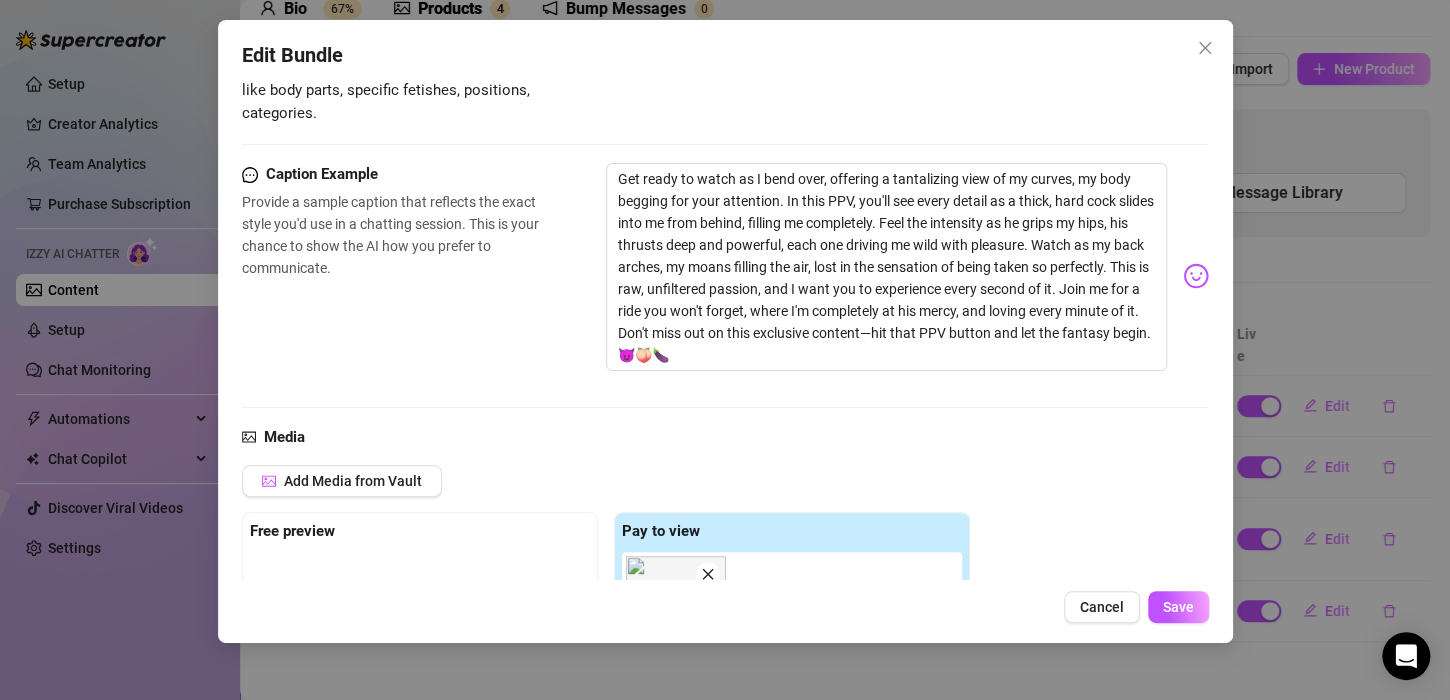 scroll, scrollTop: 100, scrollLeft: 0, axis: vertical 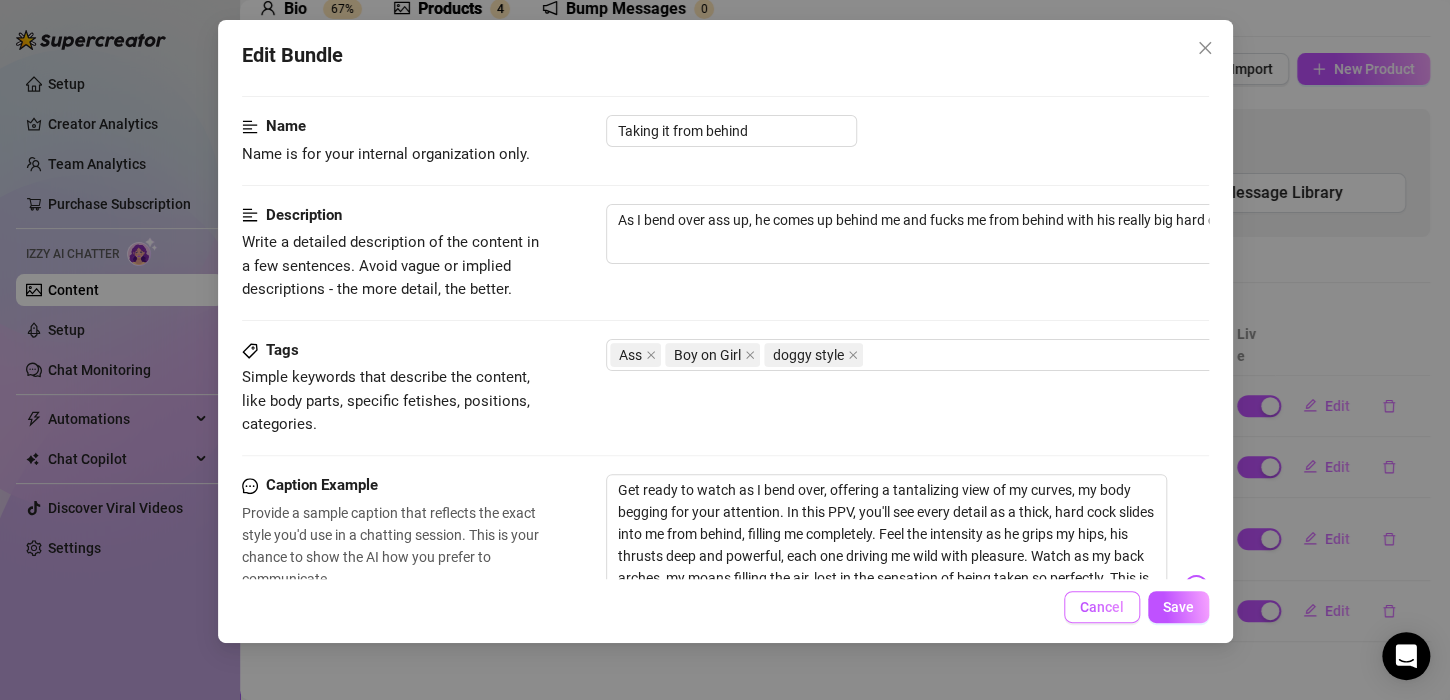 click on "Cancel" at bounding box center [1102, 607] 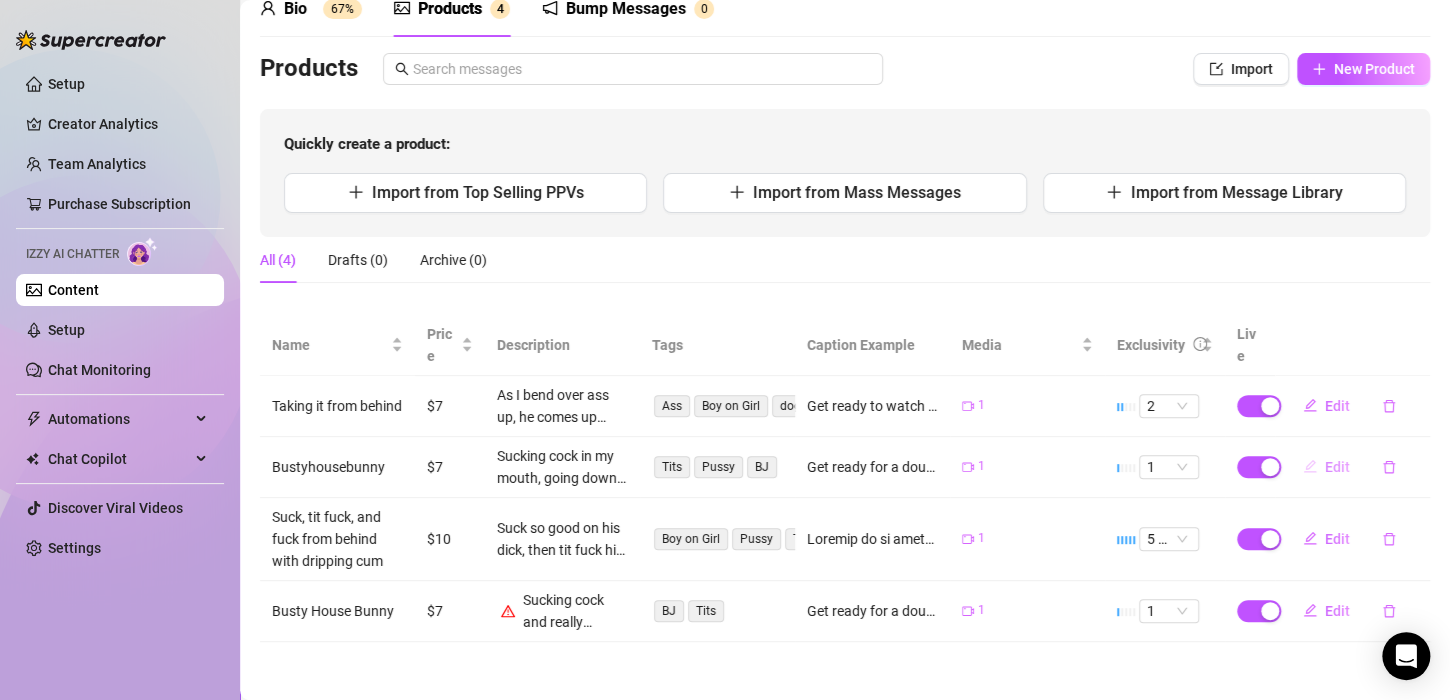 click on "Edit" at bounding box center [1326, 467] 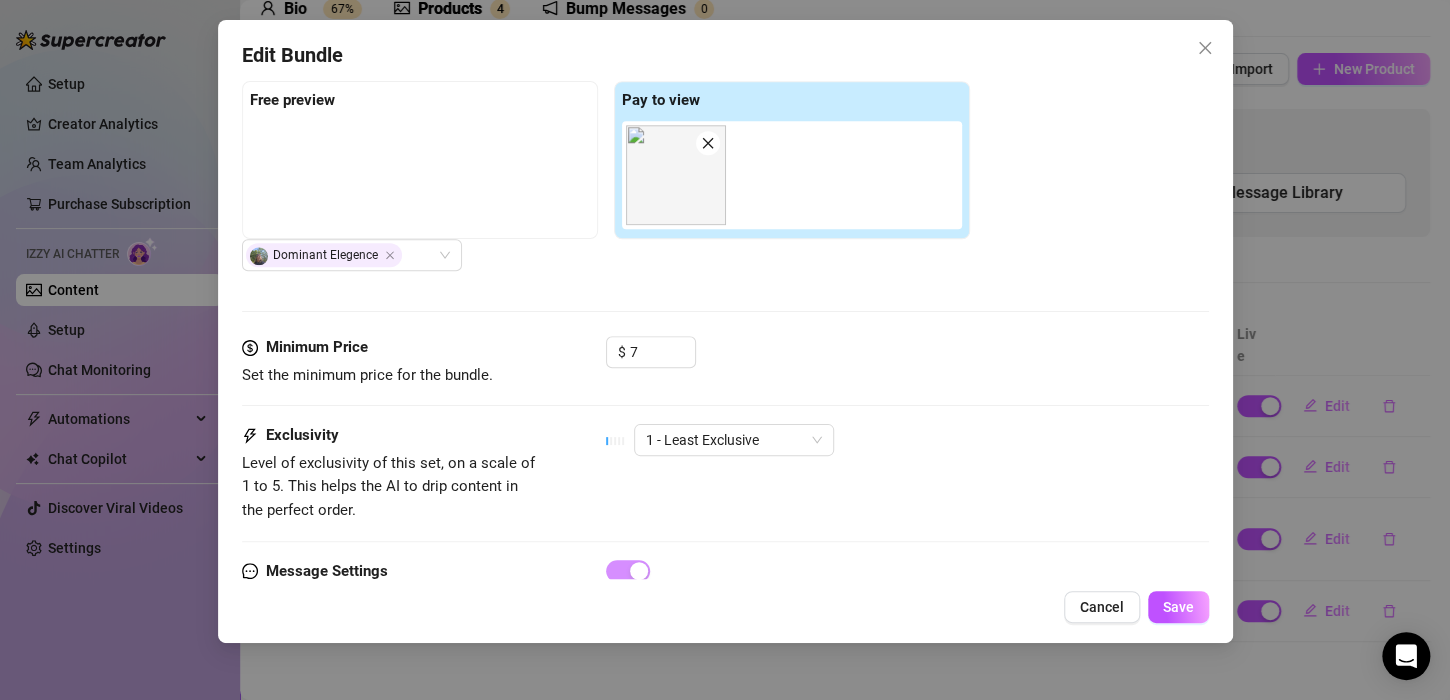 scroll, scrollTop: 990, scrollLeft: 0, axis: vertical 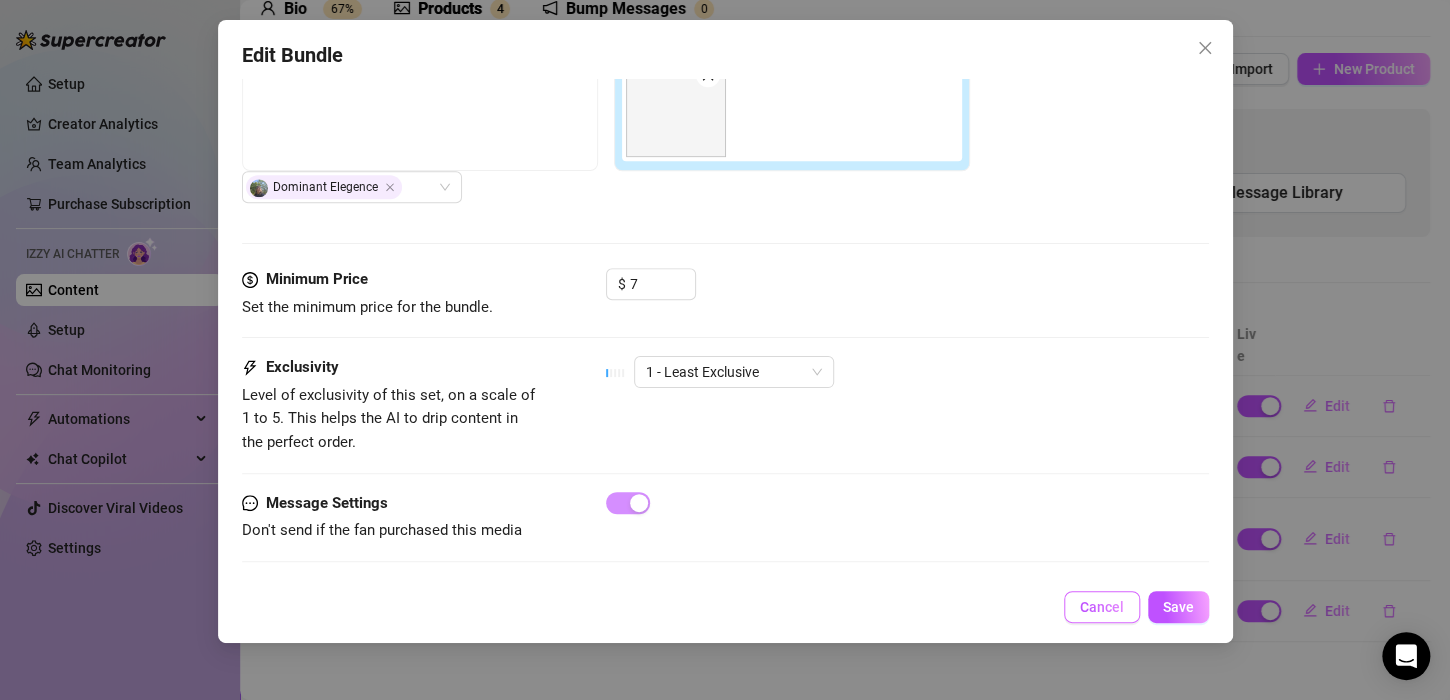 click on "Cancel" at bounding box center (1102, 607) 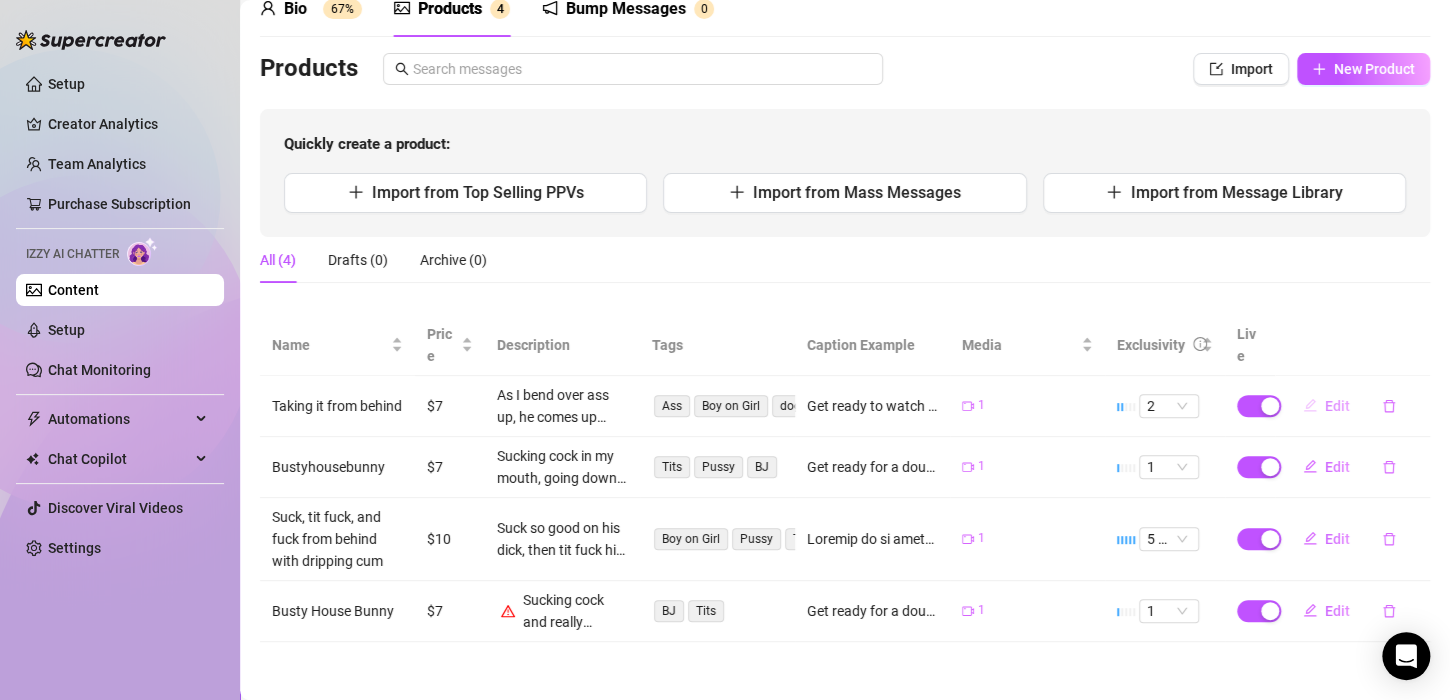 click on "Edit" at bounding box center [1337, 406] 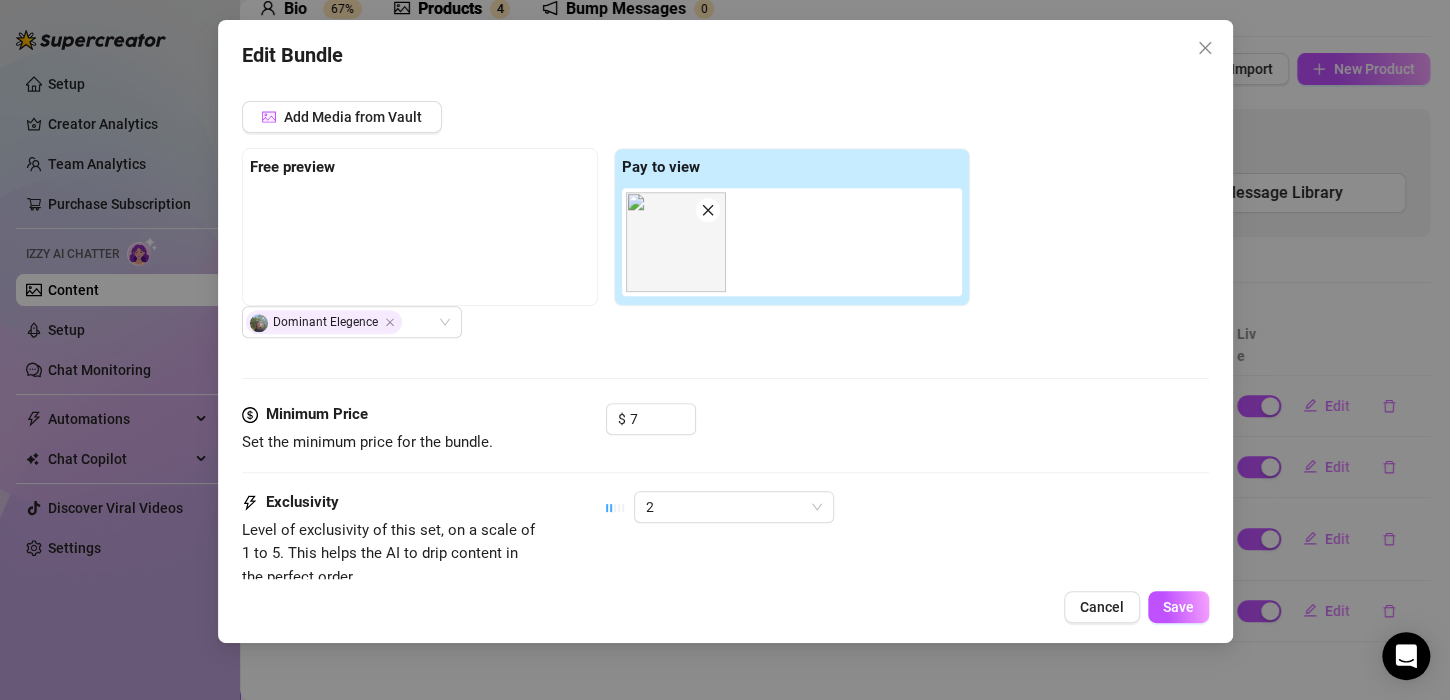 scroll, scrollTop: 800, scrollLeft: 0, axis: vertical 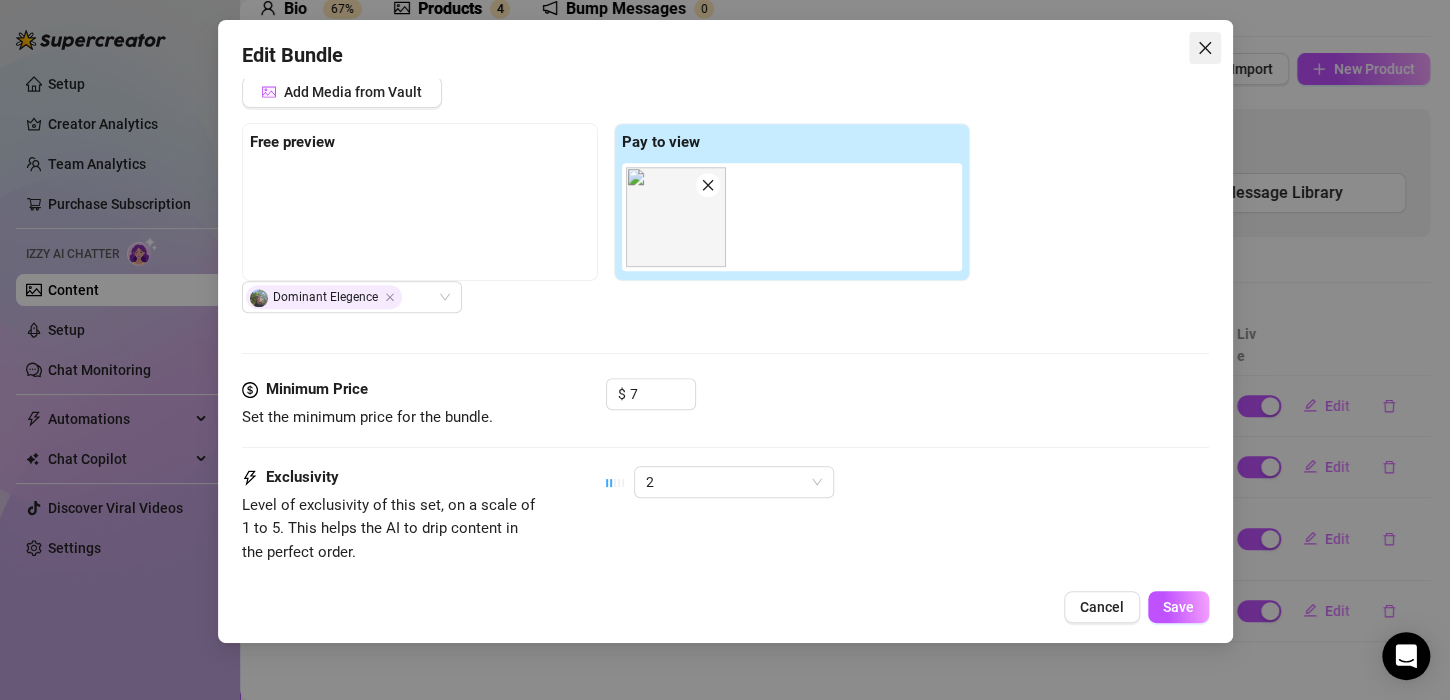 click 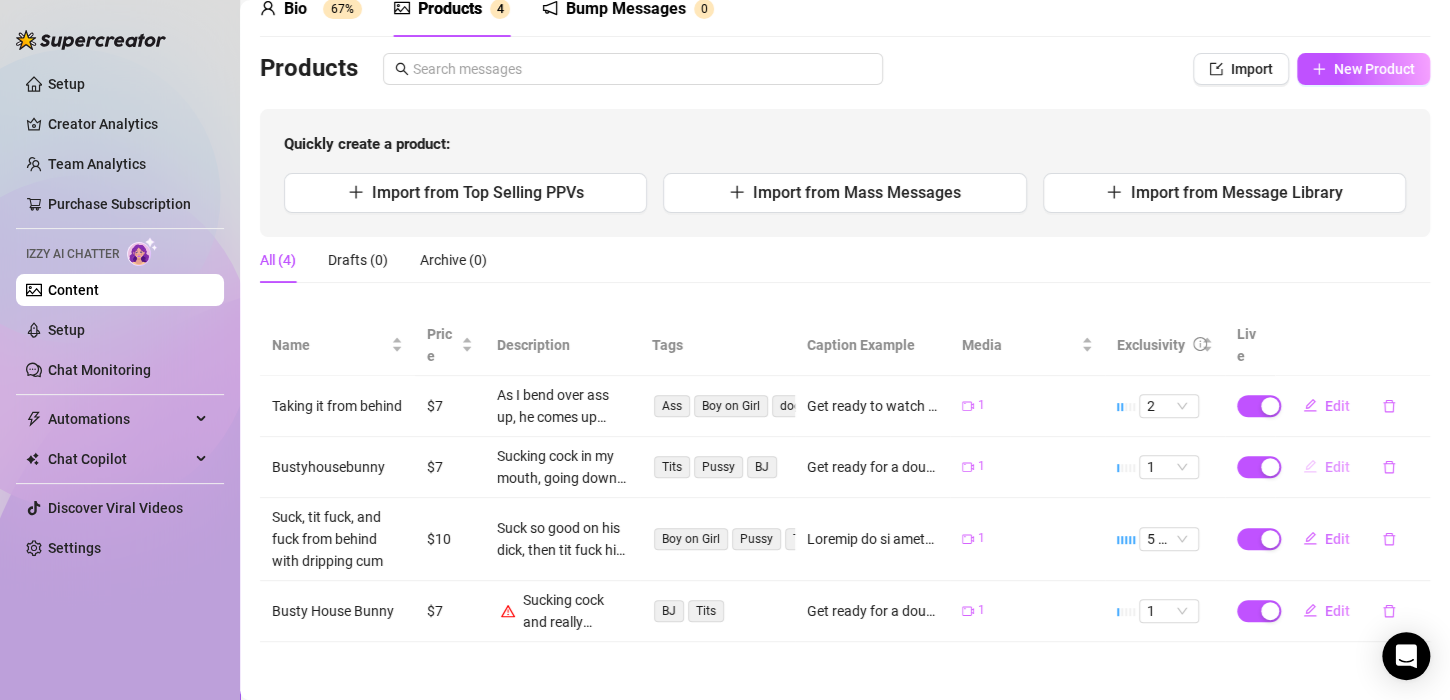 click on "Edit" at bounding box center [1337, 467] 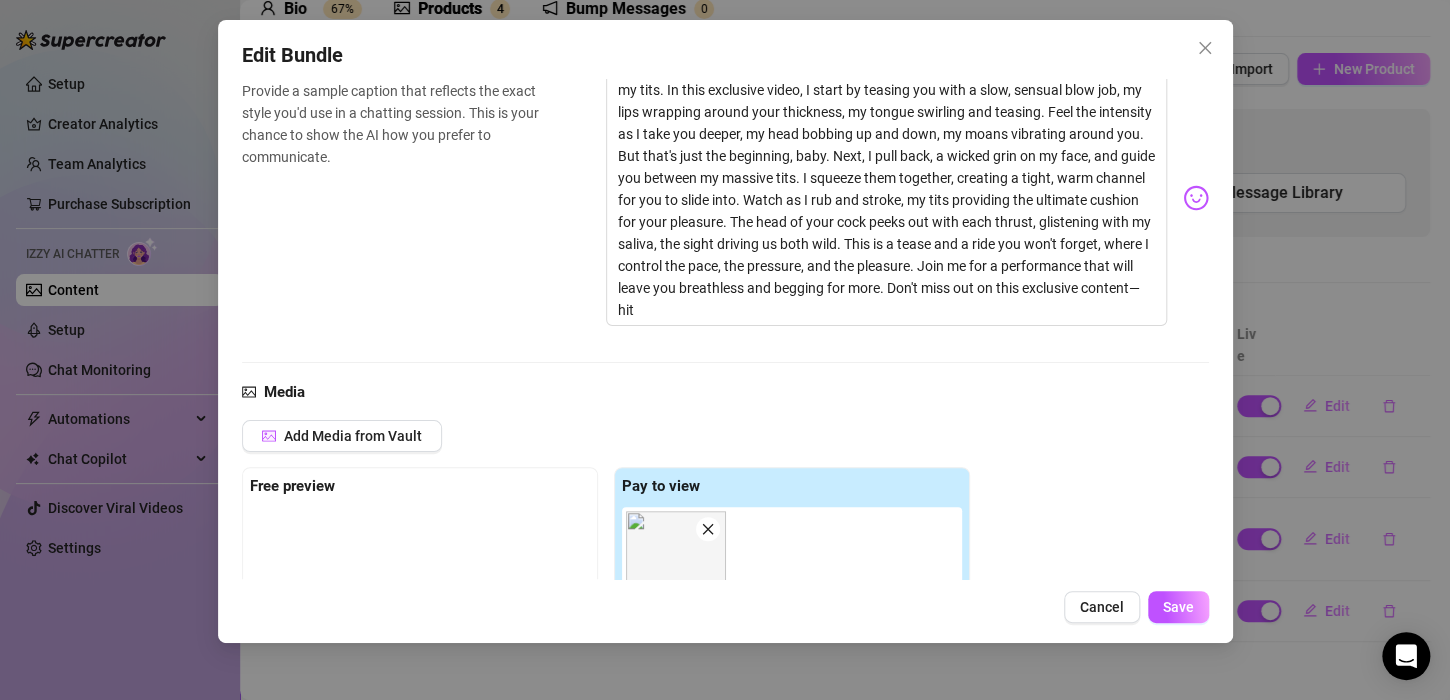 scroll, scrollTop: 200, scrollLeft: 0, axis: vertical 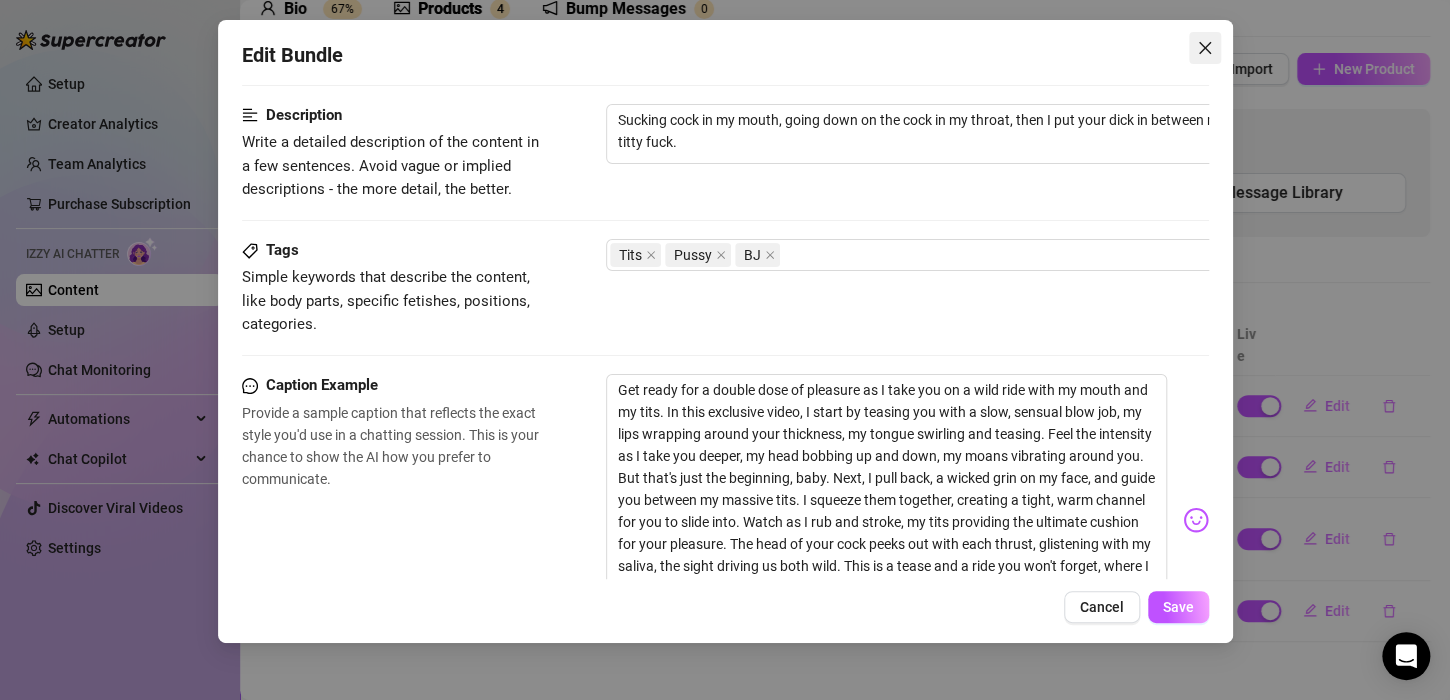 click 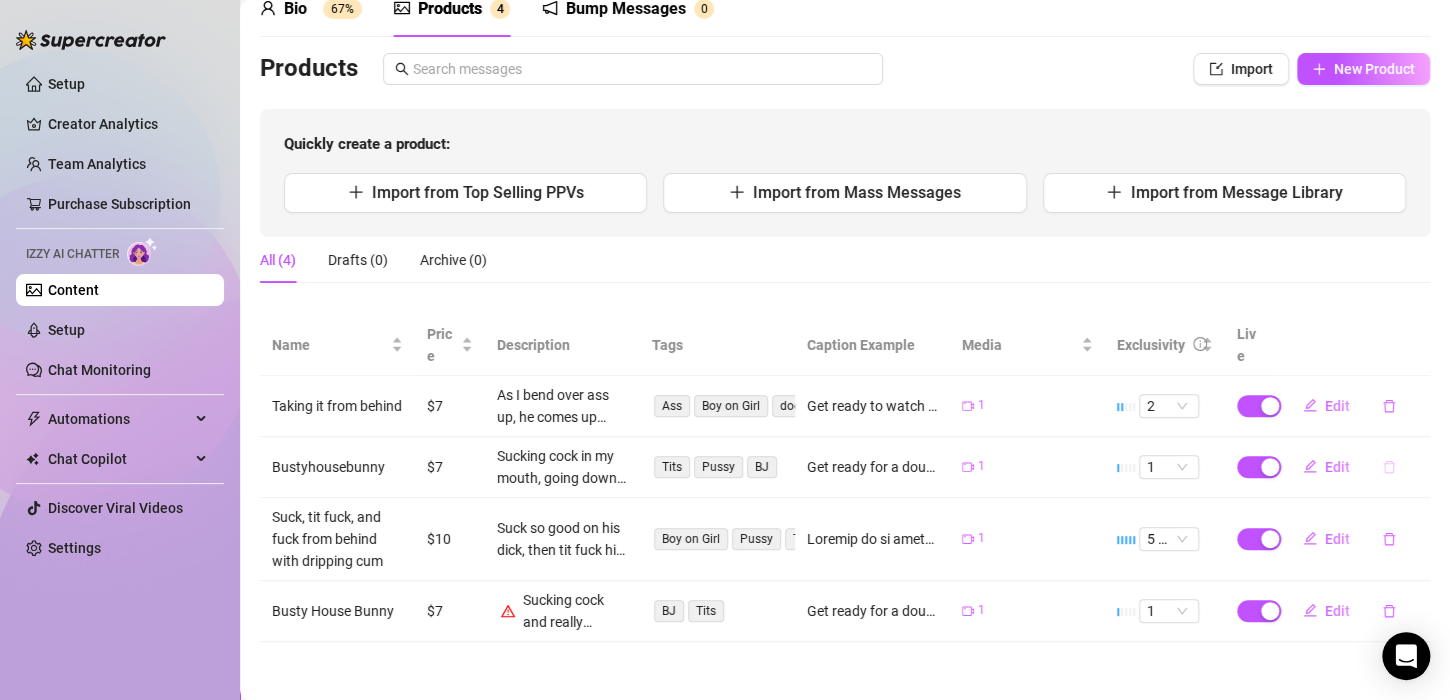 click 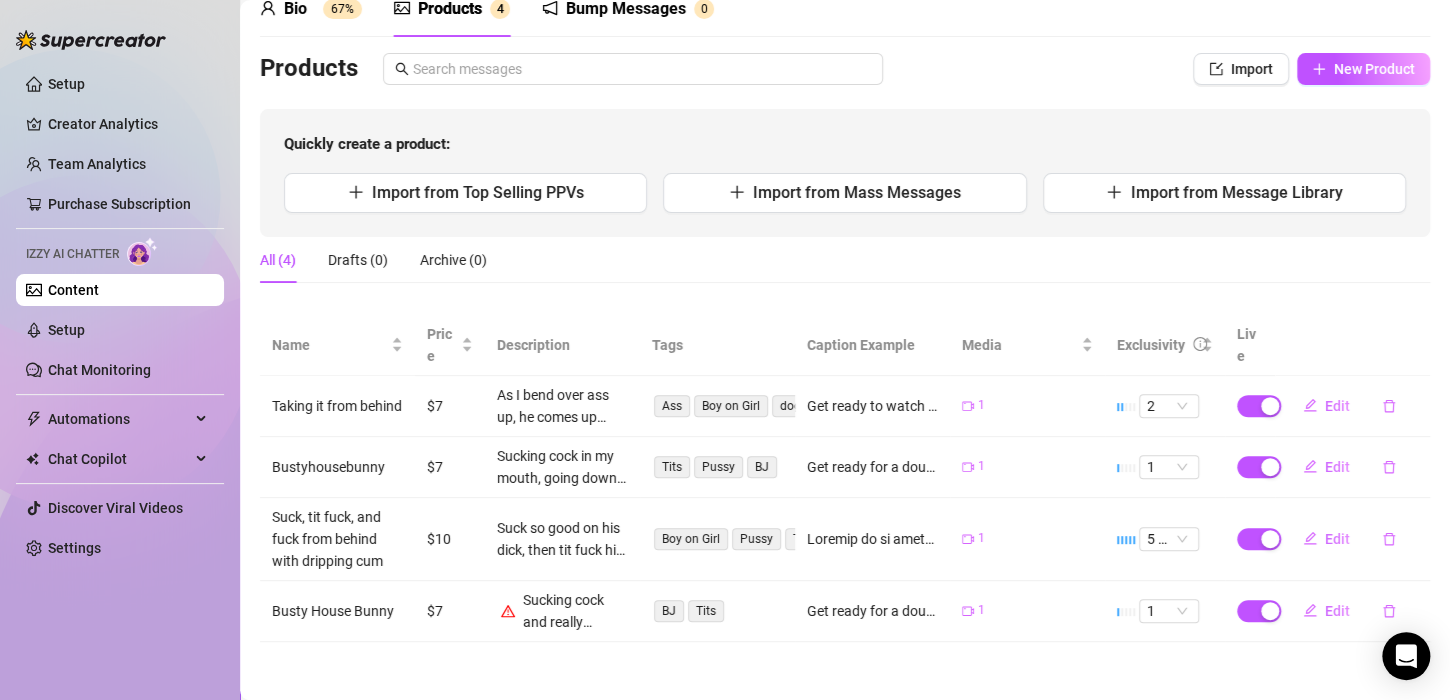 click on "Edit" at bounding box center [1352, 539] 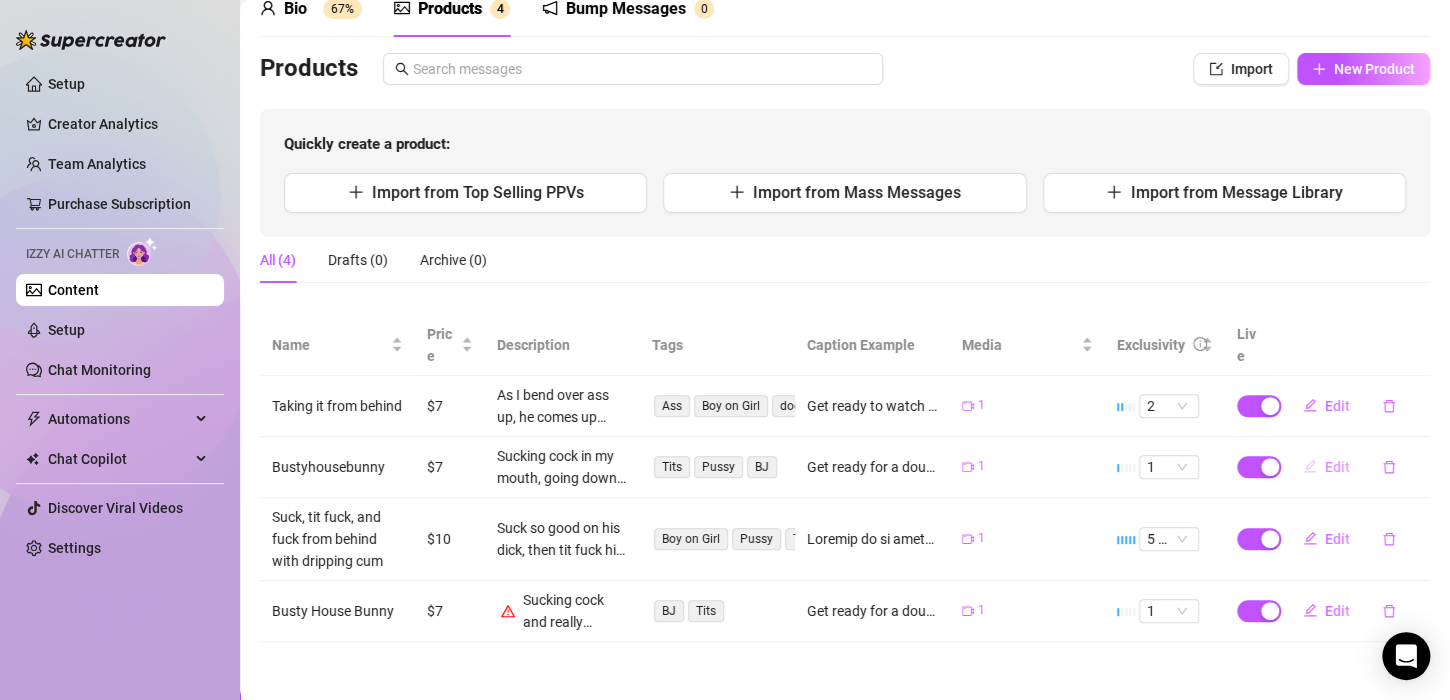 click on "Edit" at bounding box center [1337, 467] 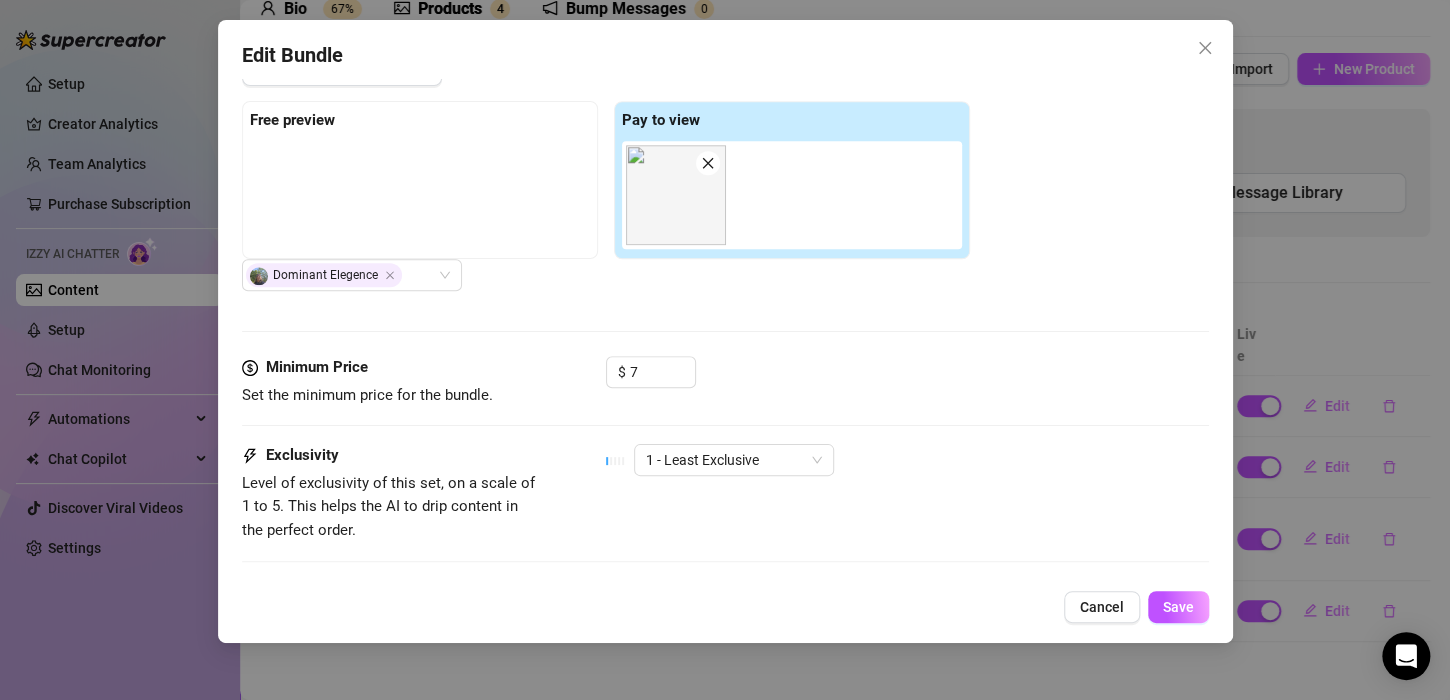 scroll, scrollTop: 791, scrollLeft: 0, axis: vertical 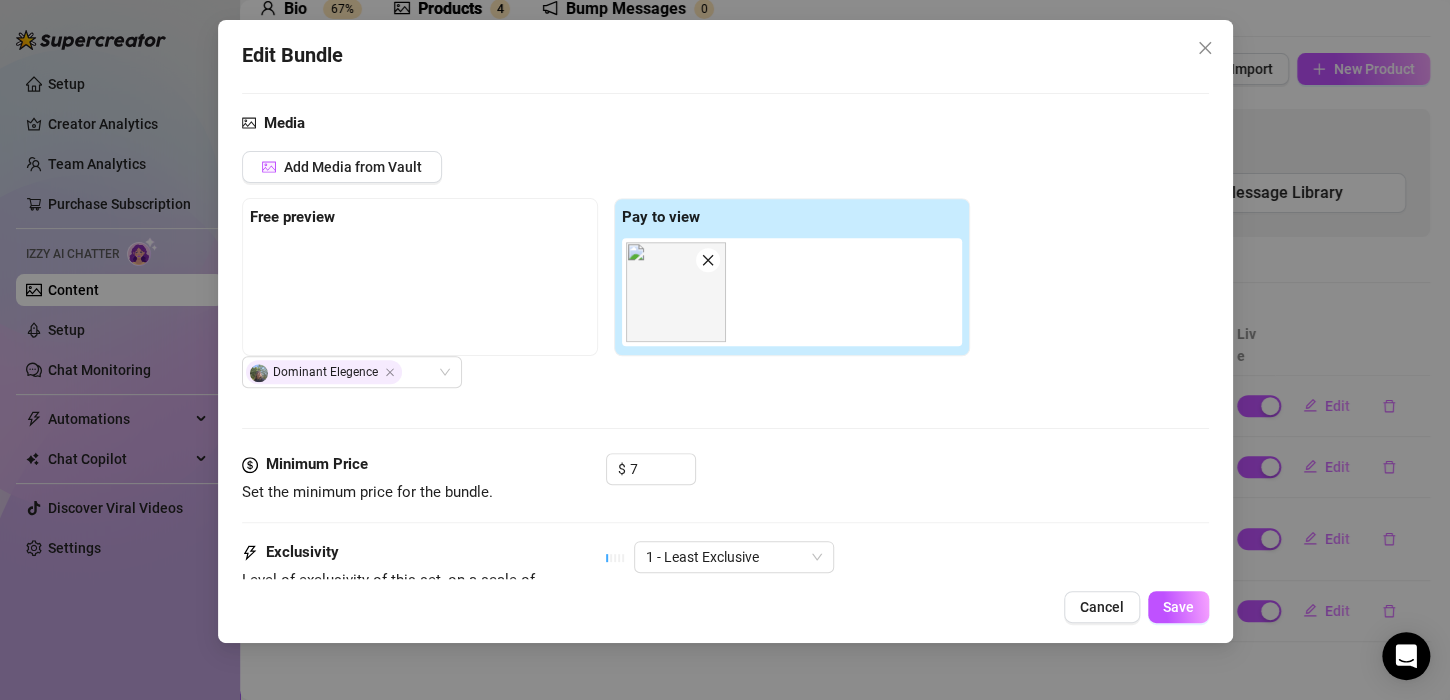 click 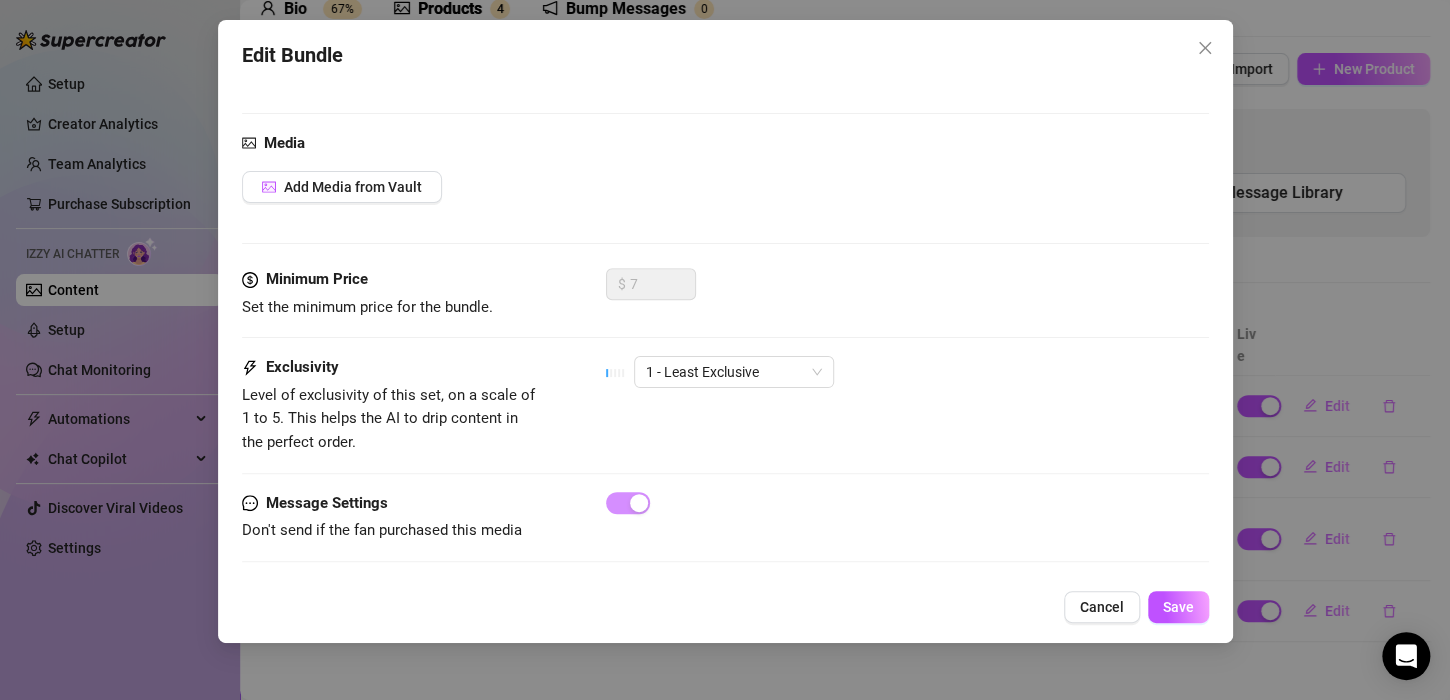 scroll, scrollTop: 786, scrollLeft: 0, axis: vertical 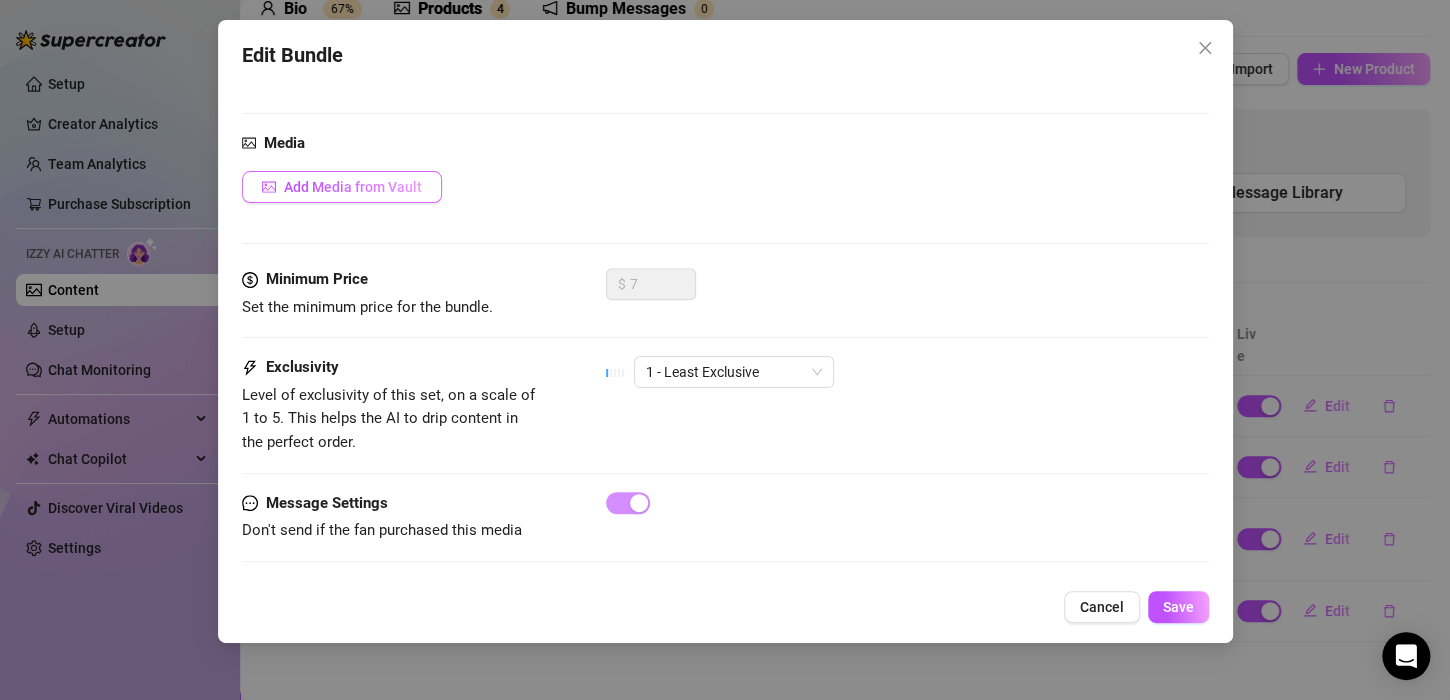 click on "Add Media from Vault" at bounding box center (353, 187) 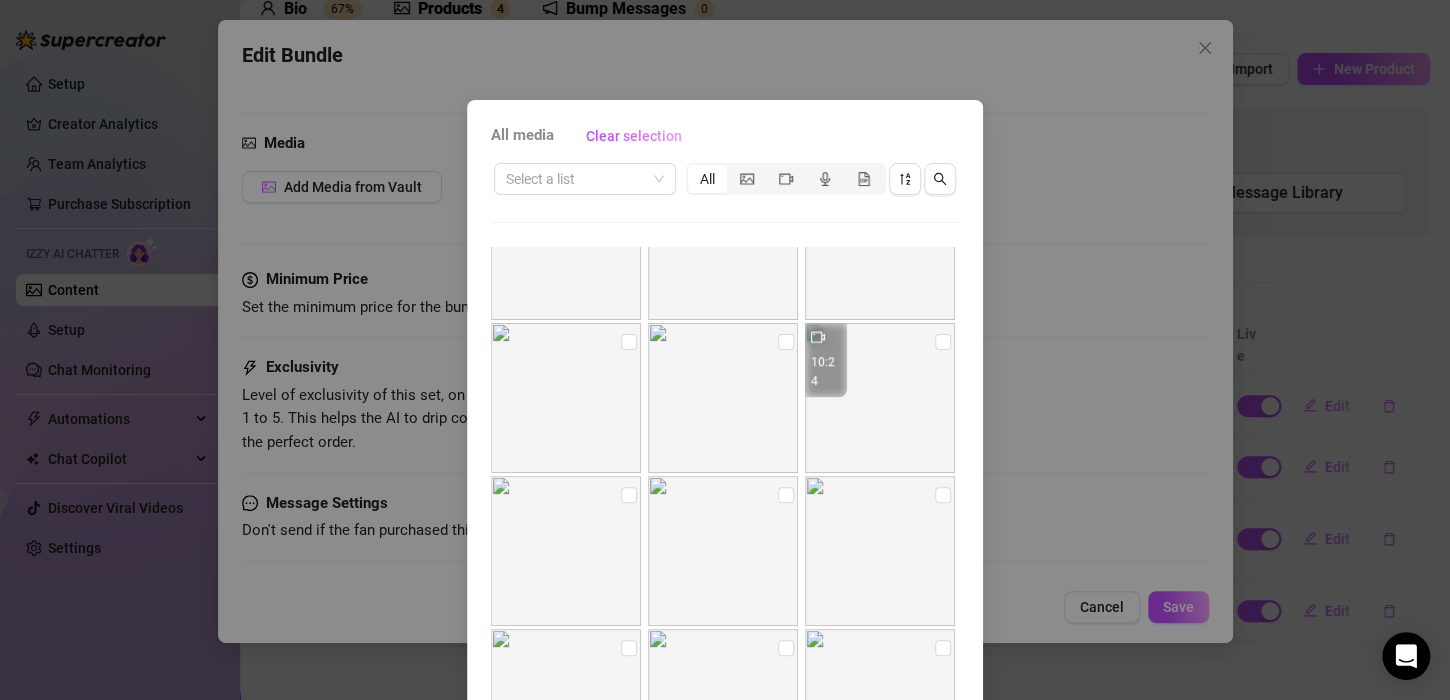 scroll, scrollTop: 700, scrollLeft: 0, axis: vertical 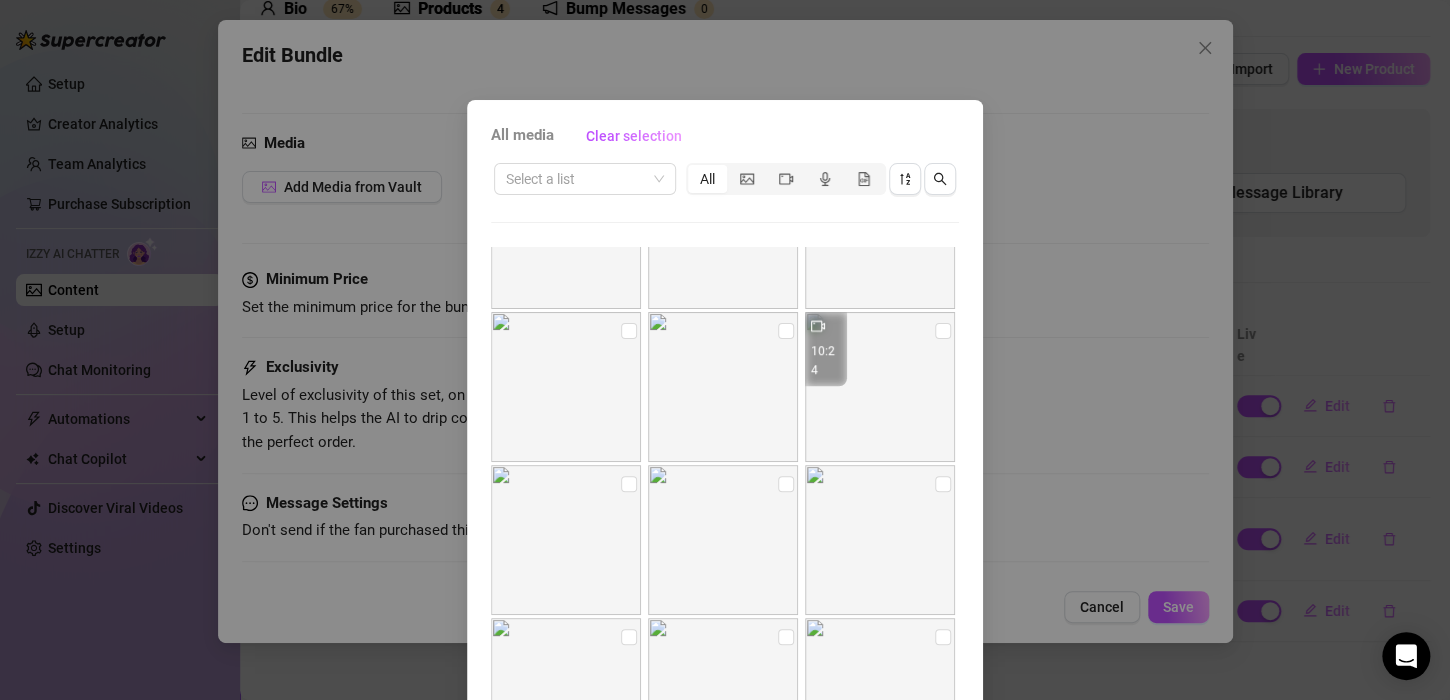 drag, startPoint x: 768, startPoint y: 125, endPoint x: 775, endPoint y: 84, distance: 41.59327 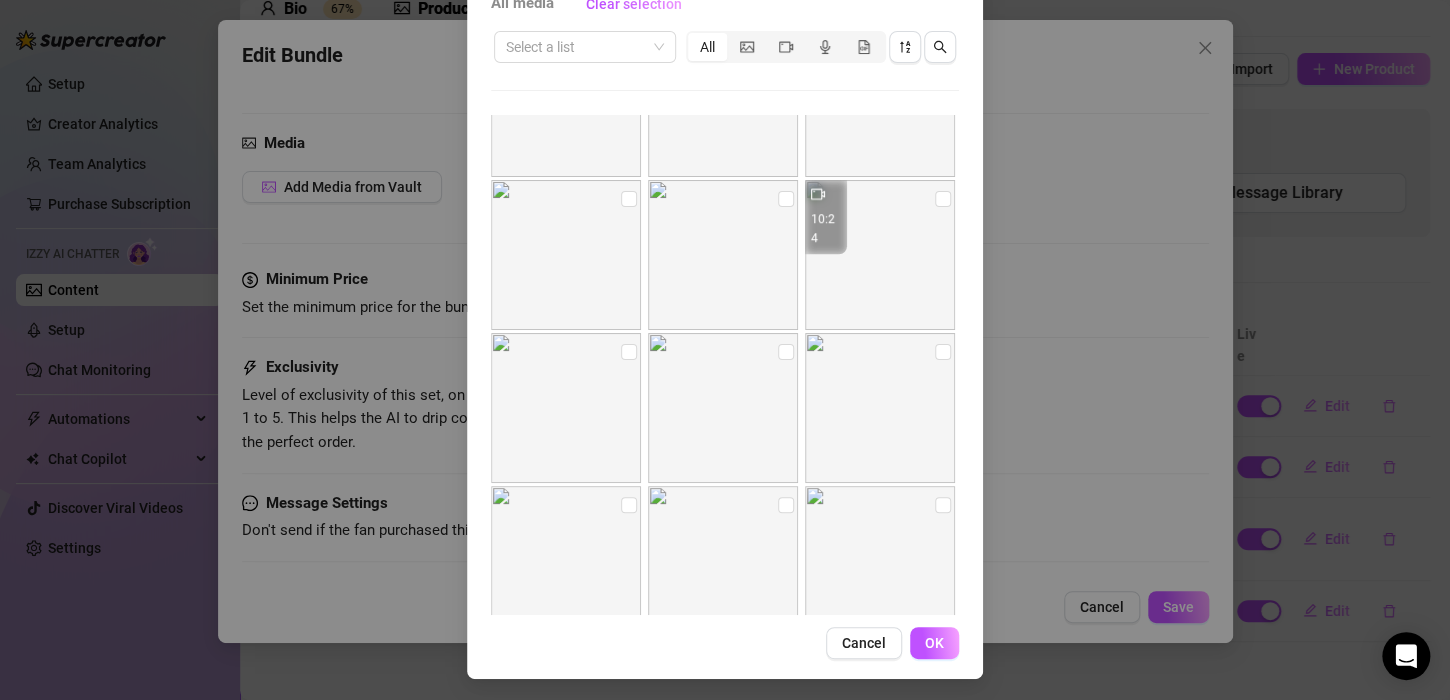 scroll, scrollTop: 135, scrollLeft: 0, axis: vertical 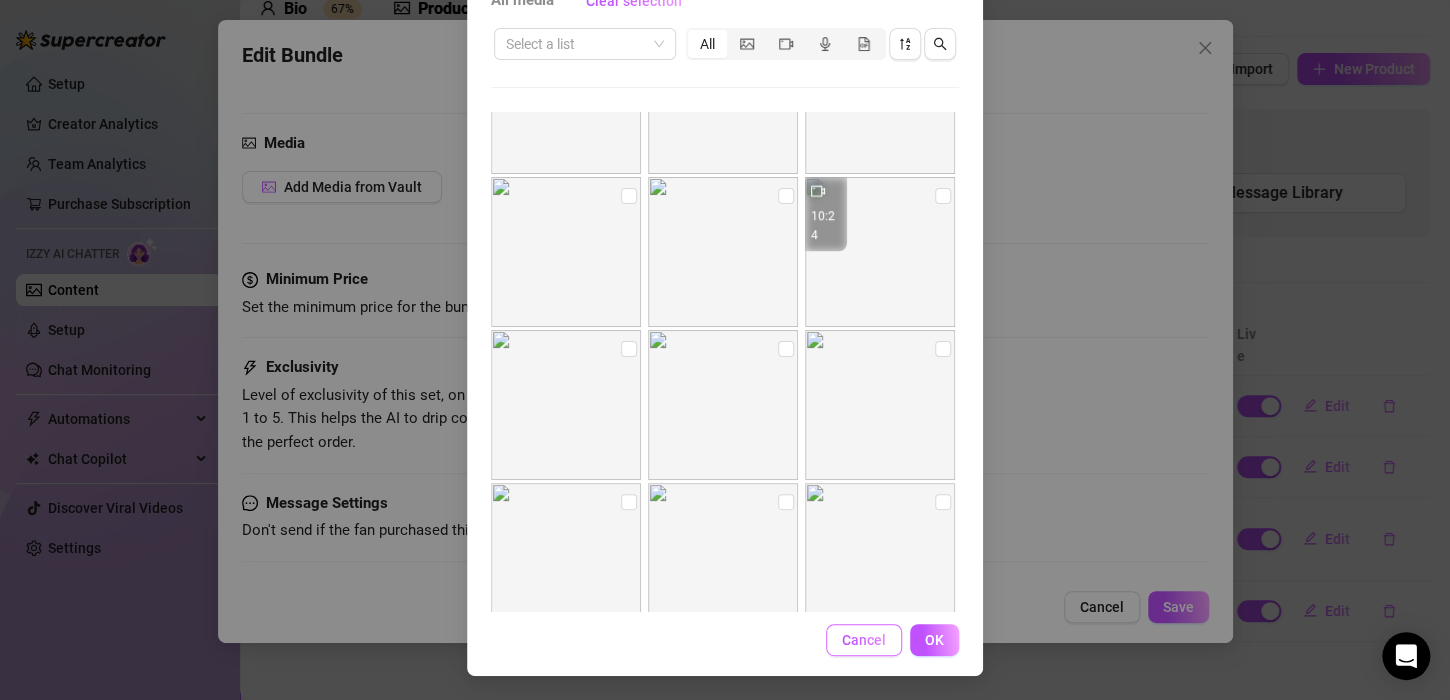 click on "Cancel" at bounding box center (864, 640) 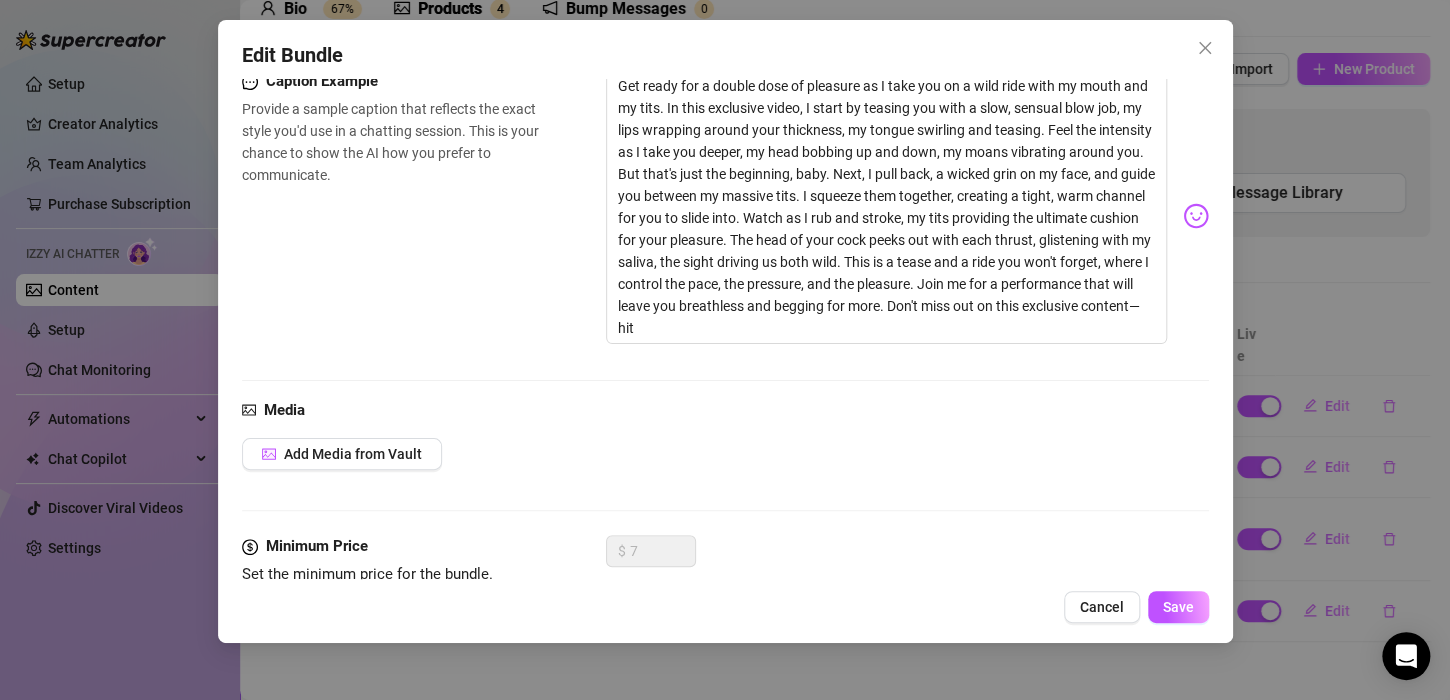 scroll, scrollTop: 686, scrollLeft: 0, axis: vertical 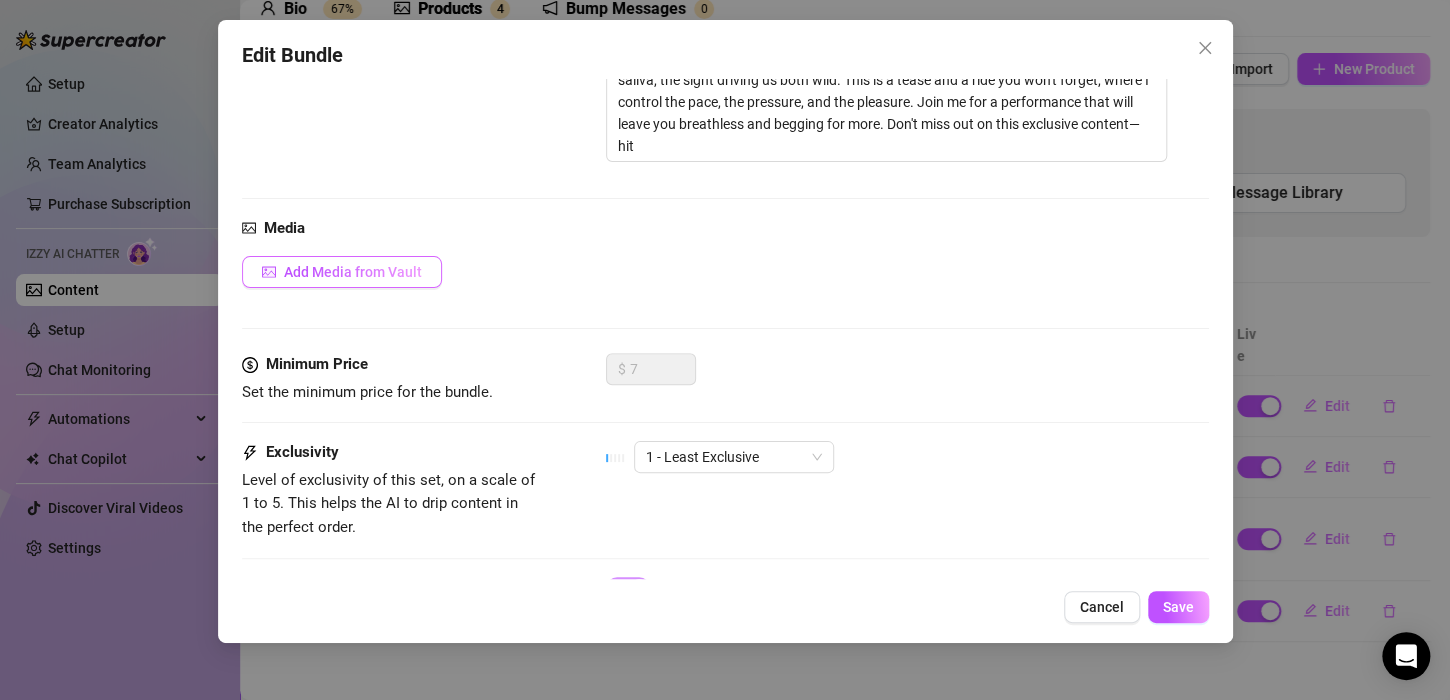 click on "Add Media from Vault" at bounding box center (353, 272) 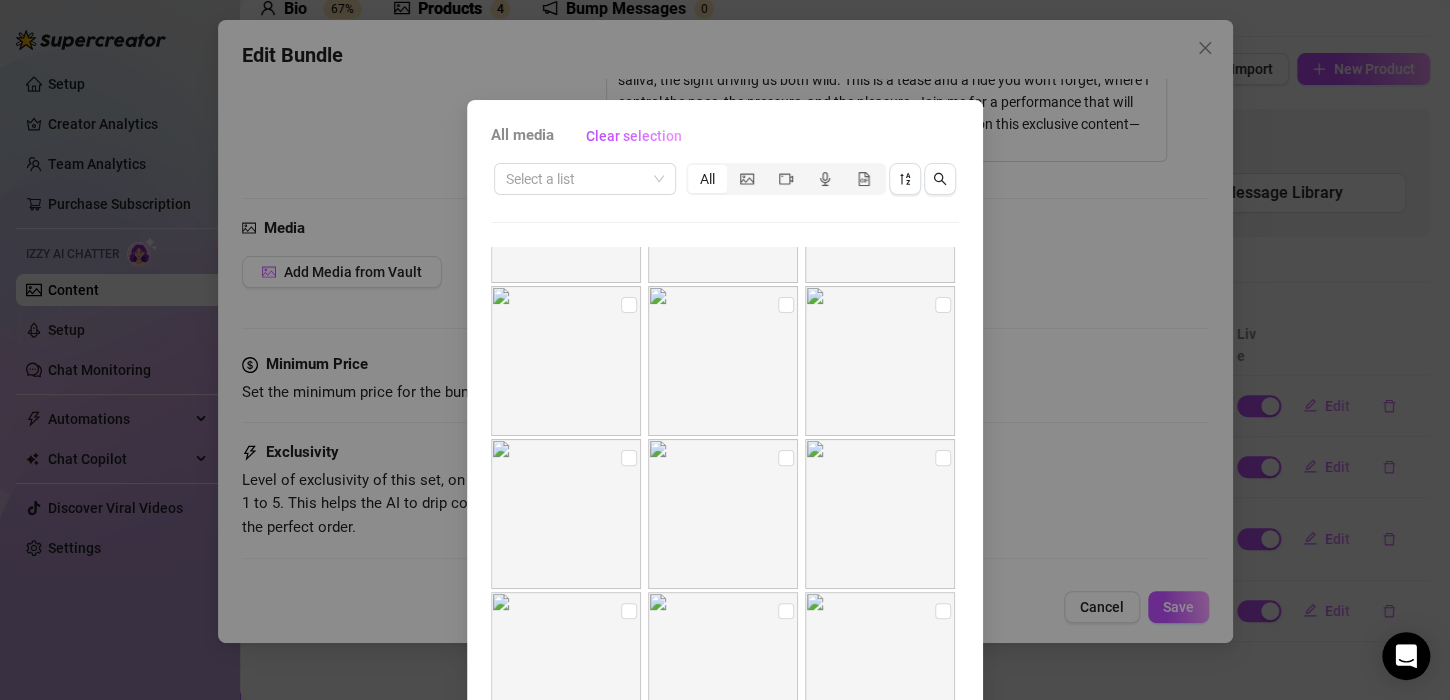 scroll, scrollTop: 1977, scrollLeft: 0, axis: vertical 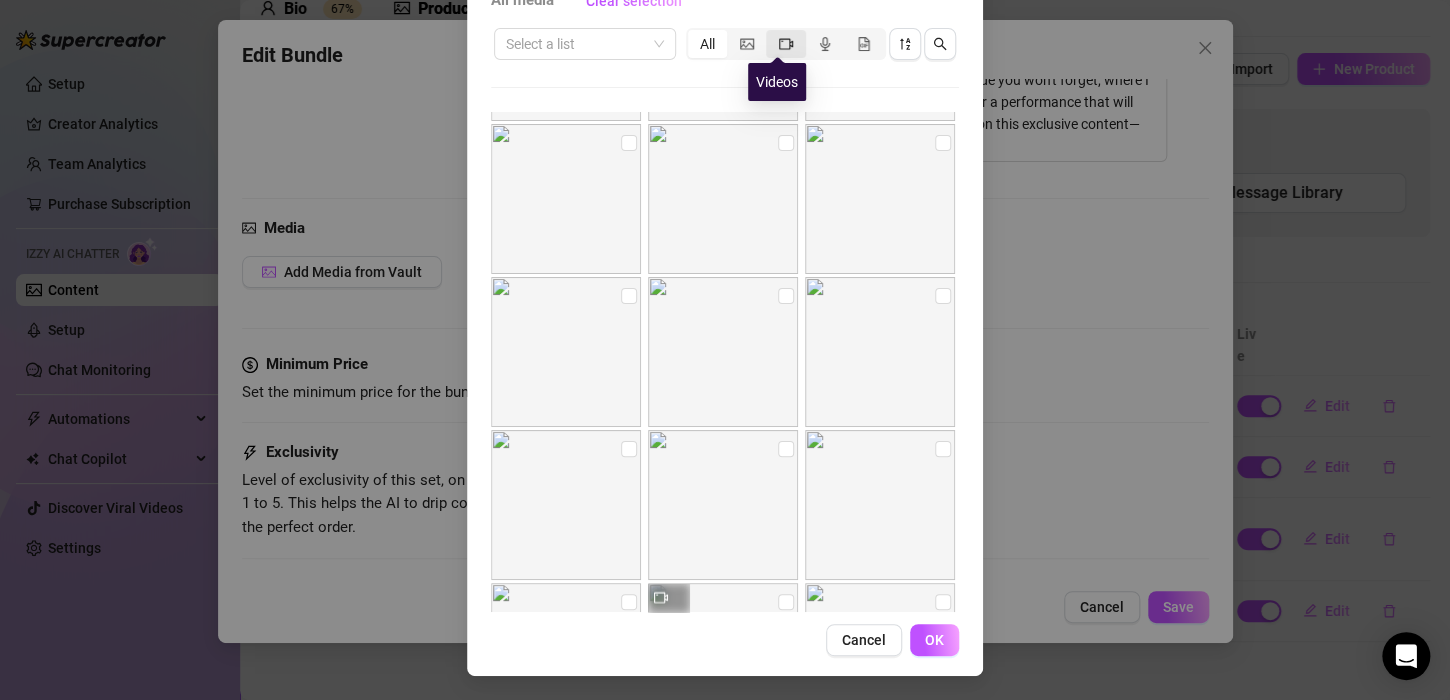 click 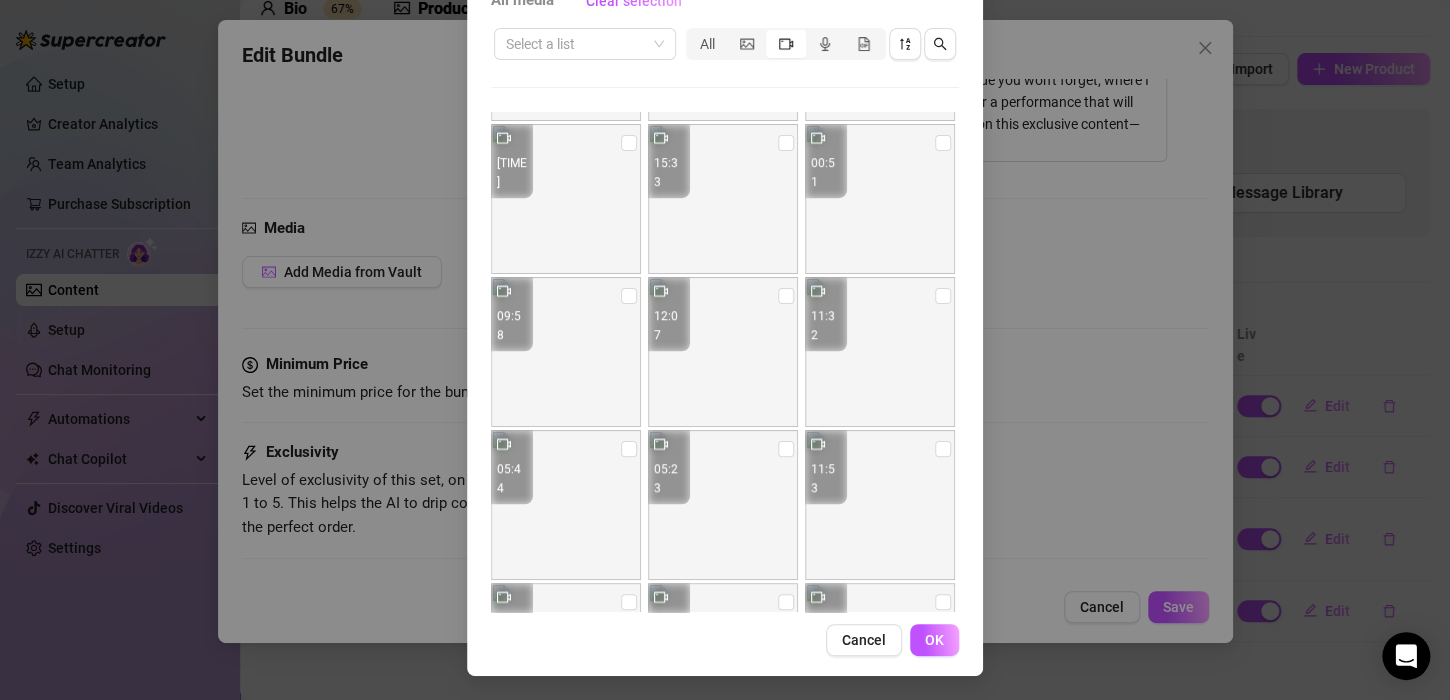scroll, scrollTop: 500, scrollLeft: 0, axis: vertical 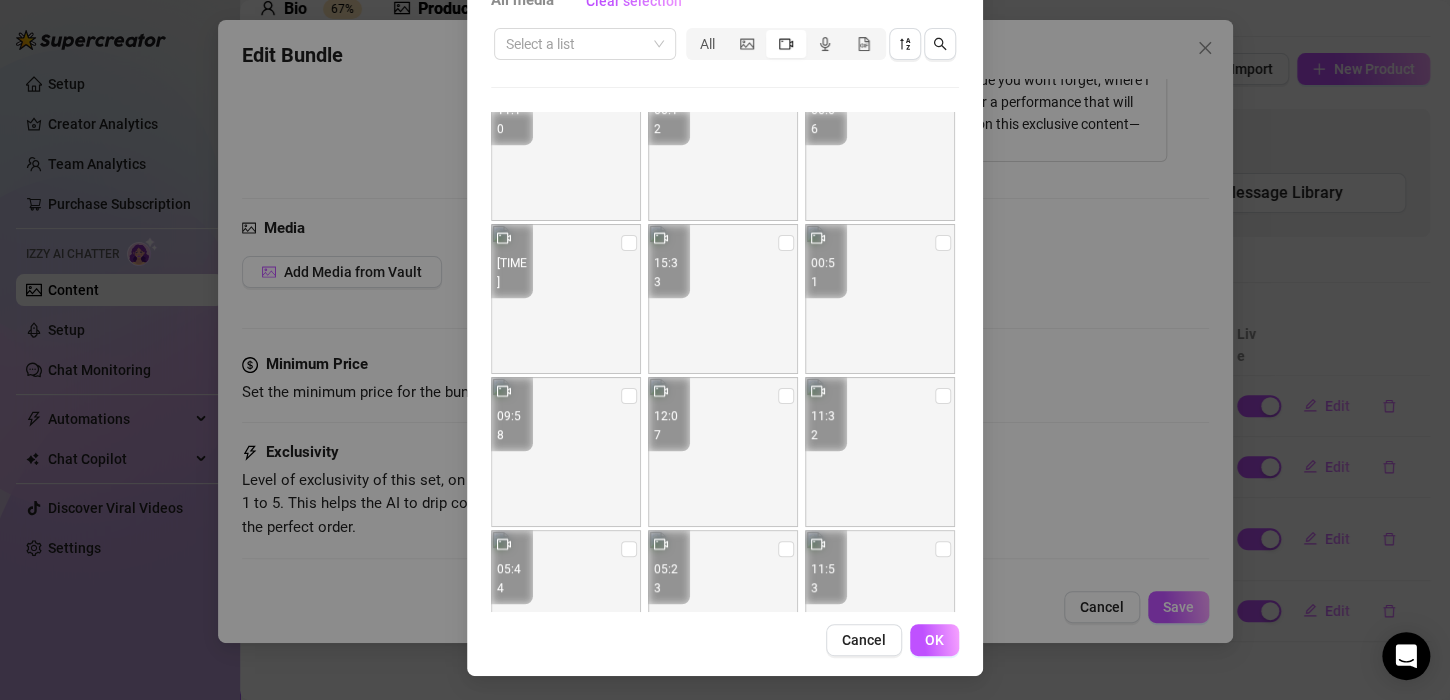 click at bounding box center [566, 452] 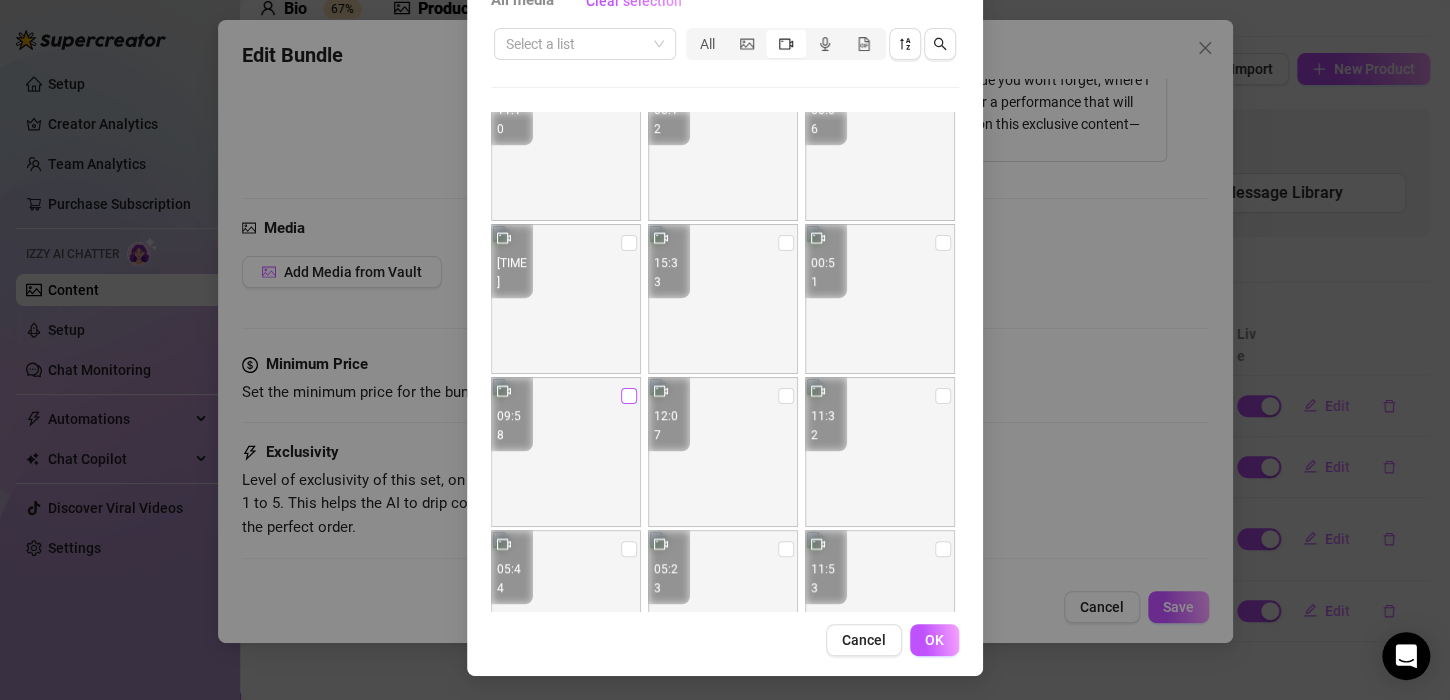 click at bounding box center [629, 396] 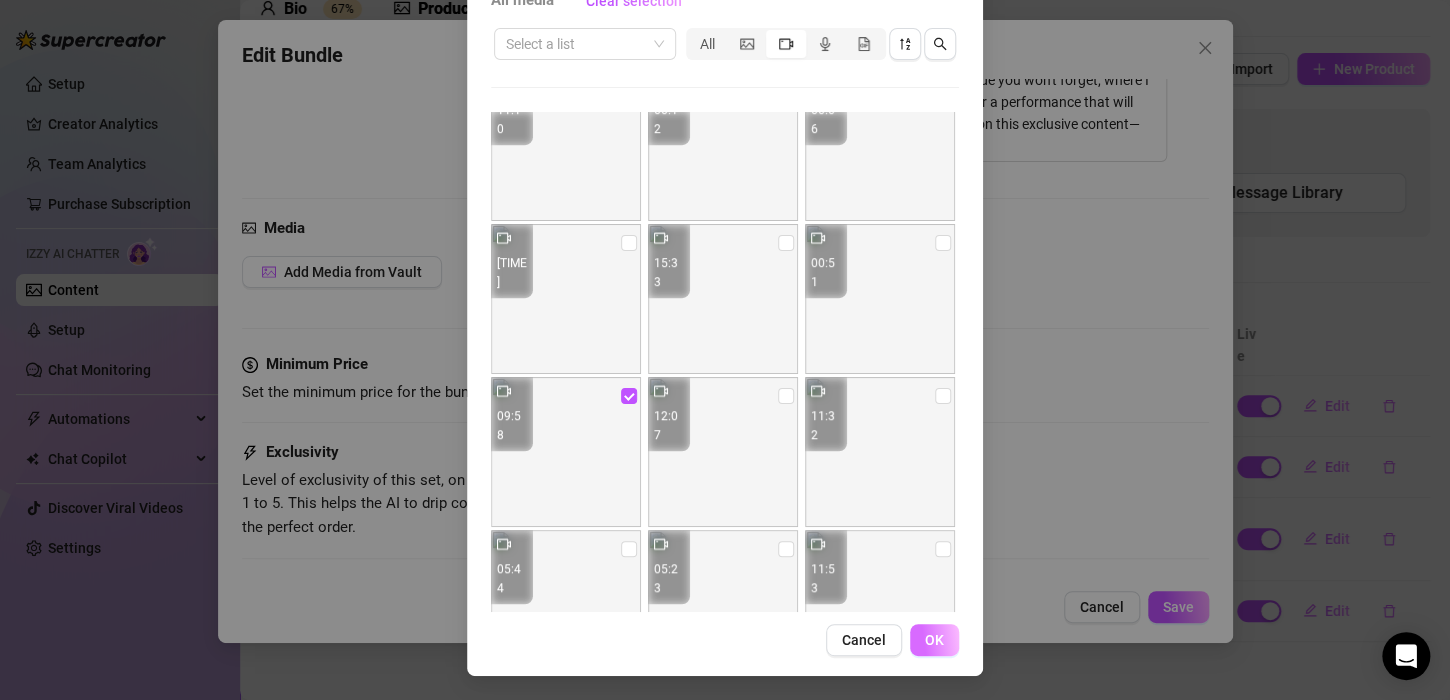click on "OK" at bounding box center (934, 640) 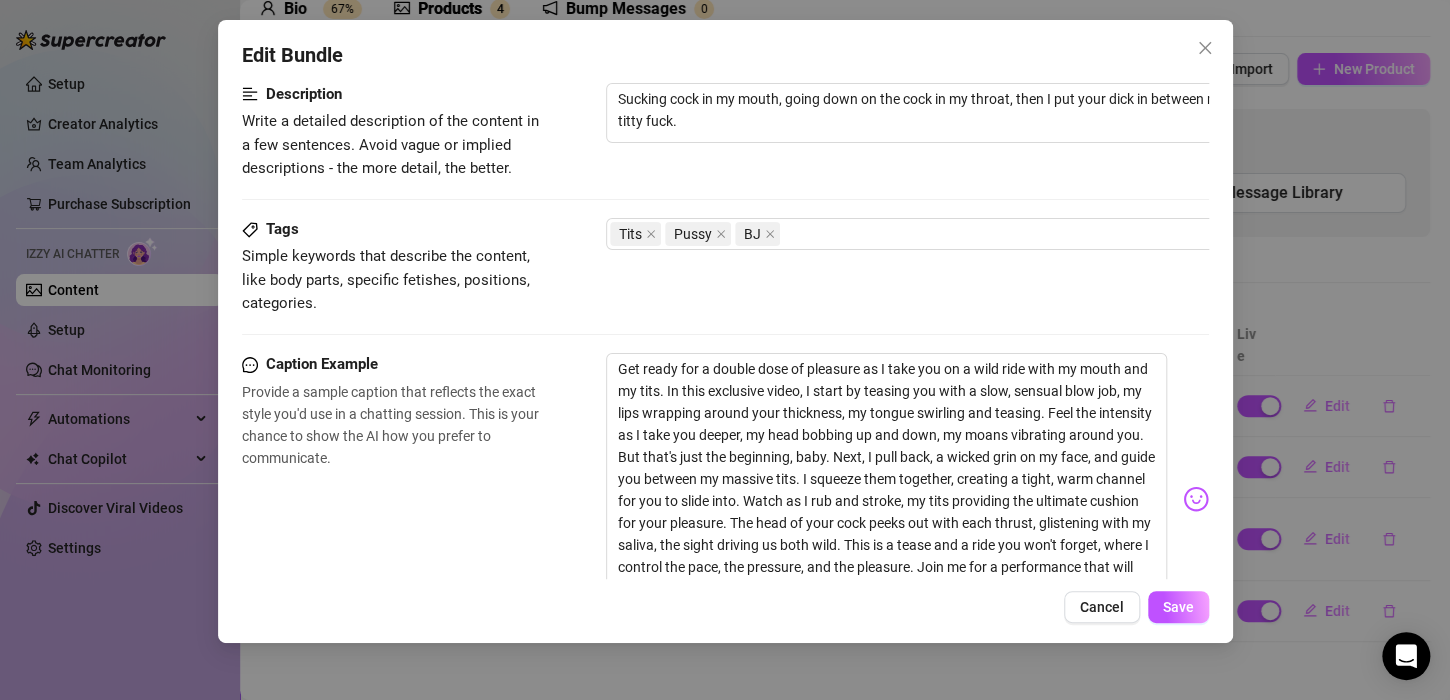 scroll, scrollTop: 186, scrollLeft: 0, axis: vertical 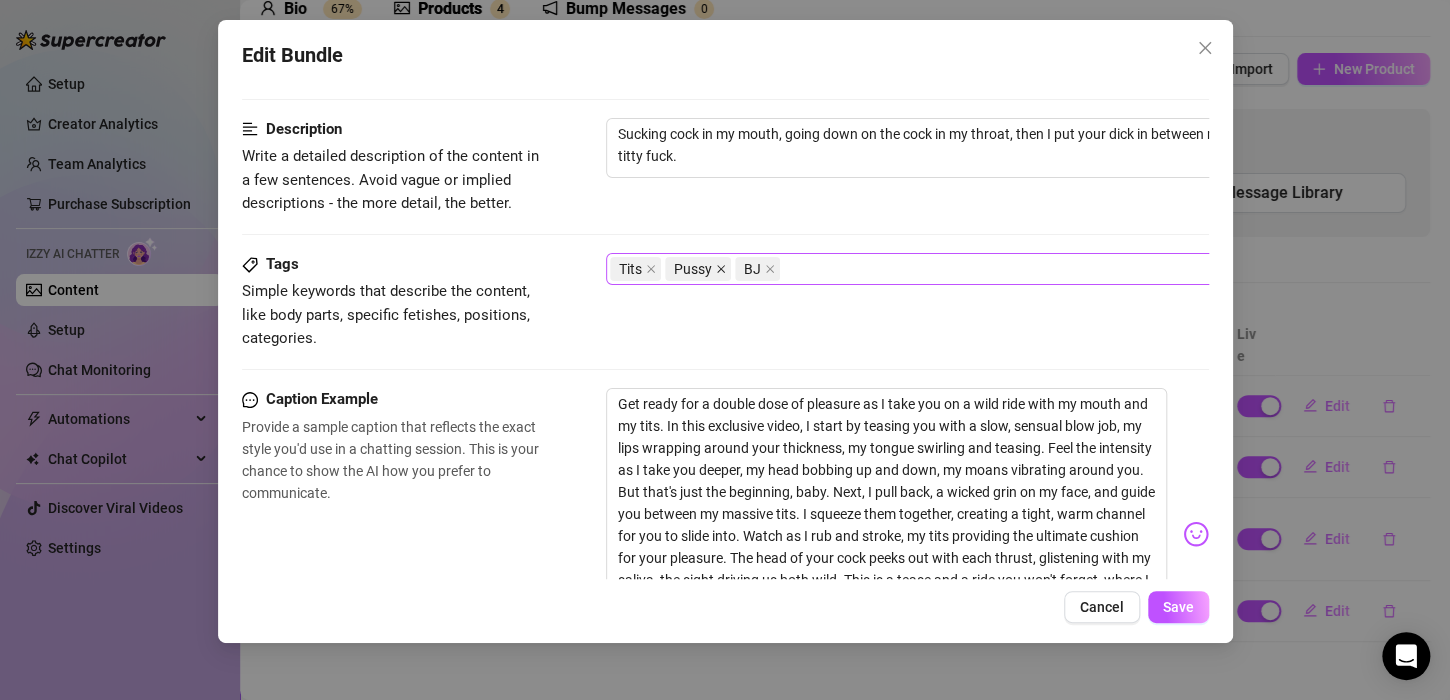 click 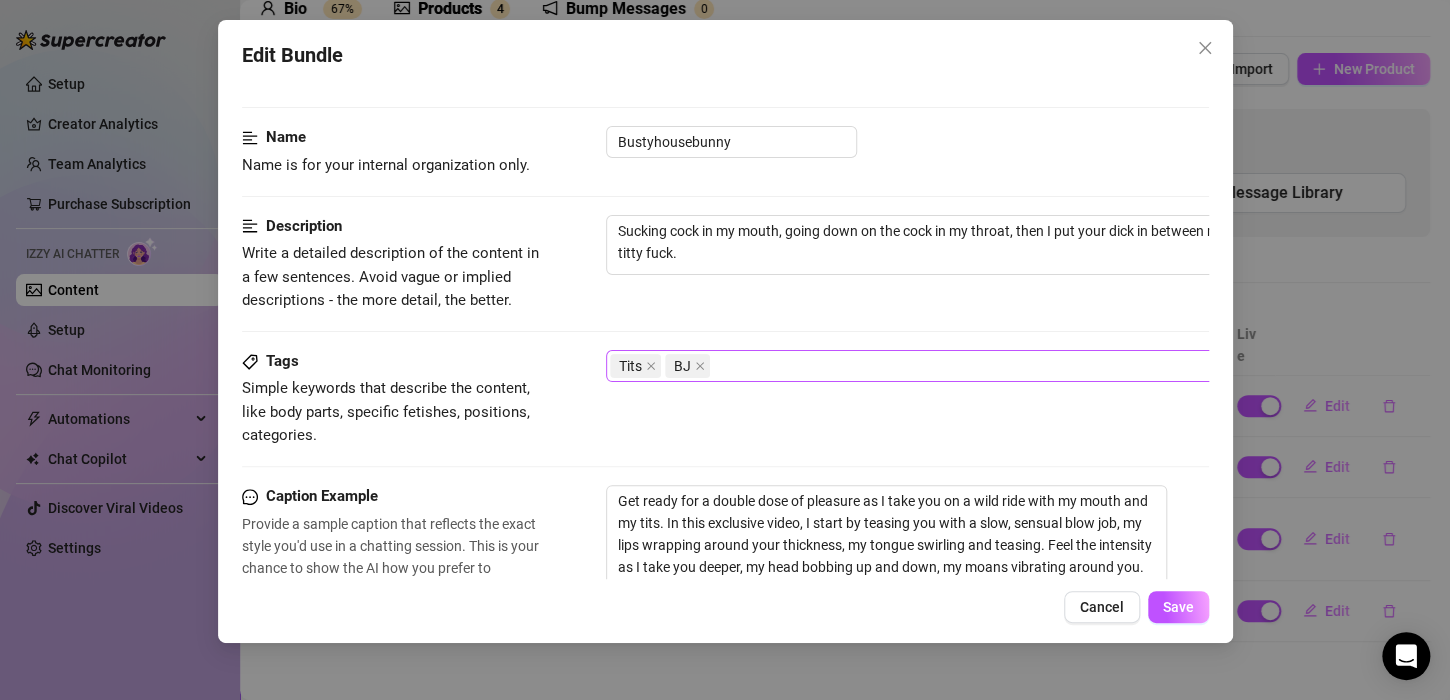 scroll, scrollTop: 0, scrollLeft: 0, axis: both 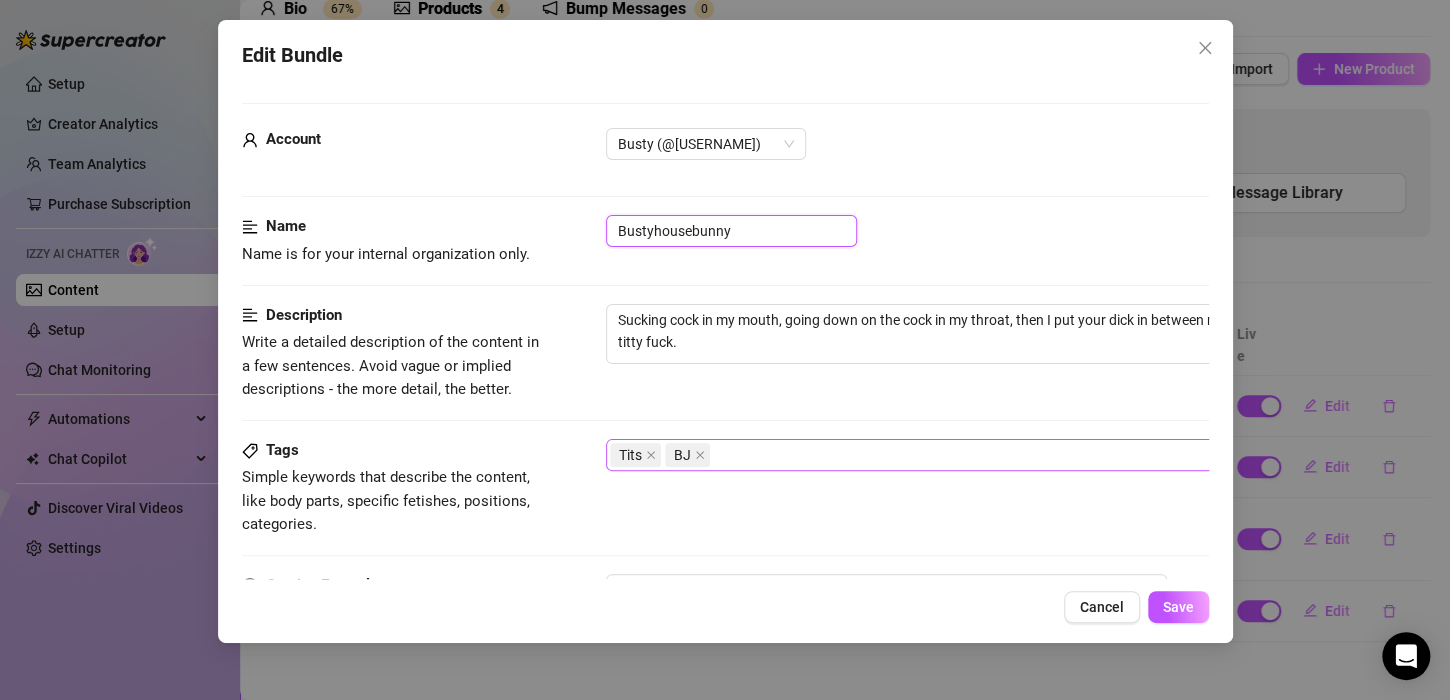 drag, startPoint x: 745, startPoint y: 225, endPoint x: 583, endPoint y: 225, distance: 162 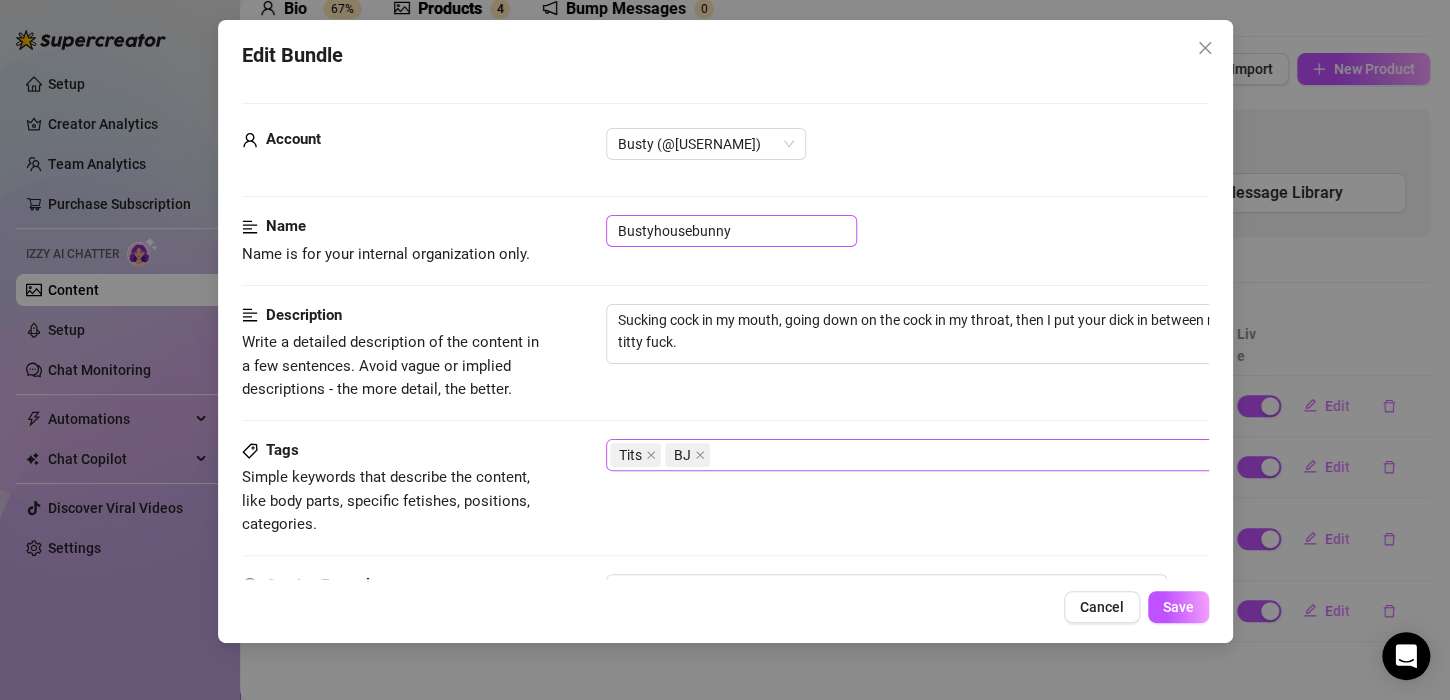 drag, startPoint x: 732, startPoint y: 203, endPoint x: 733, endPoint y: 218, distance: 15.033297 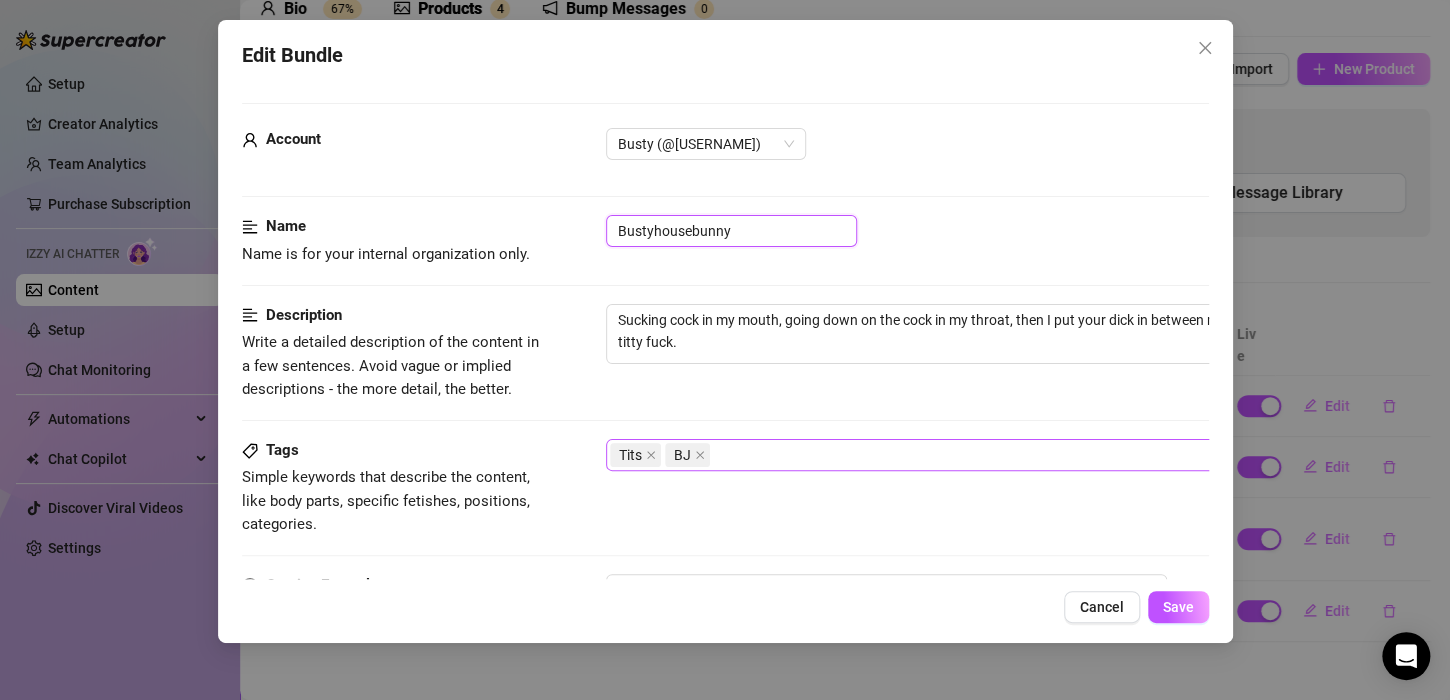 drag, startPoint x: 740, startPoint y: 236, endPoint x: 595, endPoint y: 226, distance: 145.34442 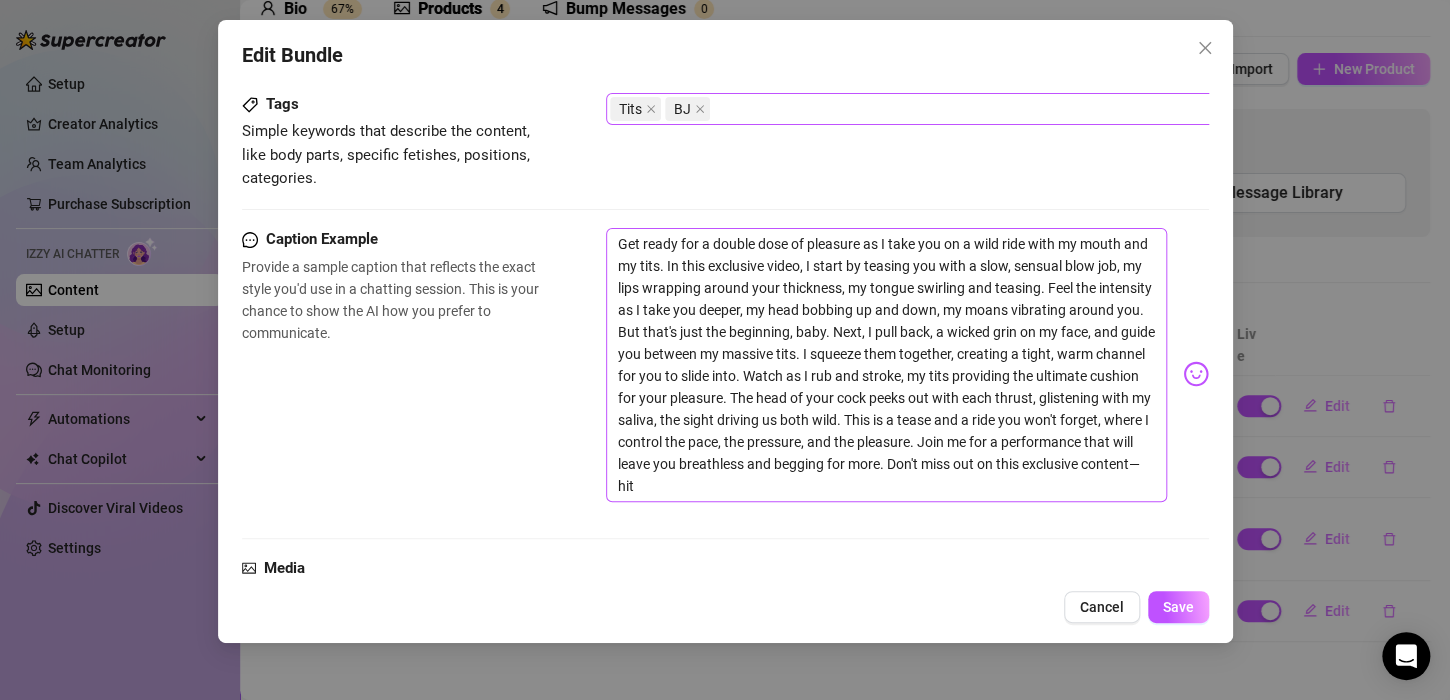 scroll, scrollTop: 0, scrollLeft: 0, axis: both 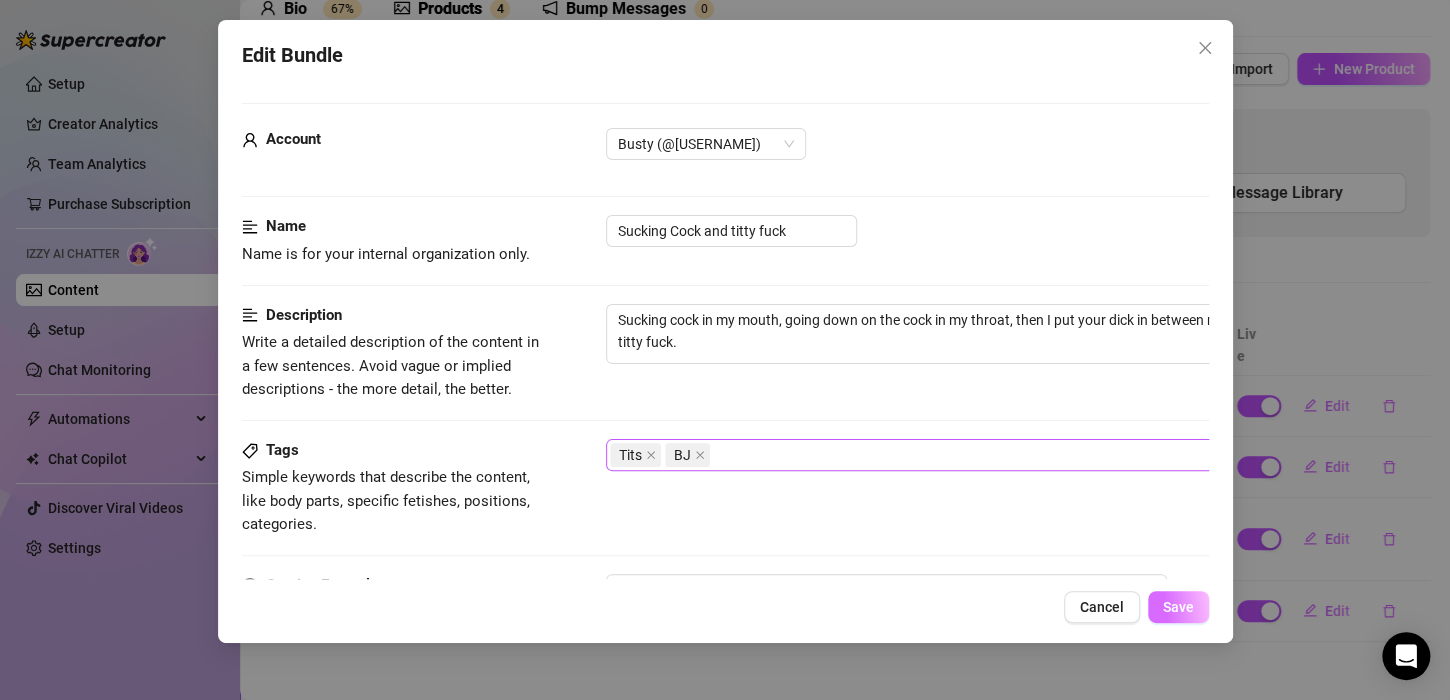 click on "Save" at bounding box center [1178, 607] 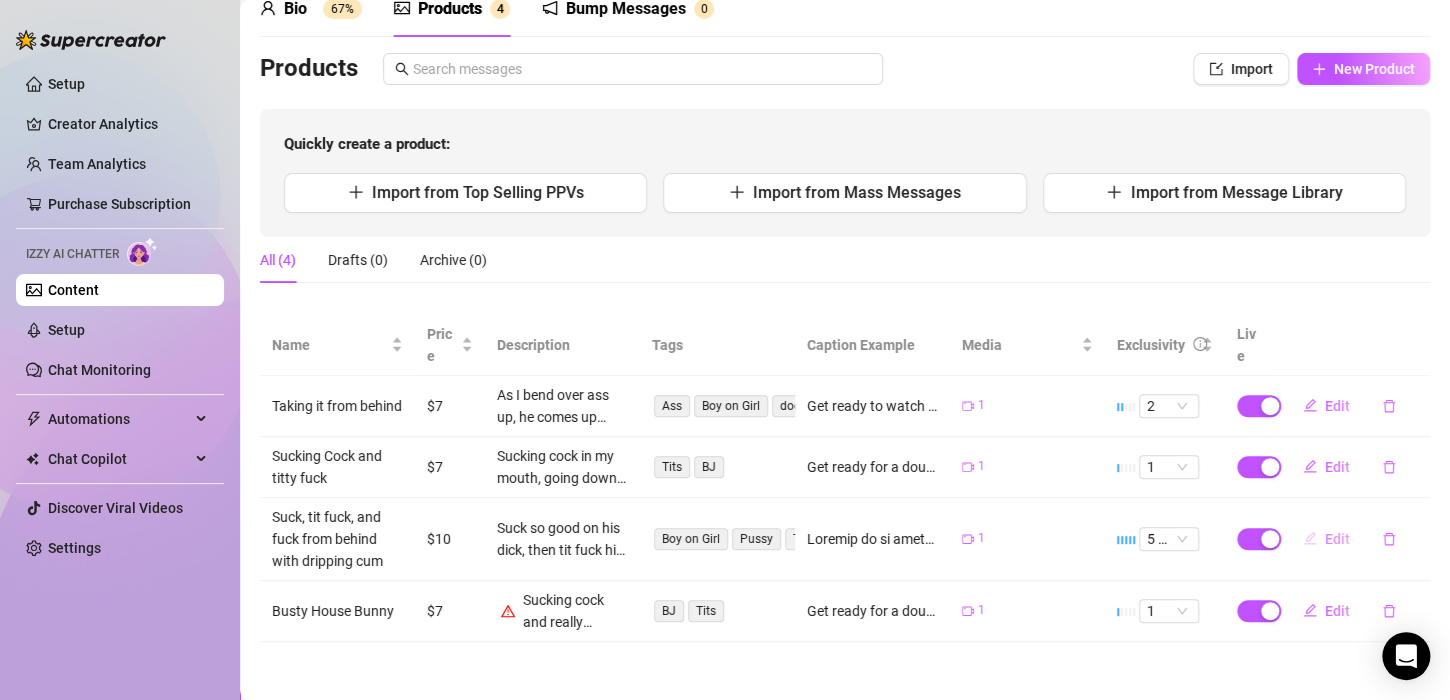 click on "Edit" at bounding box center [1337, 539] 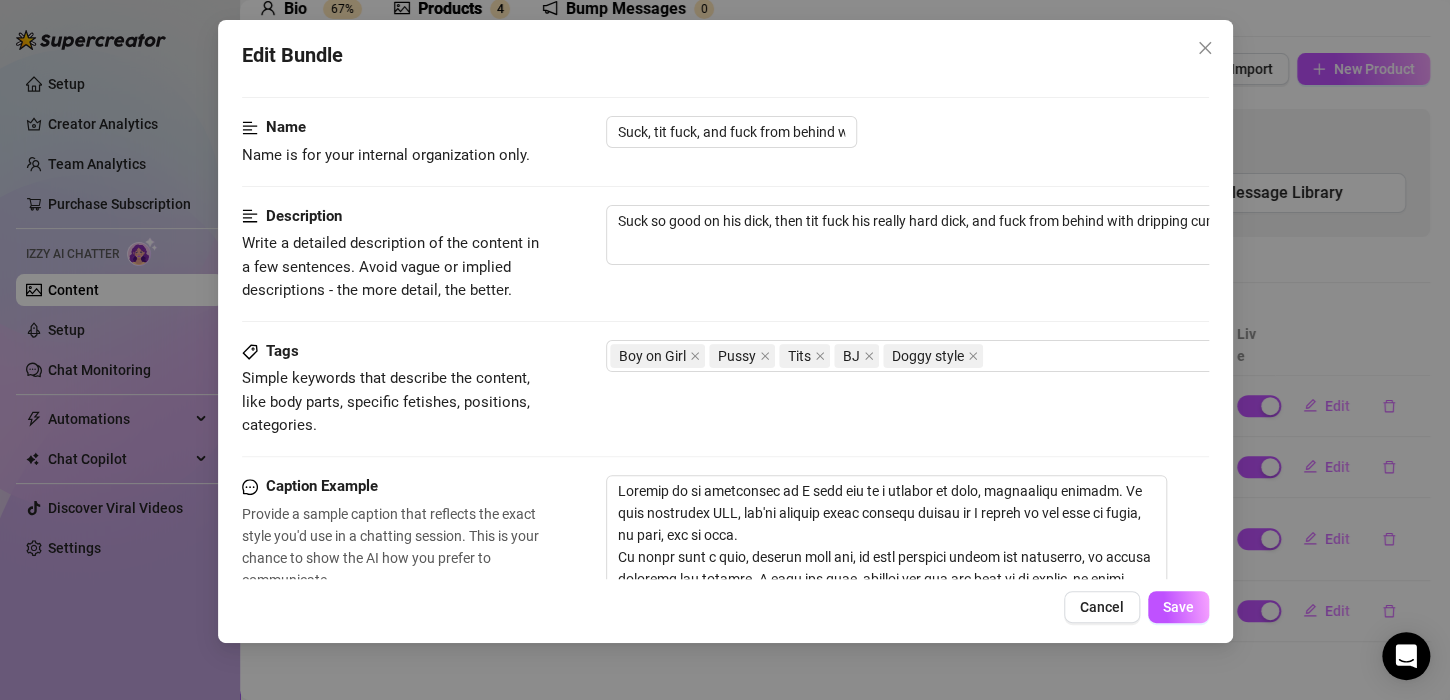 scroll, scrollTop: 0, scrollLeft: 0, axis: both 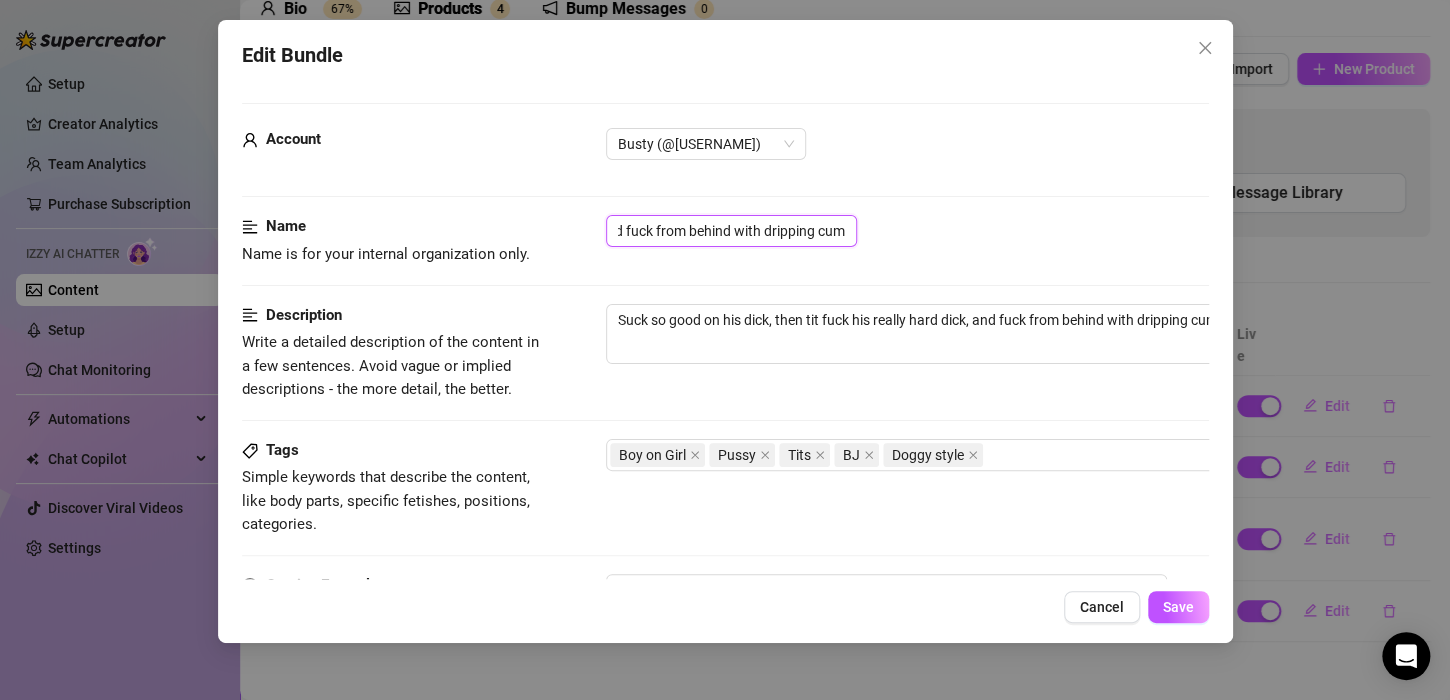 drag, startPoint x: 784, startPoint y: 234, endPoint x: 900, endPoint y: 233, distance: 116.00431 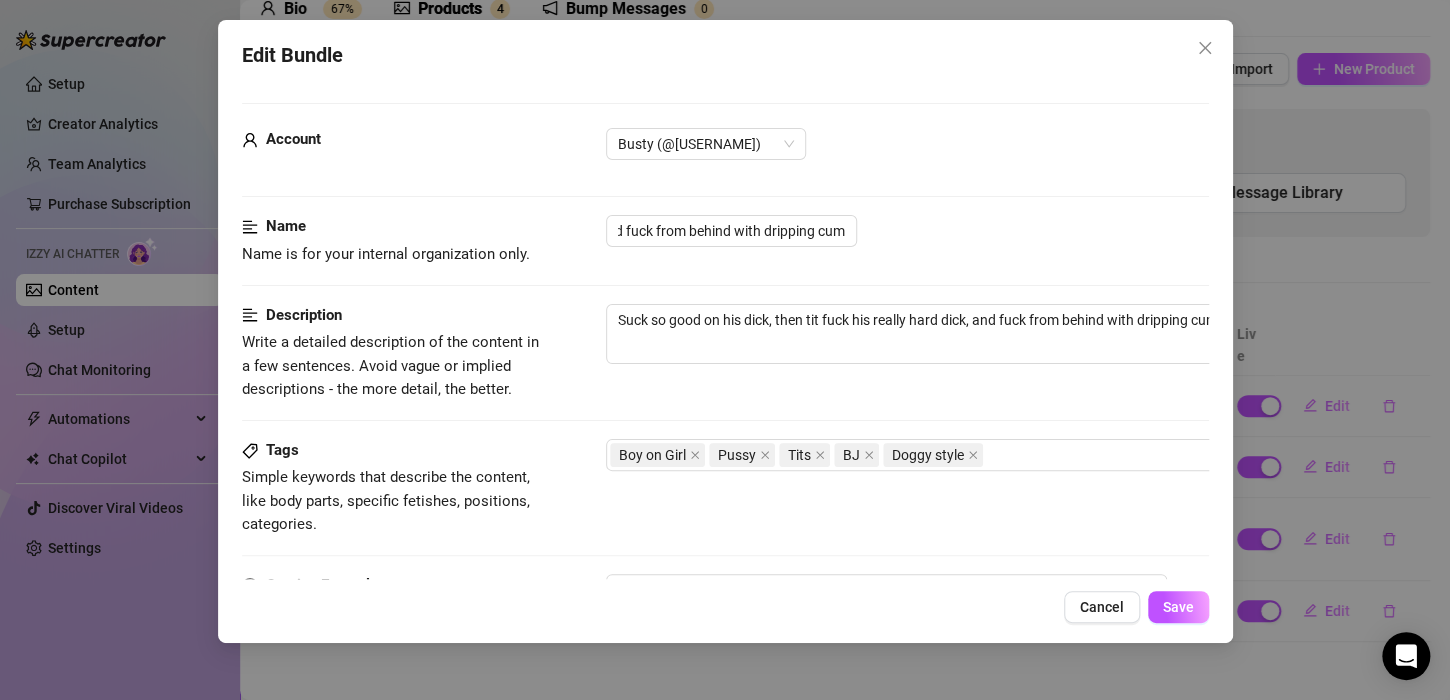 scroll, scrollTop: 0, scrollLeft: 0, axis: both 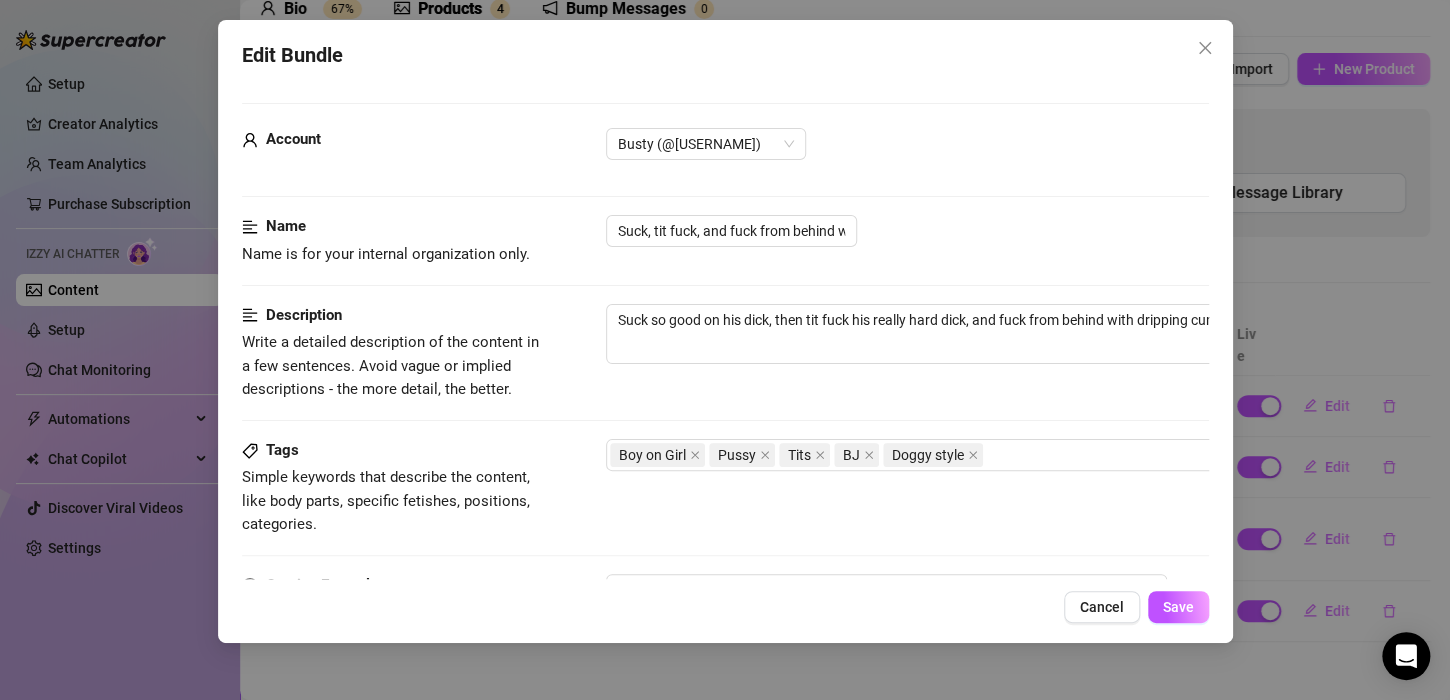 click on "Suck, tit fuck, and fuck from behind with dripping cum" at bounding box center [907, 231] 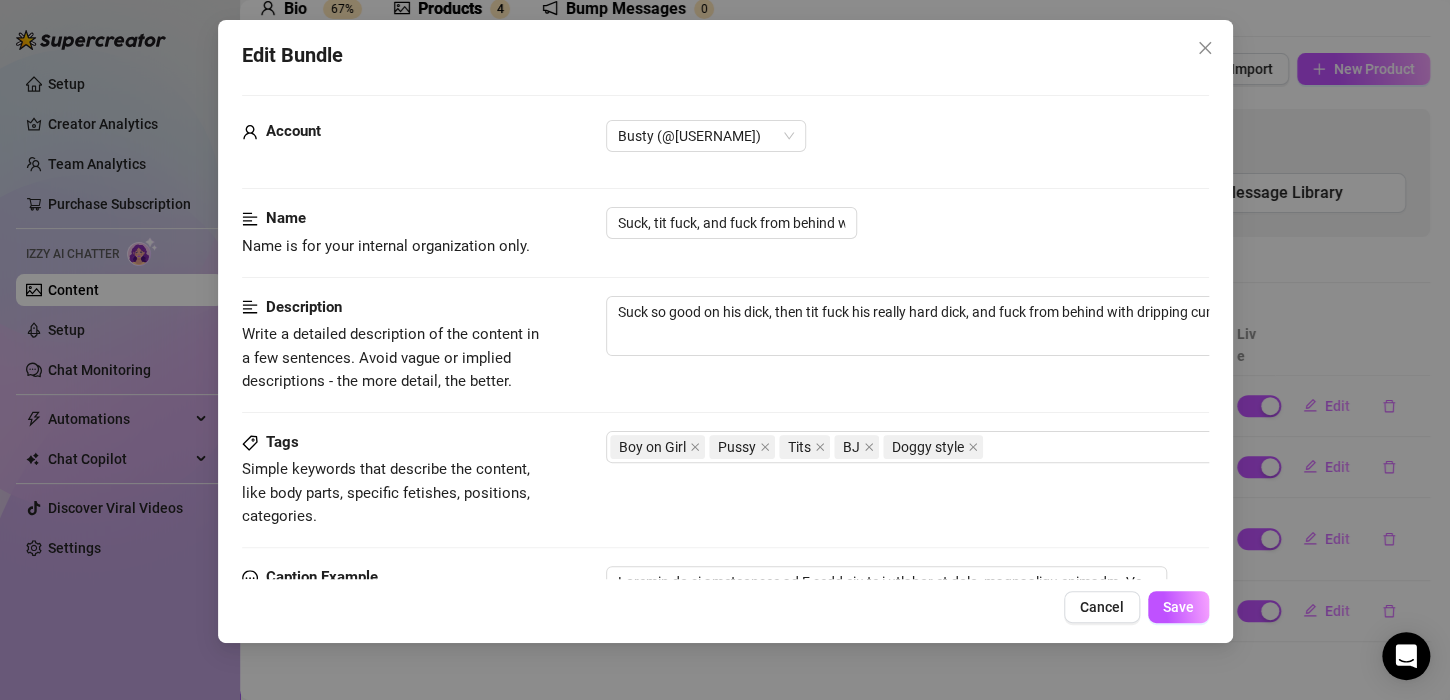 scroll, scrollTop: 0, scrollLeft: 0, axis: both 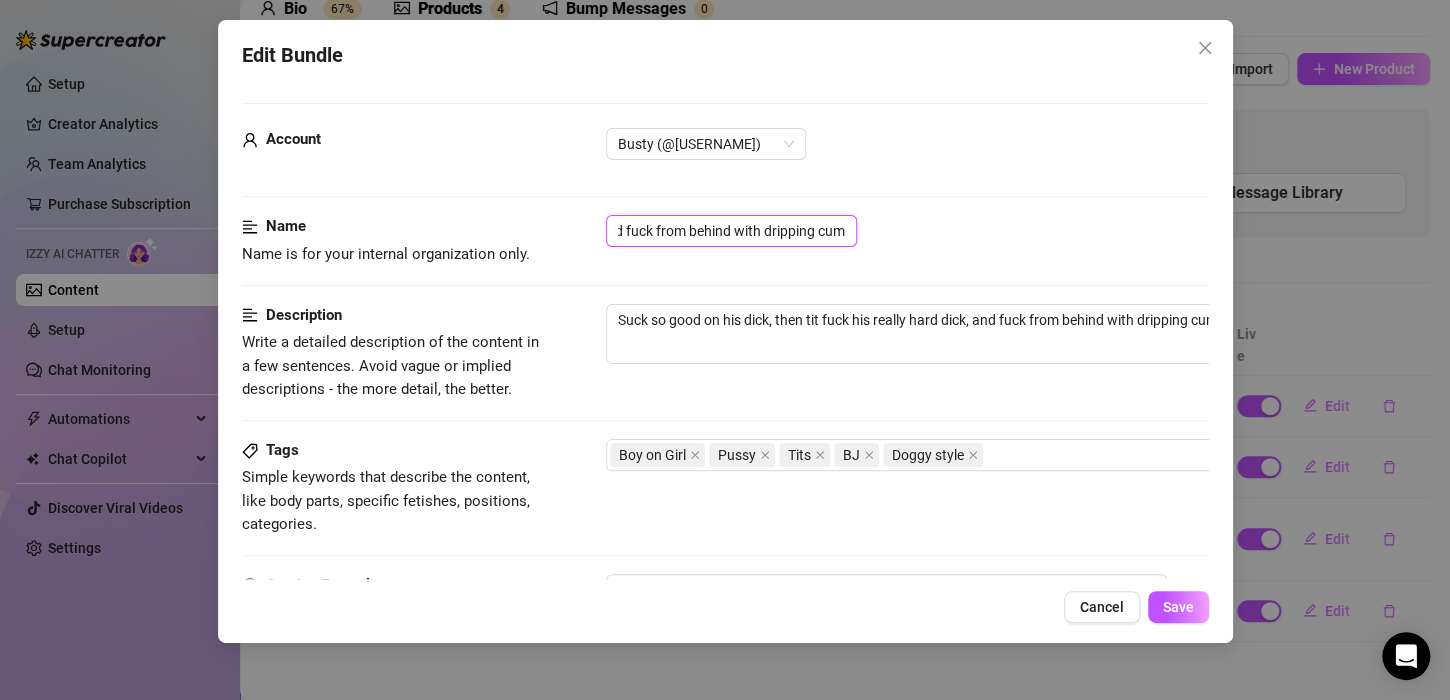 drag, startPoint x: 839, startPoint y: 226, endPoint x: 892, endPoint y: 229, distance: 53.08484 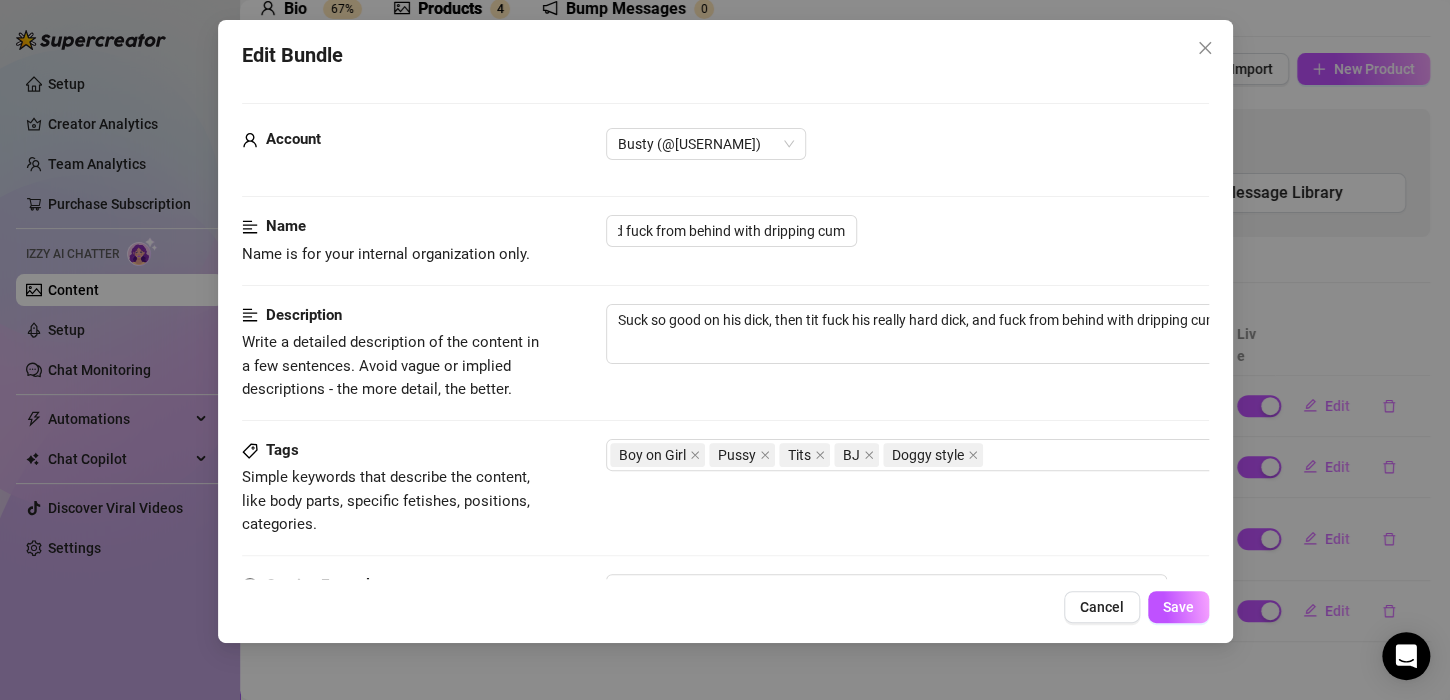 scroll, scrollTop: 0, scrollLeft: 0, axis: both 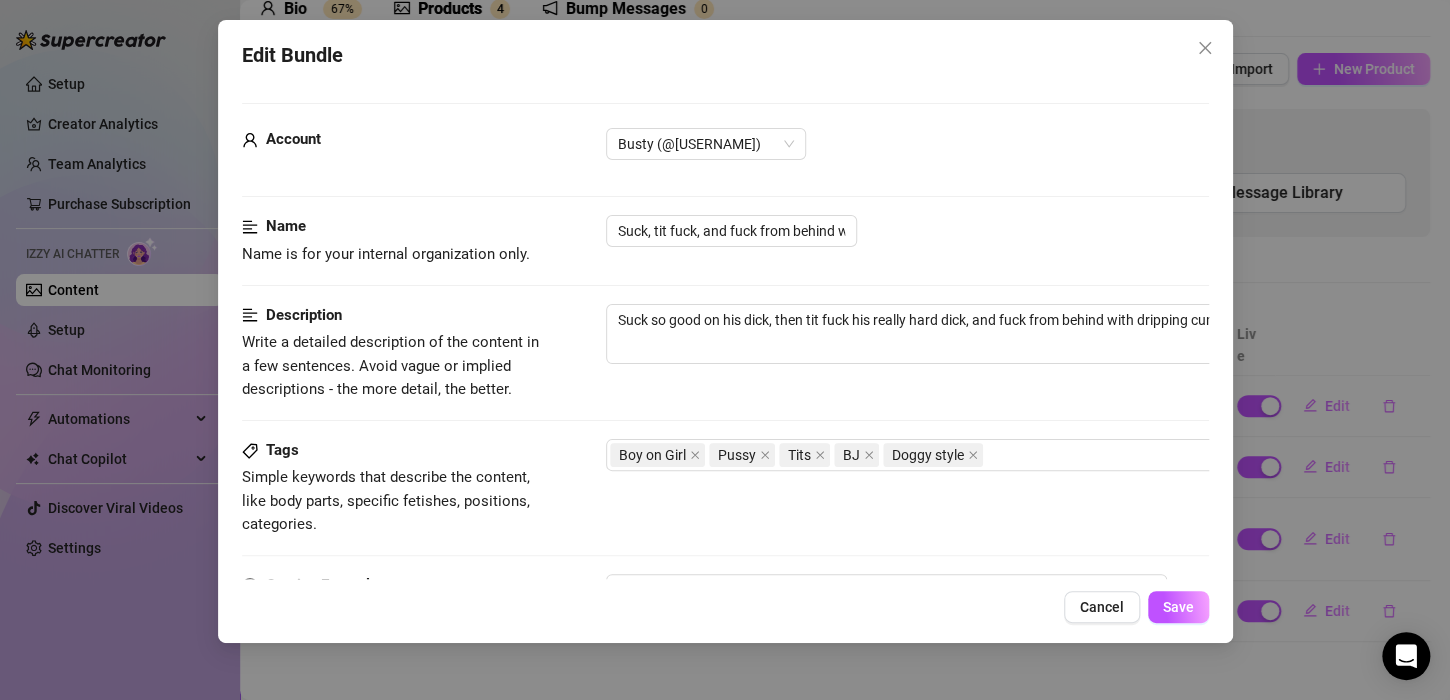 click on "Suck, tit fuck, and fuck from behind with dripping cum" at bounding box center [907, 231] 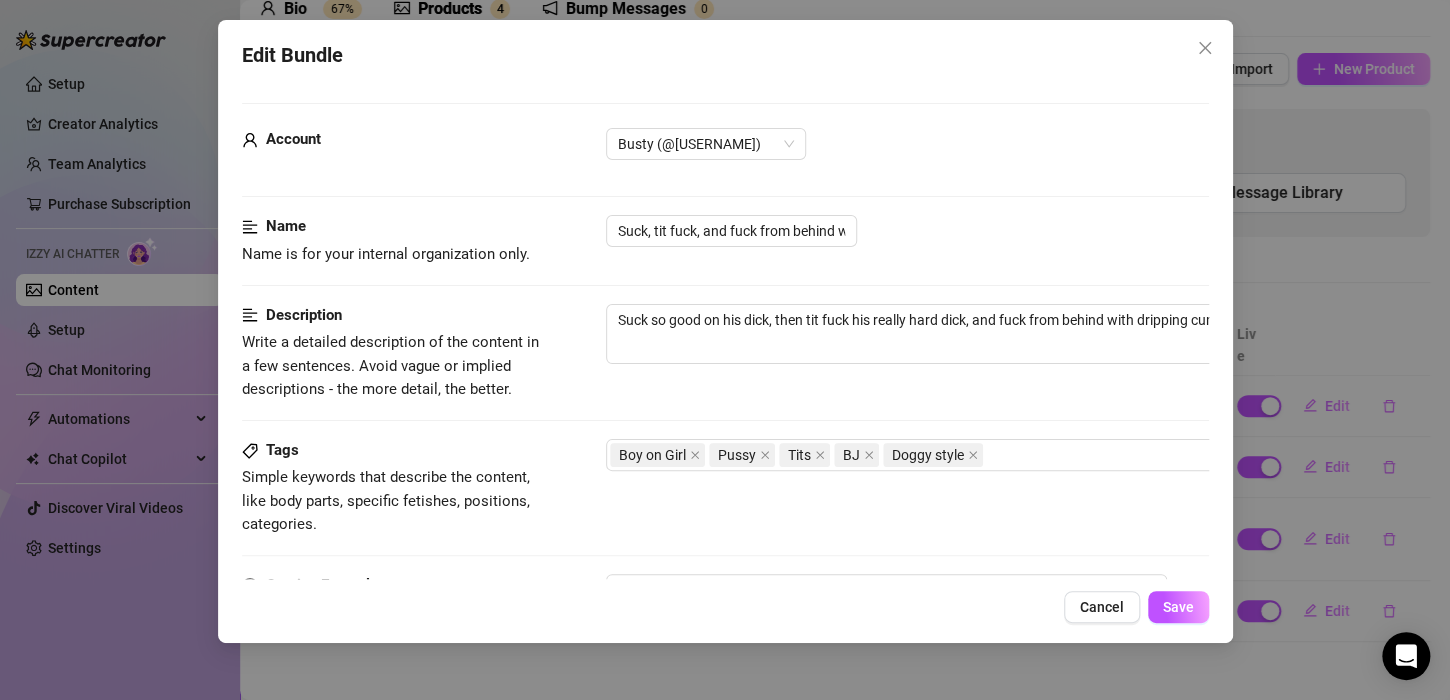 scroll, scrollTop: 300, scrollLeft: 0, axis: vertical 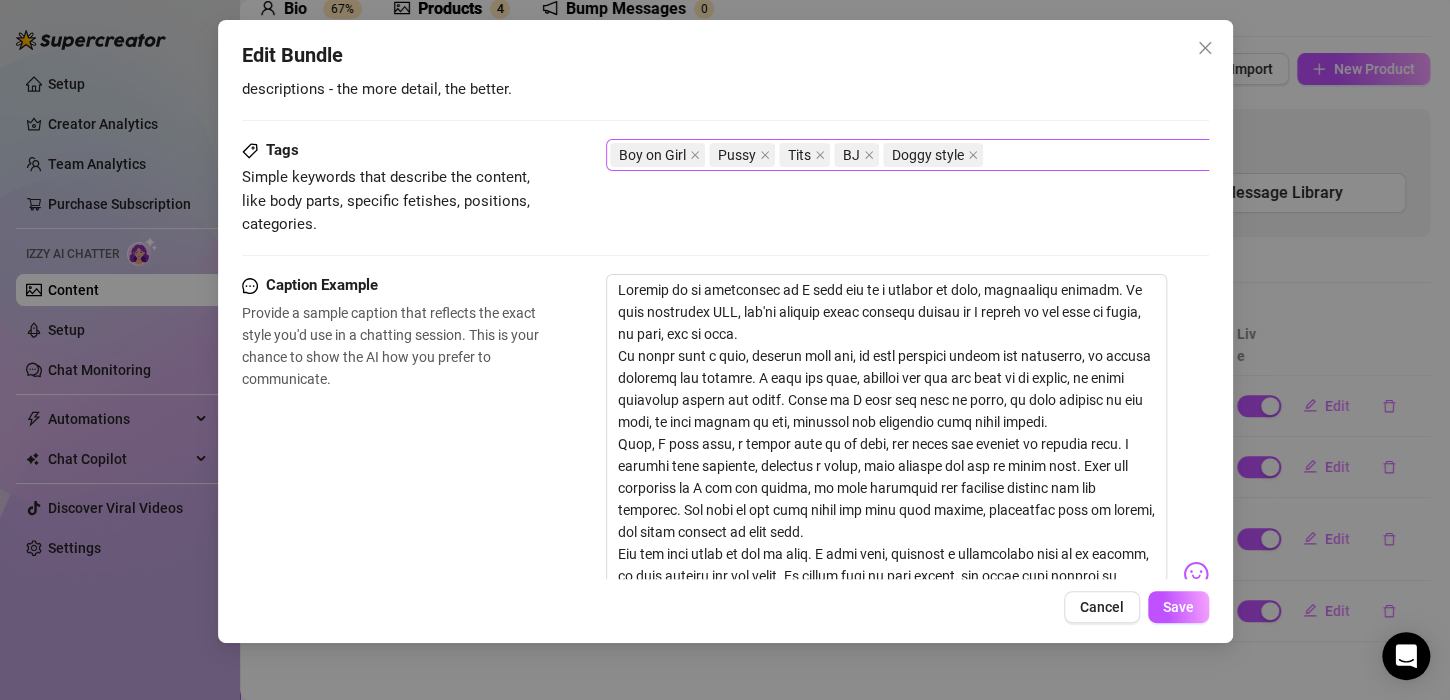 click on "Boy on Girl Pussy Tits BJ Doggy style" at bounding box center [945, 155] 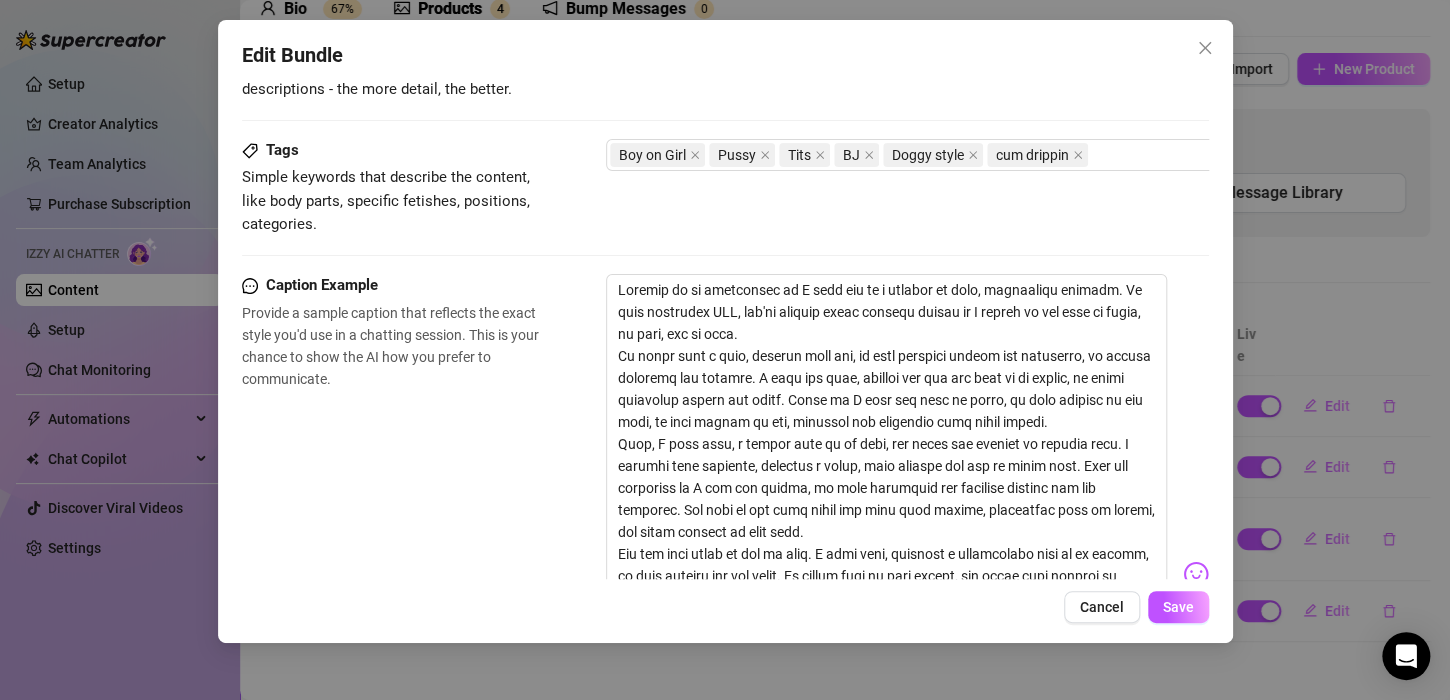 click on "Edit Bundle Account Busty (@bustyhousebunny) Name [LAST] is for your internal organization only. Suck, tit fuck, and fuck from behind with dripping cum Description Write a detailed description of the content in a few sentences. Avoid vague or implied descriptions - the more detail, the better. Suck so good on his dick, then tit fuck his really hard dick, and fuck from behind with dripping cum Tags Simple keywords that describe the content, like body parts, specific fetishes, positions, categories. Boy on Girl Pussy Tits BJ Doggy style  cum drippin  Caption Example Provide a sample caption that reflects the exact style you'd use in a chatting session. This is your chance to show the AI how you prefer to communicate. Media Add Media from Vault Free preview Pay to view 15:33 Dominant Elegence  Minimum Price Set the minimum price for the bundle. $ 10 Exclusivity Level of exclusivity of this set, on a scale of 1 to 5. This helps the AI to drip content in the perfect order. 5 - Most Exclusive 🔥 Cancel Save" at bounding box center (725, 331) 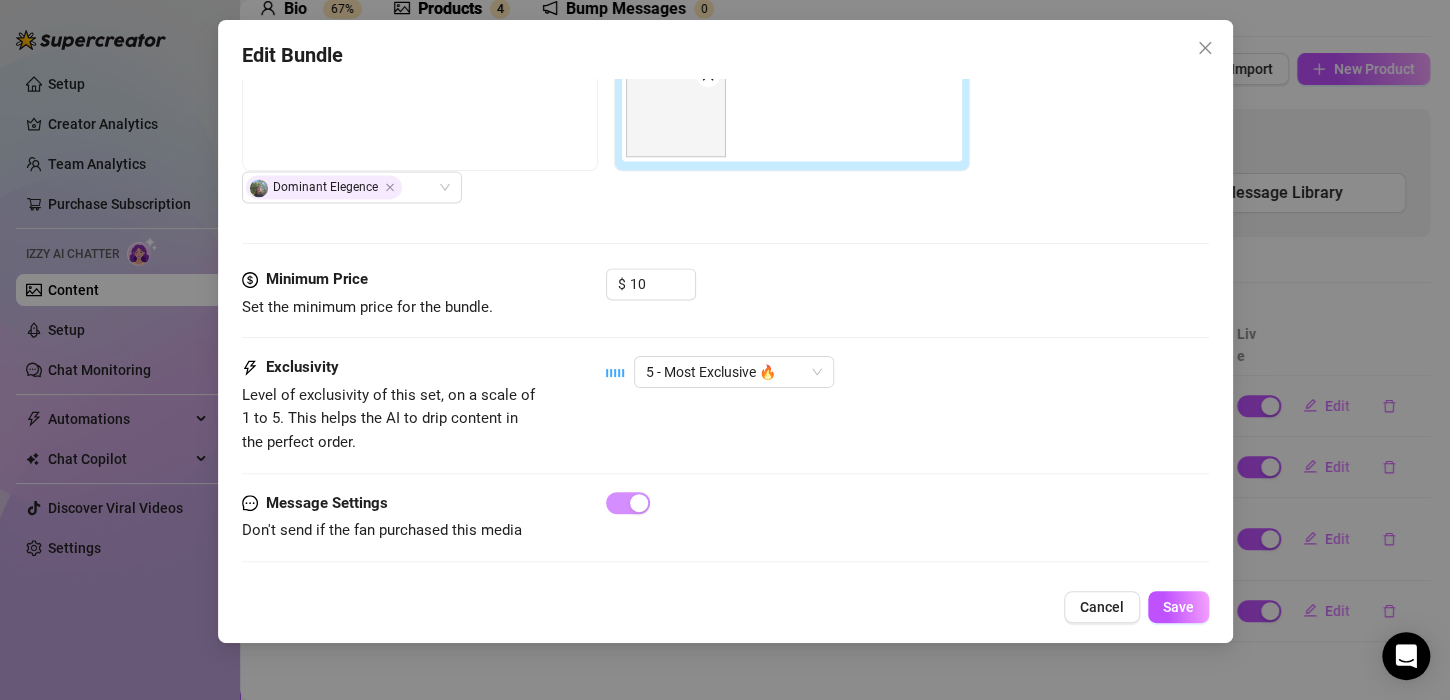 scroll, scrollTop: 1298, scrollLeft: 0, axis: vertical 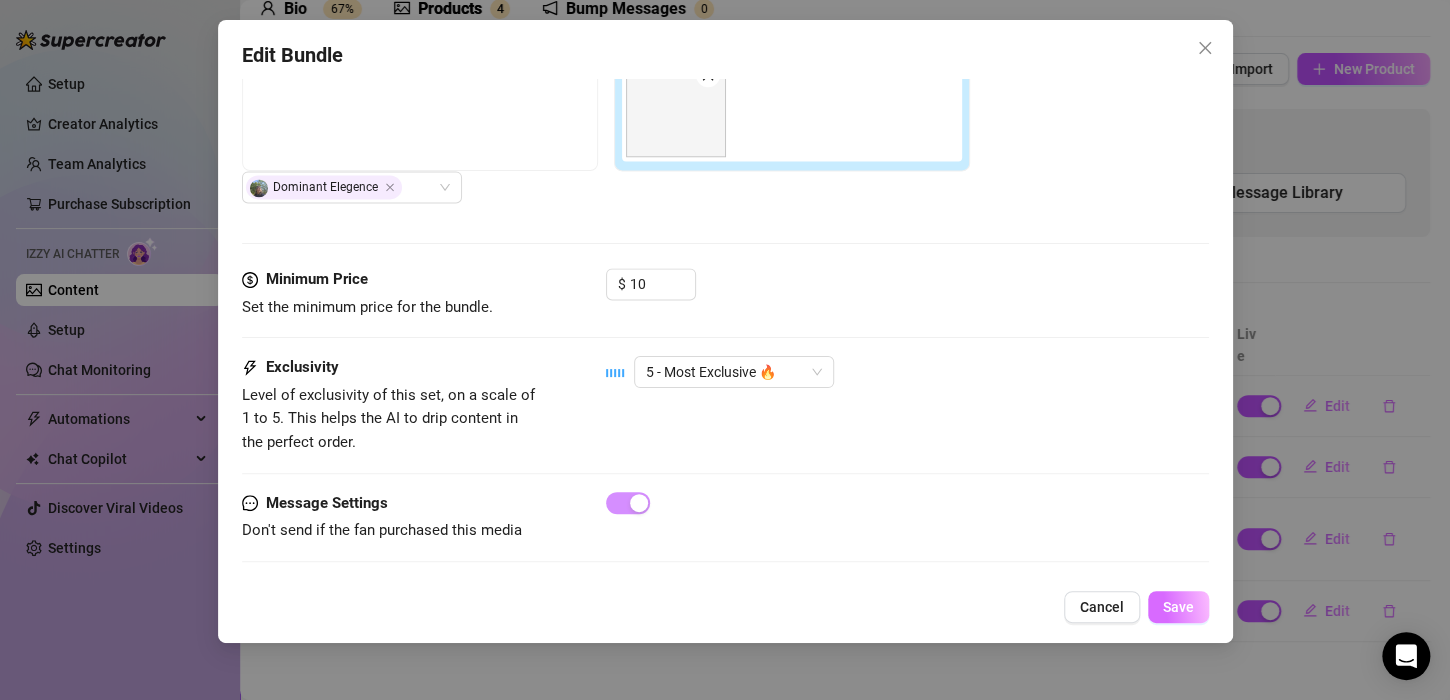 click on "Save" at bounding box center (1178, 607) 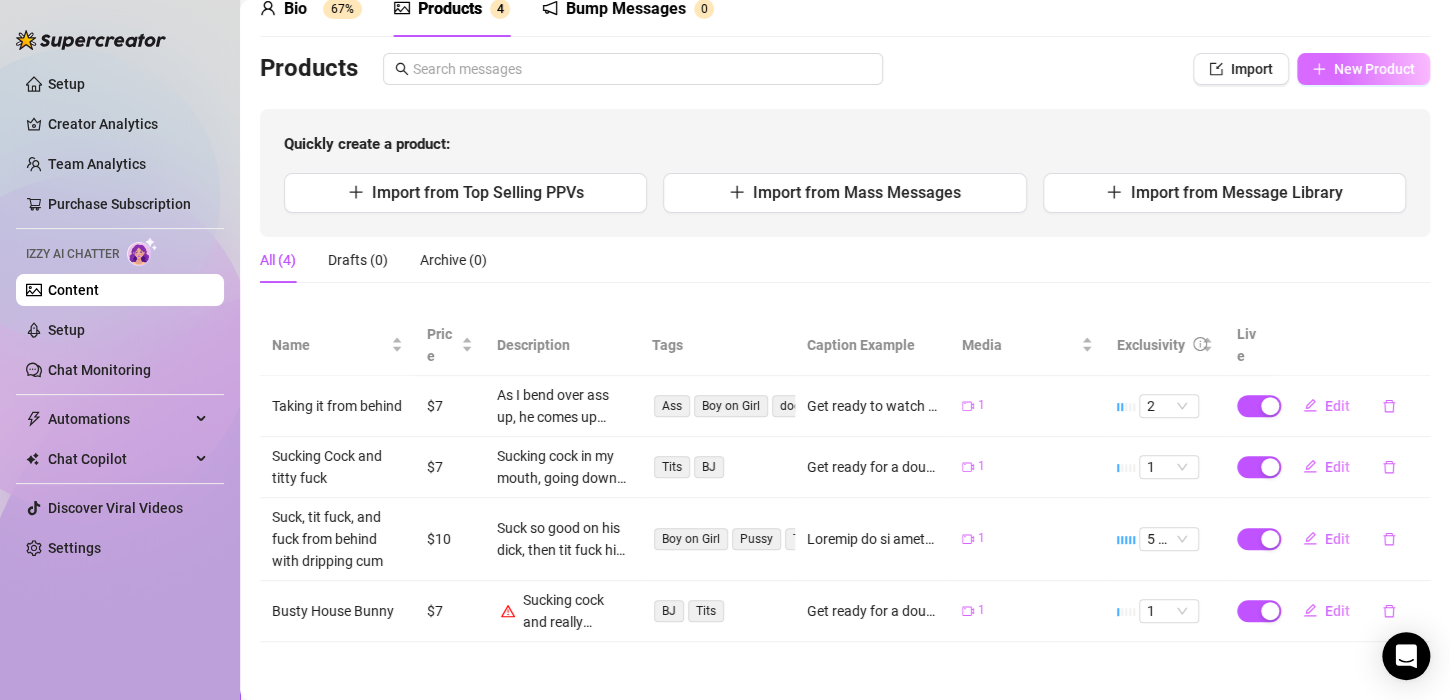click on "New Product" at bounding box center [1374, 69] 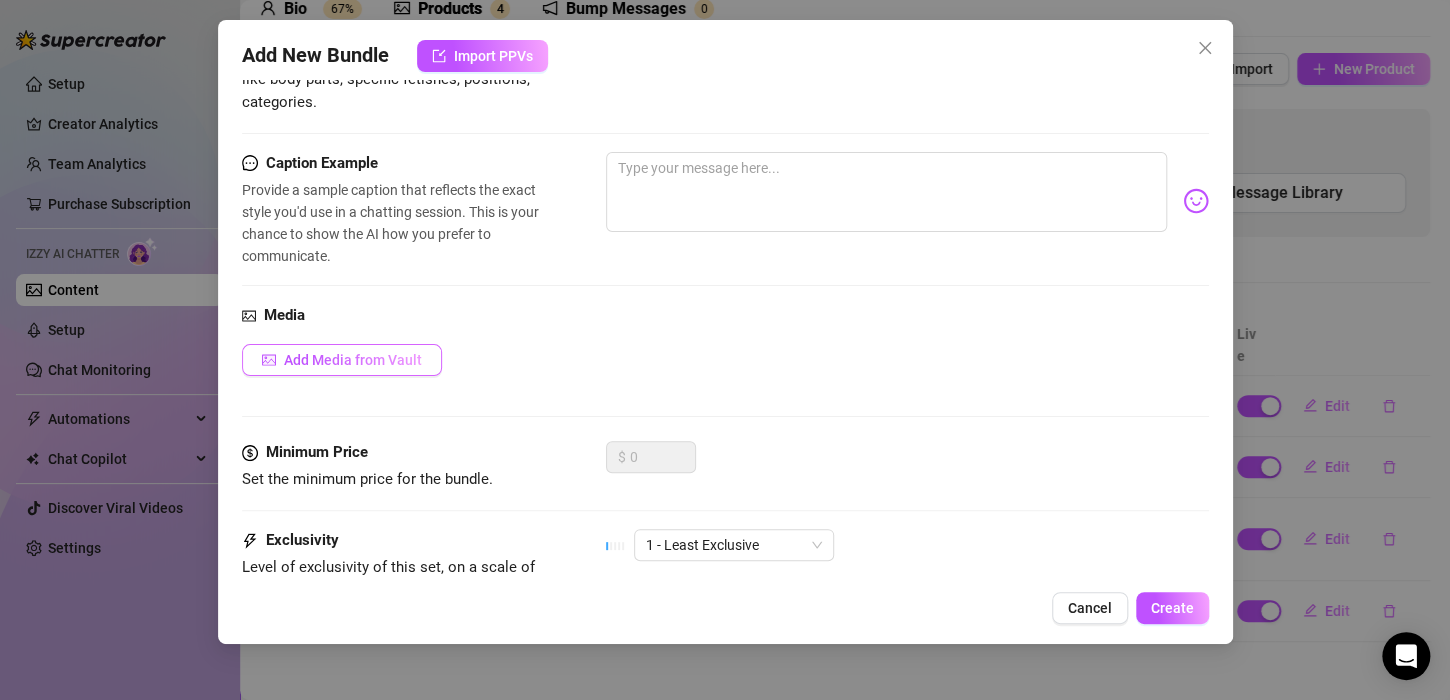 scroll, scrollTop: 410, scrollLeft: 0, axis: vertical 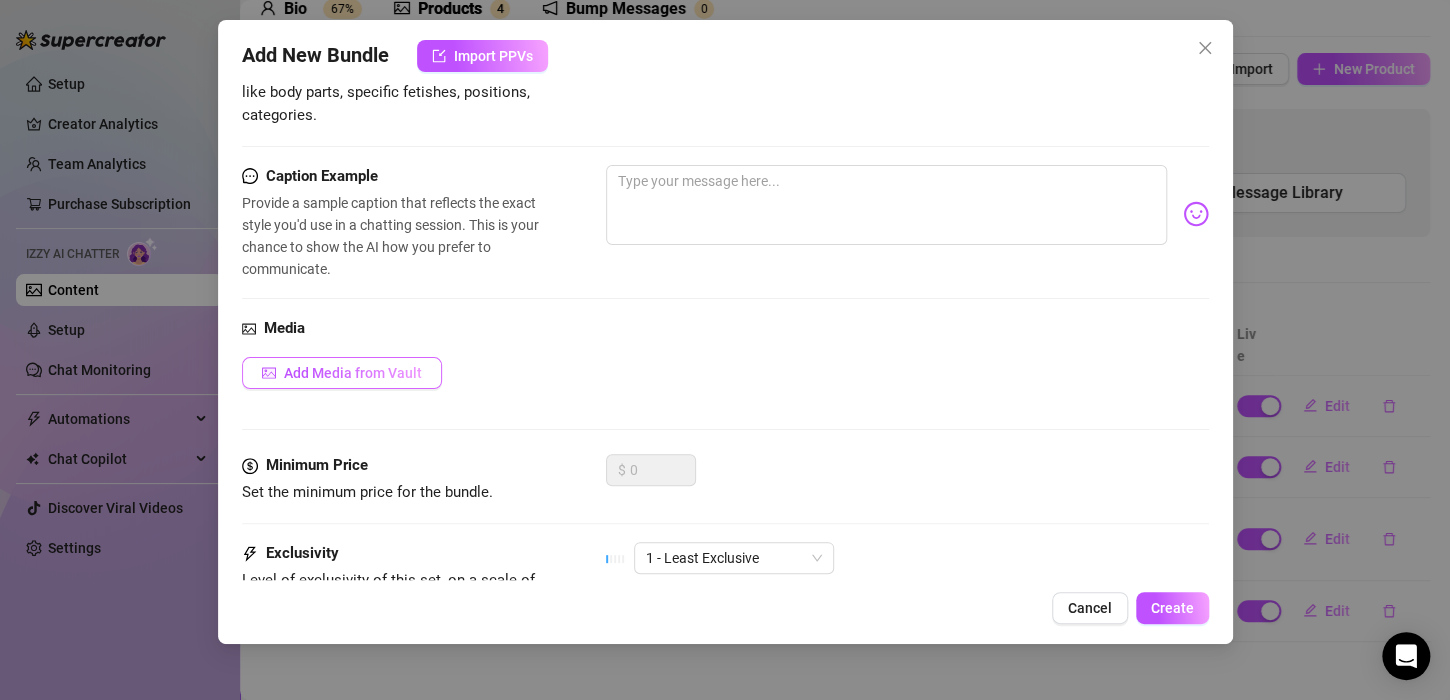 click on "Add Media from Vault" at bounding box center [353, 373] 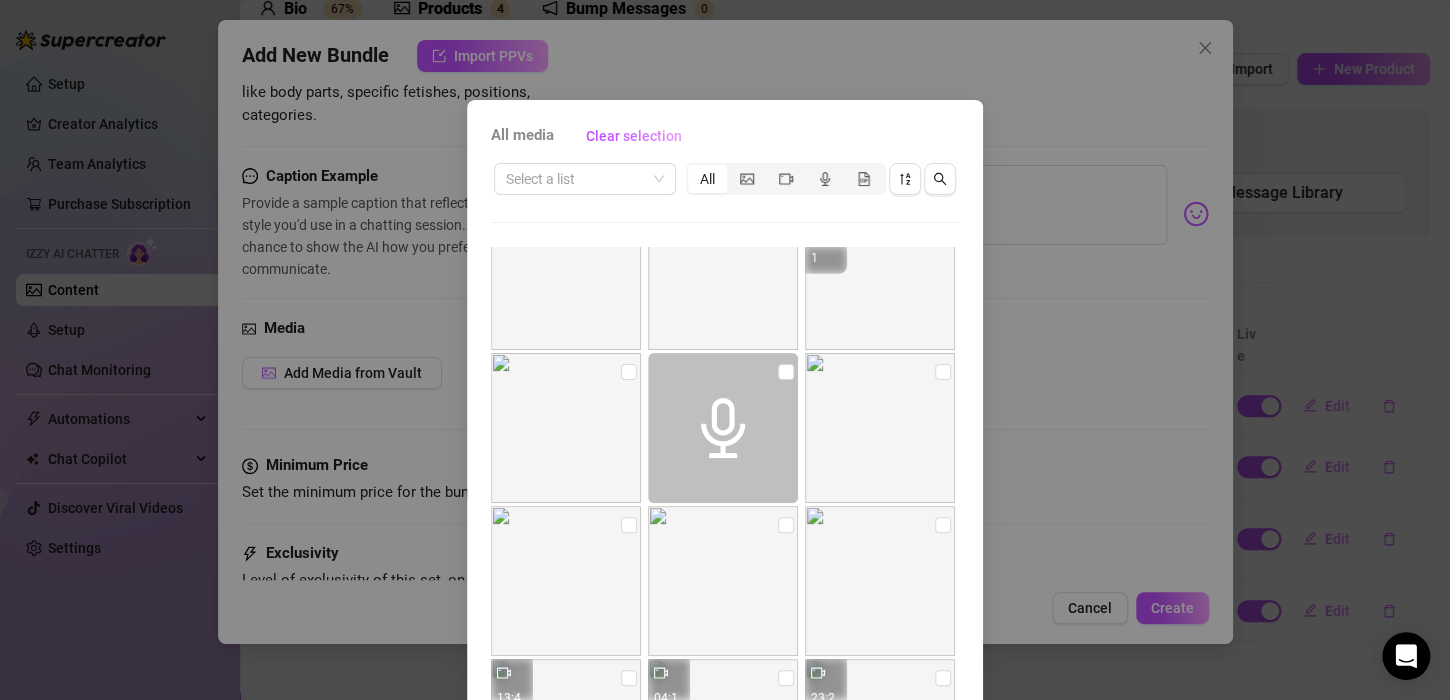 scroll, scrollTop: 3000, scrollLeft: 0, axis: vertical 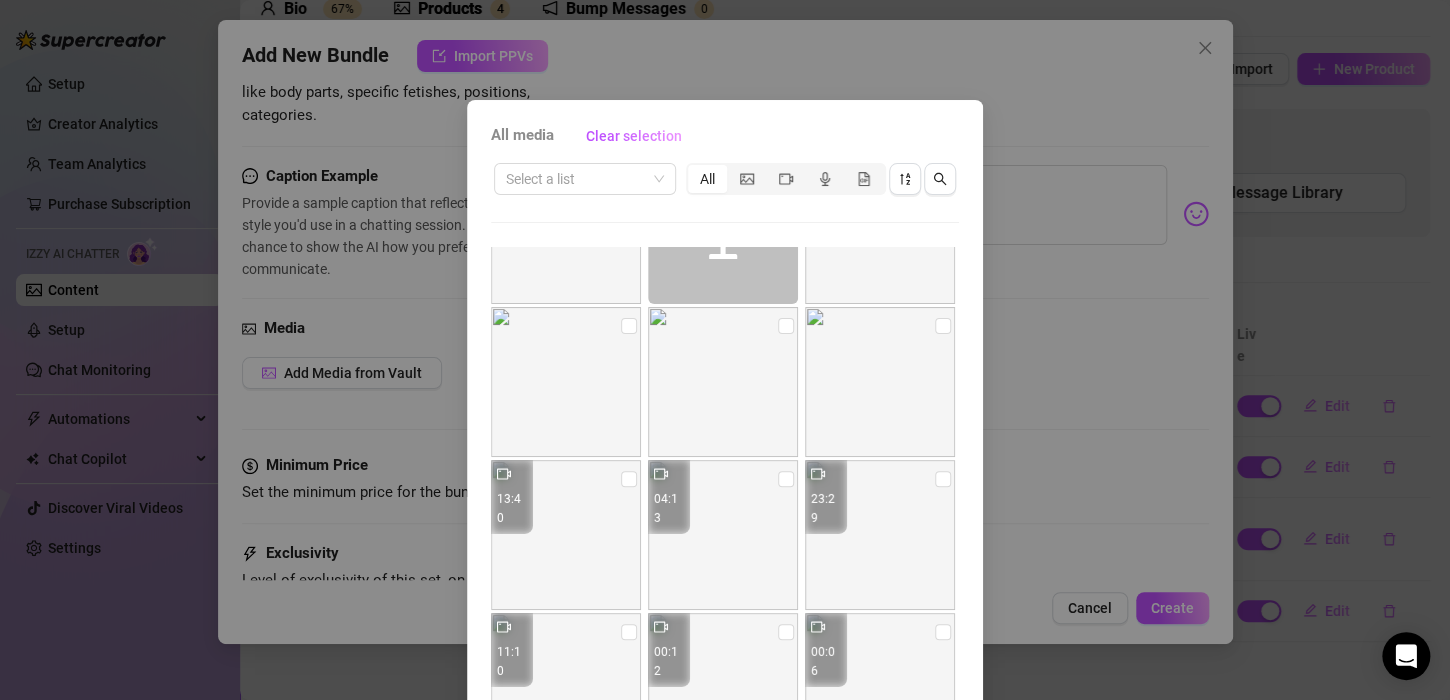 click on "All media Clear selection" at bounding box center (725, 136) 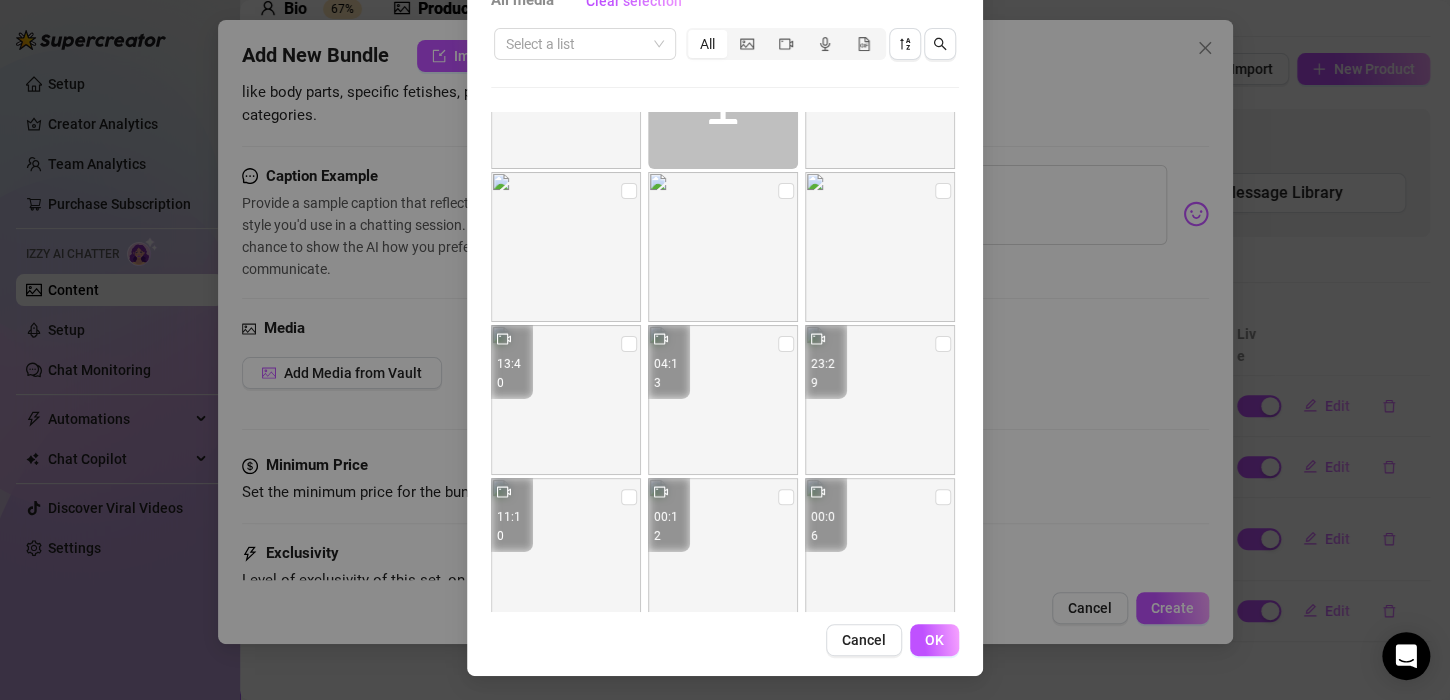scroll, scrollTop: 3400, scrollLeft: 0, axis: vertical 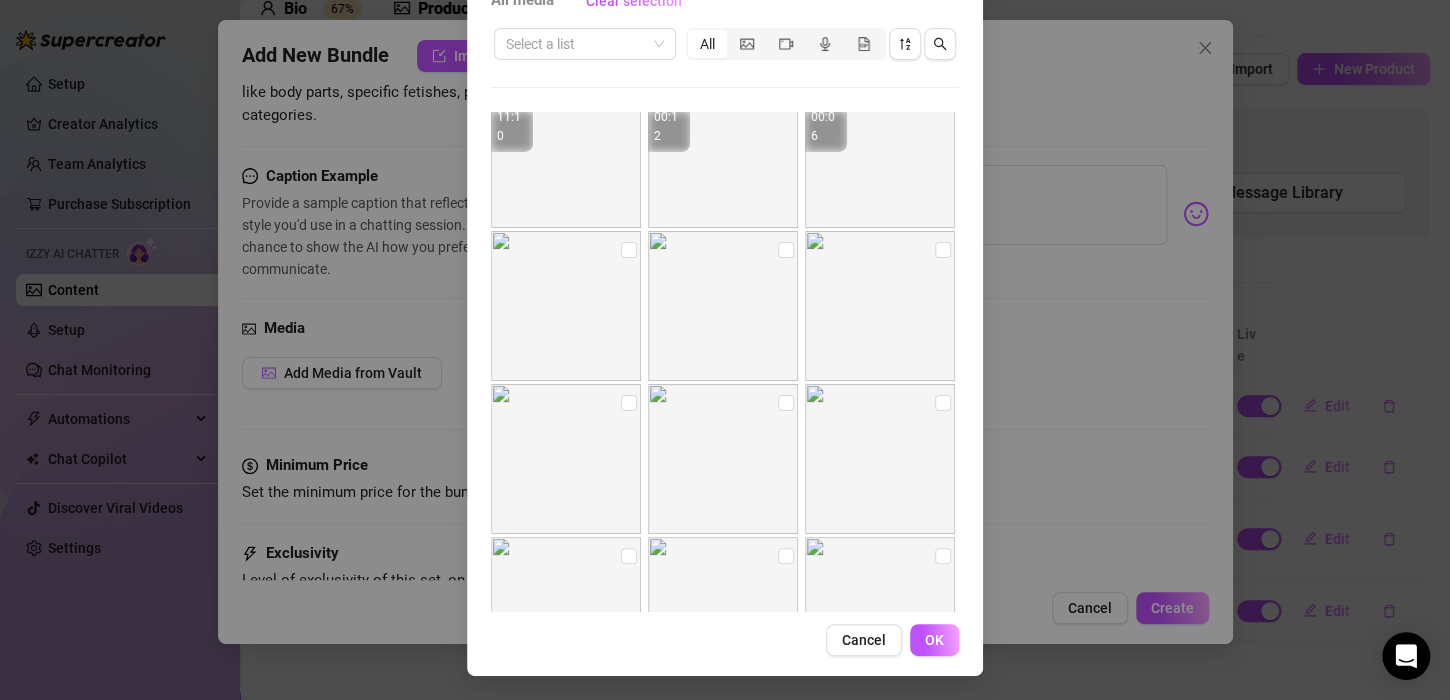 click on "Cancel" at bounding box center (864, 640) 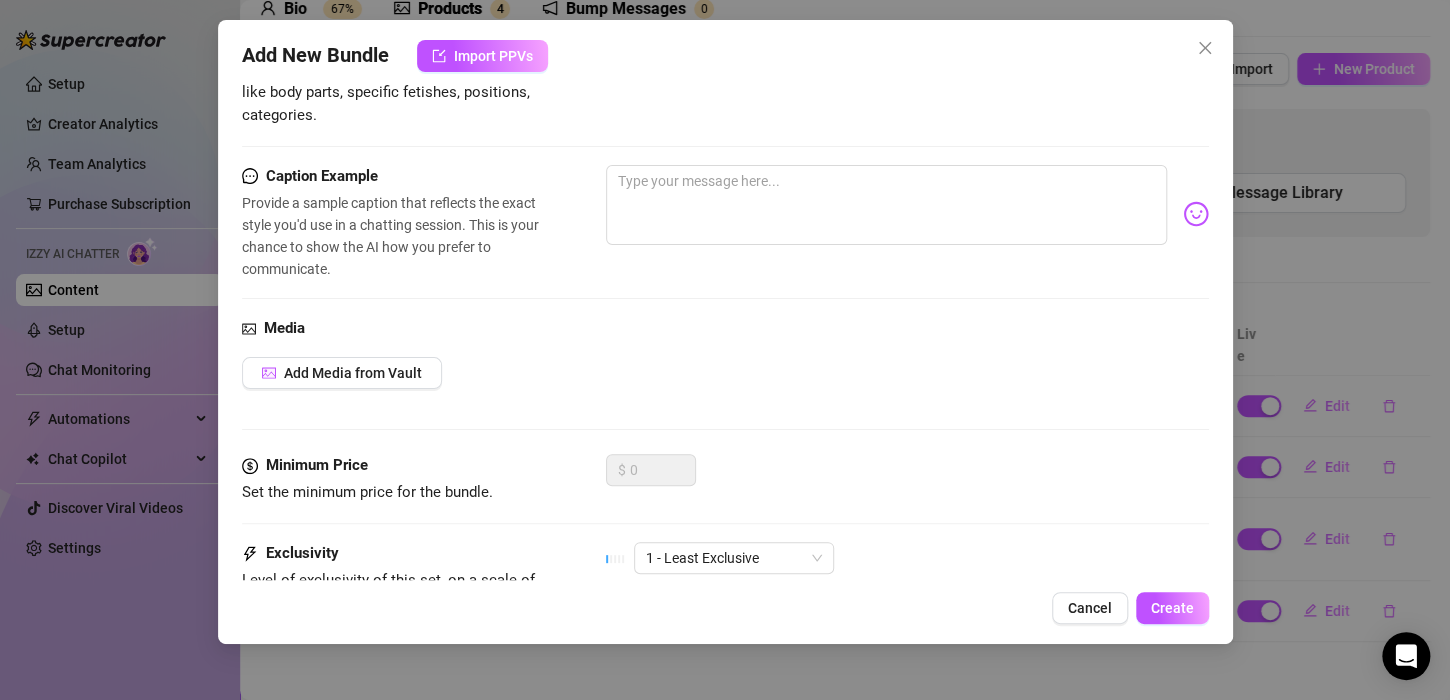 scroll, scrollTop: 610, scrollLeft: 0, axis: vertical 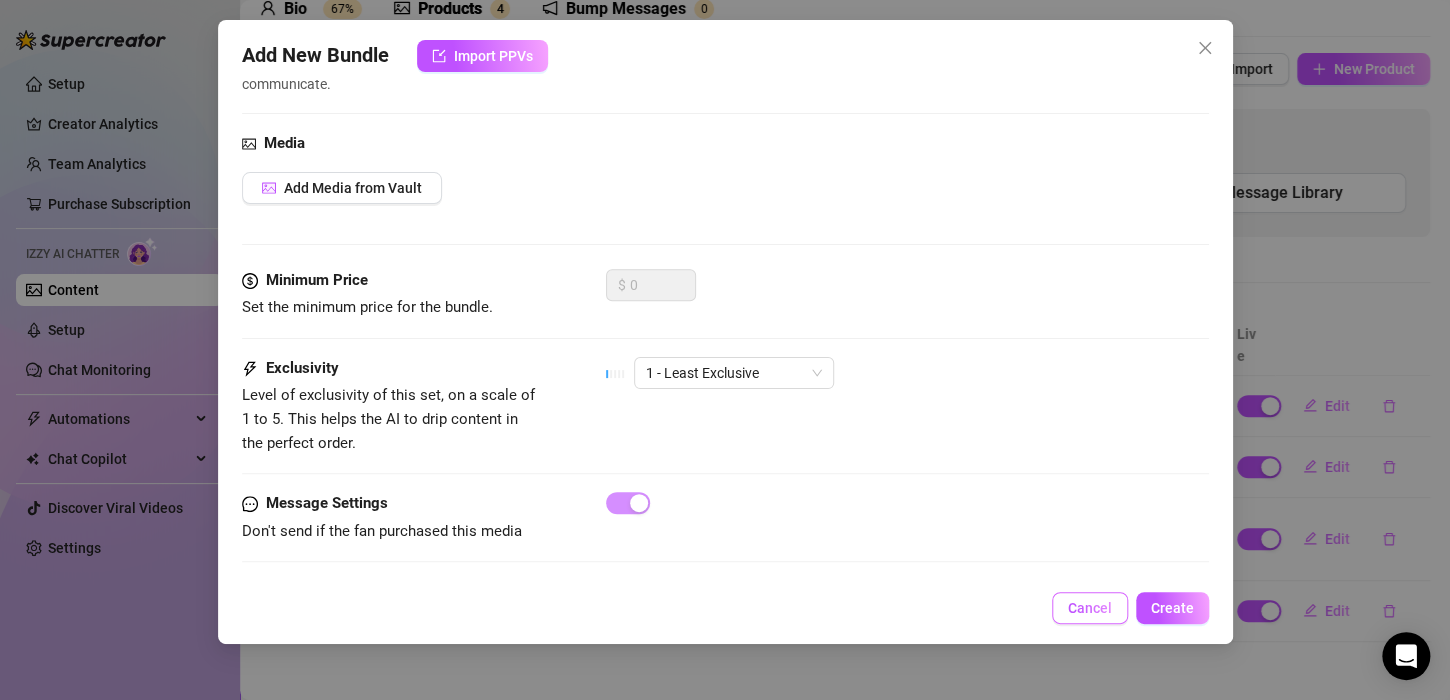 click on "Cancel" at bounding box center [1090, 608] 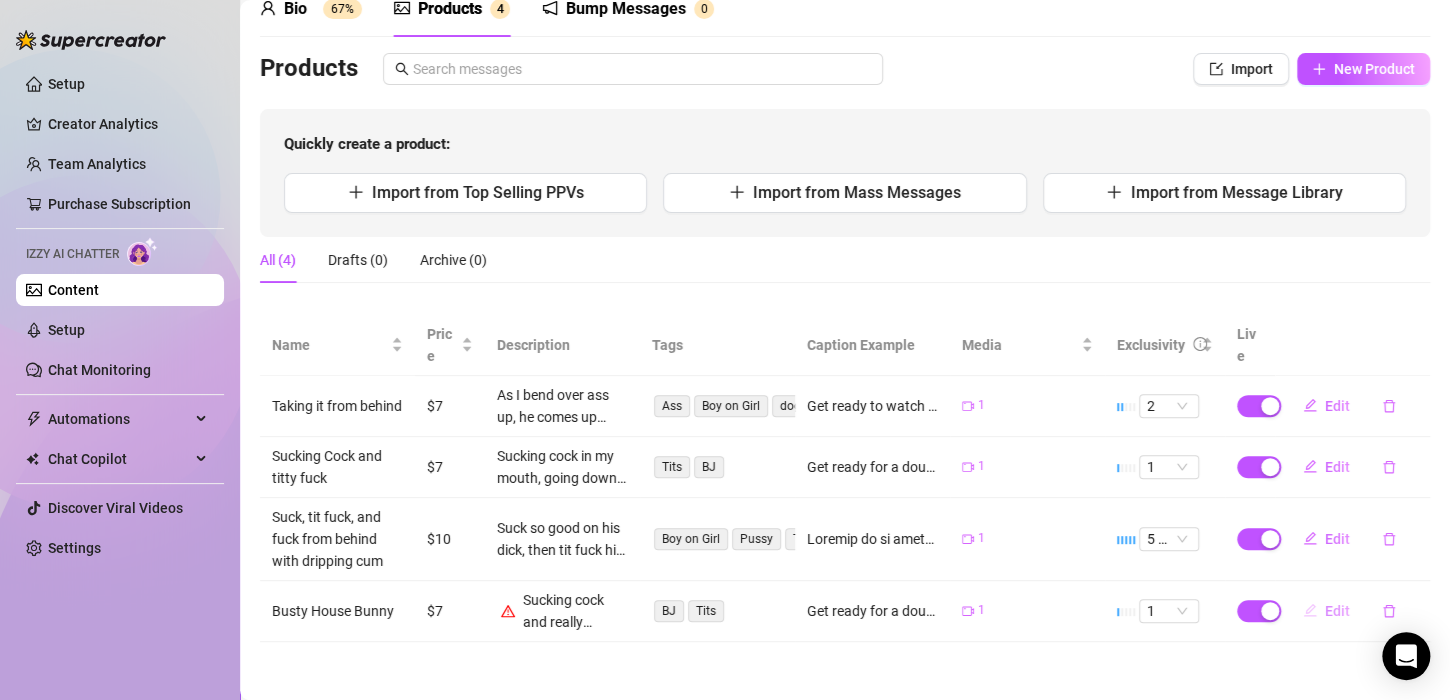 click on "Edit" at bounding box center (1337, 611) 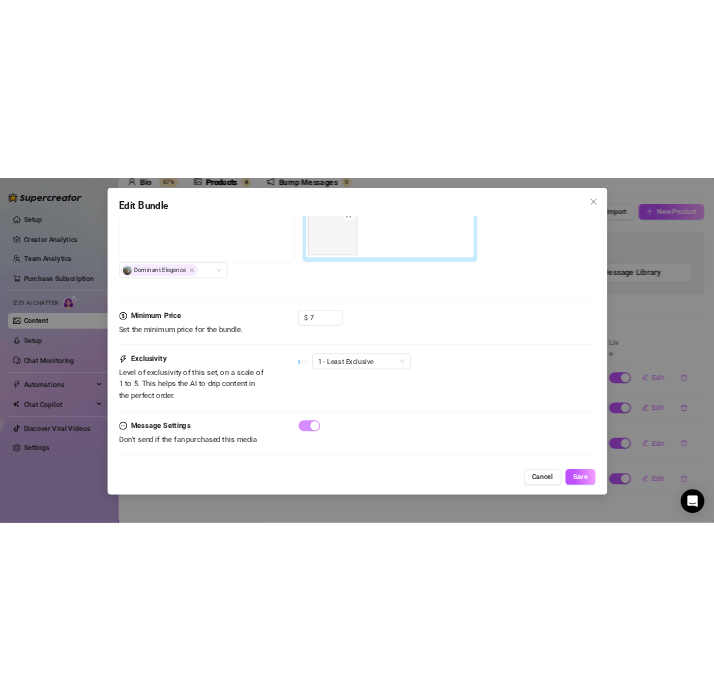 scroll, scrollTop: 968, scrollLeft: 0, axis: vertical 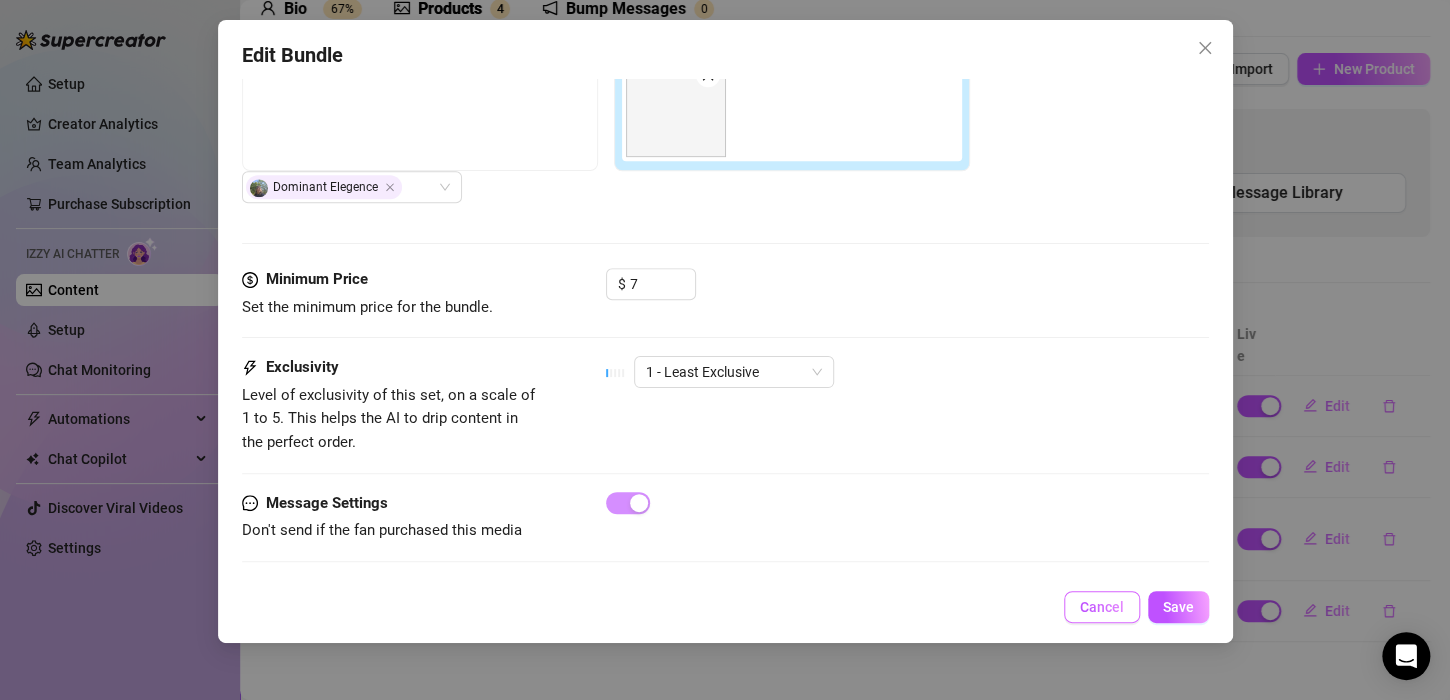 click on "Cancel" at bounding box center (1102, 607) 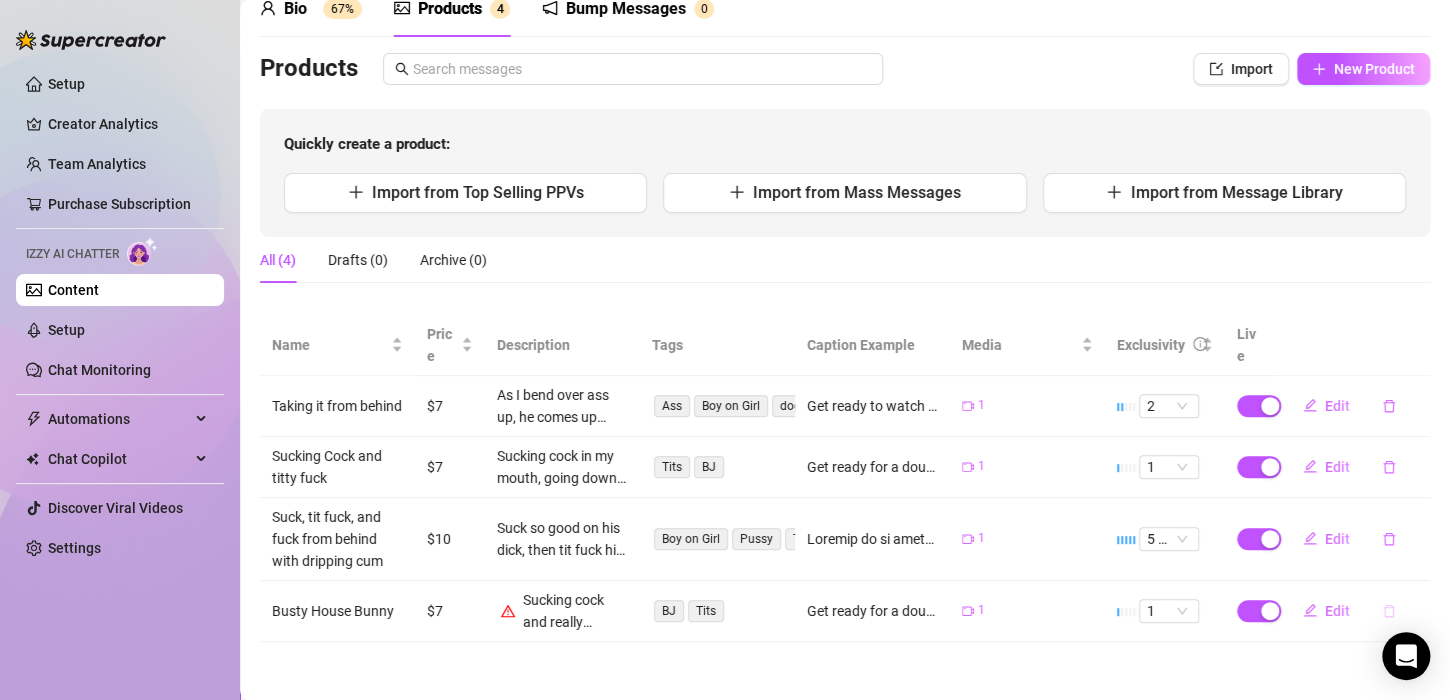 click 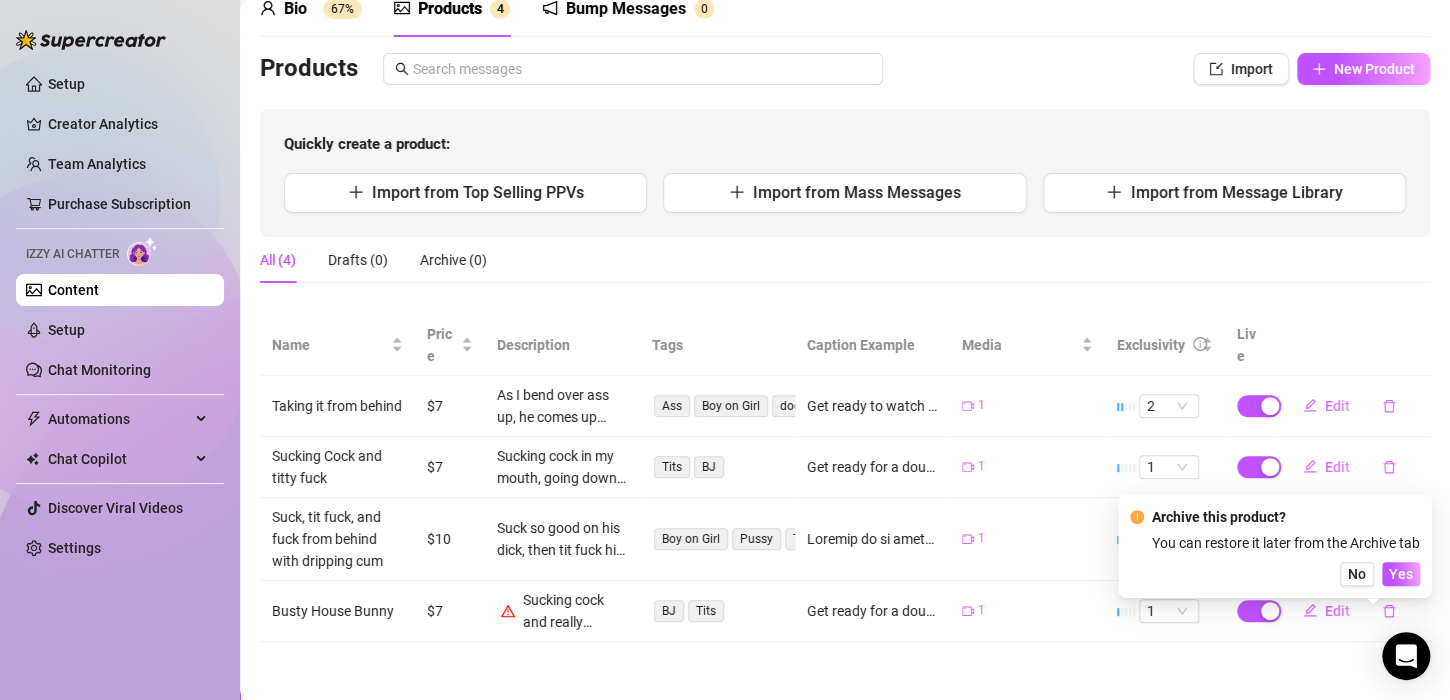 drag, startPoint x: 1403, startPoint y: 570, endPoint x: 1312, endPoint y: 668, distance: 133.73482 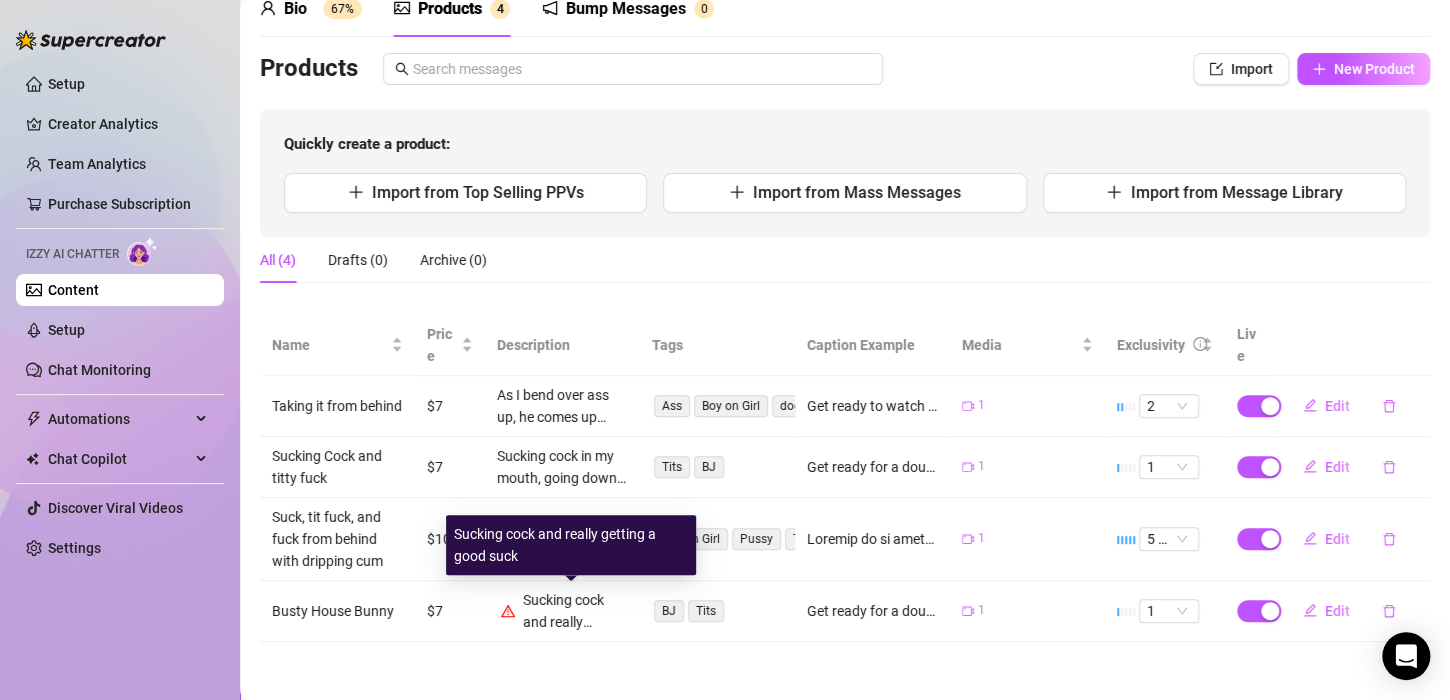 click on "Sucking cock and really getting a good suck" at bounding box center (575, 611) 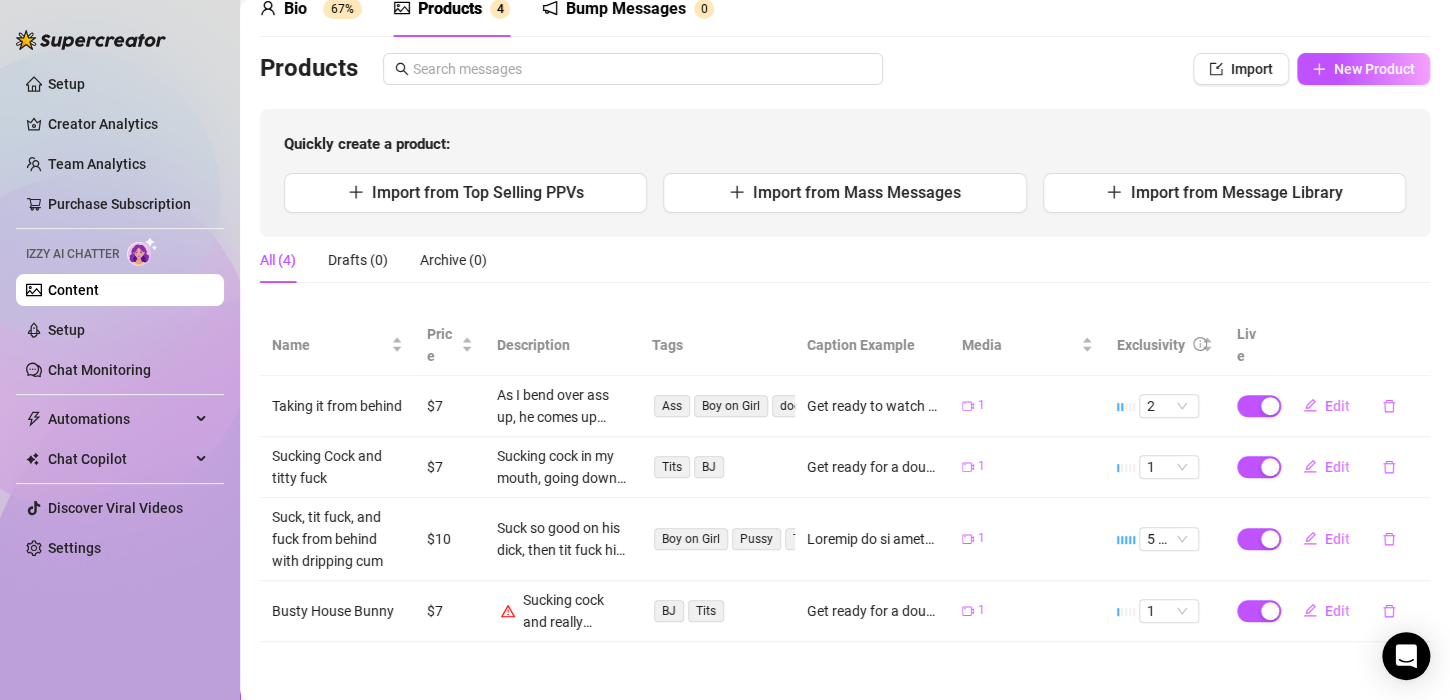 click on "Content Library Content for  Busty Busty (bustyhousebunny) Bio   67% Products 4 Bump Messages 0 Bio Import Bio from other creator Personal Info Chatting Lifestyle Physiques Content Intimate Details Socials Train Izzy Name Required Busty House Bunny Nickname(s) BB Gender Required Female Male Non-Binary / Genderqueer Agender Bigender Genderfluid Other Where did you grow up? Required USA Where is your current homebase? (City/Area of your home) Required USA What is your timezone of your current location? If you are currently traveling, choose your current location Required United States of America  ( Eastern Time ) Are you currently traveling? If so, where are you right now? what are you doing there? Not traveling Birth Date Required November 14th, 1969 Zodiac Sign Scorpio Sexual Orientation Required Straight Relationship Status Required Married Do you have any siblings? How many? 3 Do you have any children? How many? Do you have any pets? Yes What do you do for work currently? Technology Technology English   No" at bounding box center [845, 302] 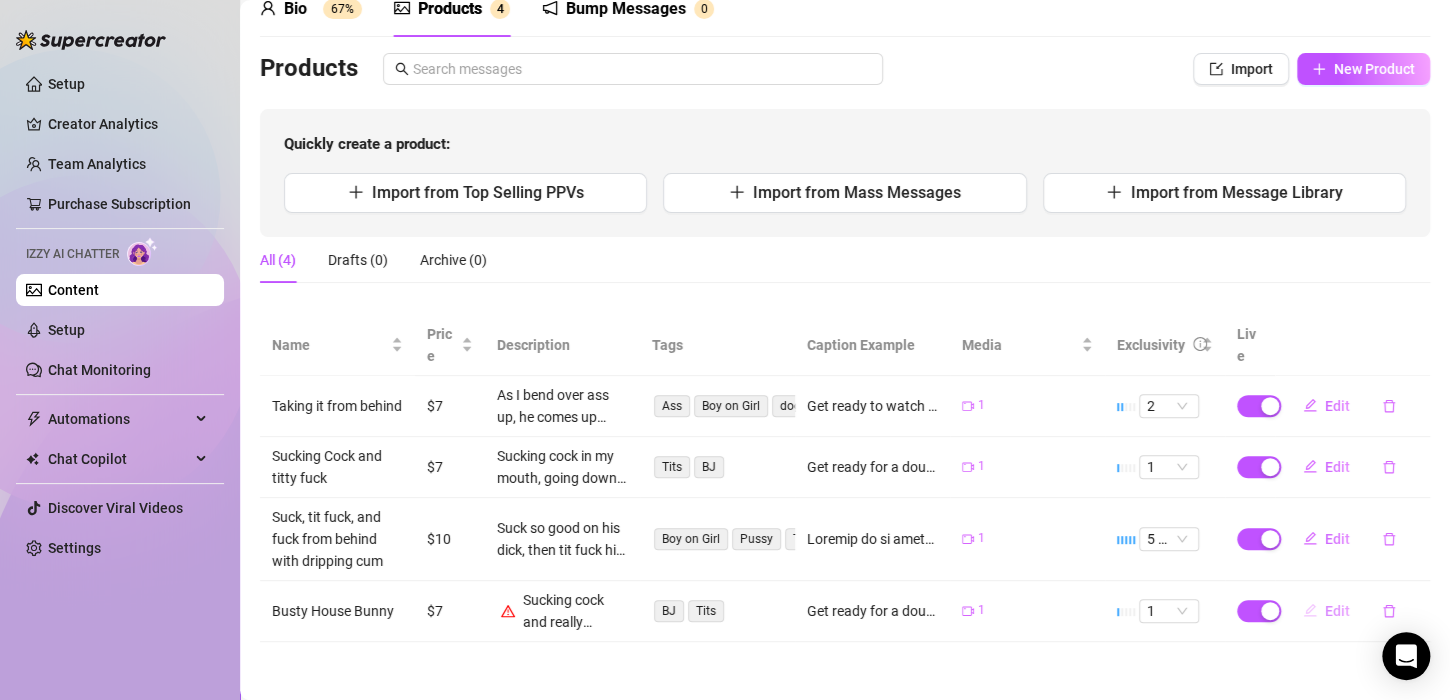 click on "Edit" at bounding box center (1337, 611) 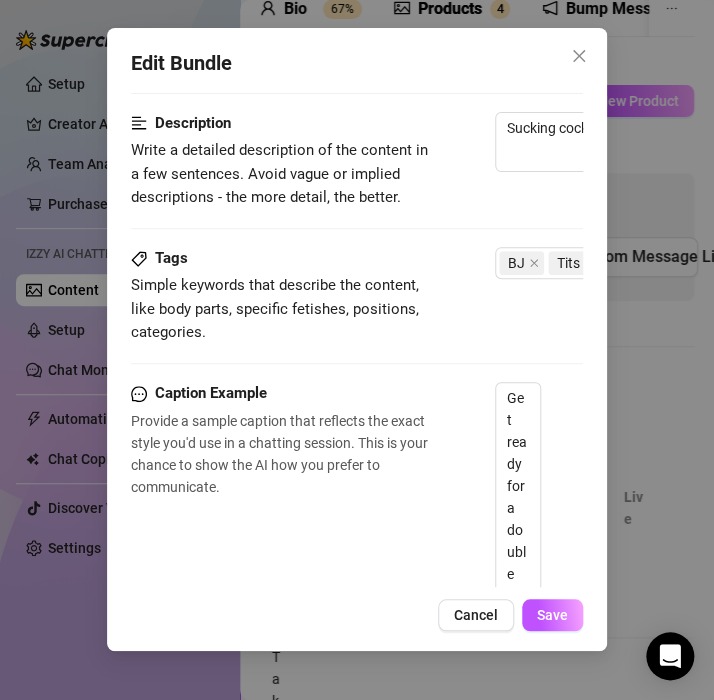 scroll, scrollTop: 100, scrollLeft: 0, axis: vertical 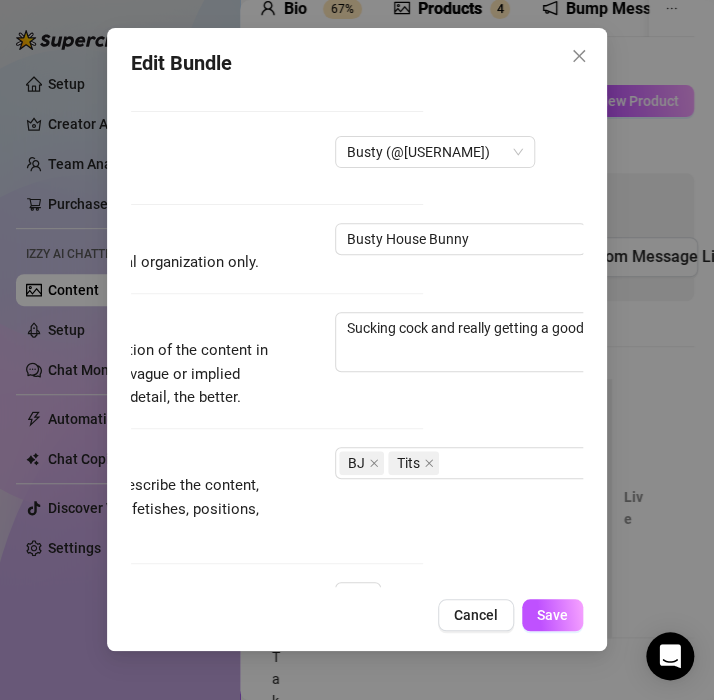 click on "Cancel" at bounding box center [476, 615] 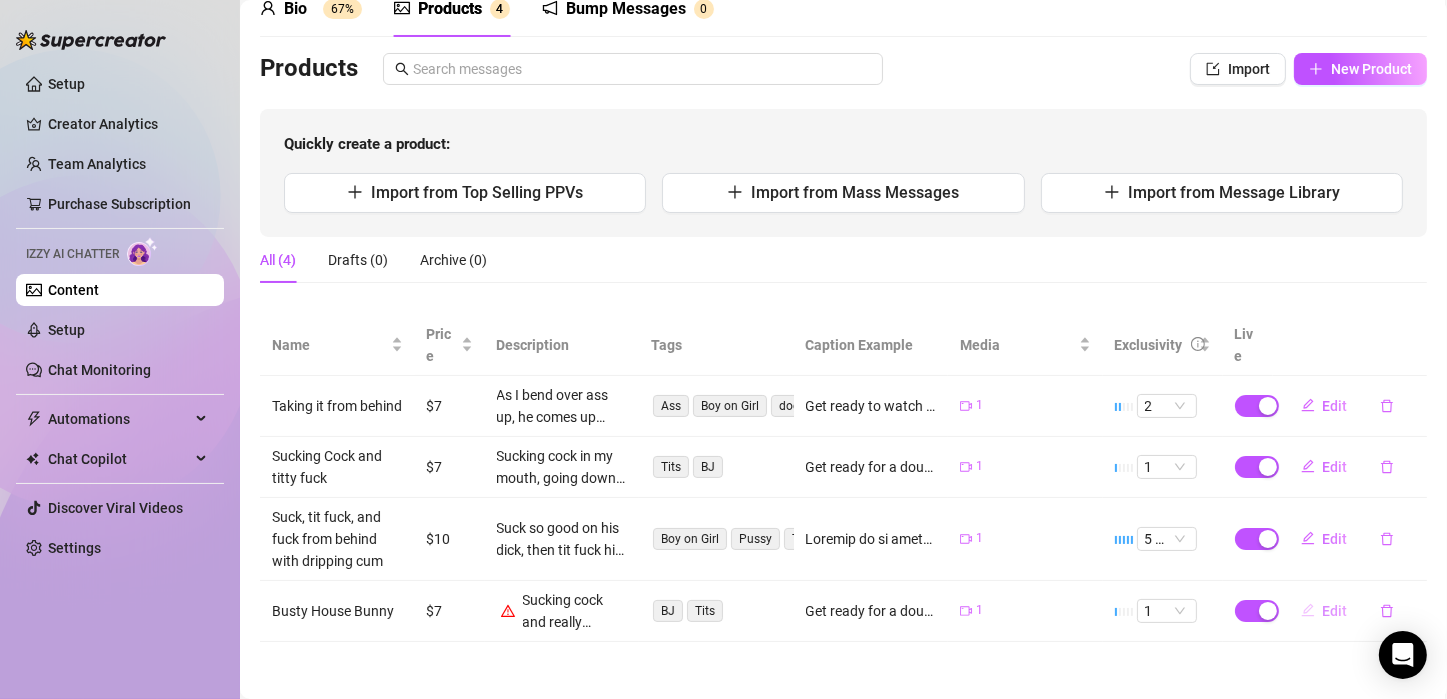 click on "Edit" at bounding box center (1324, 611) 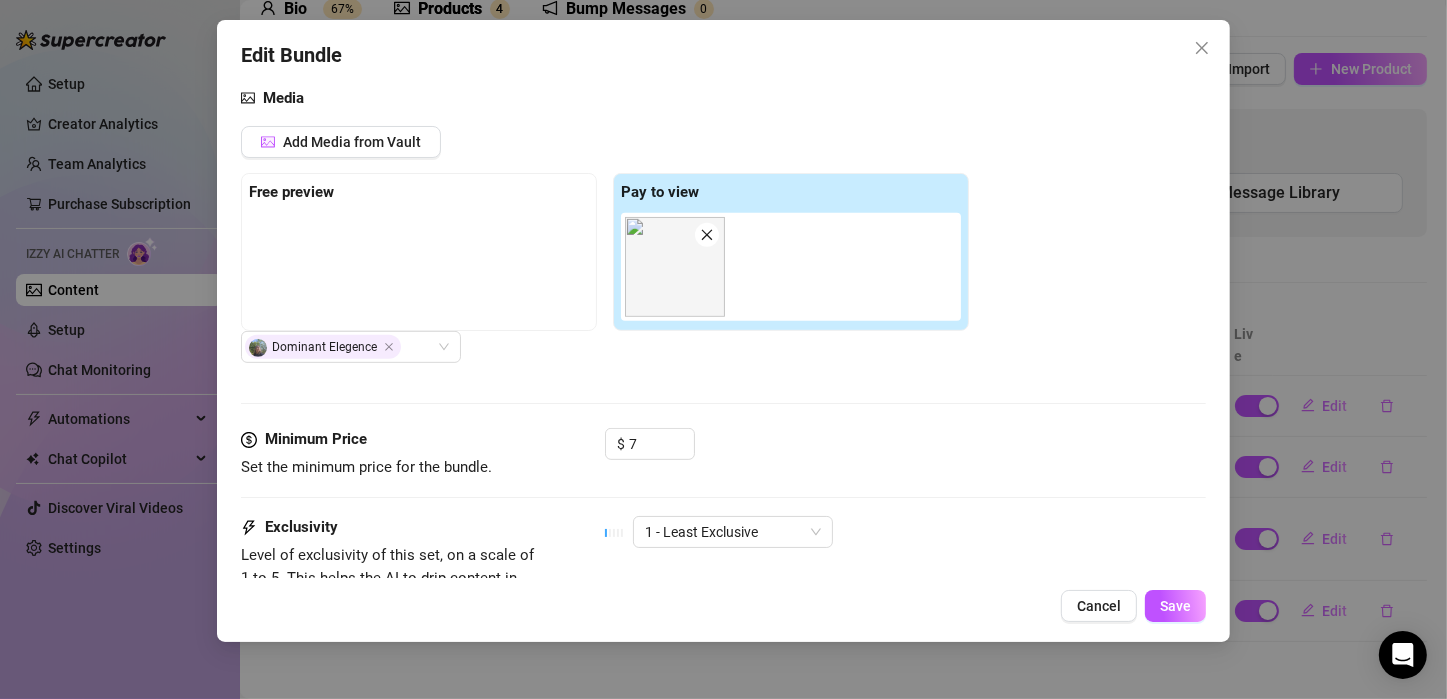 scroll, scrollTop: 800, scrollLeft: 0, axis: vertical 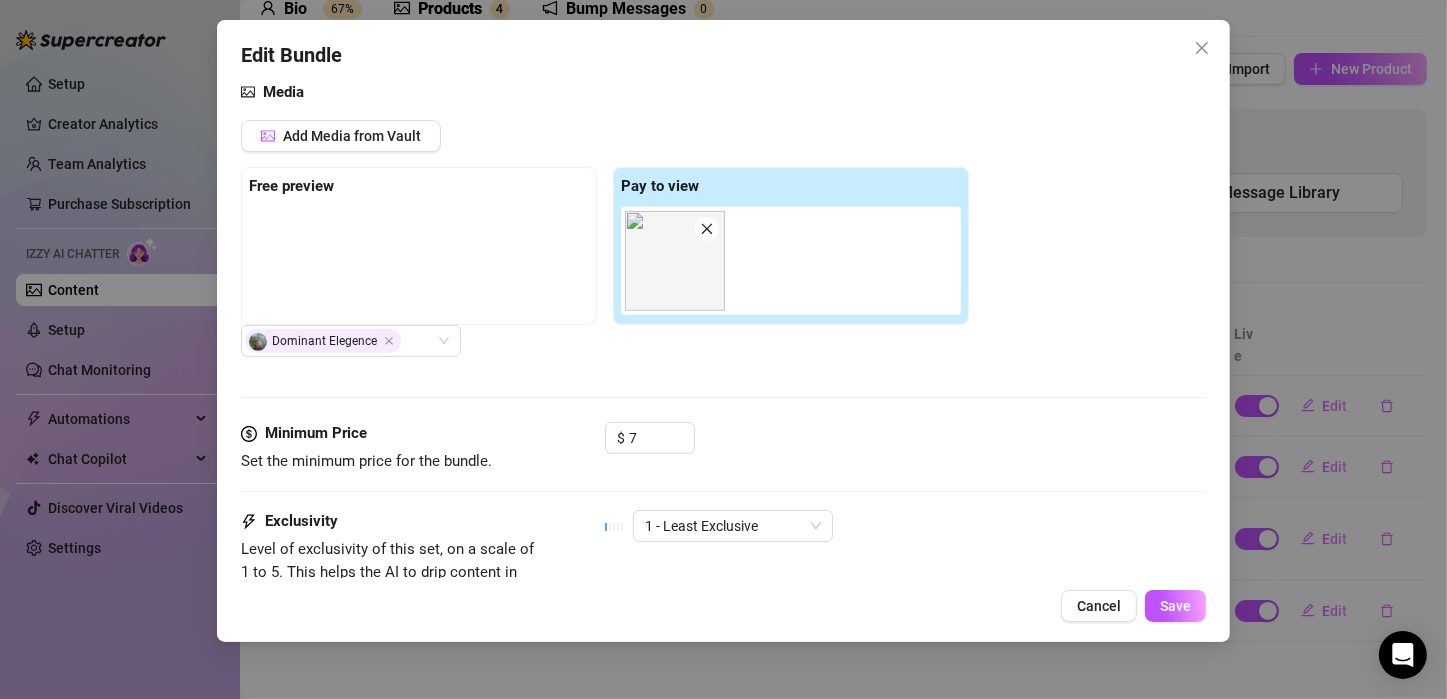 click at bounding box center (675, 261) 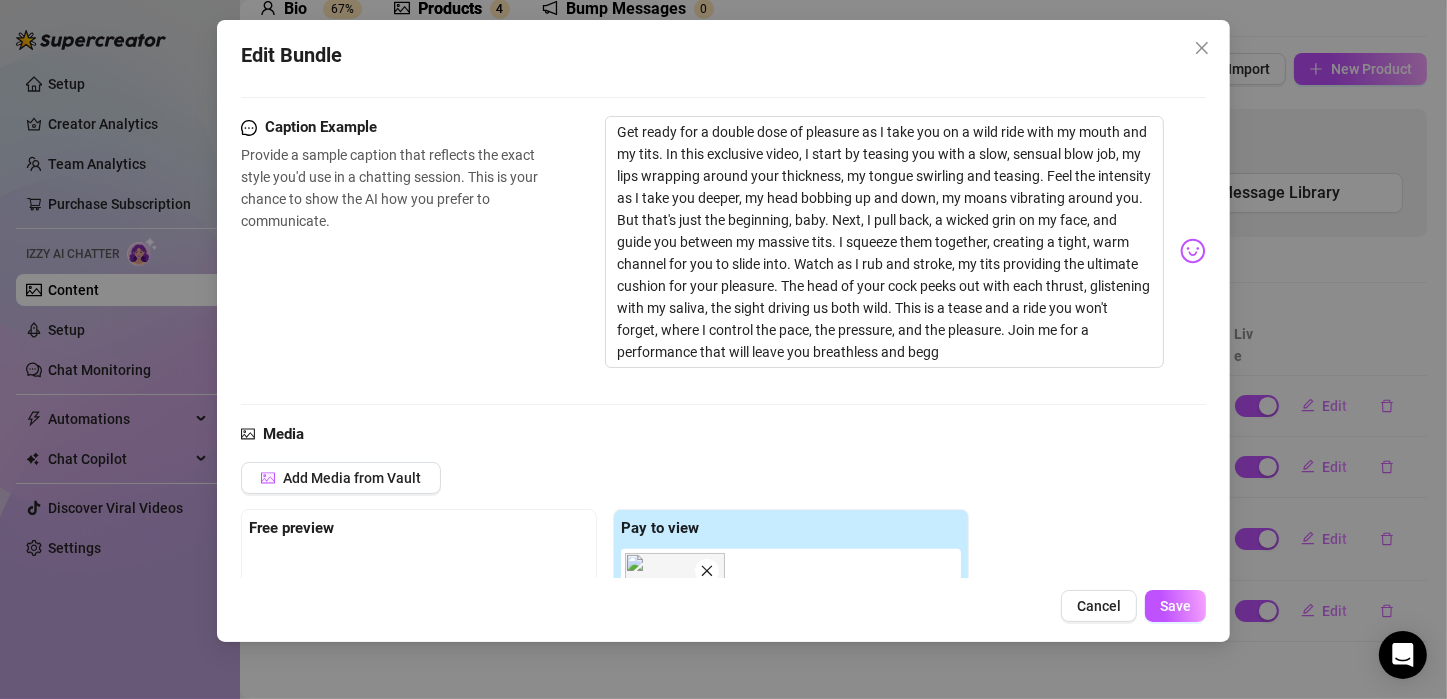 scroll, scrollTop: 169, scrollLeft: 0, axis: vertical 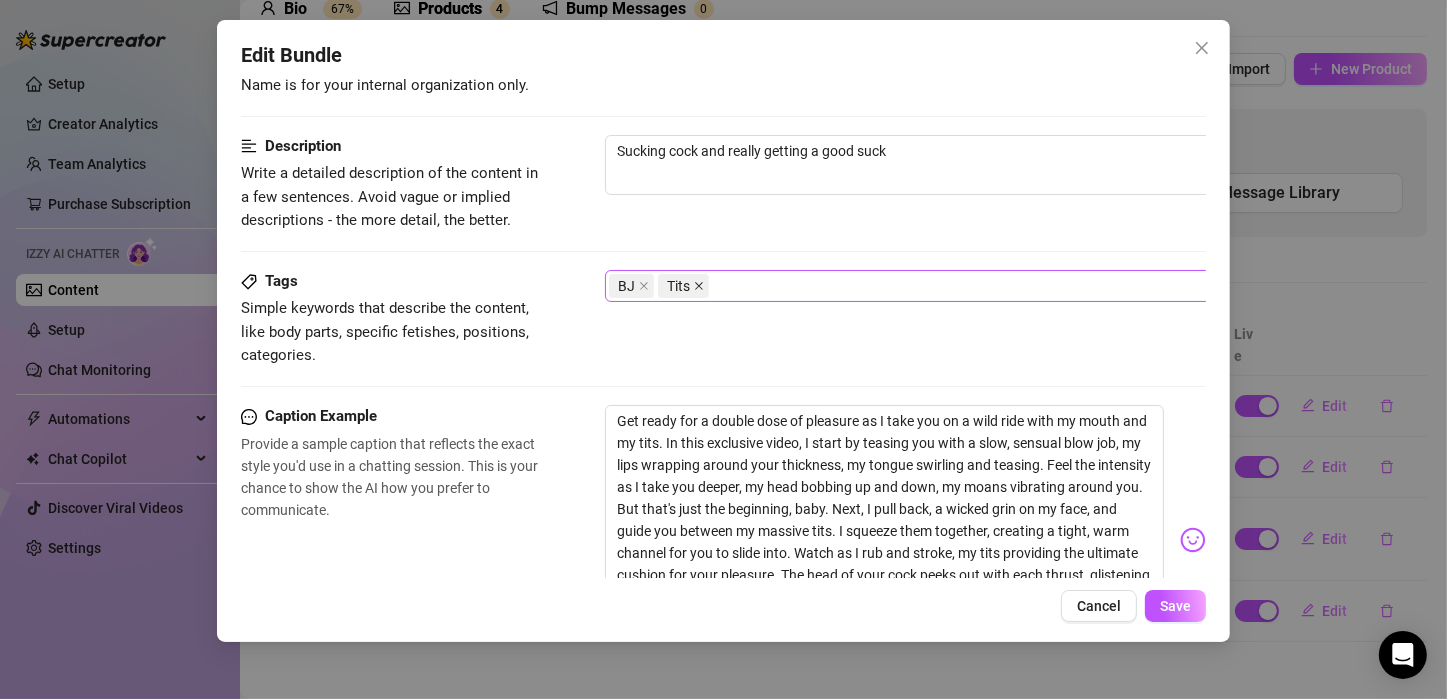 click 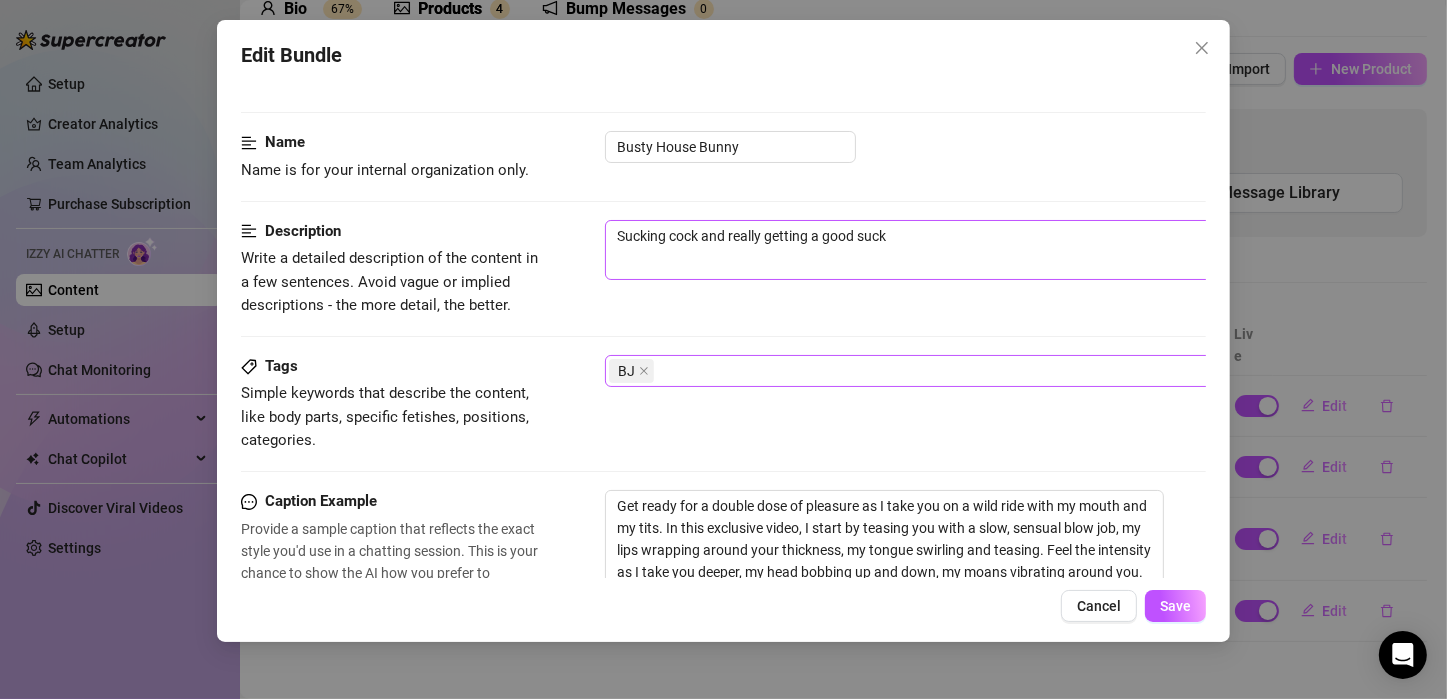 scroll, scrollTop: 0, scrollLeft: 0, axis: both 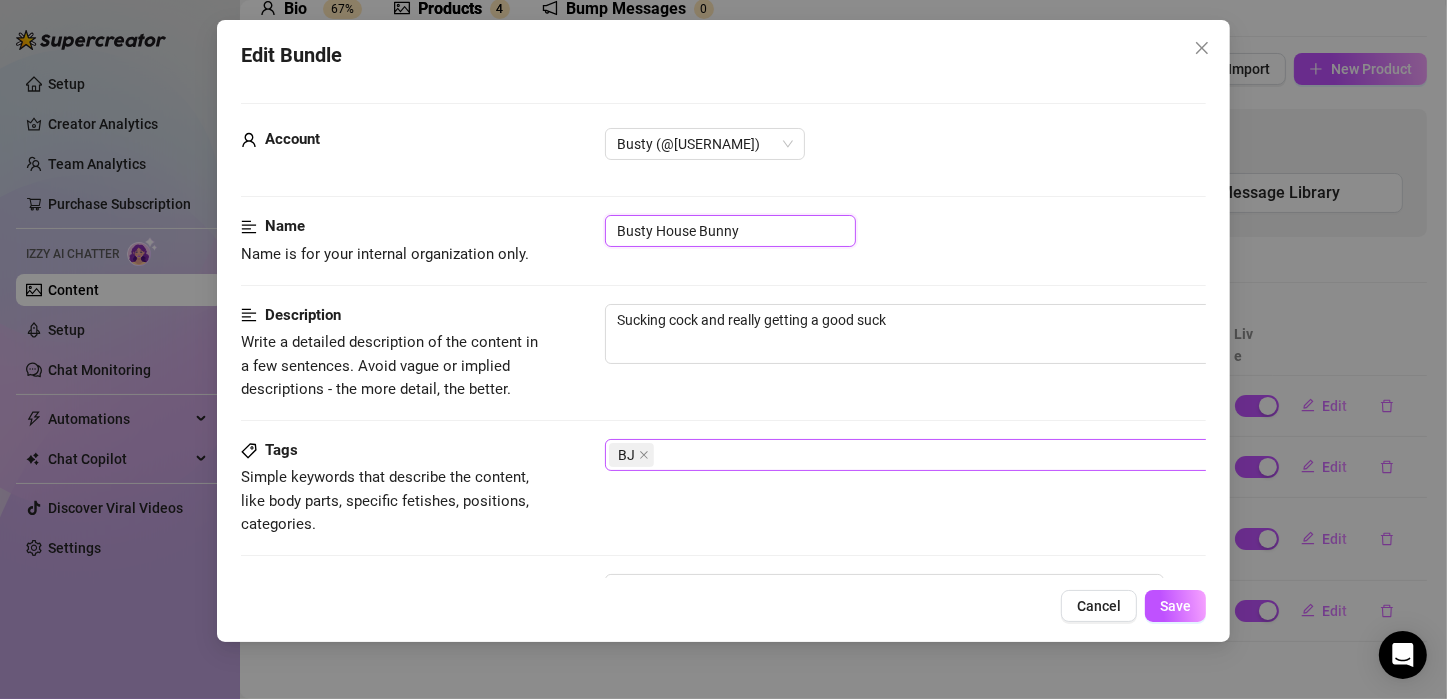 drag, startPoint x: 770, startPoint y: 229, endPoint x: 539, endPoint y: 229, distance: 231 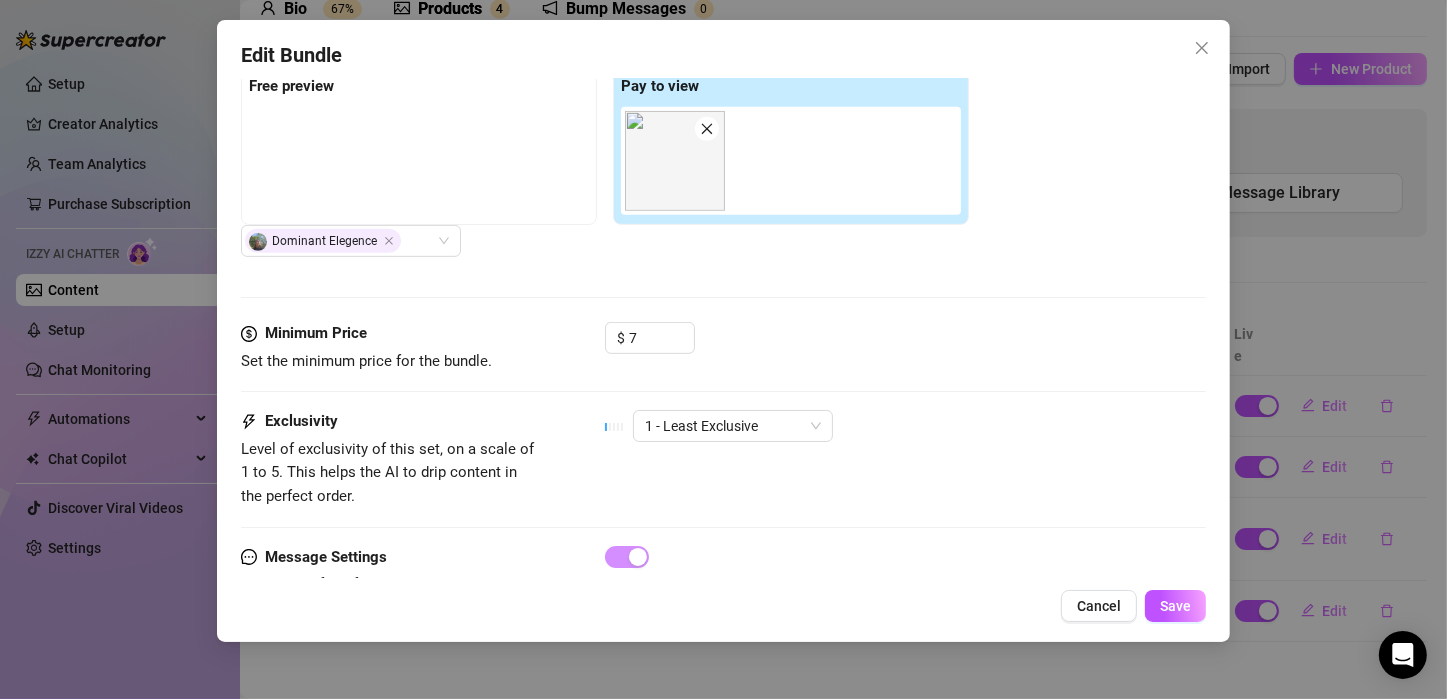 scroll, scrollTop: 969, scrollLeft: 0, axis: vertical 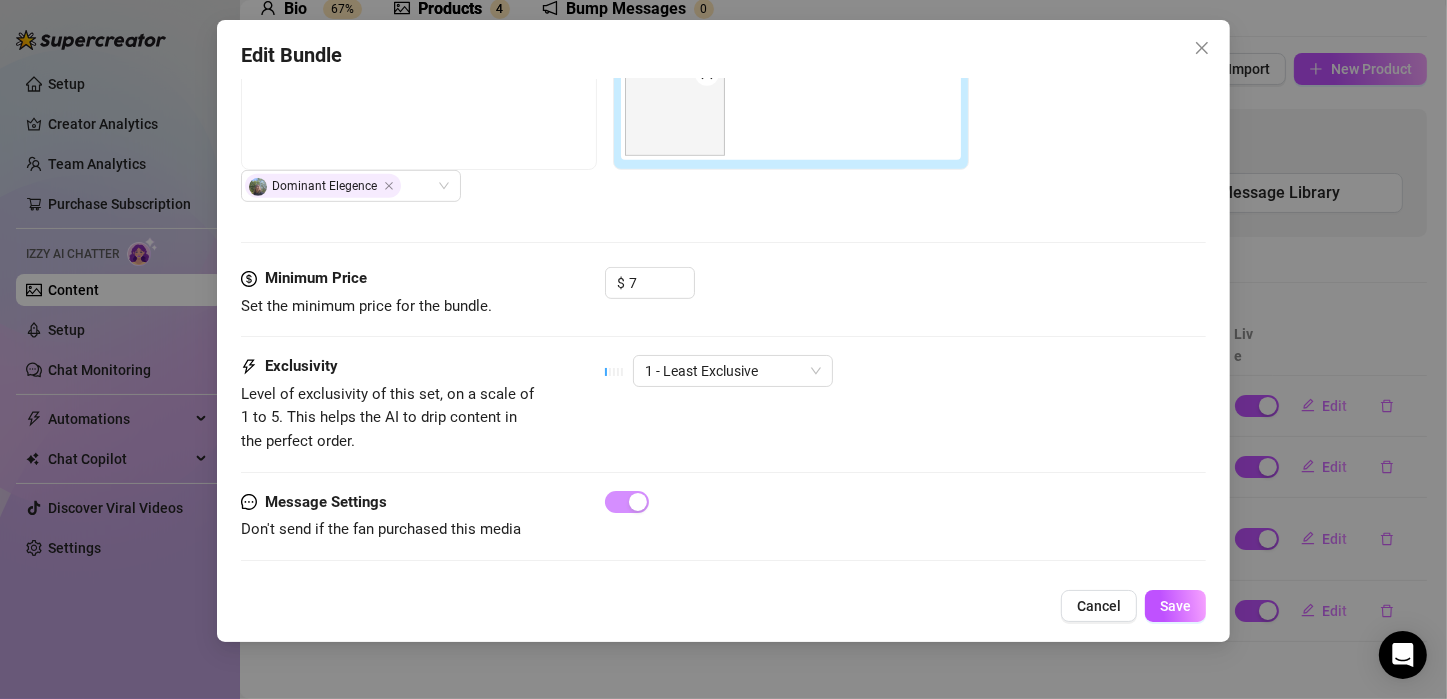 drag, startPoint x: 1082, startPoint y: 615, endPoint x: 949, endPoint y: 594, distance: 134.64769 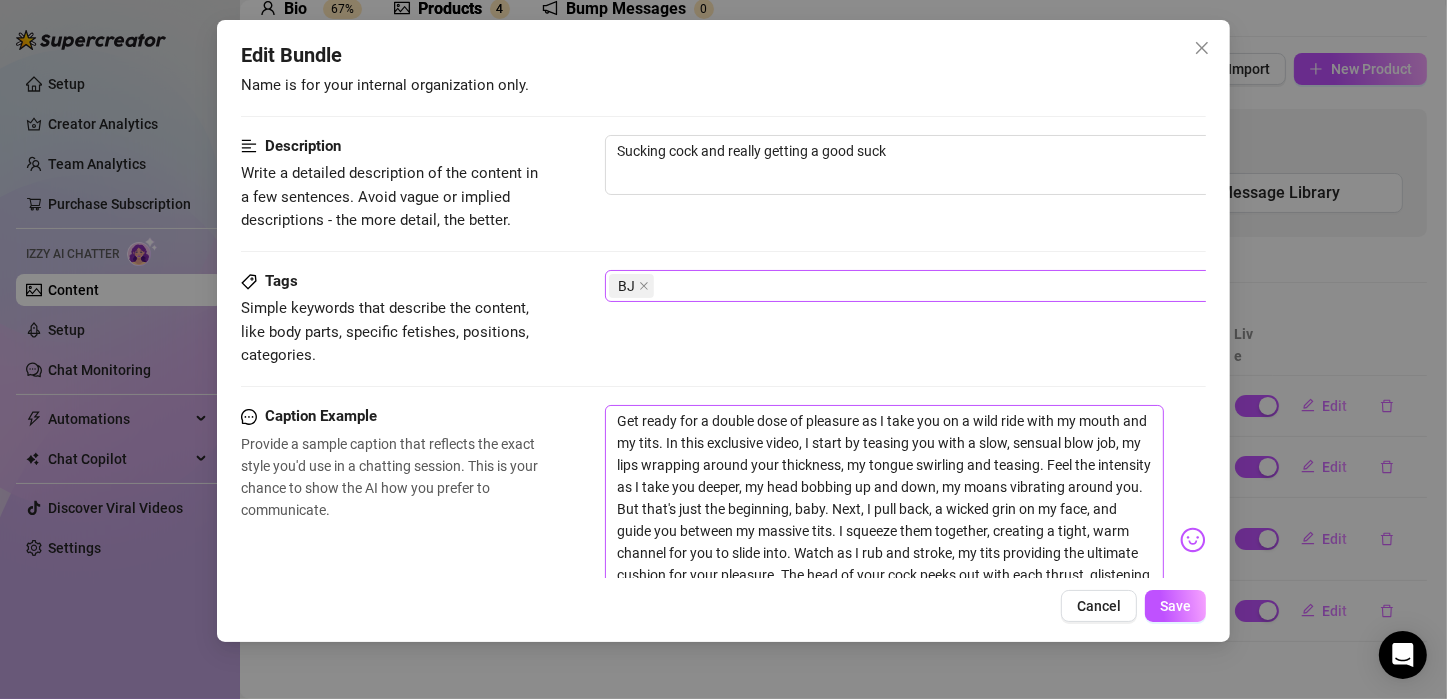 scroll, scrollTop: 369, scrollLeft: 0, axis: vertical 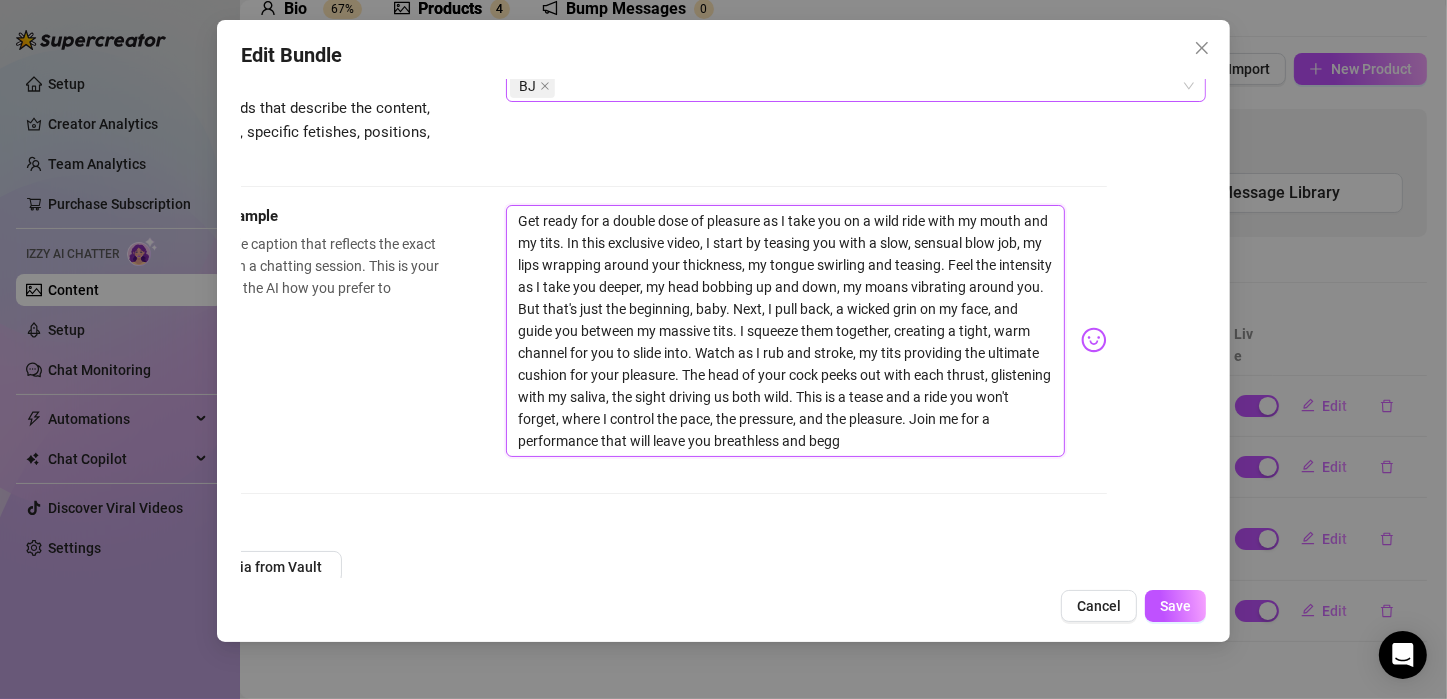 drag, startPoint x: 616, startPoint y: 218, endPoint x: 999, endPoint y: 406, distance: 426.65326 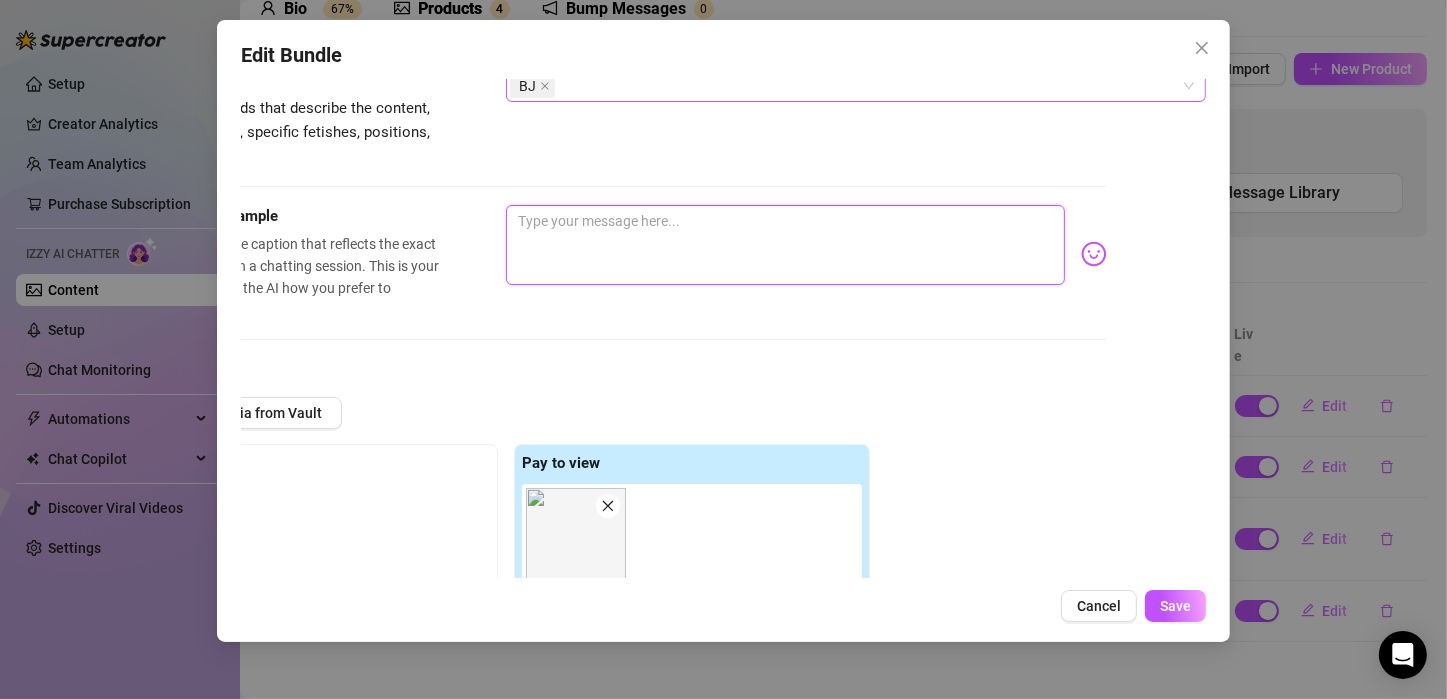 paste on "Get ready for a double dose of pleasure as I take you on a wild ride with my mouth. In this exclusive video, I start by teasing you with a slow, sensual blow job, my lips wrapping around your thickness, my tongue swirling and teasing. Feel the intensity as I take you deeper, my head bobbing up and down, my moans vibrating around you. But that's just the beginning, baby.
This is a tease and a ride you won't forget, where I control the pace, the pressure, and the pleasure. Join me for a performance that will leave you breathless and begging for more. Don't miss out on this exclusive content—hit that PPV button and let the fantasy begin. 😈🍆💋" 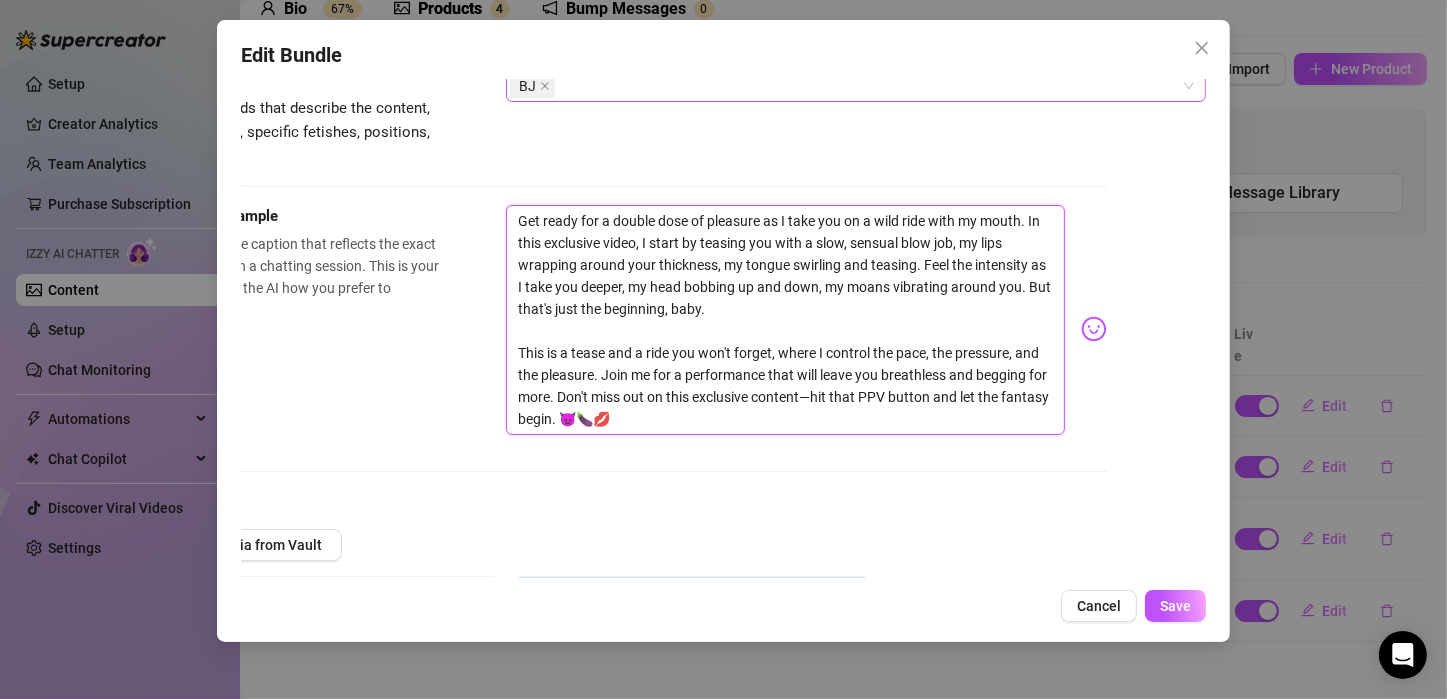 scroll, scrollTop: 0, scrollLeft: 0, axis: both 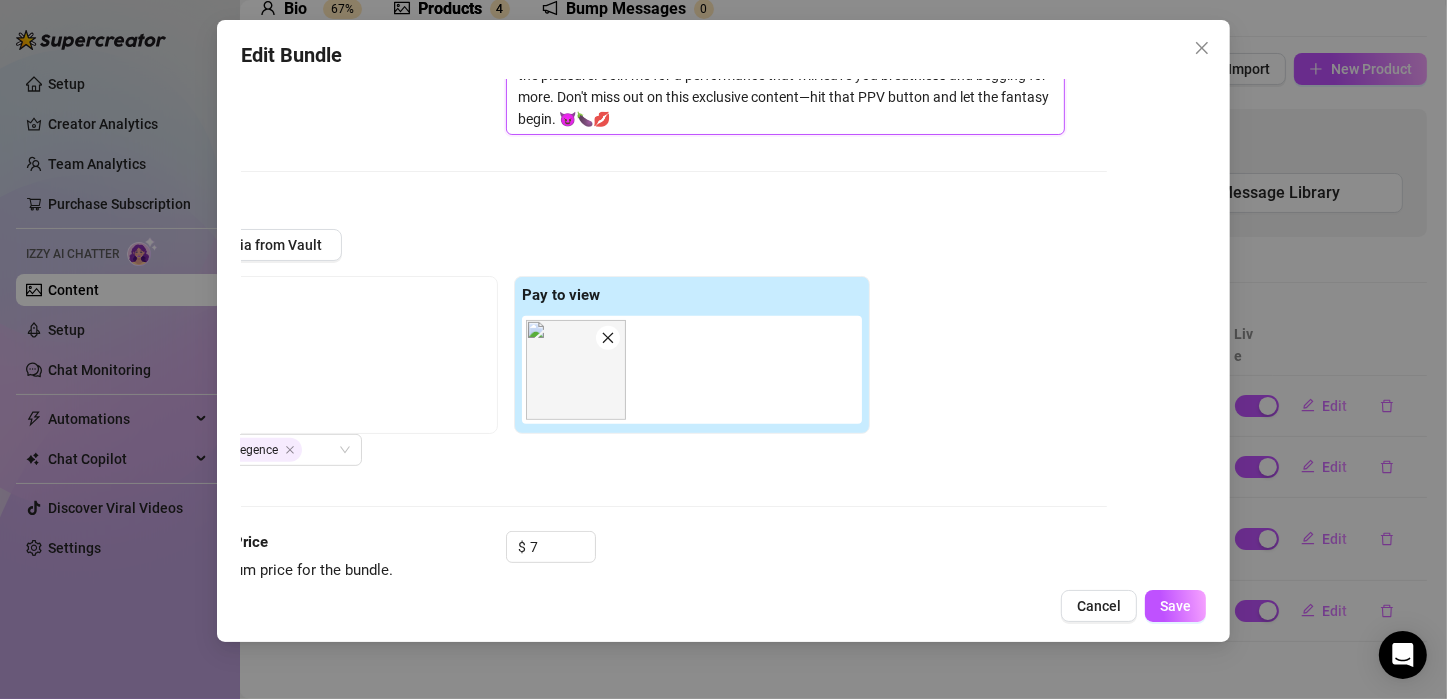click 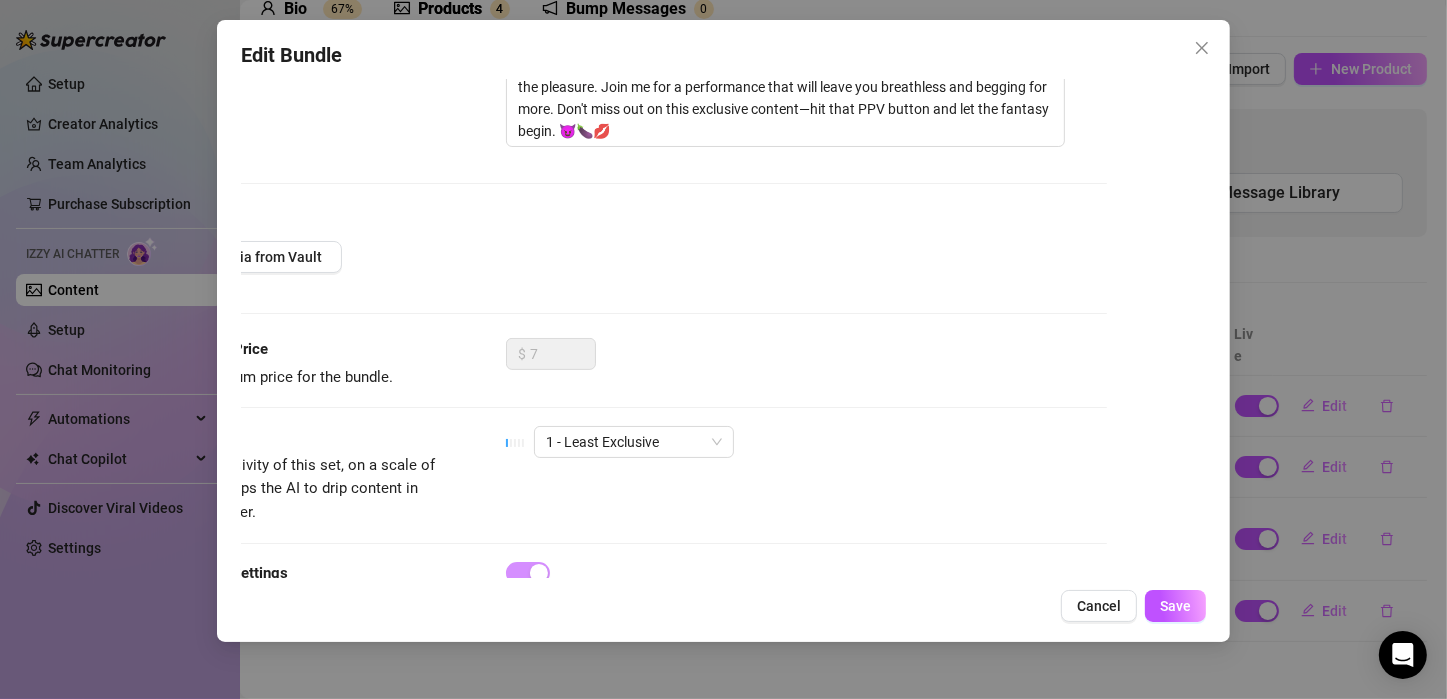 scroll, scrollTop: 743, scrollLeft: 115, axis: both 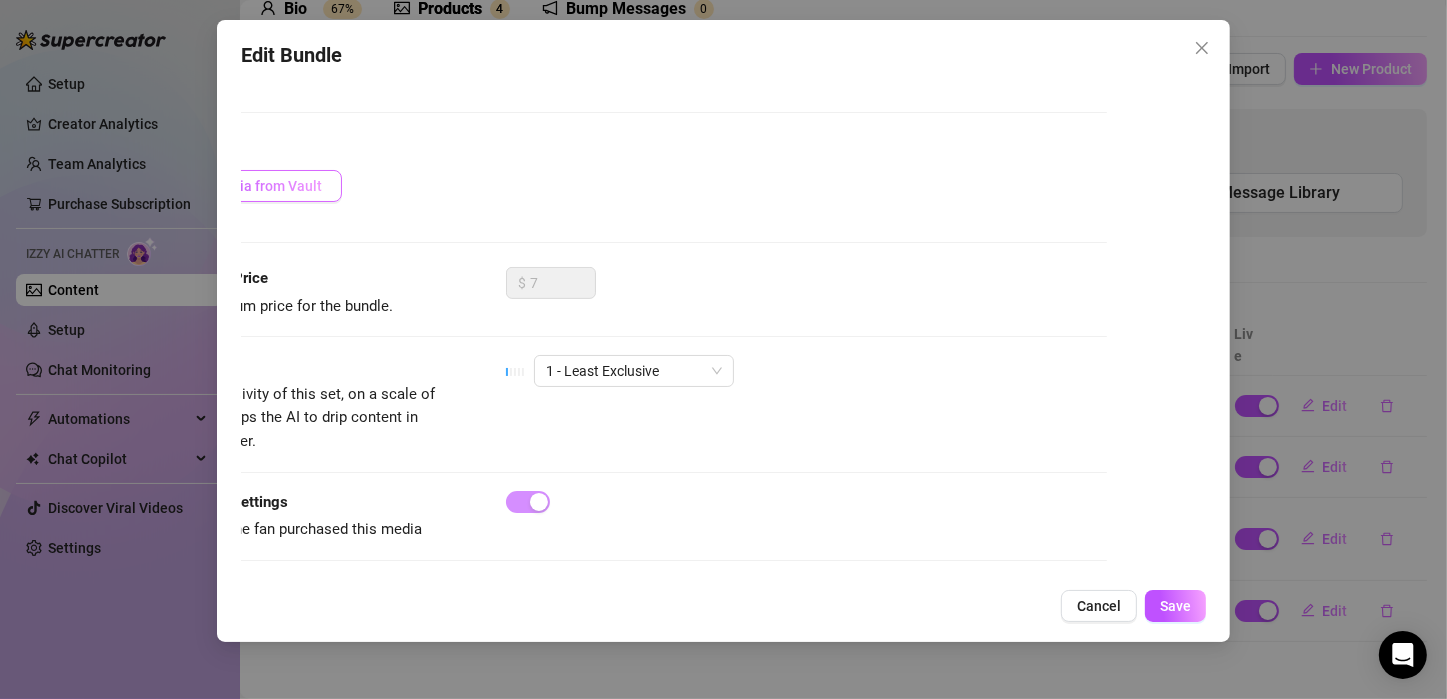 click on "Add Media from Vault" at bounding box center [253, 186] 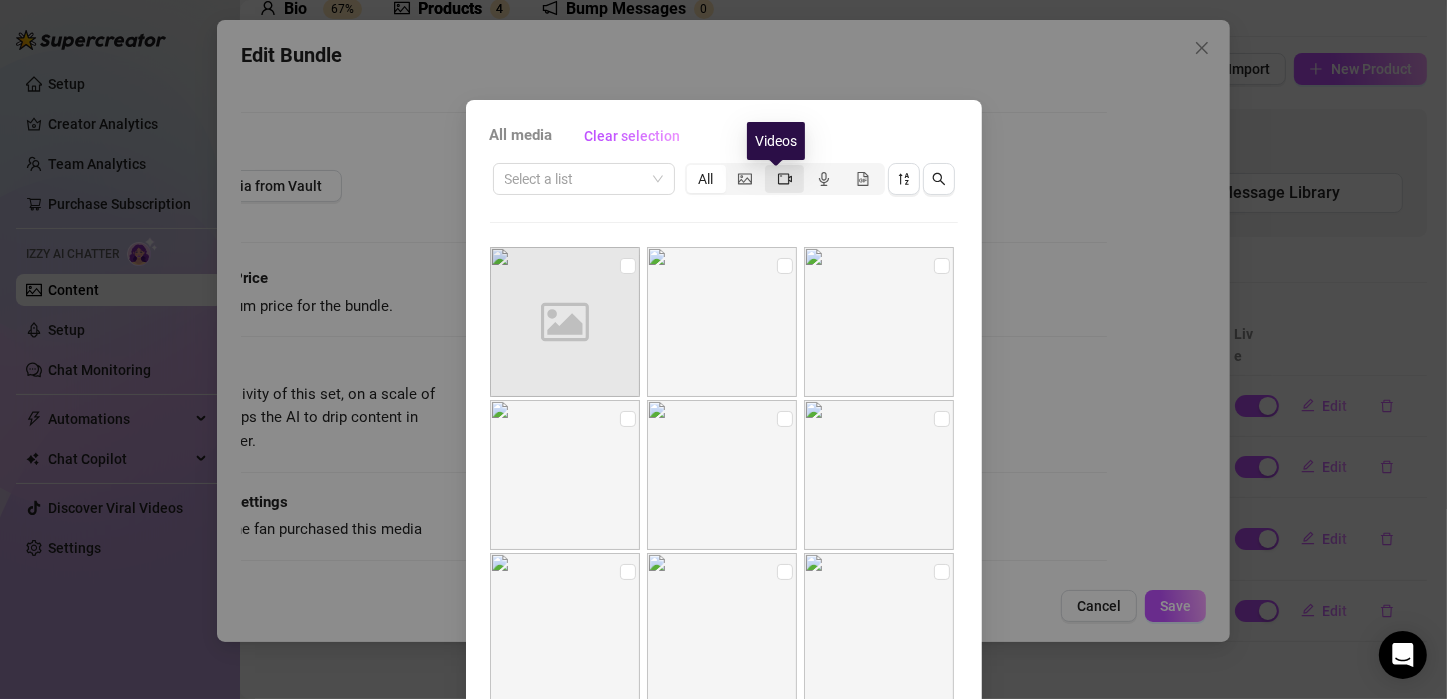 click 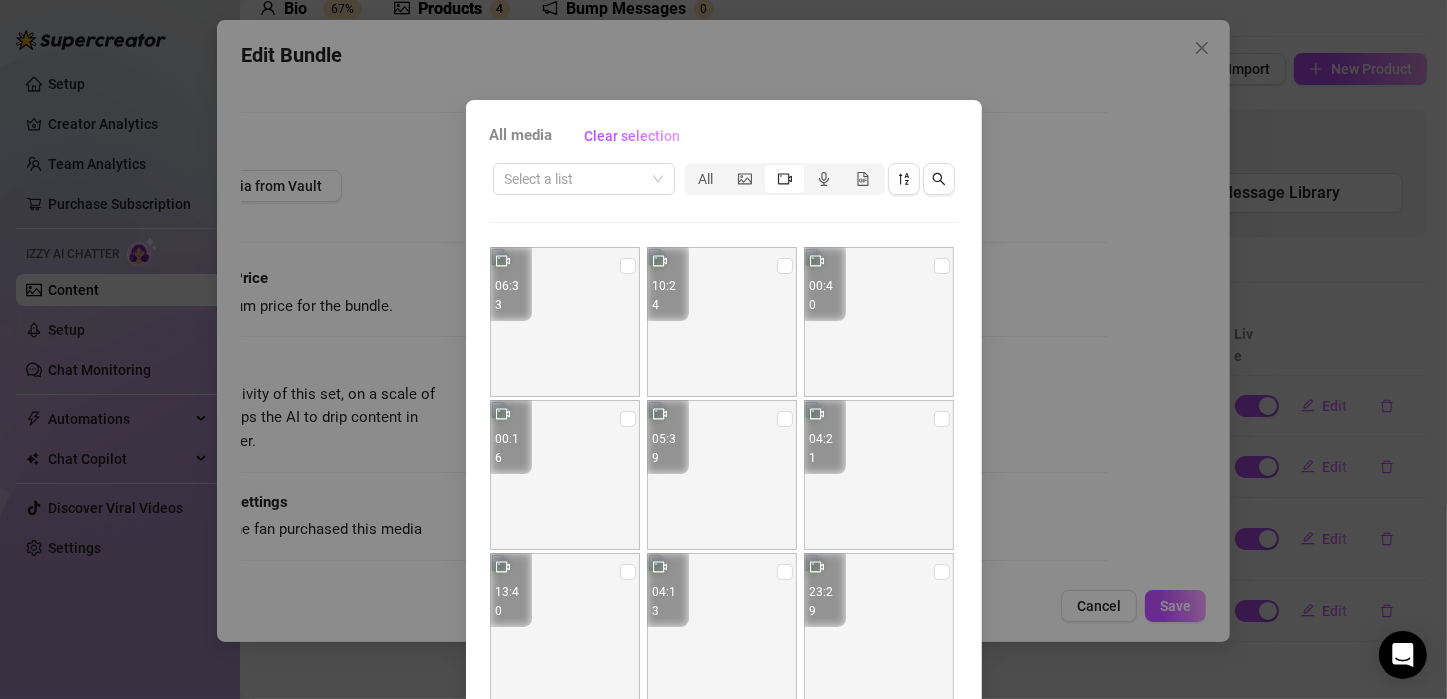 drag, startPoint x: 712, startPoint y: 138, endPoint x: 716, endPoint y: 88, distance: 50.159744 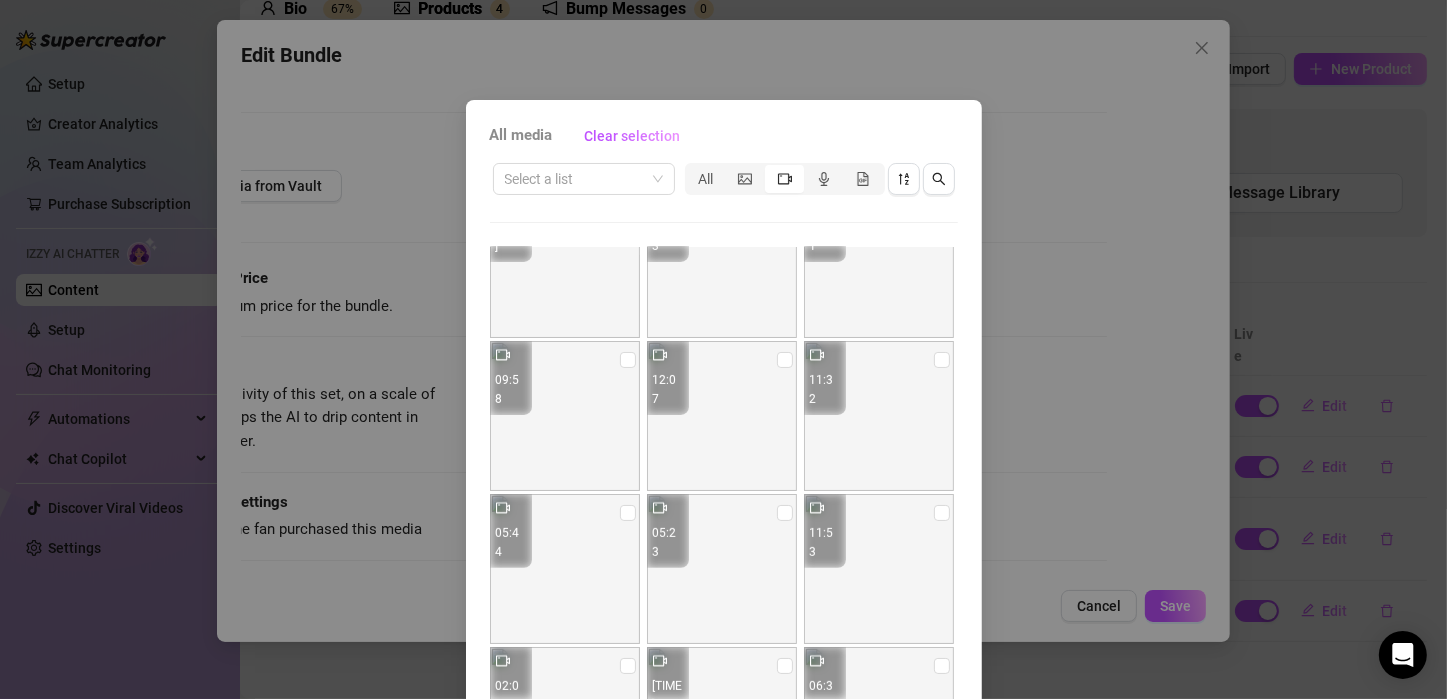 scroll, scrollTop: 753, scrollLeft: 0, axis: vertical 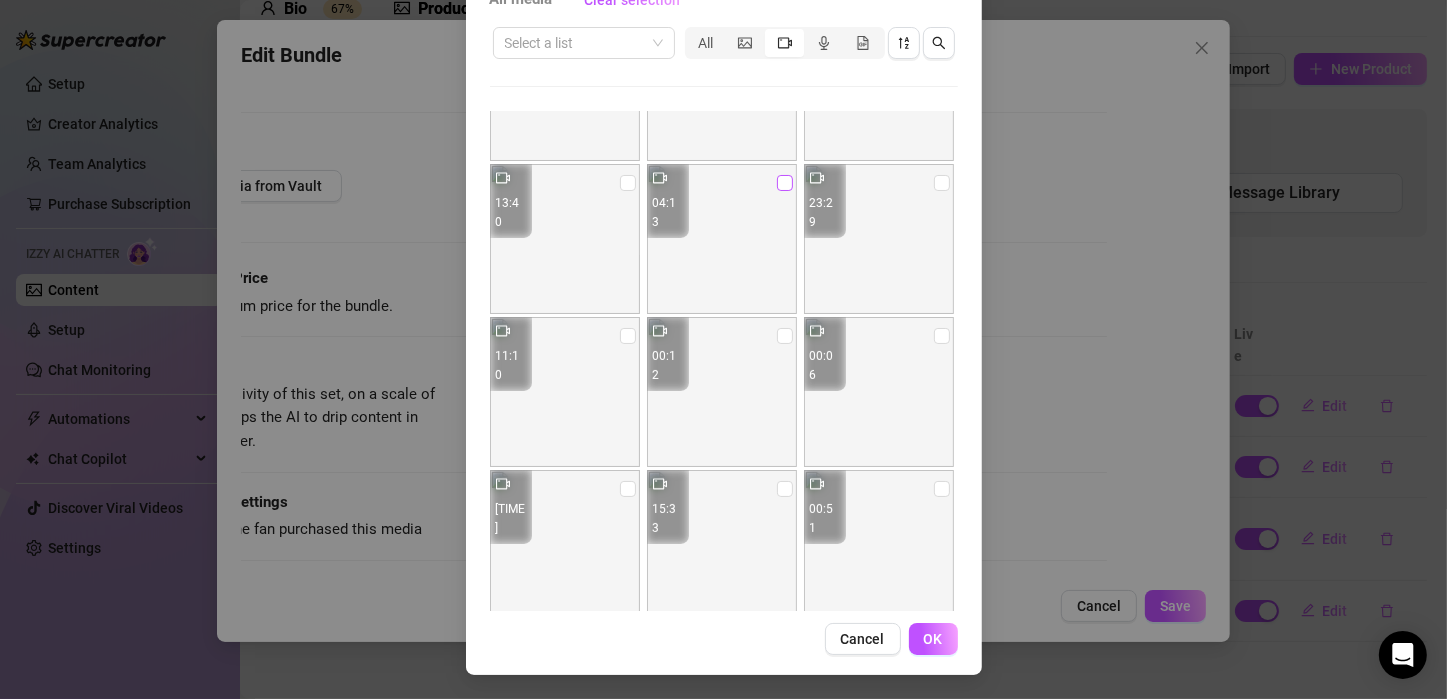 click at bounding box center (785, 183) 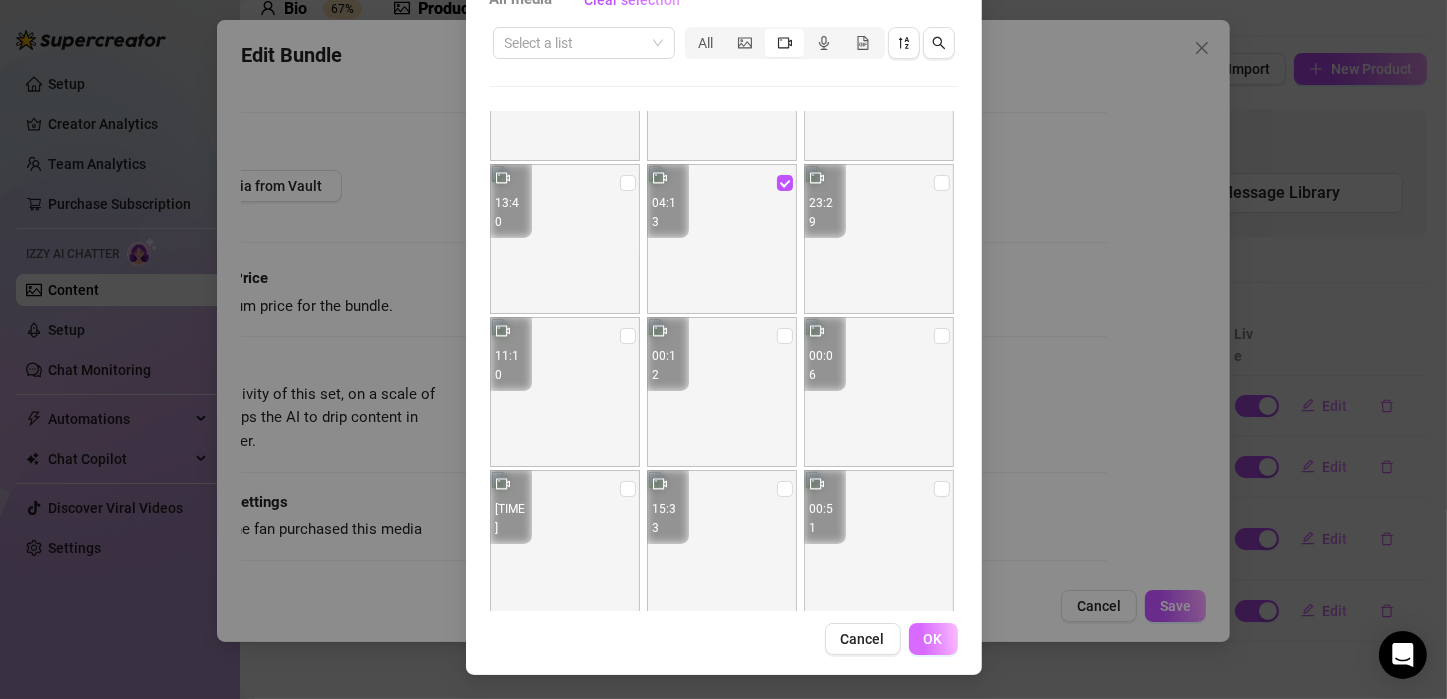 click on "OK" at bounding box center [933, 639] 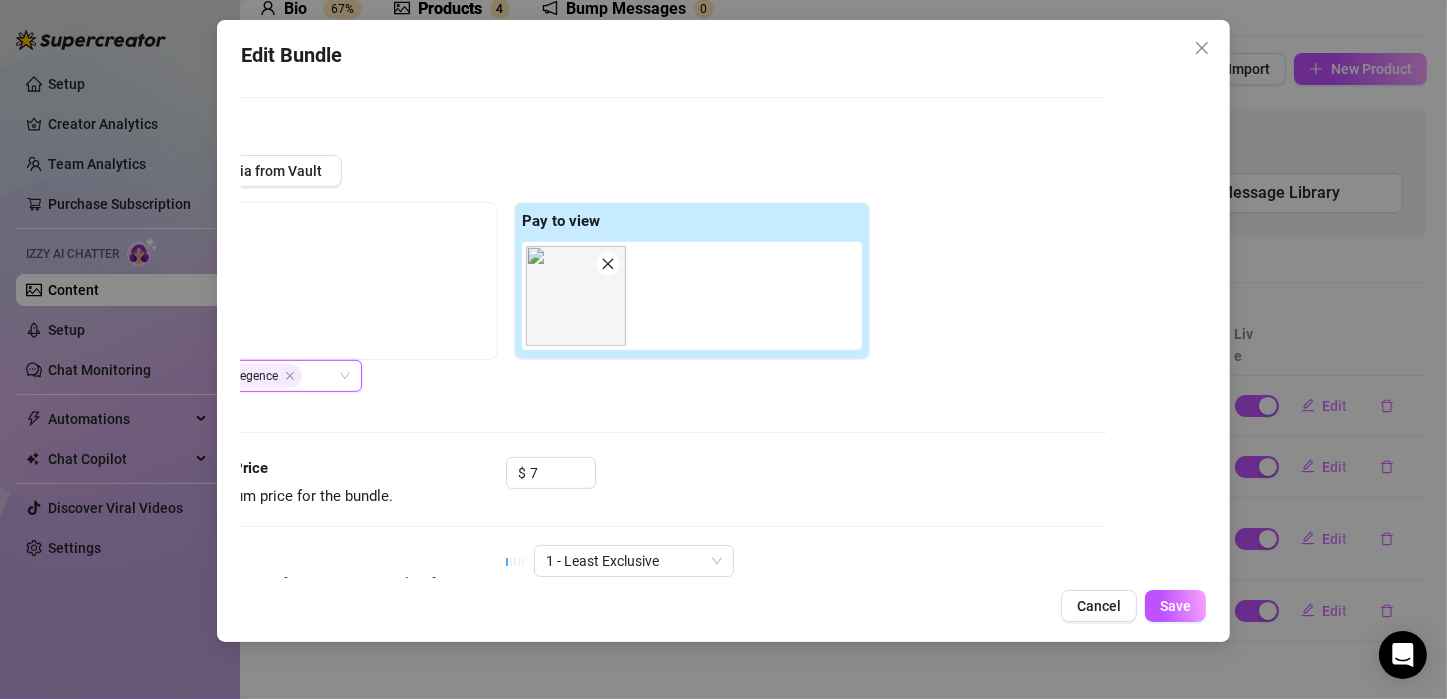scroll, scrollTop: 947, scrollLeft: 115, axis: both 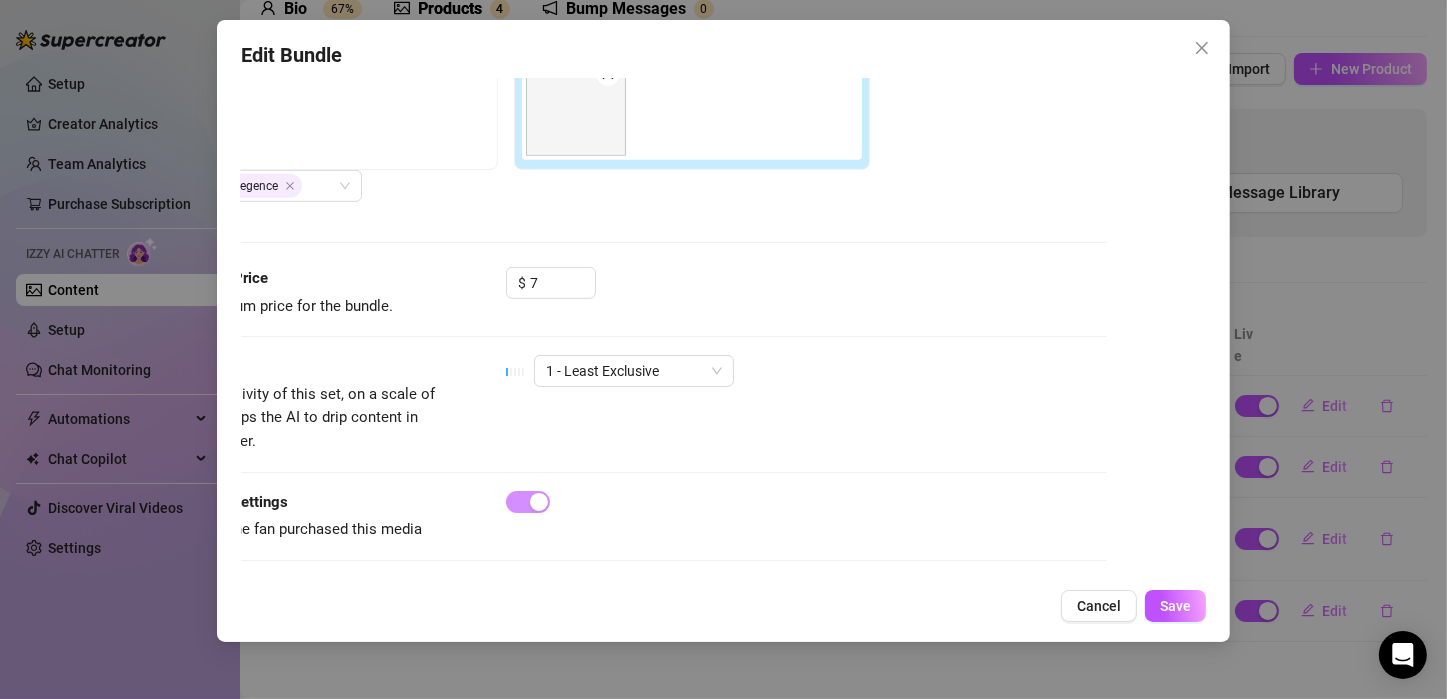 drag, startPoint x: 843, startPoint y: 561, endPoint x: 443, endPoint y: 566, distance: 400.03125 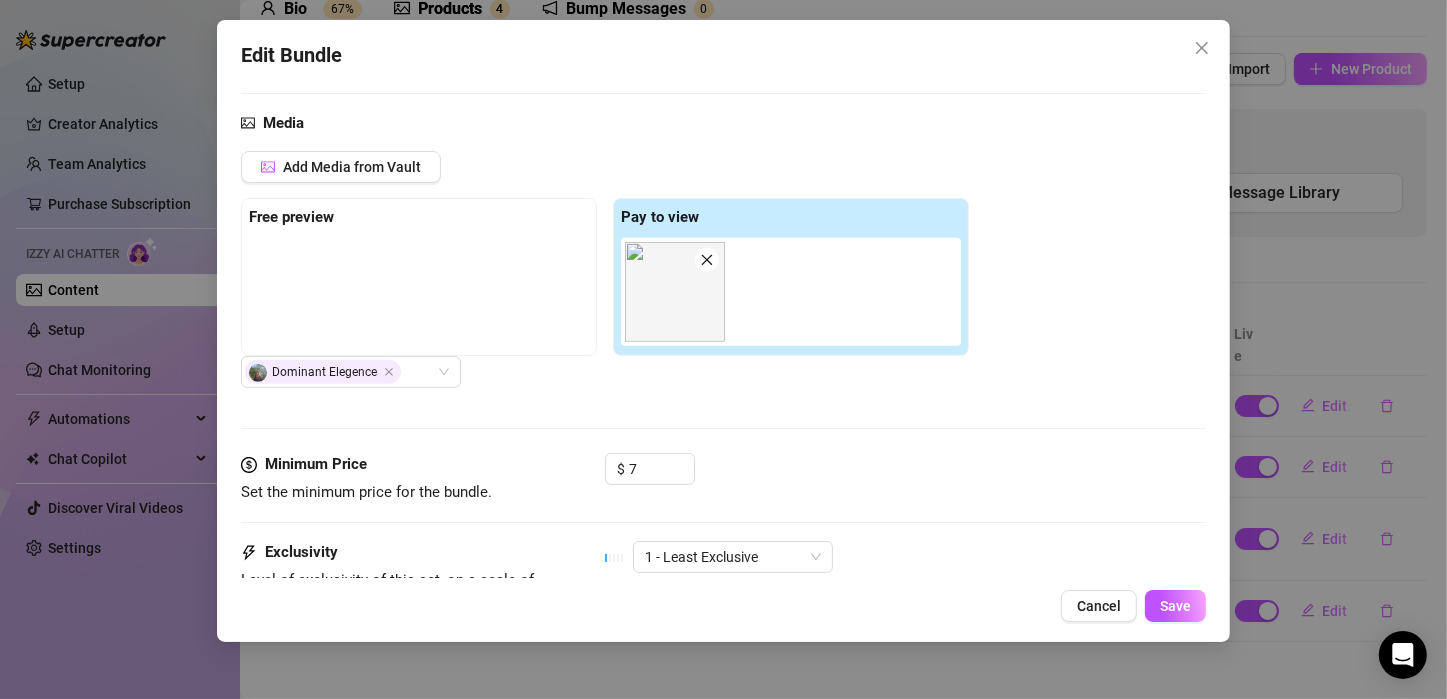 scroll, scrollTop: 947, scrollLeft: 0, axis: vertical 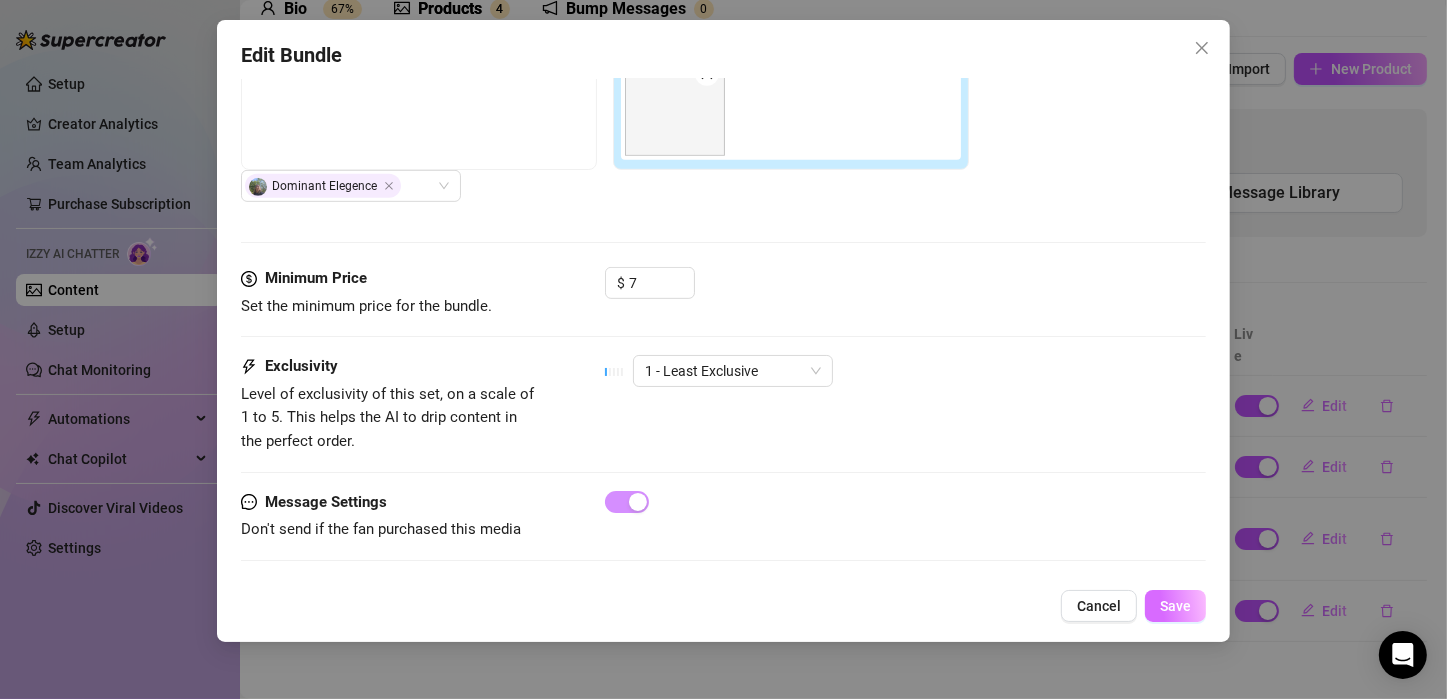 click on "Save" at bounding box center (1175, 606) 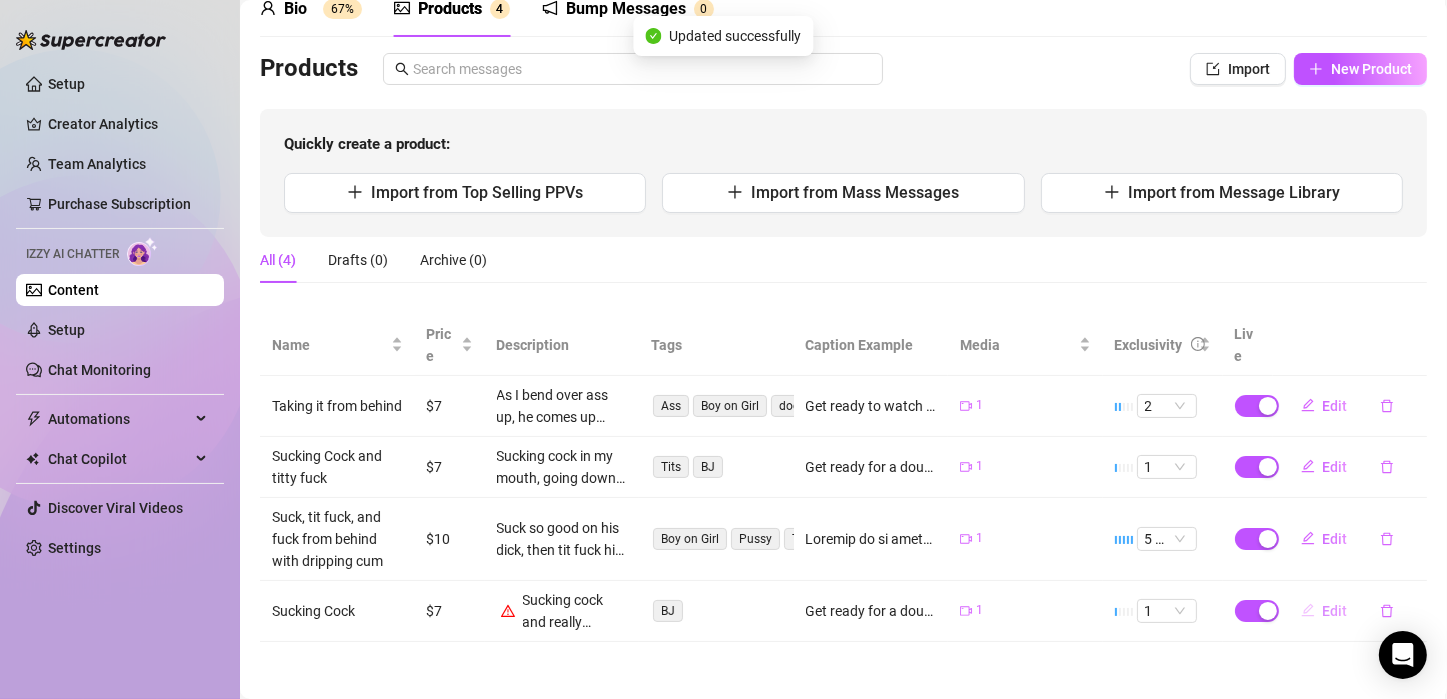 click on "Edit" at bounding box center (1335, 611) 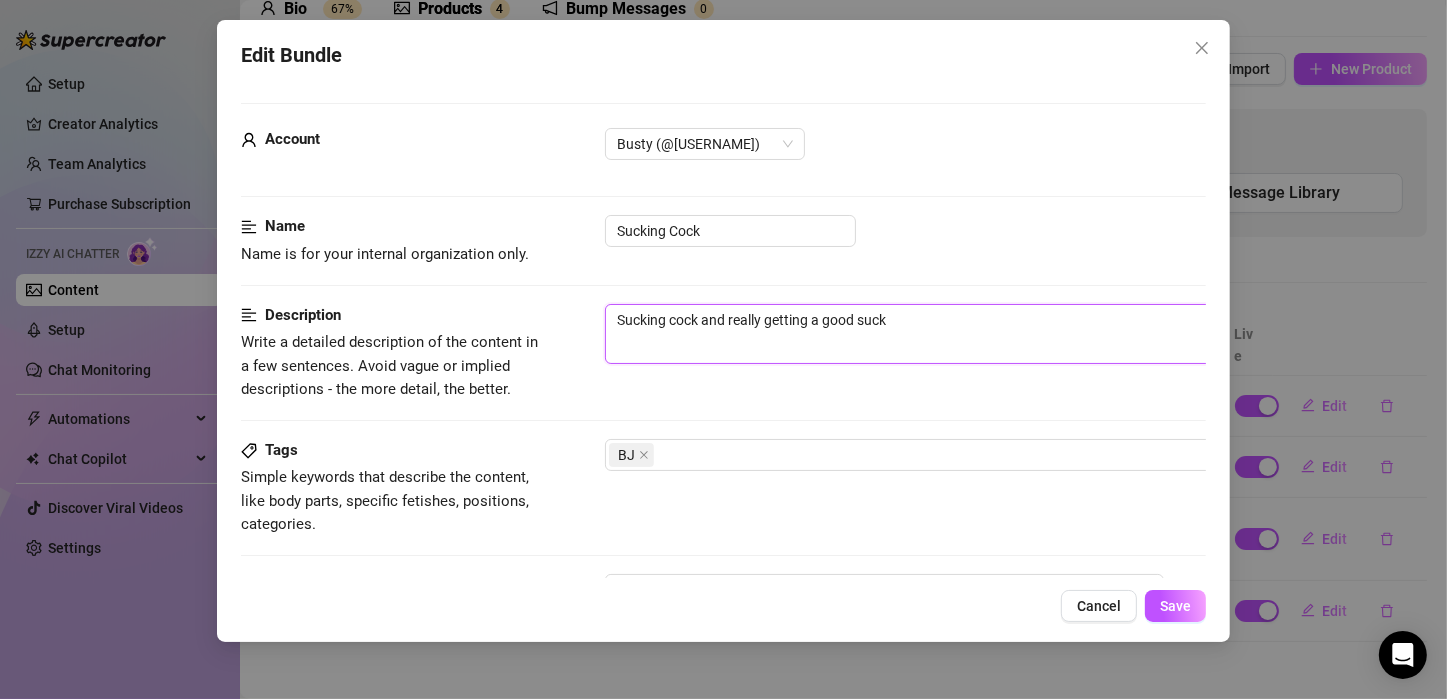 click on "Sucking cock and really getting a good suck" at bounding box center (955, 334) 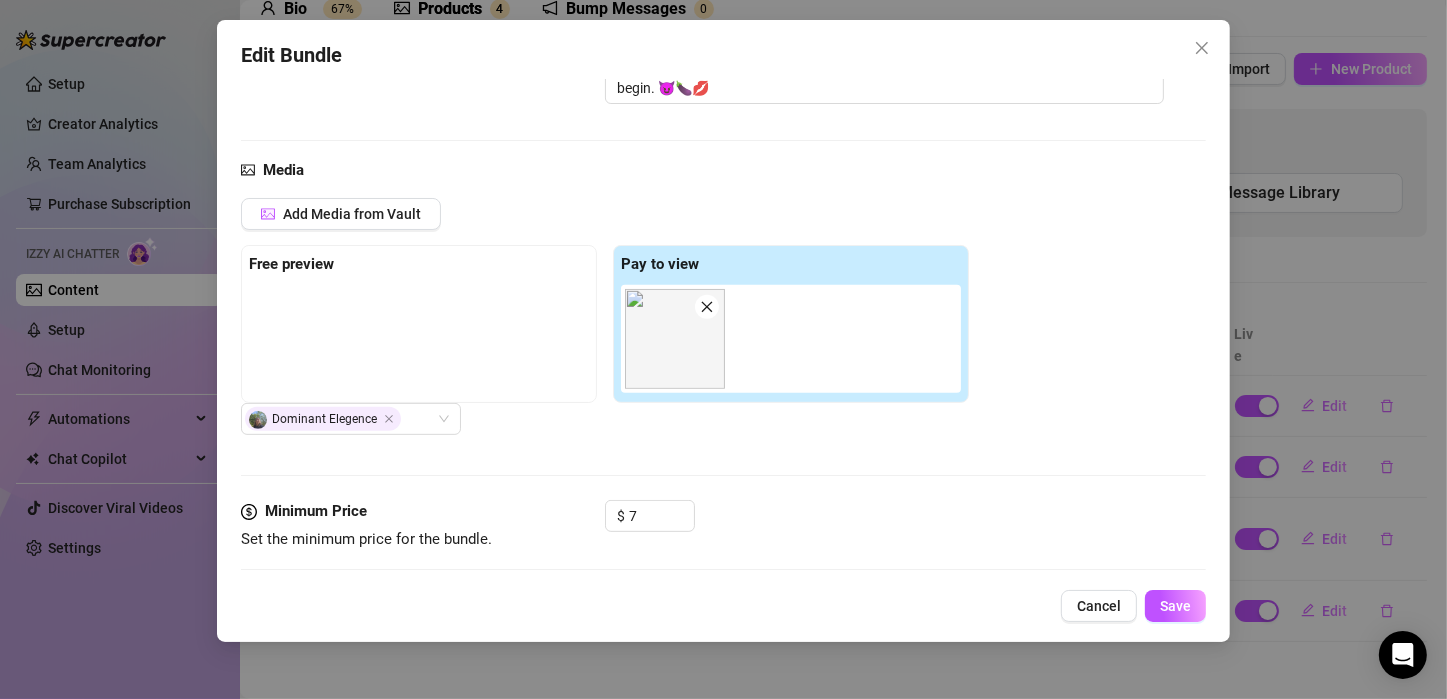 scroll, scrollTop: 947, scrollLeft: 0, axis: vertical 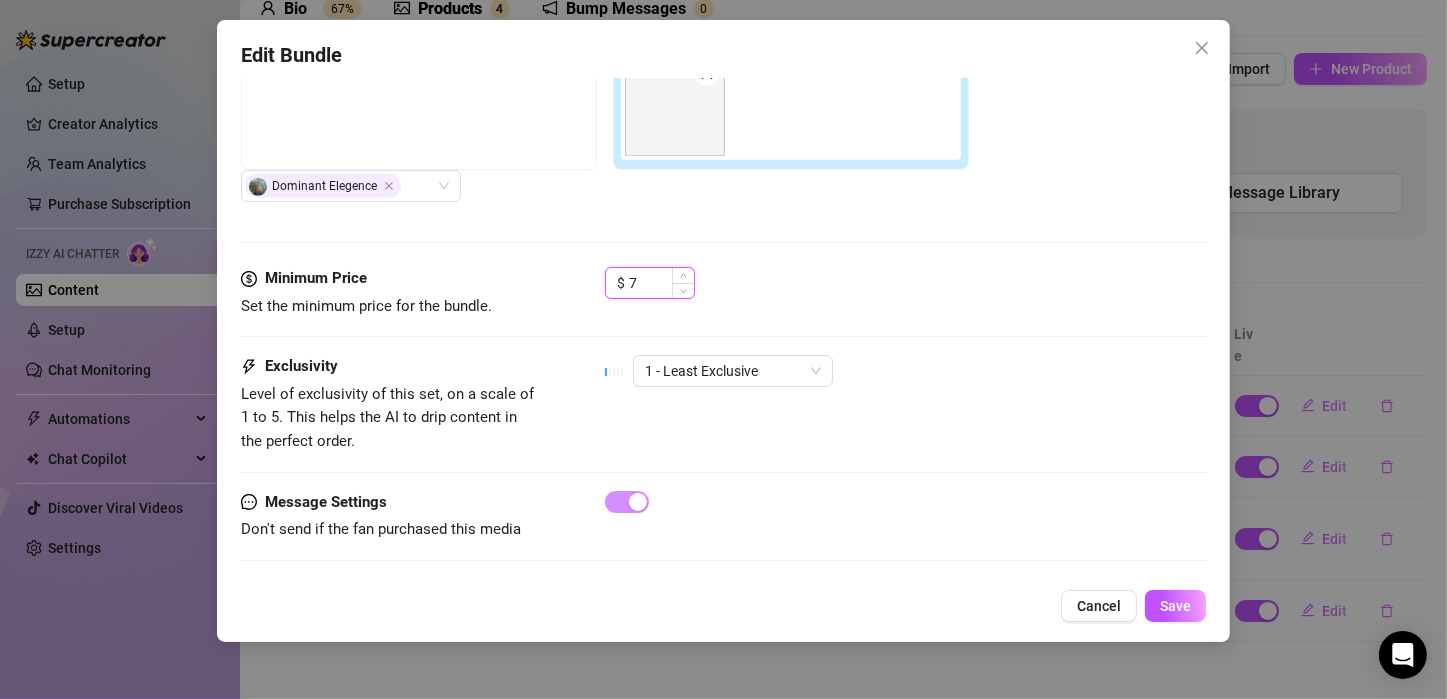 click on "7" at bounding box center (661, 283) 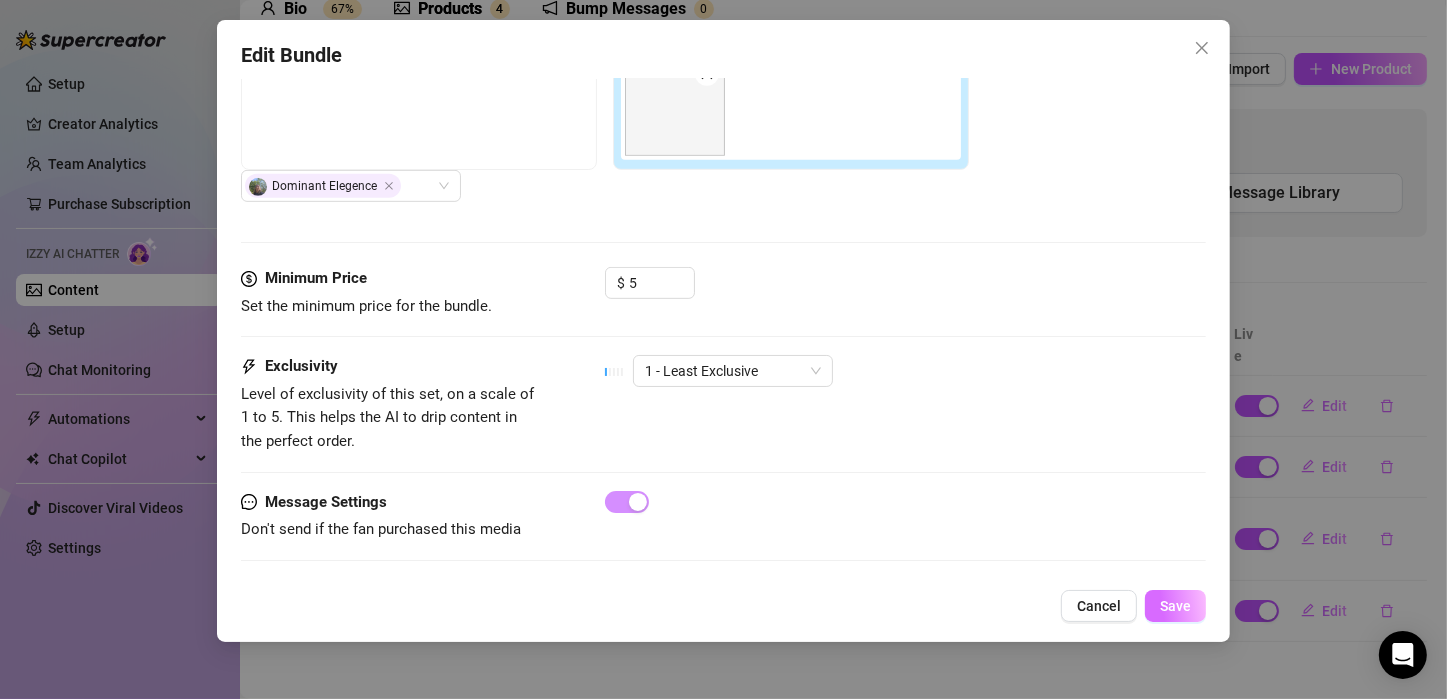 click on "Save" at bounding box center [1175, 606] 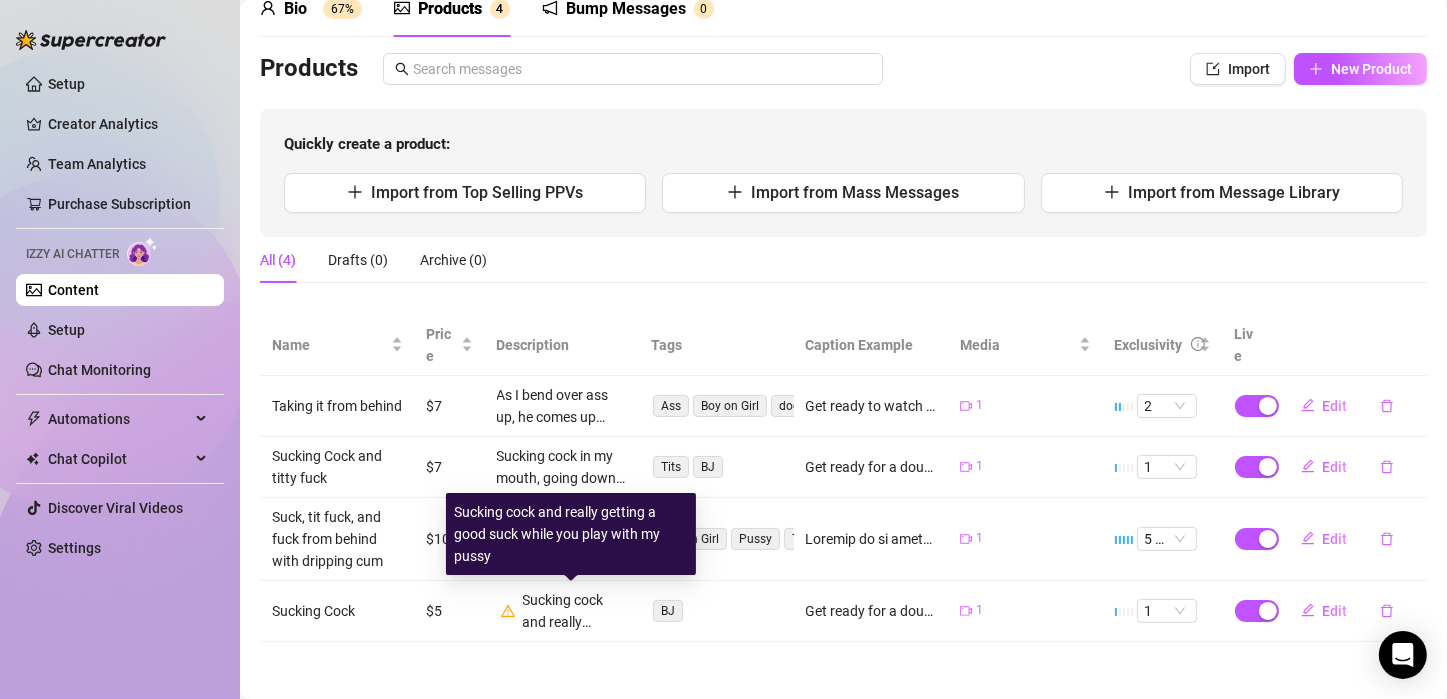 click on "Sucking cock and really getting a good suck while you play with my pussy" at bounding box center (575, 611) 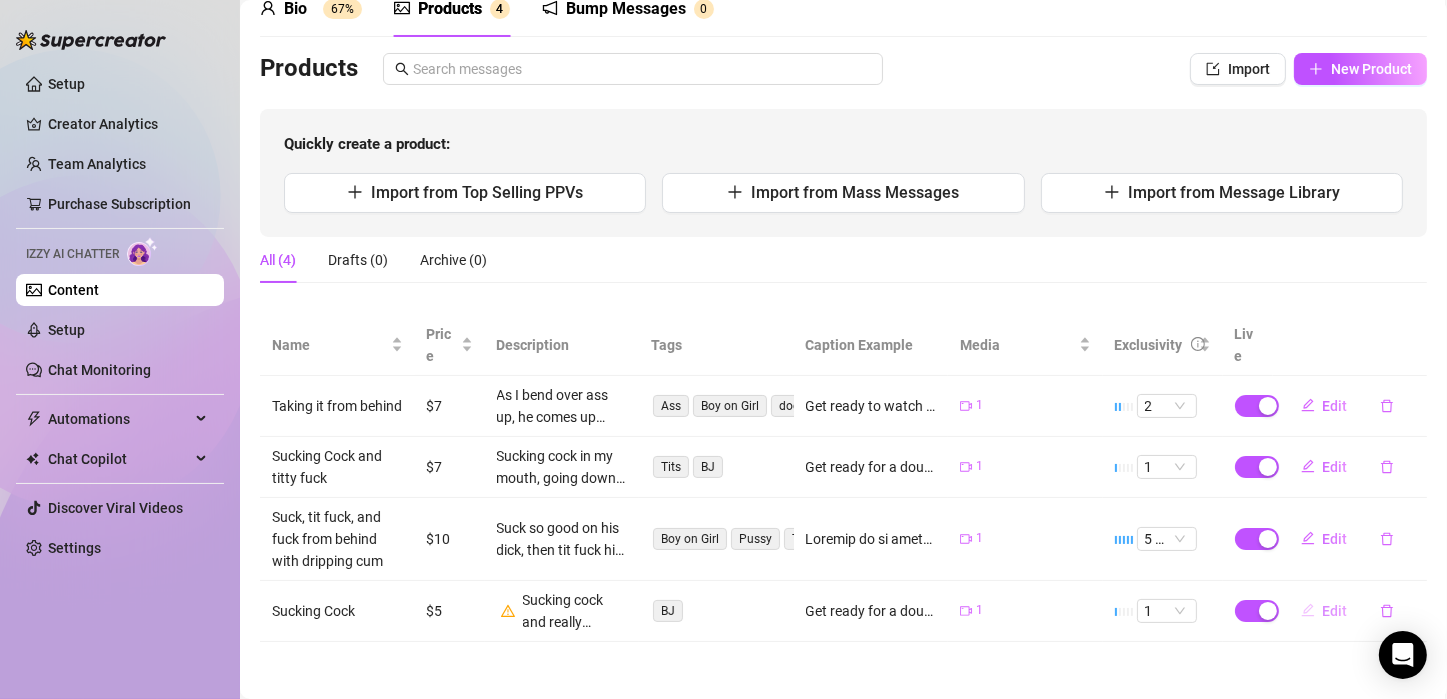 click on "Edit" at bounding box center [1335, 611] 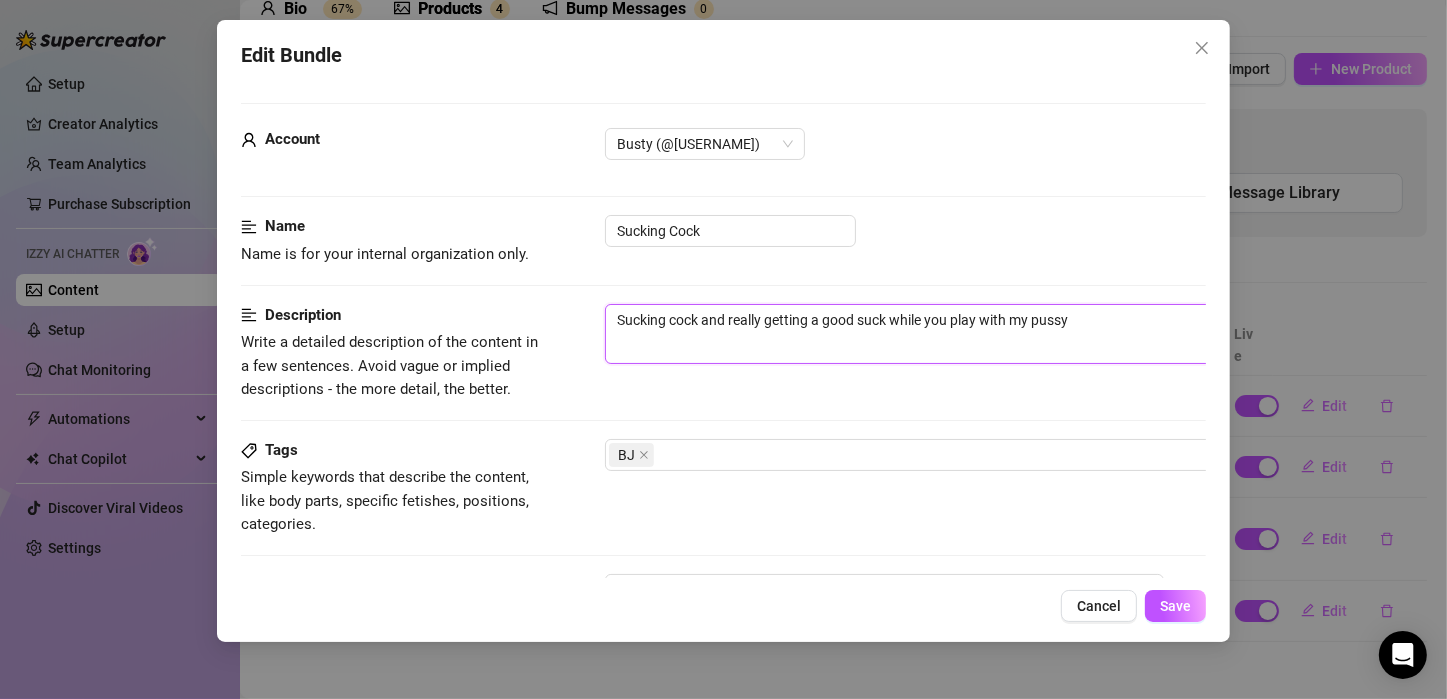 click on "Sucking cock and really getting a good suck while you play with my pussy" at bounding box center [955, 334] 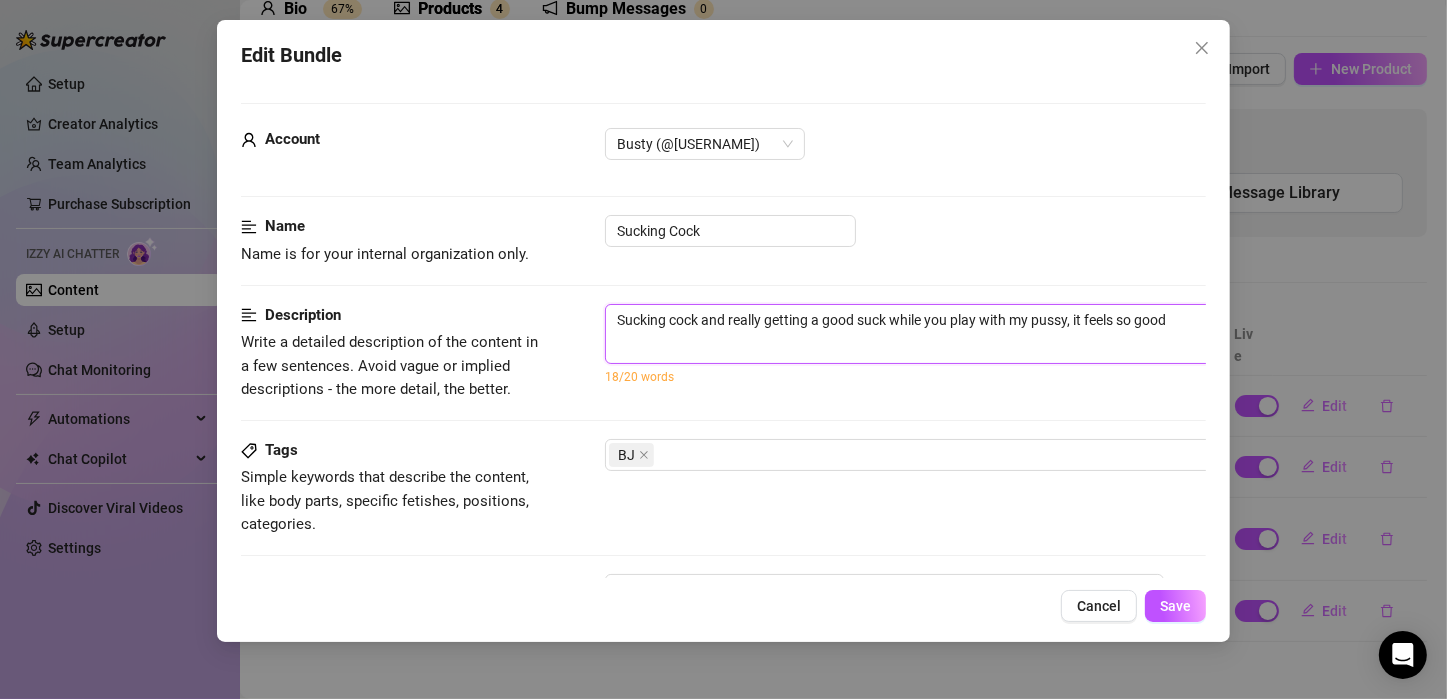 click on "Sucking cock and really getting a good suck while you play with my pussy, it feels so good" at bounding box center (955, 334) 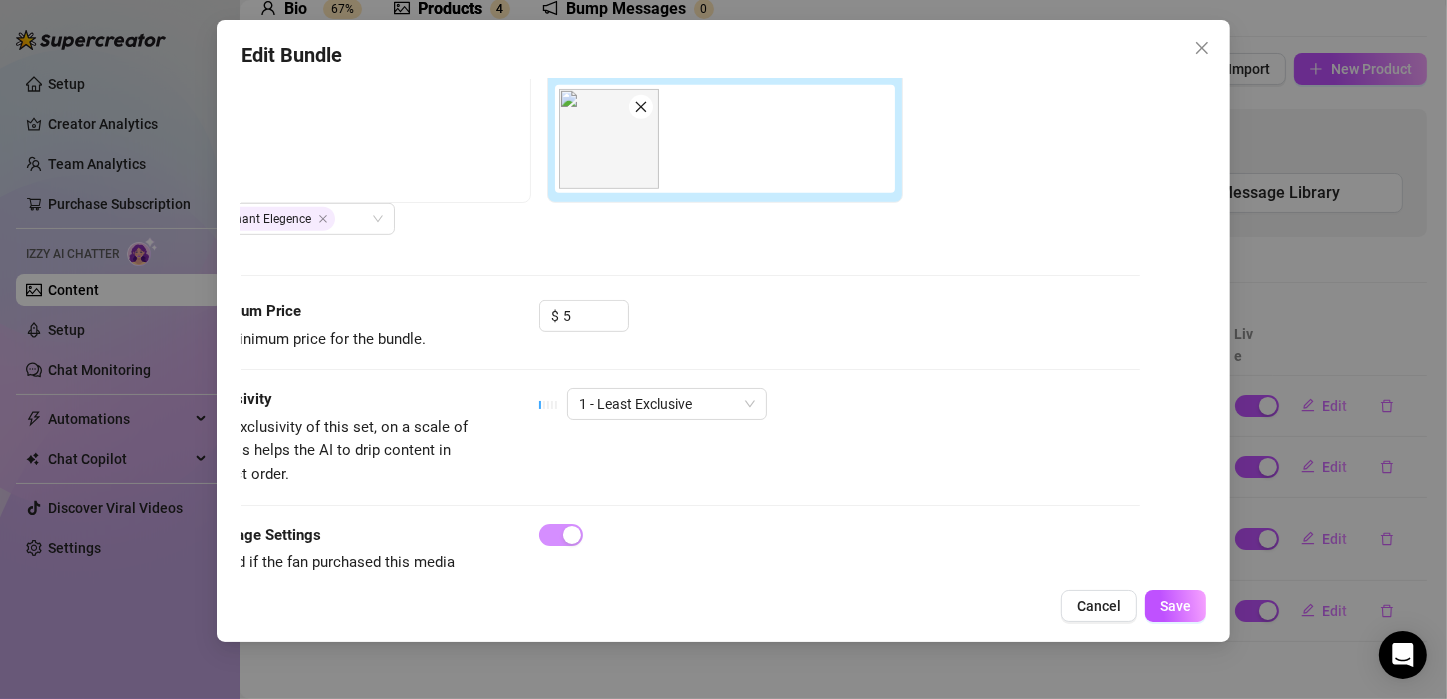scroll, scrollTop: 947, scrollLeft: 66, axis: both 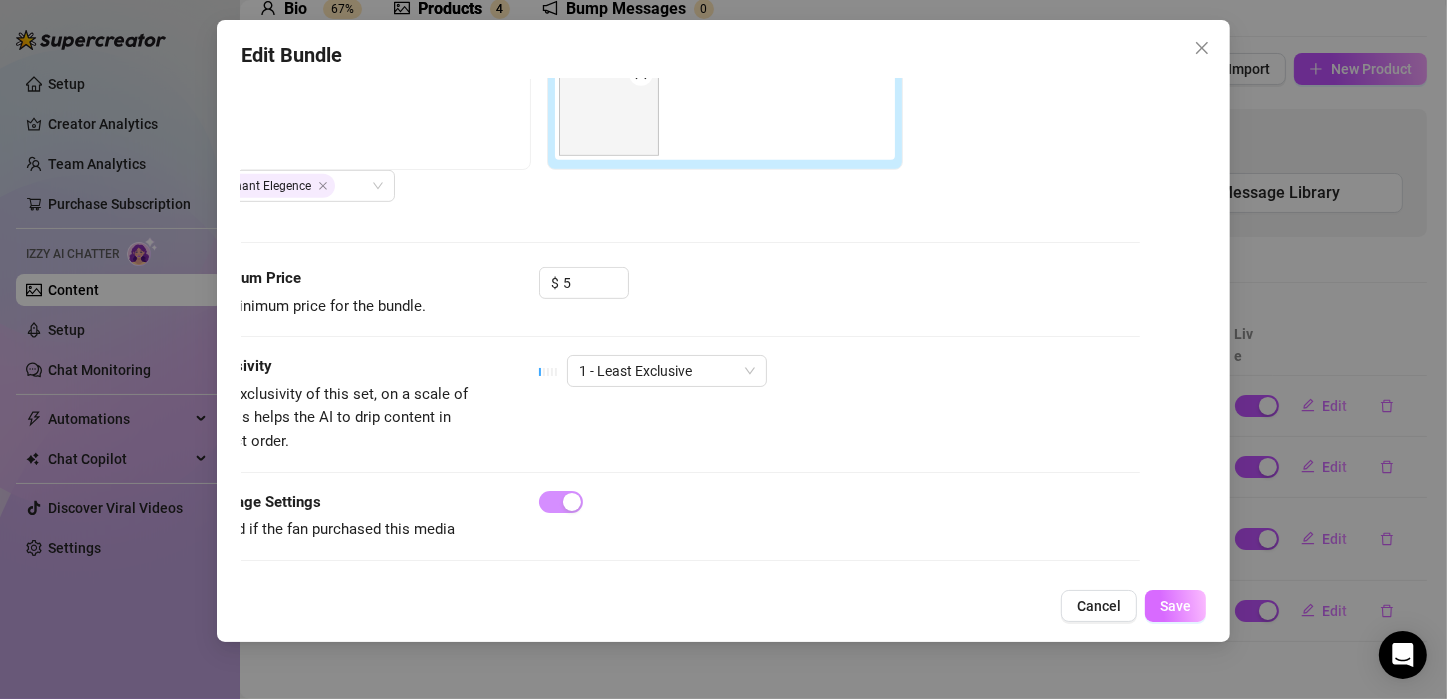 click on "Save" at bounding box center [1175, 606] 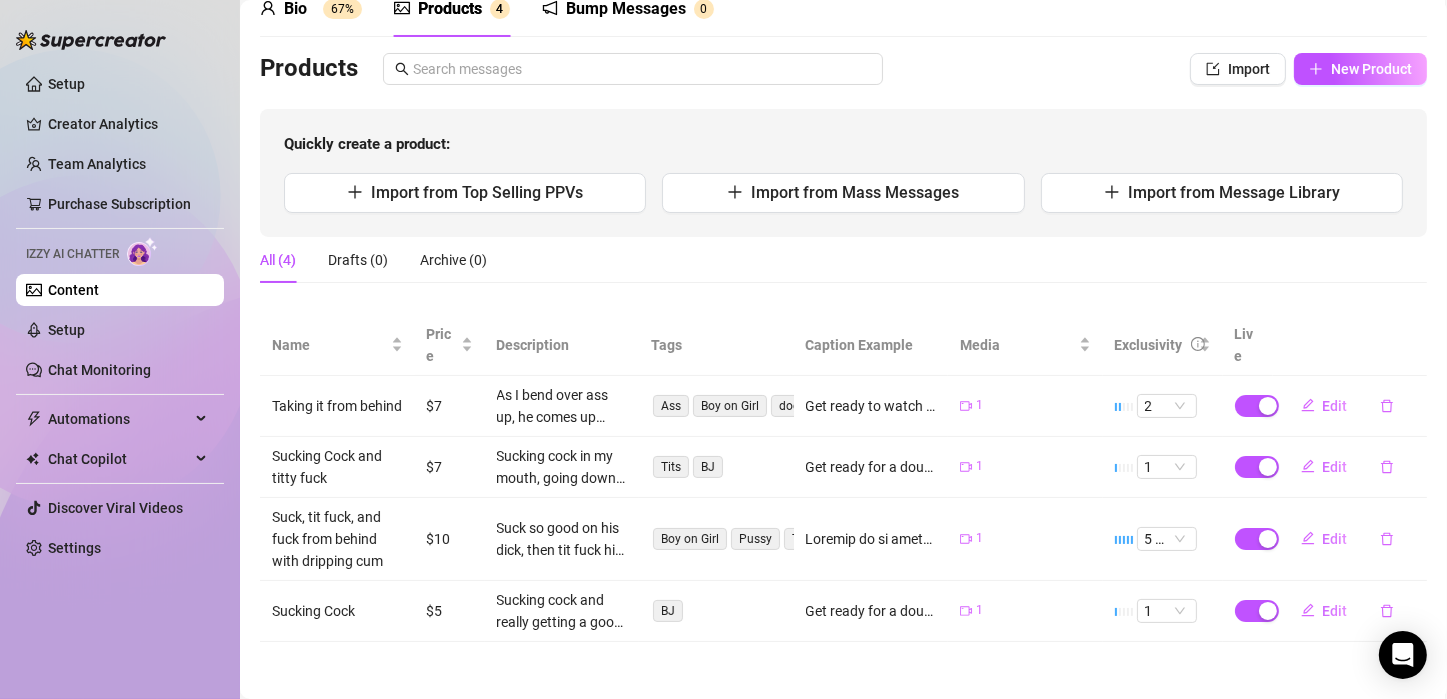scroll, scrollTop: 98, scrollLeft: 0, axis: vertical 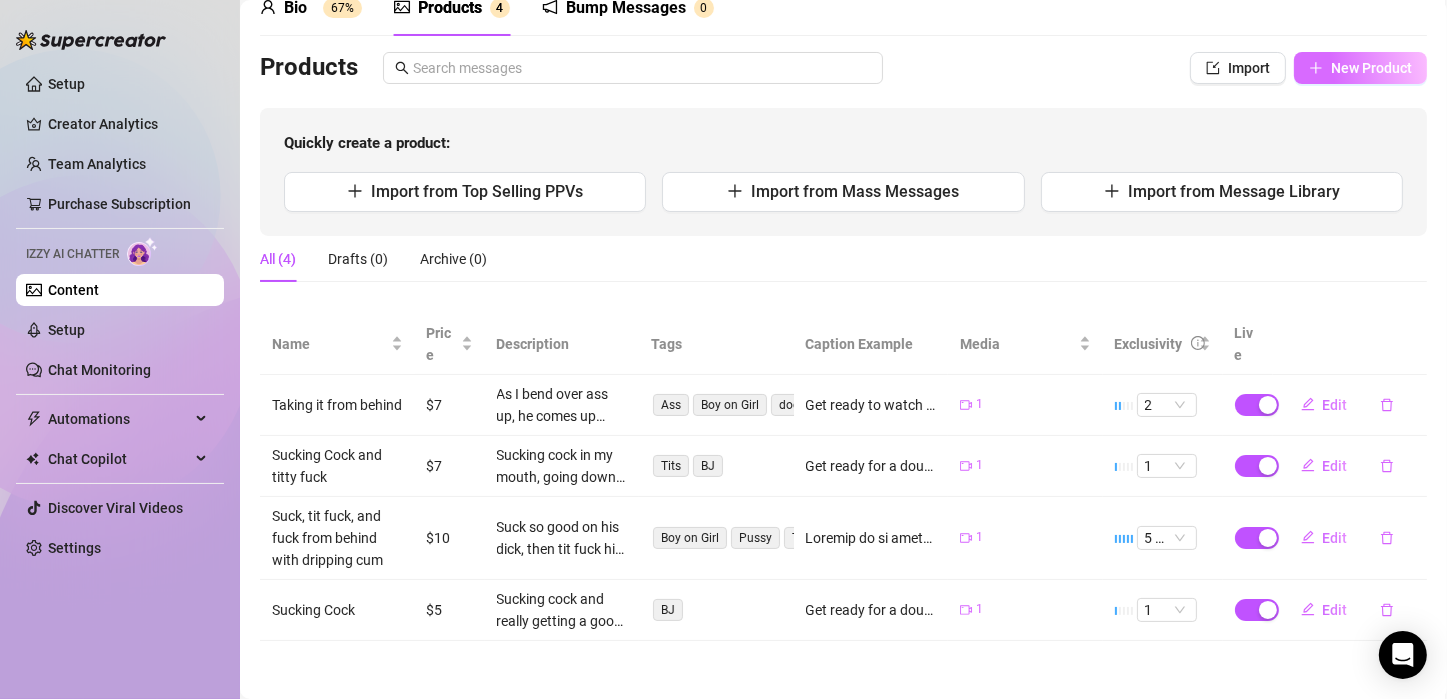 click on "New Product" at bounding box center [1371, 68] 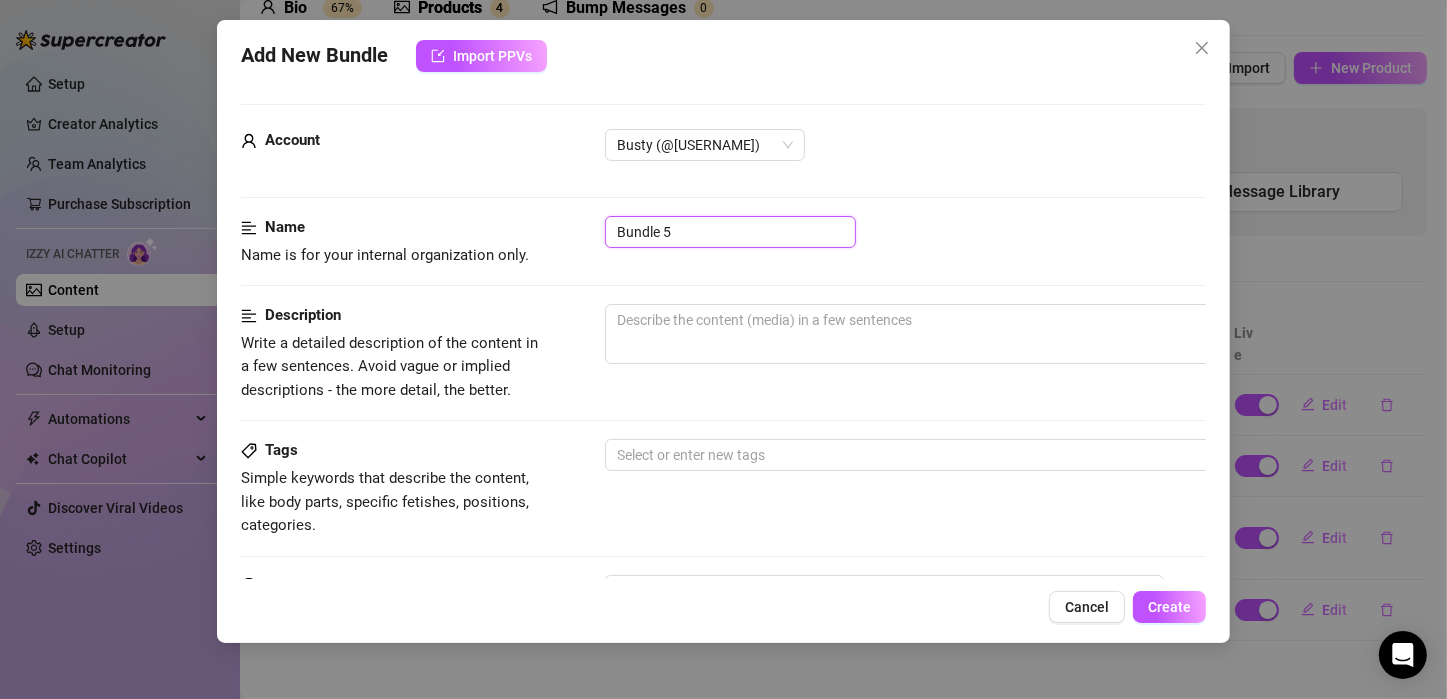 drag, startPoint x: 679, startPoint y: 234, endPoint x: 509, endPoint y: 234, distance: 170 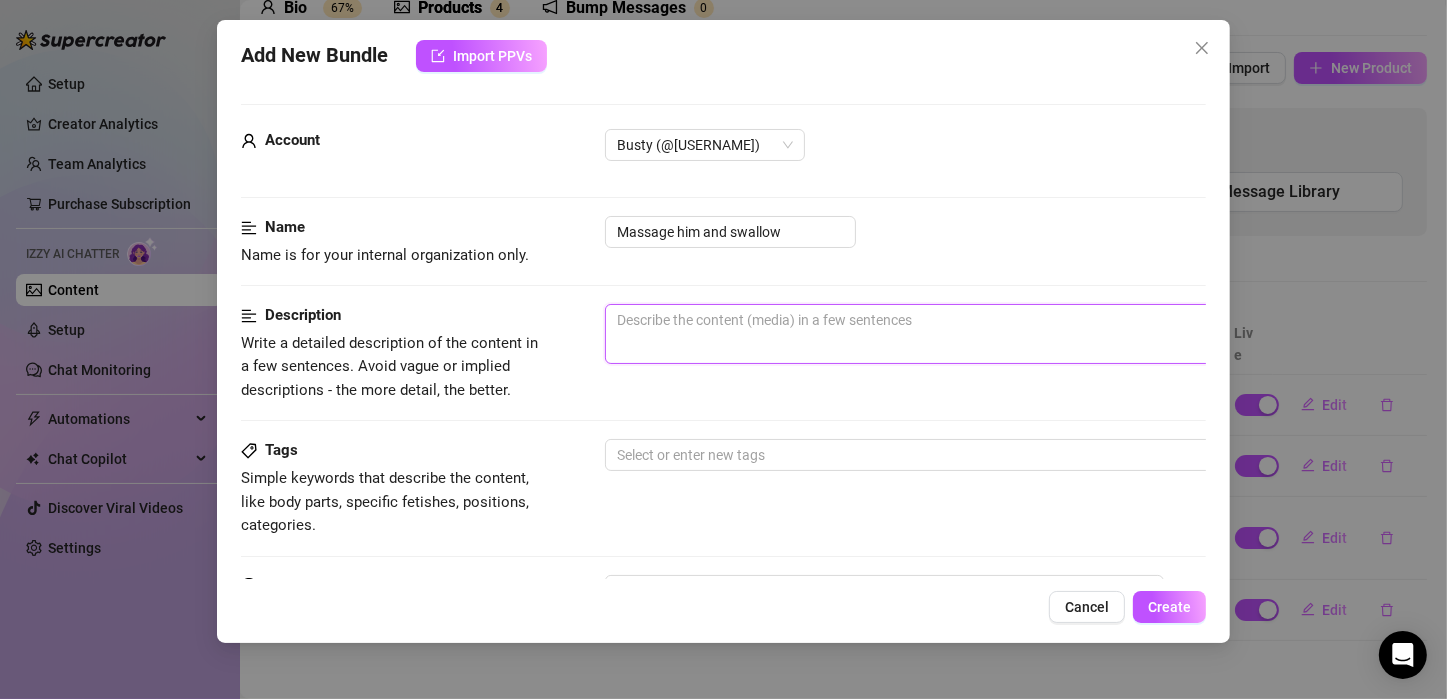 click at bounding box center [955, 334] 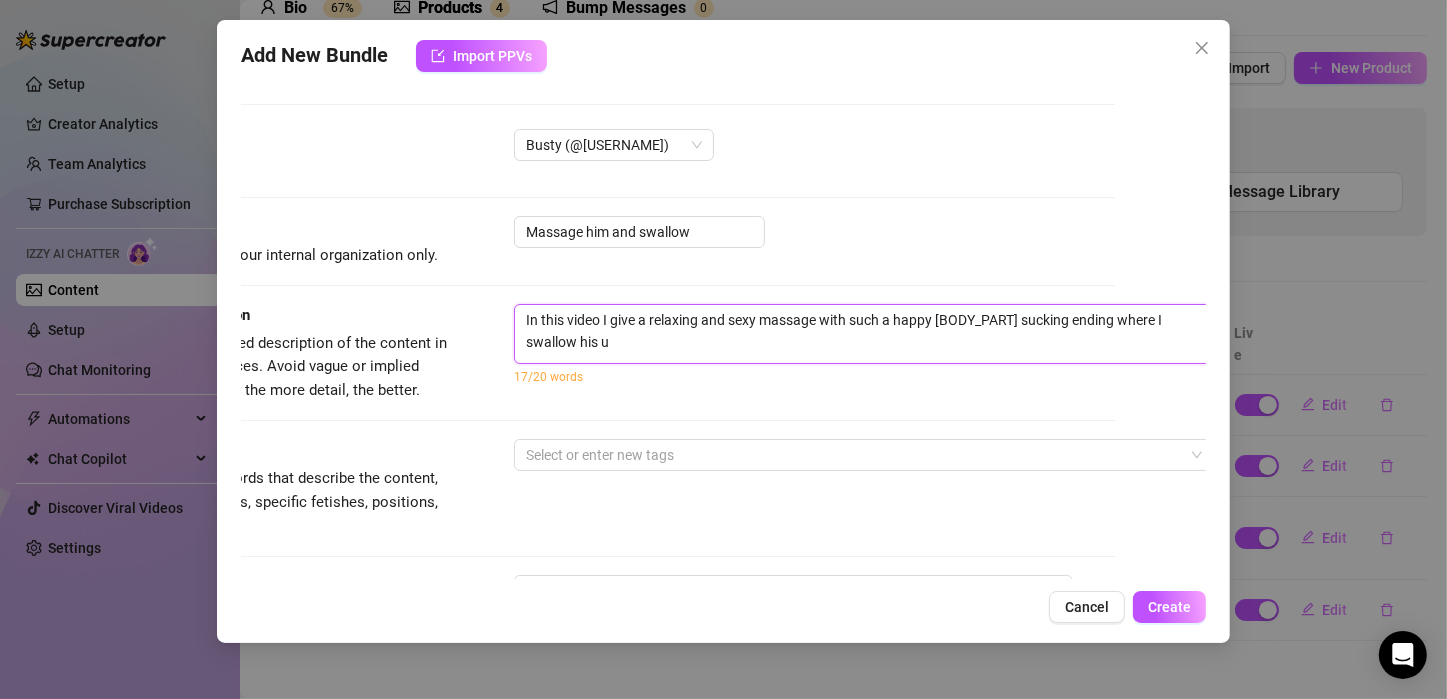 scroll, scrollTop: 0, scrollLeft: 99, axis: horizontal 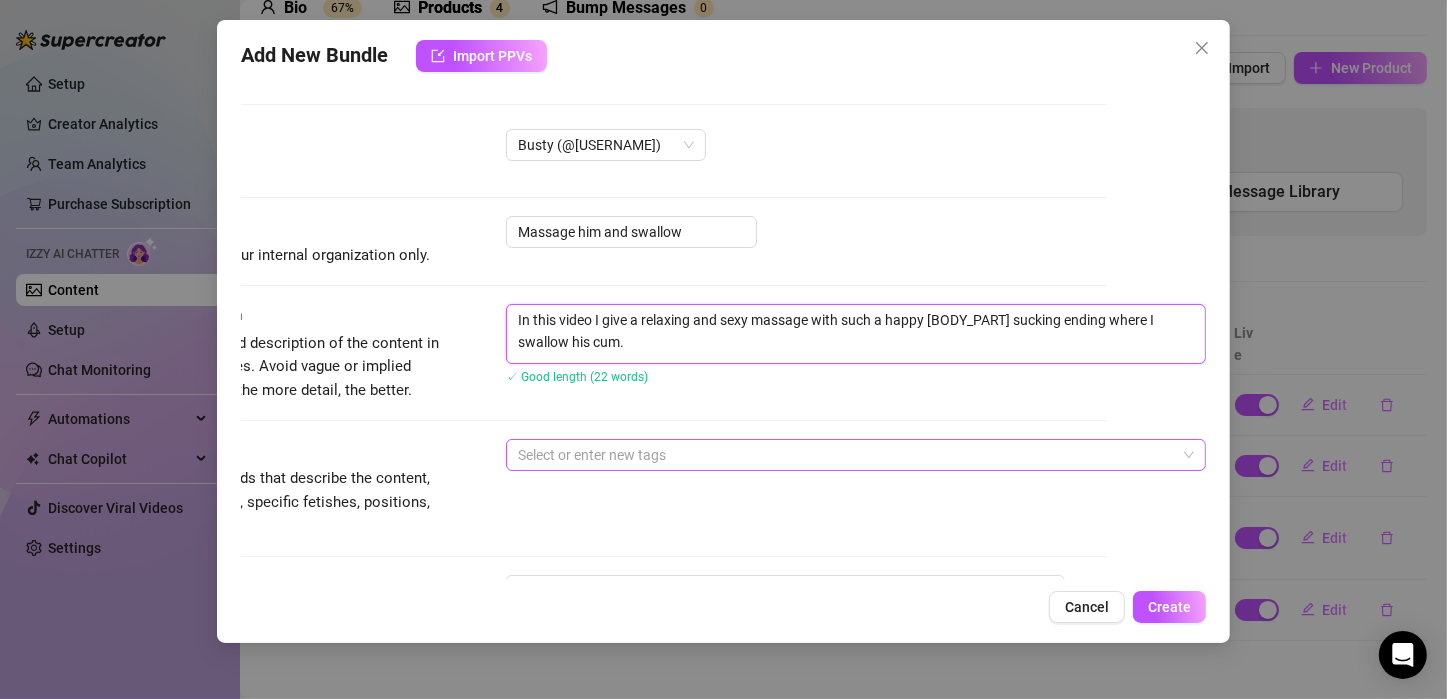 click at bounding box center (845, 455) 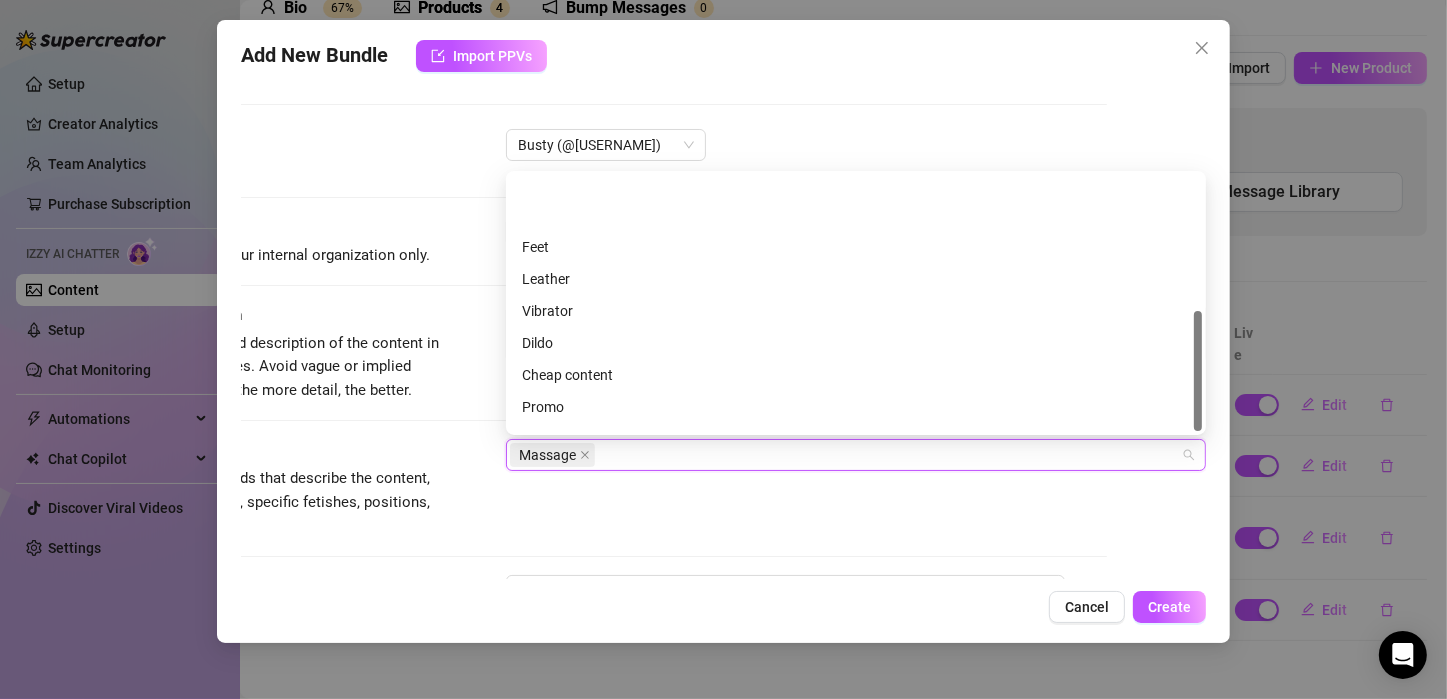 scroll, scrollTop: 288, scrollLeft: 0, axis: vertical 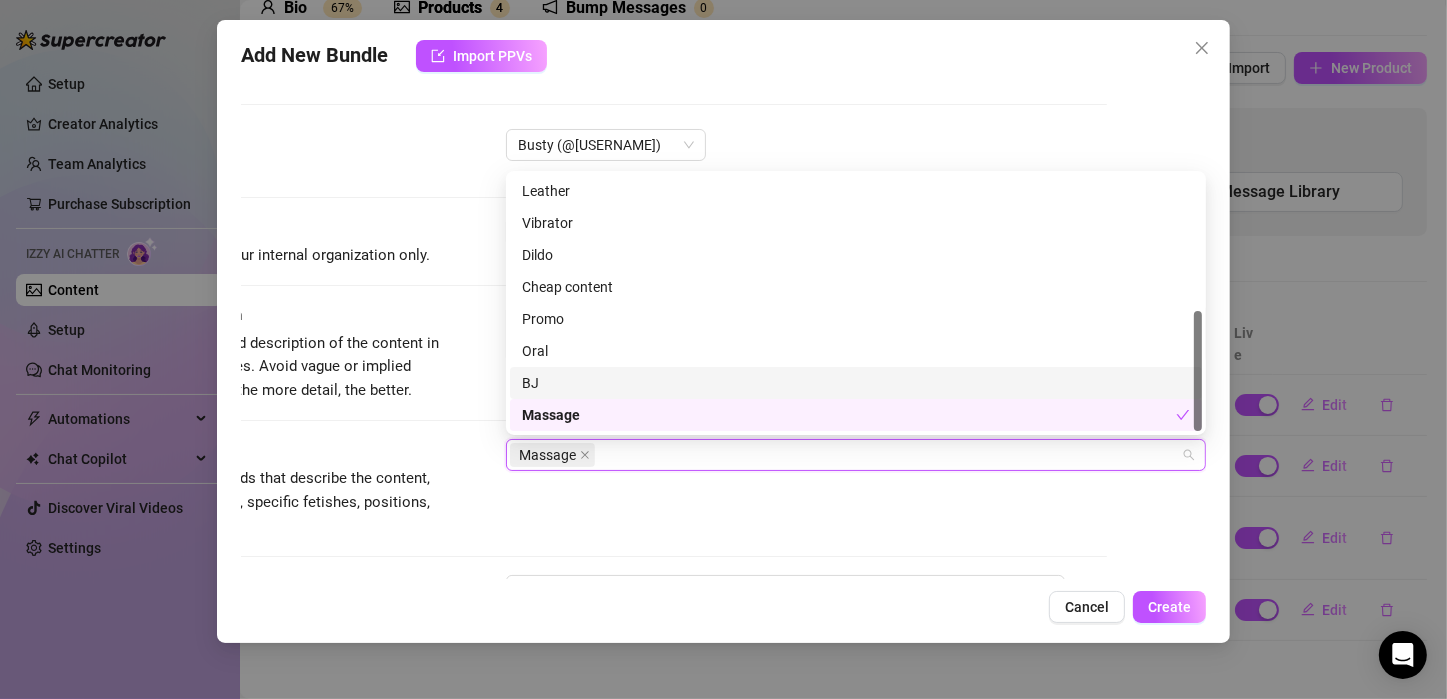click on "BJ" at bounding box center [856, 383] 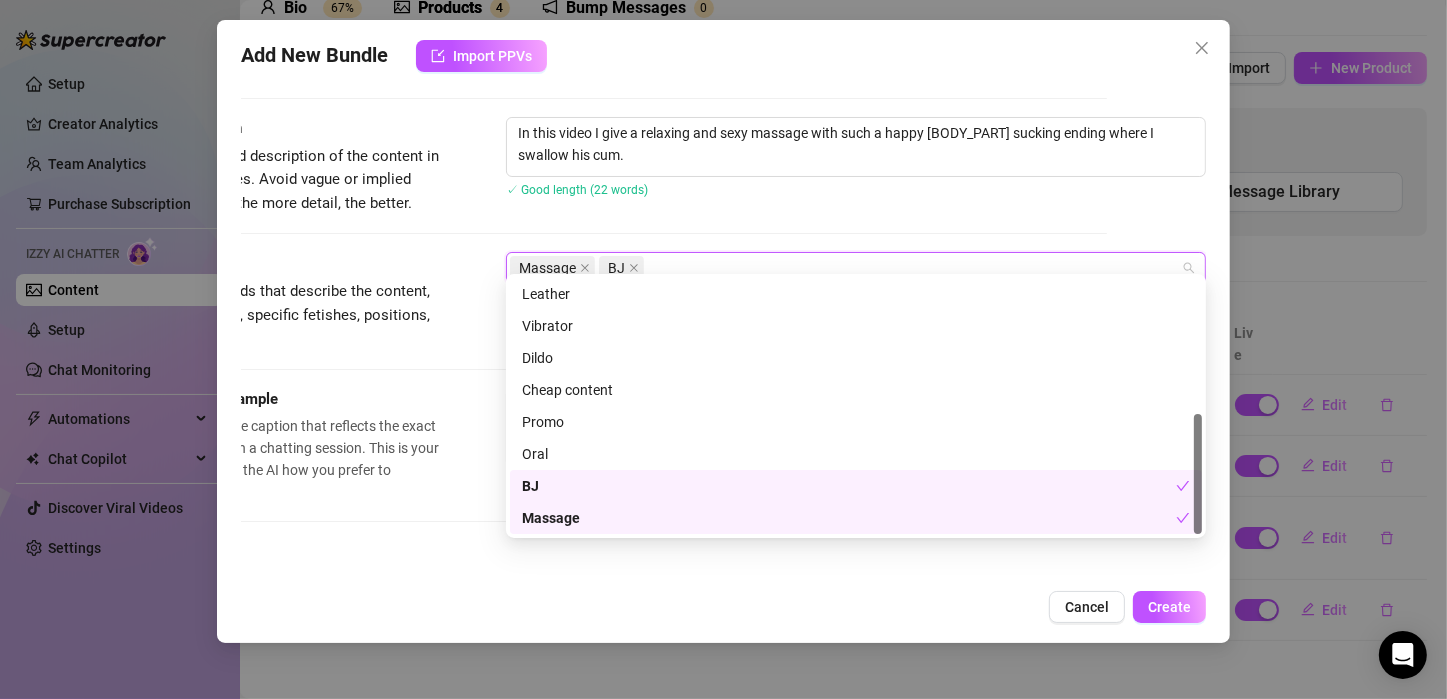scroll, scrollTop: 200, scrollLeft: 99, axis: both 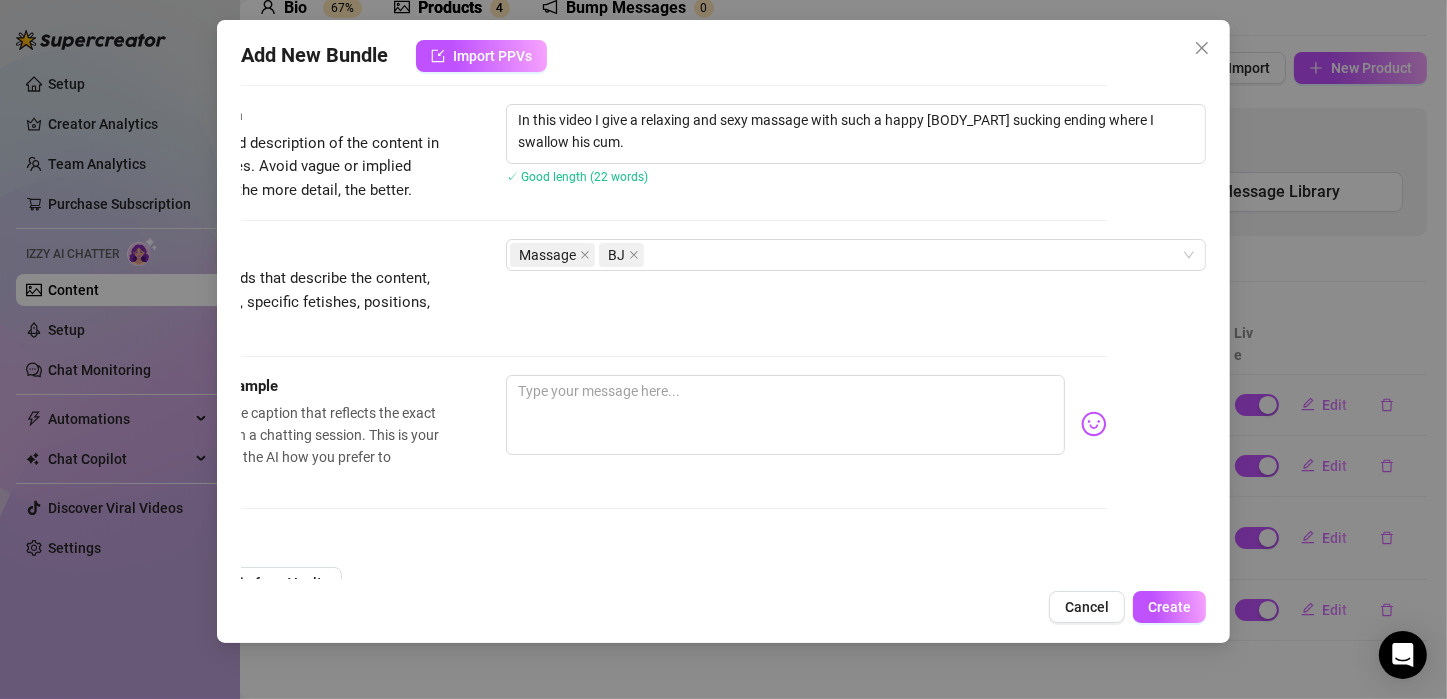 click on "Tags Simple keywords that describe the content, like body parts, specific fetishes, positions, categories. Massage BJ" at bounding box center (624, 288) 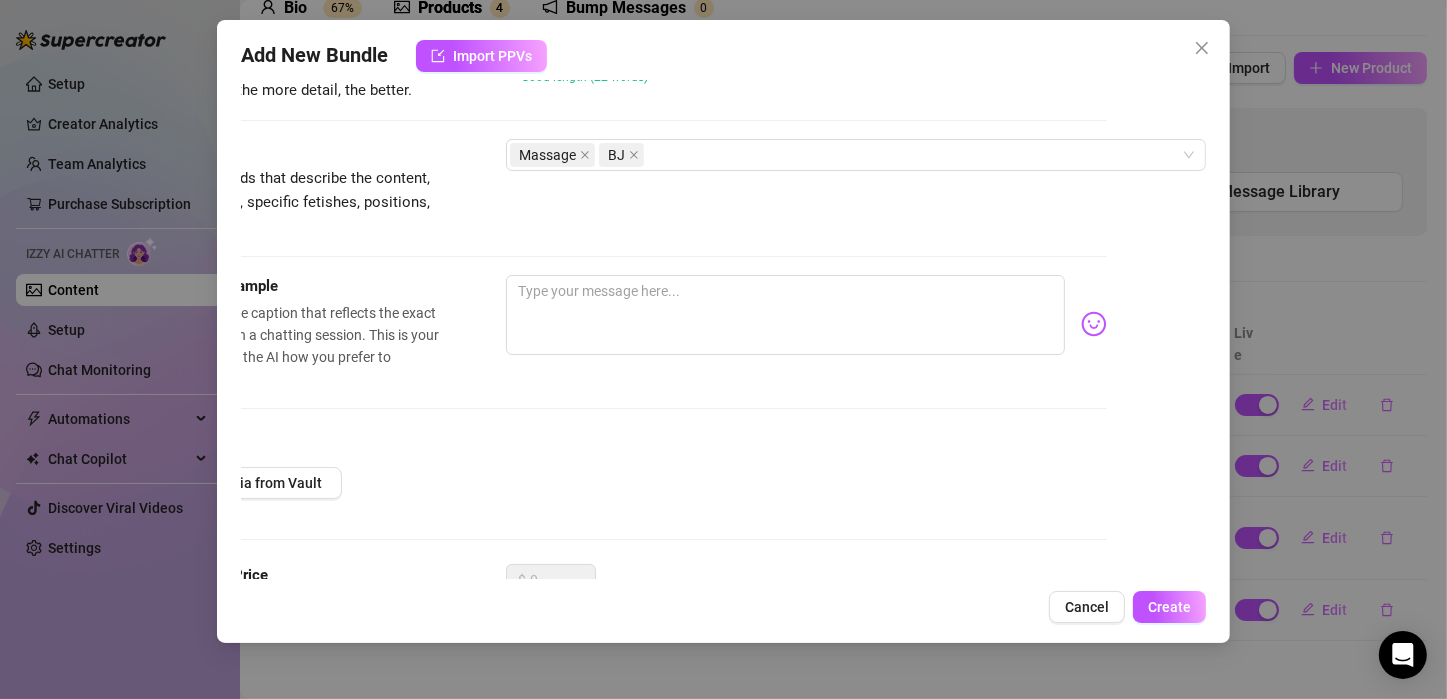 scroll, scrollTop: 400, scrollLeft: 99, axis: both 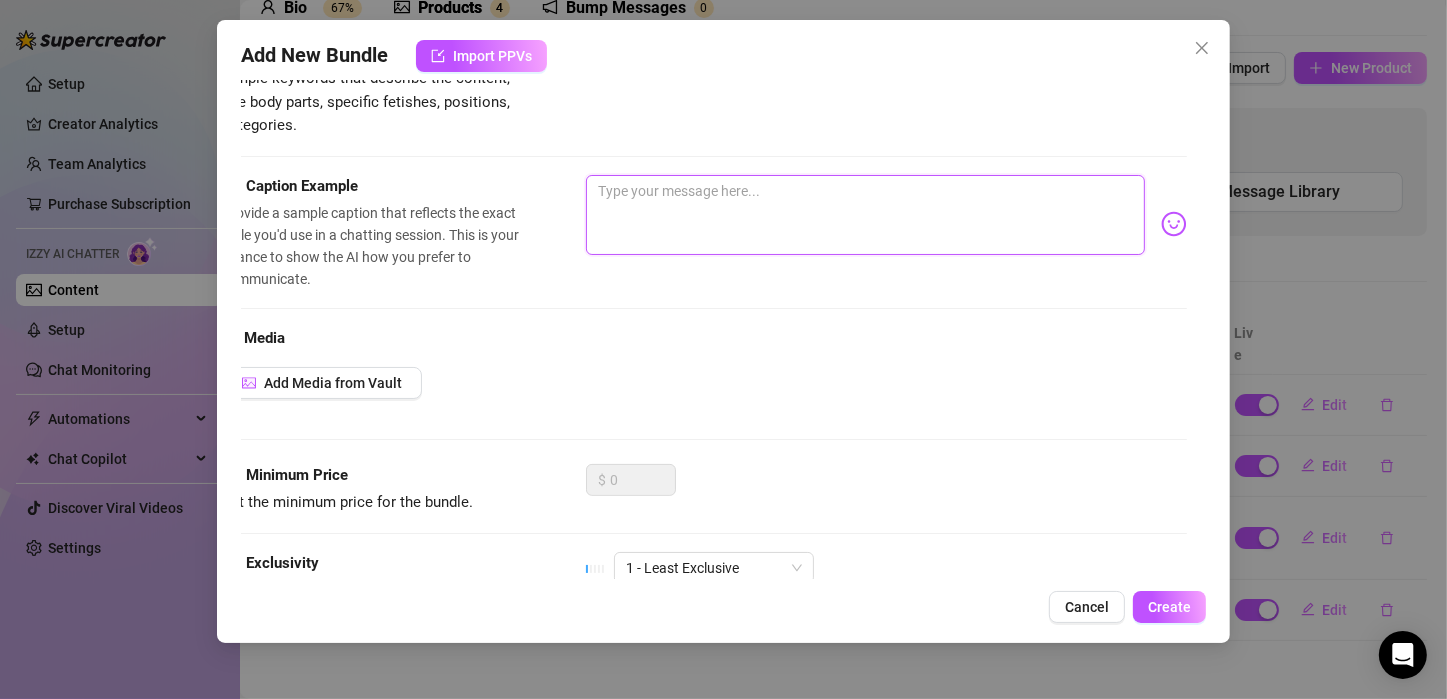 click at bounding box center [865, 215] 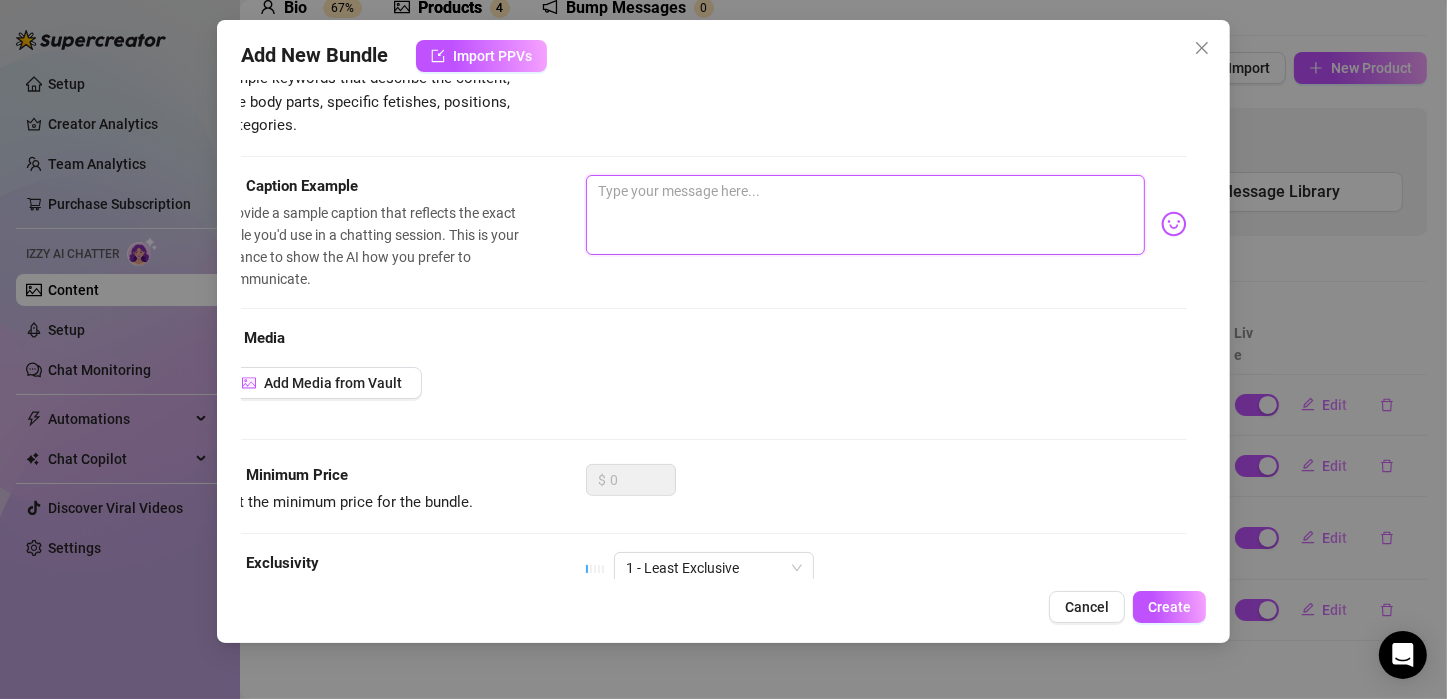 paste on "In the dimly lit room, I began my tantalizing journey, starting with your back, my hands gliding over every muscle, kneading away the tension. I moved with deliberate slowness, tracing my fingers along each side, igniting your senses. As I reached your legs, I let my touch linger, teasing you with promises of pleasure.
Then, I explored the most intimate places, my fingers dancing around your most sensitive spot, sending shivers down your spine. You rolled over, revealing your chest, and I started a new path, my hands moving with sensual precision from your feet to your shoulders, leaving a trail of desire.
But that was just the beginning. I lowered myself, taking you into my mouth, savoring every inch. My lips wrapped around you, my tongue swirling, building the tension. You pulsed with anticipation, and I took you deeper, feeling you hit the back of my throat. With a final, deep swallow, I took everything you had to offer, leaving you utterly spent and satisfied.
This is just a taste of the pleasure we ca..." 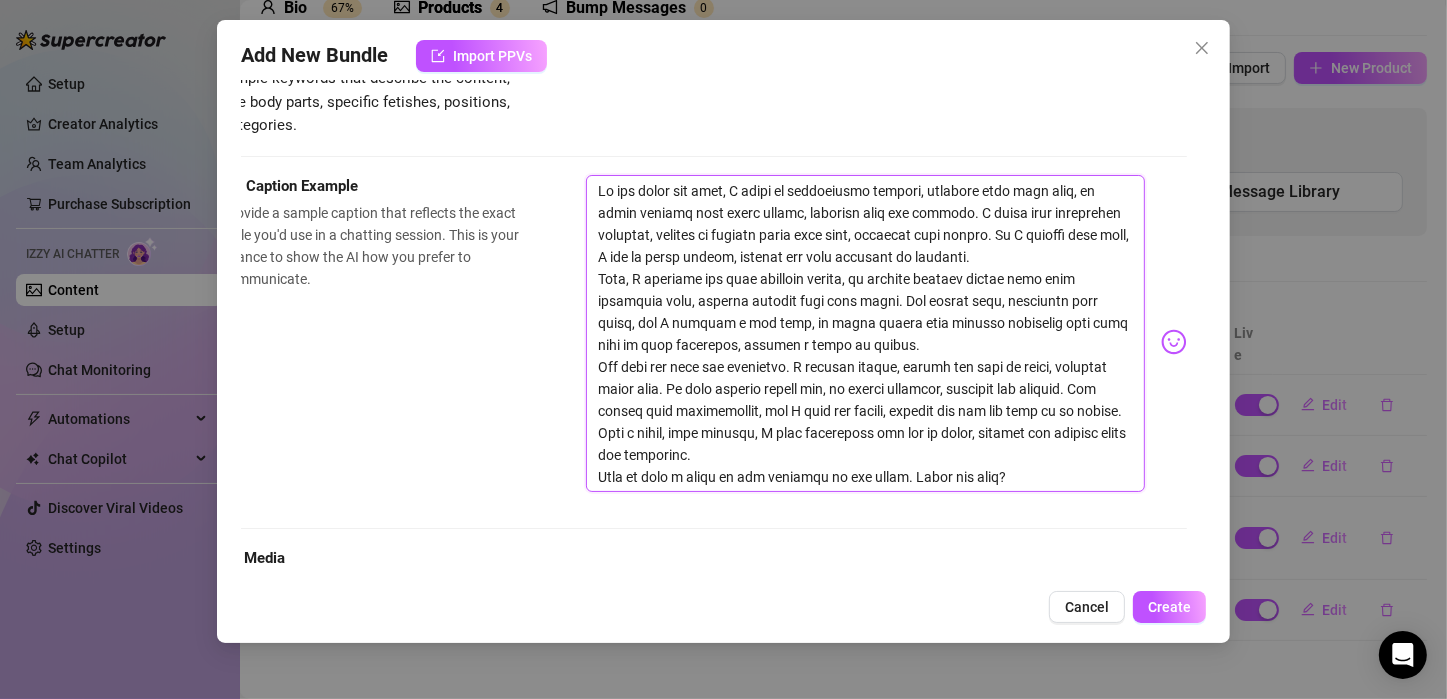scroll, scrollTop: 0, scrollLeft: 0, axis: both 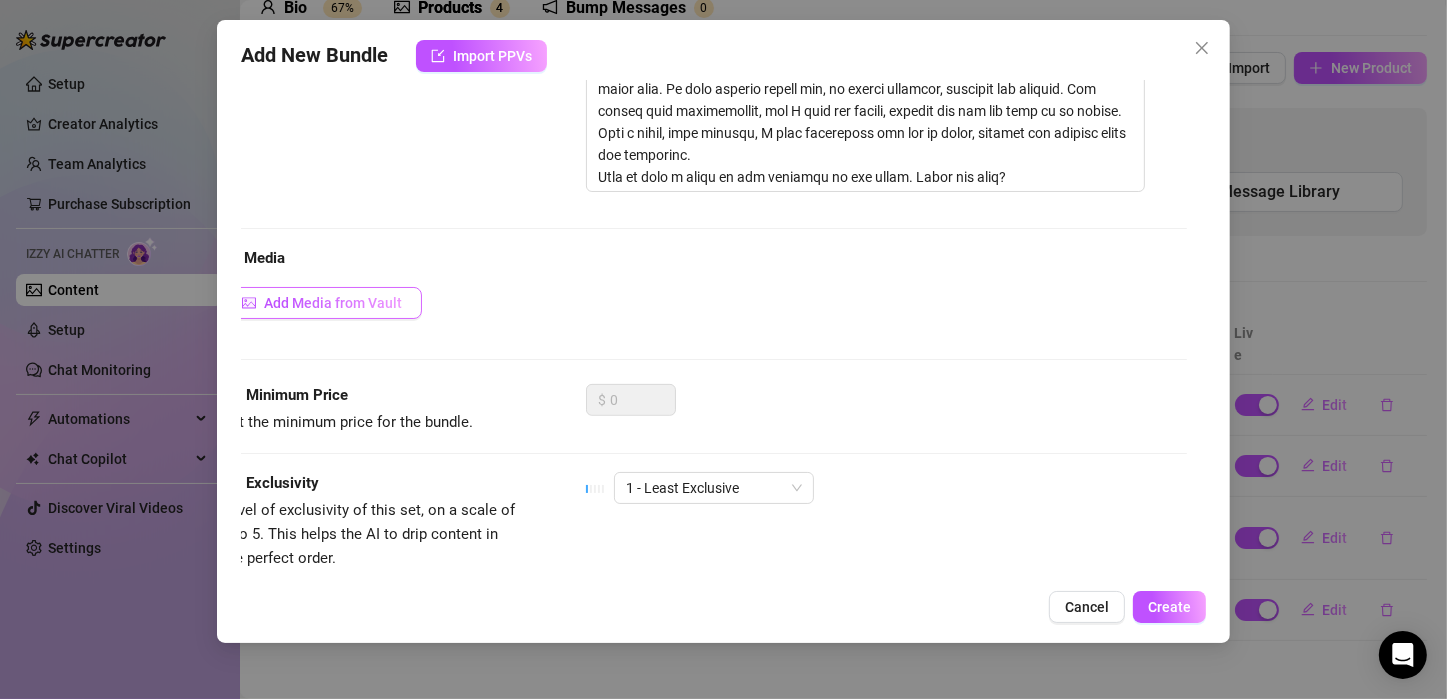 click on "Add Media from Vault" at bounding box center (333, 303) 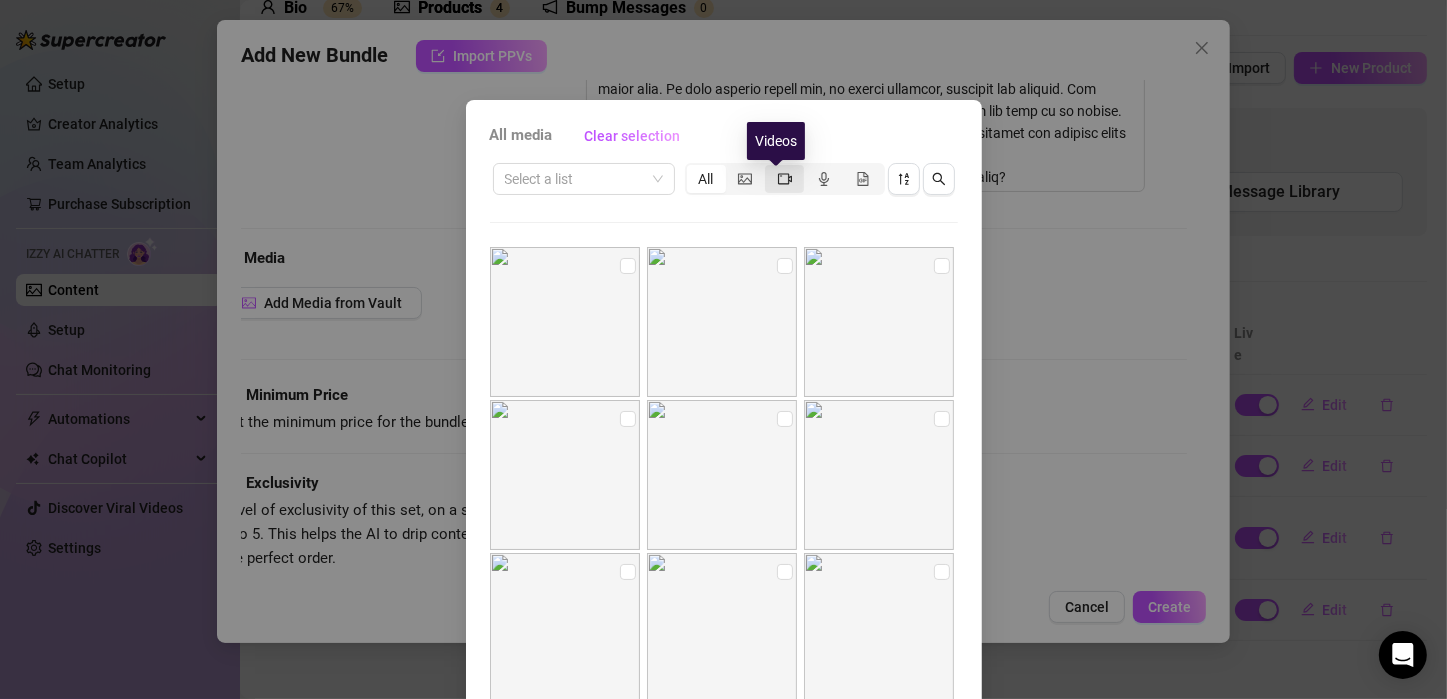 click 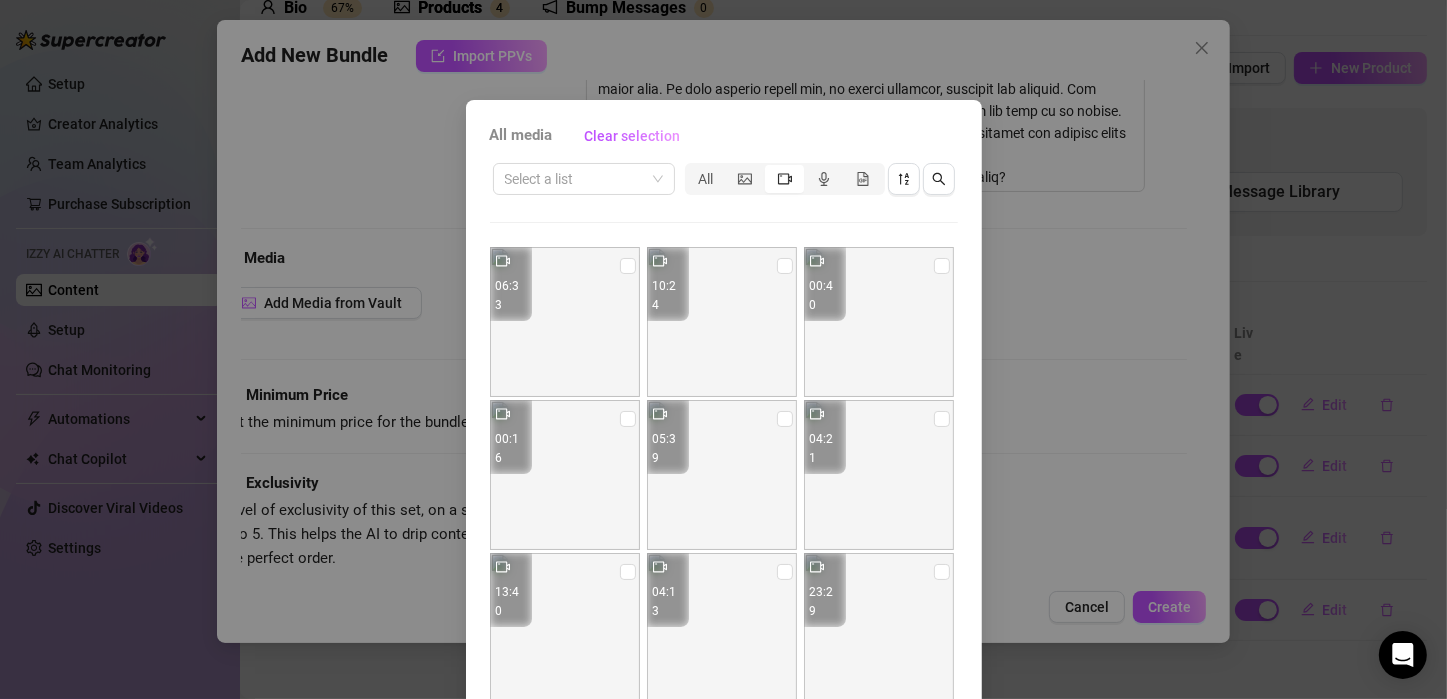 click at bounding box center (879, 322) 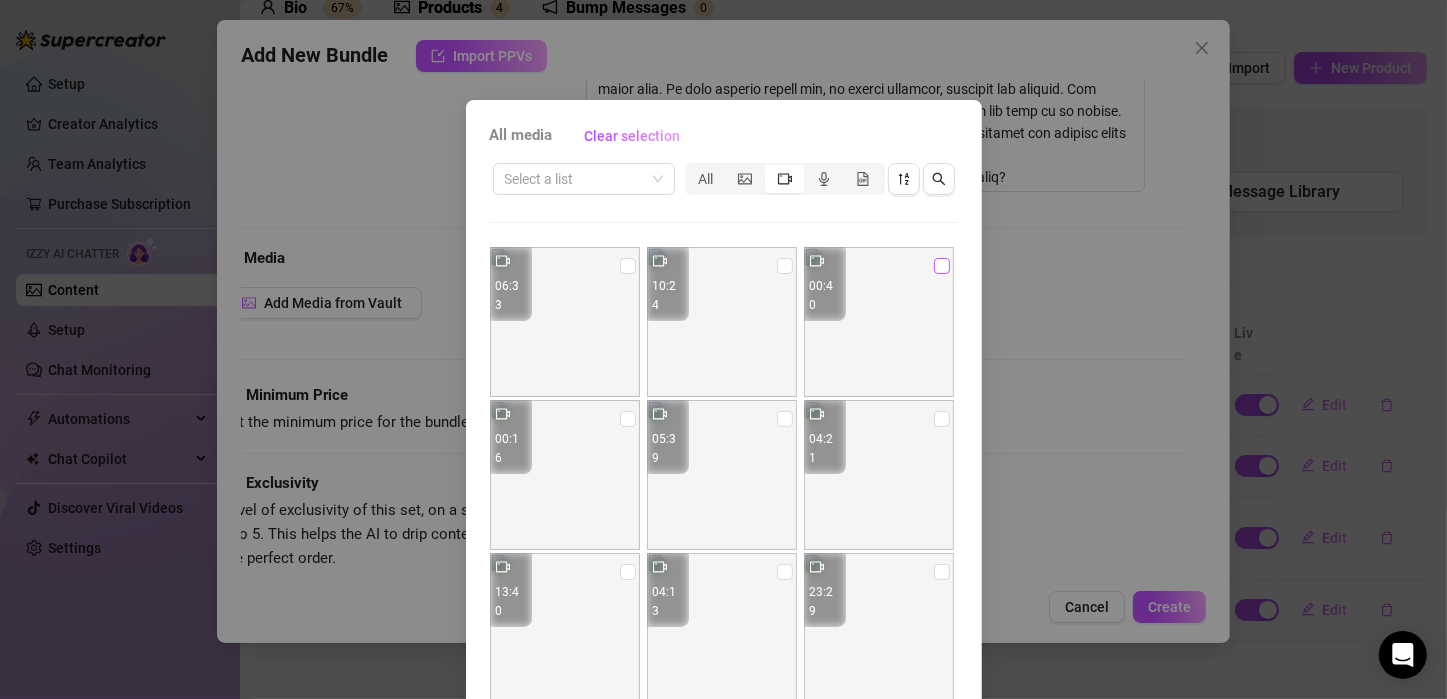 click at bounding box center [942, 266] 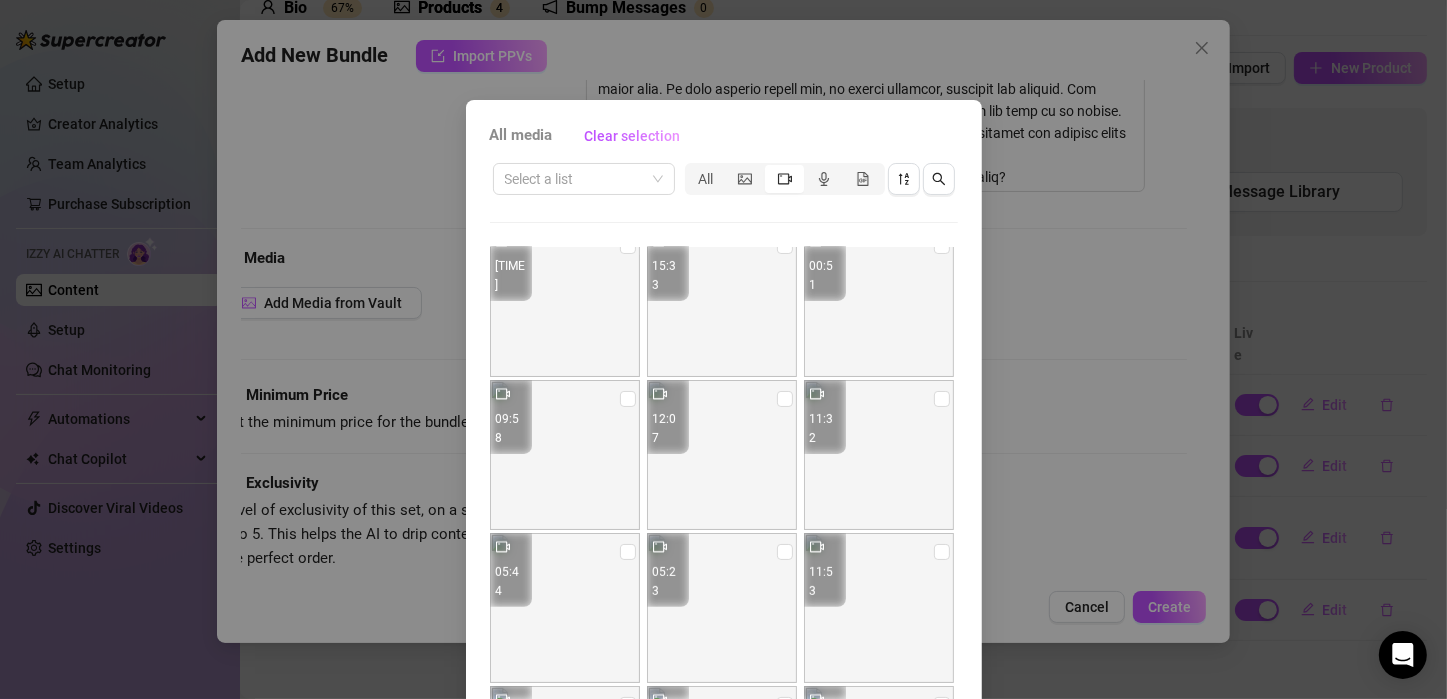 scroll, scrollTop: 753, scrollLeft: 0, axis: vertical 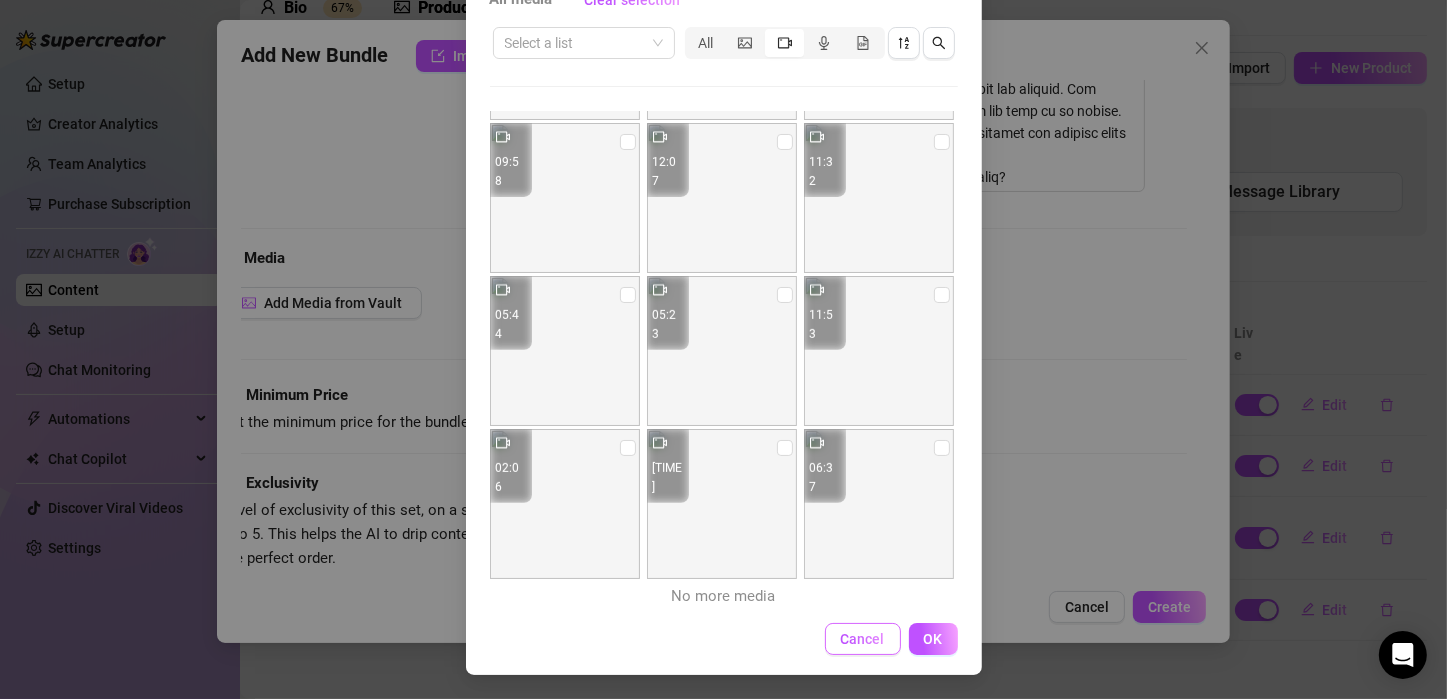 click on "Cancel" at bounding box center [863, 639] 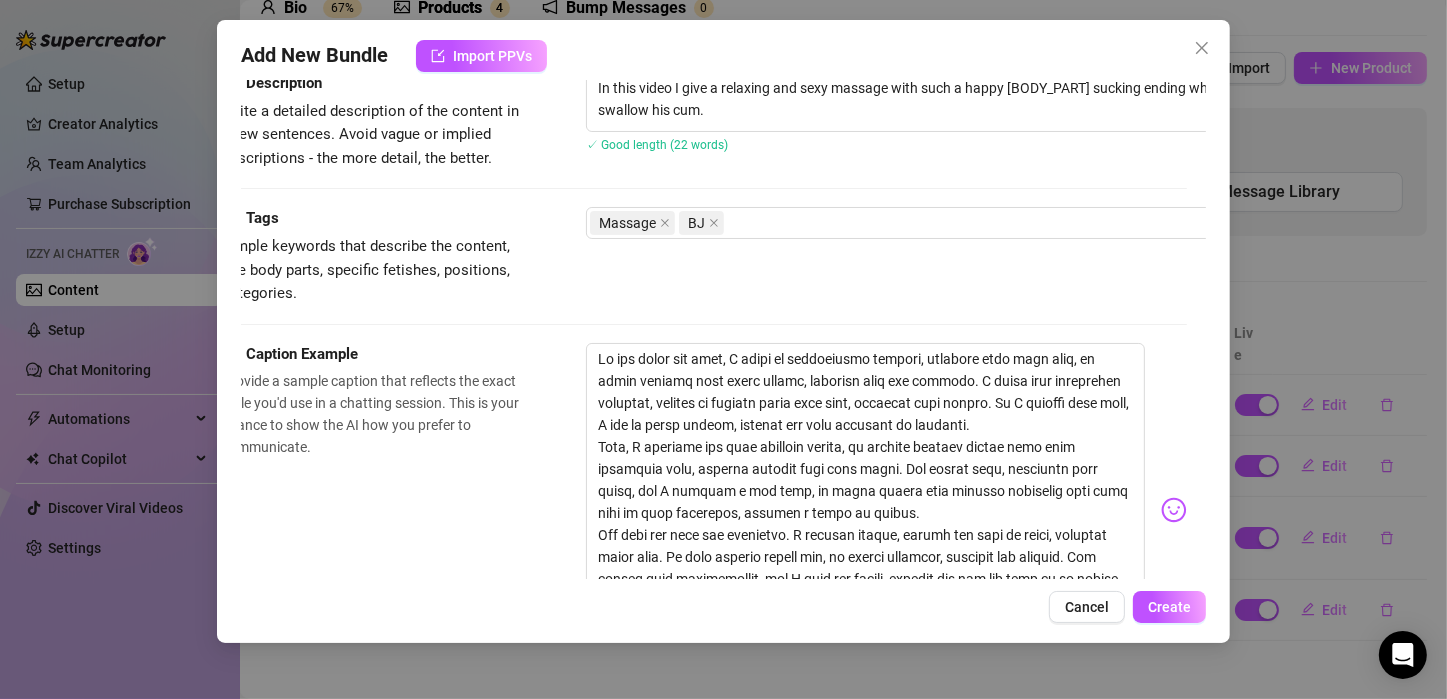 scroll, scrollTop: 600, scrollLeft: 19, axis: both 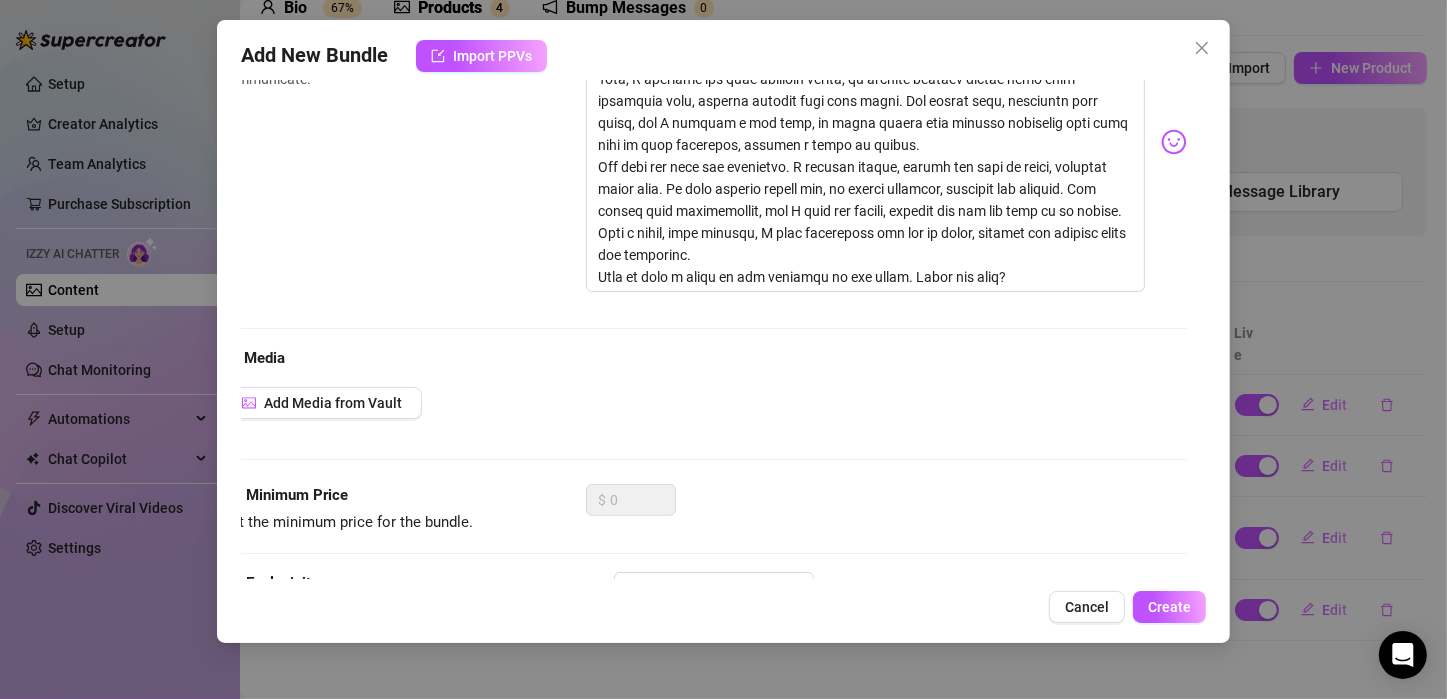 click on "Cancel" at bounding box center (1087, 607) 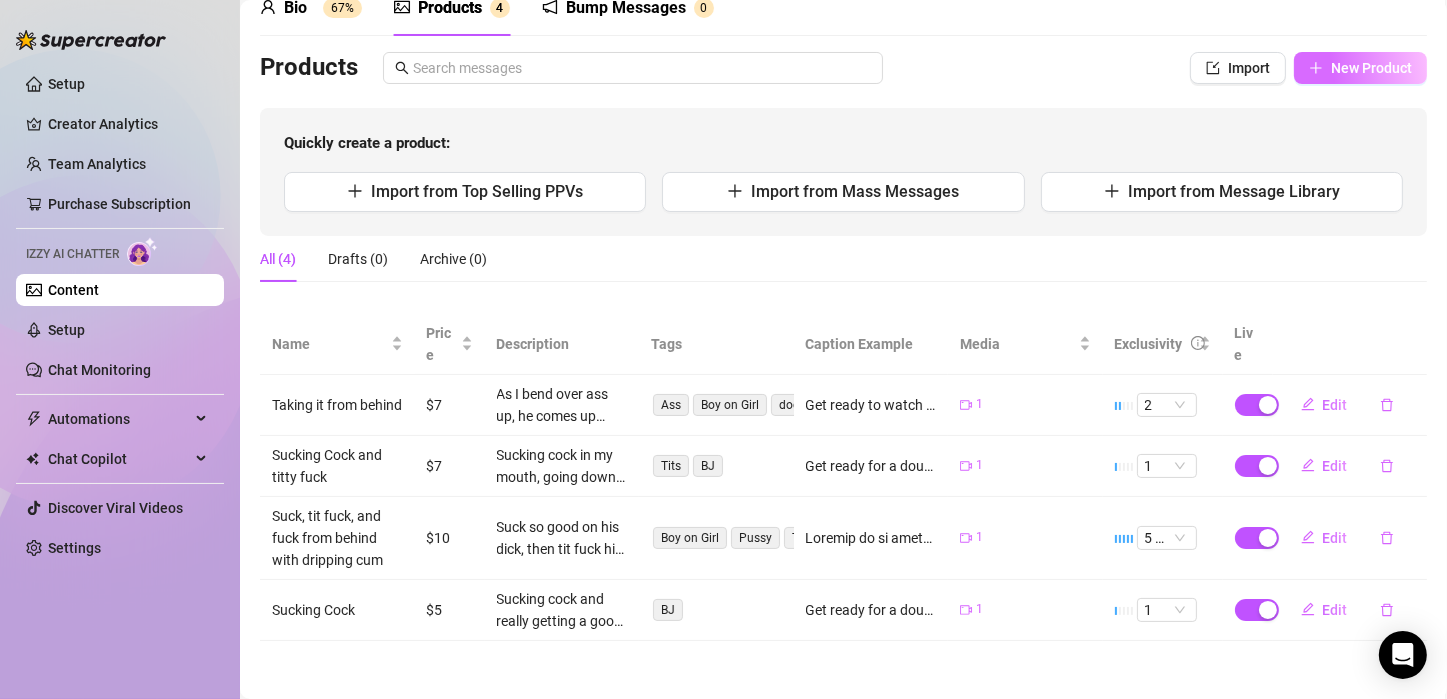 click on "New Product" at bounding box center [1371, 68] 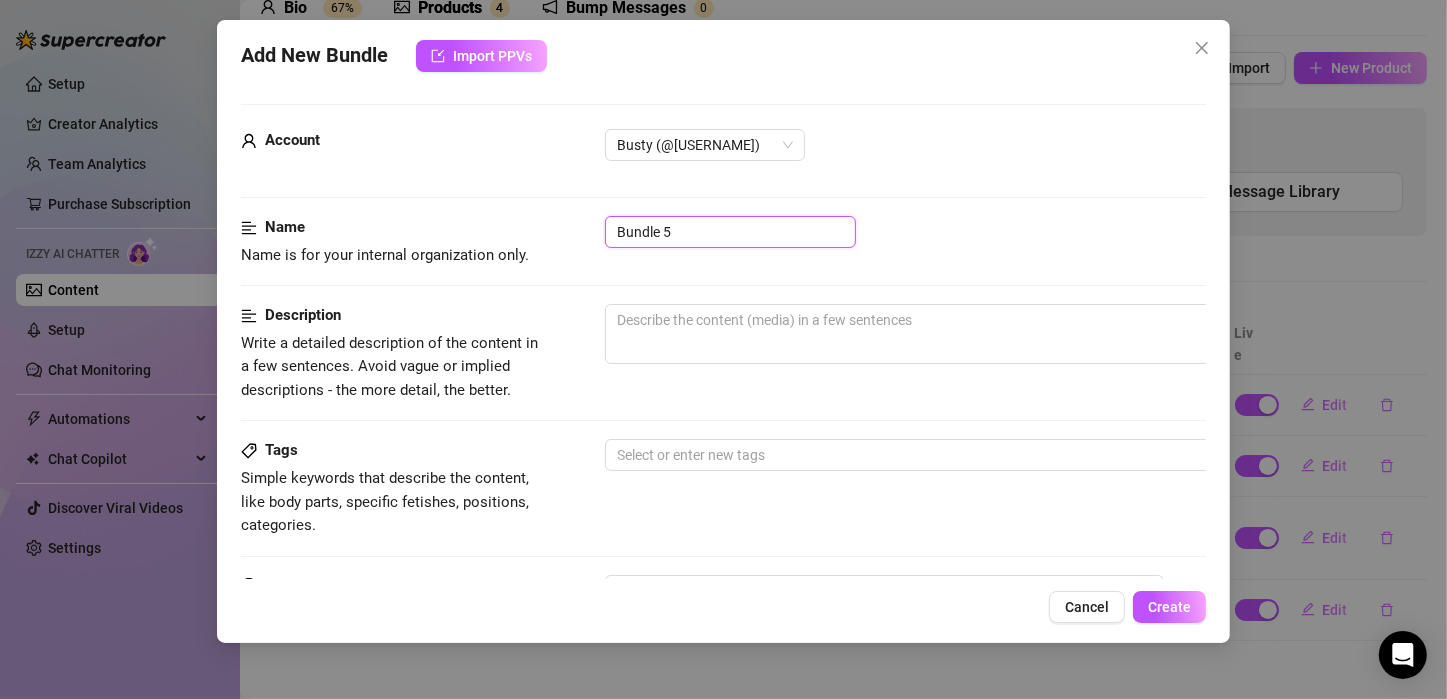 drag, startPoint x: 725, startPoint y: 217, endPoint x: 572, endPoint y: 235, distance: 154.05519 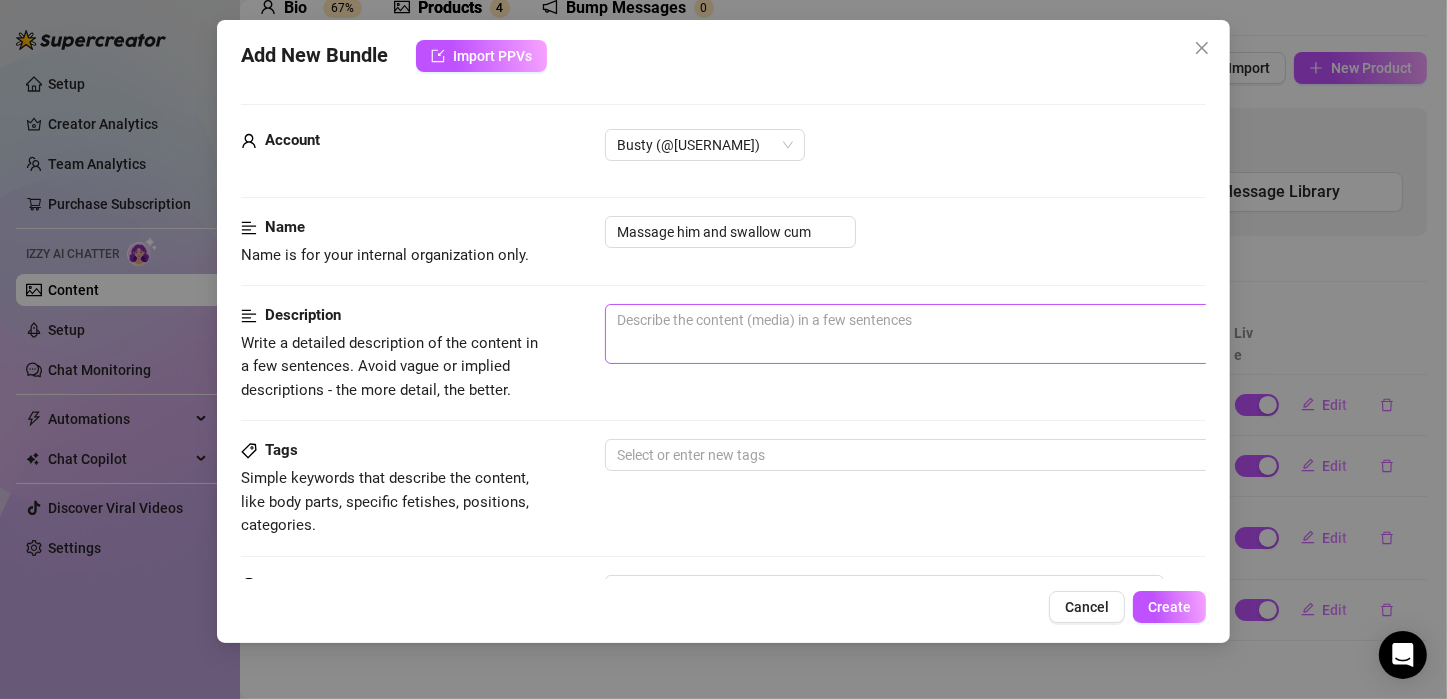 click on "Name Name is for your internal organization only. Massage him and swallow cum" at bounding box center [723, 260] 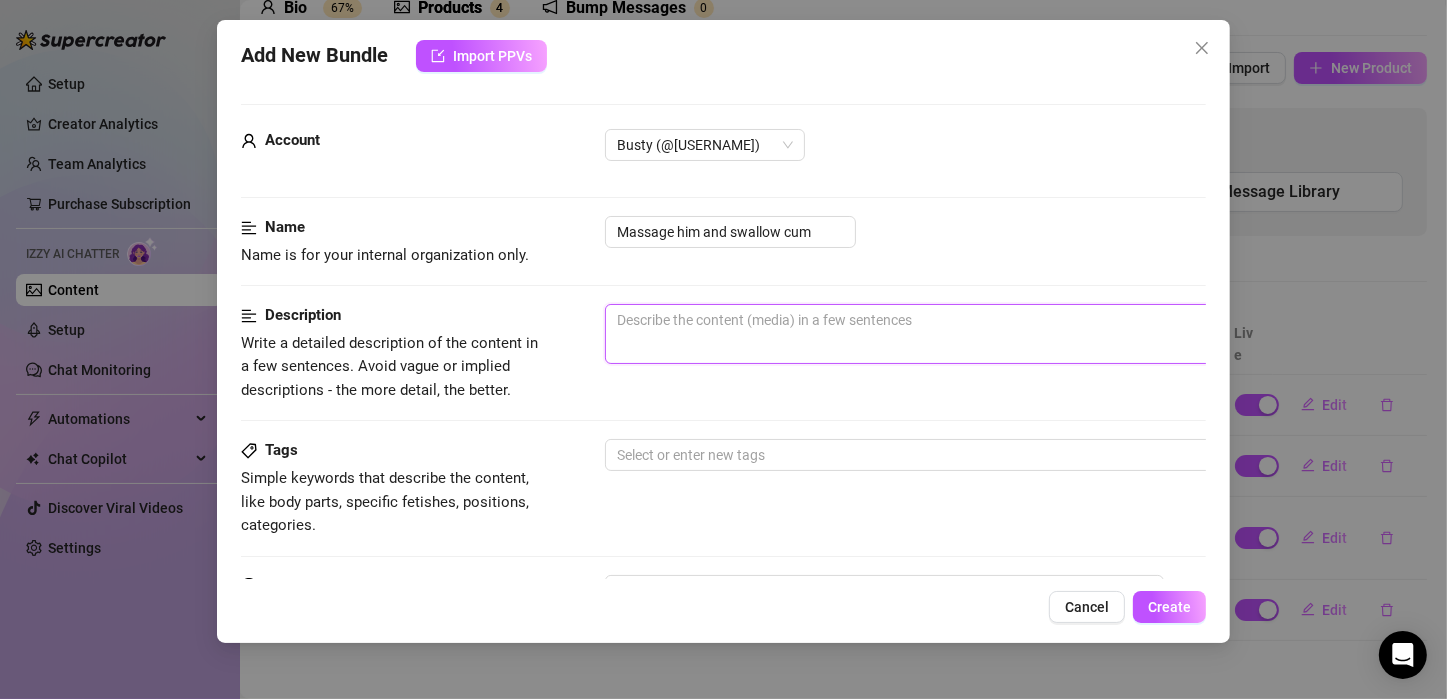 click at bounding box center [955, 334] 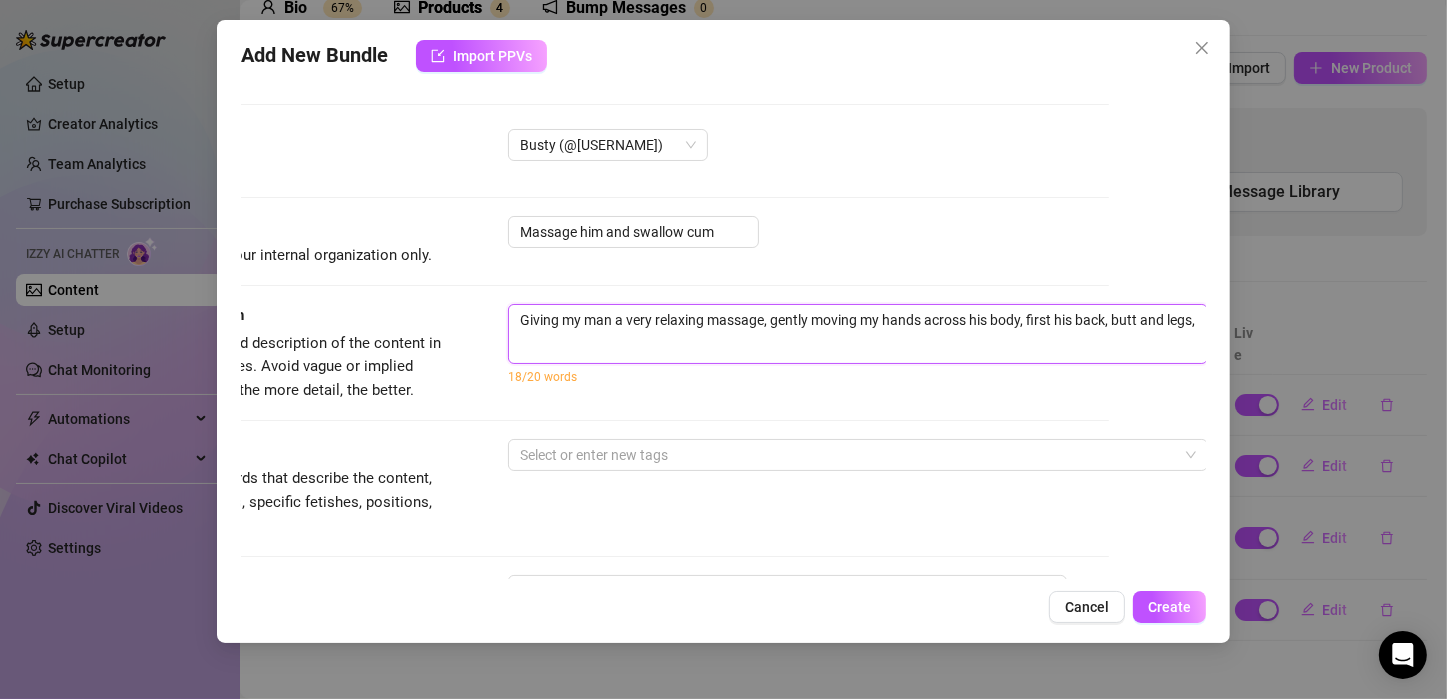 scroll, scrollTop: 0, scrollLeft: 104, axis: horizontal 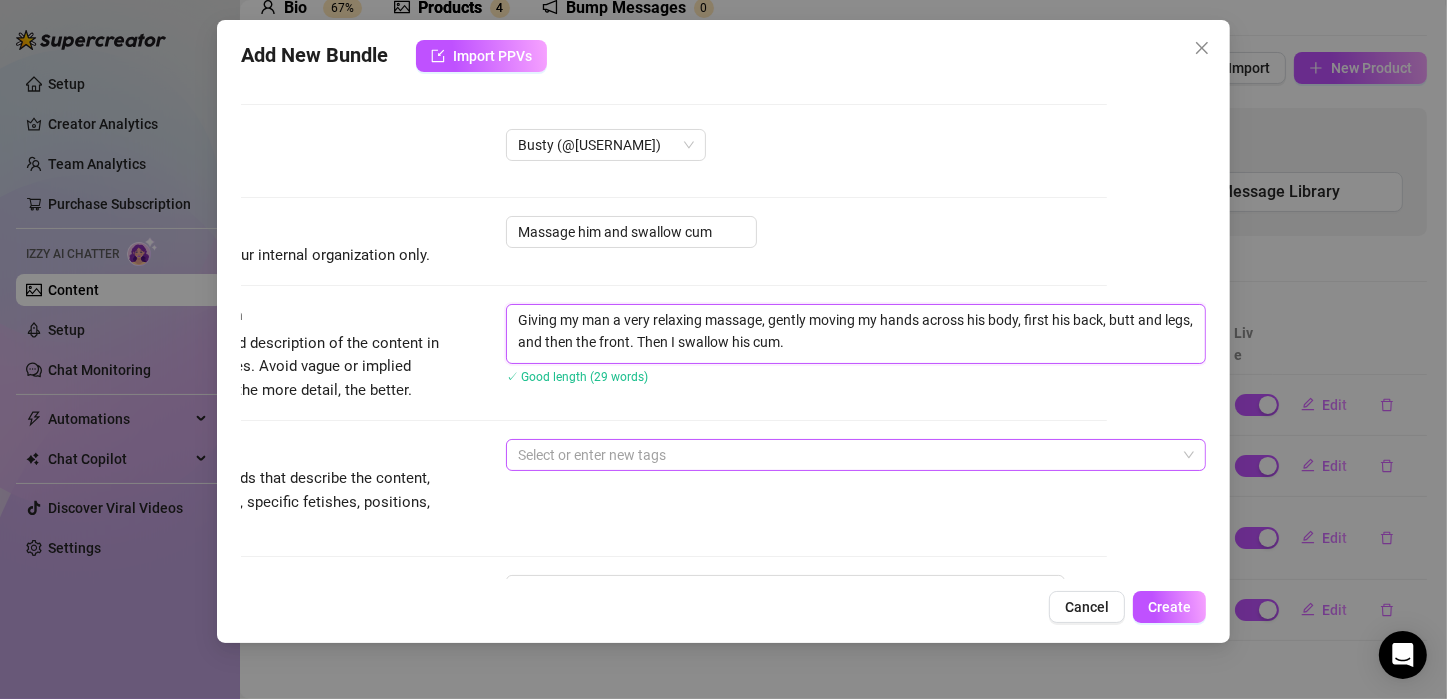 click at bounding box center (845, 455) 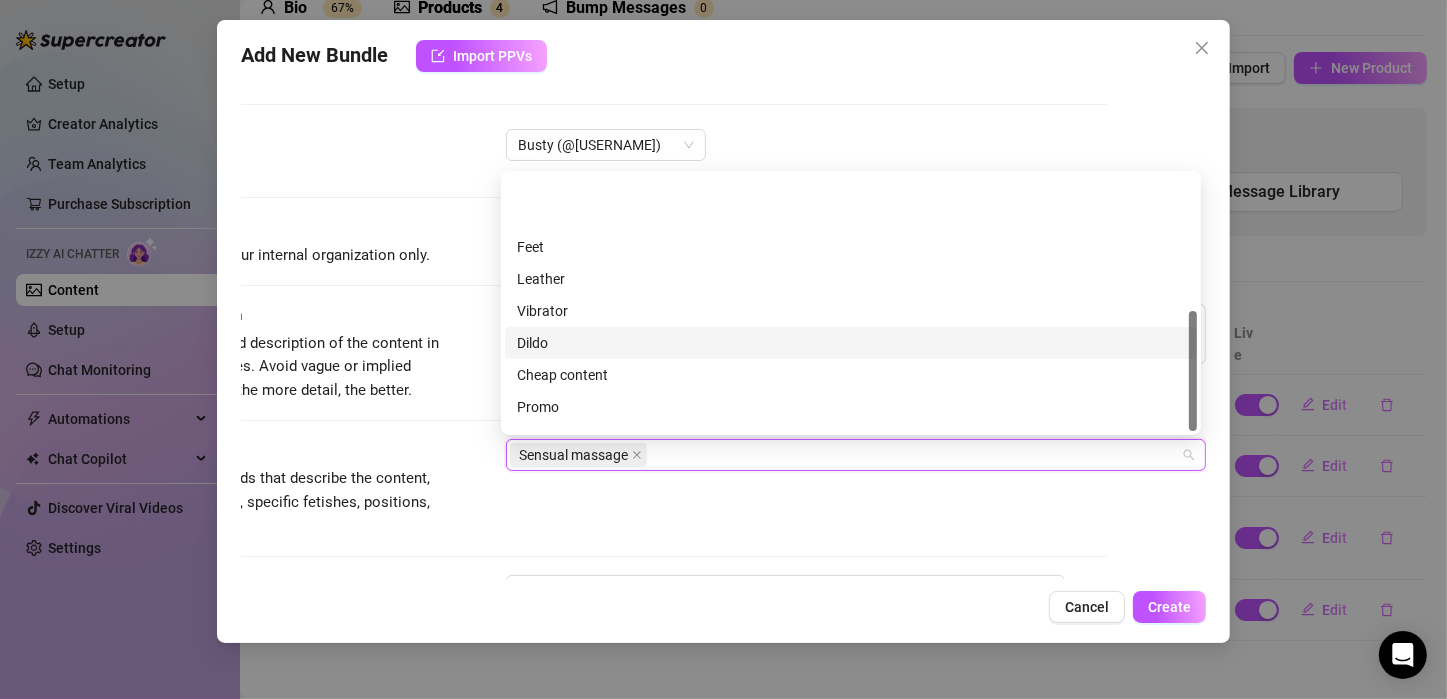 scroll, scrollTop: 288, scrollLeft: 0, axis: vertical 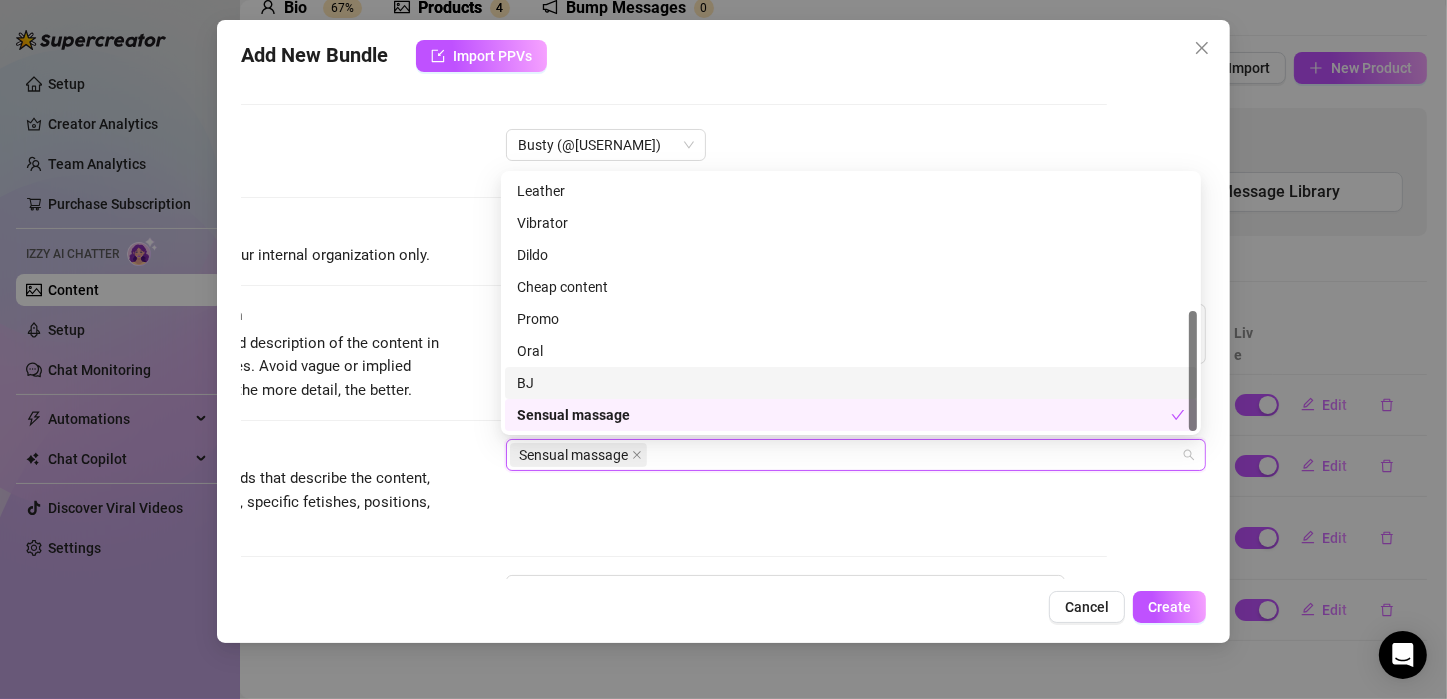 click on "BJ" at bounding box center (851, 383) 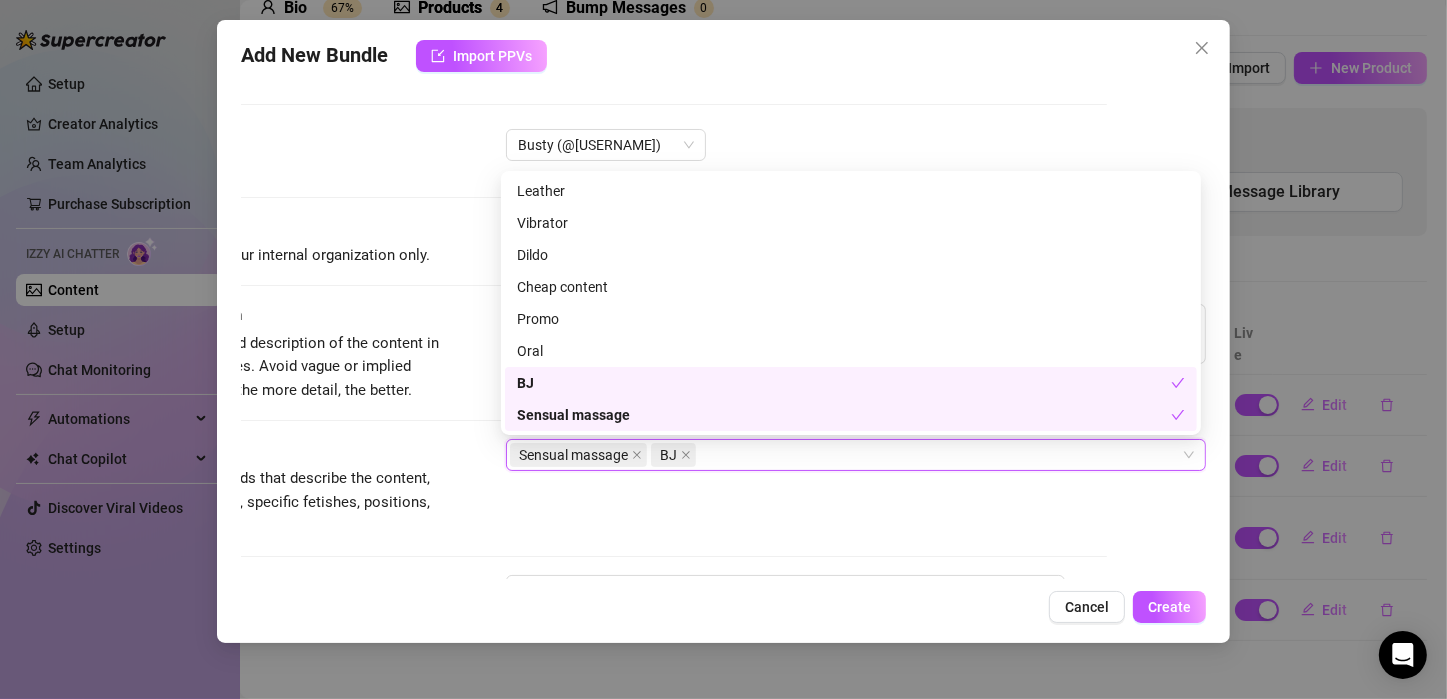 click on "Tags Simple keywords that describe the content, like body parts, specific fetishes, positions, categories. Sensual massage, BJ Sensual massage BJ" at bounding box center [624, 488] 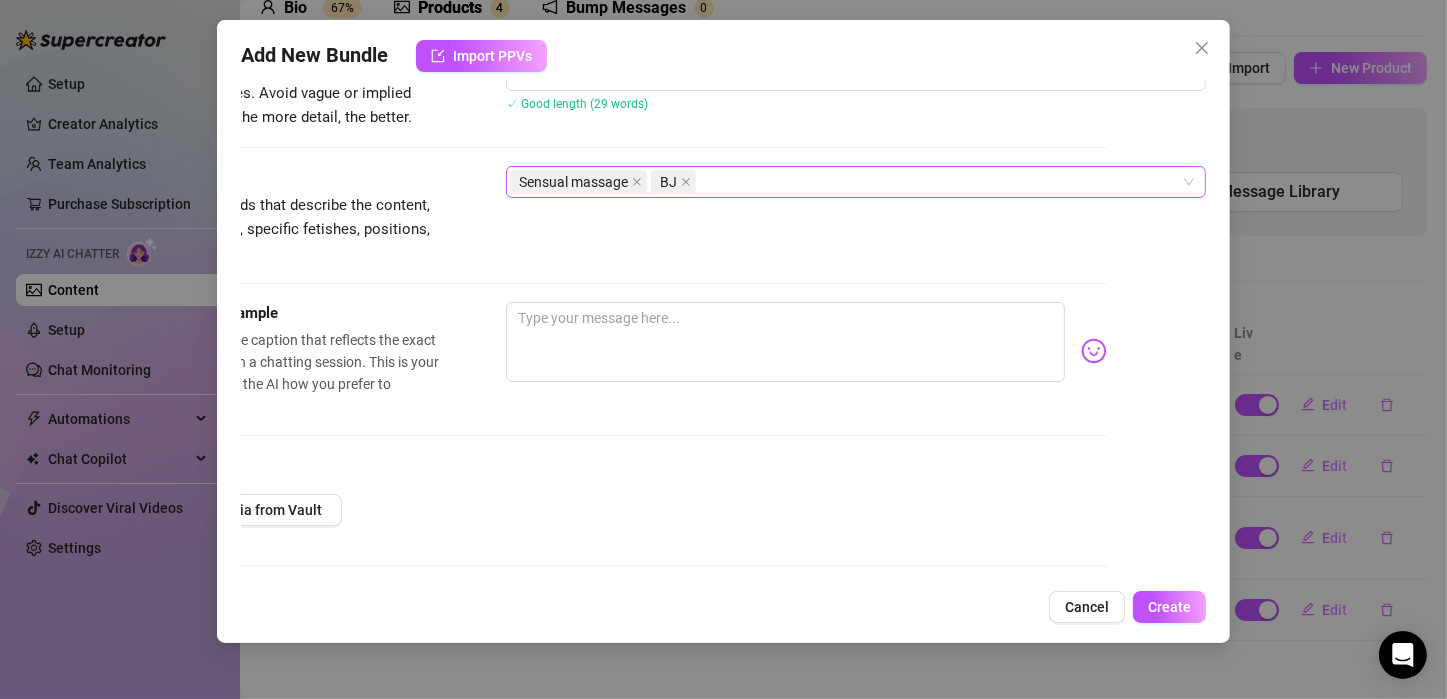scroll, scrollTop: 400, scrollLeft: 104, axis: both 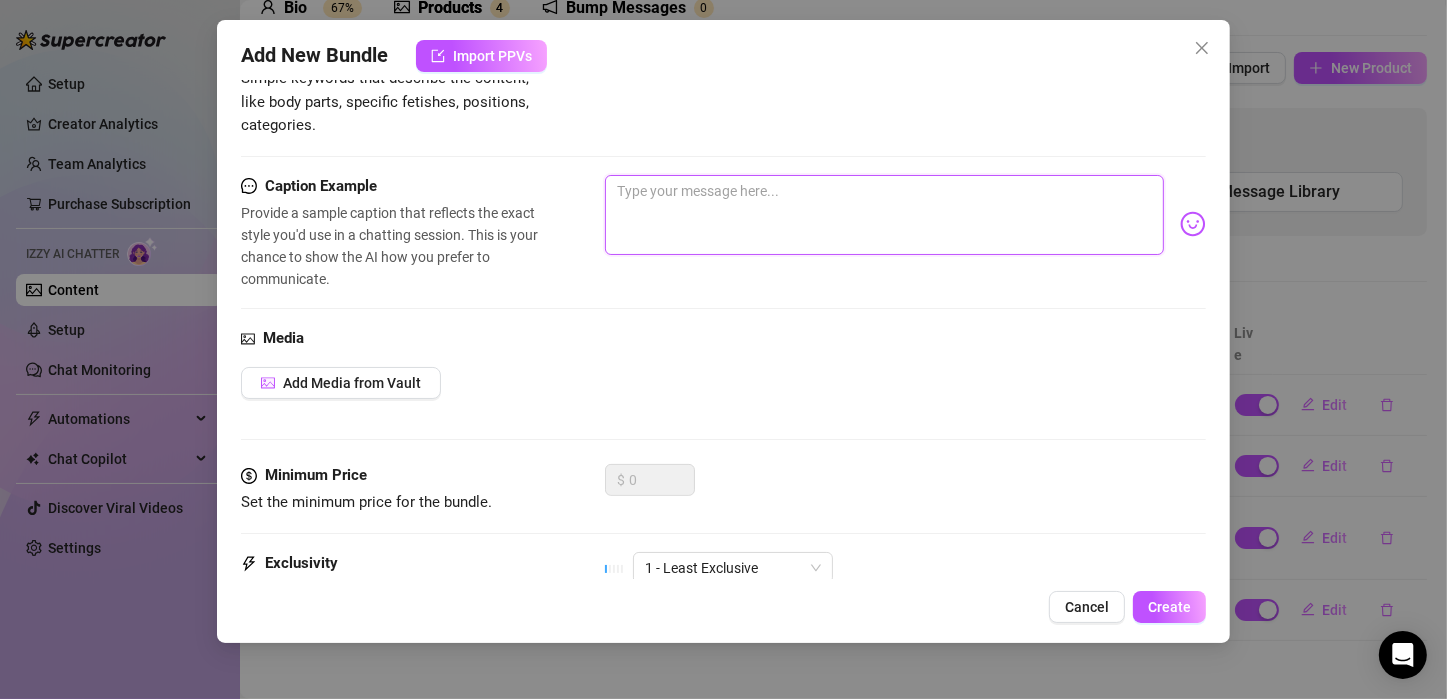 click at bounding box center [884, 215] 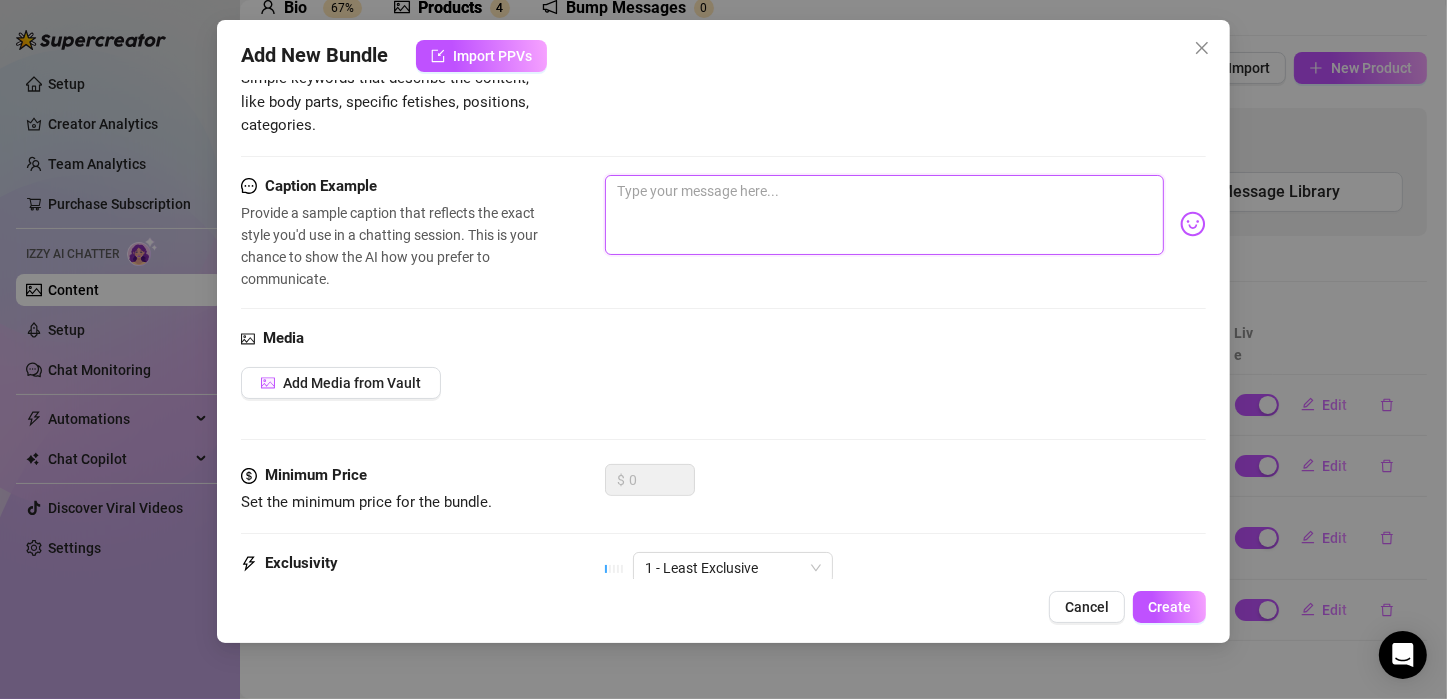 paste on "In the dimly lit room, I began my tantalizing journey, starting with your back, my hands gliding over every muscle, kneading away the tension. I moved with deliberate slowness, tracing my fingers along each side, igniting your senses. As I reached your legs, I let my touch linger, teasing you with promises of pleasure.
Then, I explored the most intimate places, my fingers dancing around your most sensitive spot, sending shivers down your spine. You rolled over, revealing your chest, and I started a new path, my hands moving with sensual precision from your feet to your shoulders, leaving a trail of desire.
But that was just the beginning. I lowered myself, taking you into my mouth, savoring every inch. My lips wrapped around you, my tongue swirling, building the tension. You pulsed with anticipation, and I took you deeper, feeling you hit the back of my throat. With a final, deep swallow, I took everything you had to offer, leaving you utterly spent and satisfied.
This is just a taste of the pleasure we ca..." 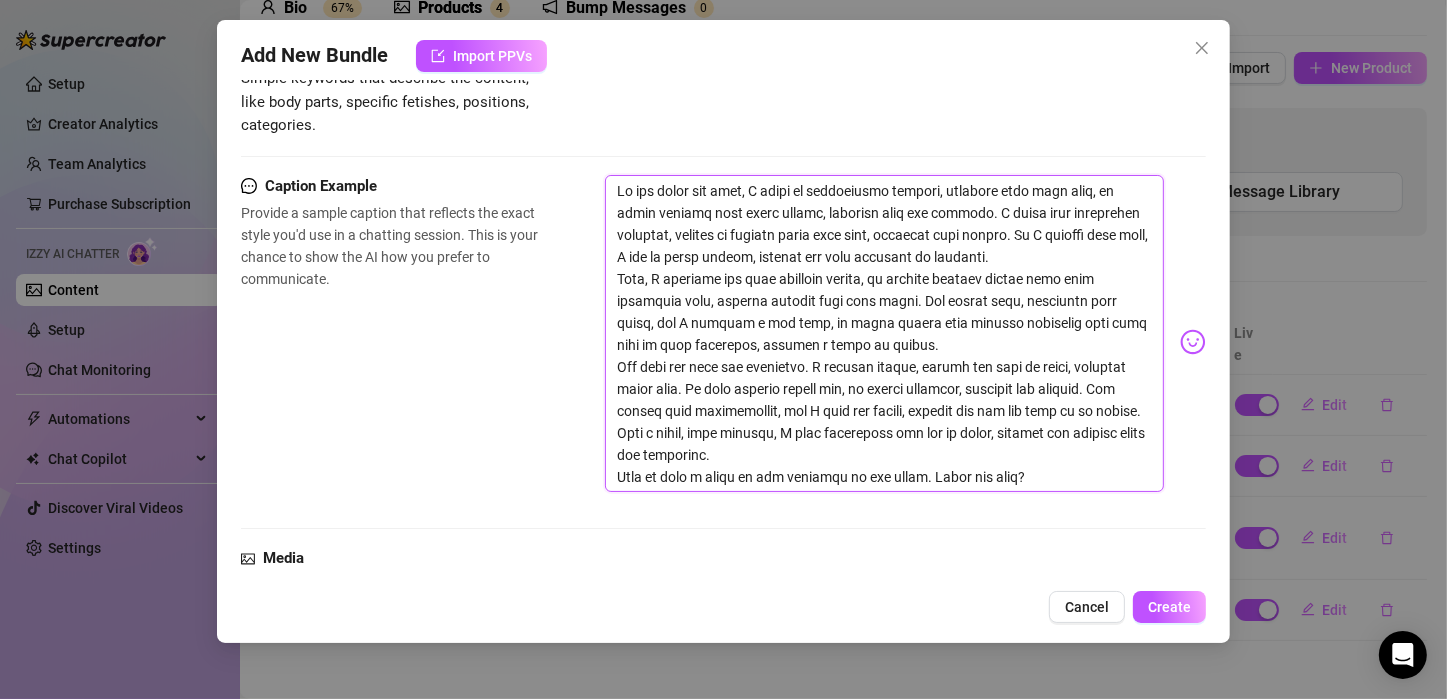 scroll, scrollTop: 0, scrollLeft: 0, axis: both 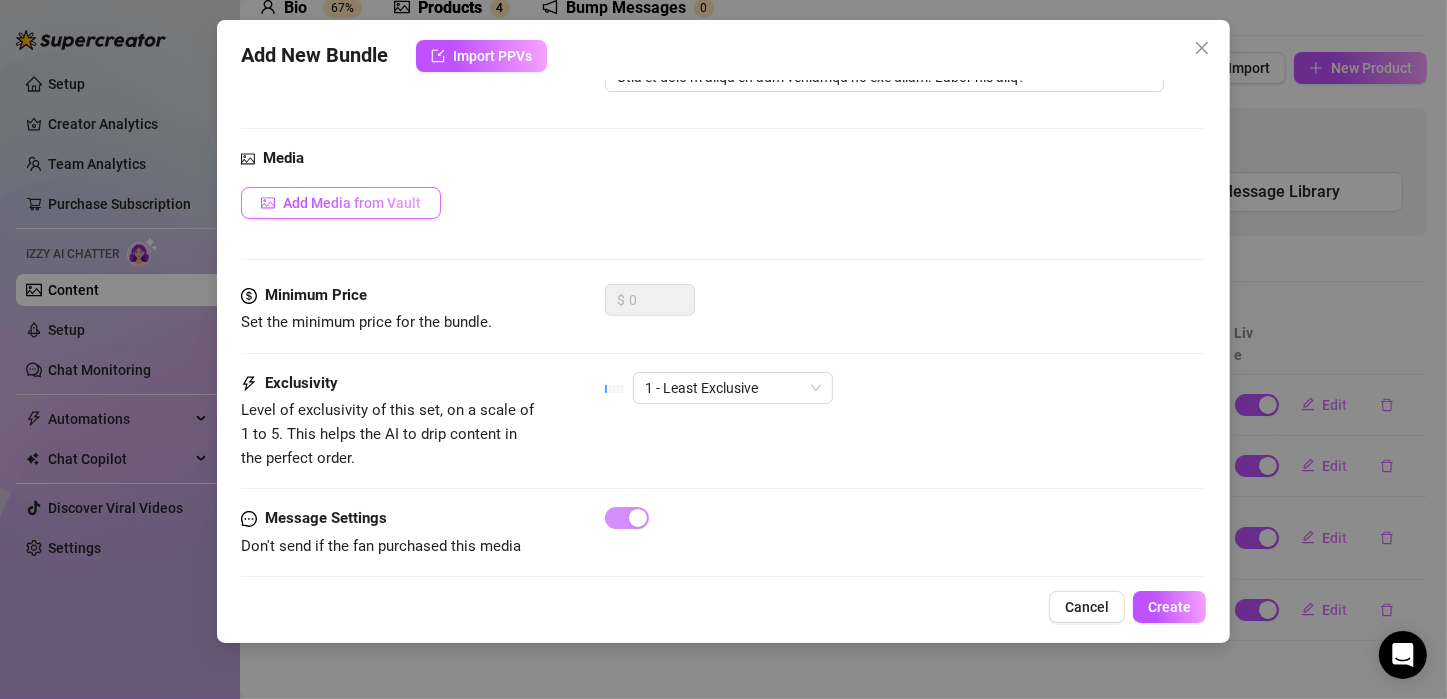 click on "Add Media from Vault" at bounding box center [352, 203] 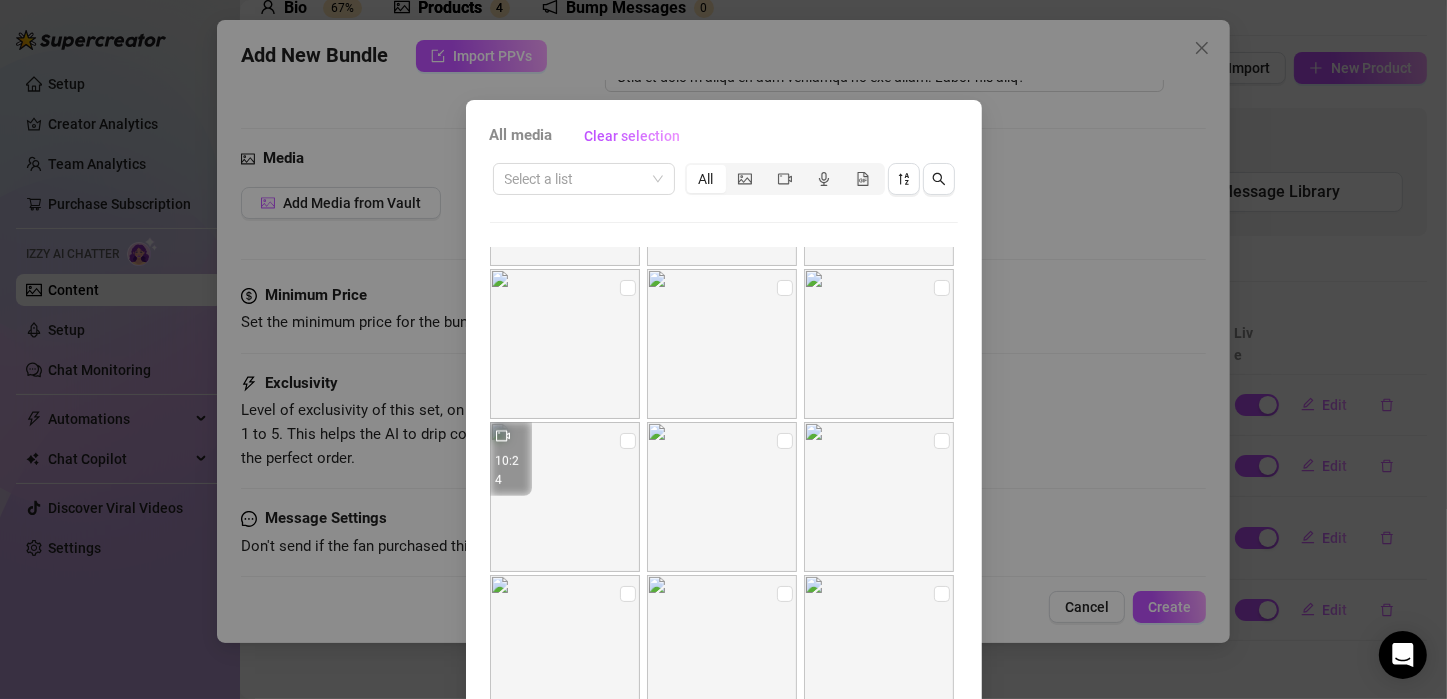 scroll, scrollTop: 753, scrollLeft: 0, axis: vertical 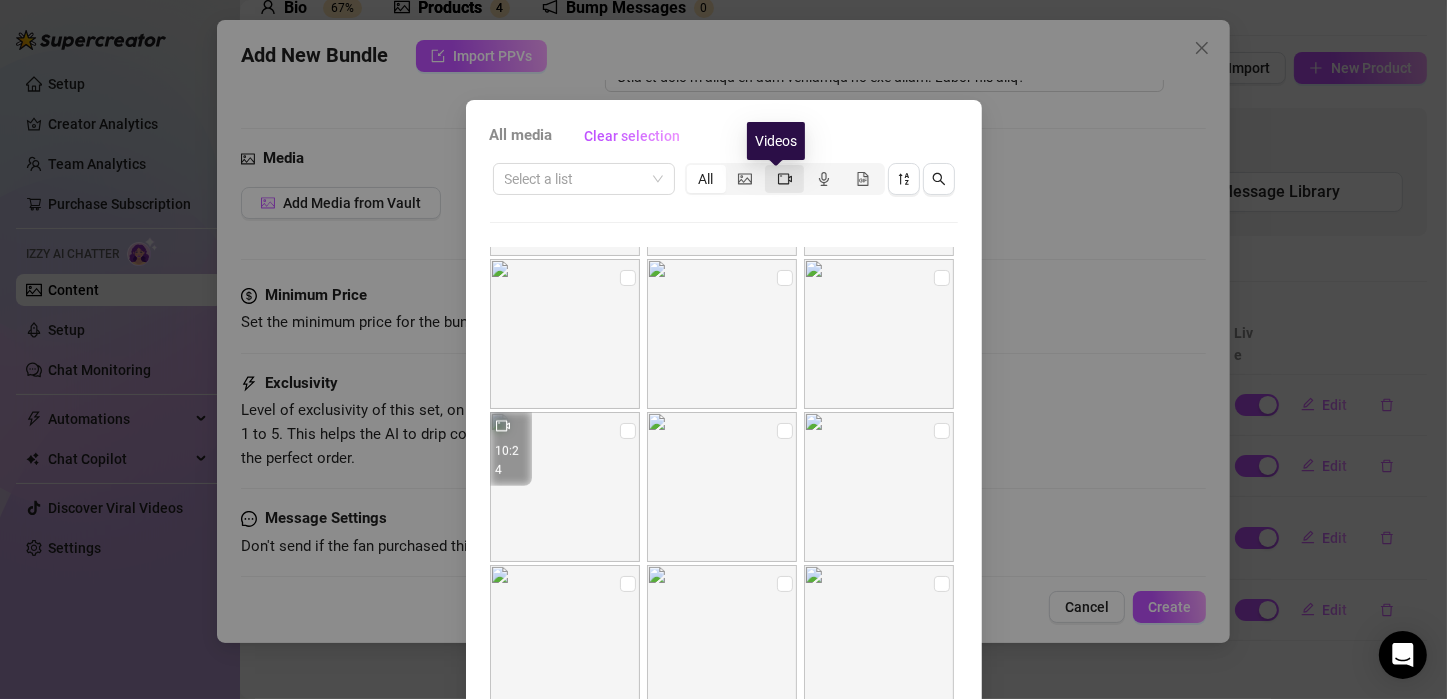 click 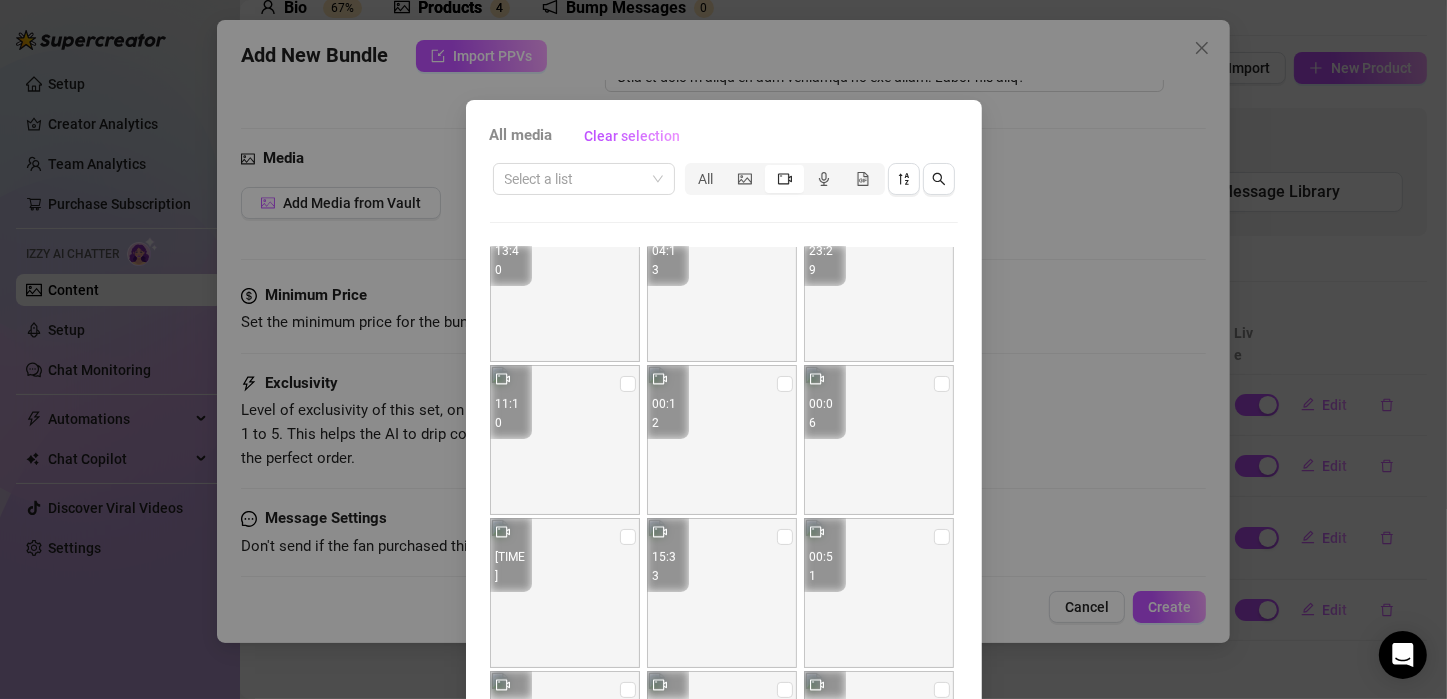 scroll, scrollTop: 641, scrollLeft: 0, axis: vertical 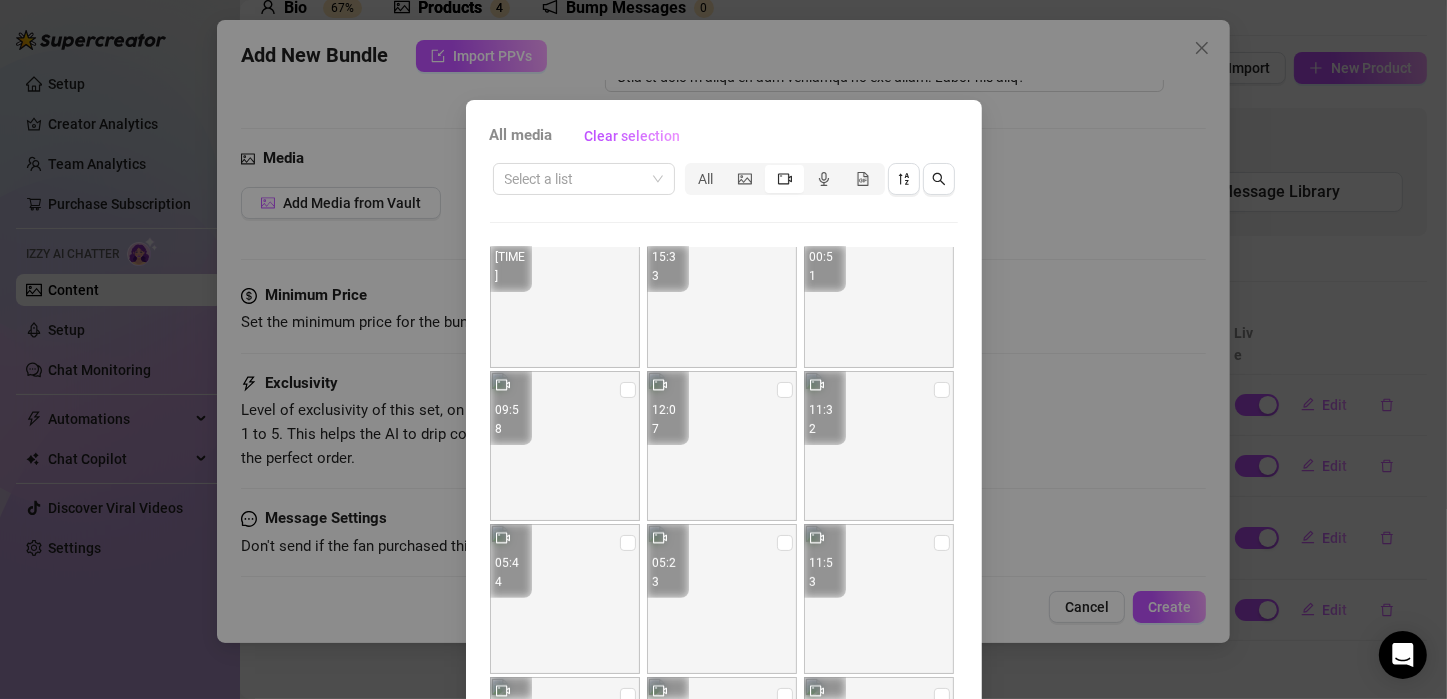 click at bounding box center (565, 293) 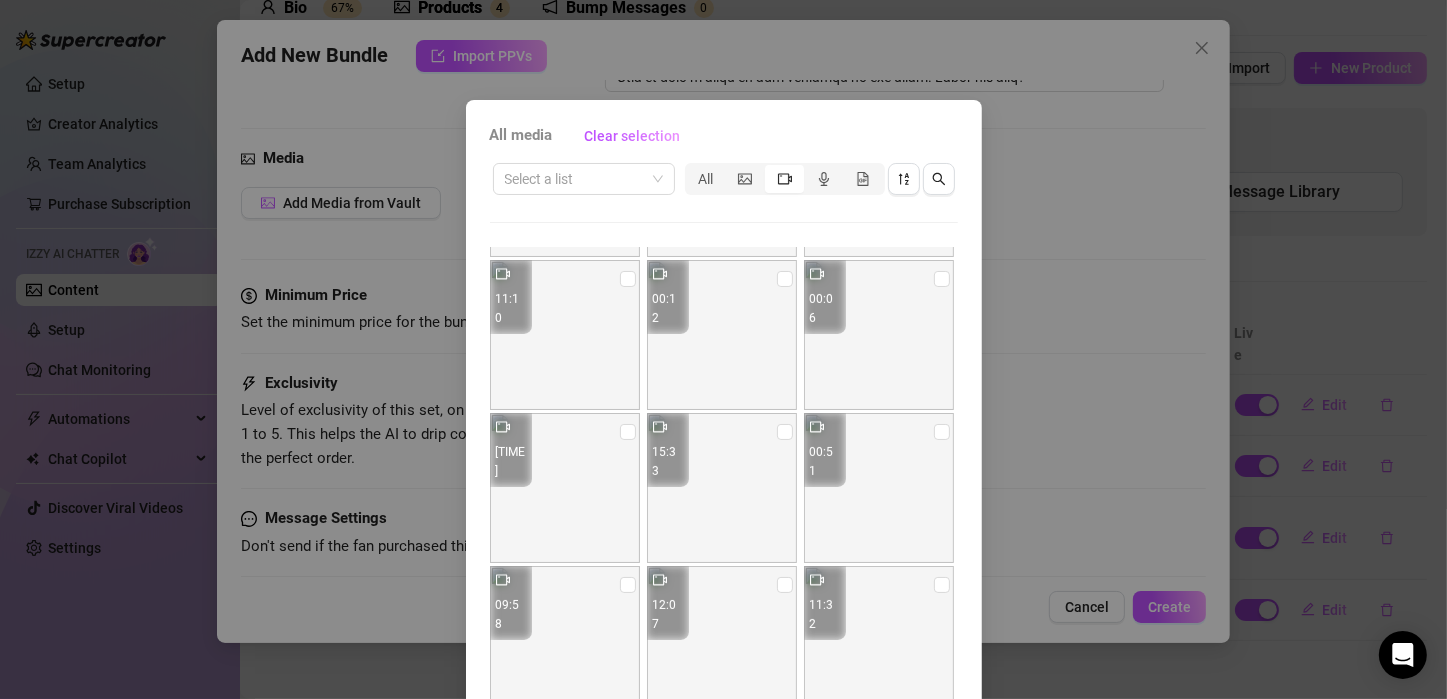 scroll, scrollTop: 441, scrollLeft: 0, axis: vertical 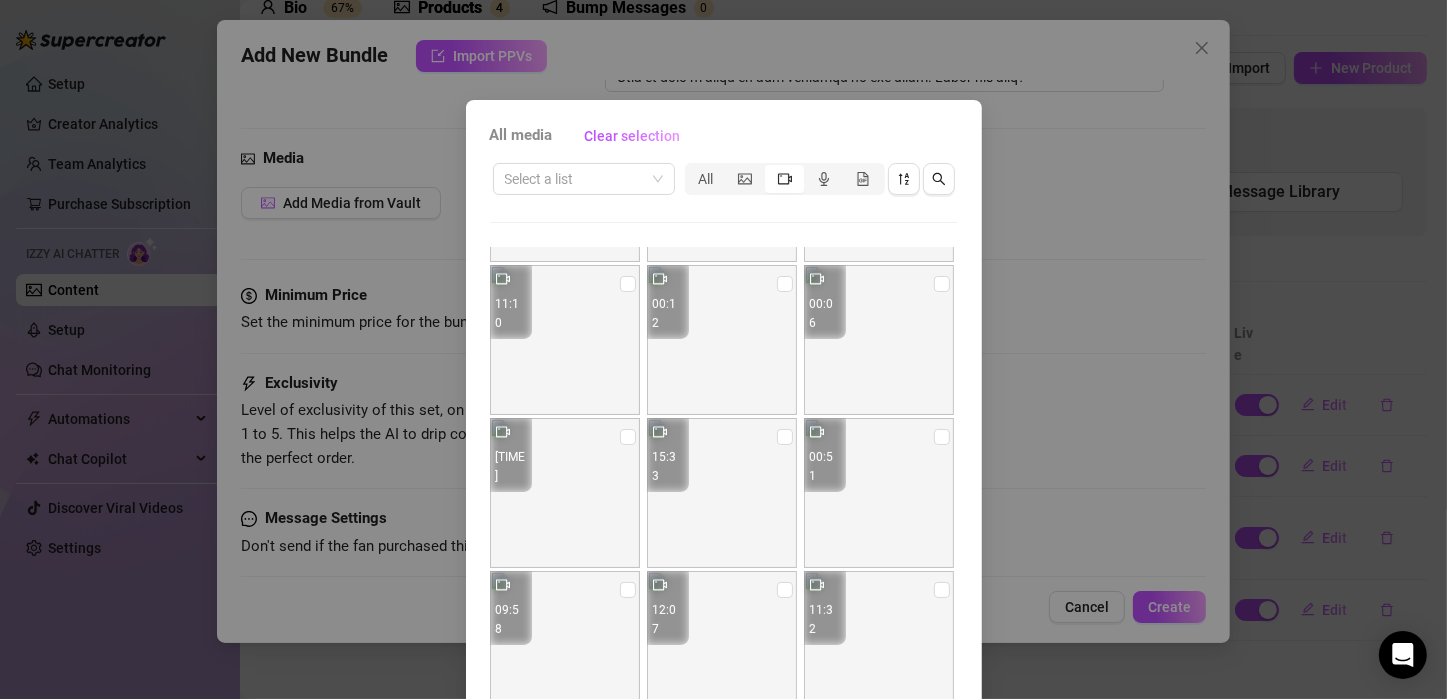 click at bounding box center [565, 493] 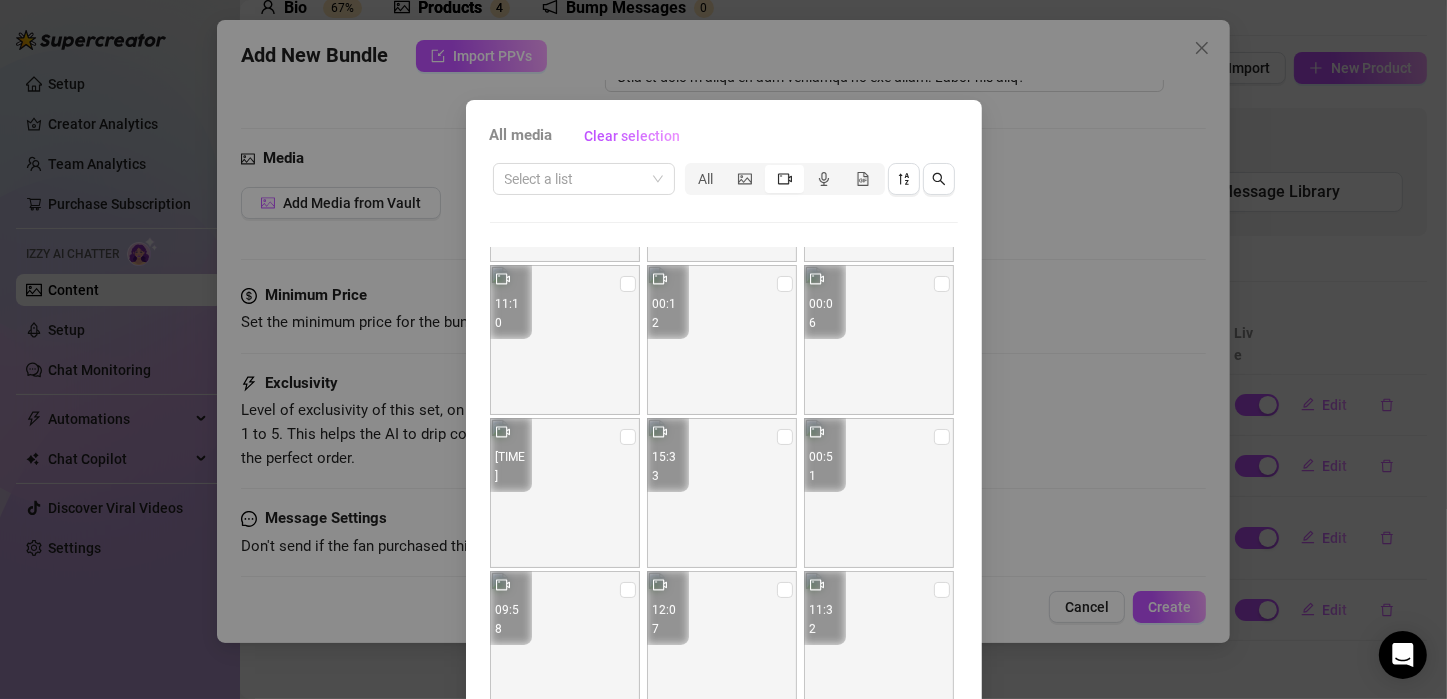 scroll, scrollTop: 0, scrollLeft: 0, axis: both 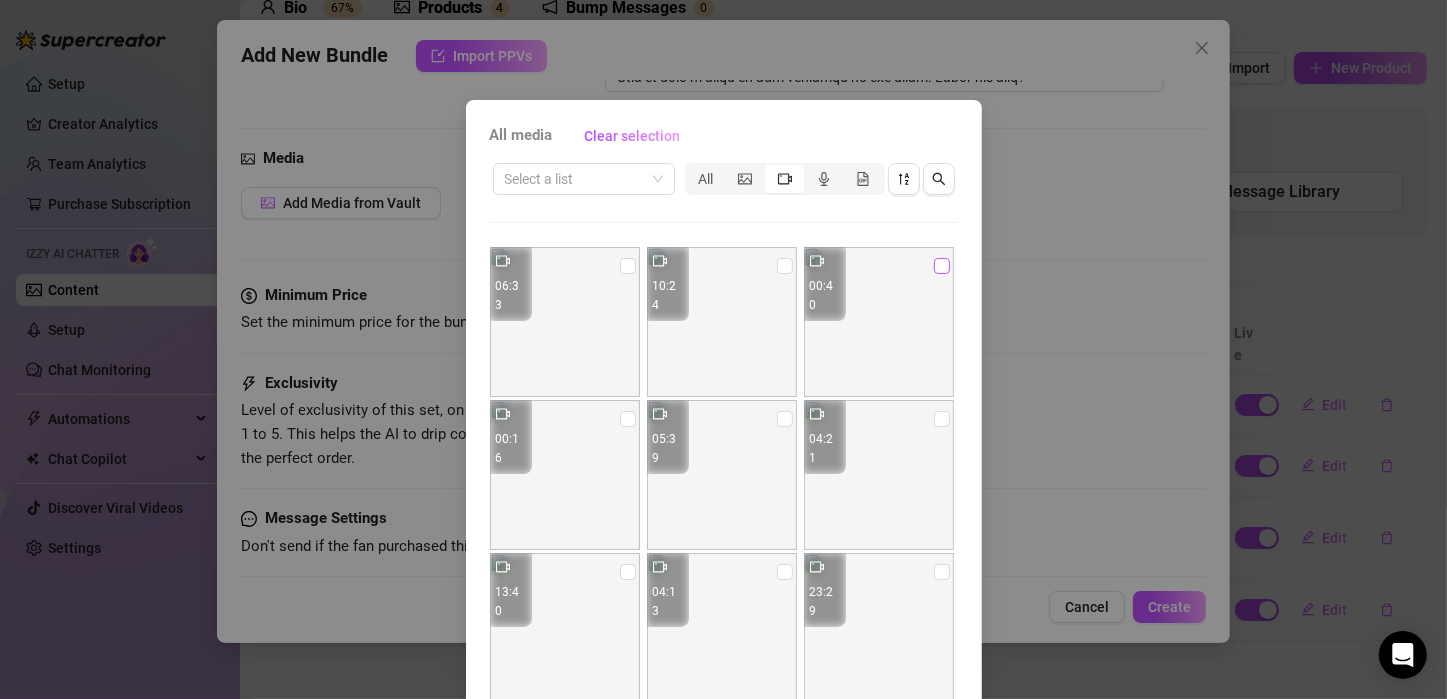 click at bounding box center [942, 266] 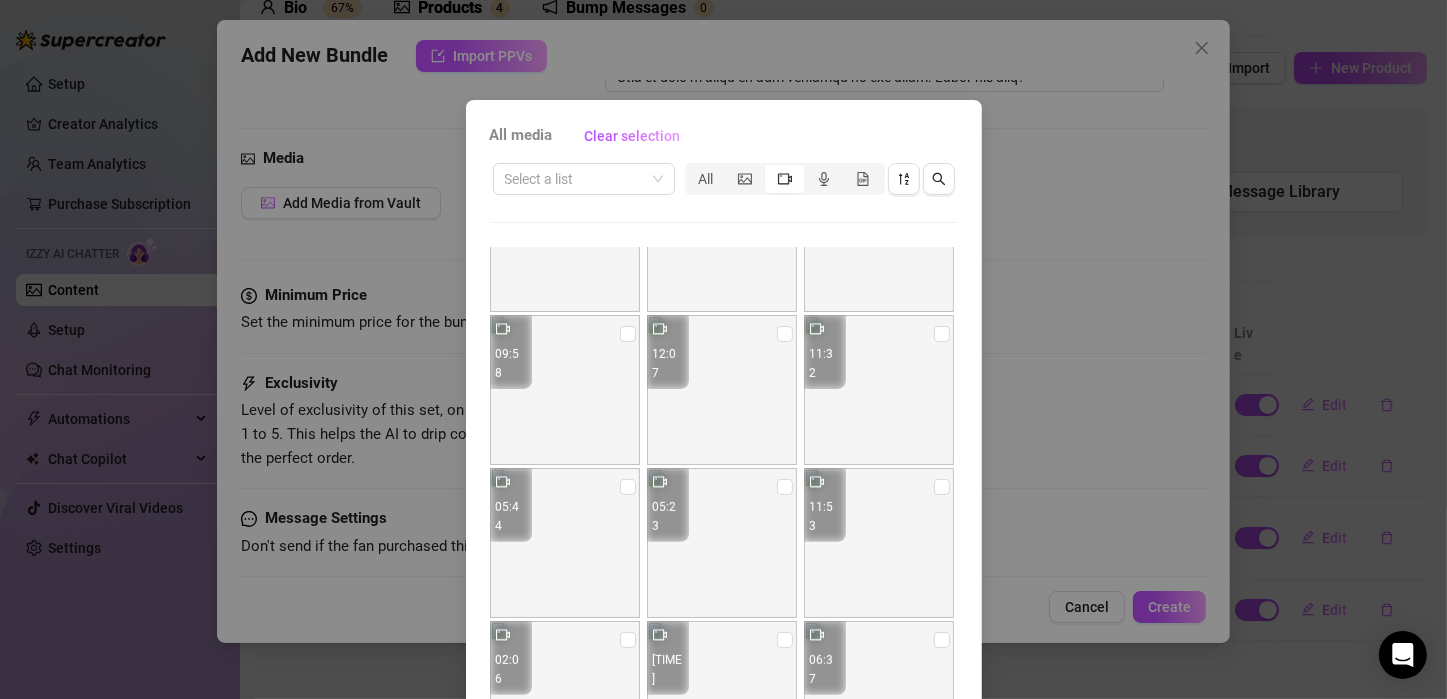 scroll, scrollTop: 753, scrollLeft: 0, axis: vertical 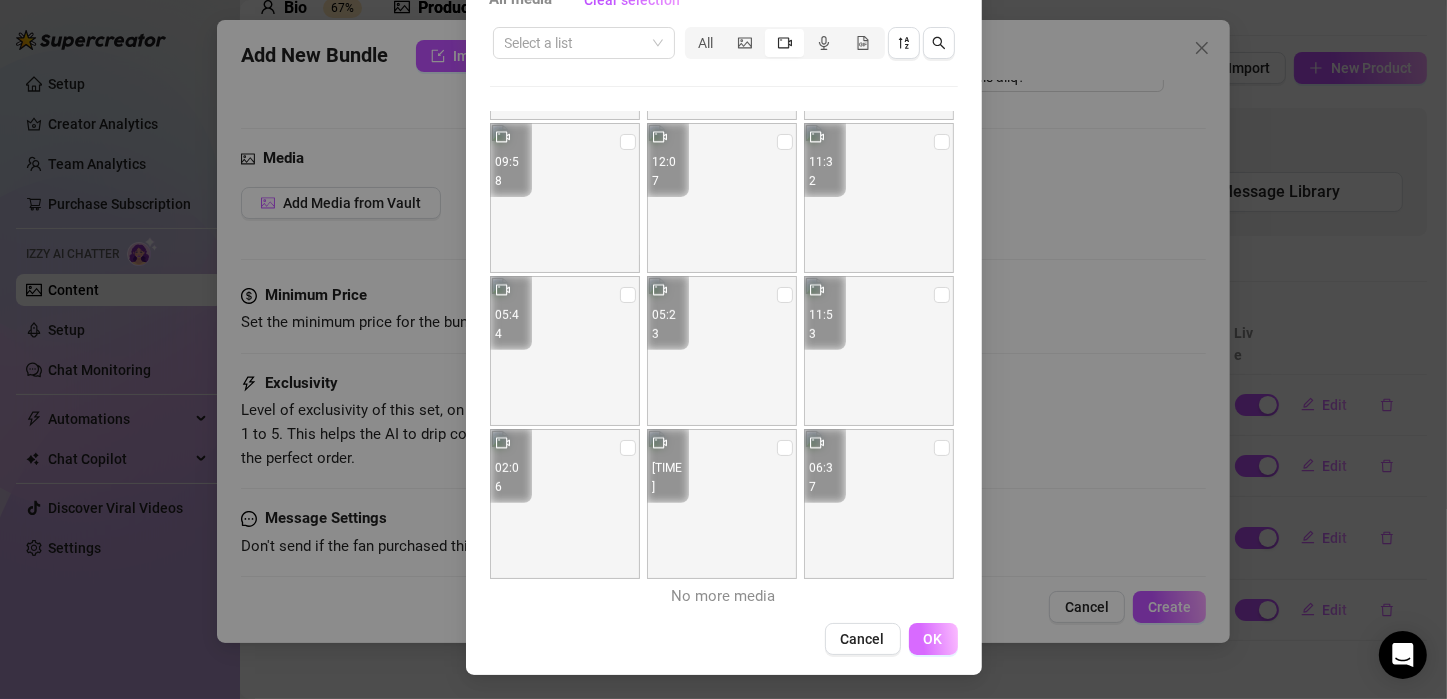 click on "OK" at bounding box center (933, 639) 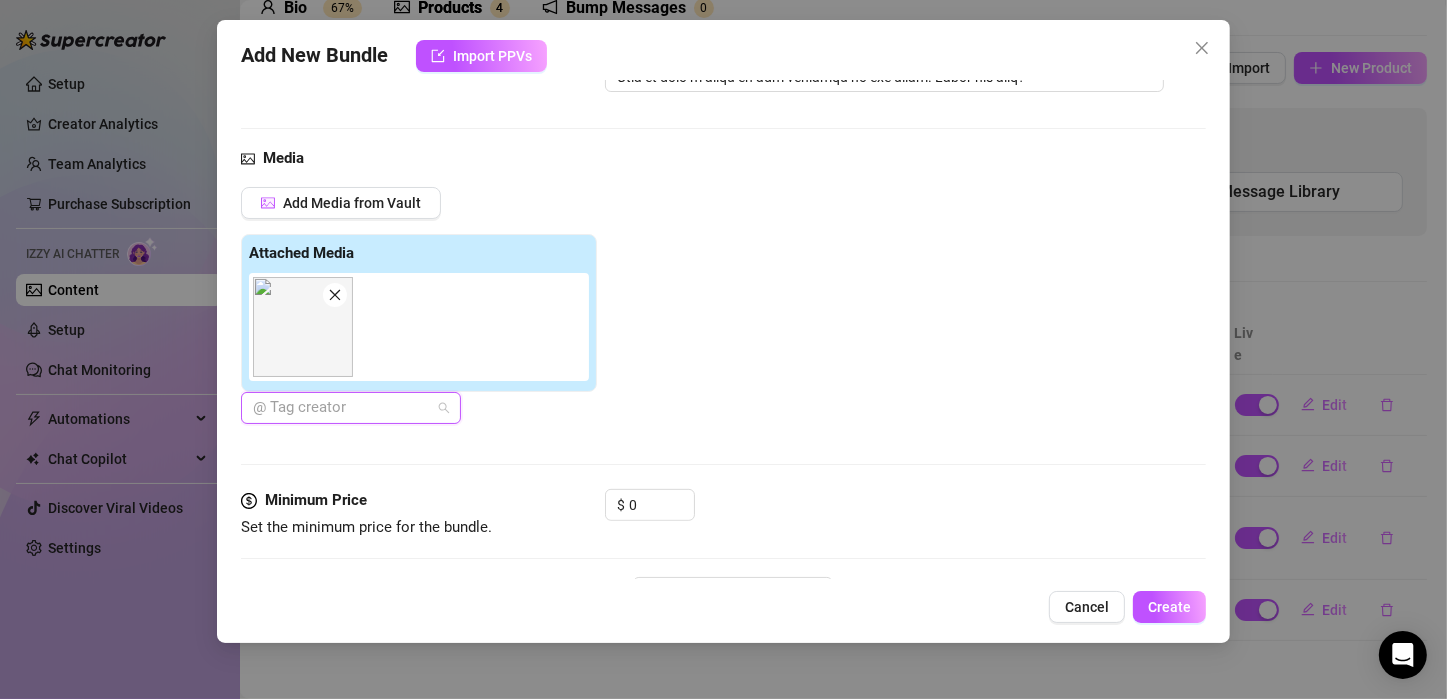 click at bounding box center (340, 408) 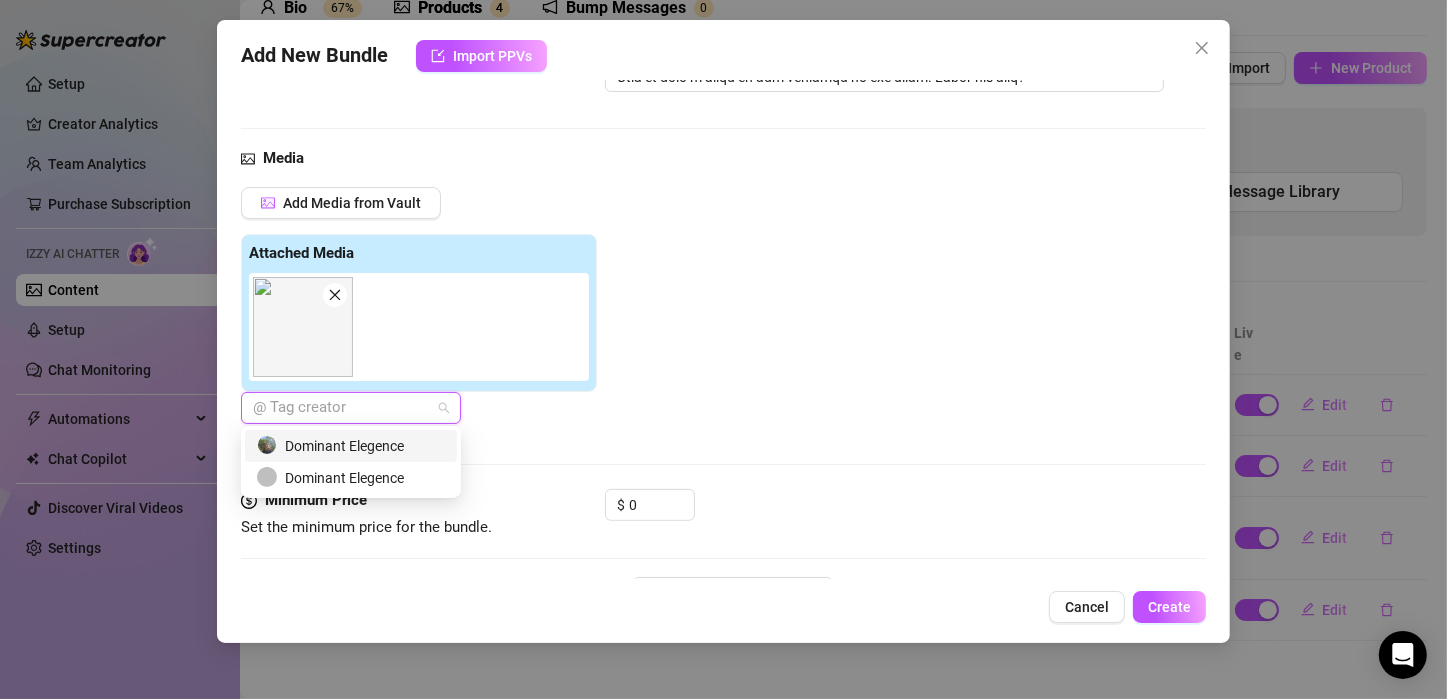 click on "Dominant Elegence" at bounding box center [351, 446] 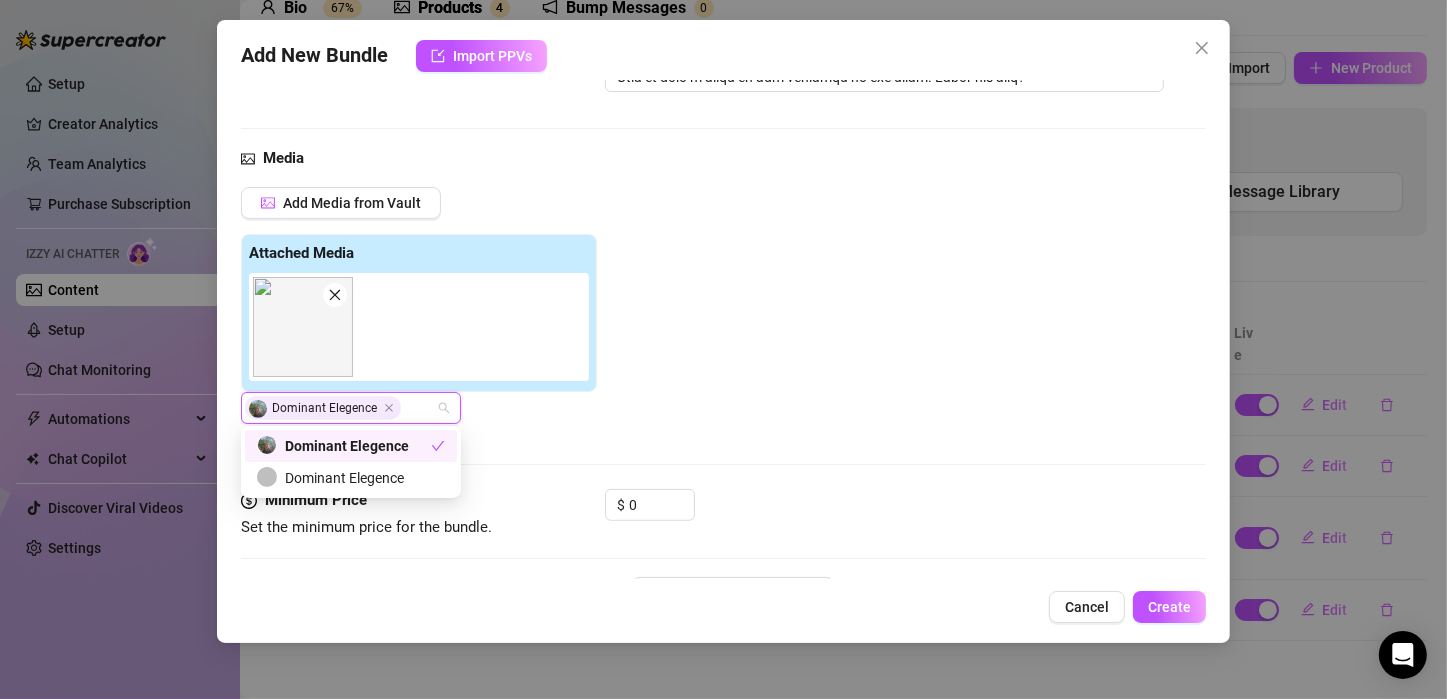 click on "Add Media from Vault Attached Media 00:40 Dominant Elegence" at bounding box center (723, 305) 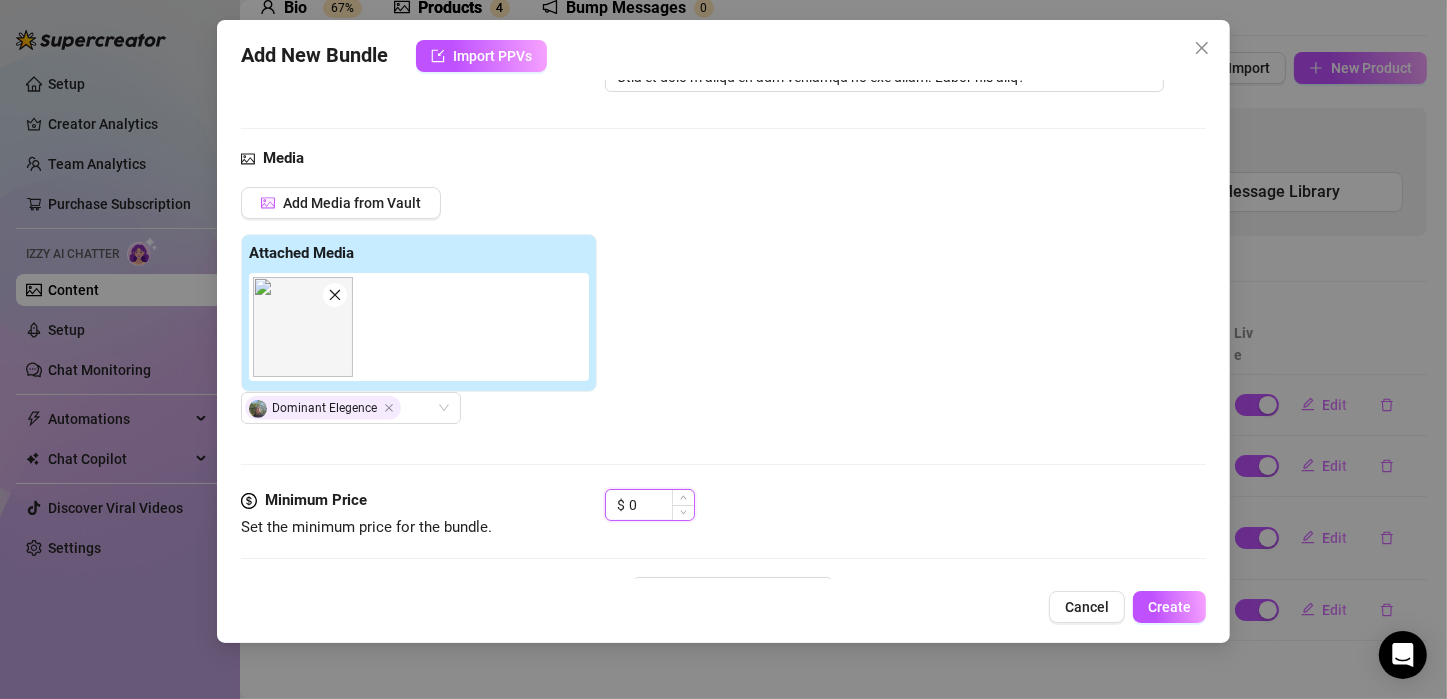drag, startPoint x: 639, startPoint y: 503, endPoint x: 622, endPoint y: 503, distance: 17 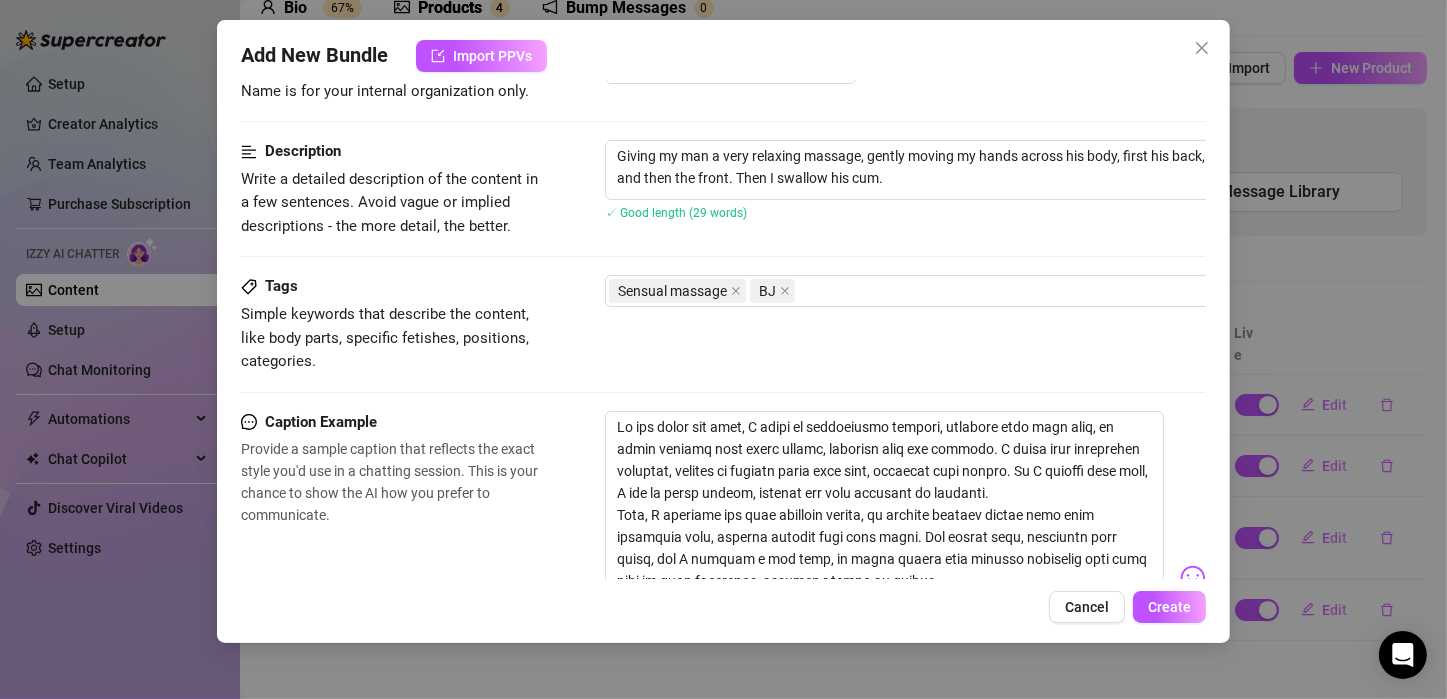 scroll, scrollTop: 0, scrollLeft: 0, axis: both 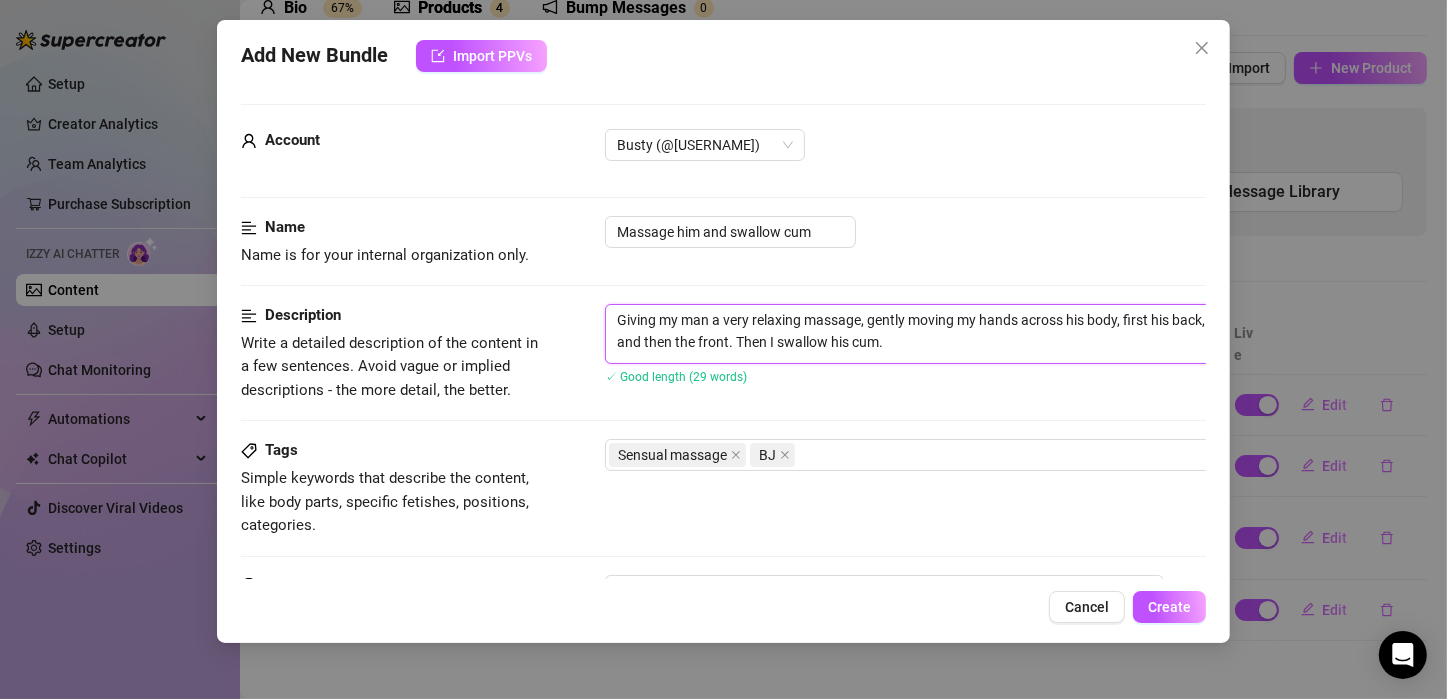 drag, startPoint x: 943, startPoint y: 345, endPoint x: 763, endPoint y: 338, distance: 180.13606 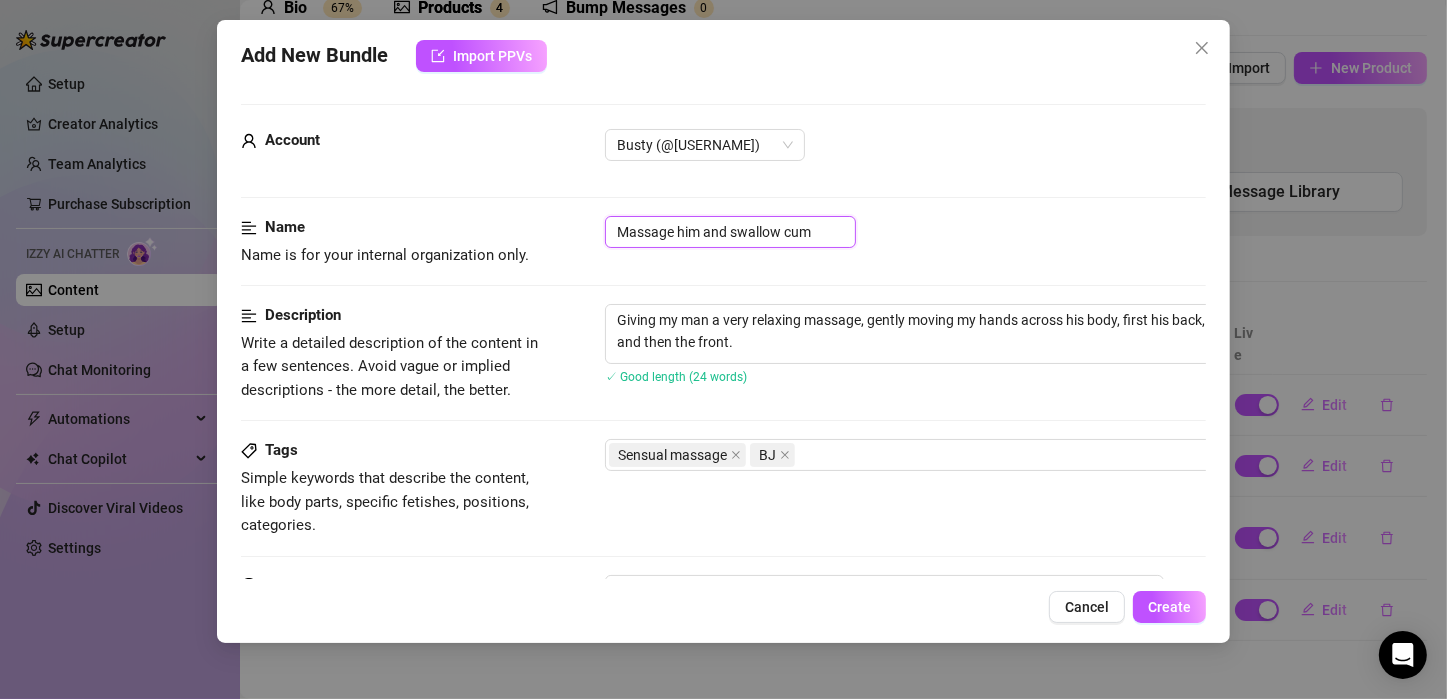 drag, startPoint x: 796, startPoint y: 229, endPoint x: 704, endPoint y: 230, distance: 92.00543 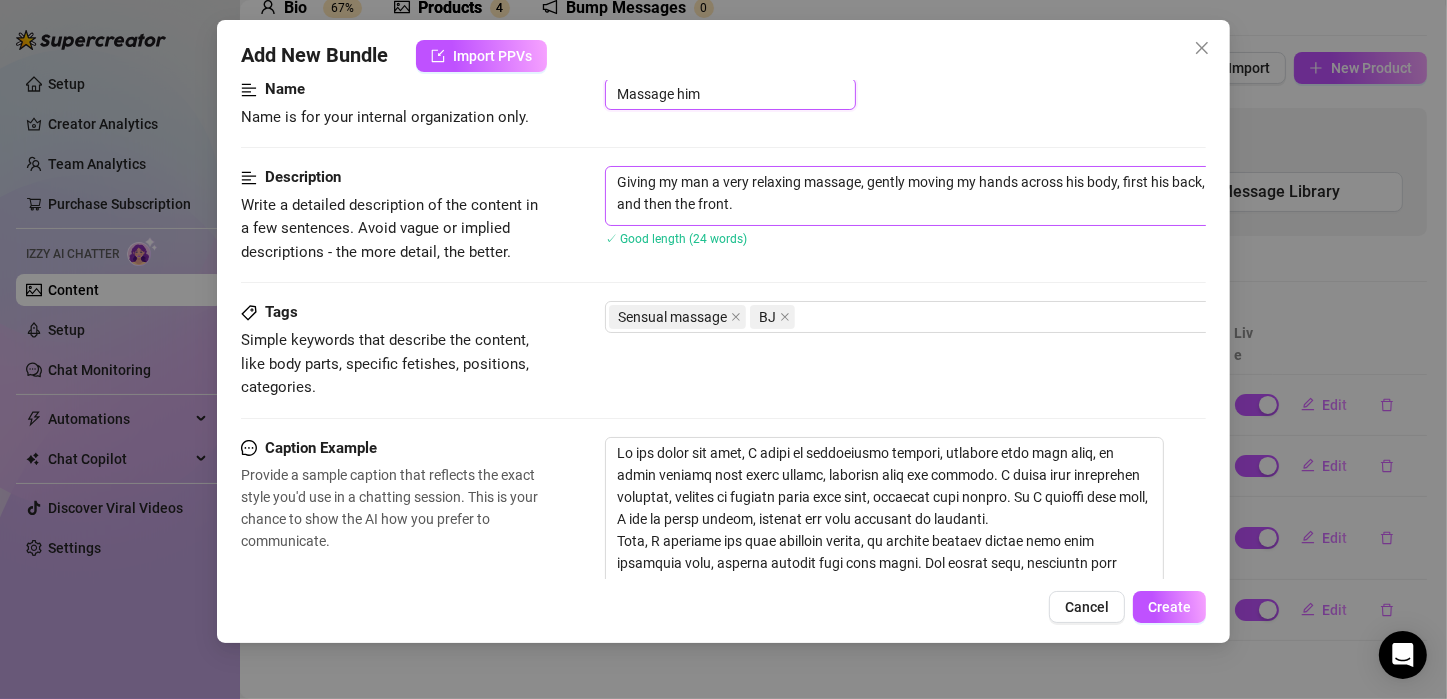 scroll, scrollTop: 300, scrollLeft: 0, axis: vertical 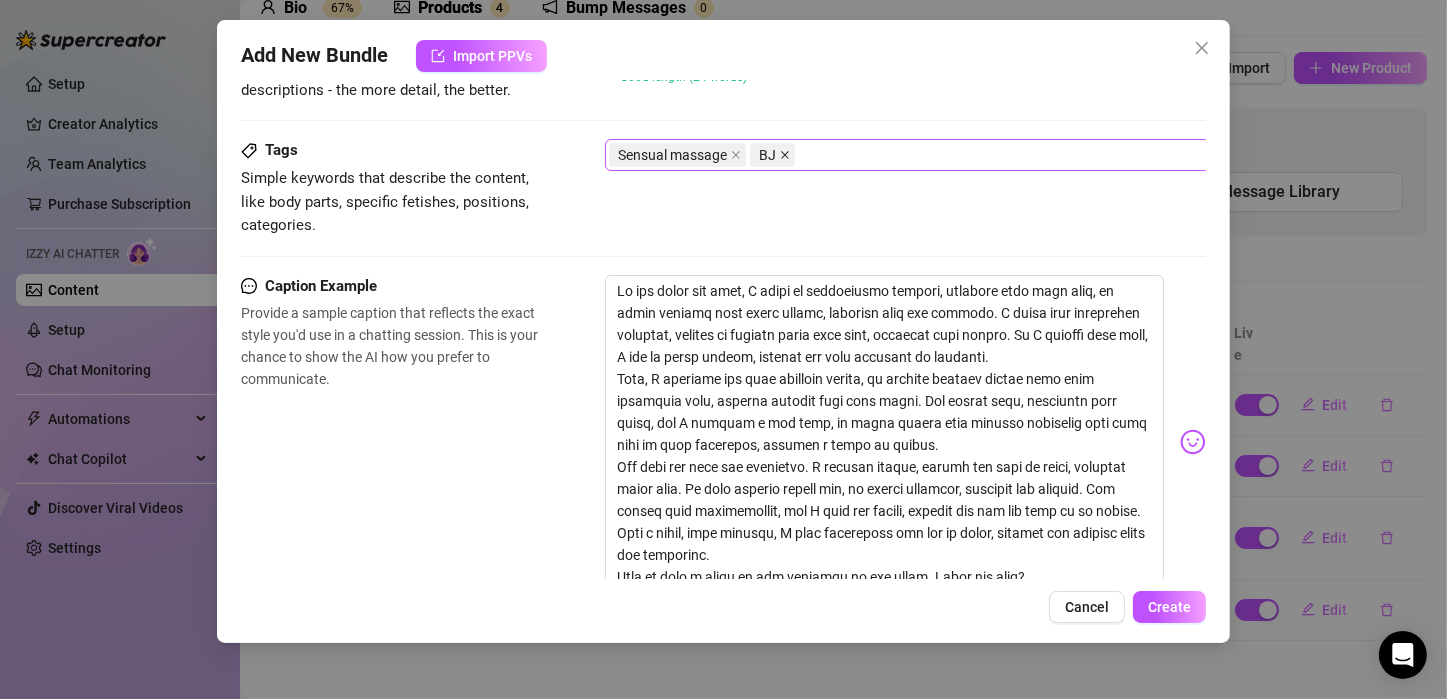 click 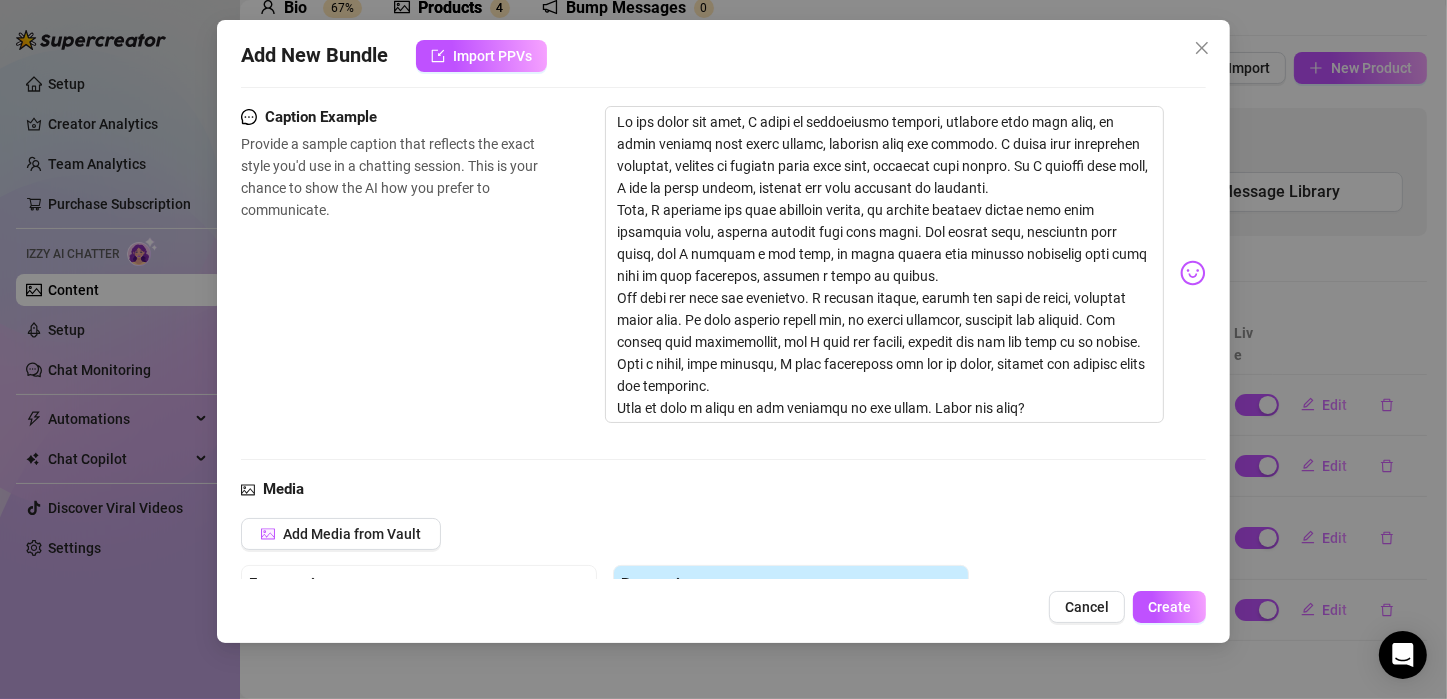 scroll, scrollTop: 500, scrollLeft: 0, axis: vertical 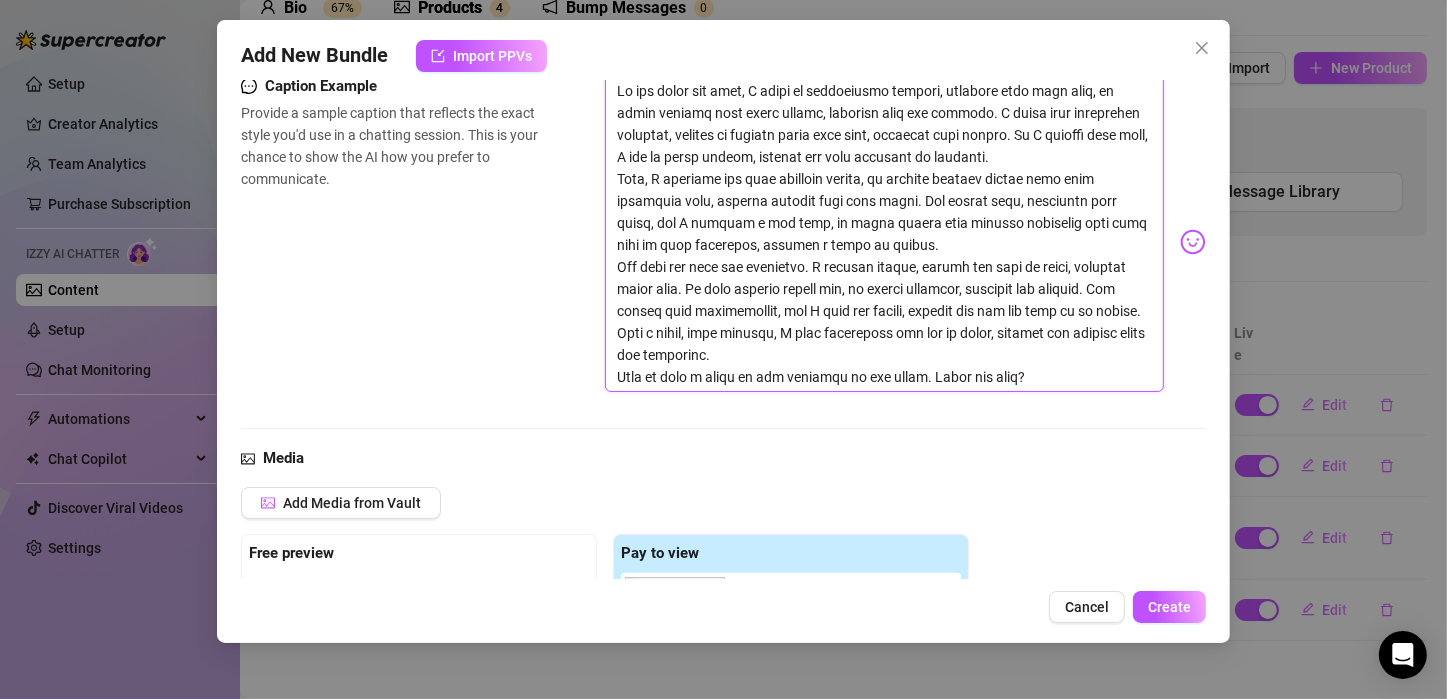 drag, startPoint x: 818, startPoint y: 351, endPoint x: 605, endPoint y: 271, distance: 227.52802 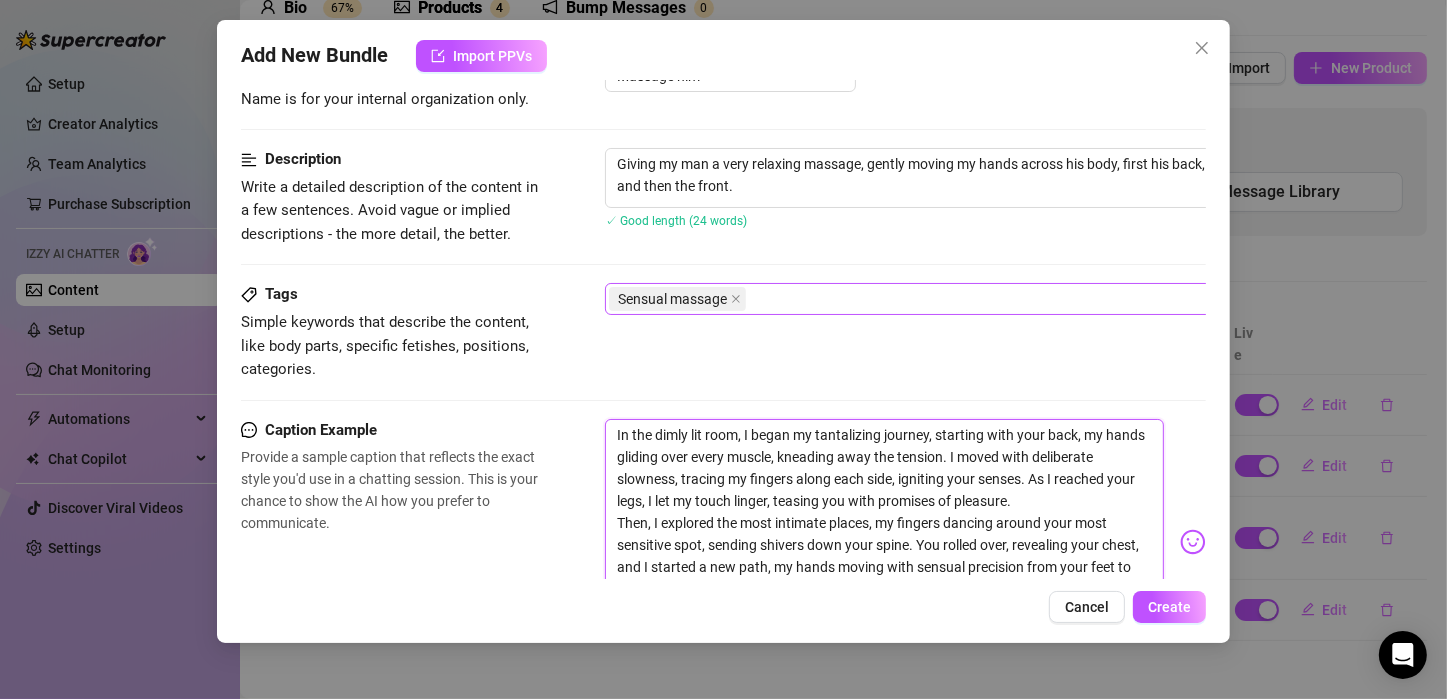 scroll, scrollTop: 0, scrollLeft: 0, axis: both 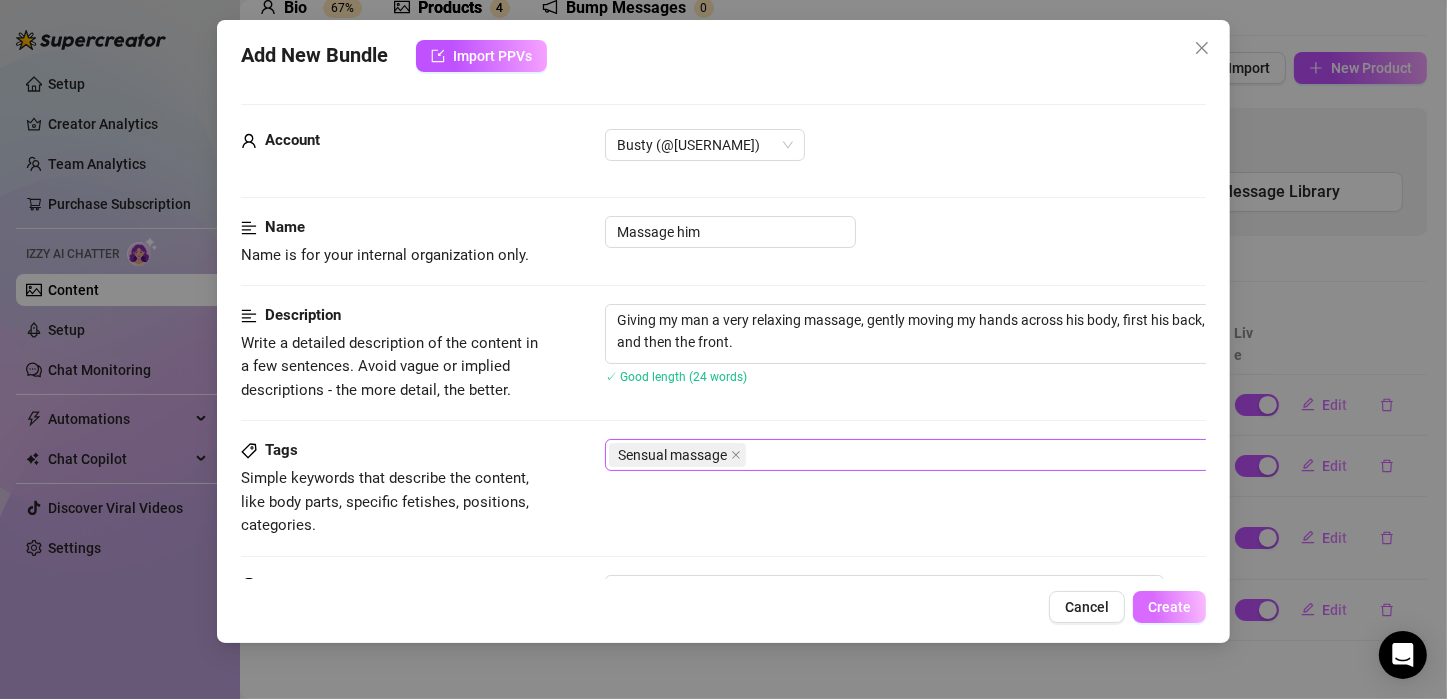 click on "Create" at bounding box center [1169, 607] 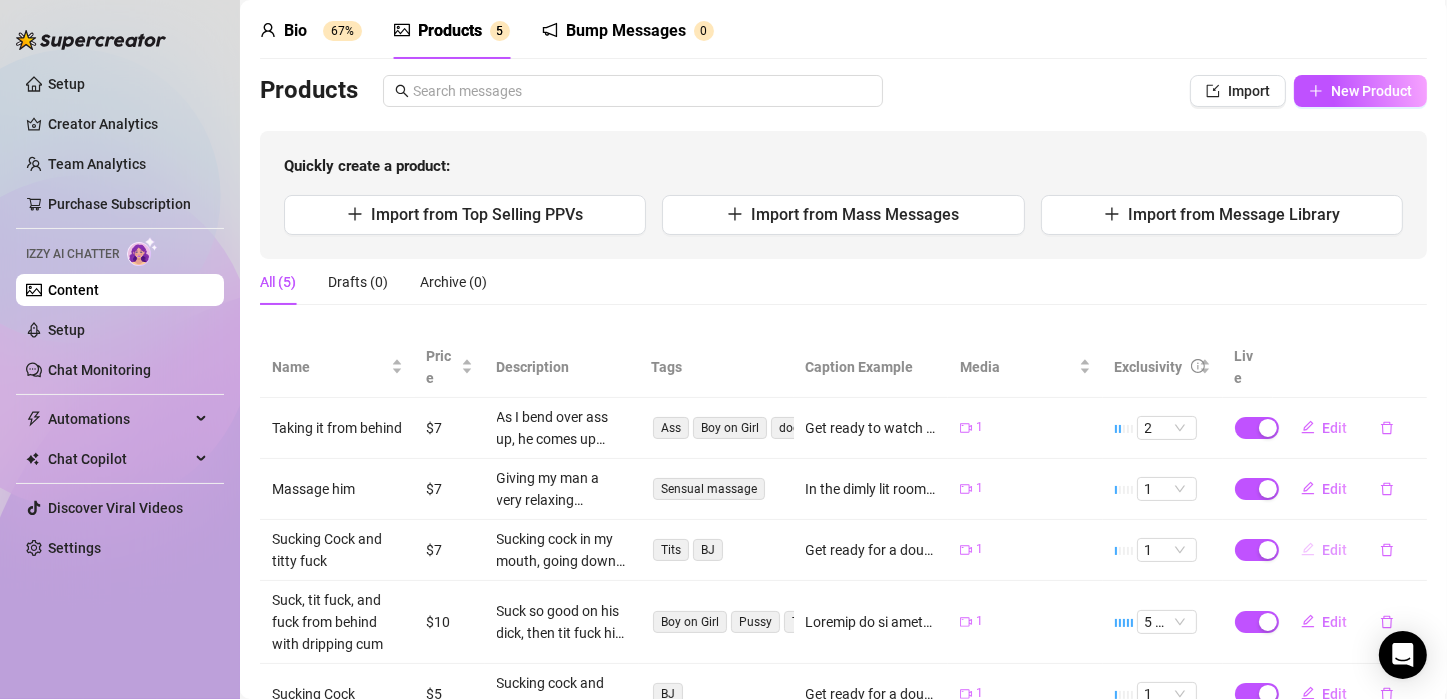 scroll, scrollTop: 159, scrollLeft: 0, axis: vertical 